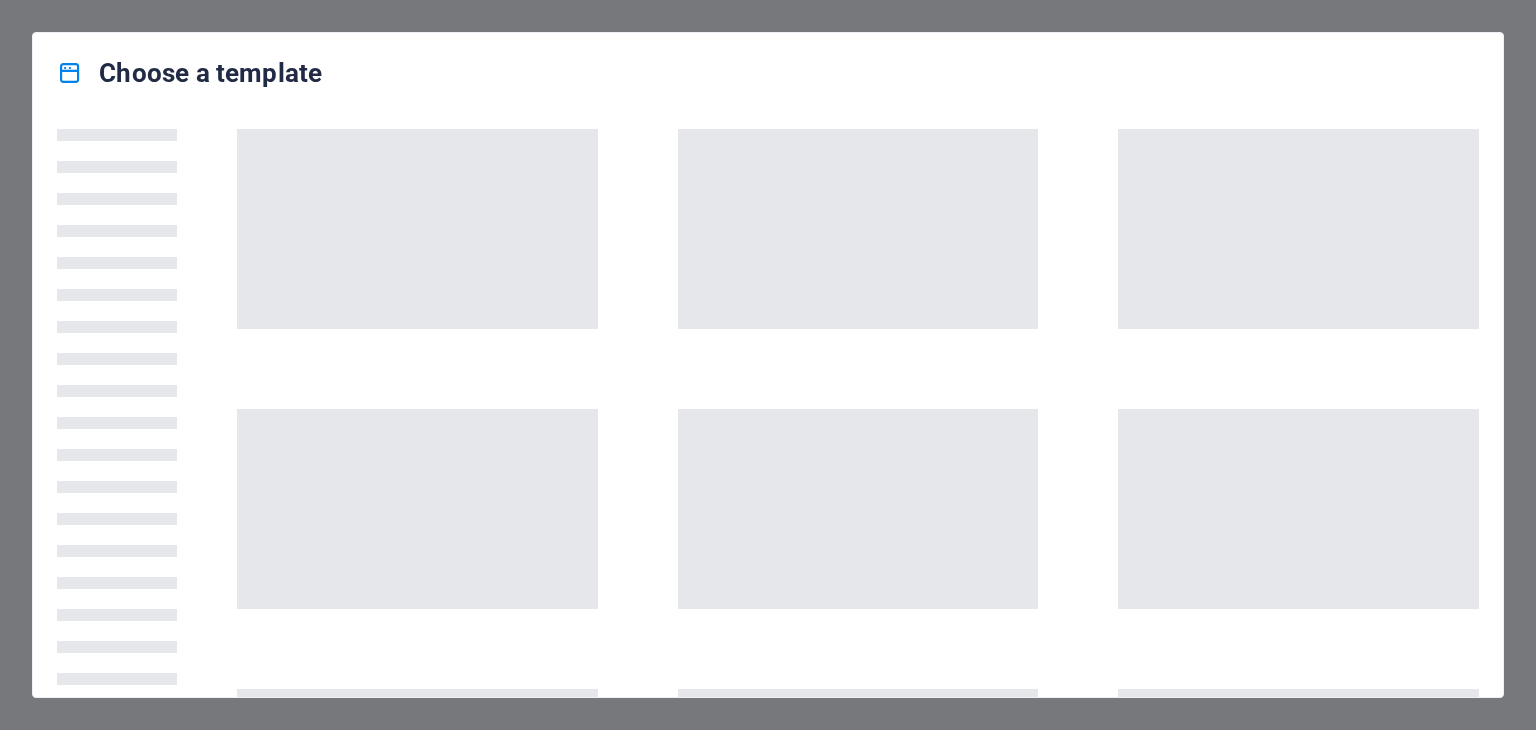 scroll, scrollTop: 0, scrollLeft: 0, axis: both 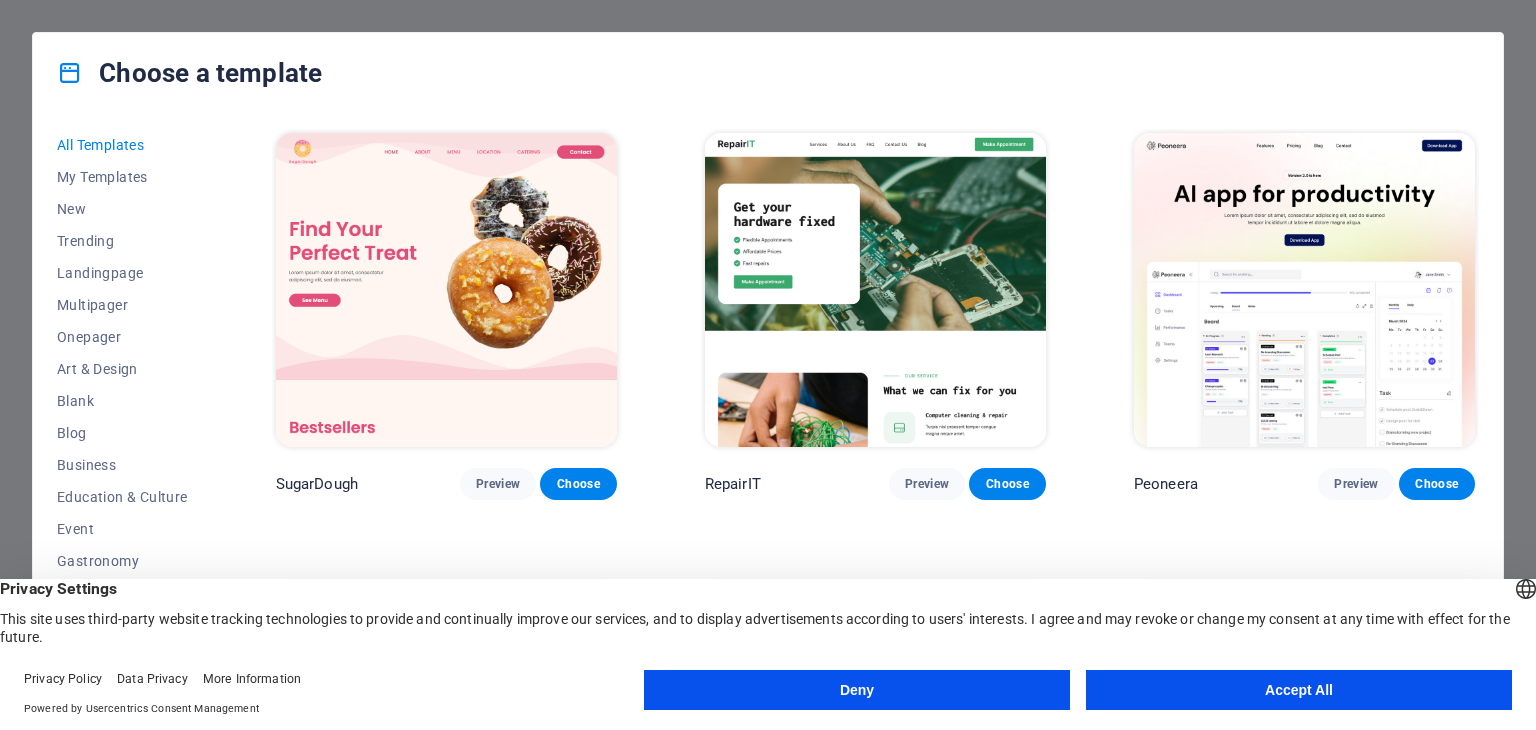 click on "Accept All" at bounding box center [1299, 690] 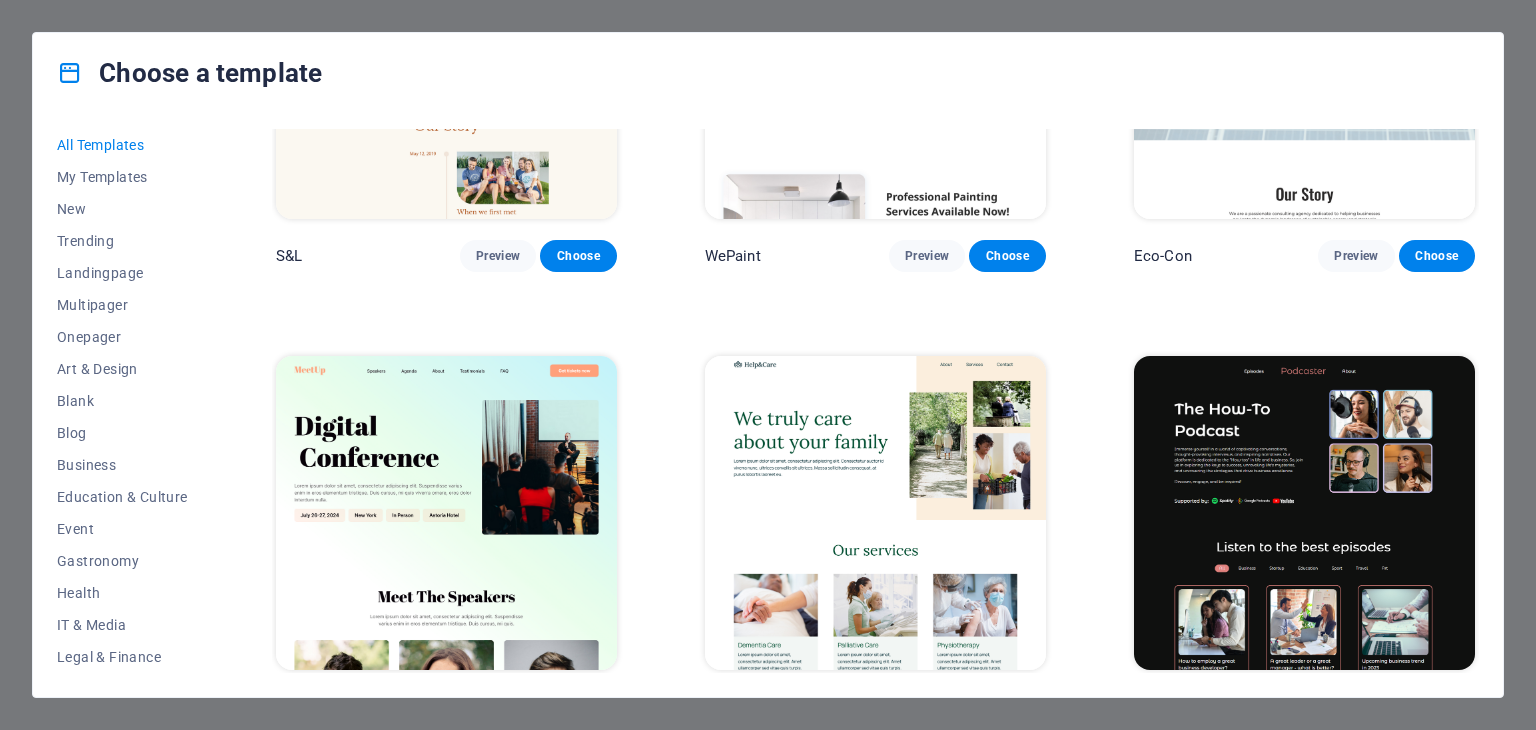 scroll, scrollTop: 1132, scrollLeft: 0, axis: vertical 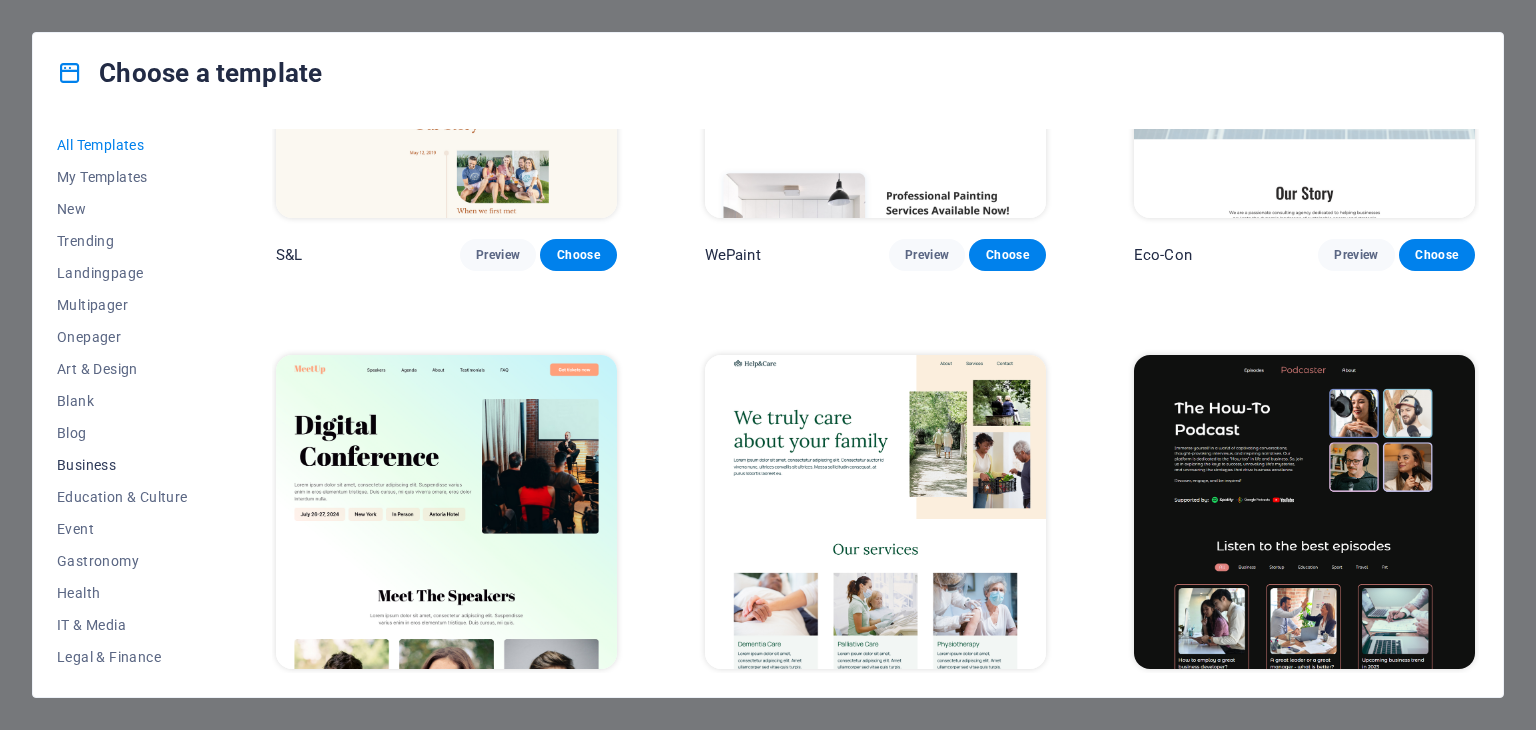 click on "Business" at bounding box center (122, 465) 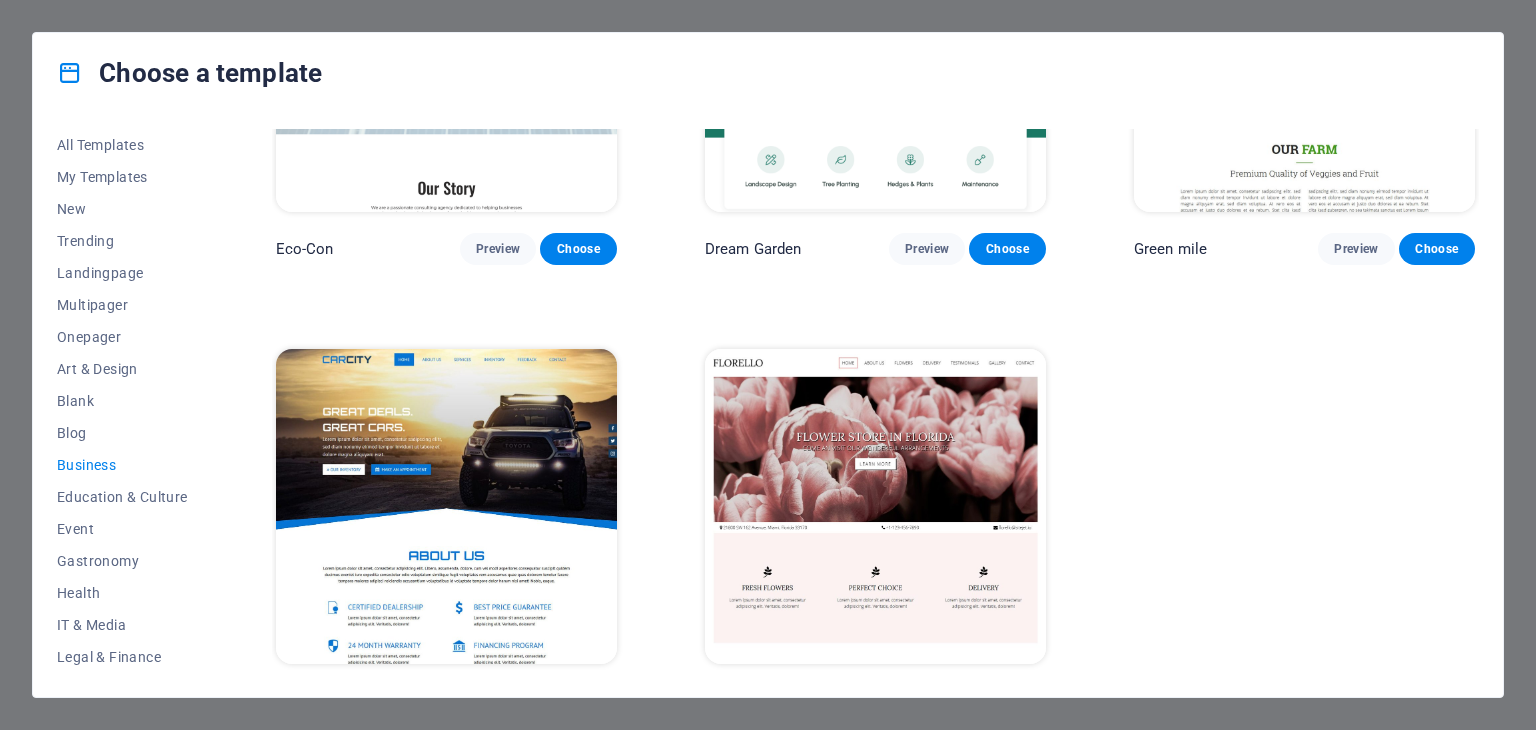 scroll, scrollTop: 274, scrollLeft: 0, axis: vertical 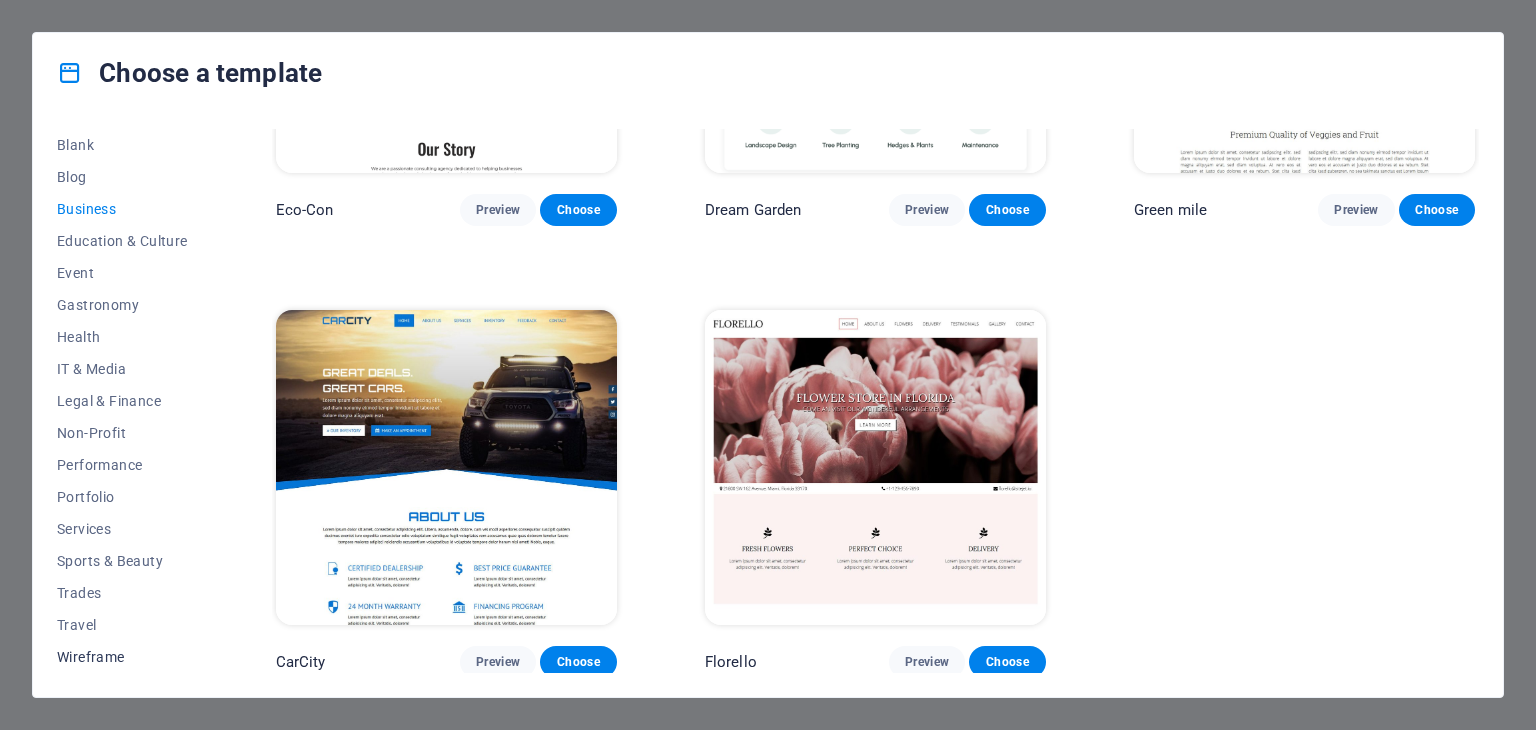 click on "Wireframe" at bounding box center [122, 657] 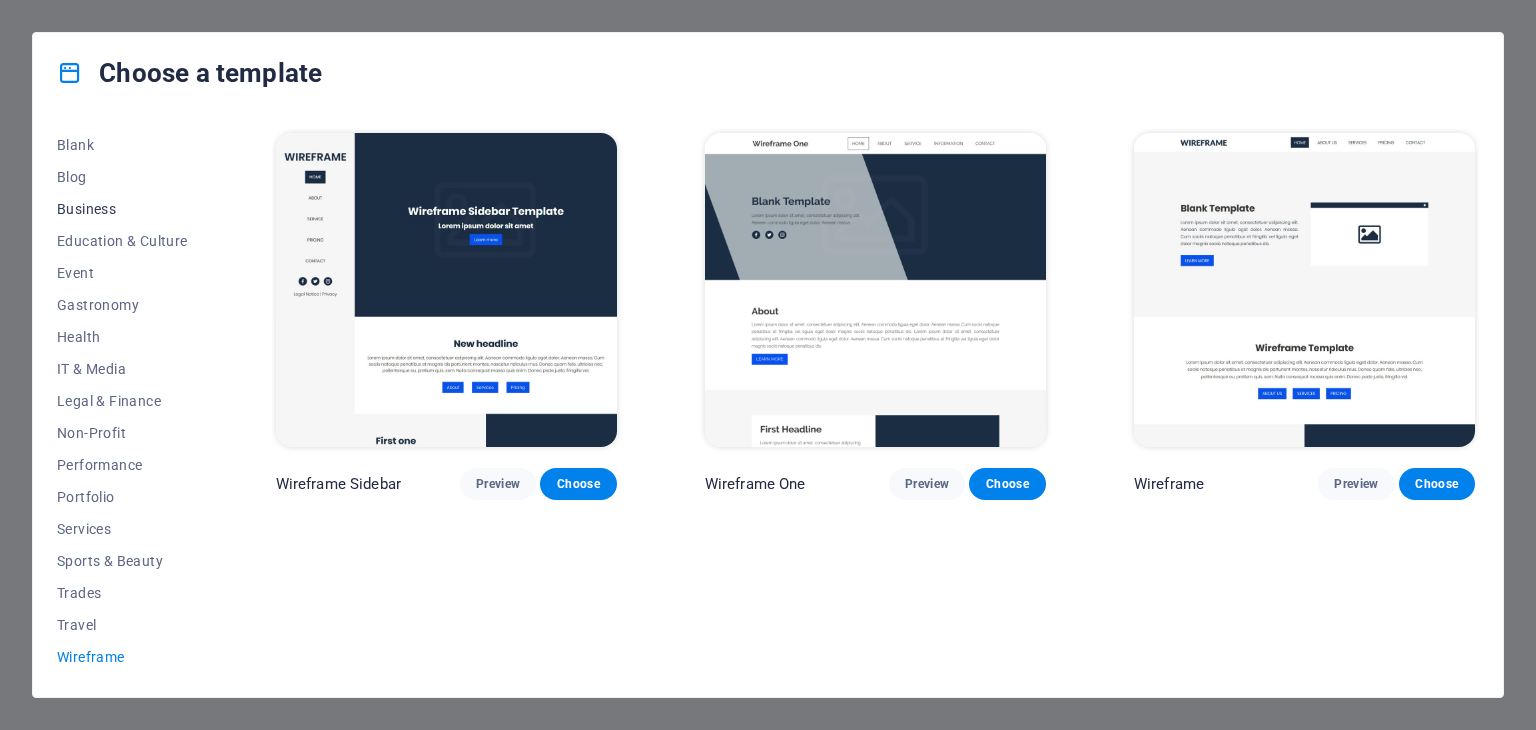 scroll, scrollTop: 0, scrollLeft: 0, axis: both 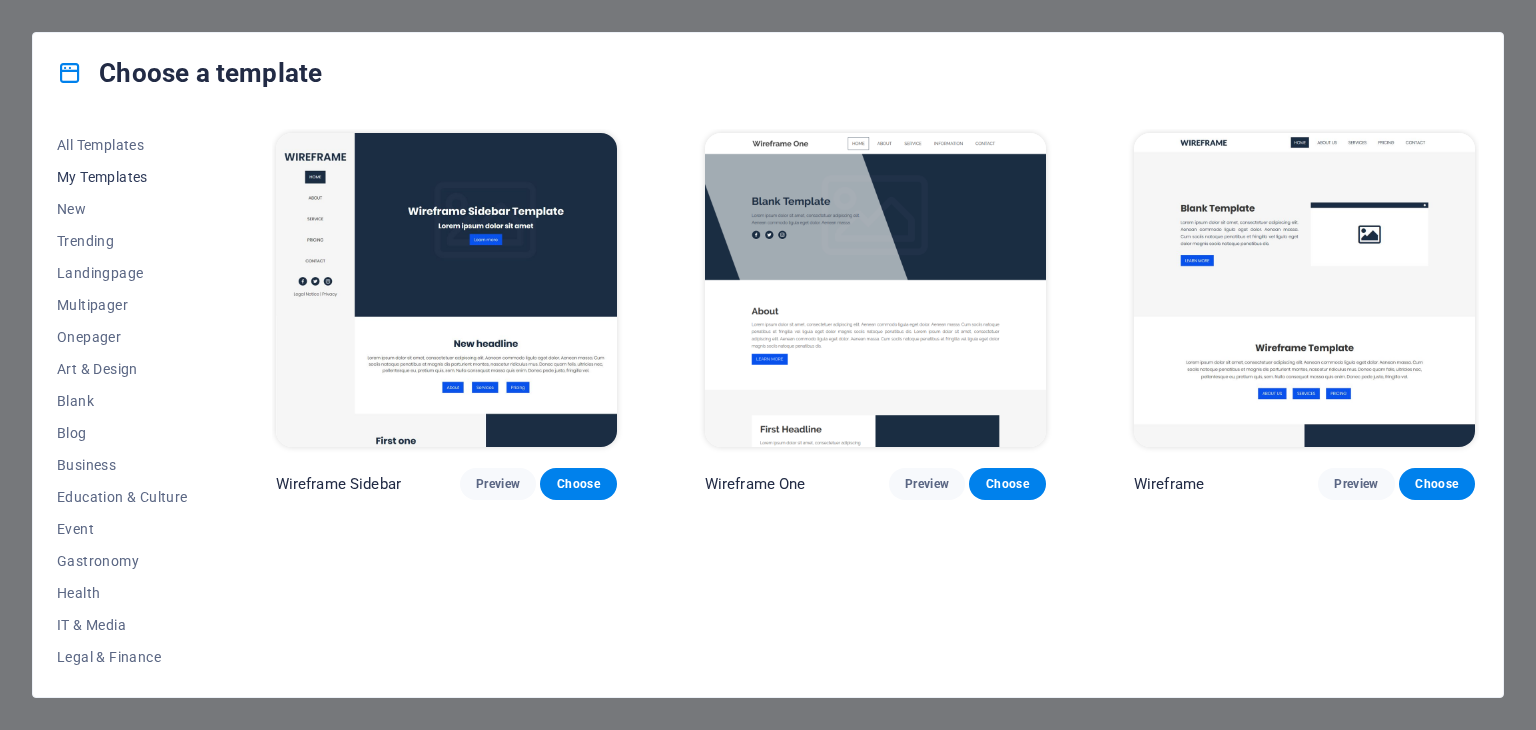 click on "My Templates" at bounding box center (122, 177) 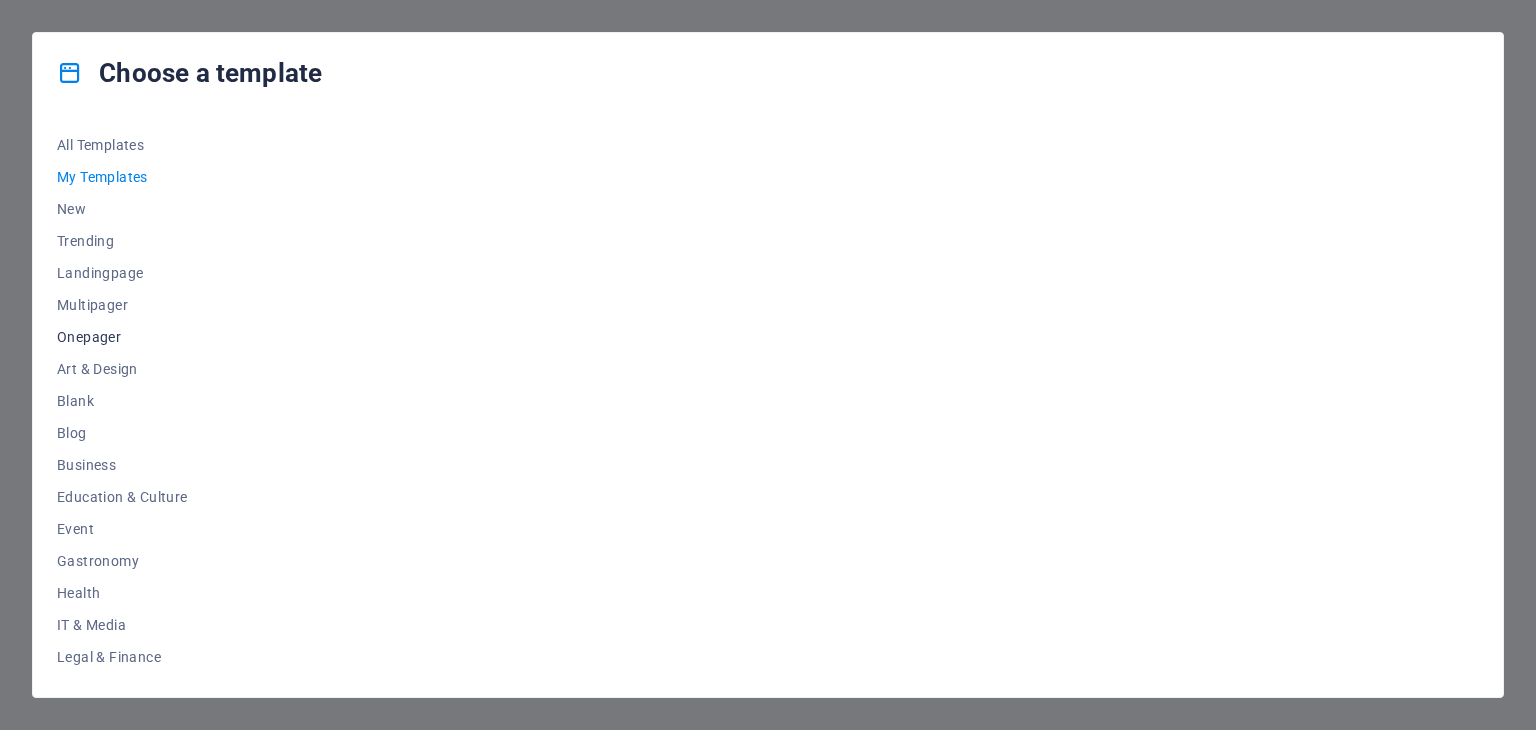 click on "Onepager" at bounding box center (122, 337) 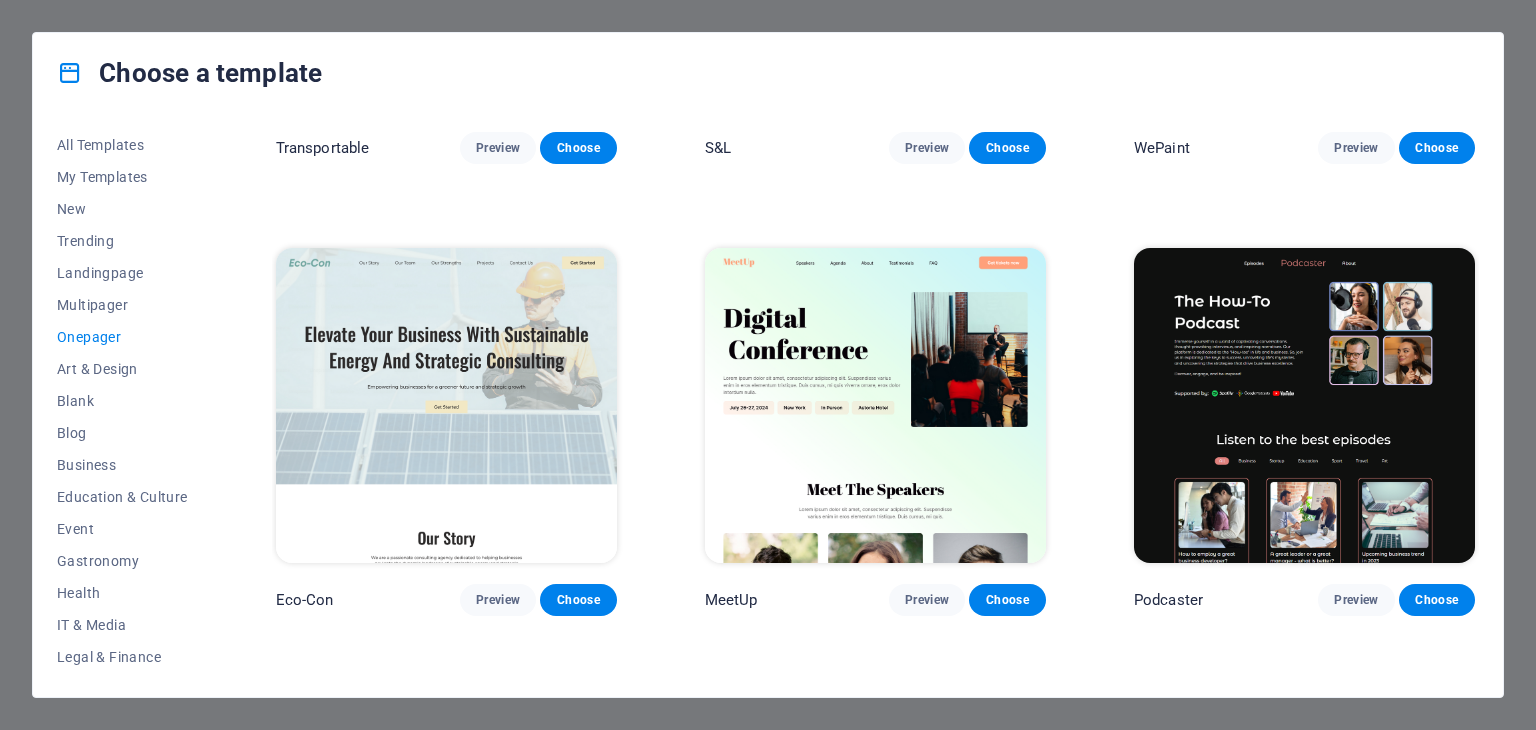 scroll, scrollTop: 336, scrollLeft: 0, axis: vertical 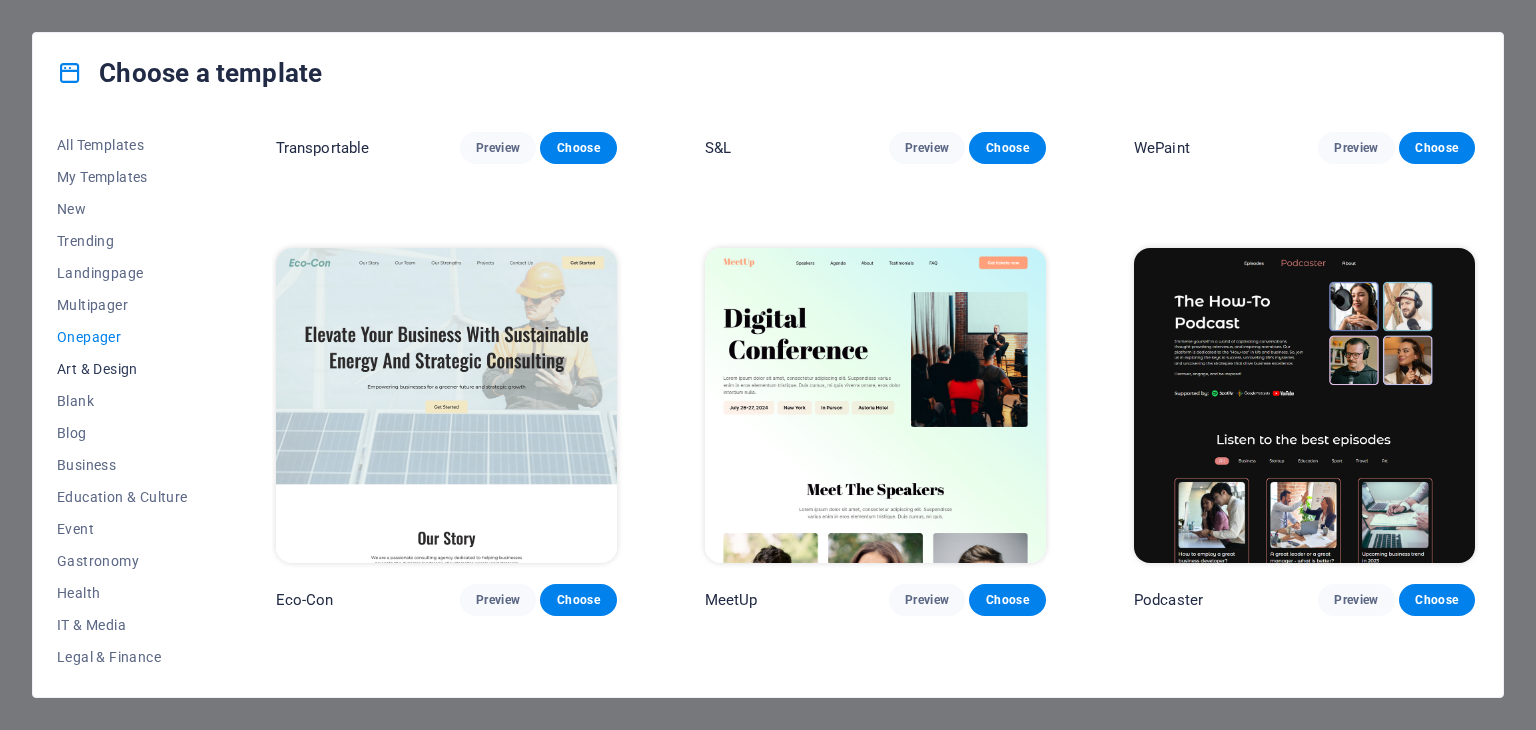 click on "Art & Design" at bounding box center (122, 369) 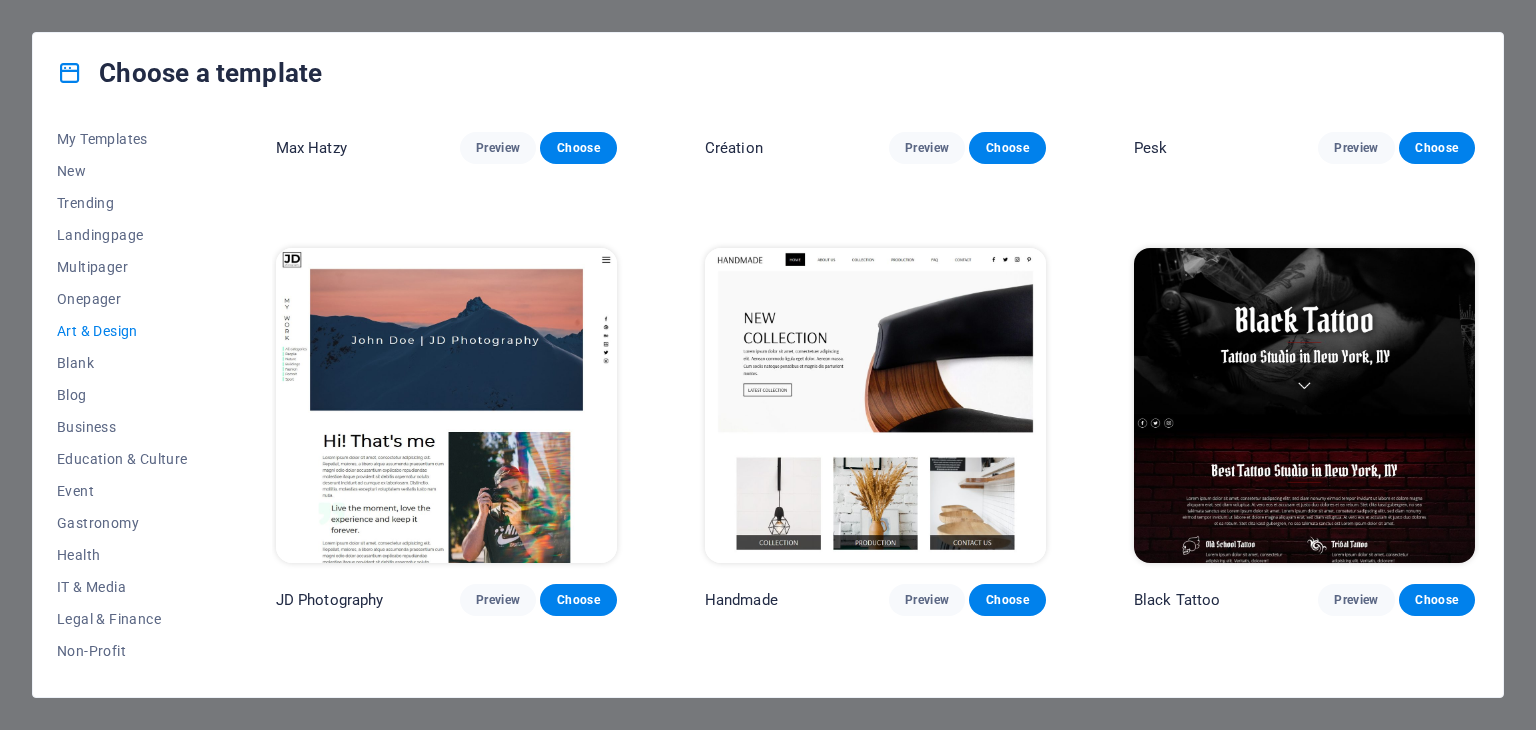 scroll, scrollTop: 40, scrollLeft: 0, axis: vertical 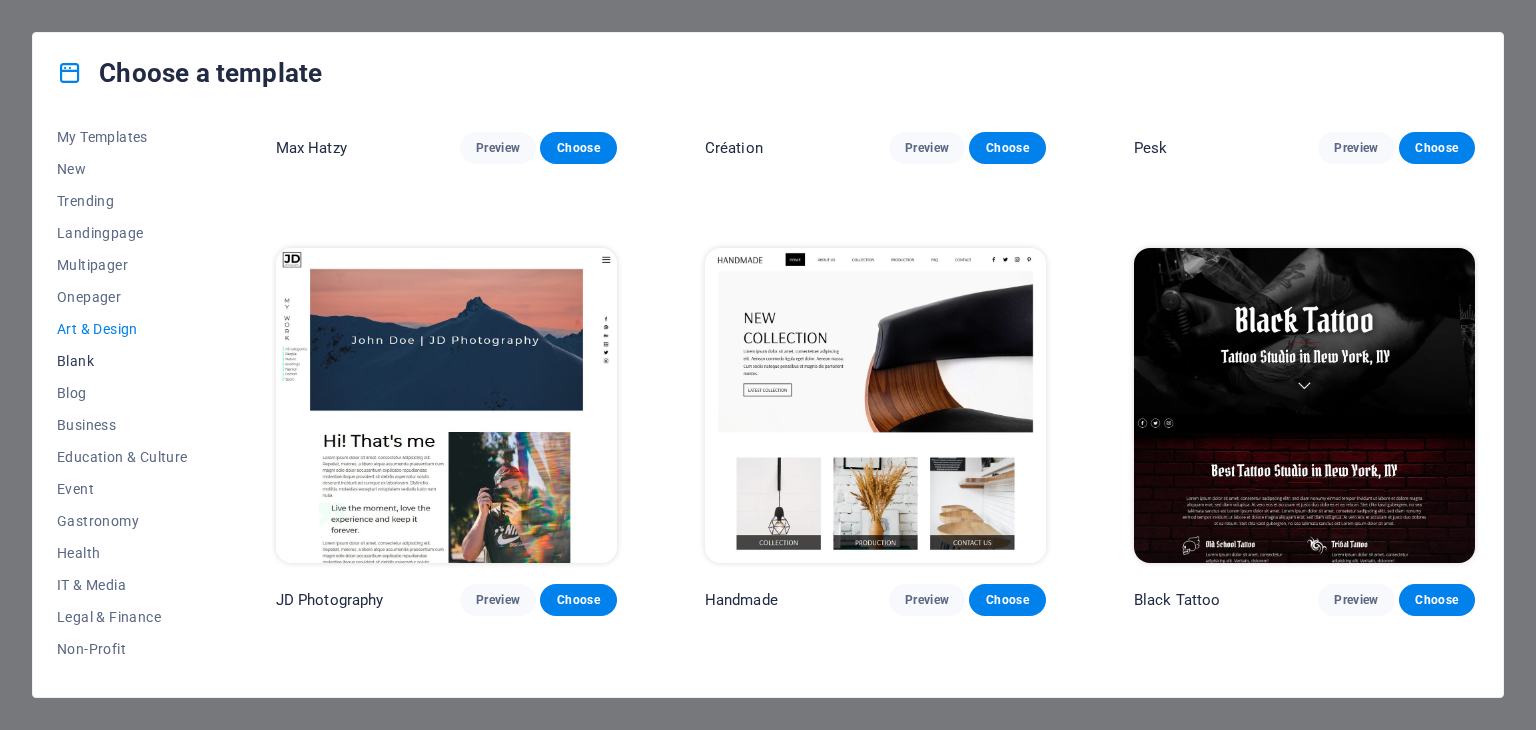 click on "Blank" at bounding box center [122, 361] 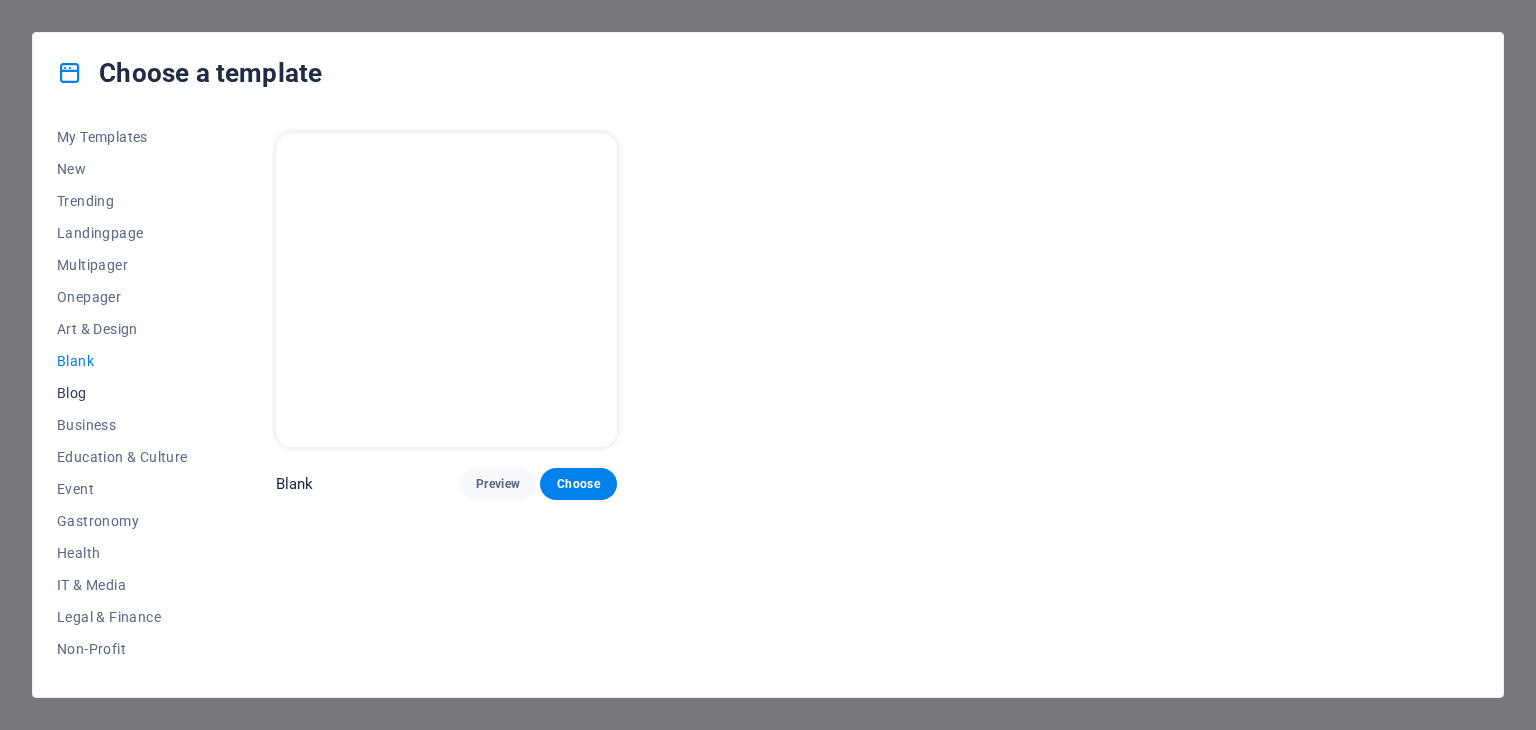 click on "Blog" at bounding box center (122, 393) 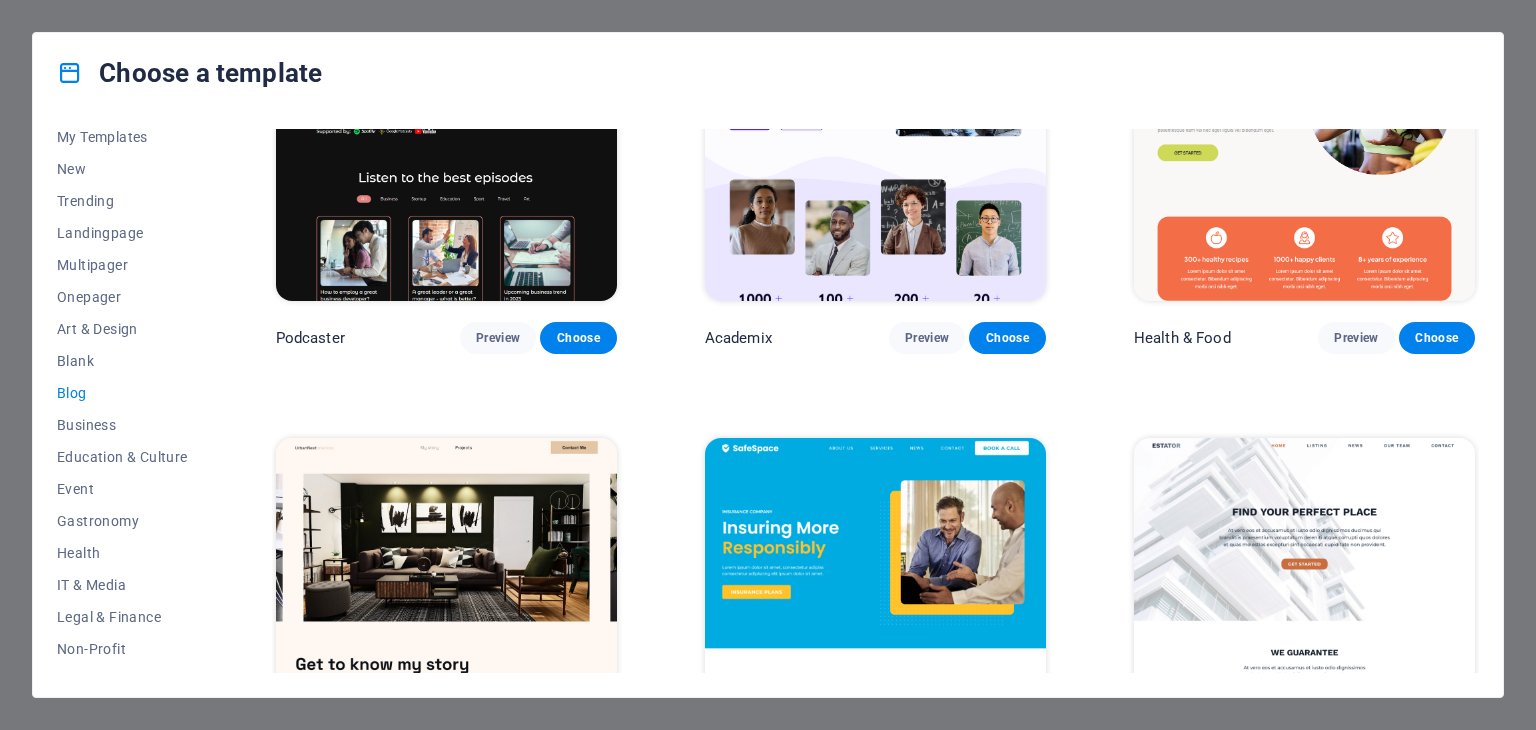 scroll, scrollTop: 802, scrollLeft: 0, axis: vertical 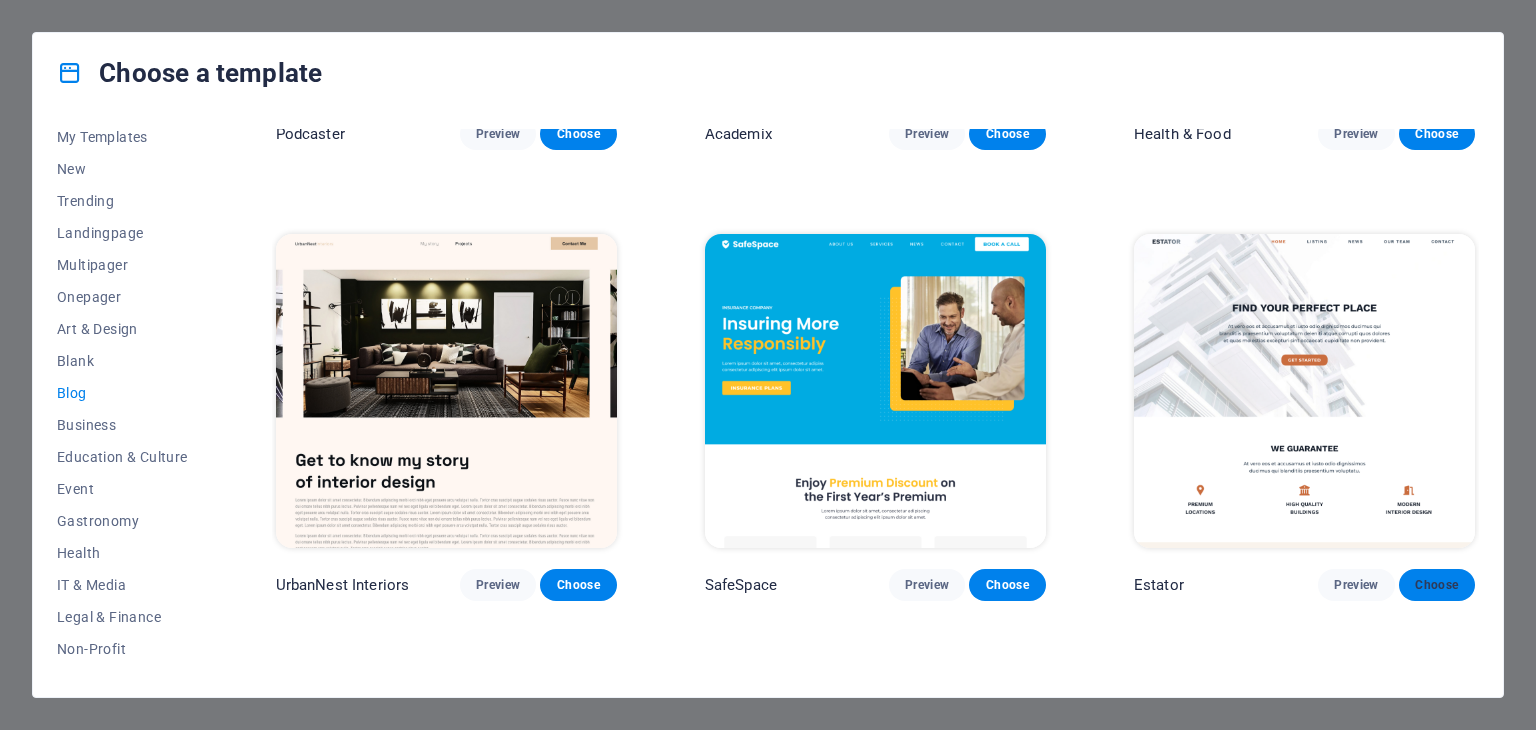 click on "Choose" at bounding box center [1437, 585] 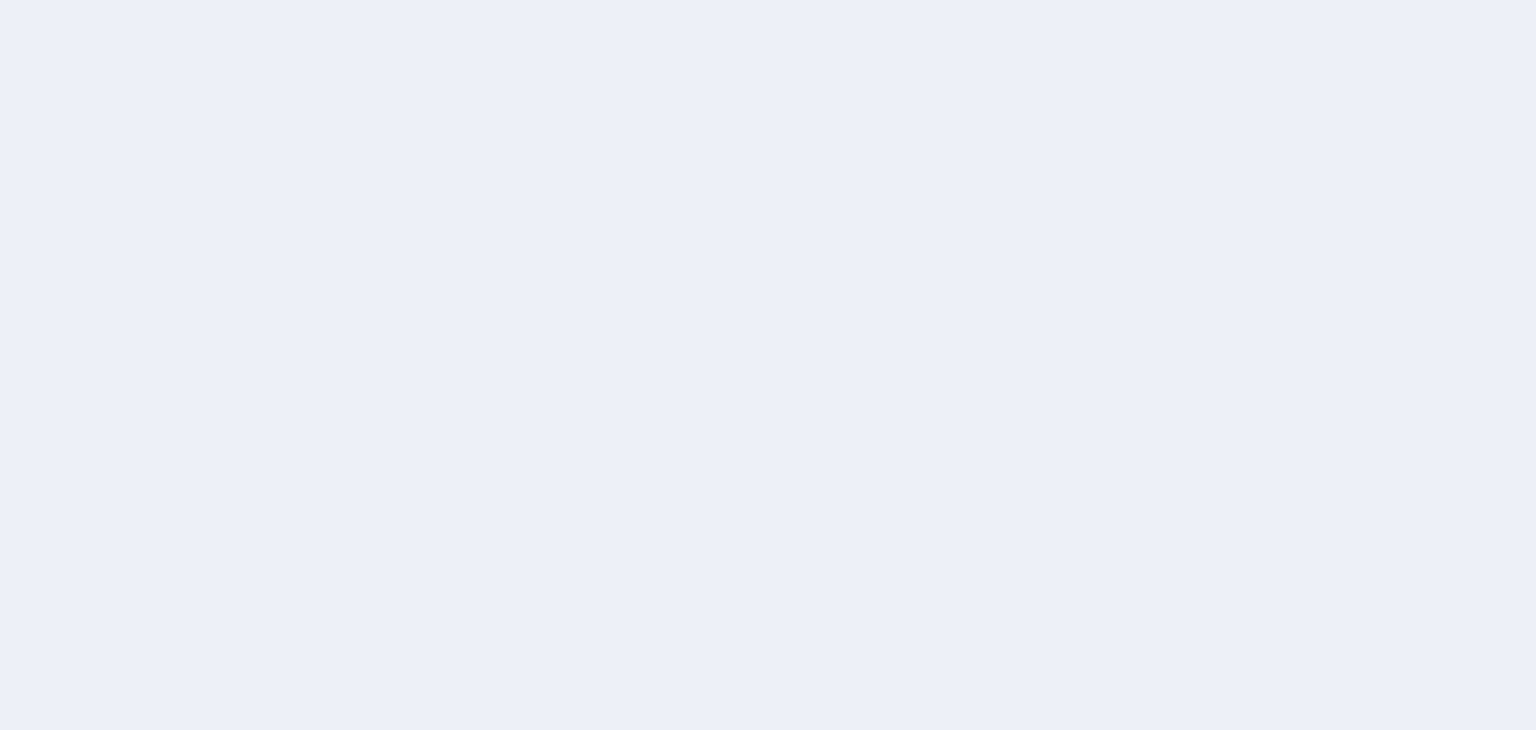 scroll, scrollTop: 0, scrollLeft: 0, axis: both 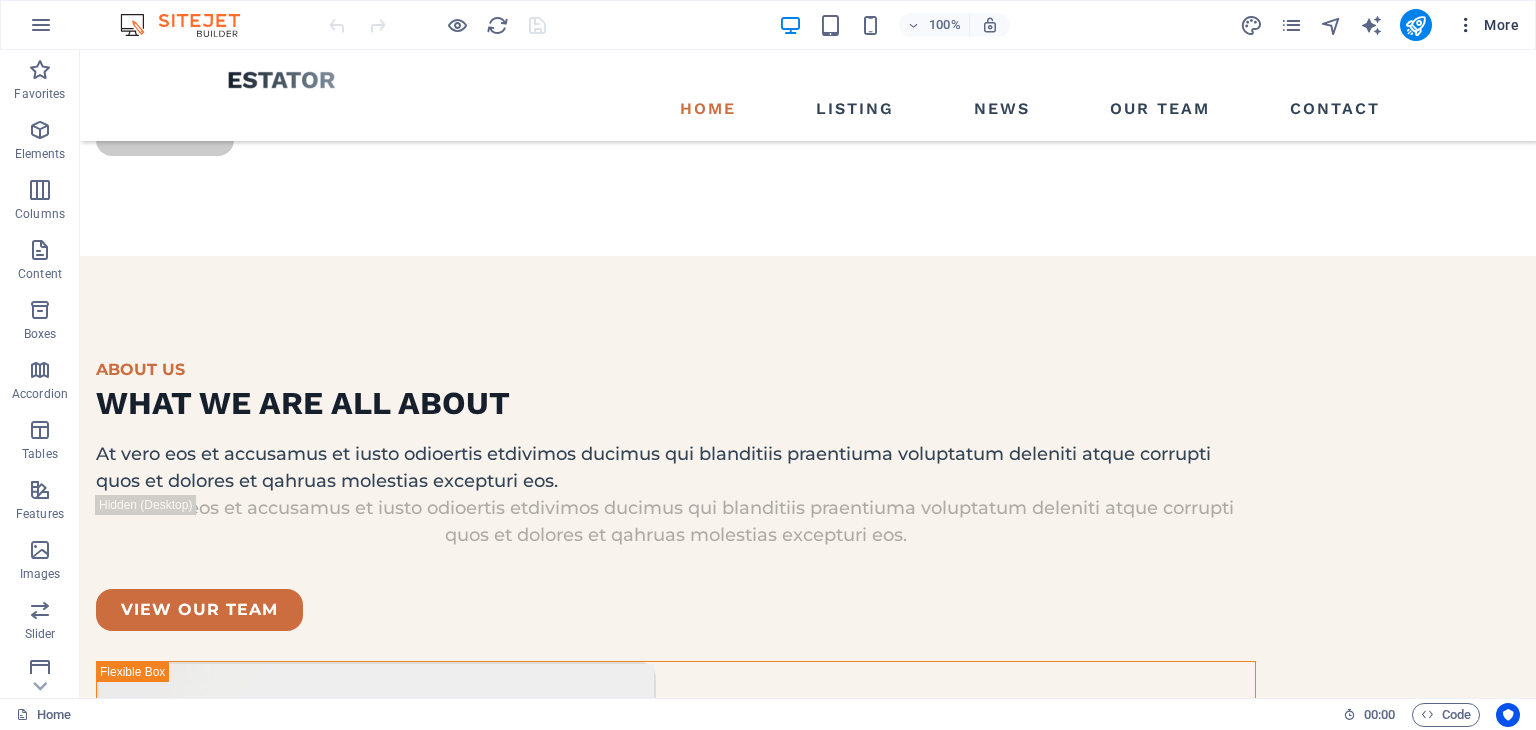 click on "More" at bounding box center [1487, 25] 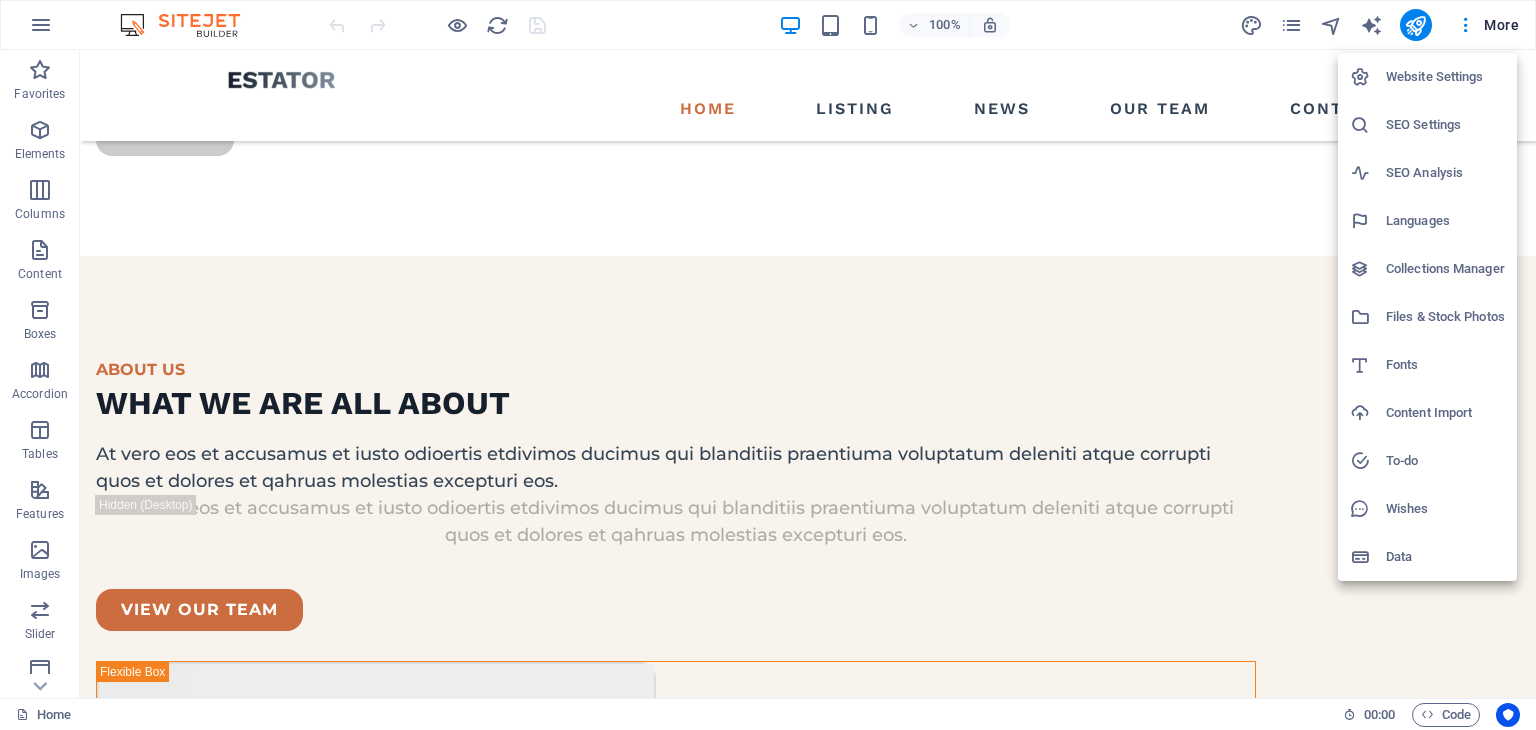 click at bounding box center [768, 365] 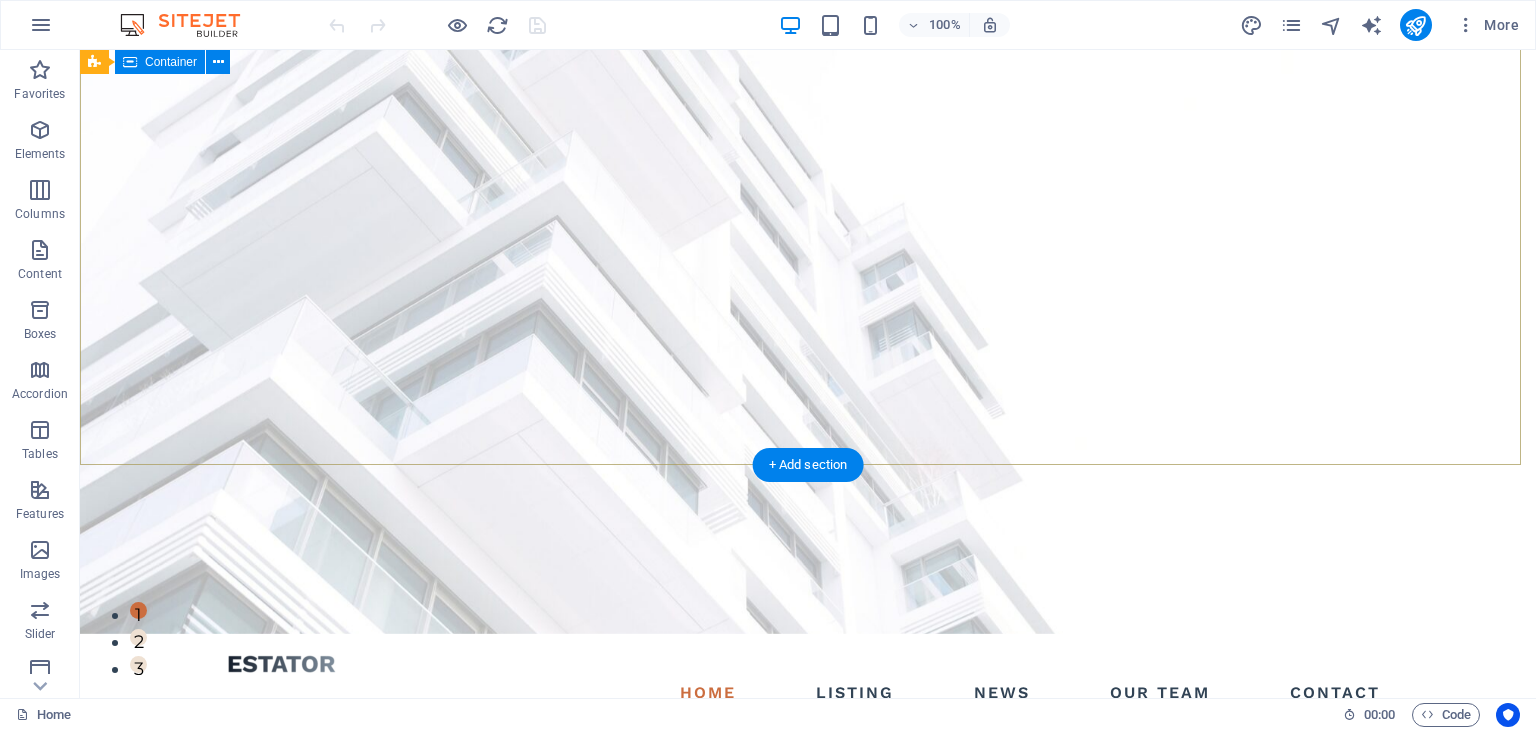 scroll, scrollTop: 0, scrollLeft: 0, axis: both 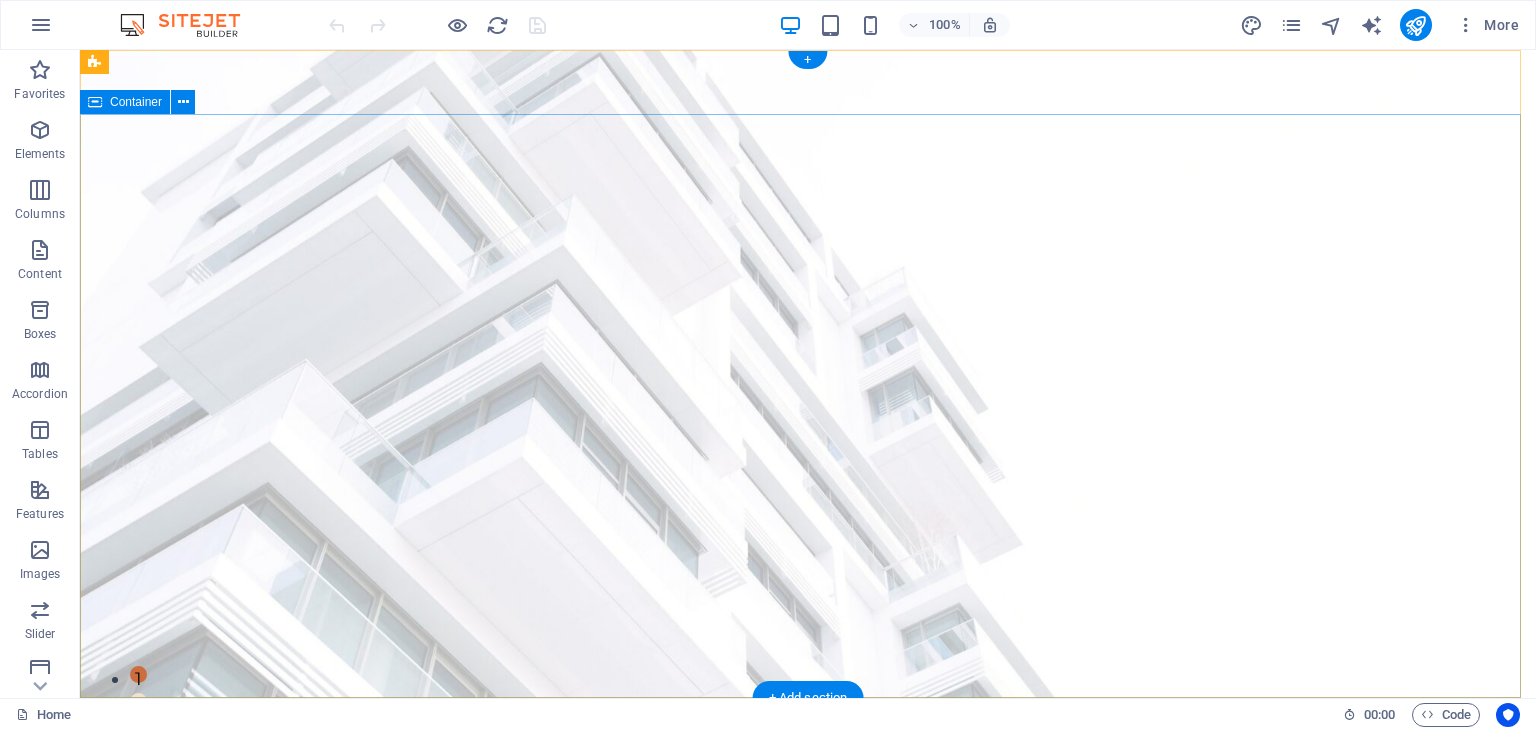click on "FIND YOUR PERFECT PLACE At vero eos et accusamus et iusto odio dignissimos ducimus qui blanditiis praesentium voluptatum deleniti atque corrupti quos dolores et quas molestias excepturi sint occaecati cupiditate non provident. get started" at bounding box center (808, 998) 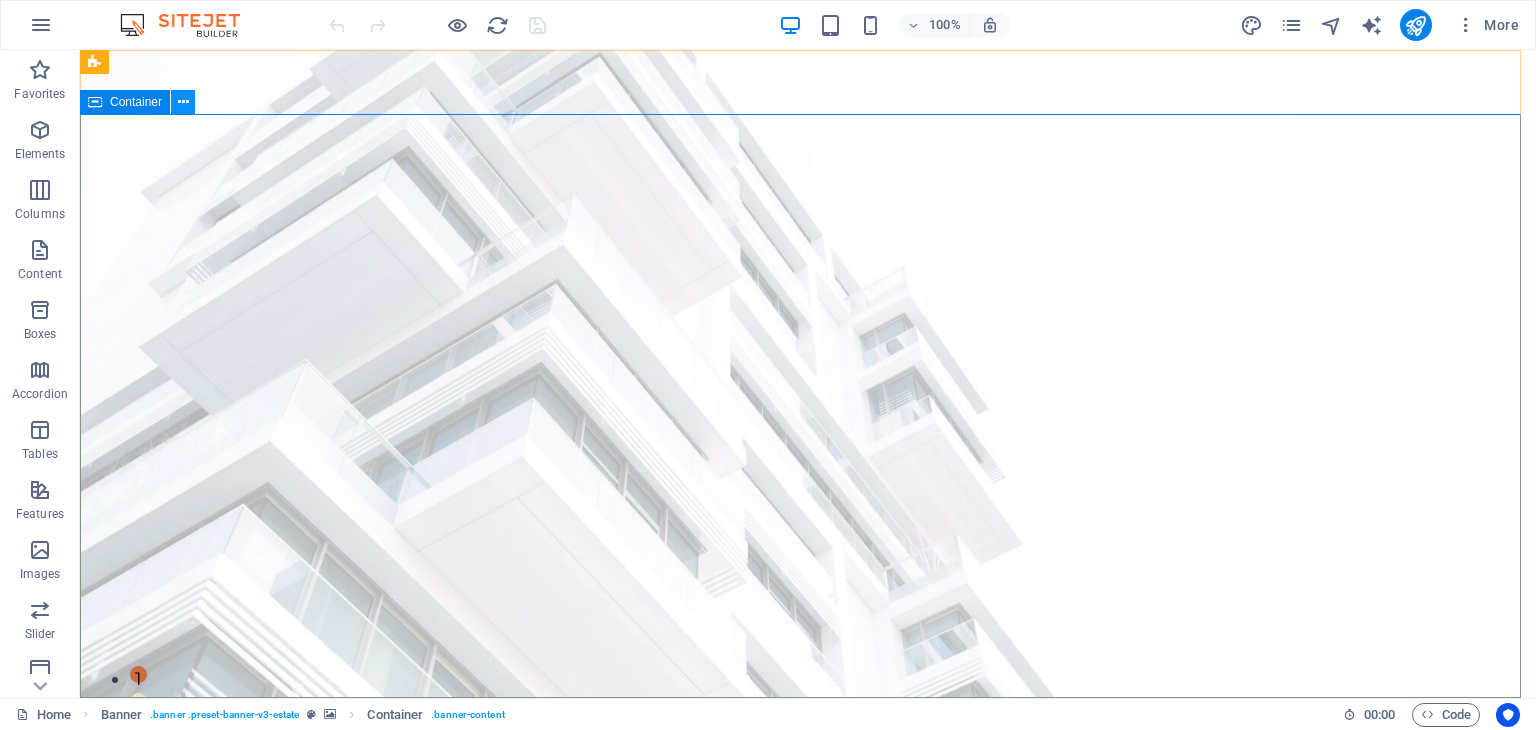 click at bounding box center [183, 102] 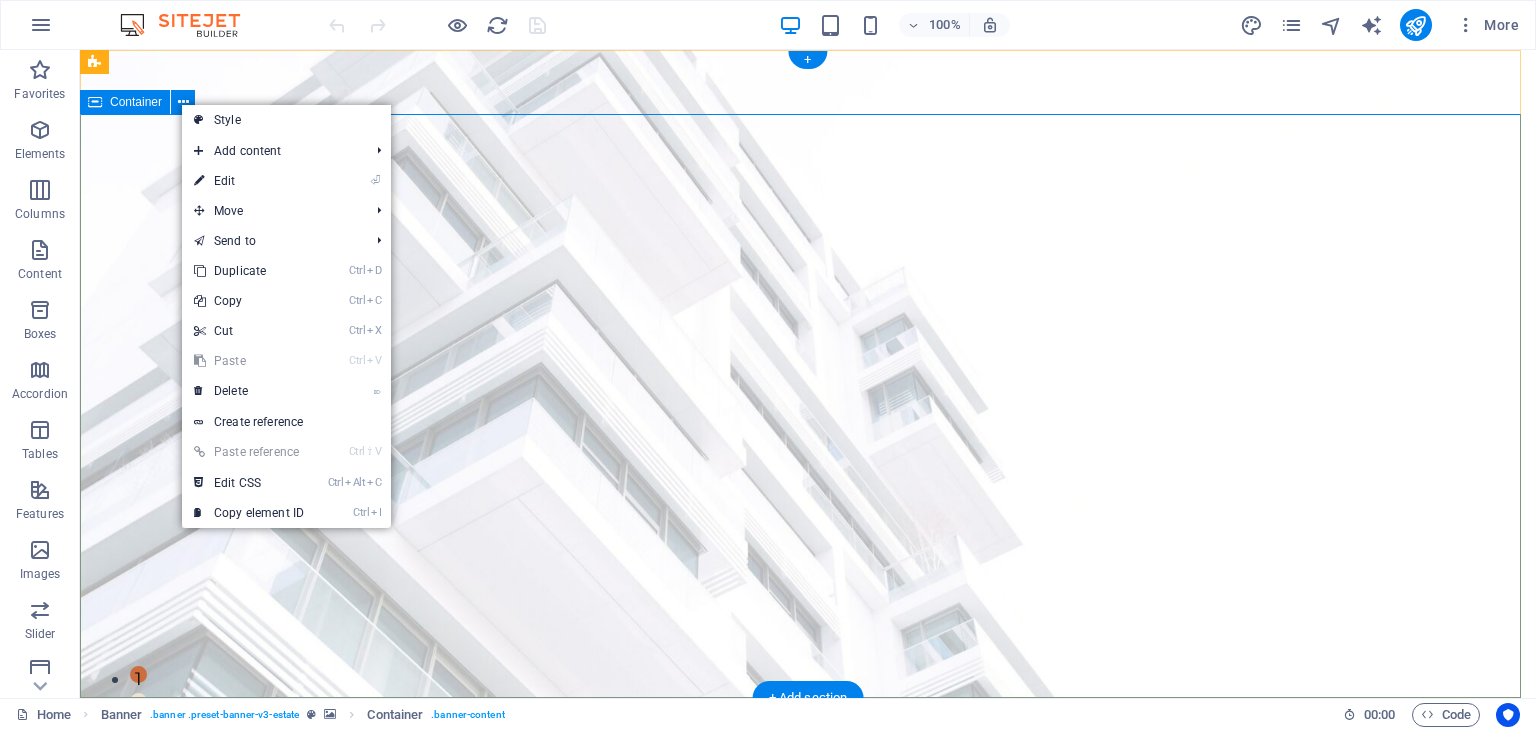 click on "FIND YOUR PERFECT PLACE At vero eos et accusamus et iusto odio dignissimos ducimus qui blanditiis praesentium voluptatum deleniti atque corrupti quos dolores et quas molestias excepturi sint occaecati cupiditate non provident. get started" at bounding box center (808, 998) 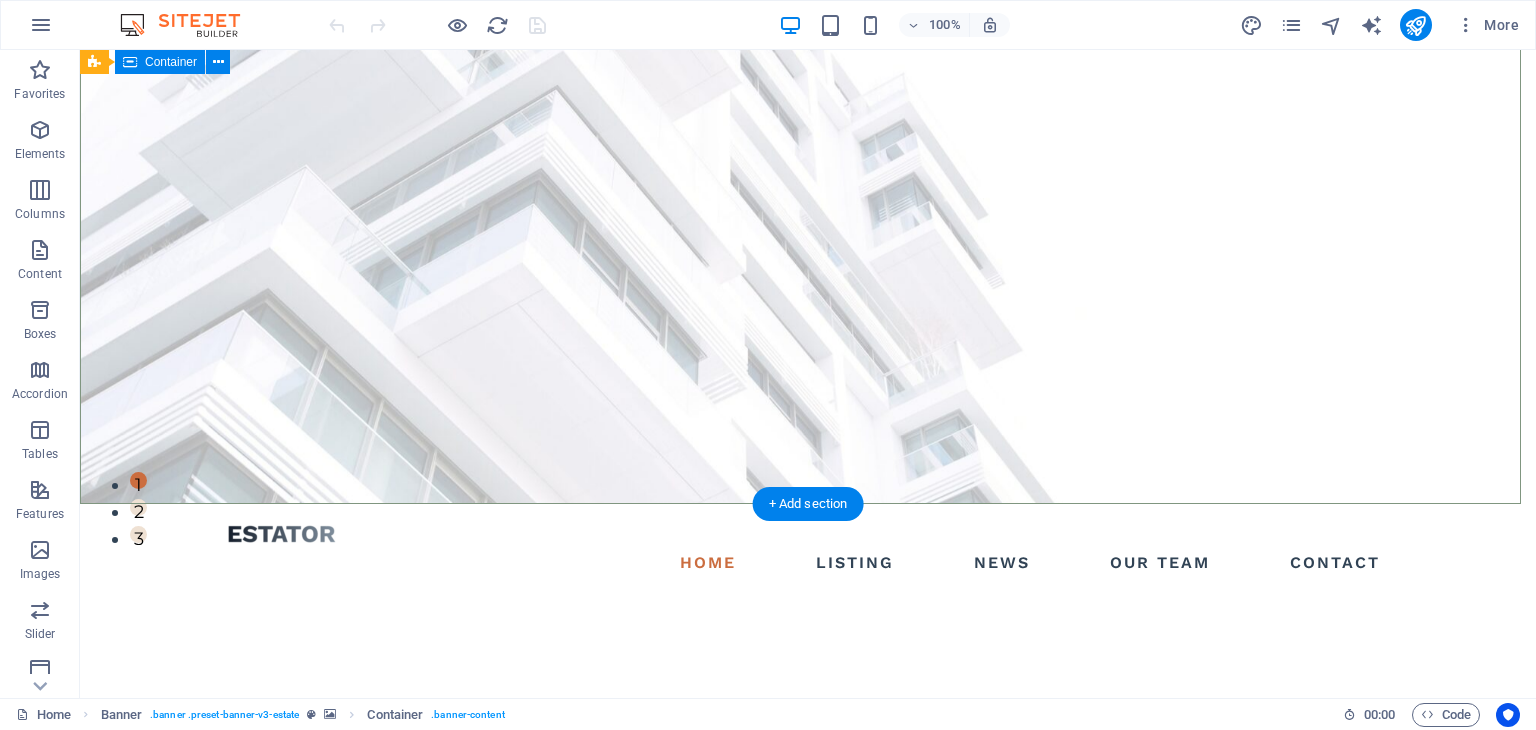 scroll, scrollTop: 0, scrollLeft: 0, axis: both 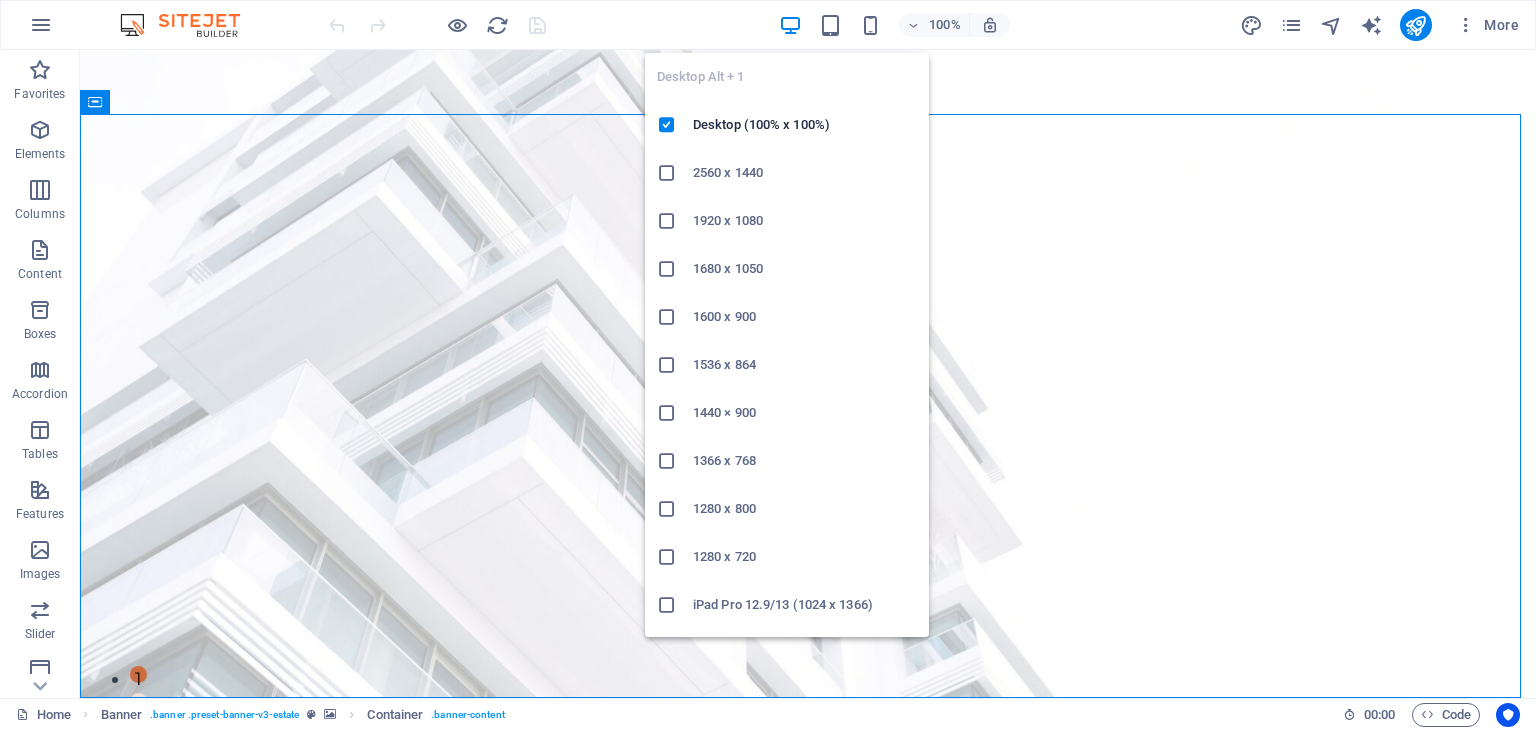click at bounding box center (790, 25) 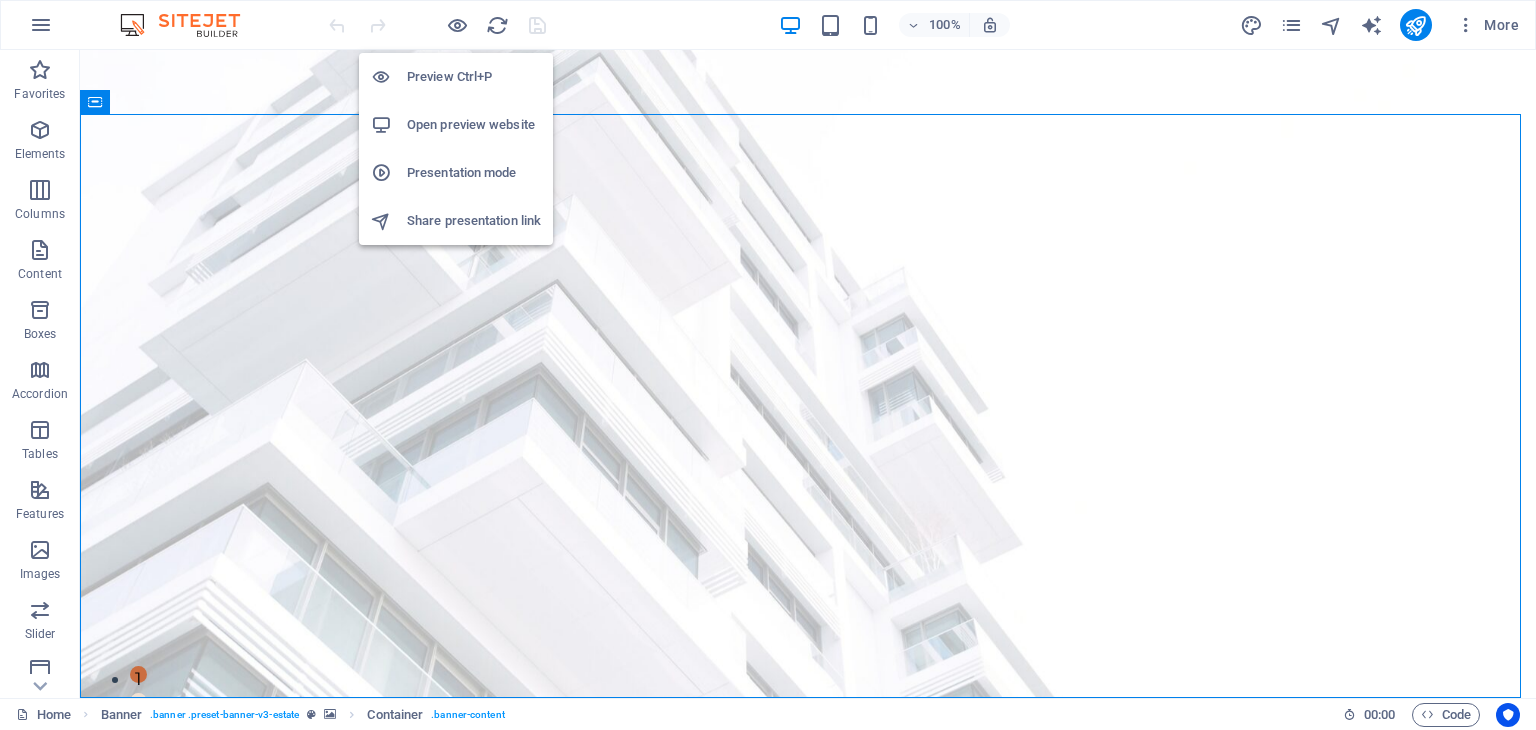 click on "Preview Ctrl+P" at bounding box center (474, 77) 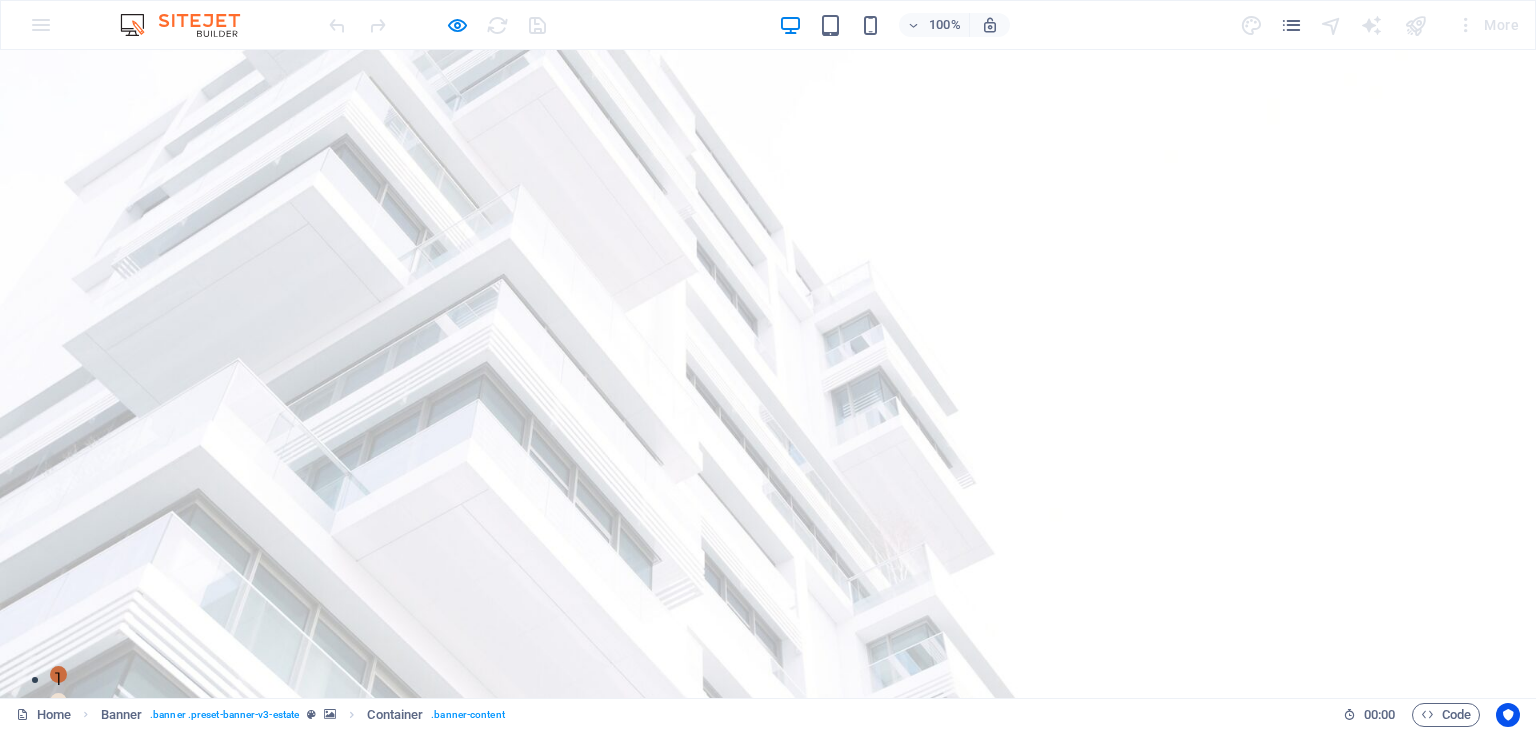 click on "get started" at bounding box center [768, 1087] 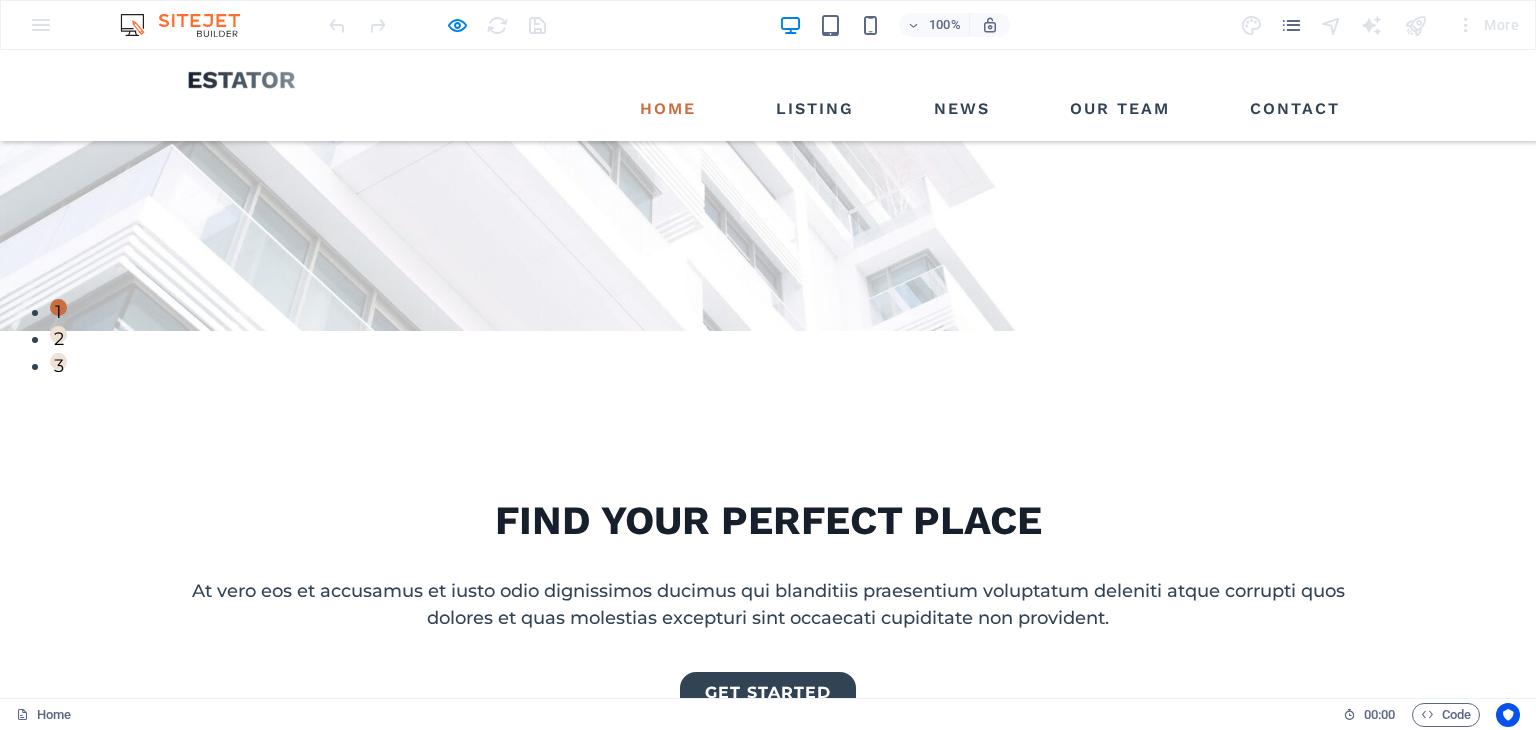 scroll, scrollTop: 0, scrollLeft: 0, axis: both 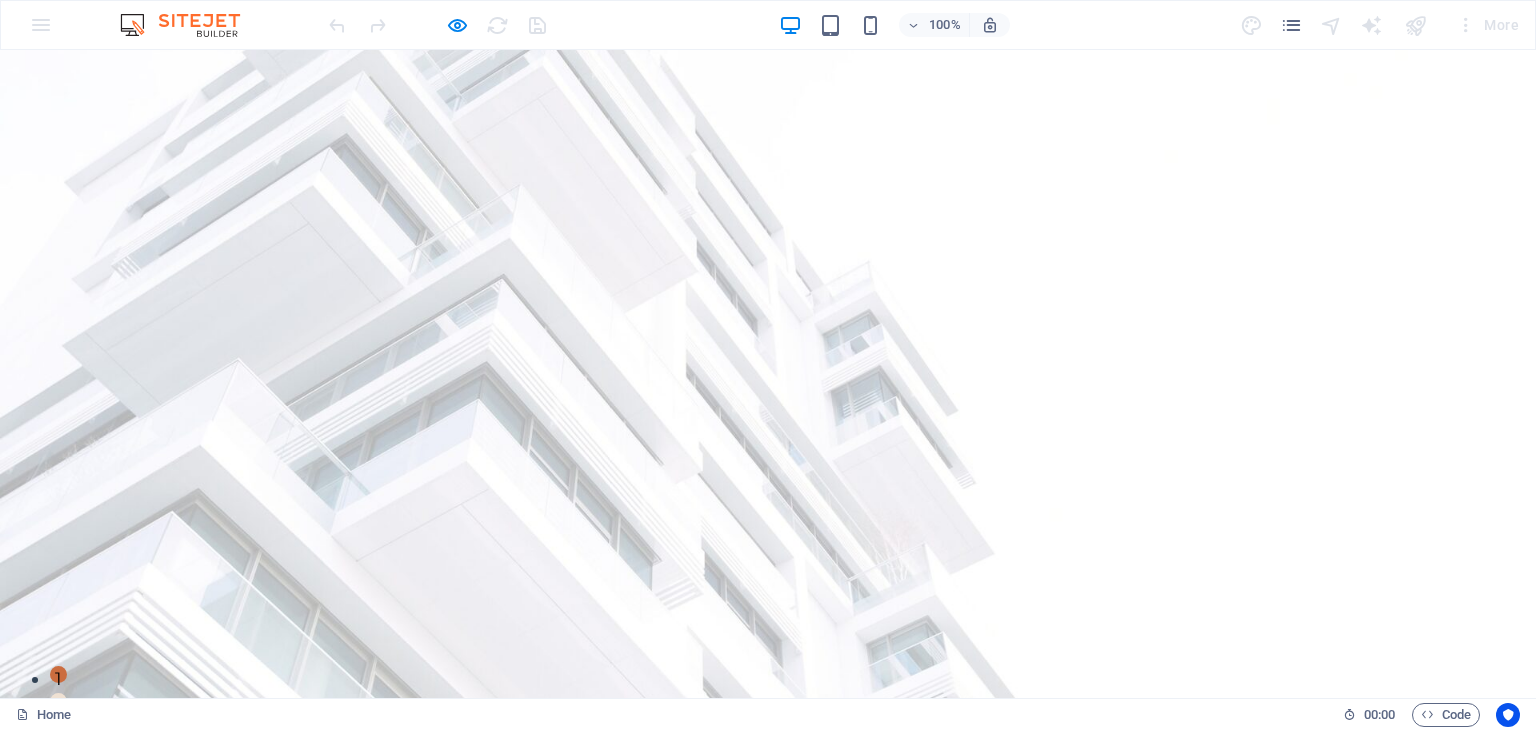 click on "Listing" at bounding box center (815, 757) 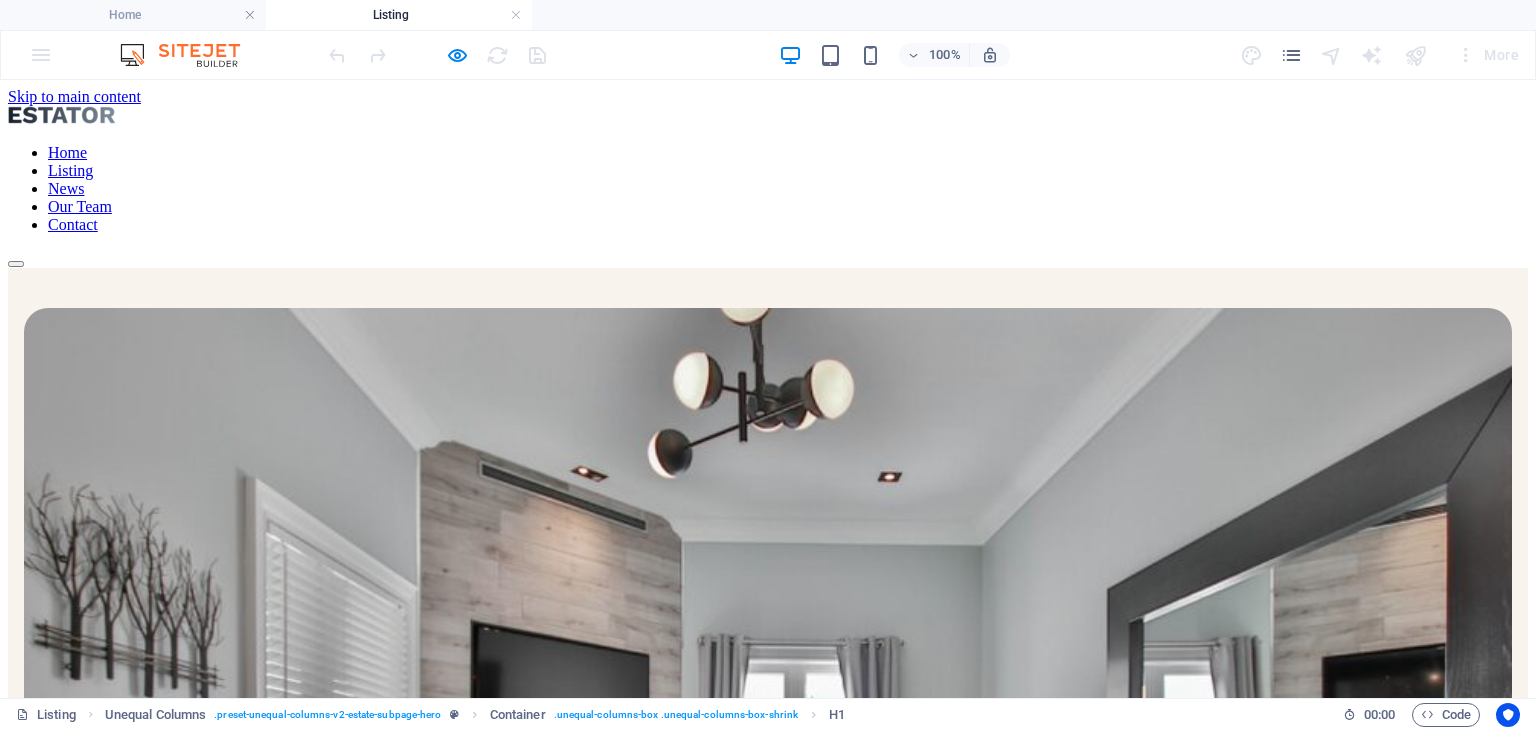 scroll, scrollTop: 0, scrollLeft: 0, axis: both 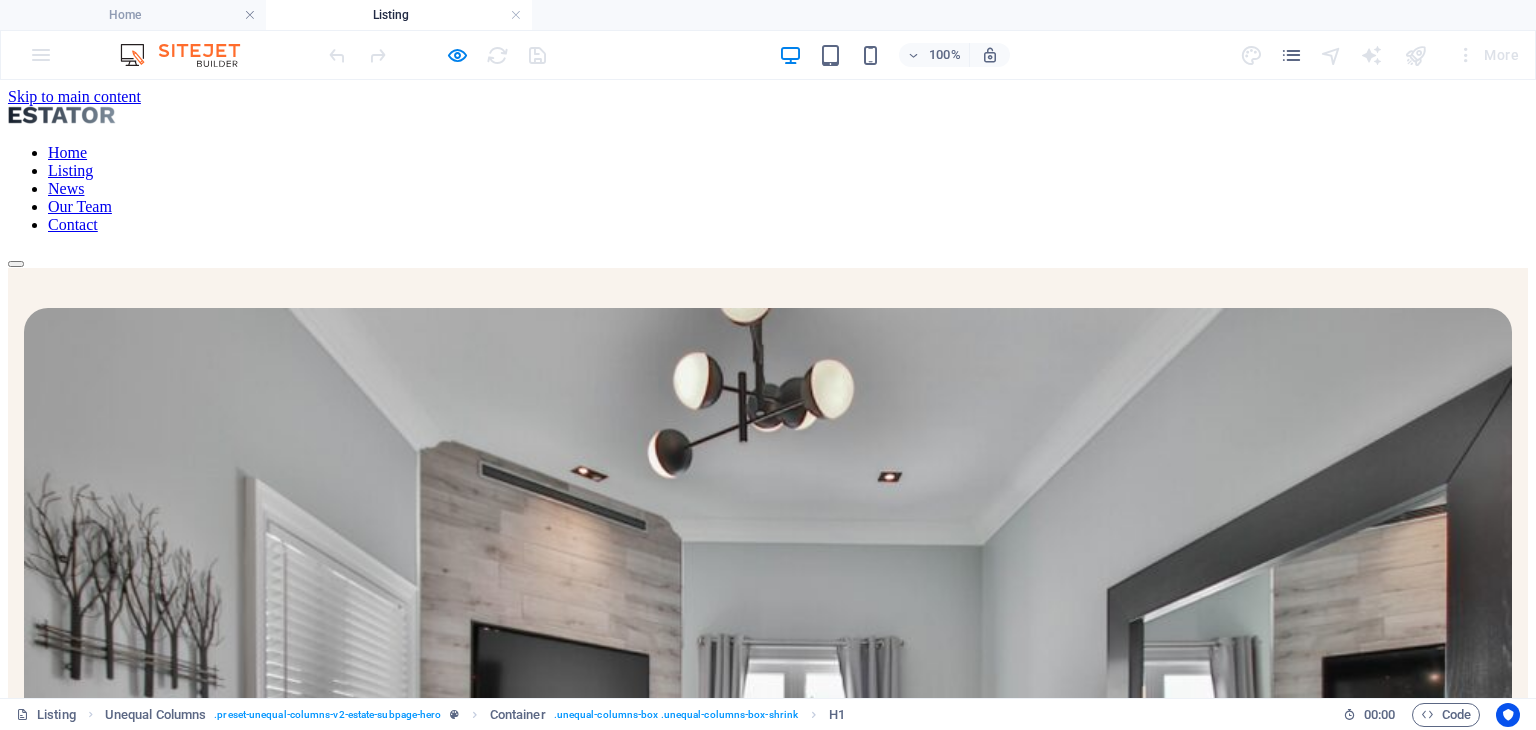 click on "Home Listing News Our Team Contact" at bounding box center (768, 189) 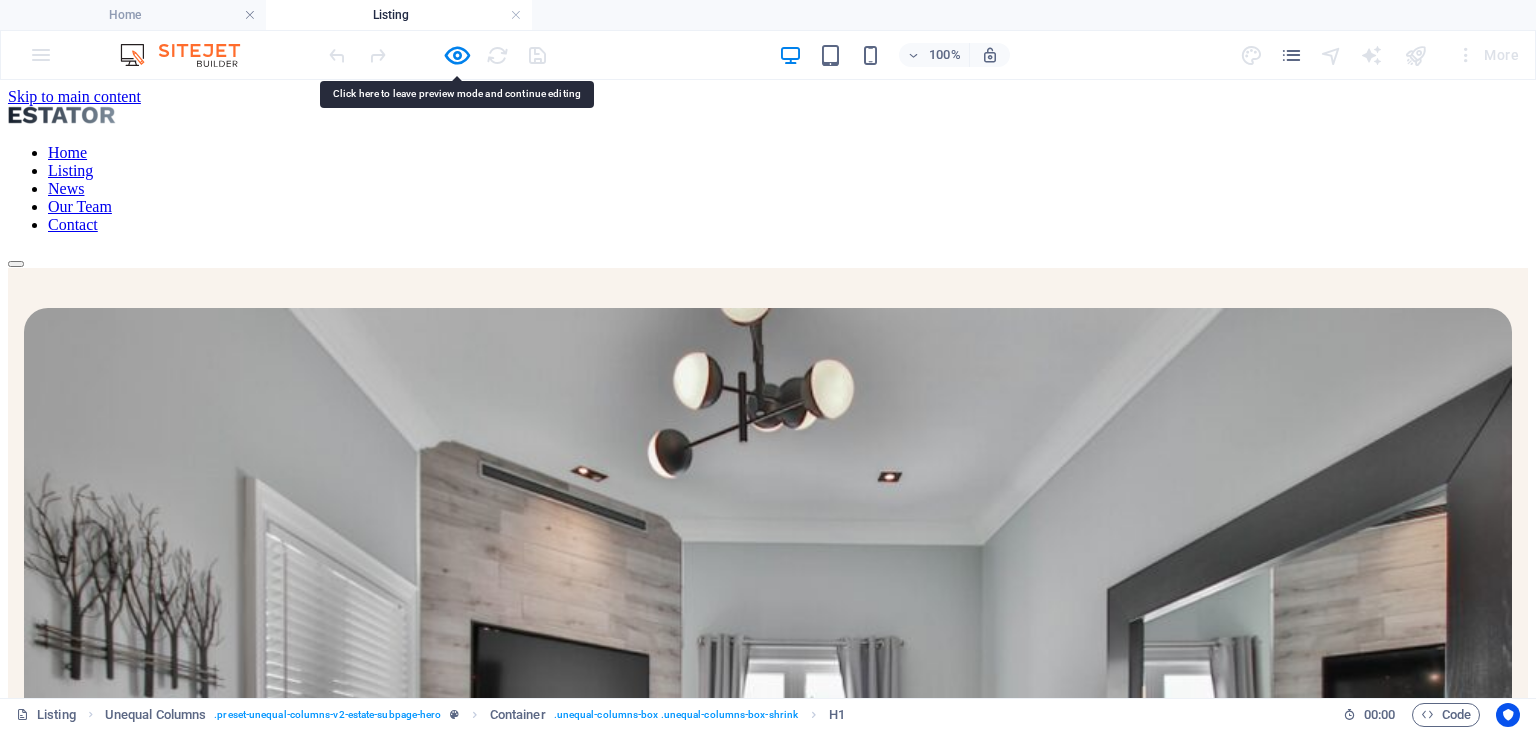 click on "Home Listing News Our Team Contact" at bounding box center (768, 189) 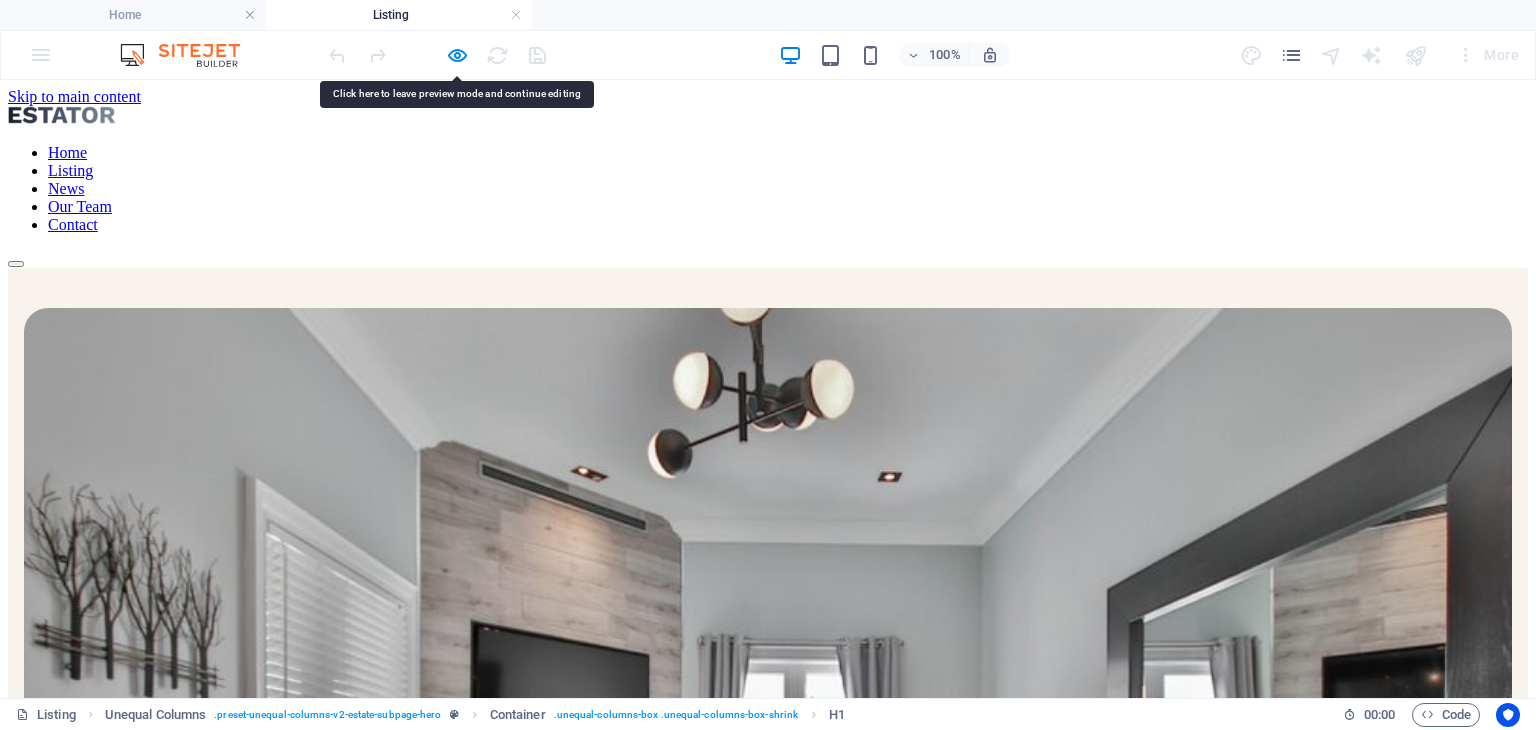 click on "Home Listing News Our Team Contact" at bounding box center (768, 189) 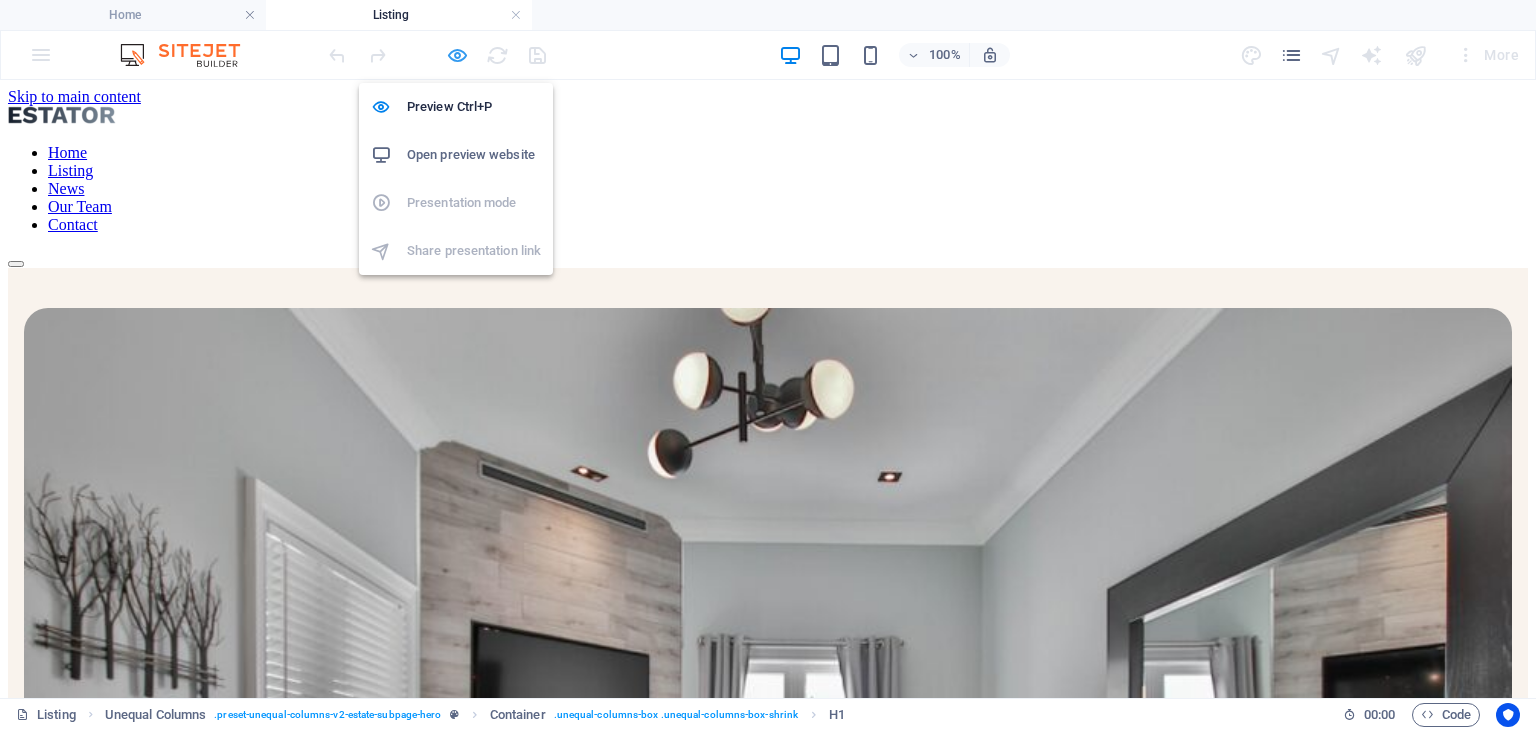 click at bounding box center [457, 55] 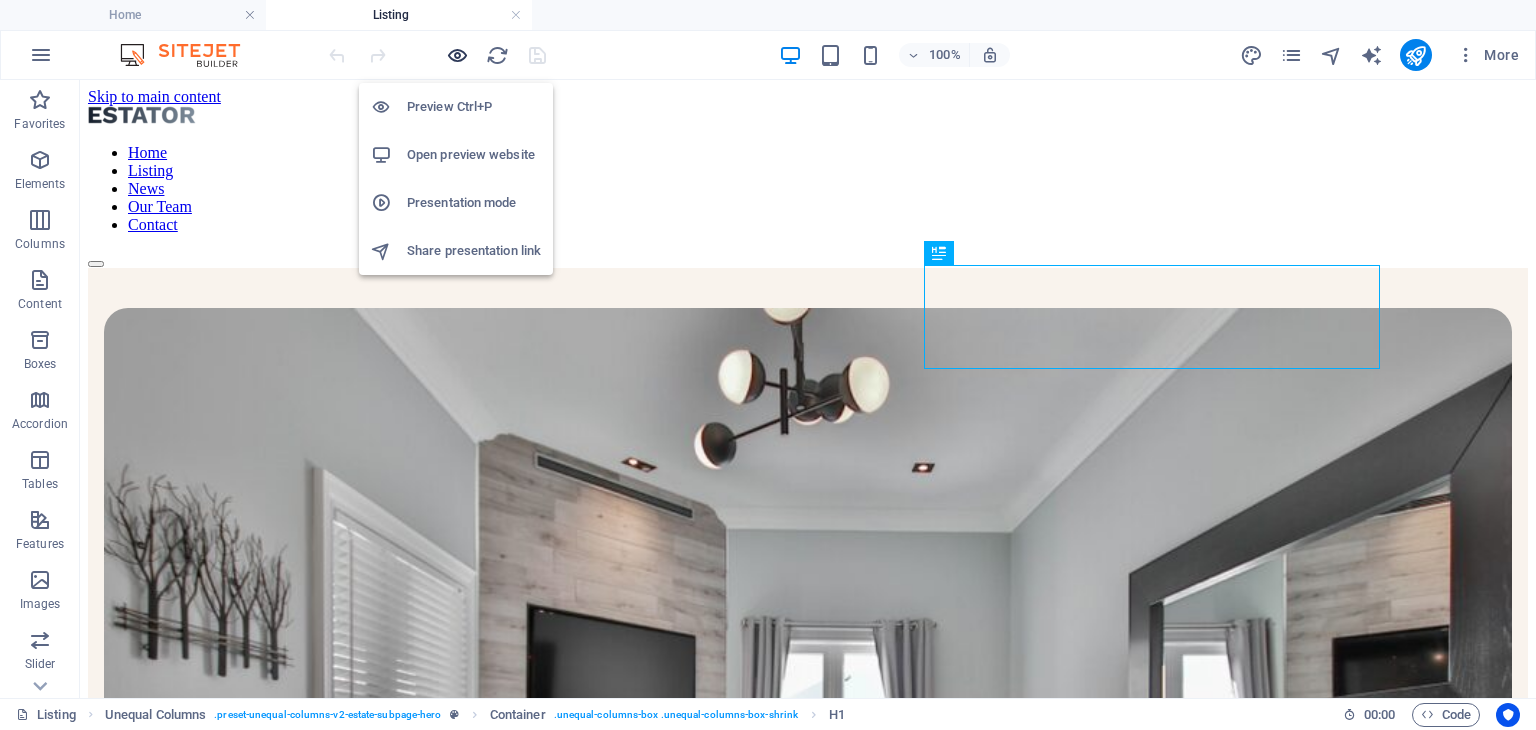 click at bounding box center (457, 55) 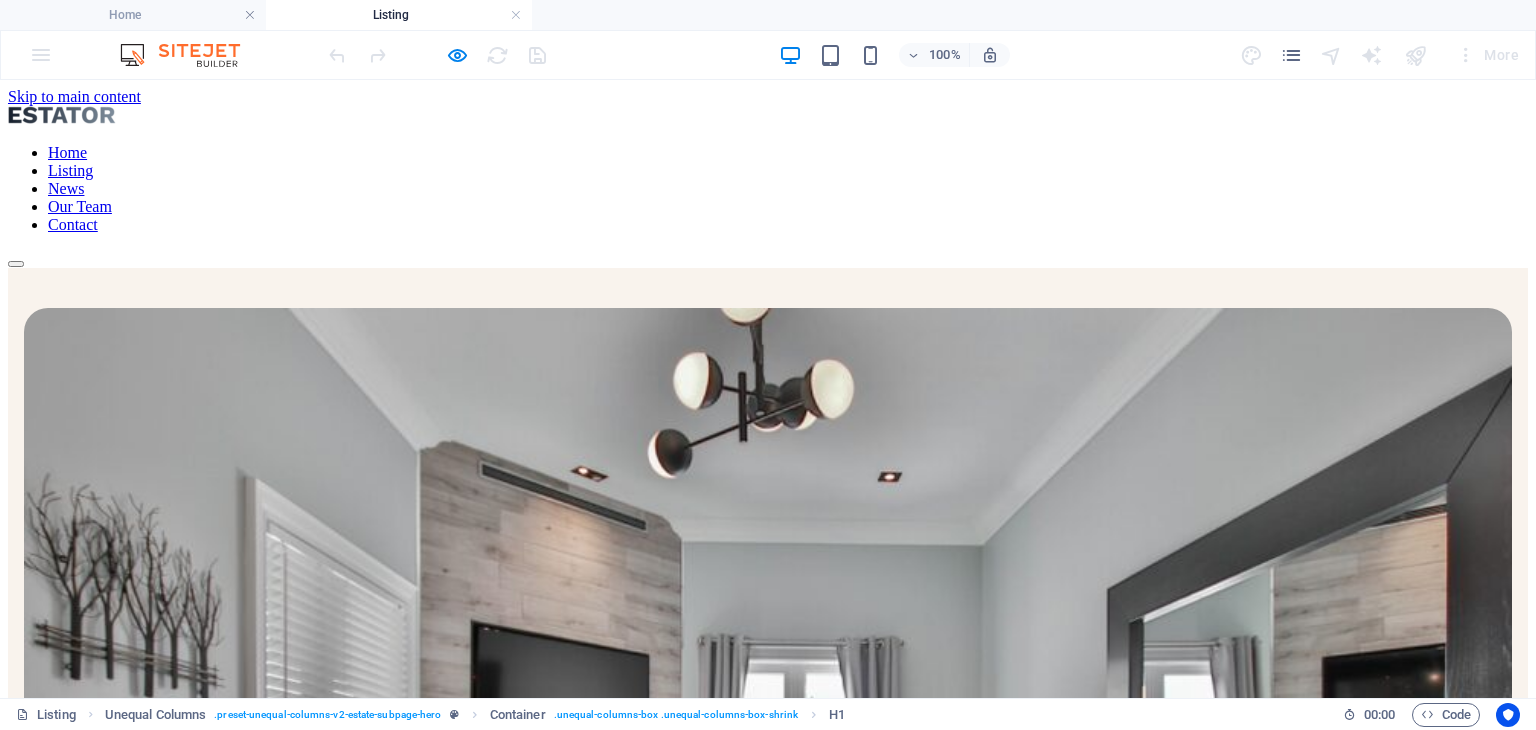 click on "News" at bounding box center (66, 188) 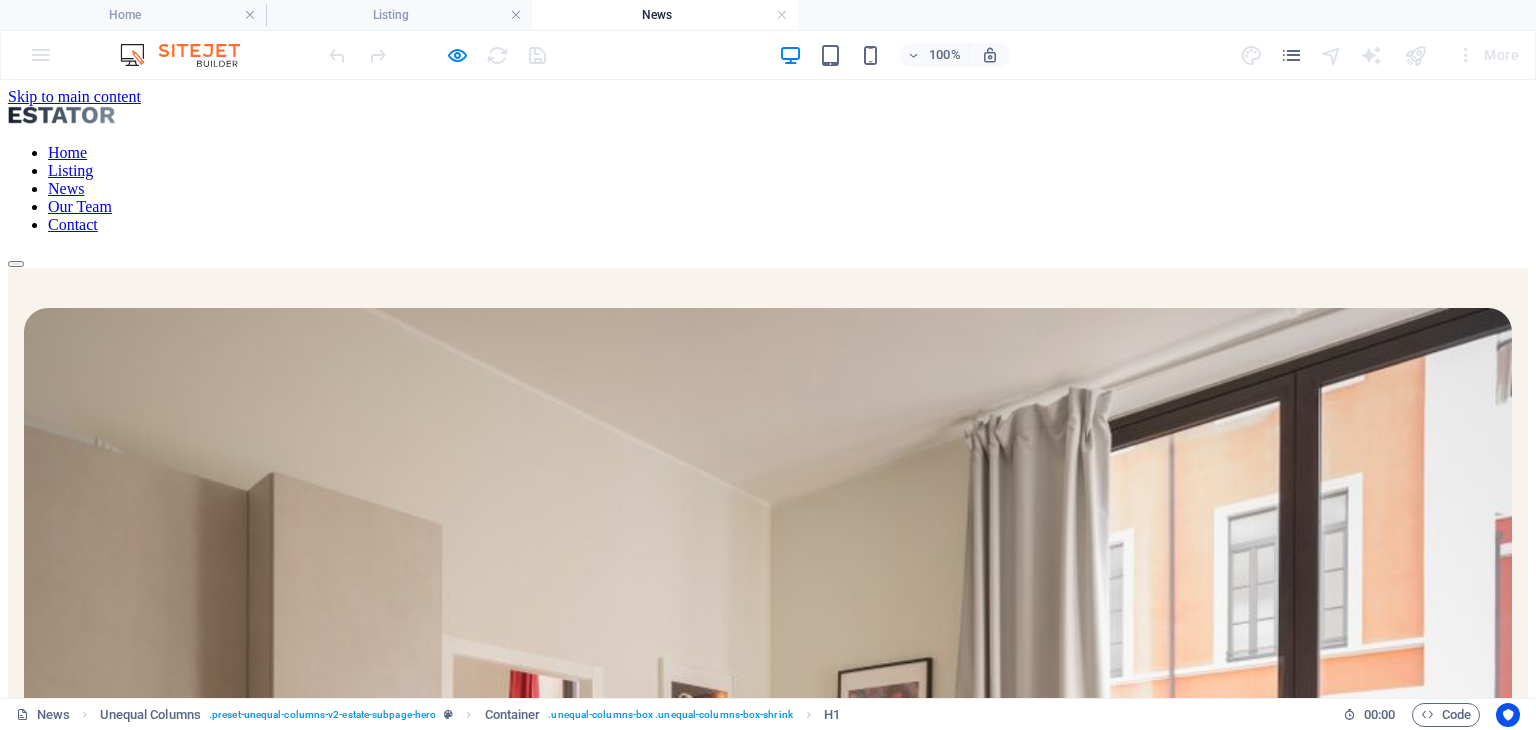 scroll, scrollTop: 0, scrollLeft: 0, axis: both 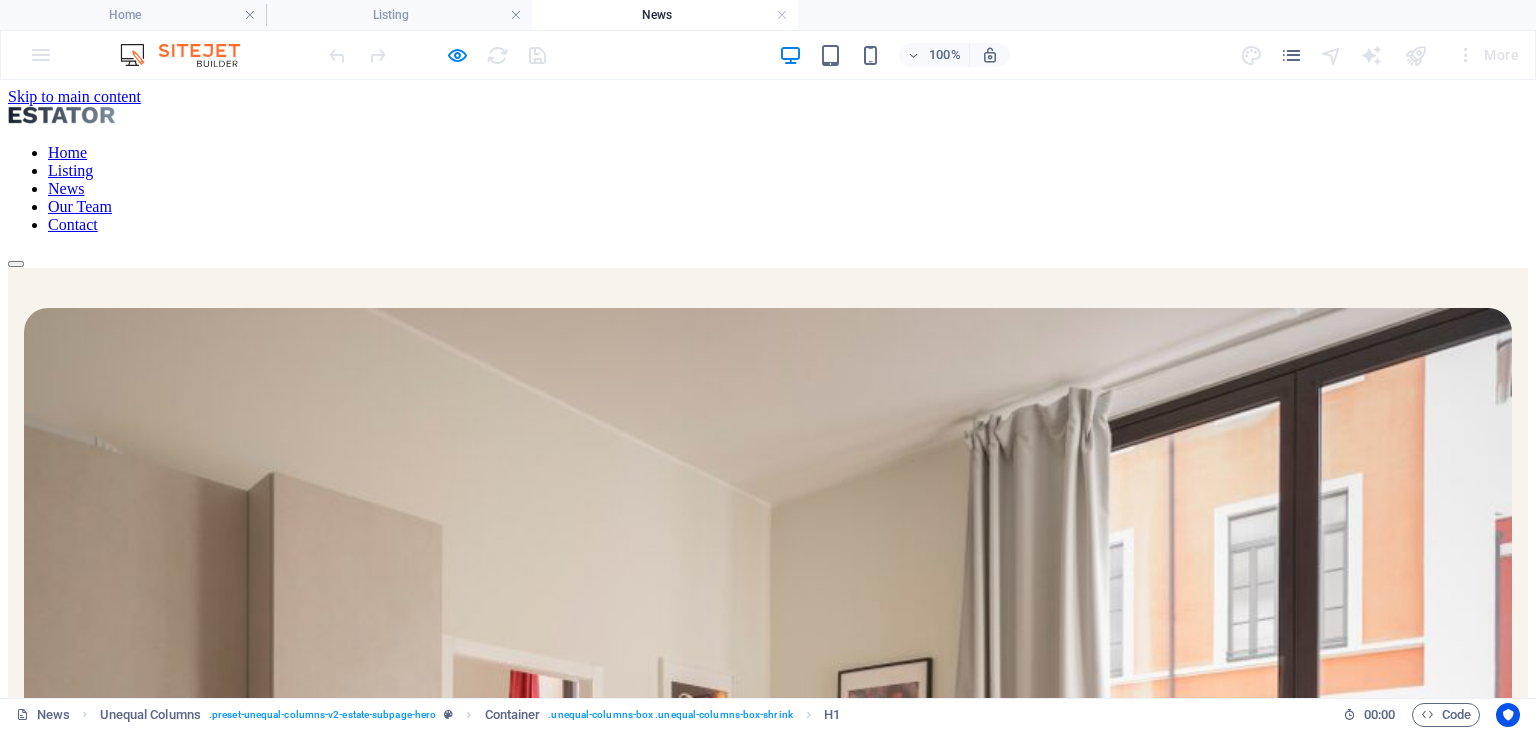 click on "Home Listing News Our Team Contact" at bounding box center [768, 187] 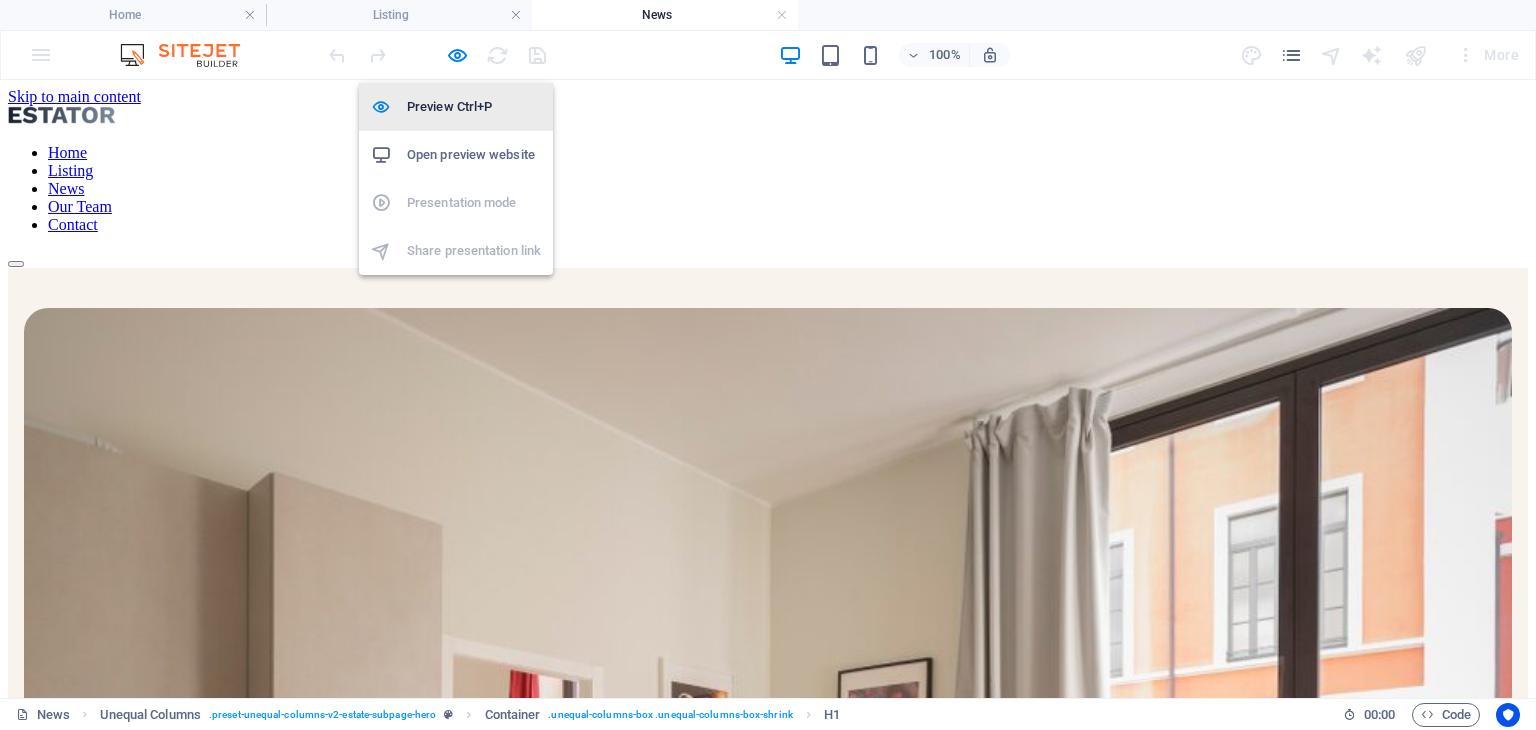 click on "Preview Ctrl+P" at bounding box center (474, 107) 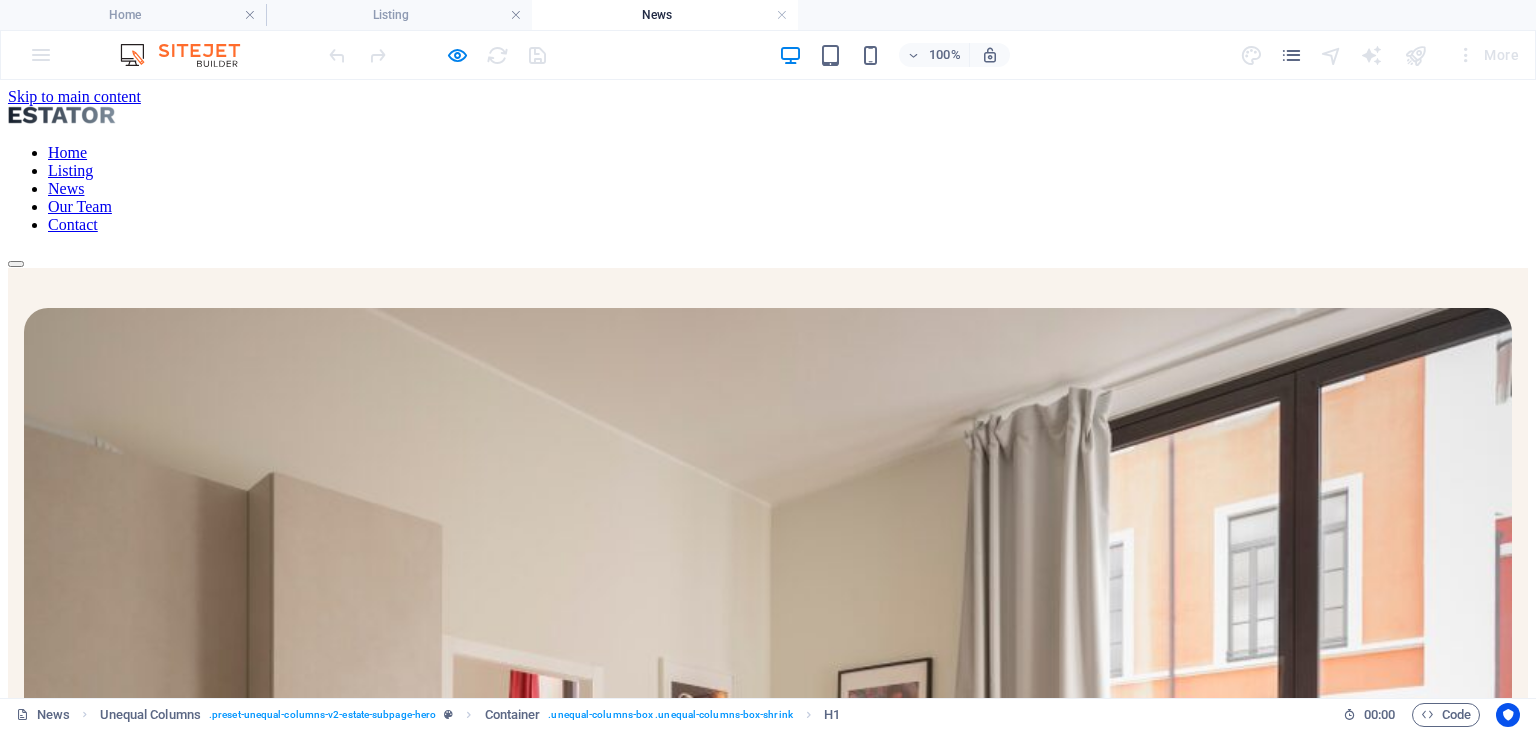 click on "Our Team" at bounding box center [80, 206] 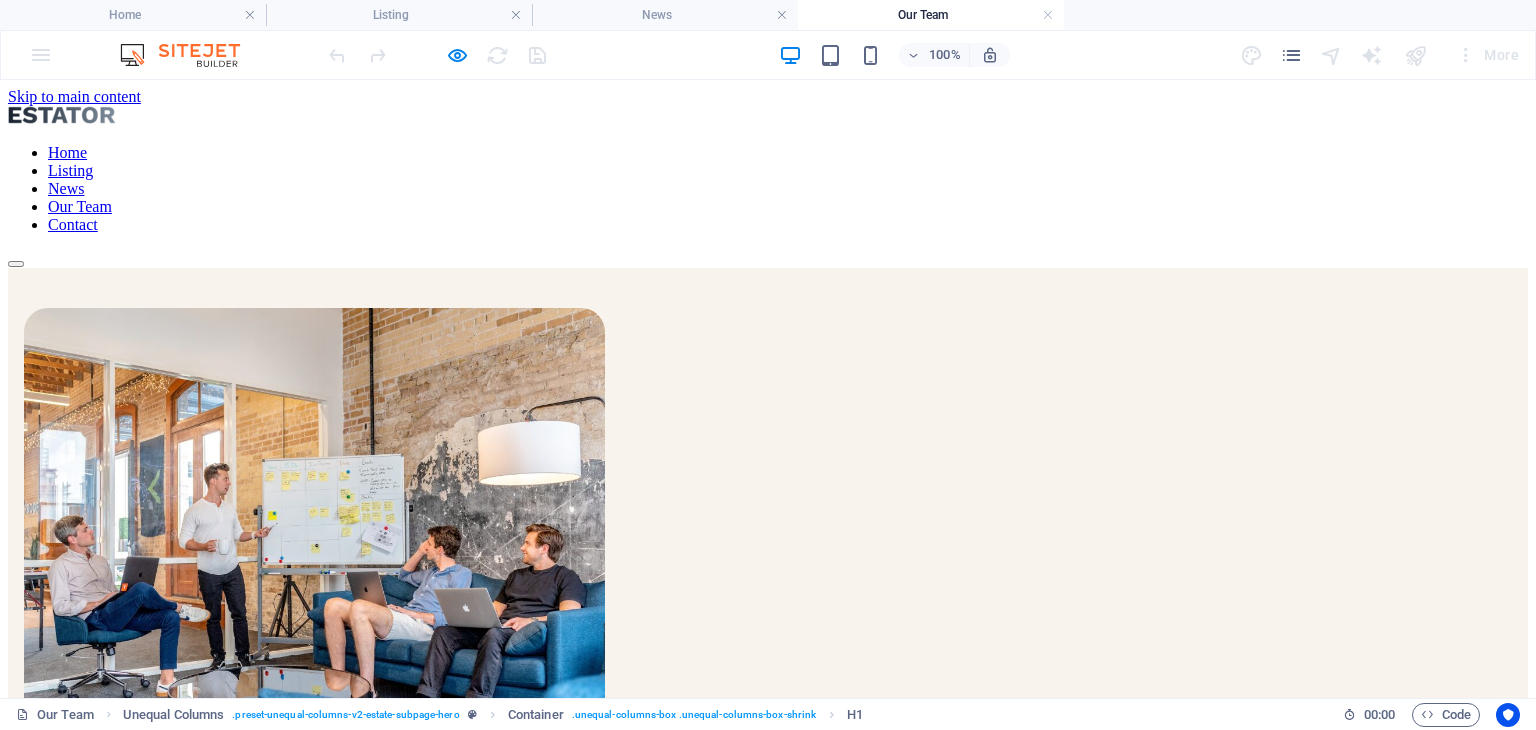 scroll, scrollTop: 0, scrollLeft: 0, axis: both 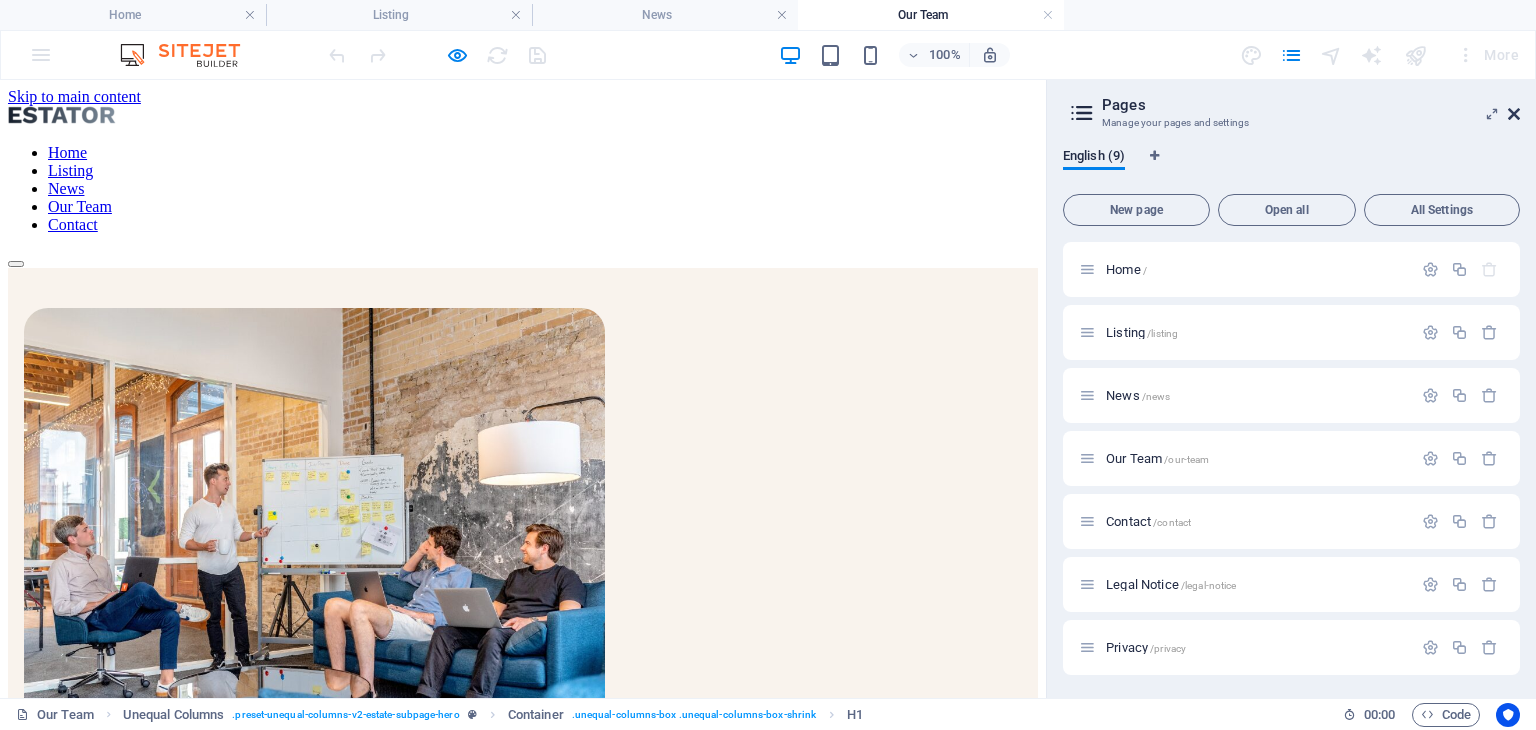 click at bounding box center [1514, 114] 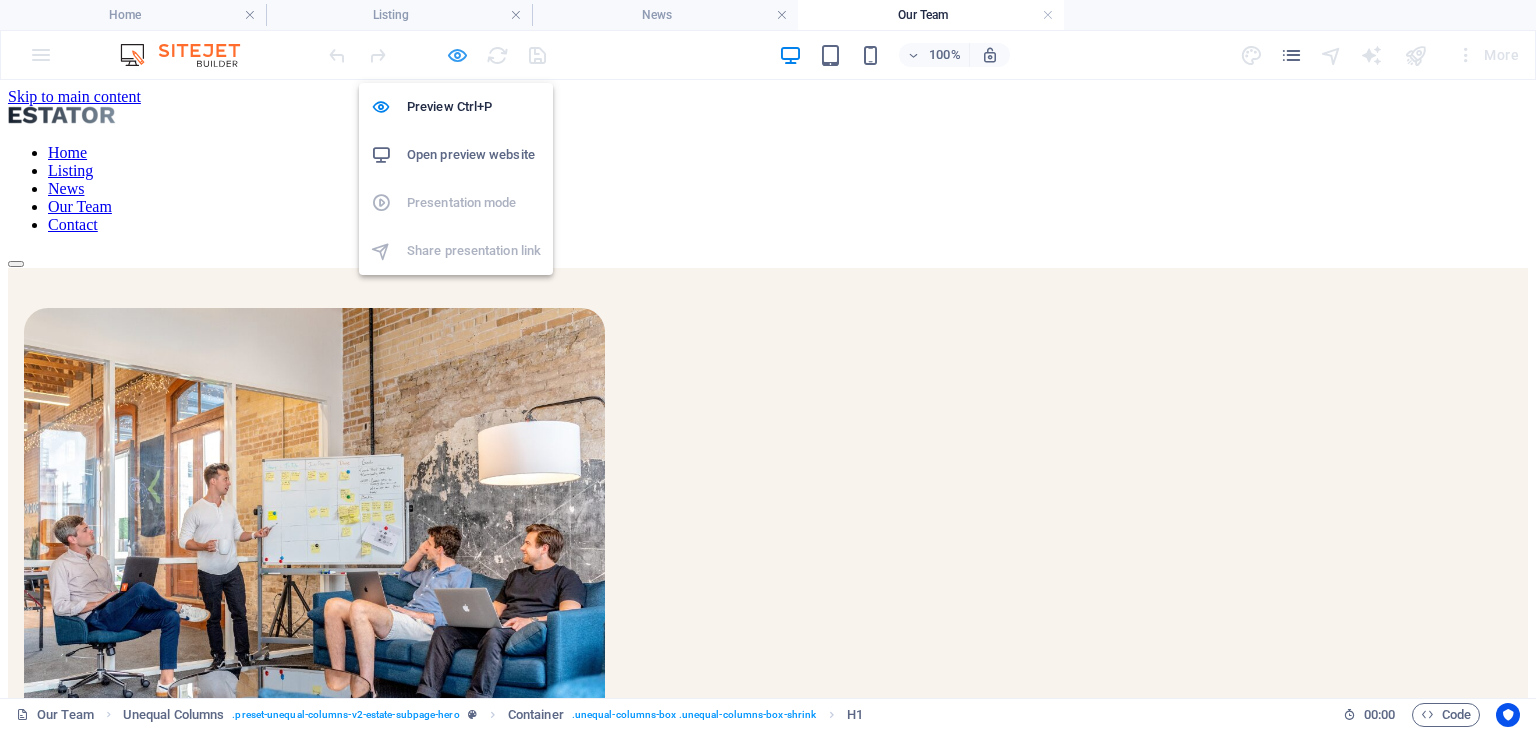 click at bounding box center [457, 55] 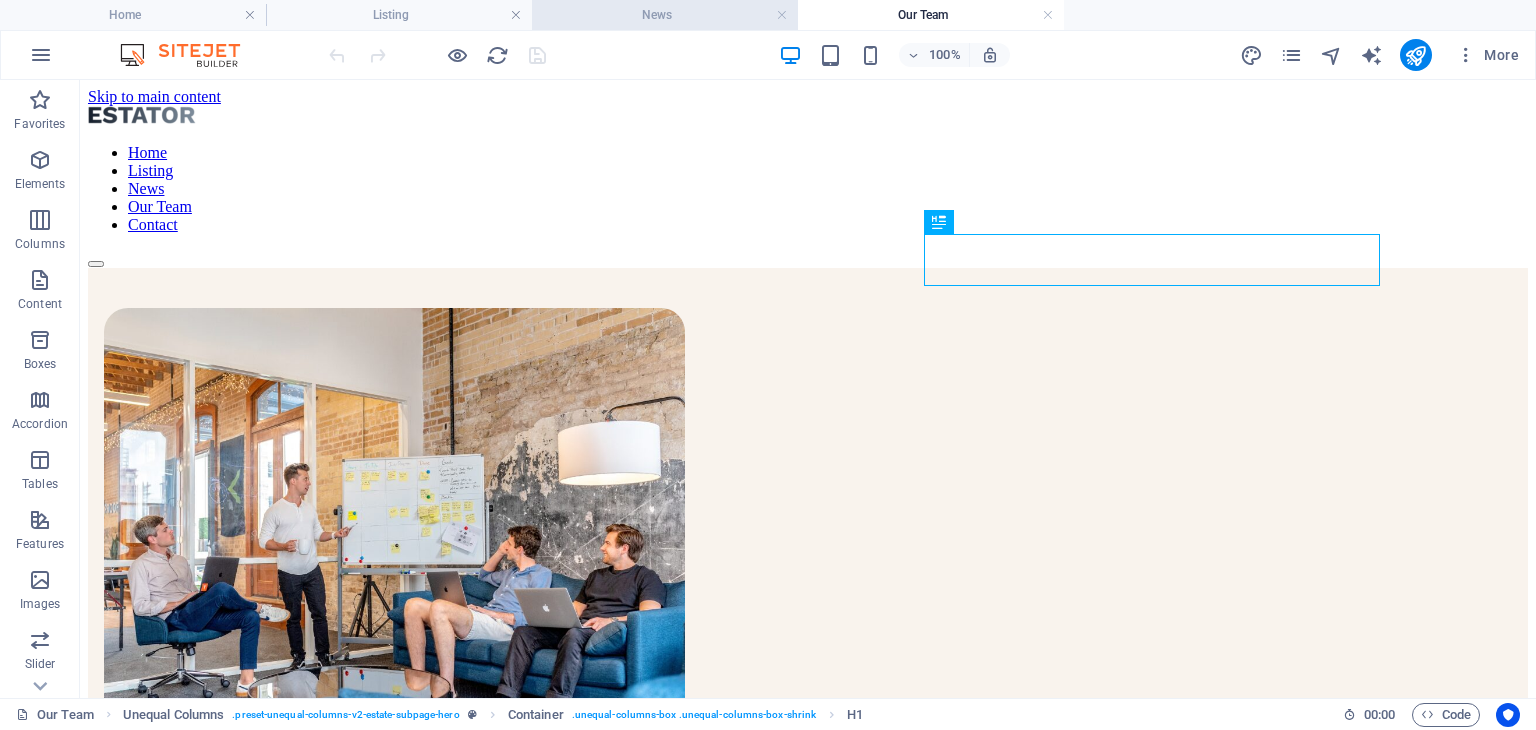 click on "News" at bounding box center (665, 15) 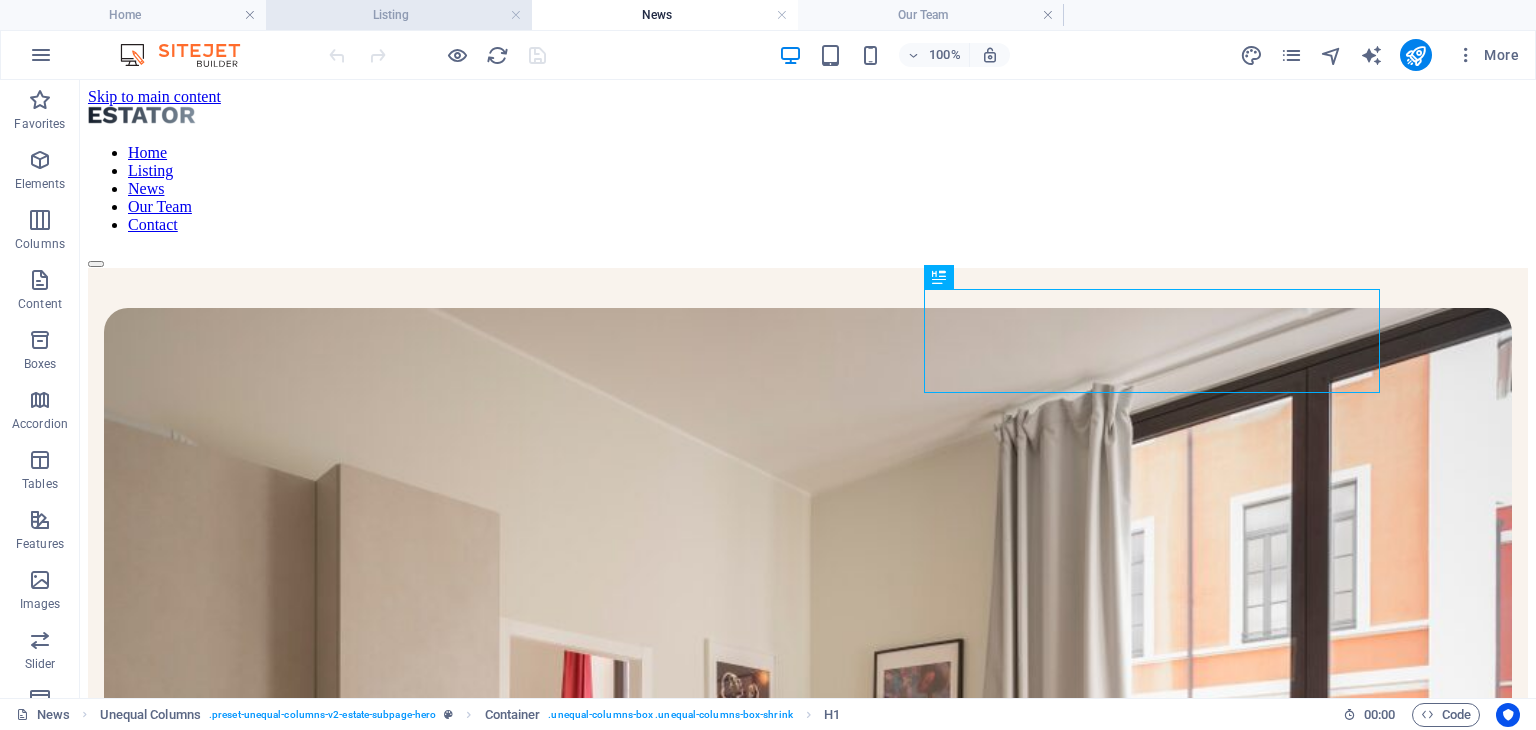 click on "Listing" at bounding box center [399, 15] 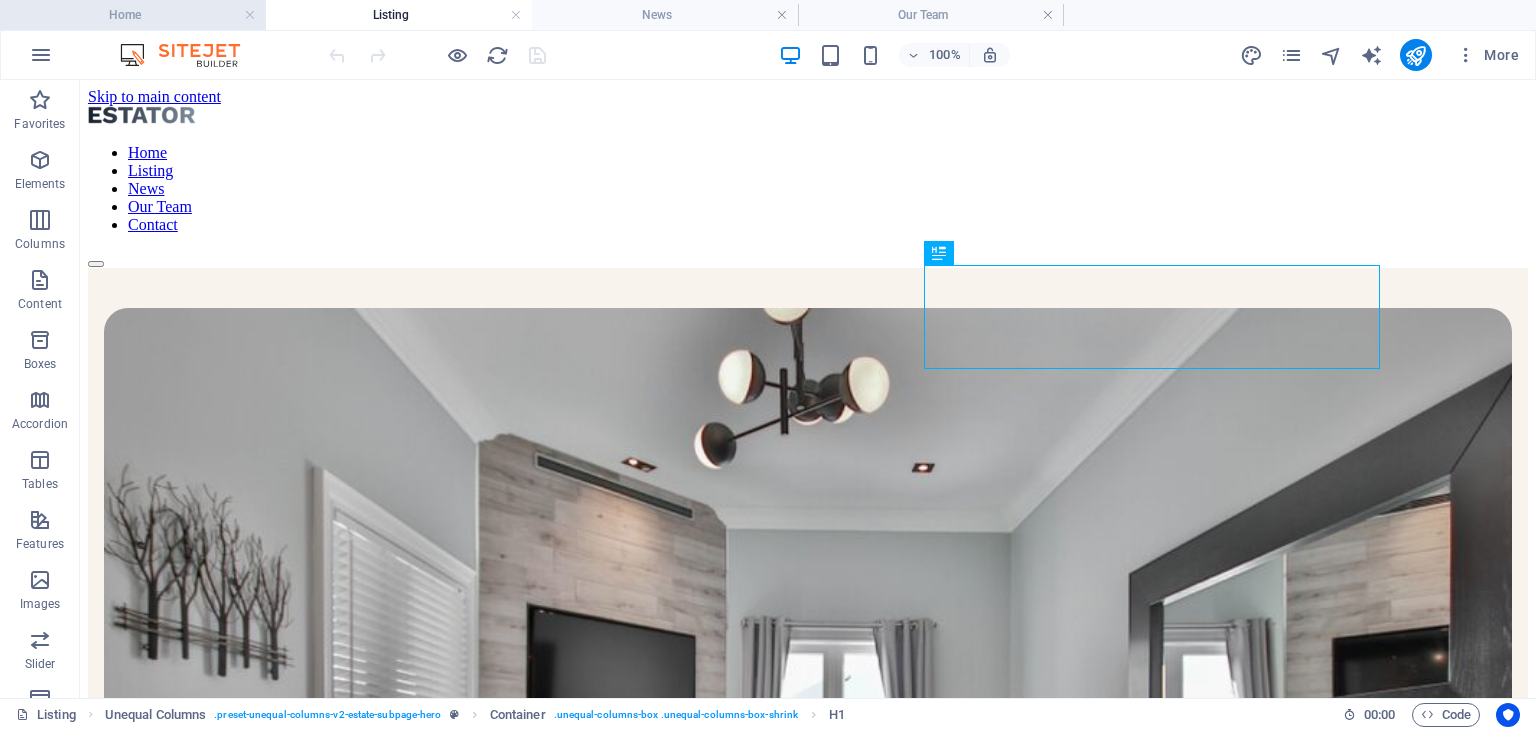 click on "Home" at bounding box center (133, 15) 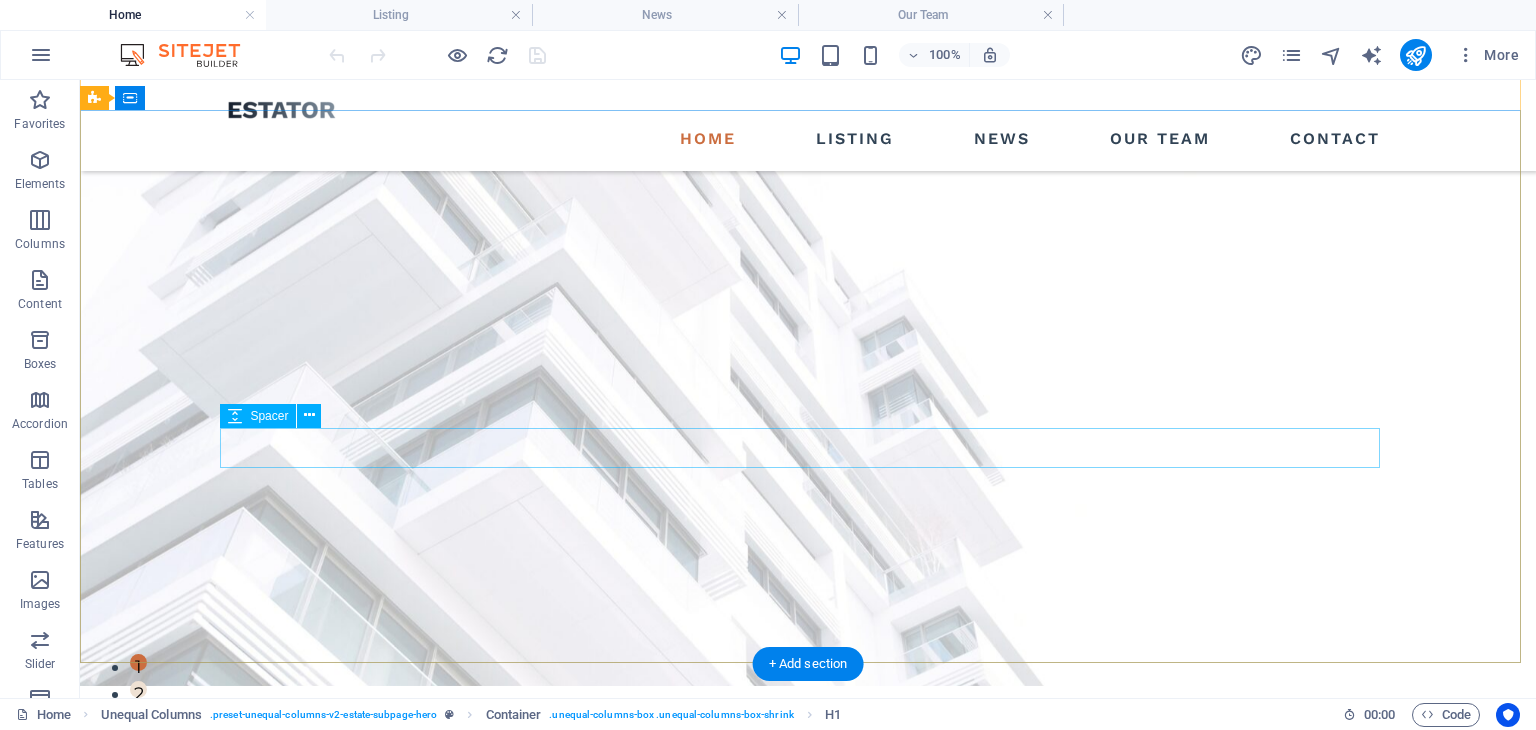 scroll, scrollTop: 0, scrollLeft: 0, axis: both 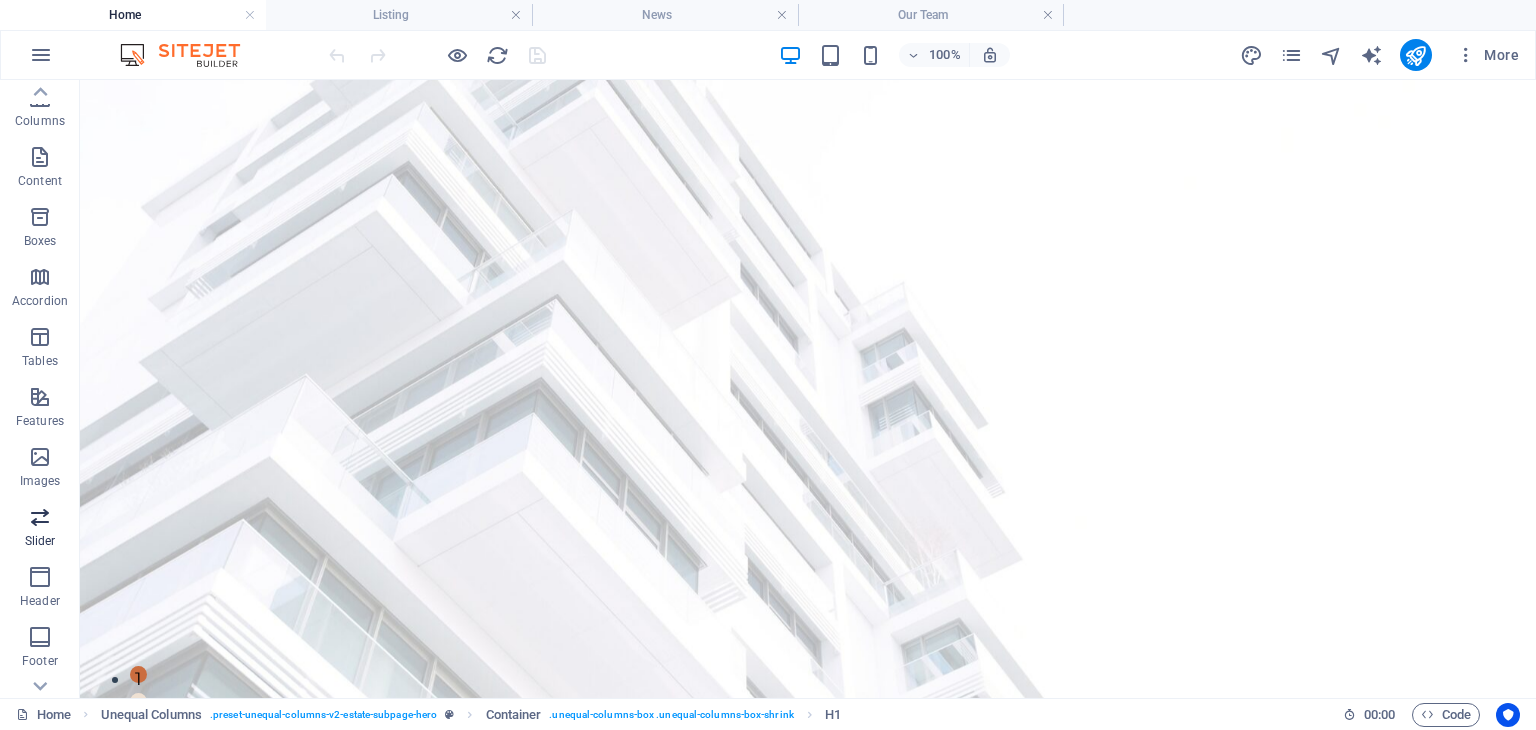 click at bounding box center [40, 517] 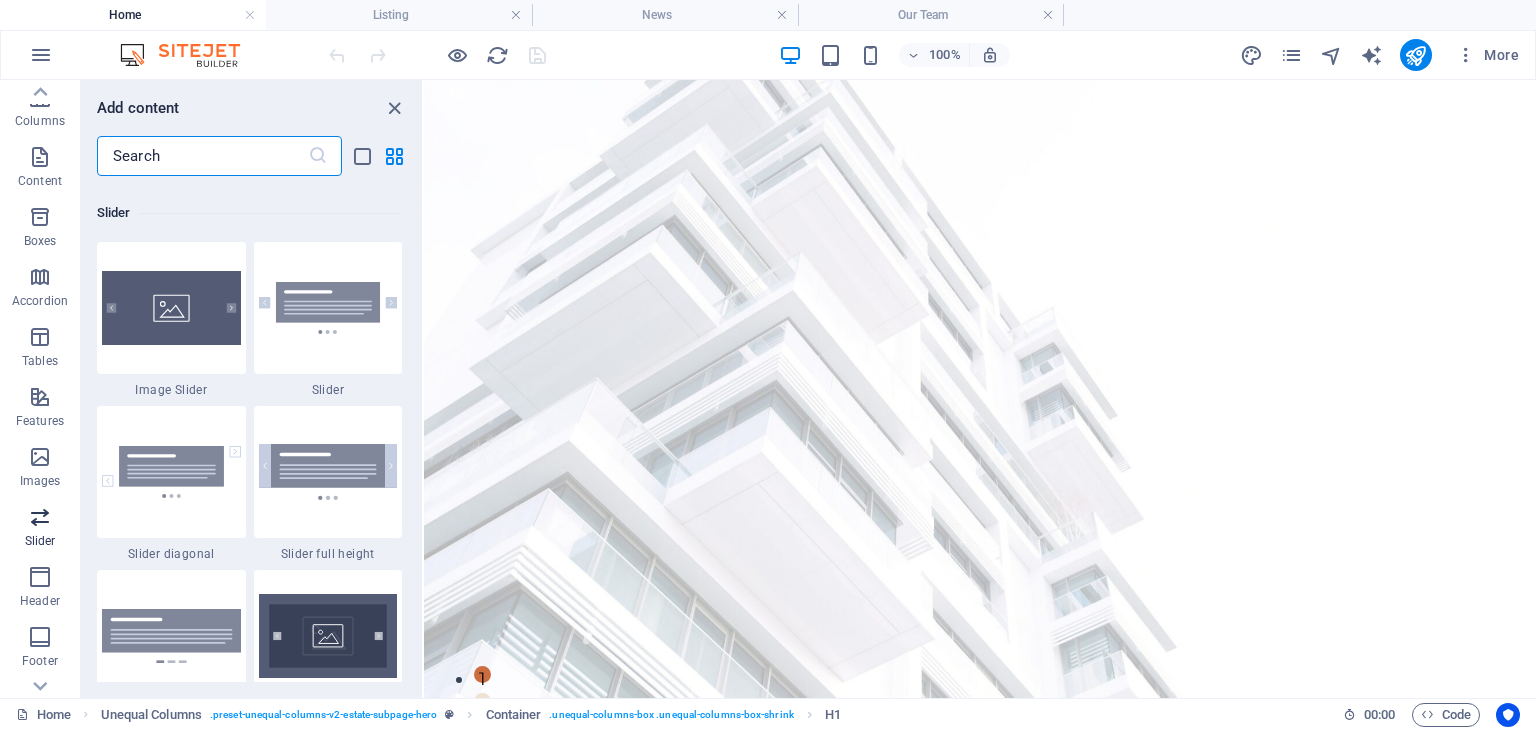 scroll, scrollTop: 11336, scrollLeft: 0, axis: vertical 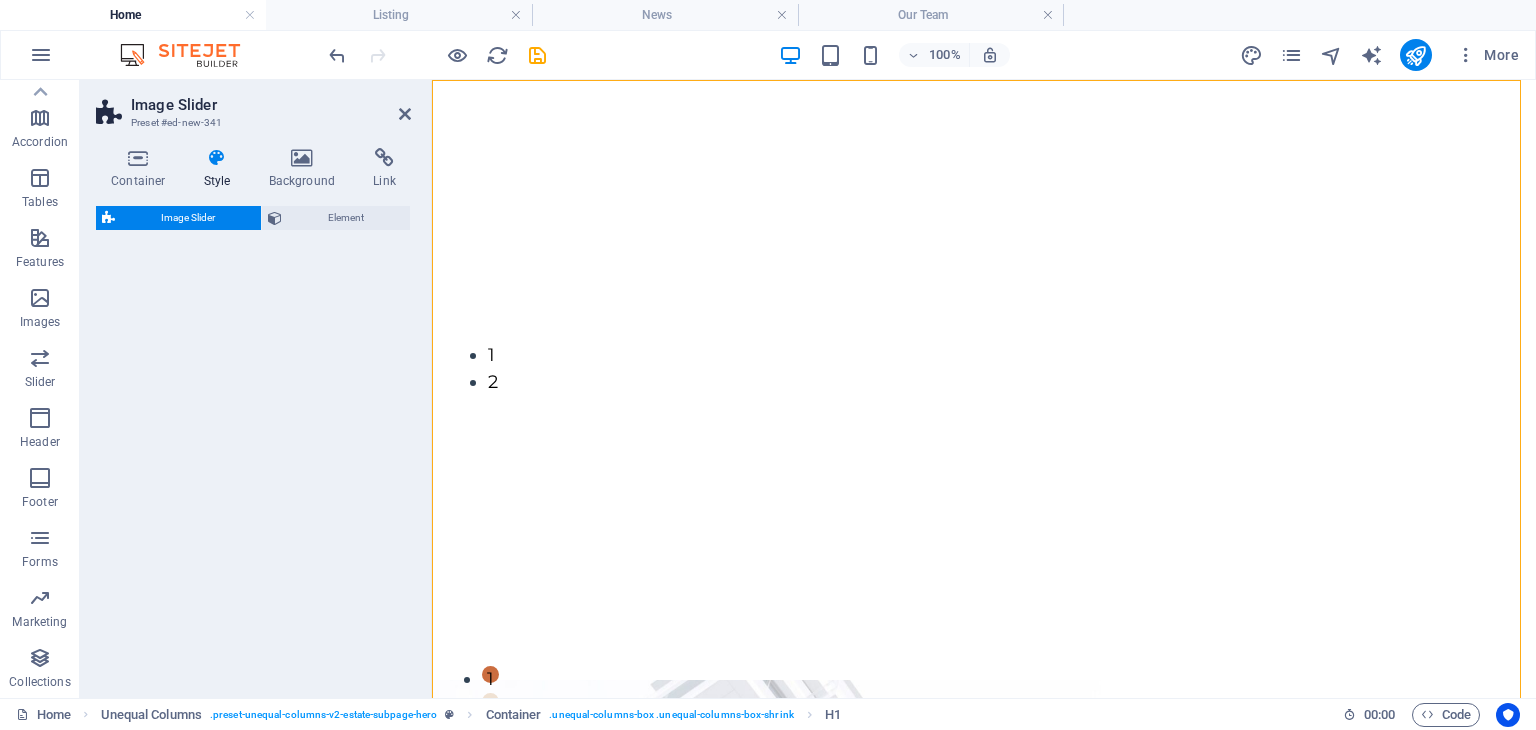 select on "rem" 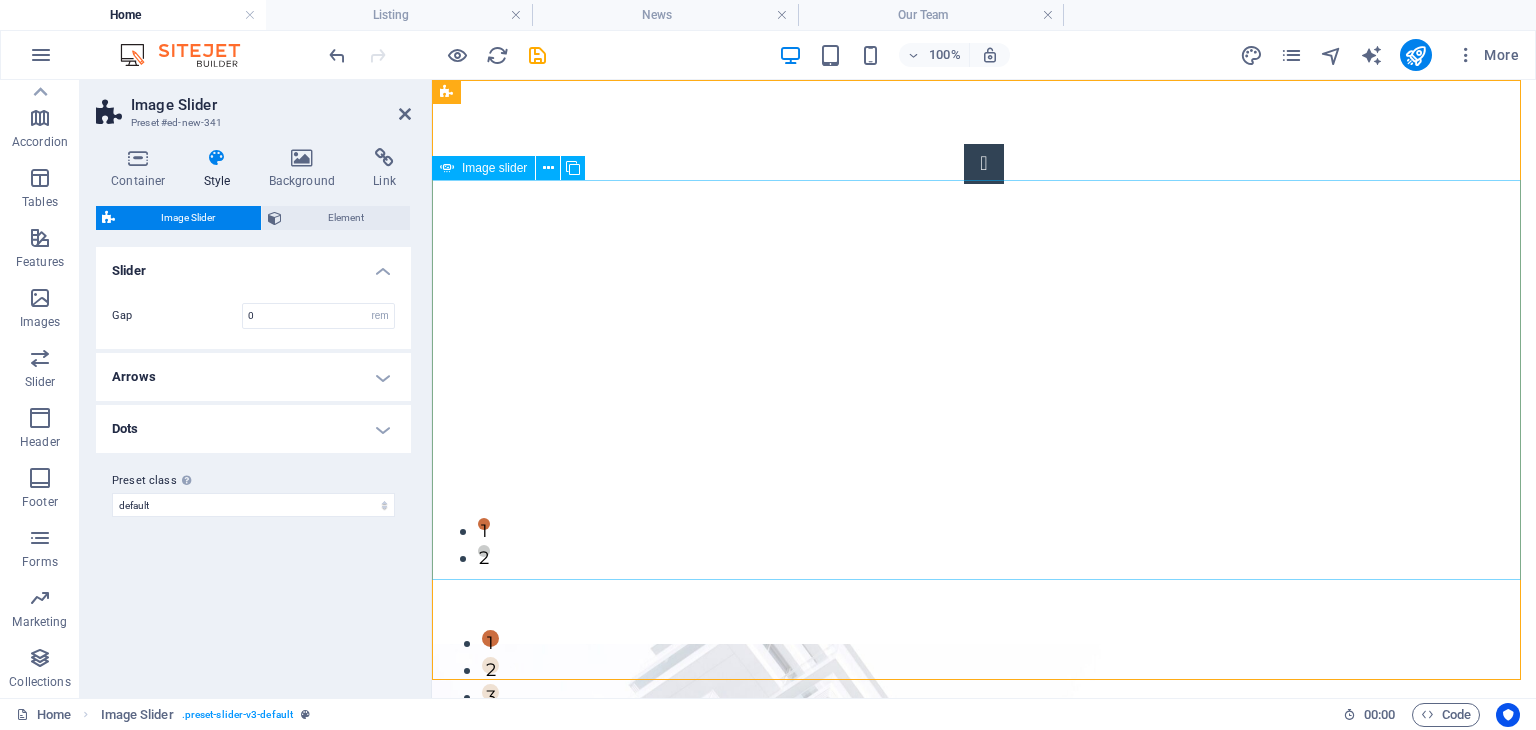 scroll, scrollTop: 0, scrollLeft: 0, axis: both 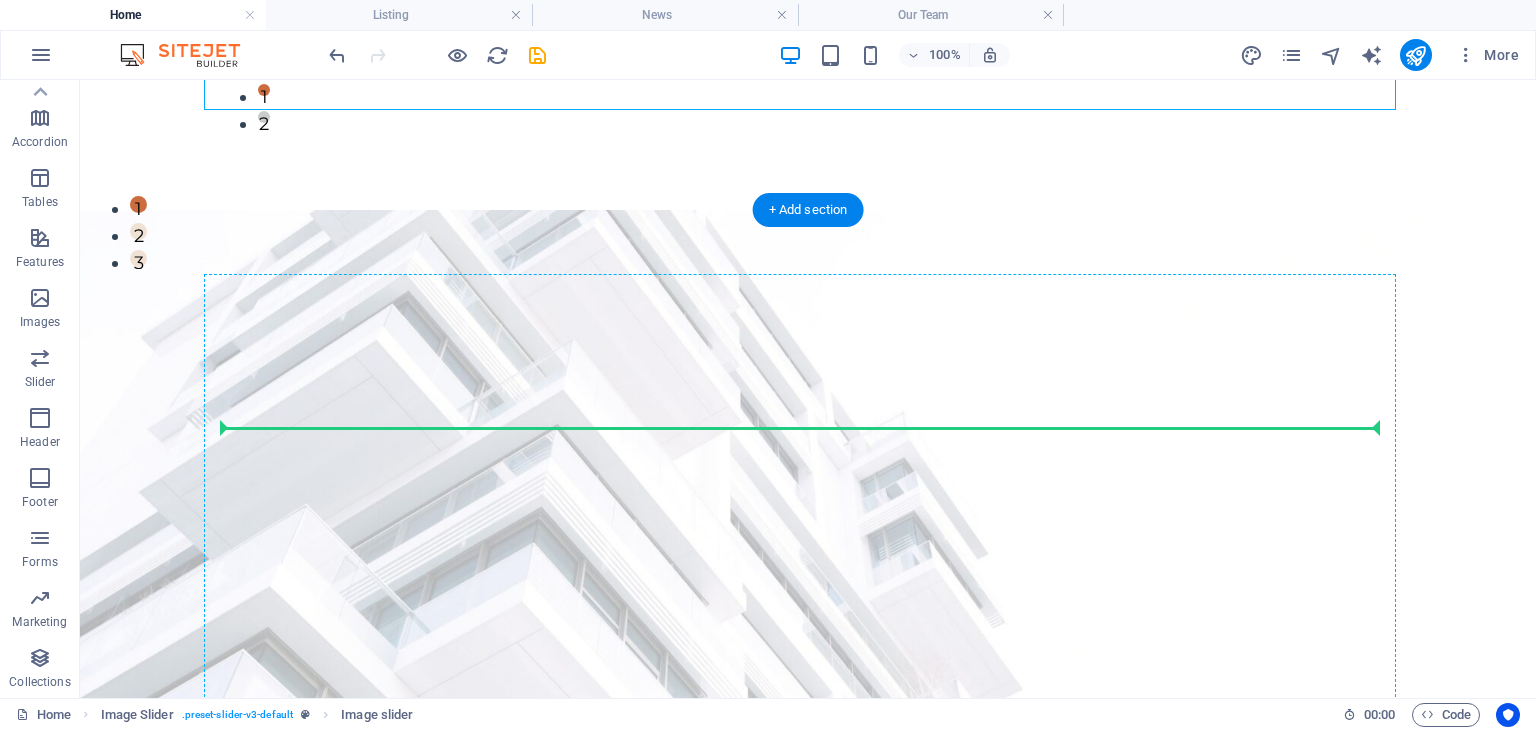 drag, startPoint x: 413, startPoint y: 309, endPoint x: 728, endPoint y: 453, distance: 346.35385 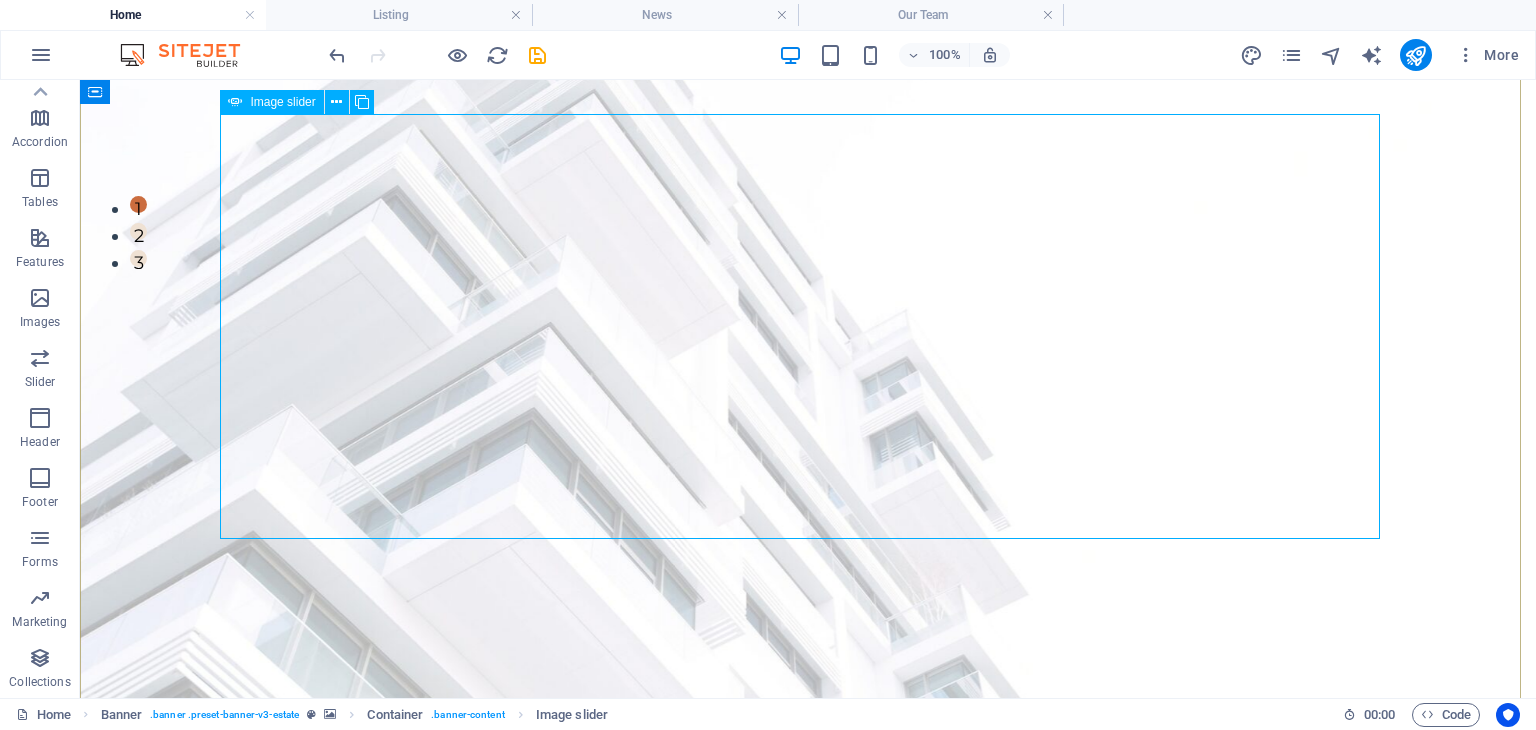 scroll, scrollTop: 0, scrollLeft: 0, axis: both 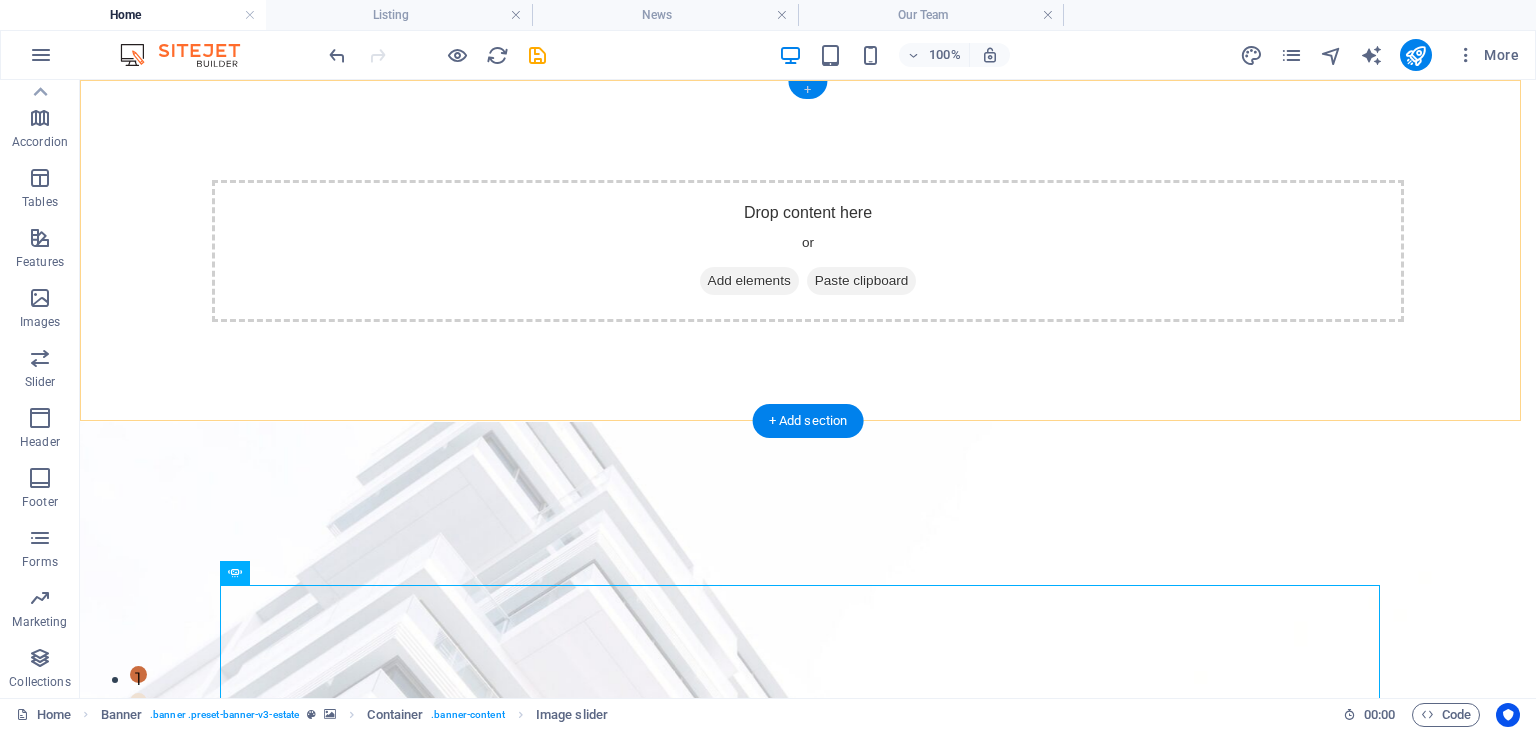 click on "+" at bounding box center [807, 90] 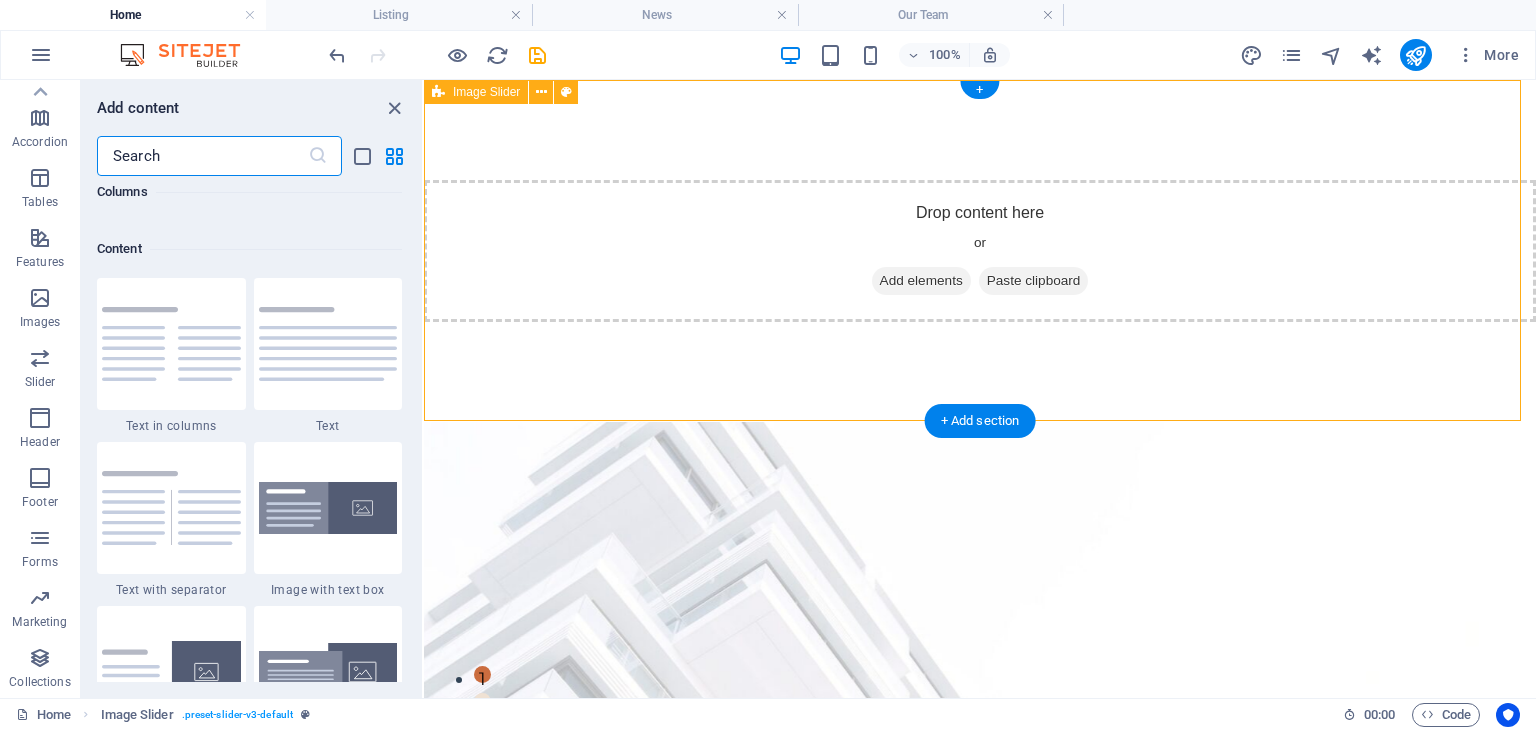 scroll, scrollTop: 3499, scrollLeft: 0, axis: vertical 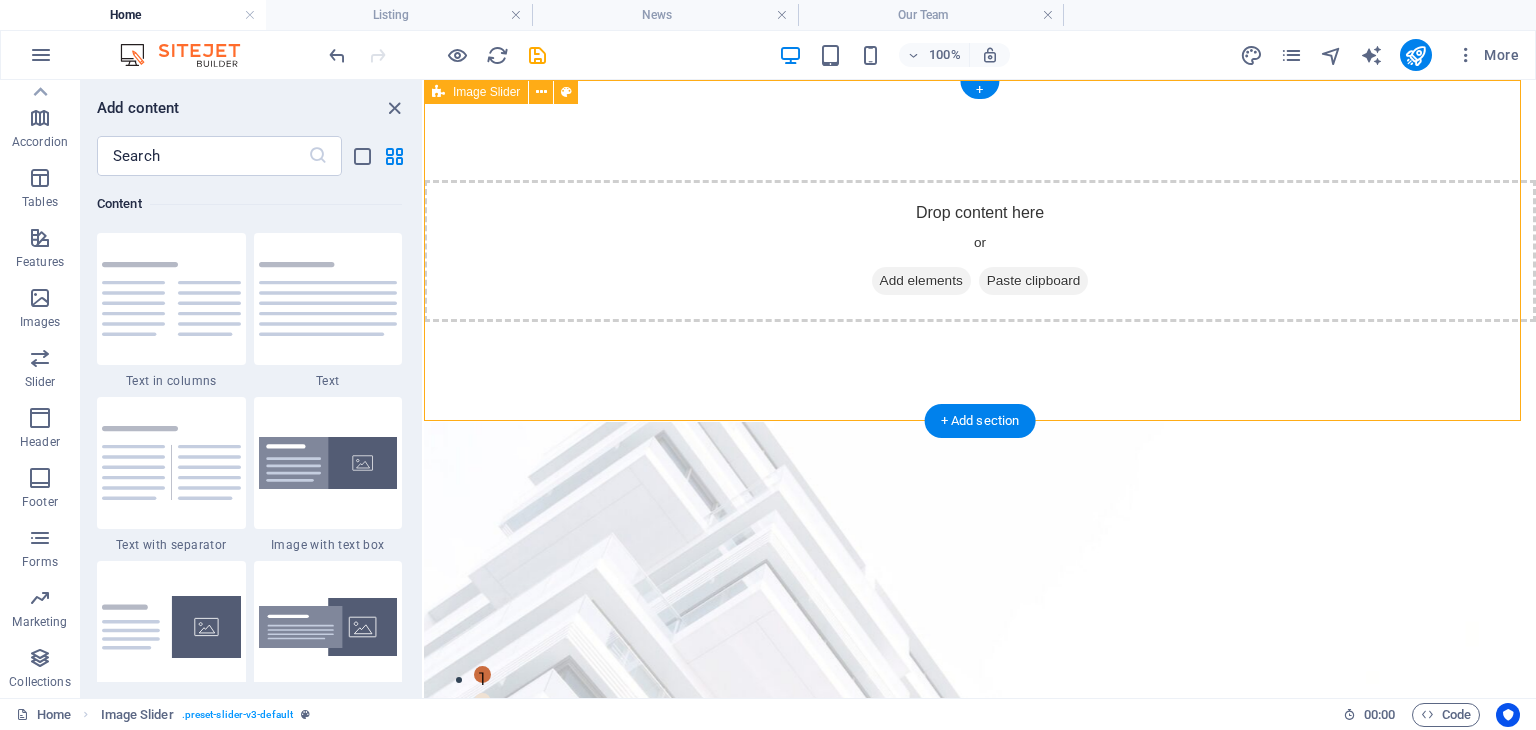 click on "Drop content here or  Add elements  Paste clipboard" at bounding box center (980, 251) 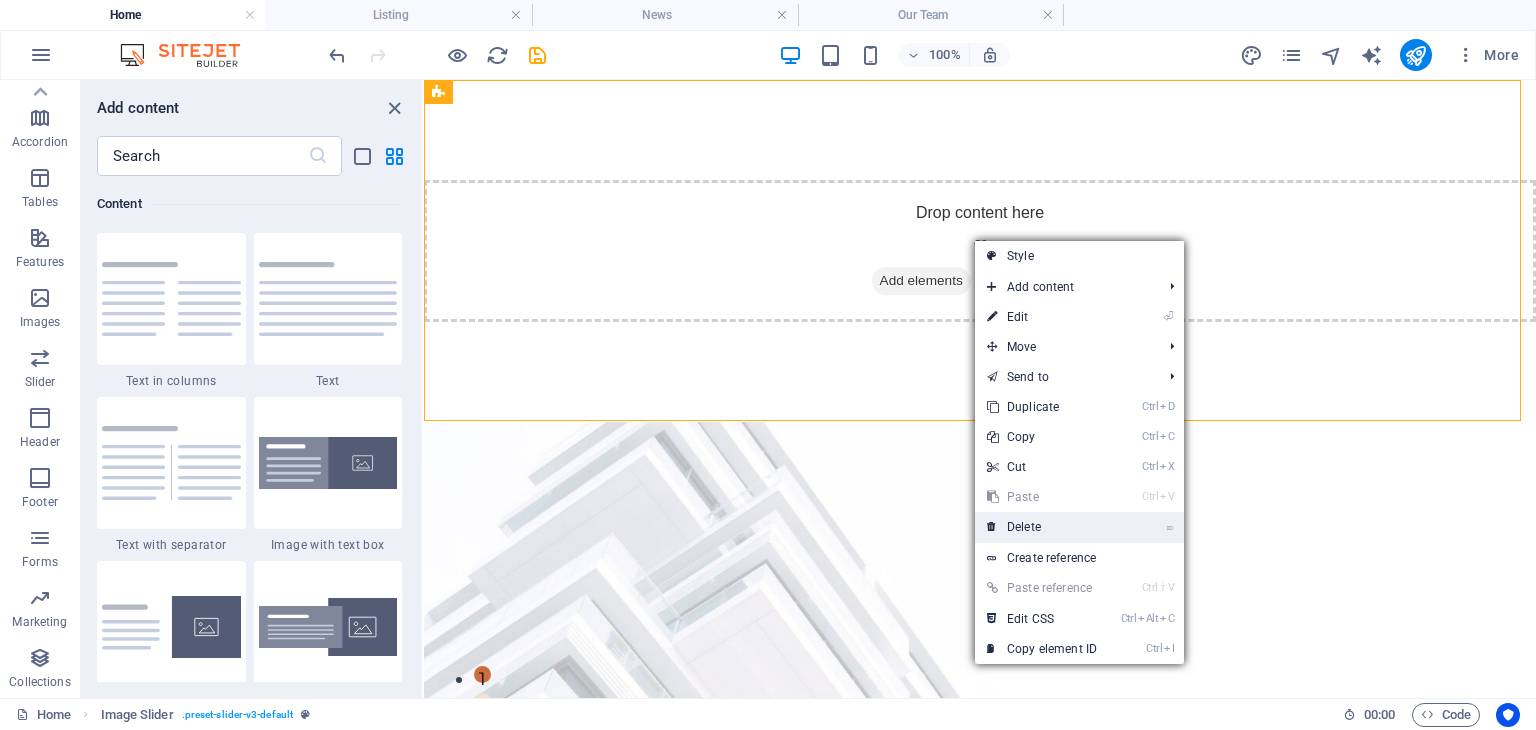 click on "⌦  Delete" at bounding box center (1042, 527) 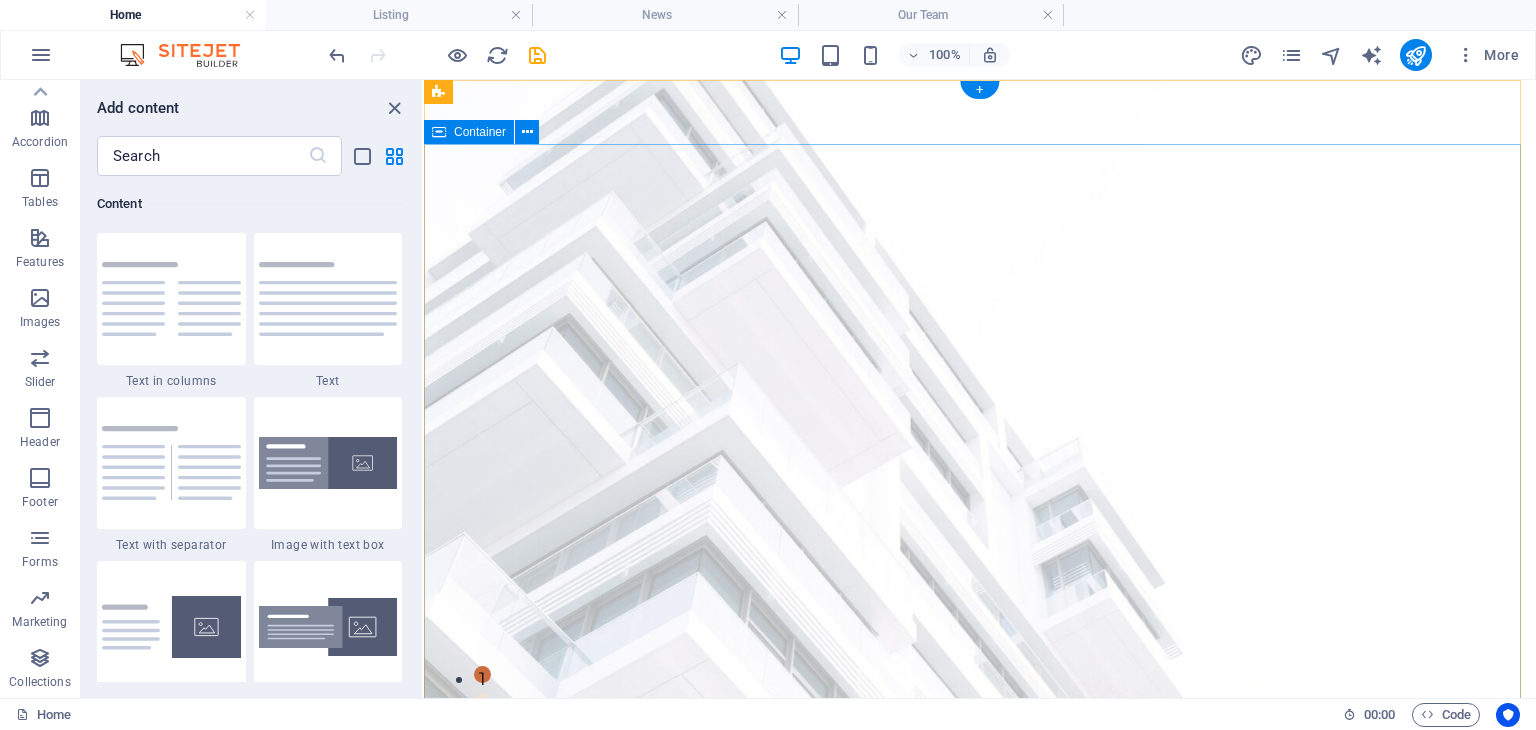 click on "1 2 FIND YOUR PERFECT PLACE At vero eos et accusamus et iusto odio dignissimos ducimus qui blanditiis praesentium voluptatum deleniti atque corrupti quos dolores et quas molestias excepturi sint occaecati cupiditate non provident. get started" at bounding box center [980, 1515] 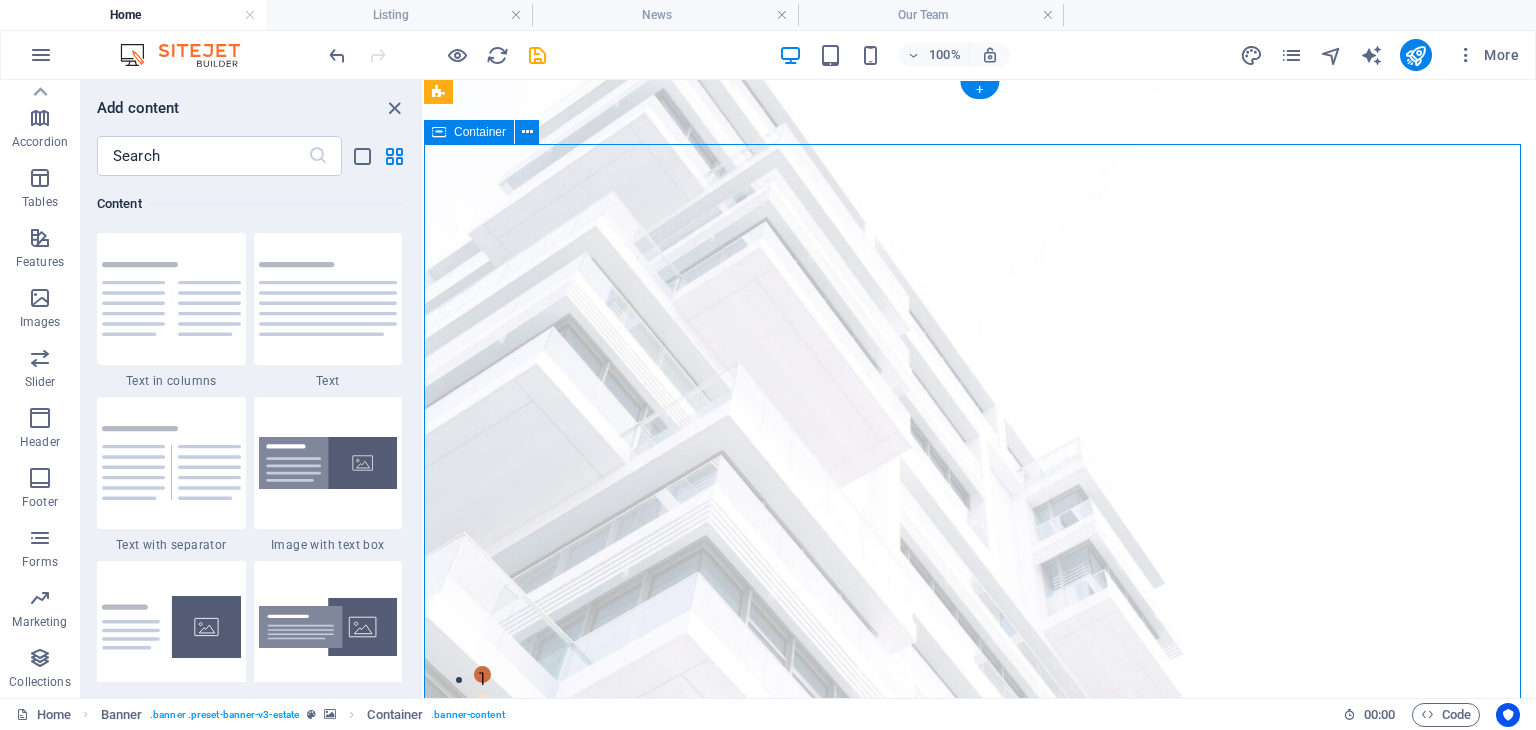 click on "1 2 FIND YOUR PERFECT PLACE At vero eos et accusamus et iusto odio dignissimos ducimus qui blanditiis praesentium voluptatum deleniti atque corrupti quos dolores et quas molestias excepturi sint occaecati cupiditate non provident. get started" at bounding box center [980, 1515] 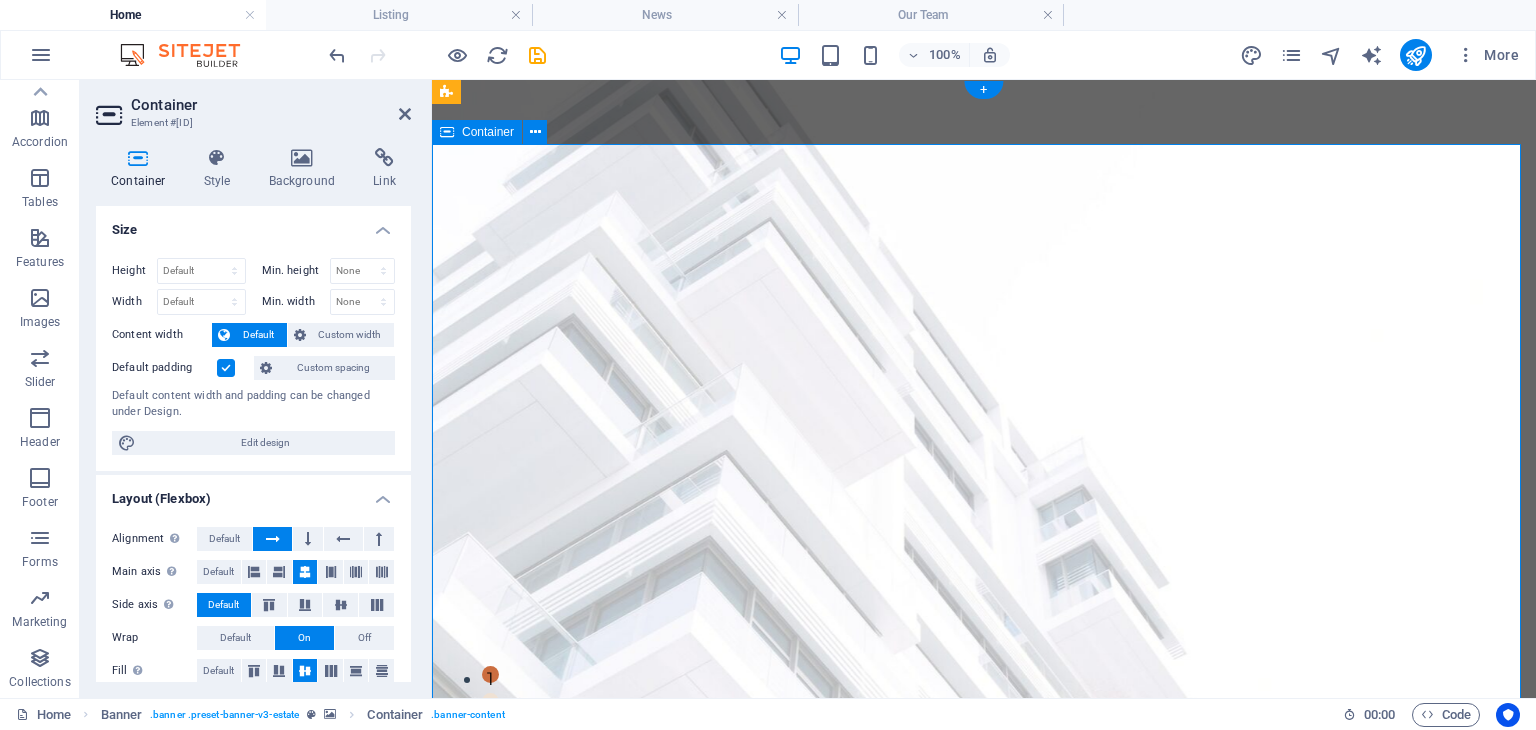 click on "1 2 FIND YOUR PERFECT PLACE At vero eos et accusamus et iusto odio dignissimos ducimus qui blanditiis praesentium voluptatum deleniti atque corrupti quos dolores et quas molestias excepturi sint occaecati cupiditate non provident. get started" at bounding box center [984, 1515] 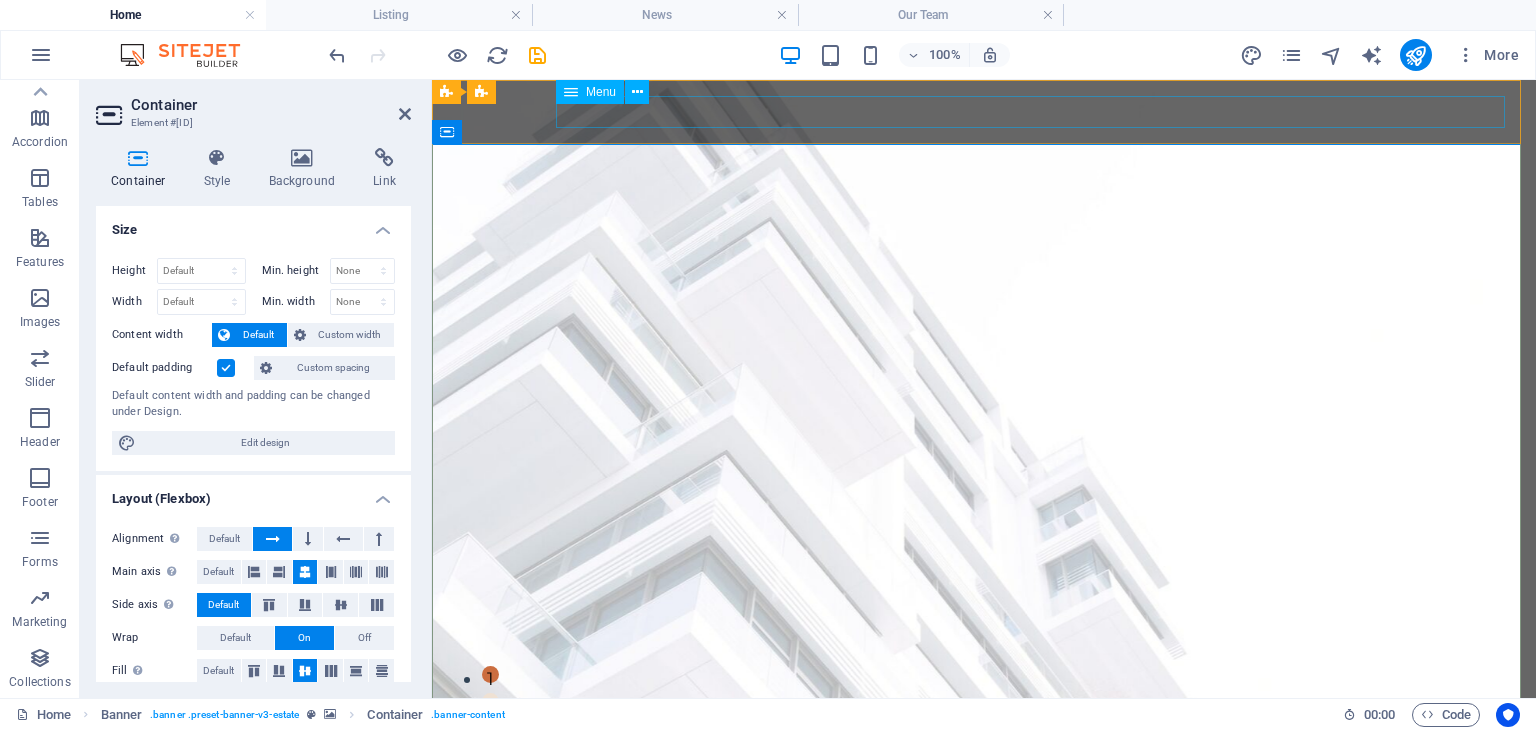 click on "Home Listing News Our Team Contact" at bounding box center [984, 1074] 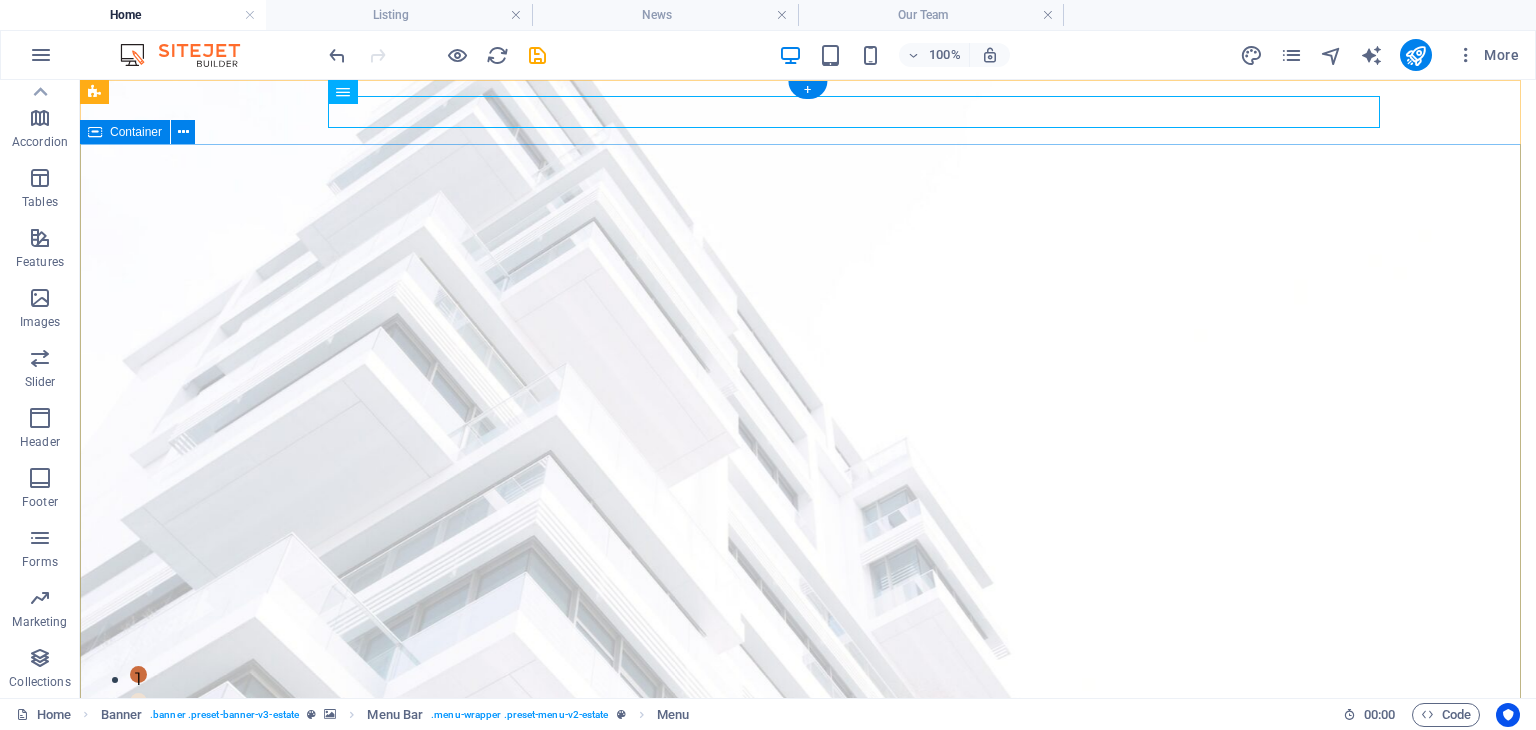 click on "1 2 FIND YOUR PERFECT PLACE At vero eos et accusamus et iusto odio dignissimos ducimus qui blanditiis praesentium voluptatum deleniti atque corrupti quos dolores et quas molestias excepturi sint occaecati cupiditate non provident. get started" at bounding box center (808, 1515) 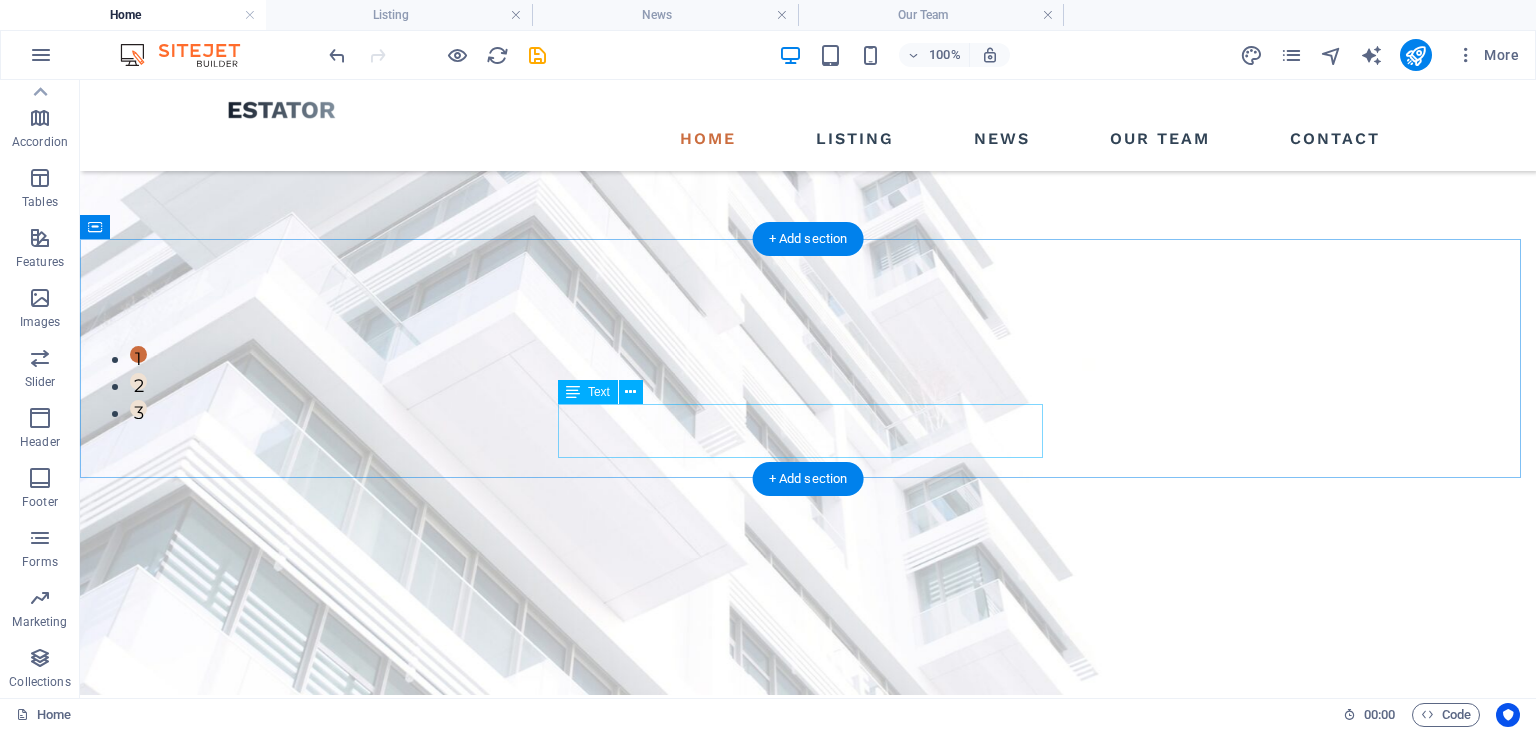scroll, scrollTop: 0, scrollLeft: 0, axis: both 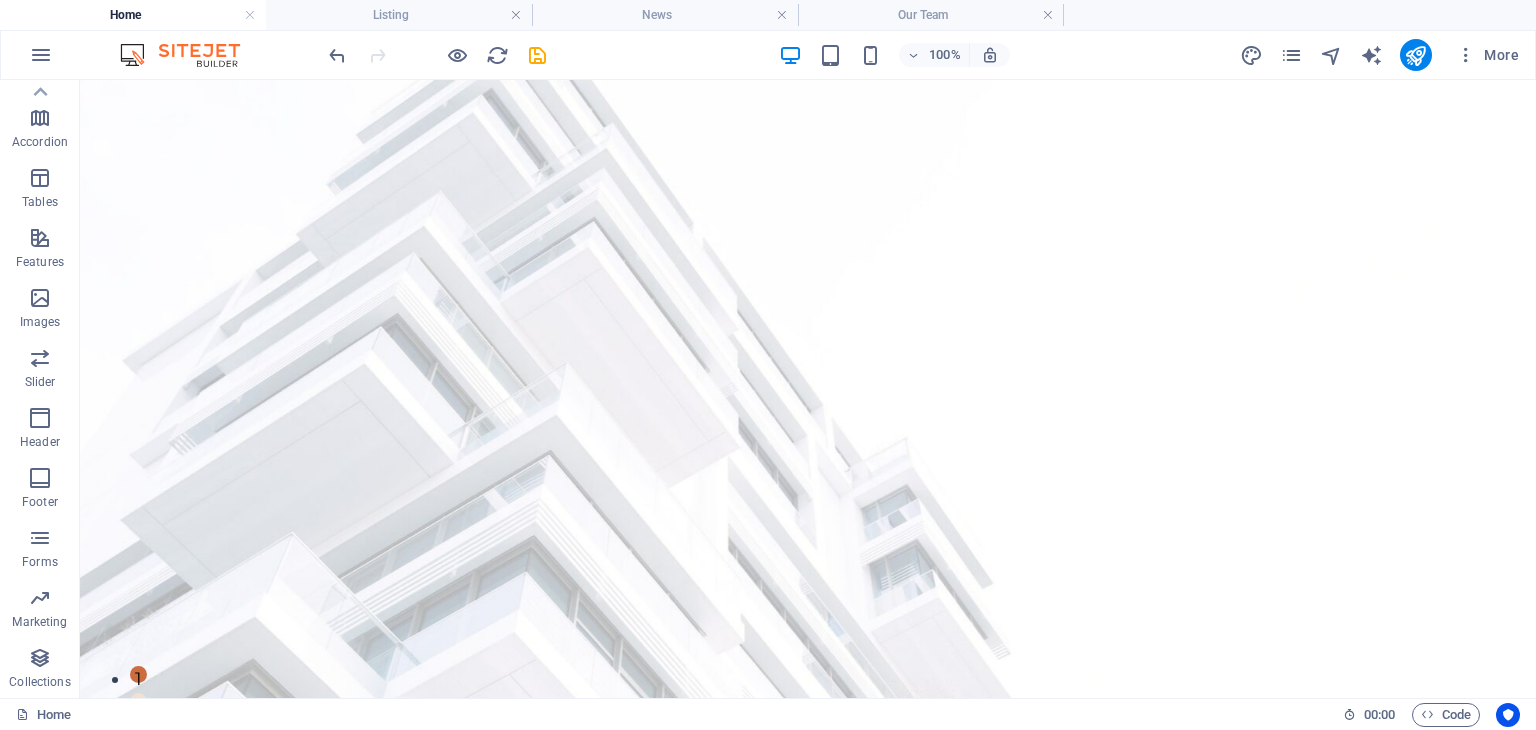 click at bounding box center (437, 55) 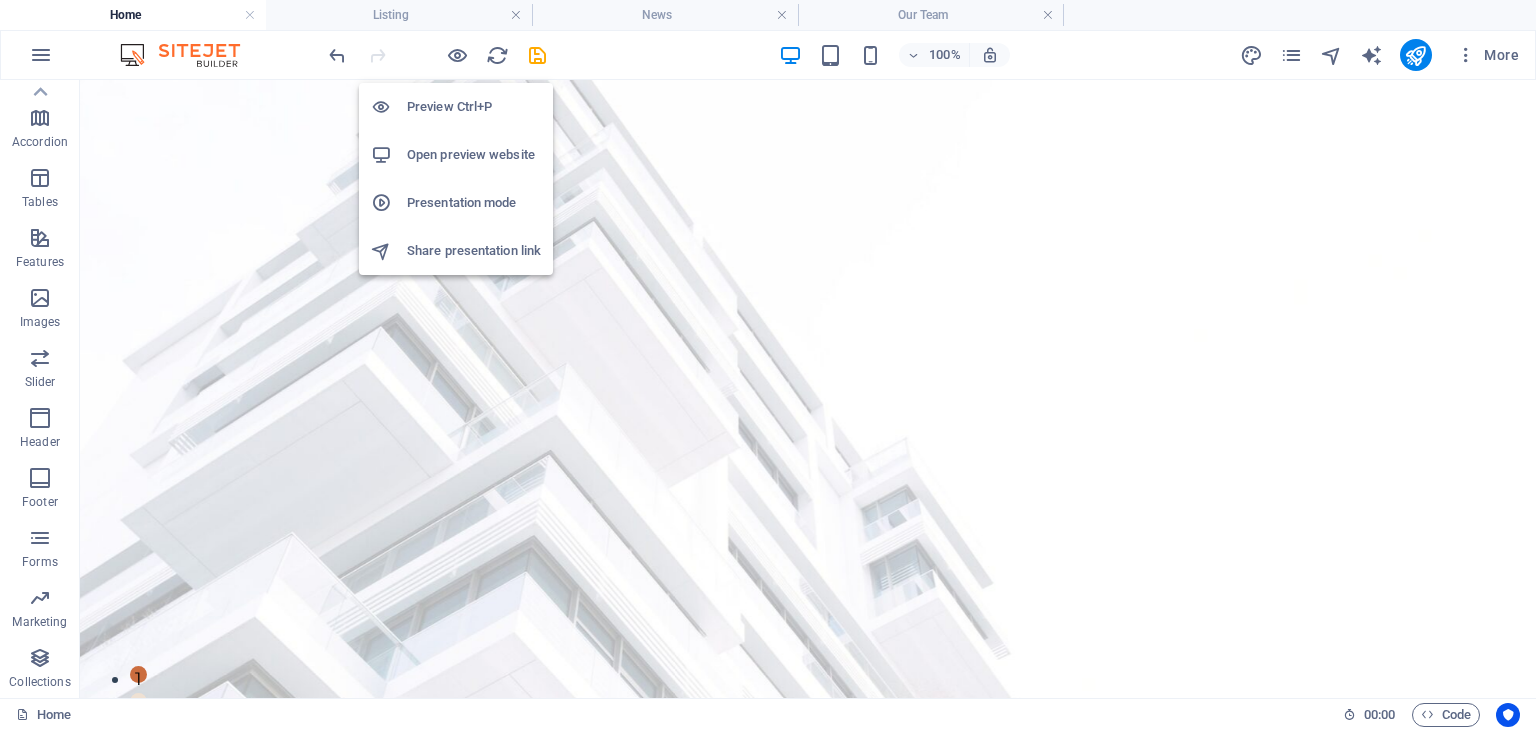 click on "Preview Ctrl+P" at bounding box center [474, 107] 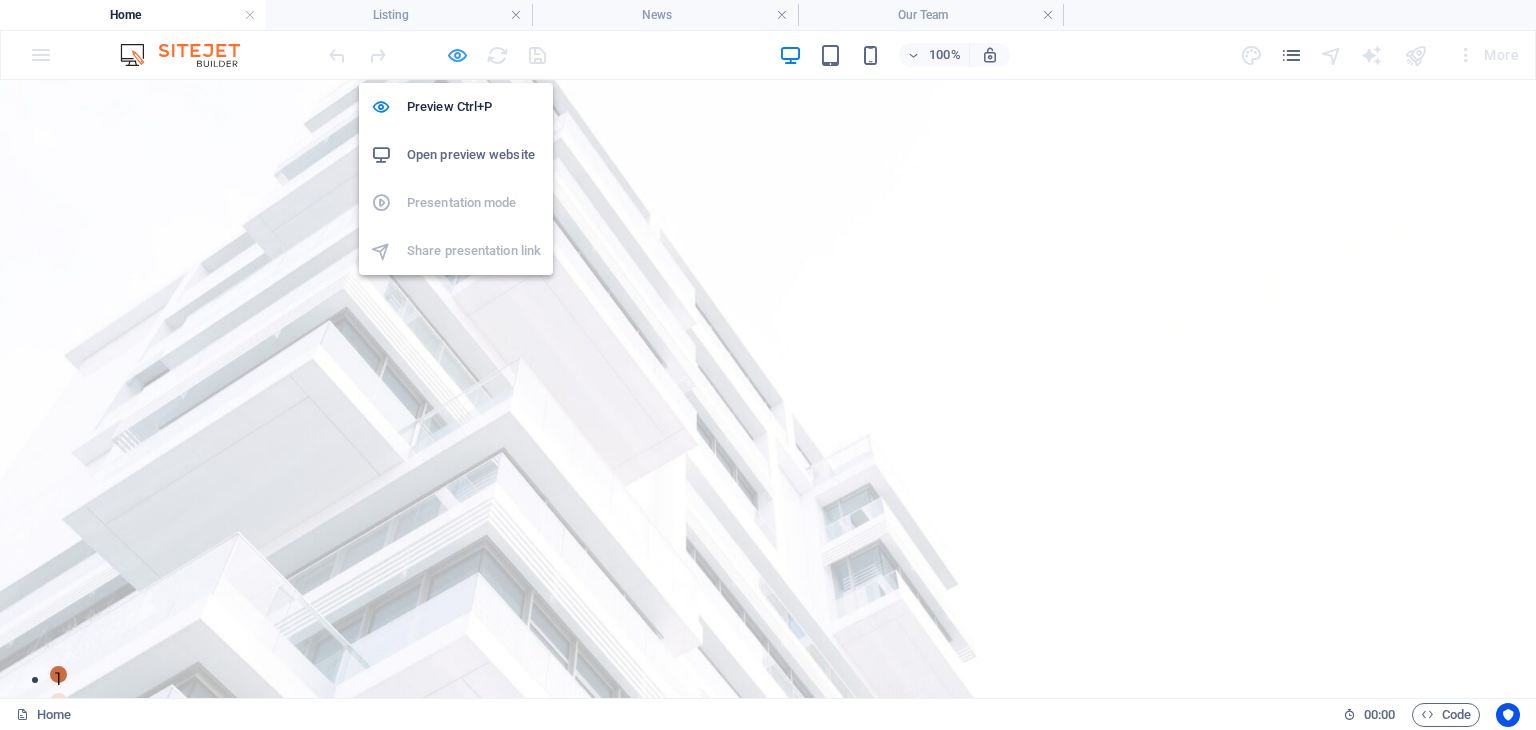 click at bounding box center (457, 55) 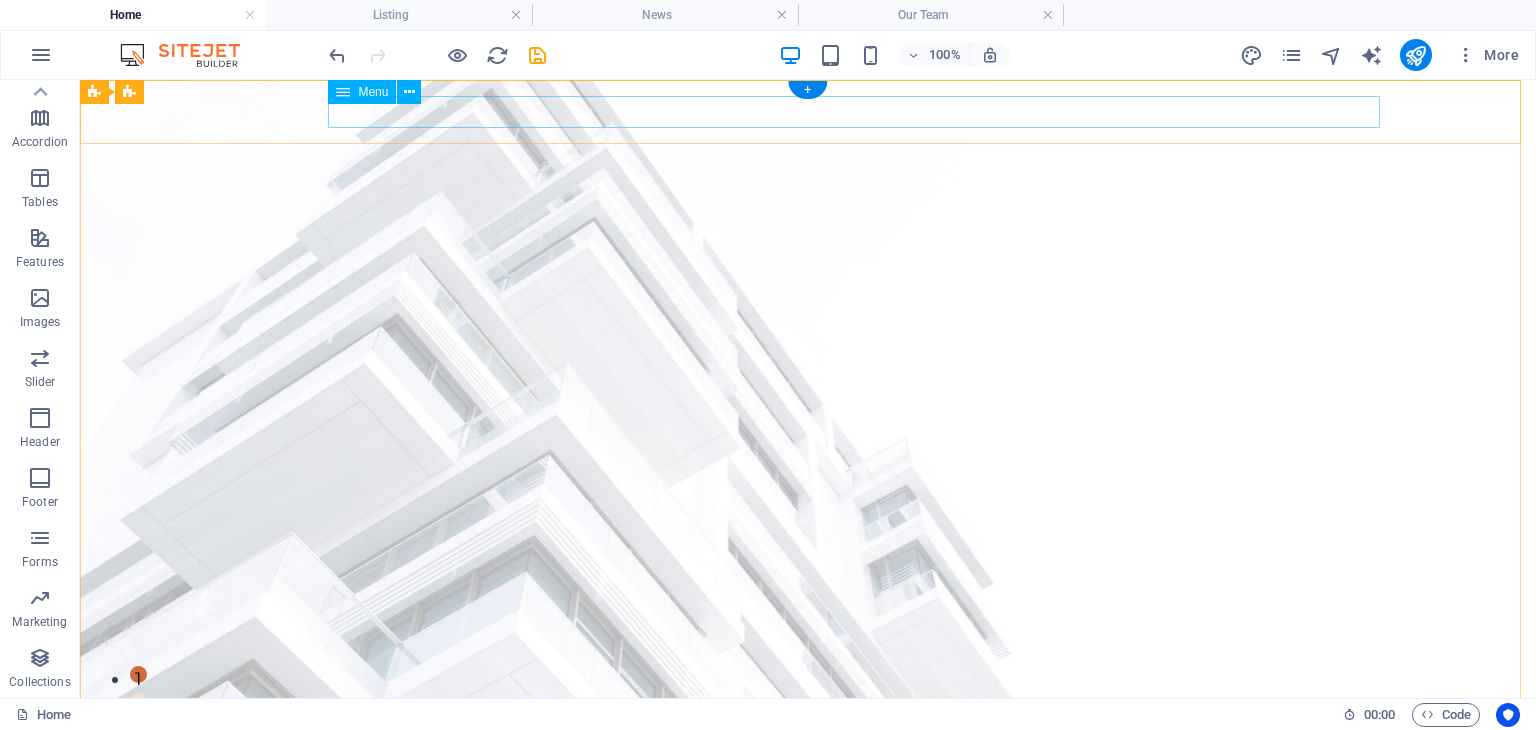 click on "Home Listing News Our Team Contact" at bounding box center [808, 1074] 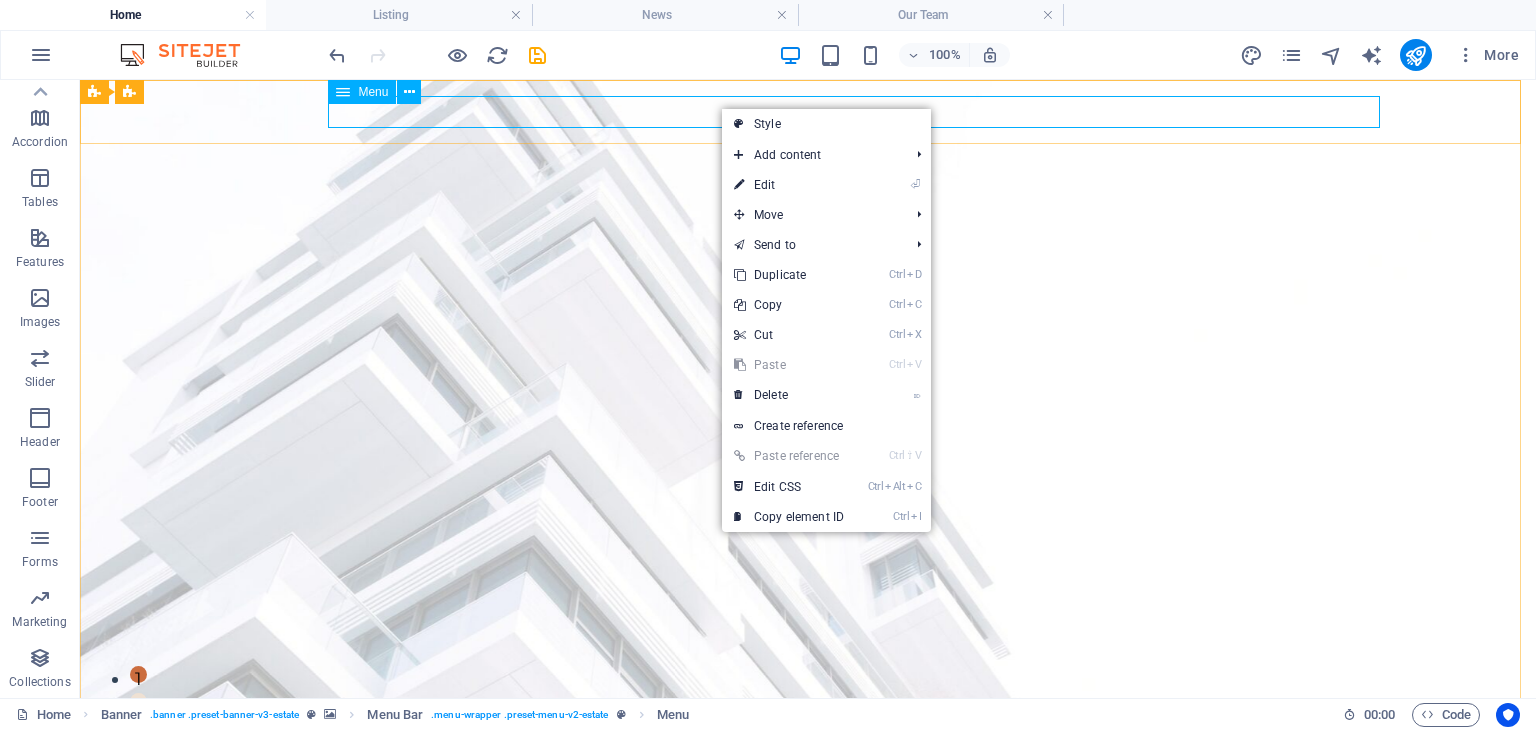 click on "Menu" at bounding box center [373, 92] 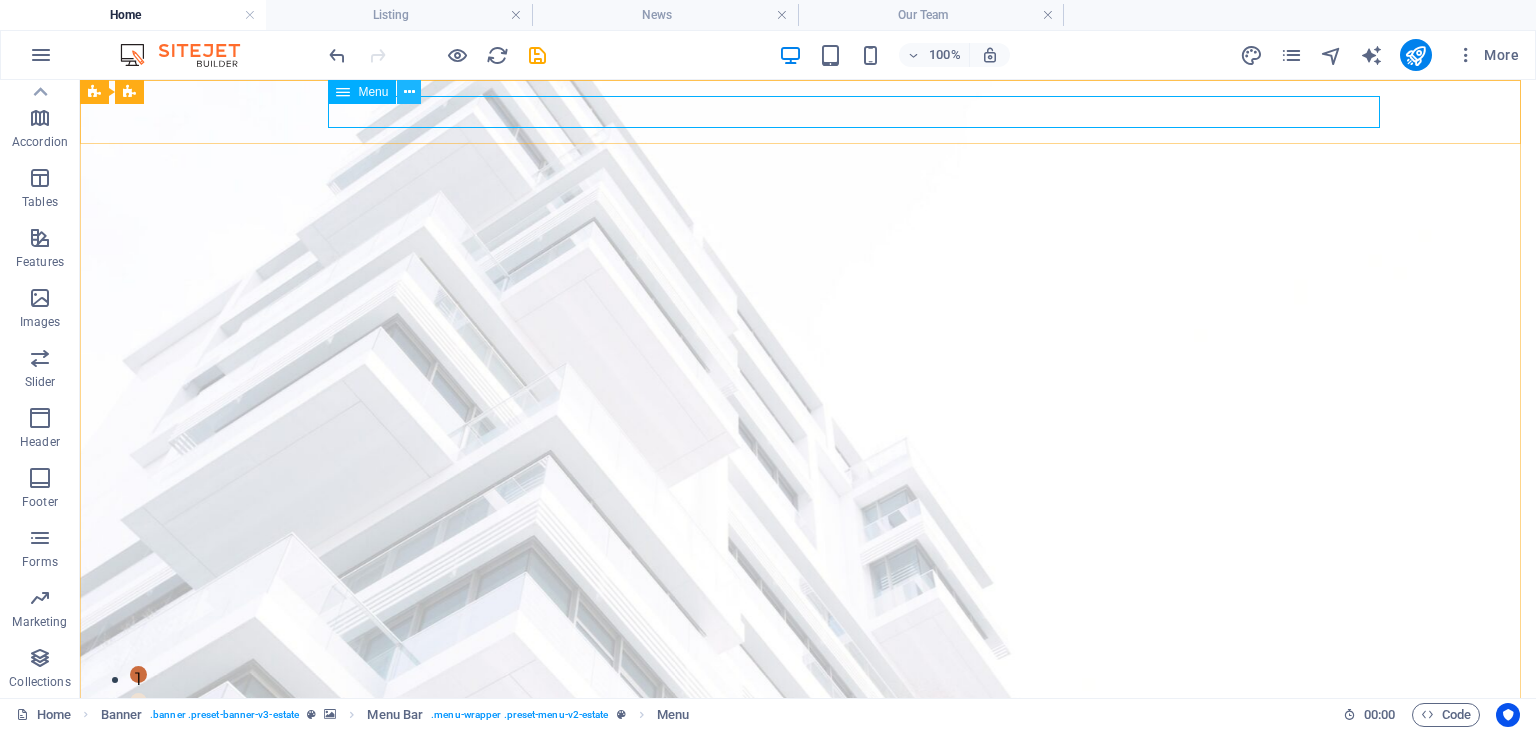 click at bounding box center (409, 92) 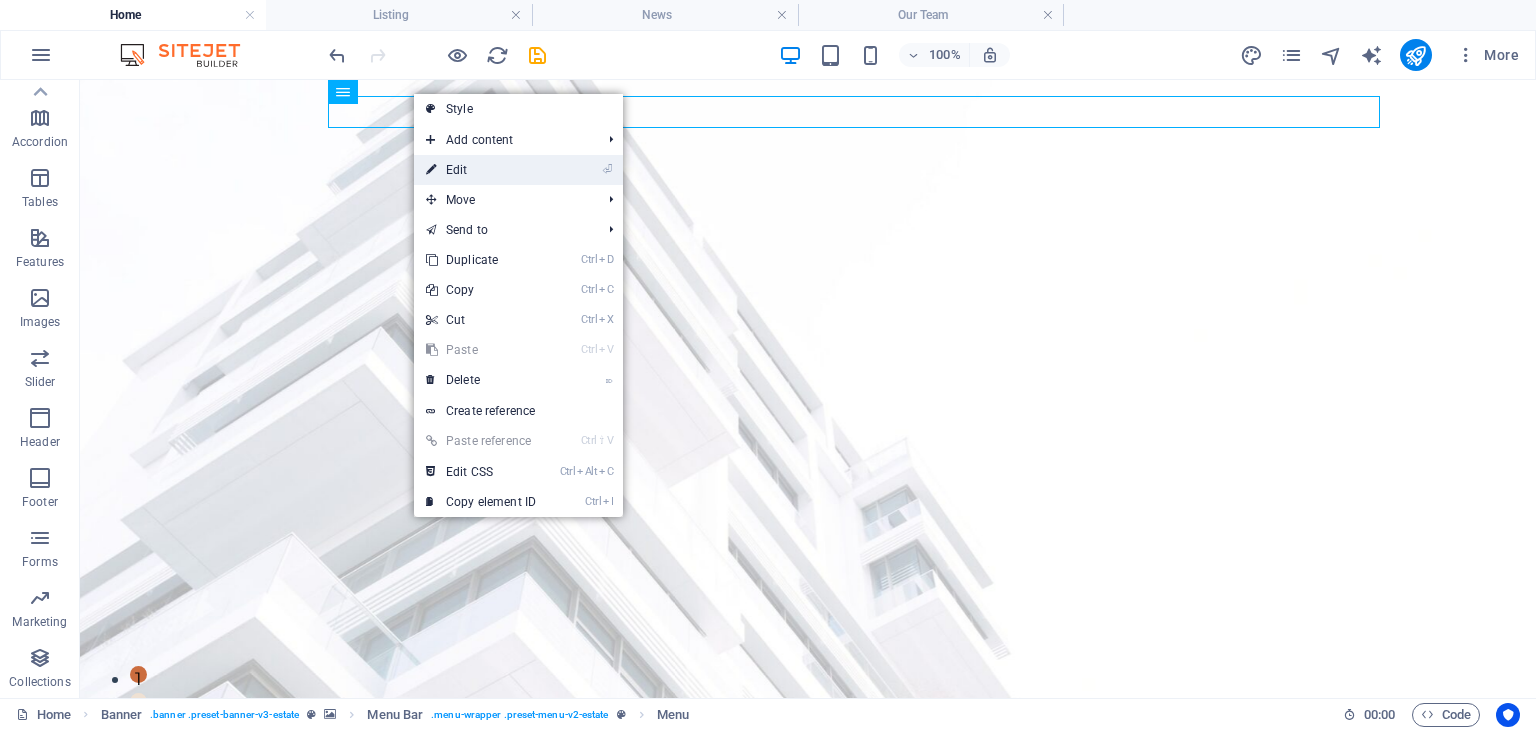 click on "⏎  Edit" at bounding box center [481, 170] 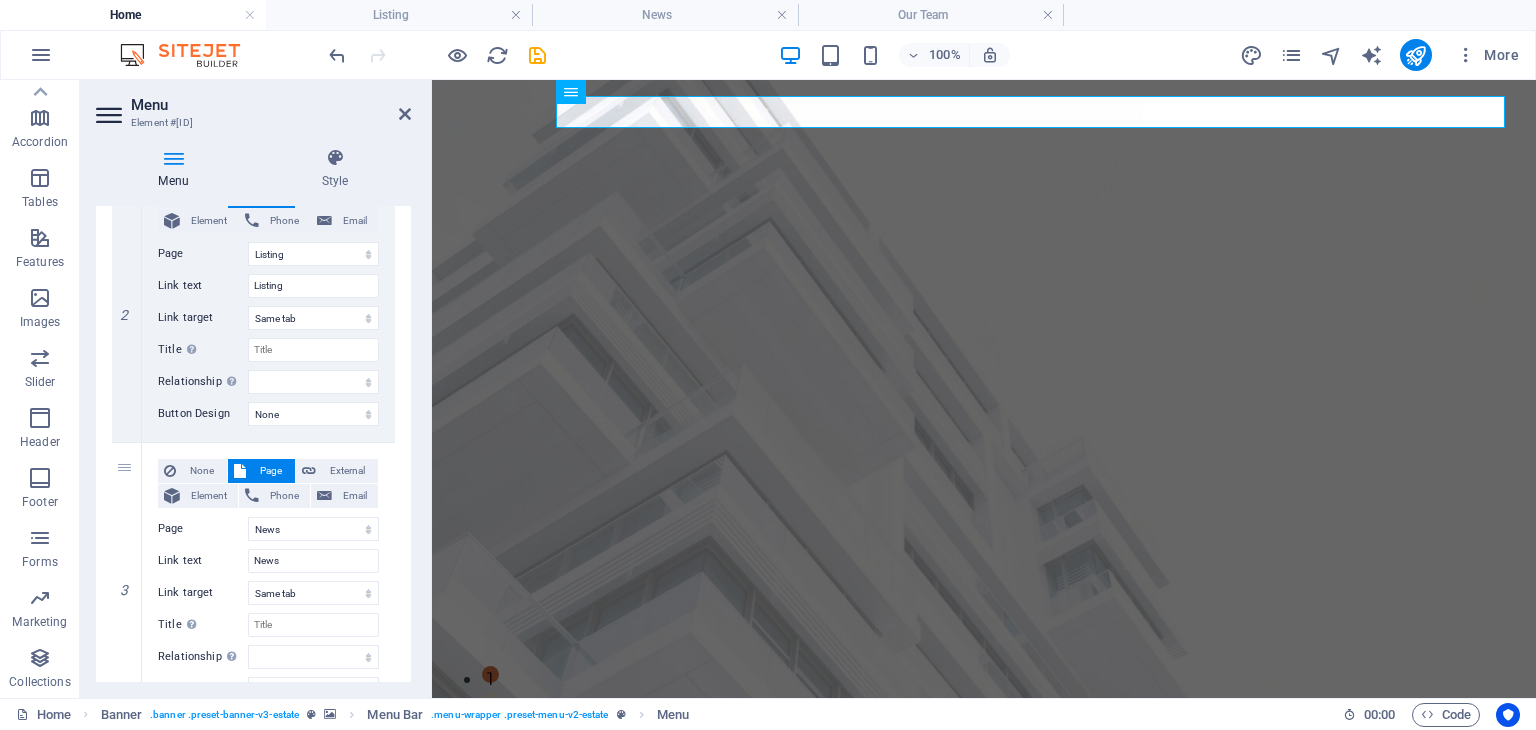 scroll, scrollTop: 364, scrollLeft: 0, axis: vertical 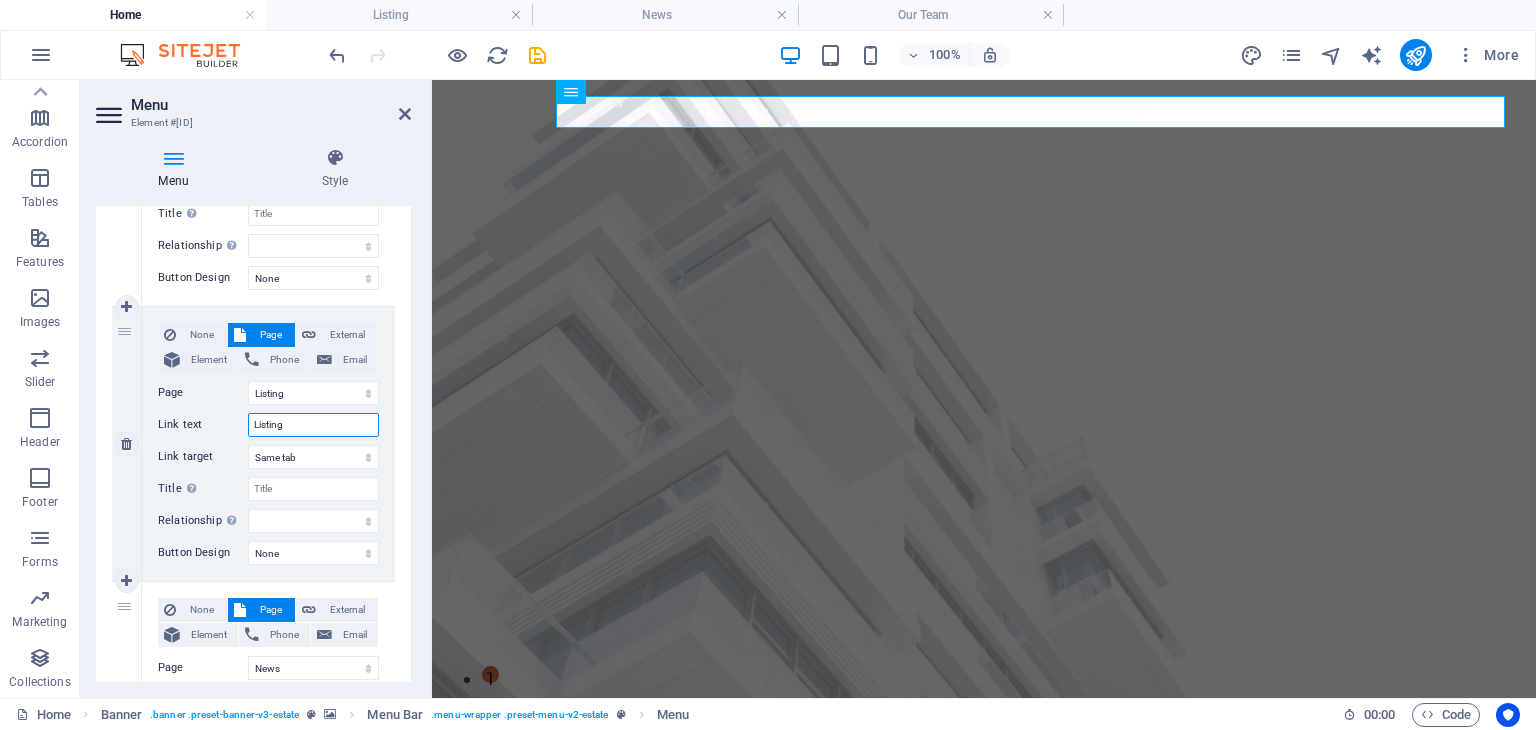 click on "Listing" at bounding box center (313, 425) 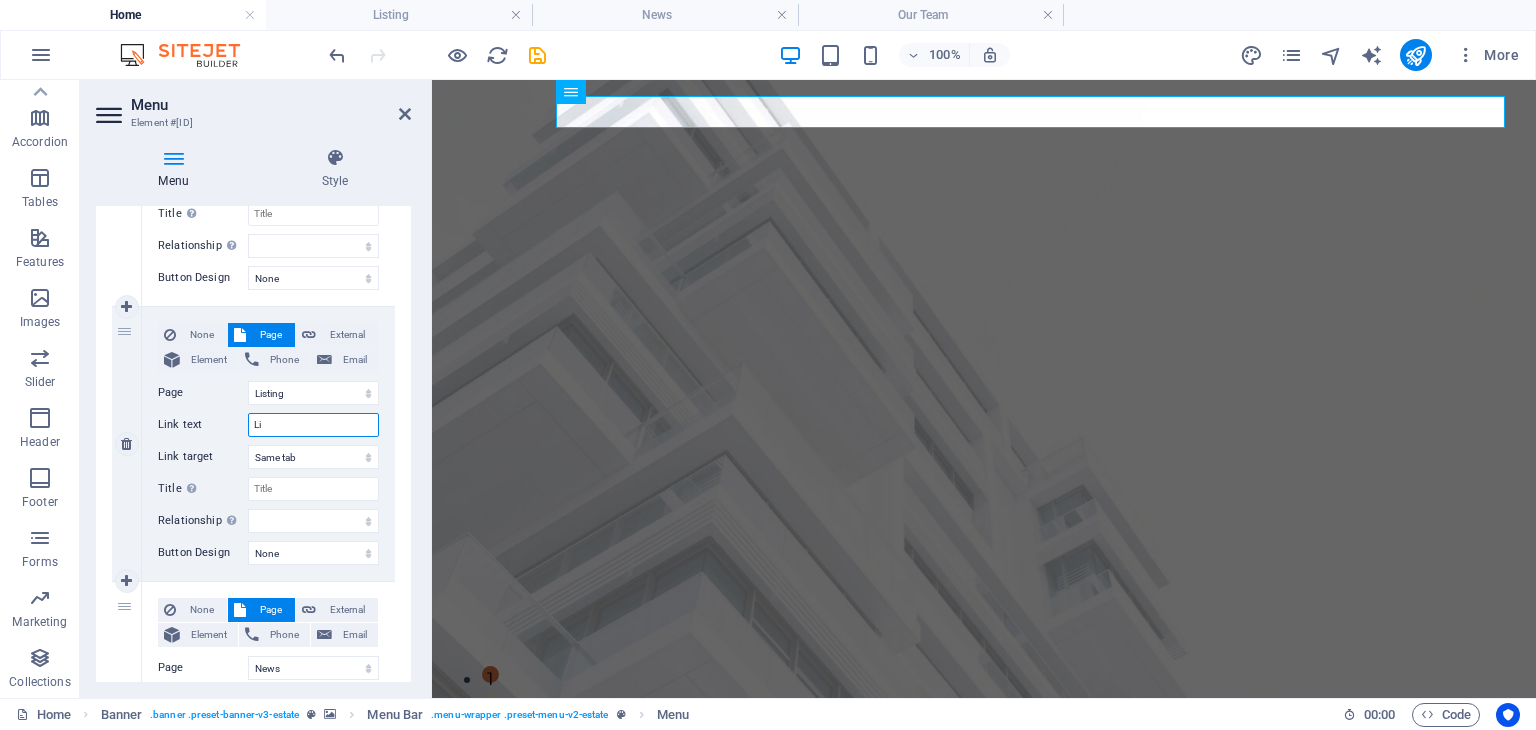 type on "L" 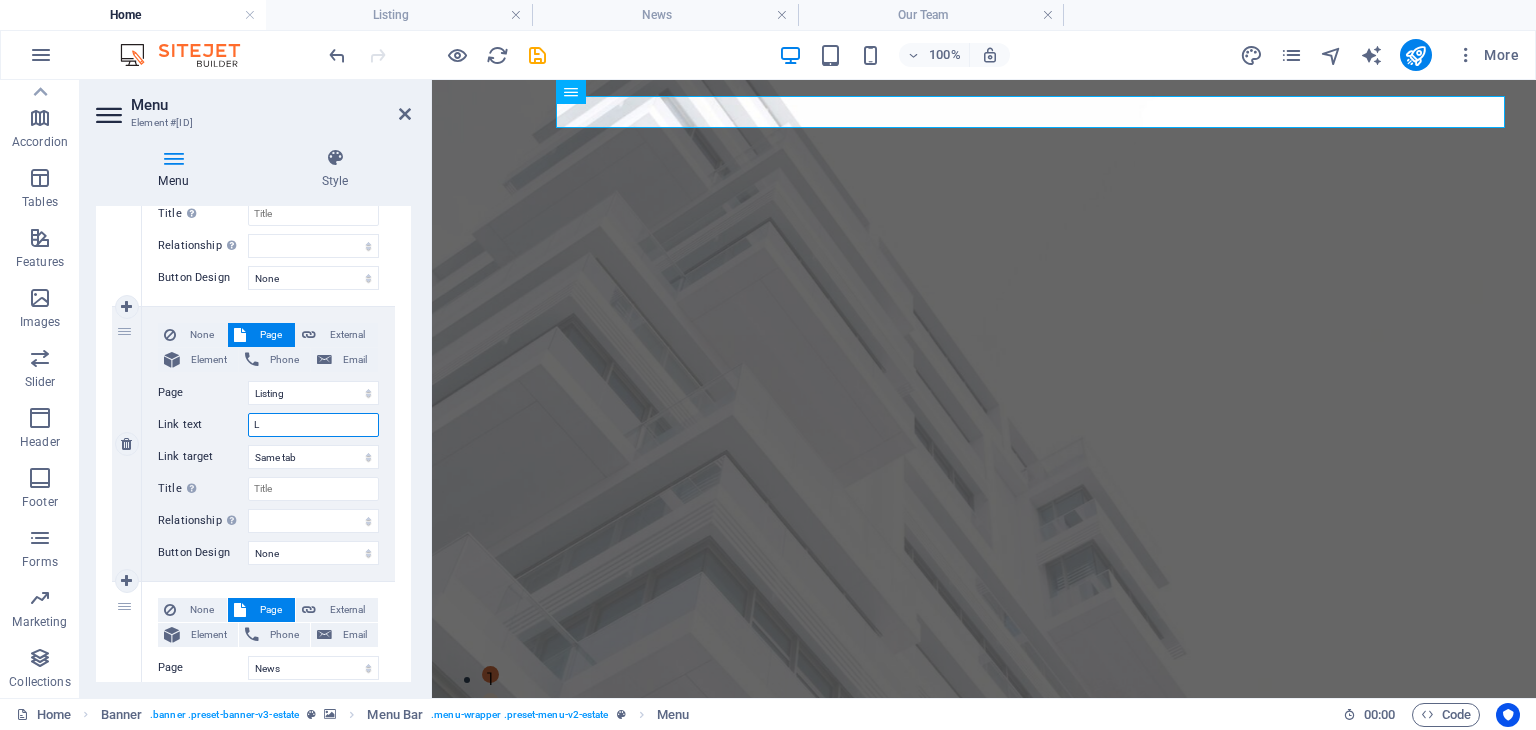 type 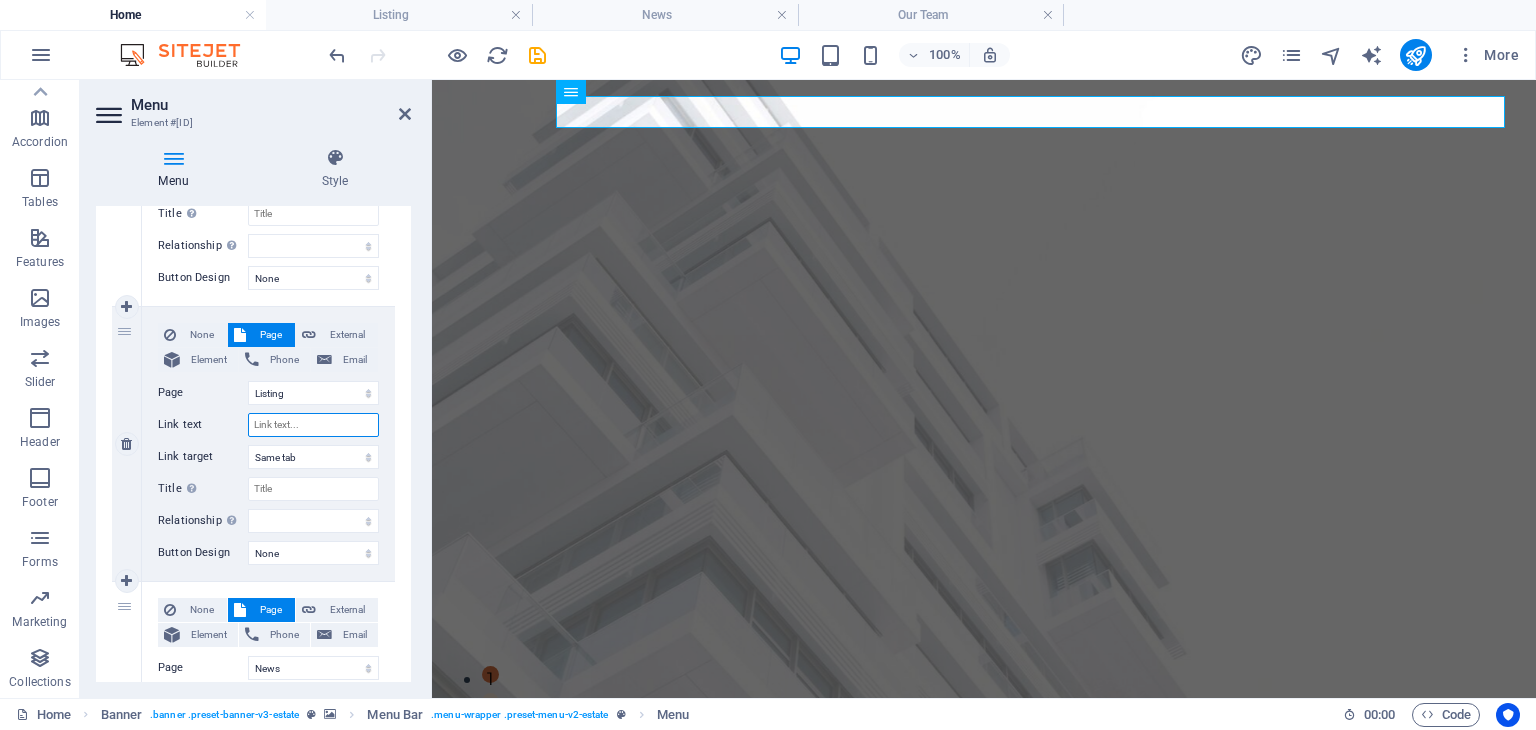 select 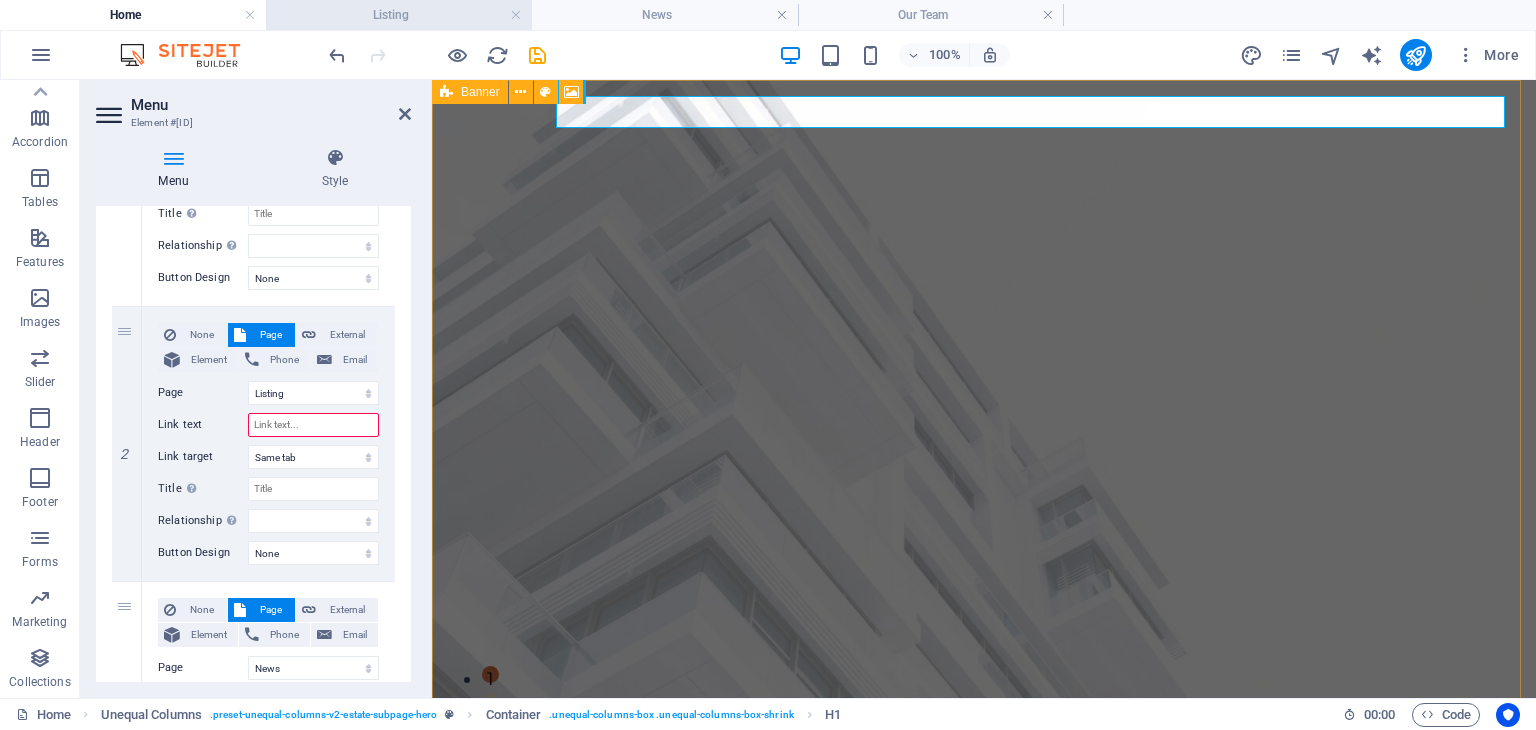 type 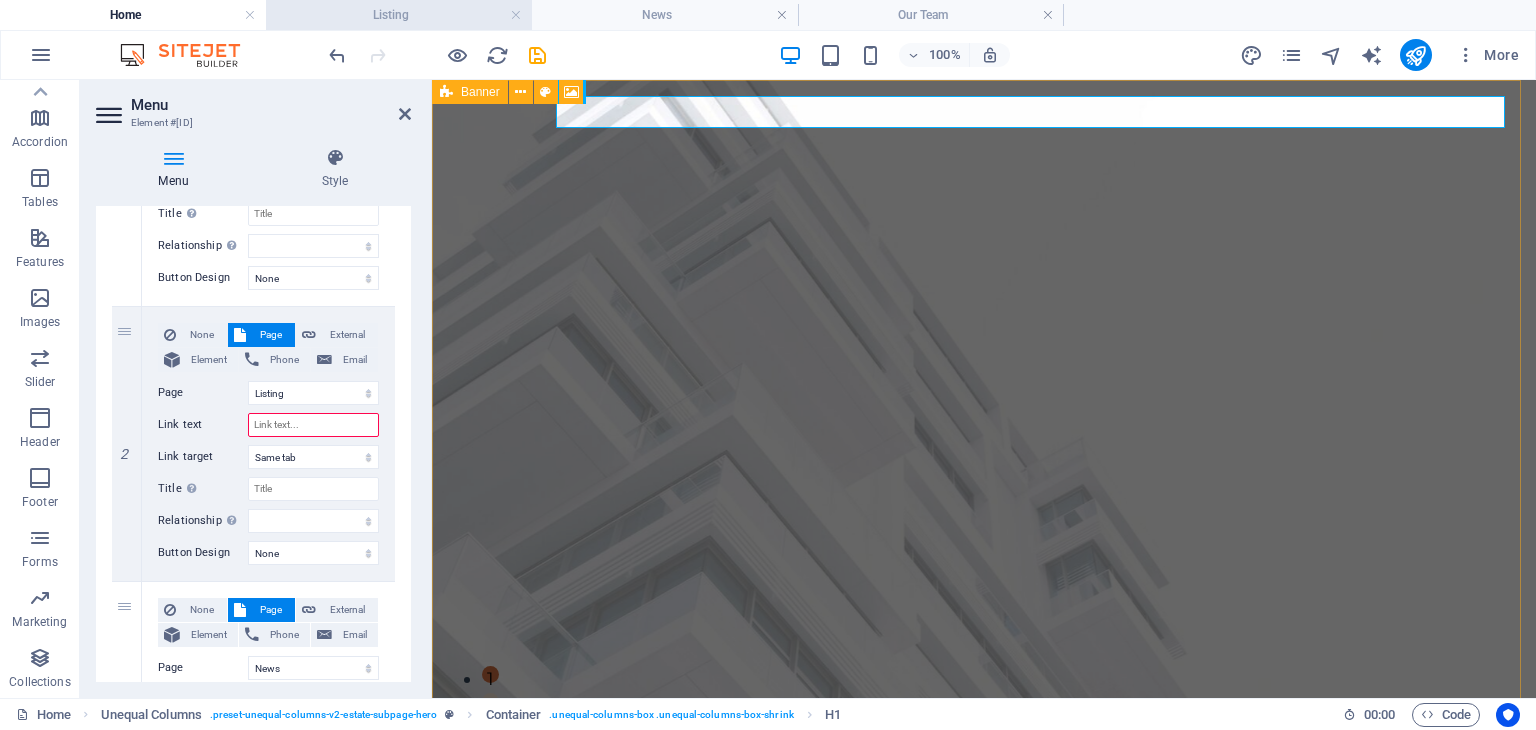 select 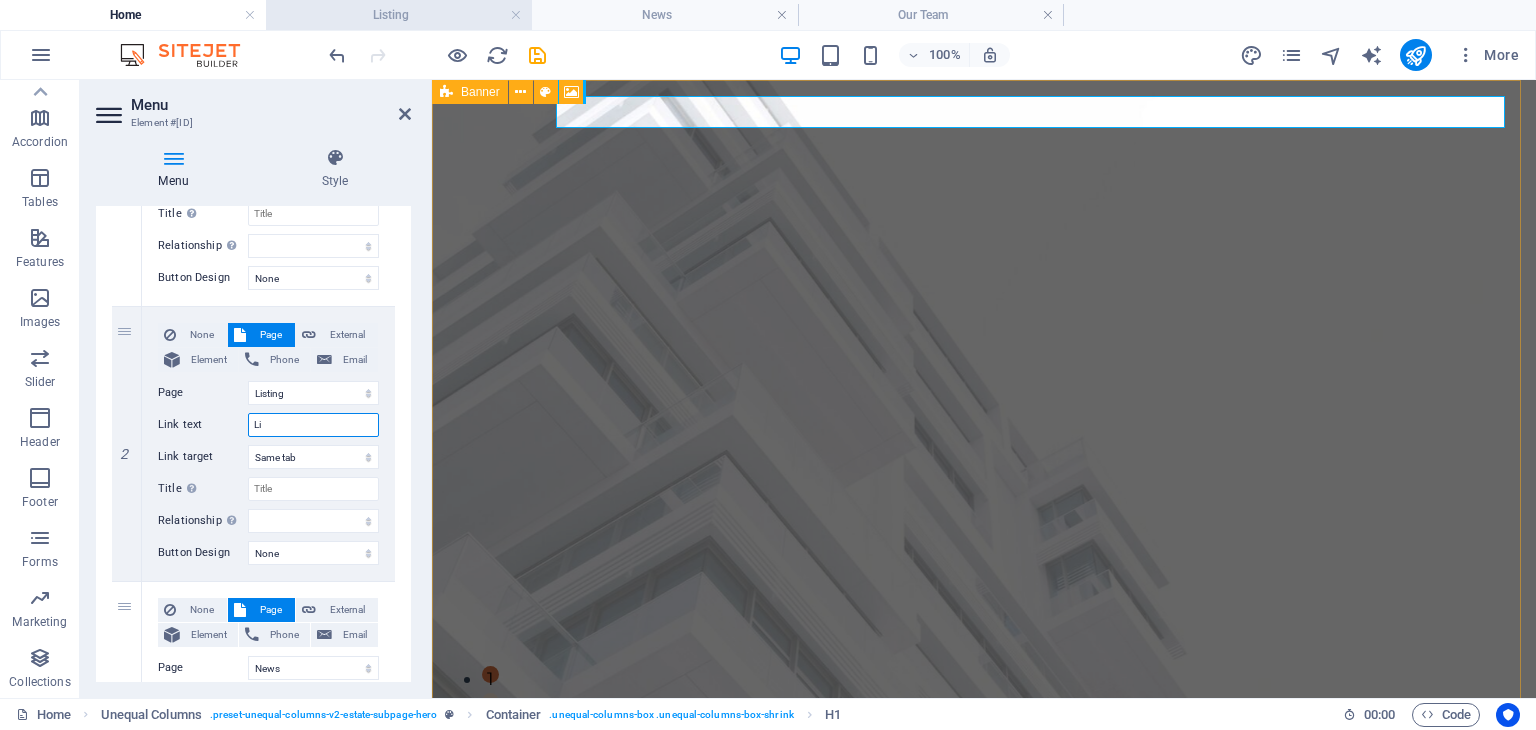 type on "L" 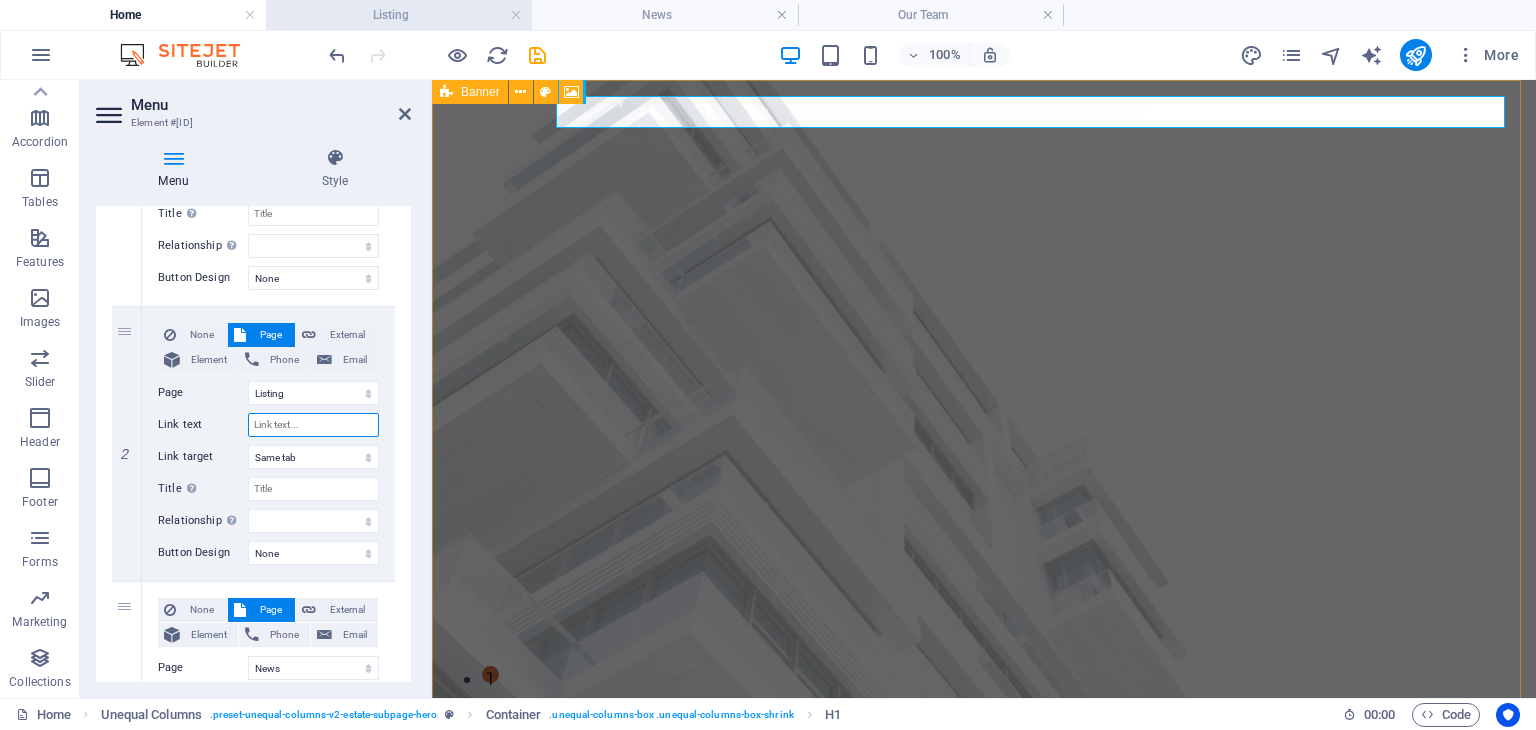 type on "a" 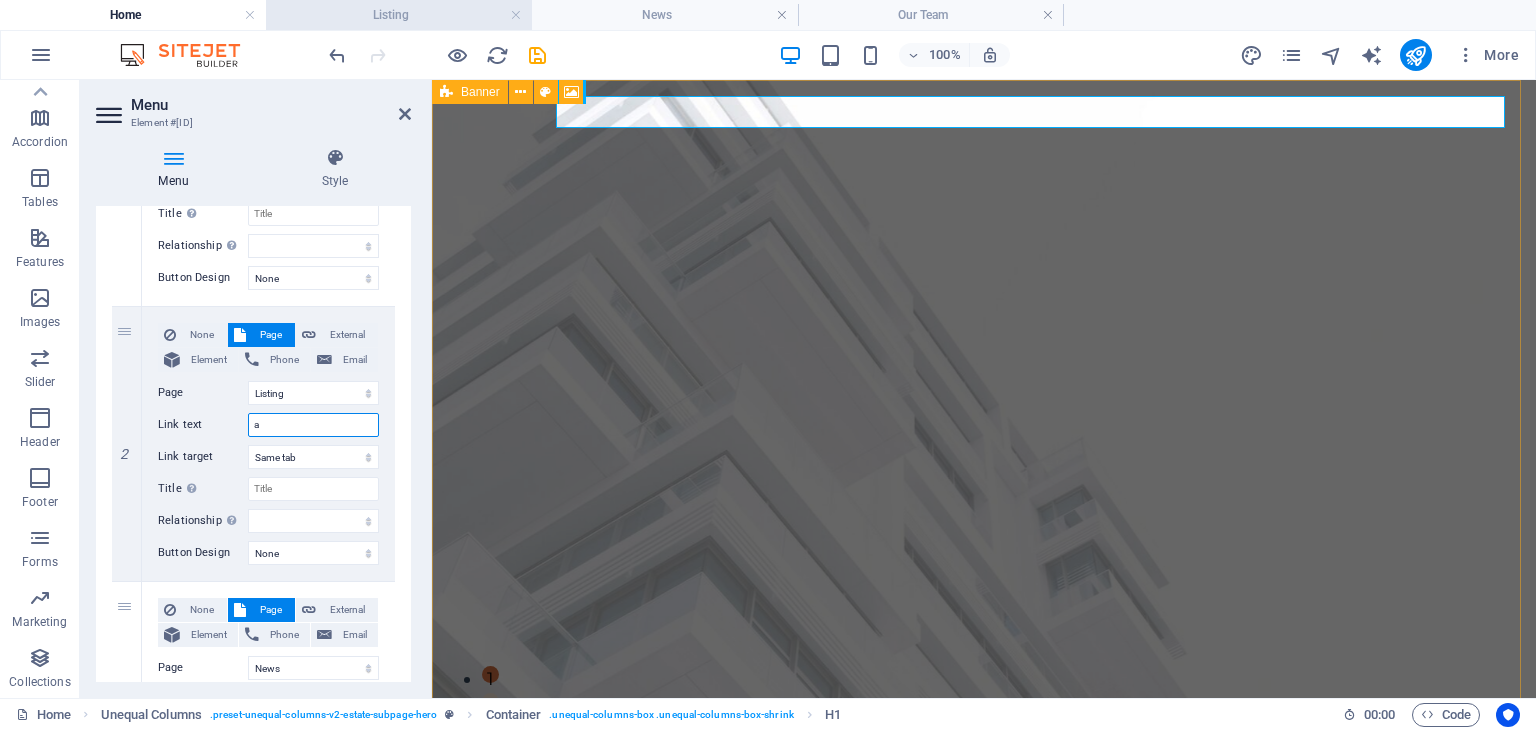 select 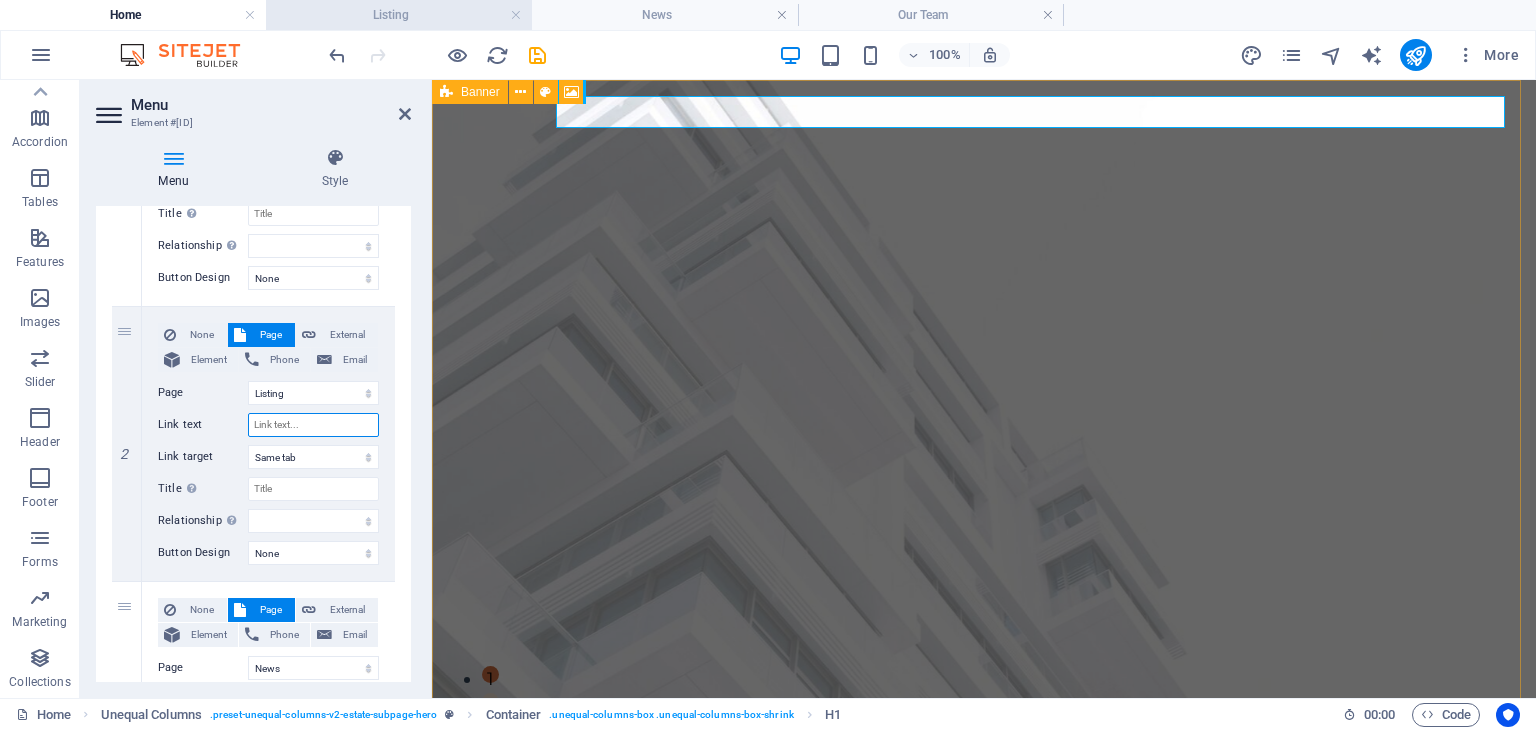 type on "A" 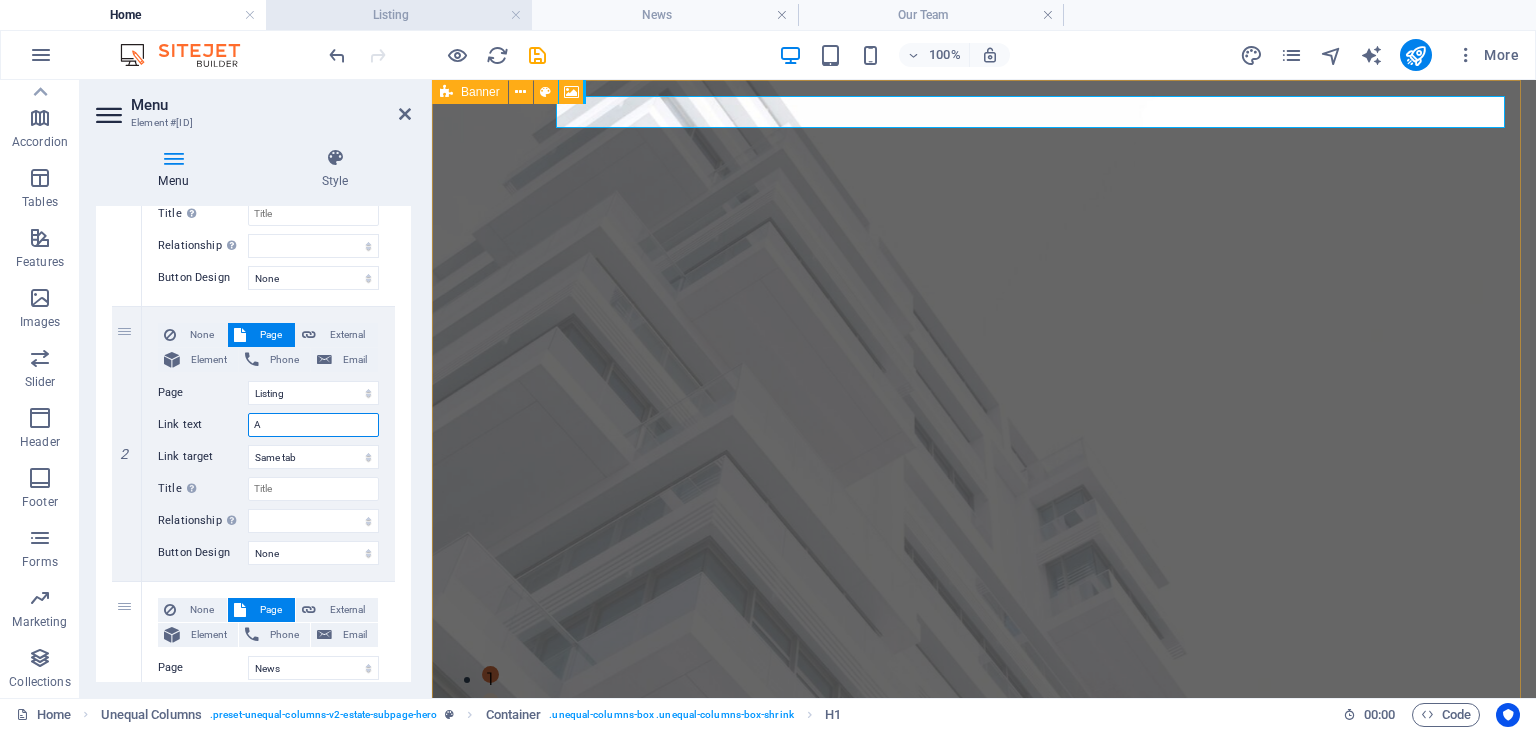select 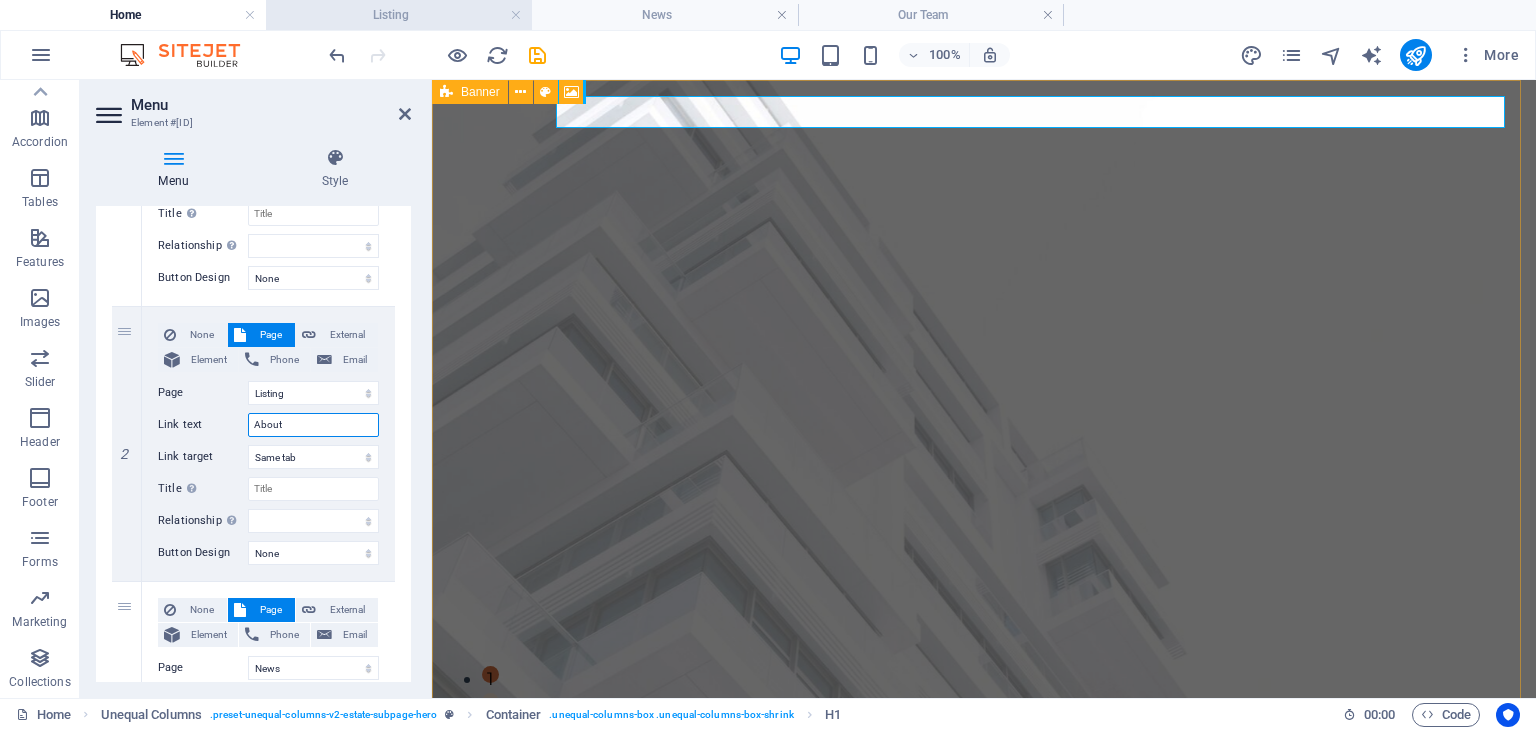 type on "About" 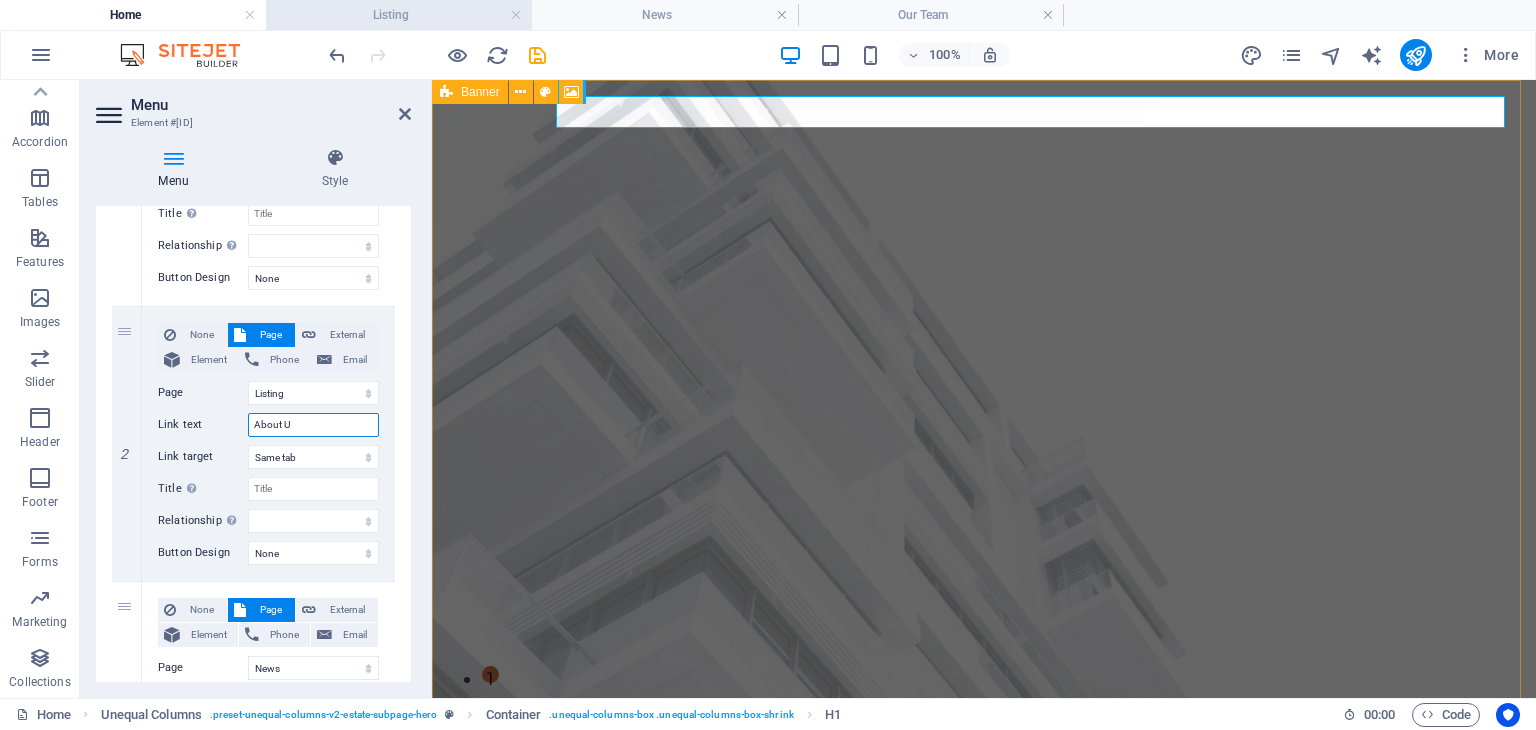 type on "About Us" 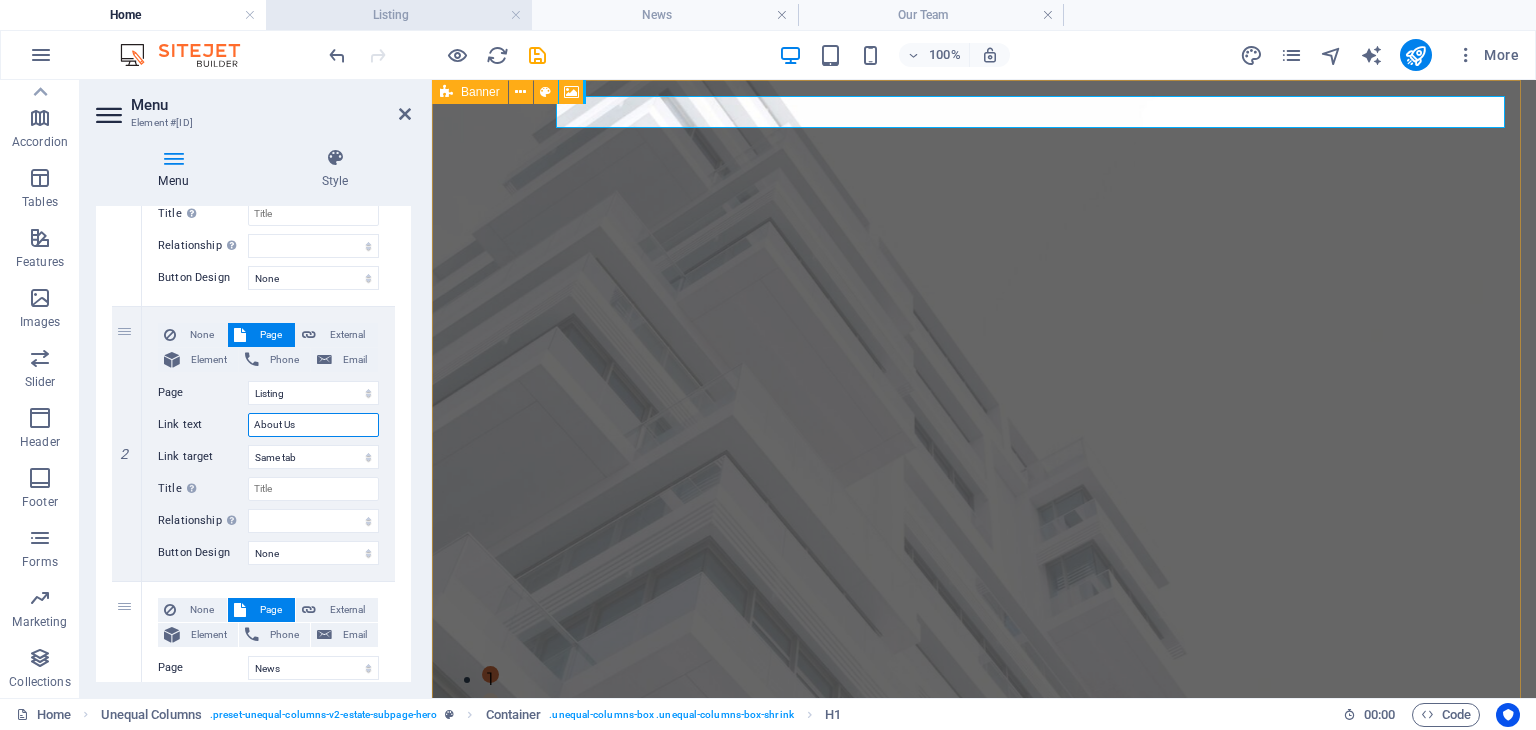 select 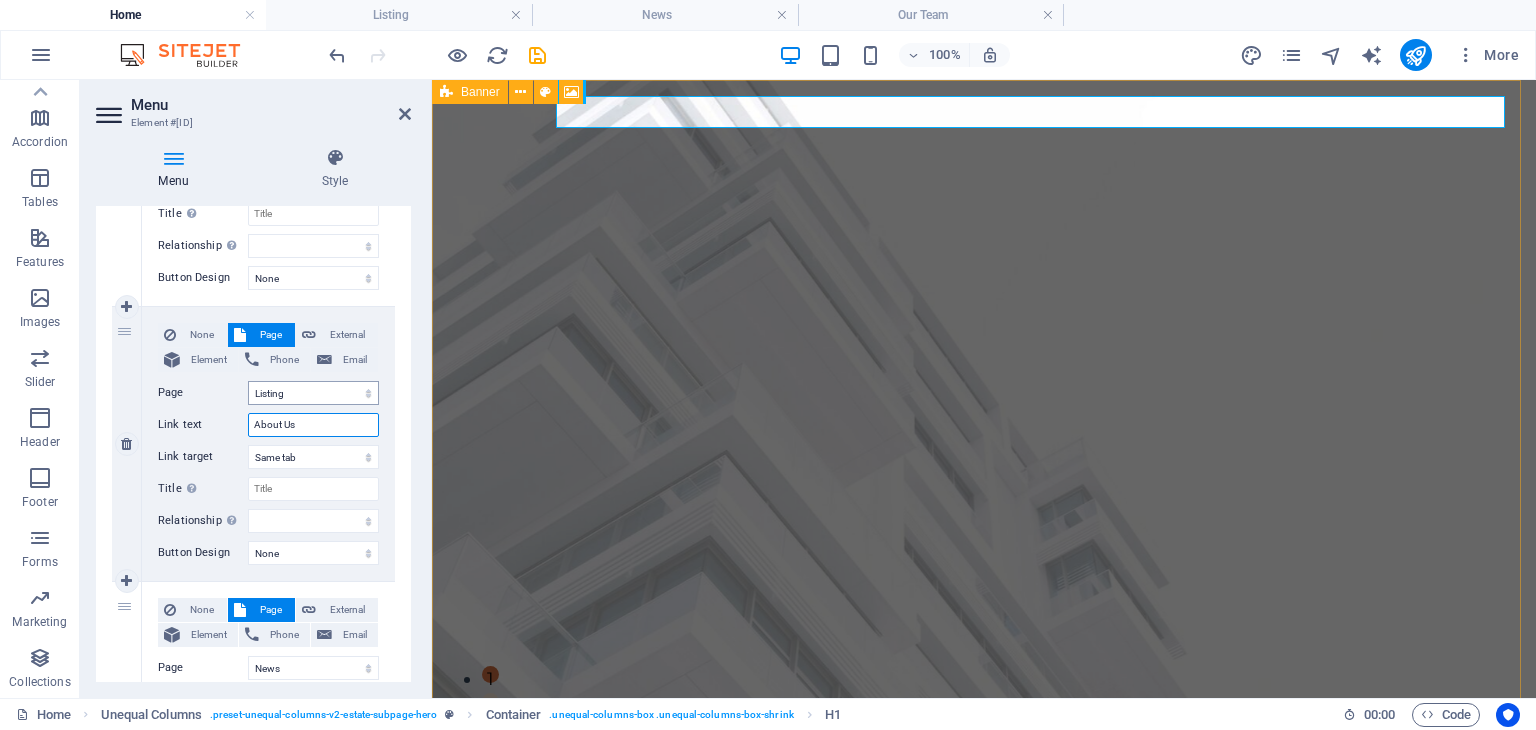 type on "About Us" 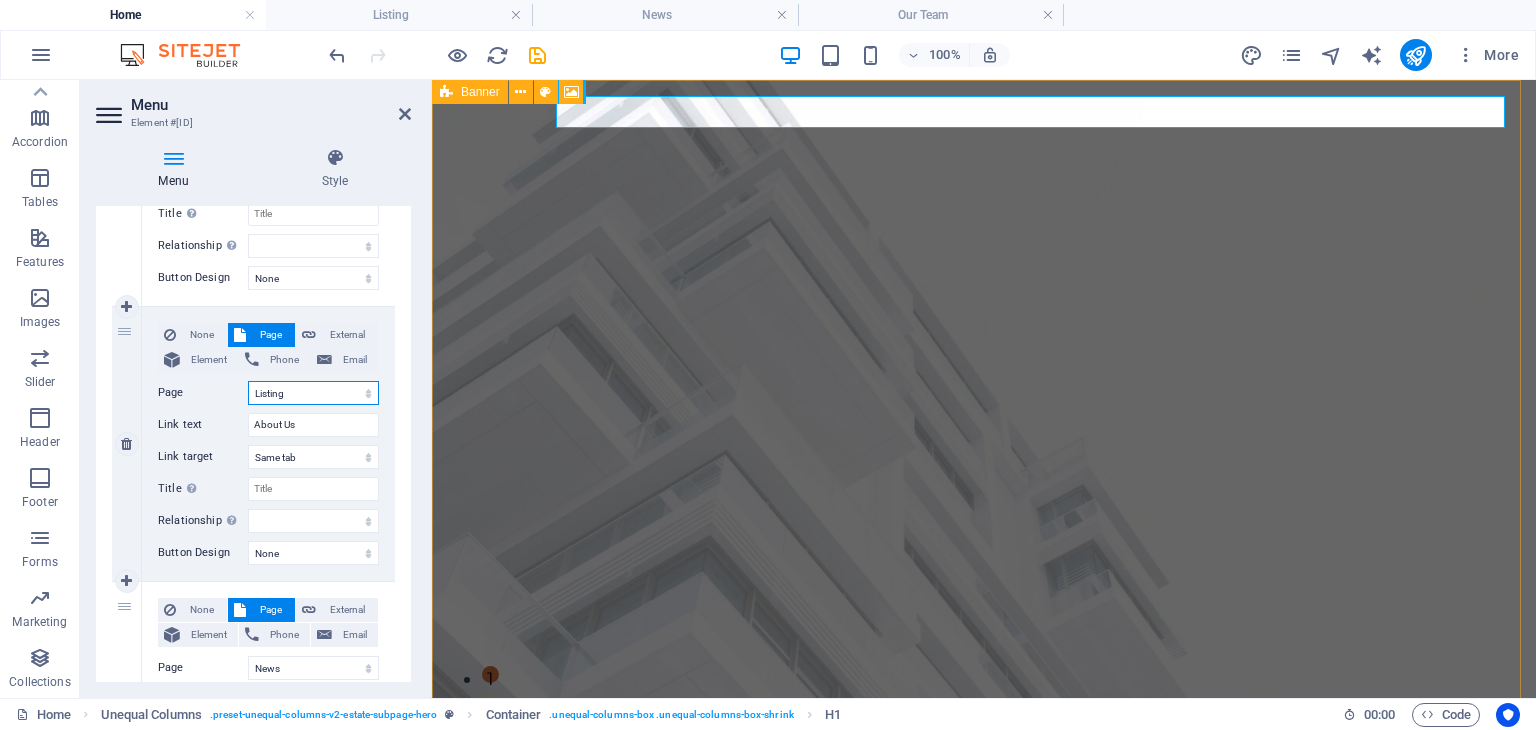 click on "Home Listing News Our Team Contact Legal Notice Privacy" at bounding box center (313, 393) 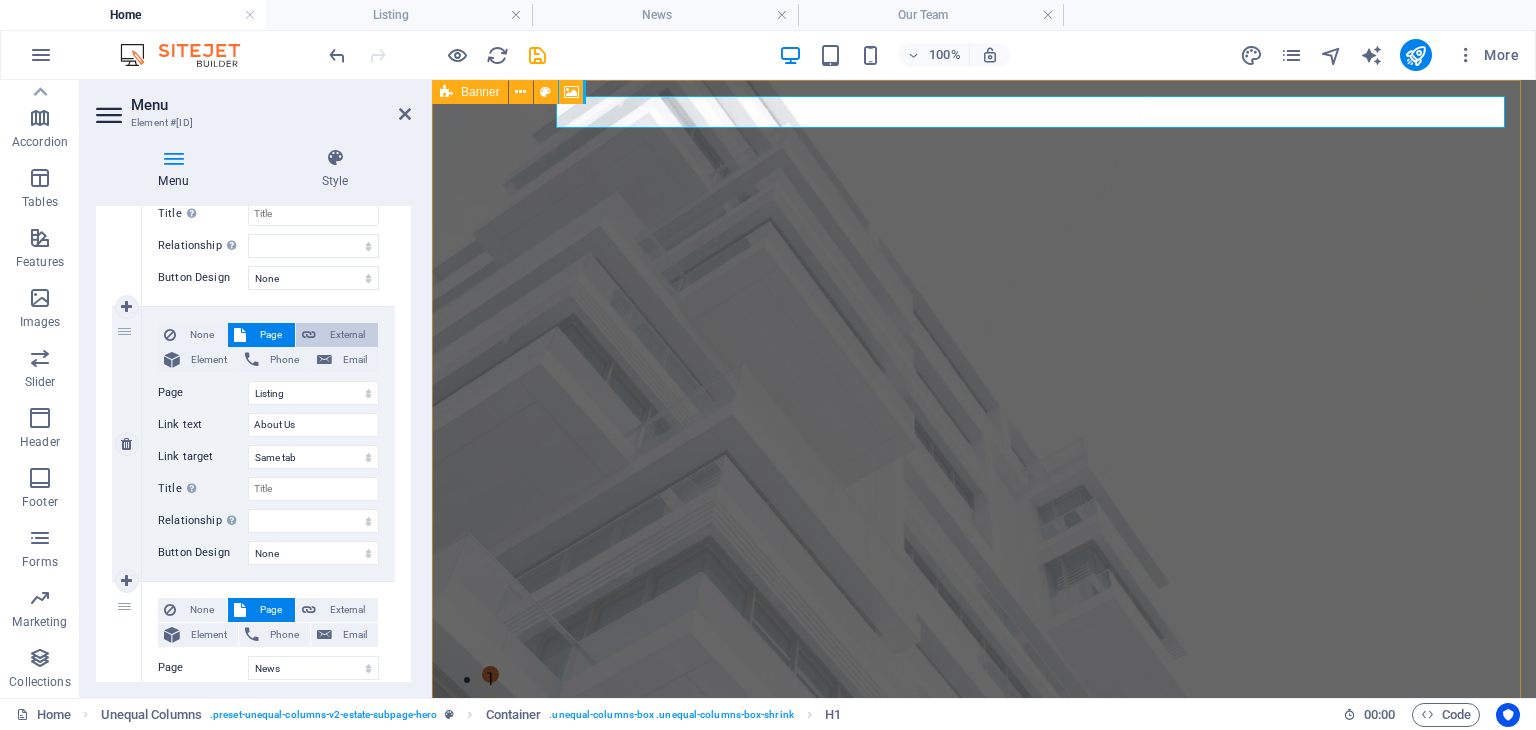 click on "External" at bounding box center (347, 335) 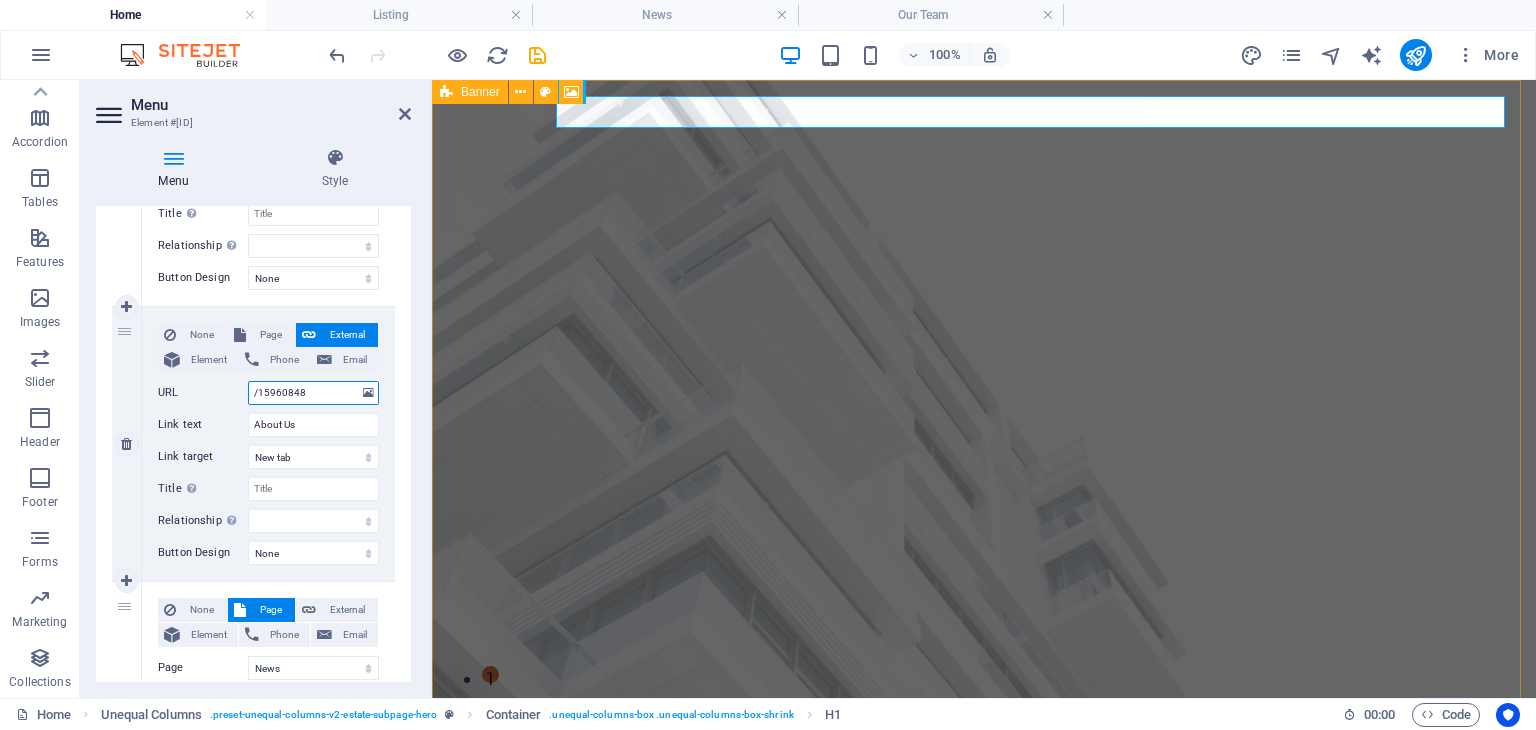 drag, startPoint x: 321, startPoint y: 389, endPoint x: 176, endPoint y: 401, distance: 145.4957 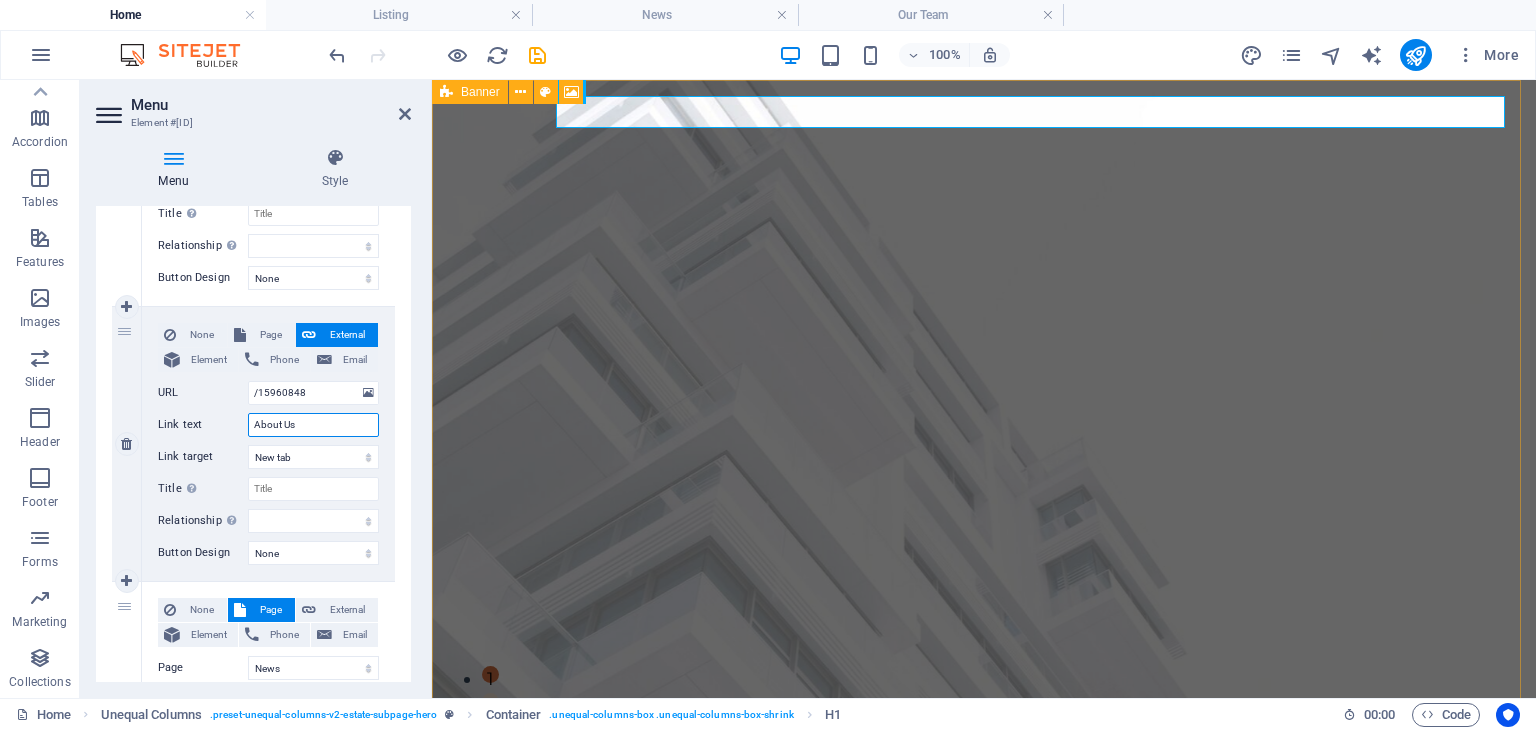 click on "About Us" at bounding box center (313, 425) 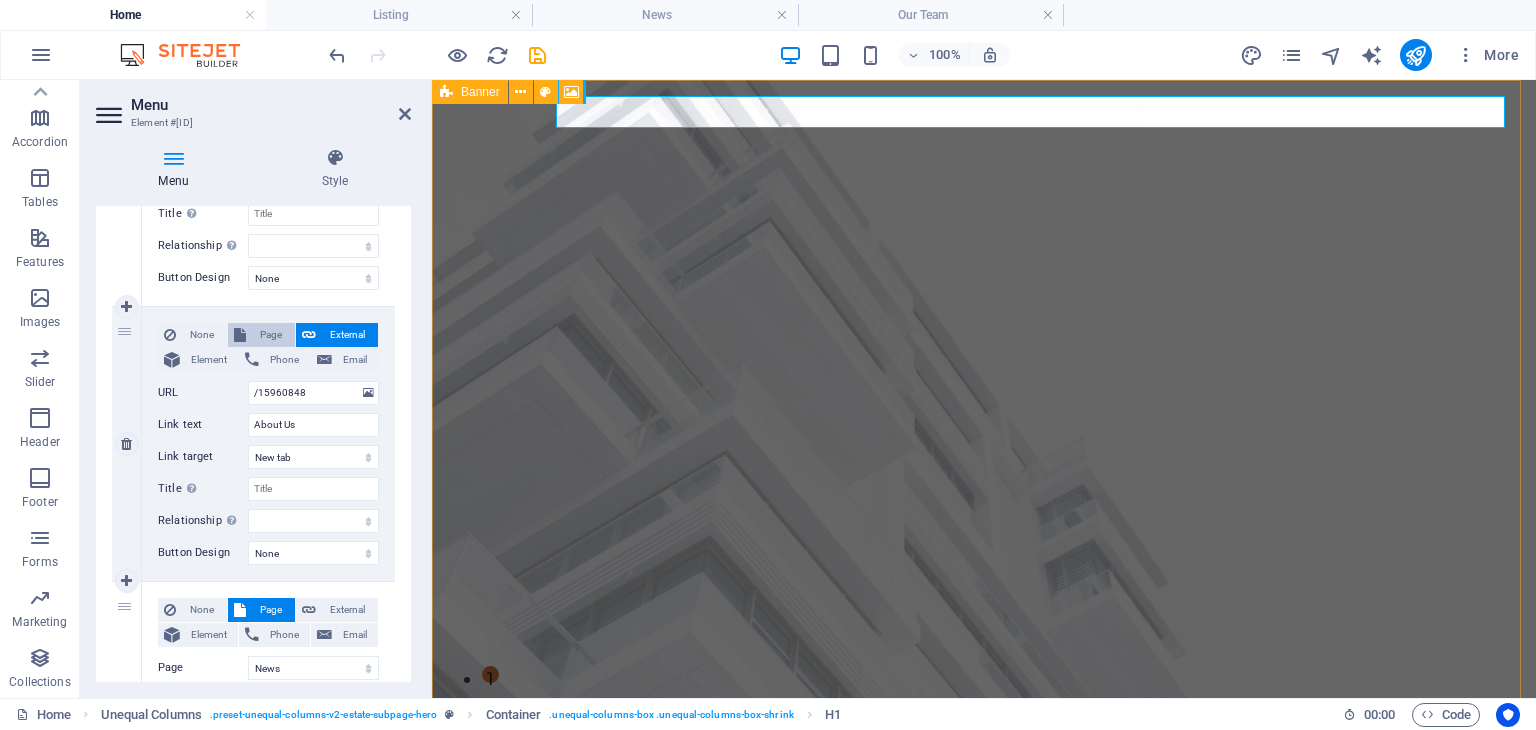 click on "Page" at bounding box center (270, 335) 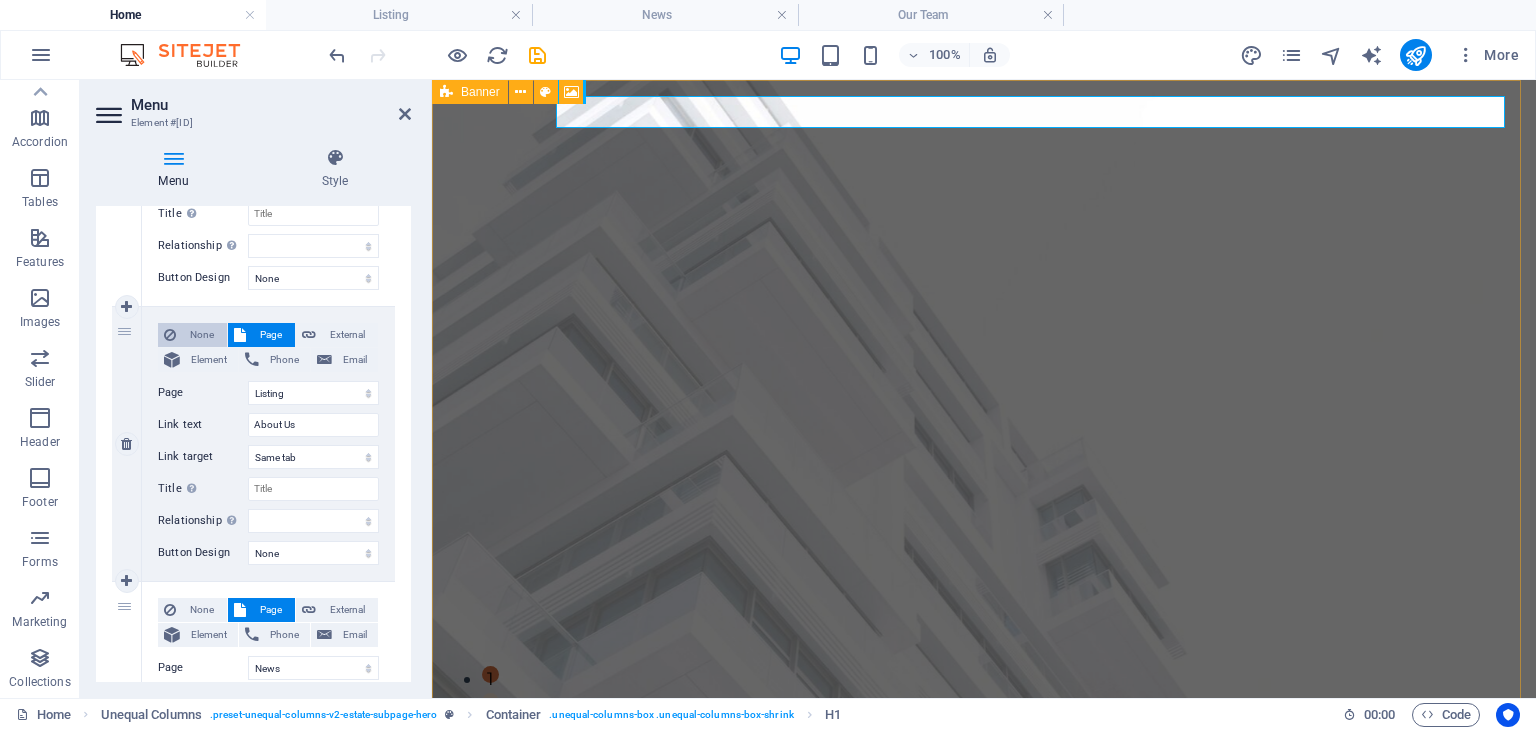 click on "None" at bounding box center [201, 335] 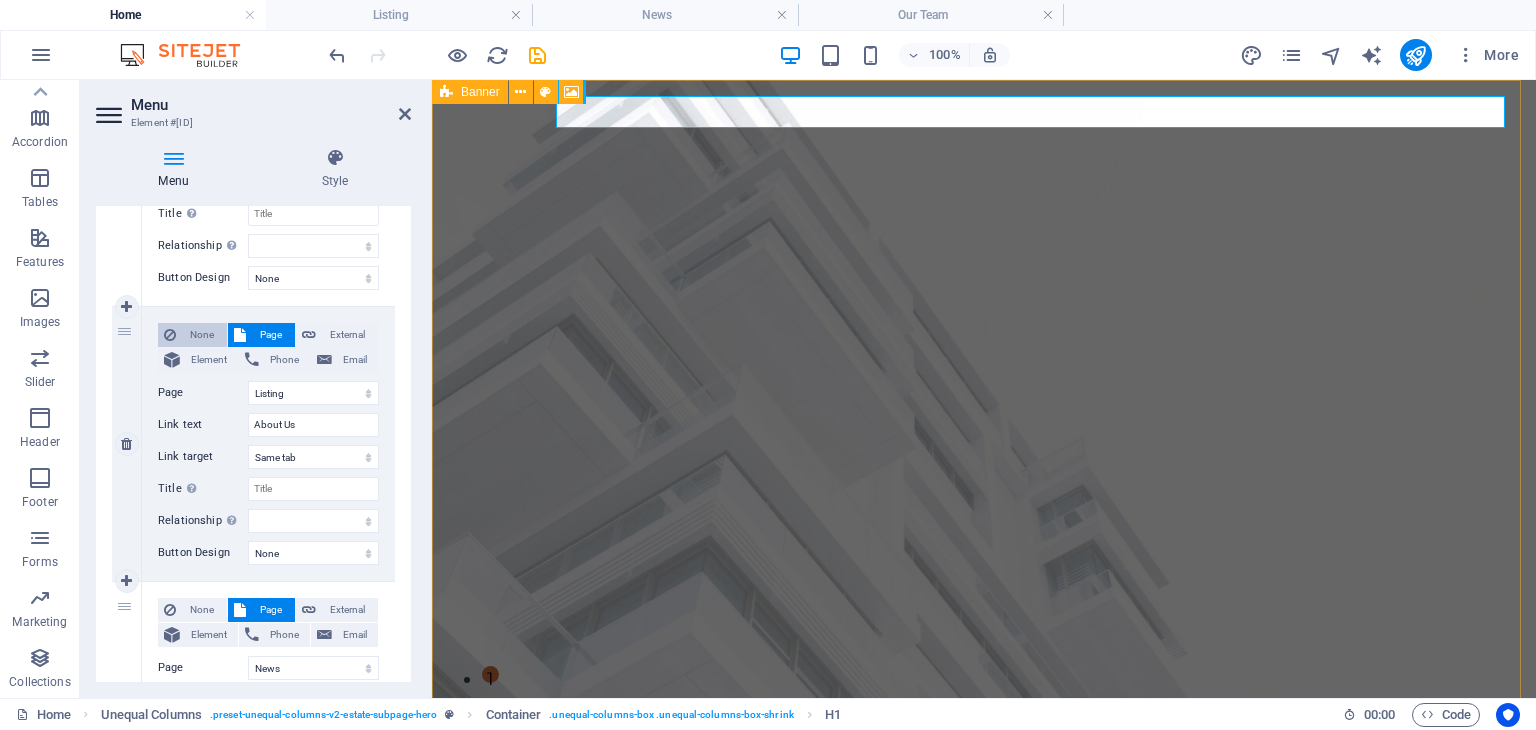 select 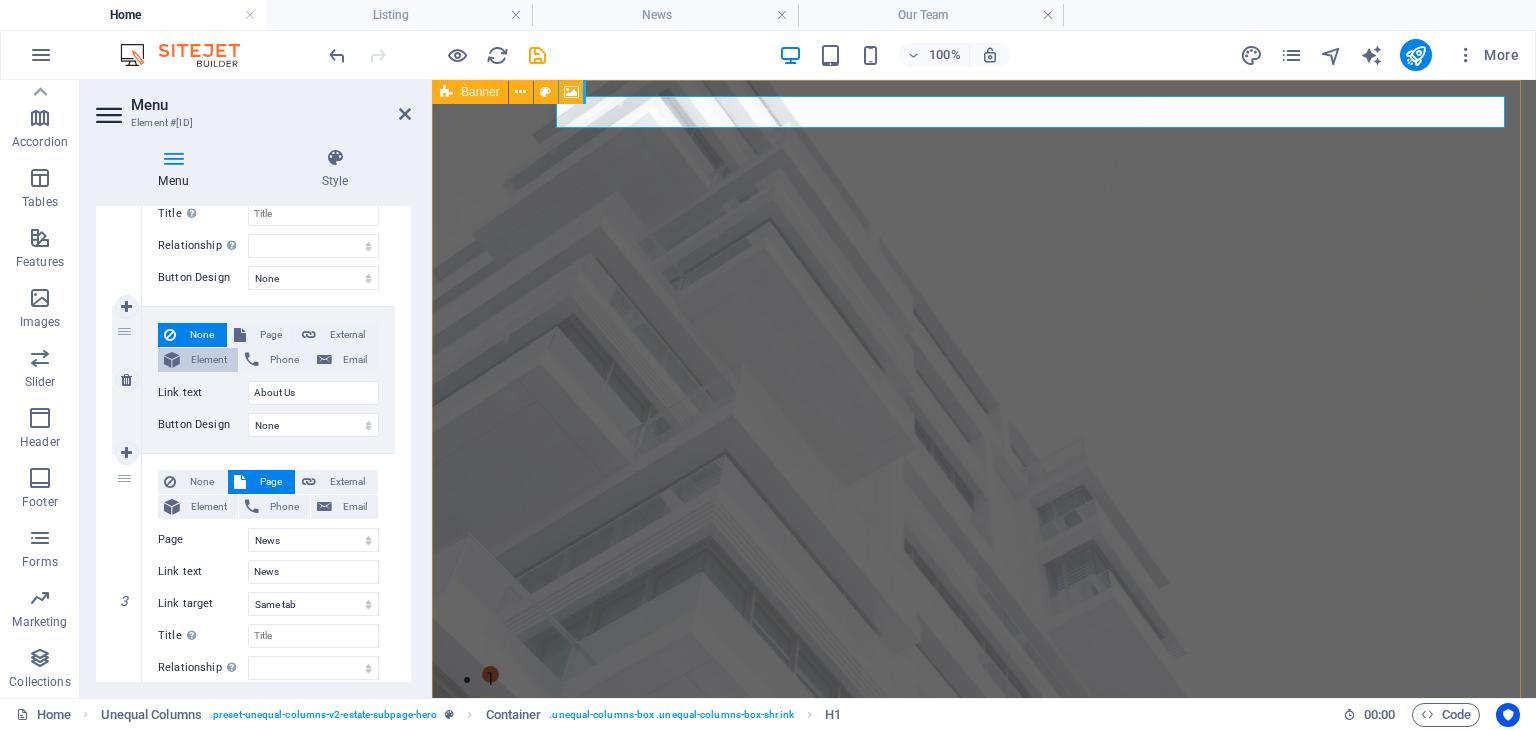 click on "Element" at bounding box center (209, 360) 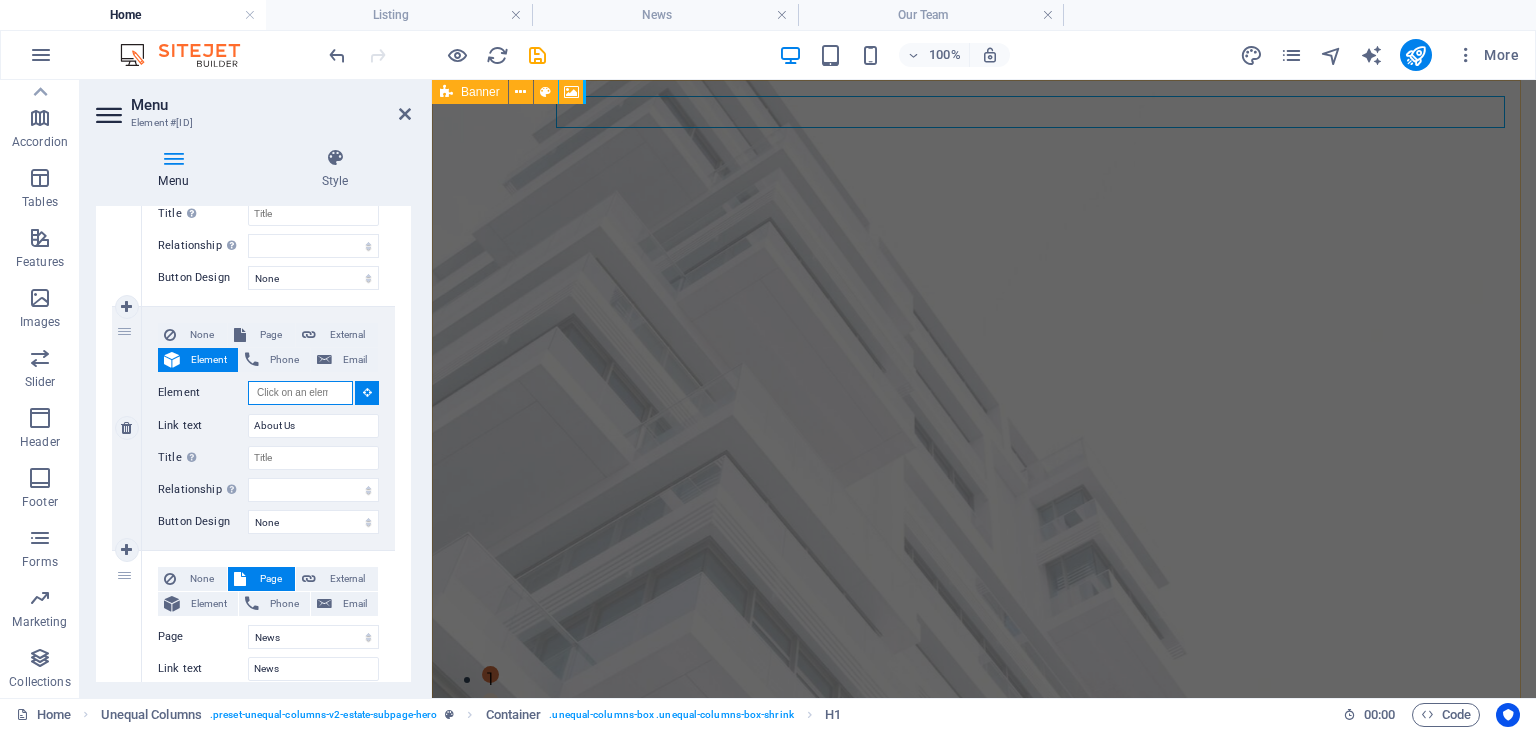 click on "Element" at bounding box center [300, 393] 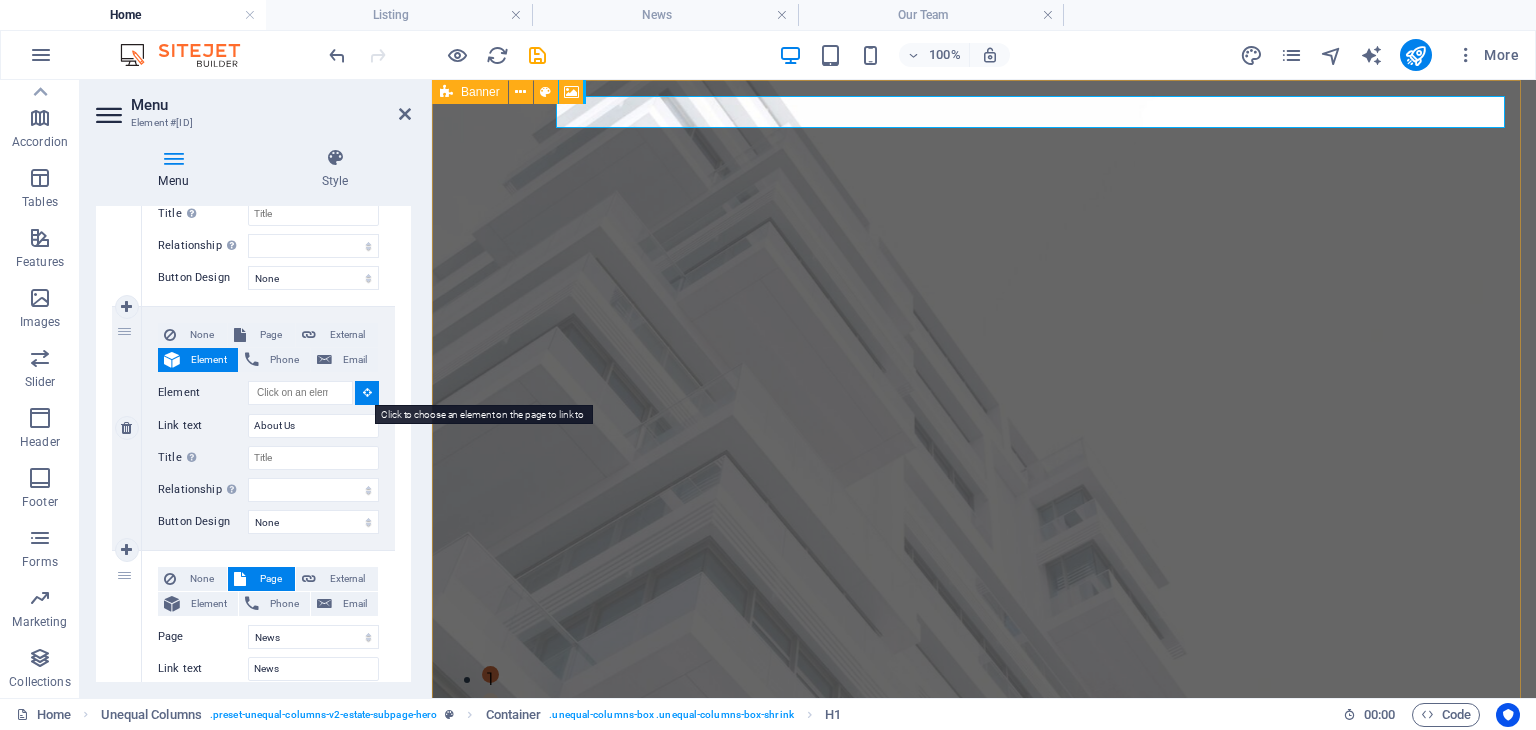 click at bounding box center (367, 392) 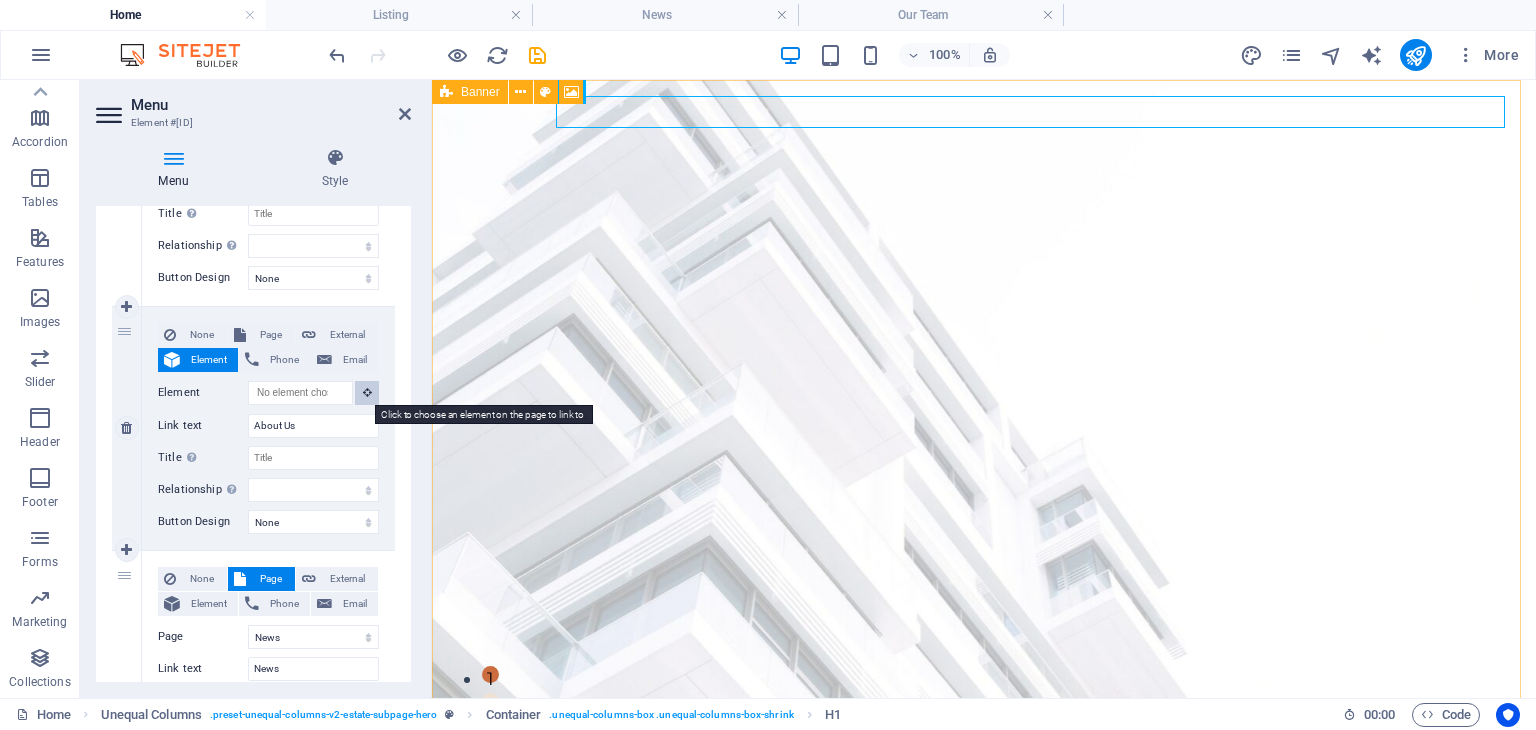 click at bounding box center [367, 392] 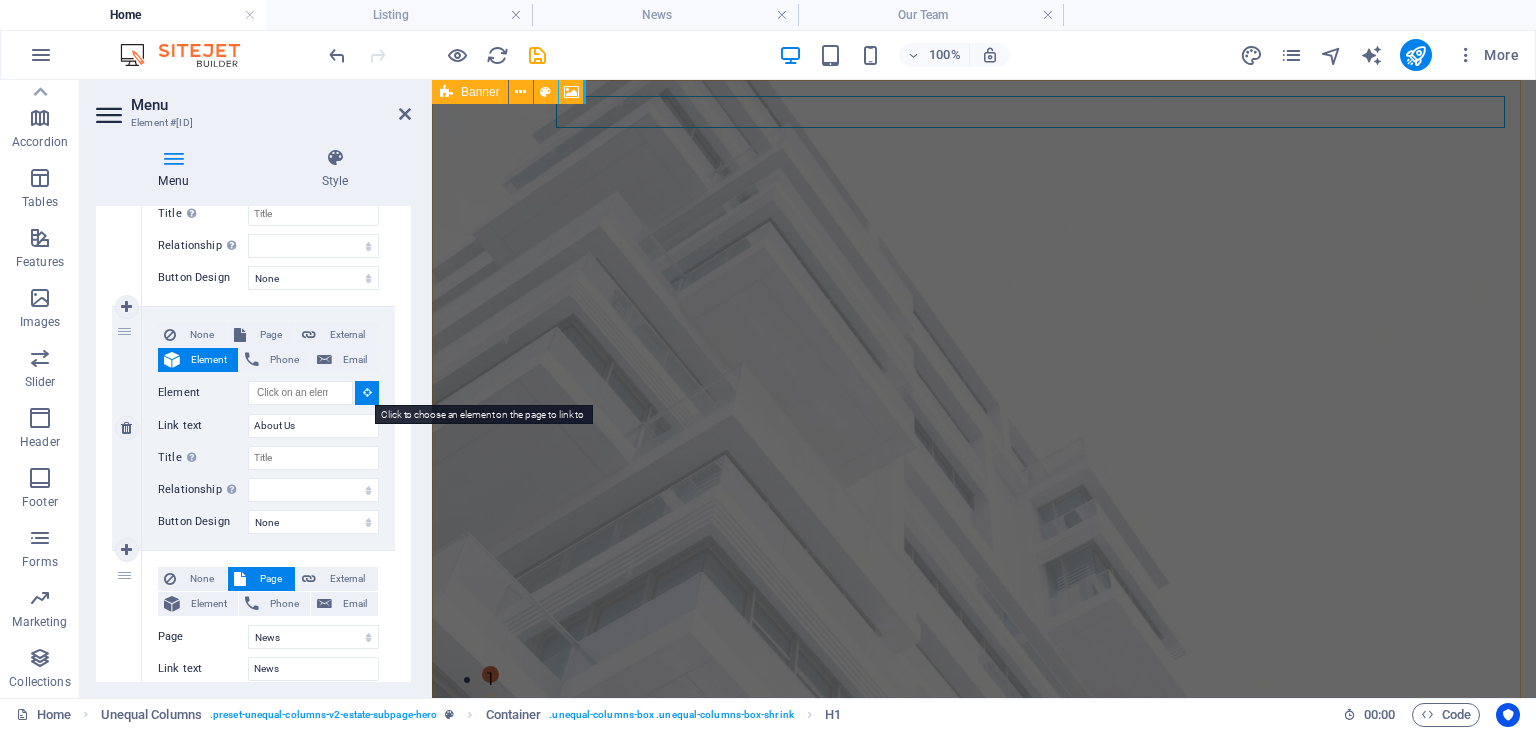 click at bounding box center (367, 392) 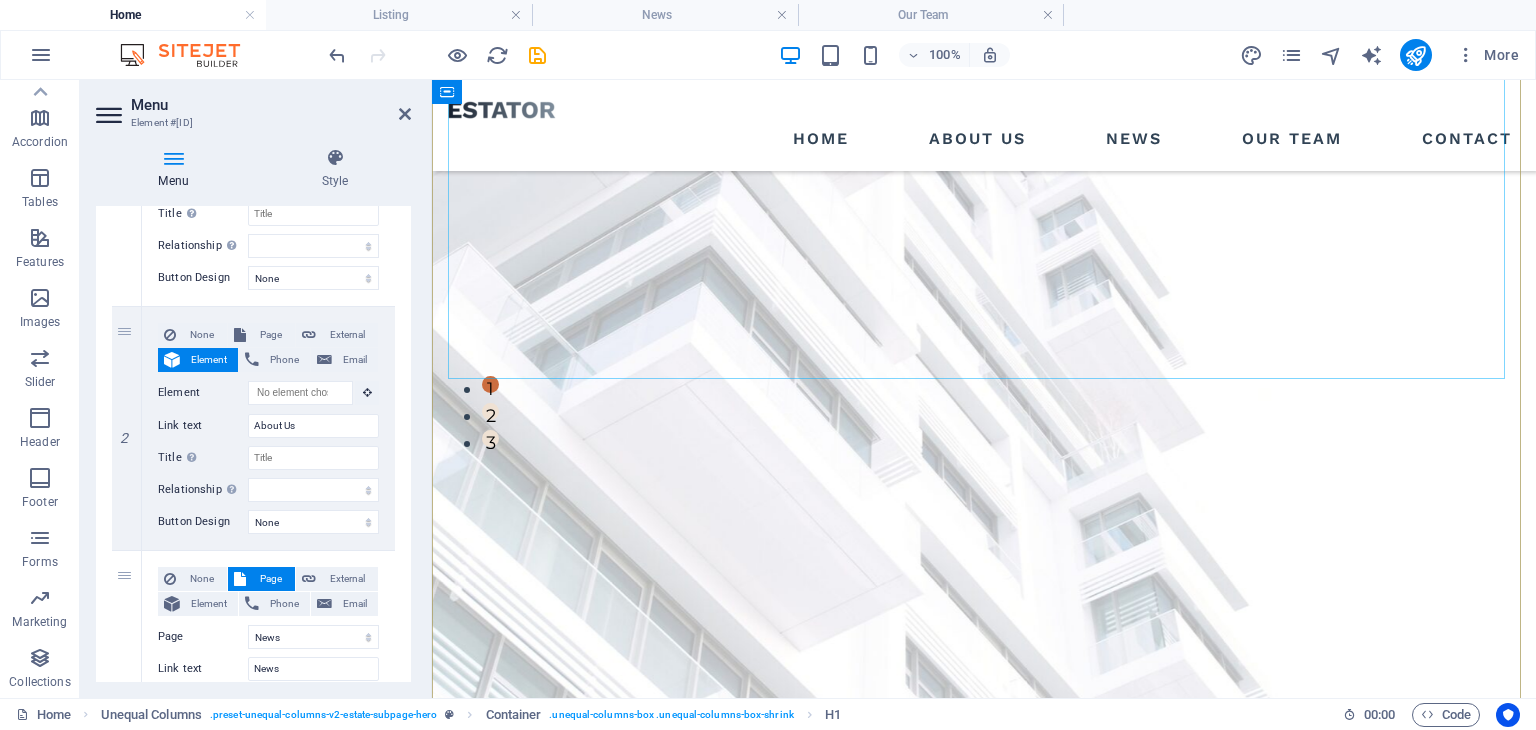 scroll, scrollTop: 292, scrollLeft: 0, axis: vertical 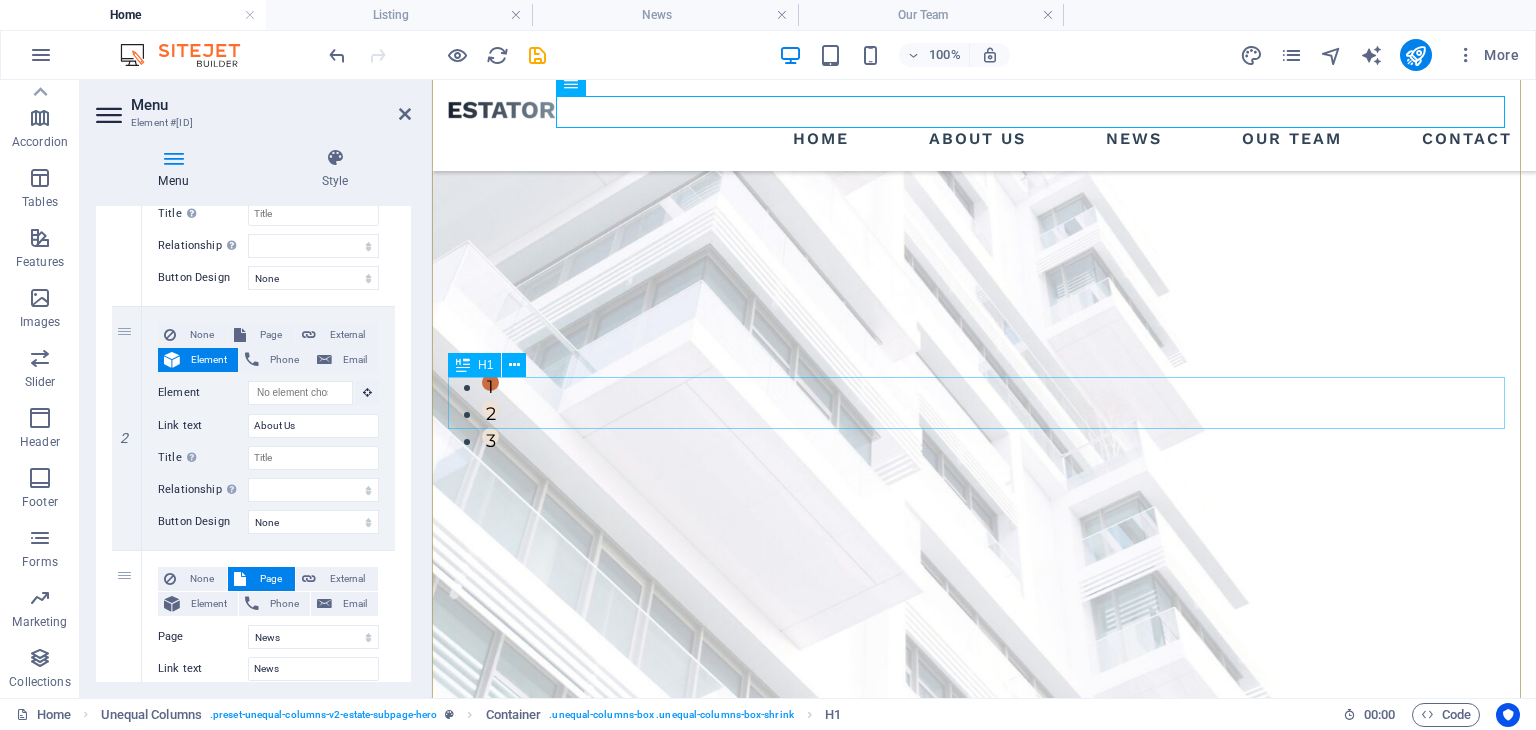 click on "FIND YOUR PERFECT PLACE" at bounding box center (984, 1313) 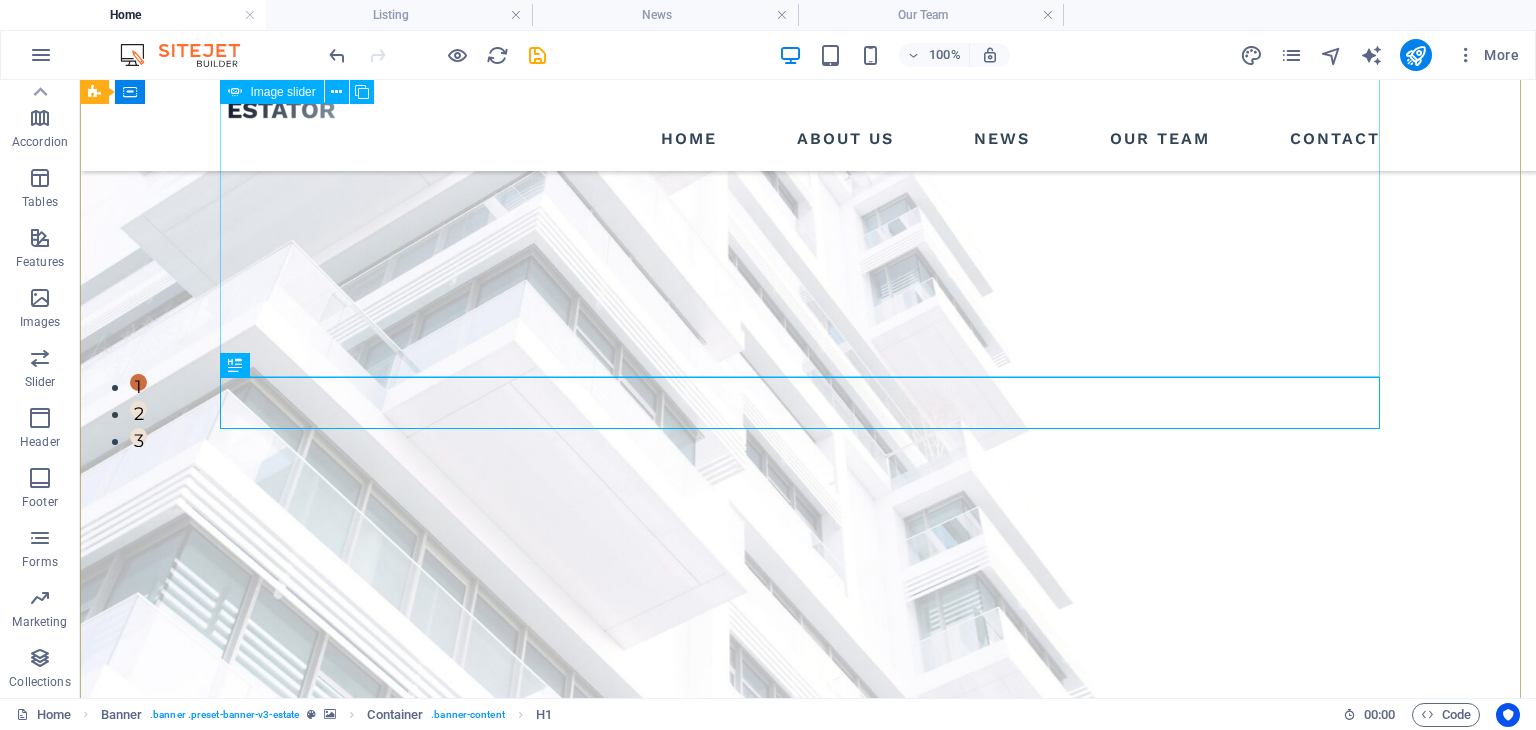 scroll, scrollTop: 0, scrollLeft: 0, axis: both 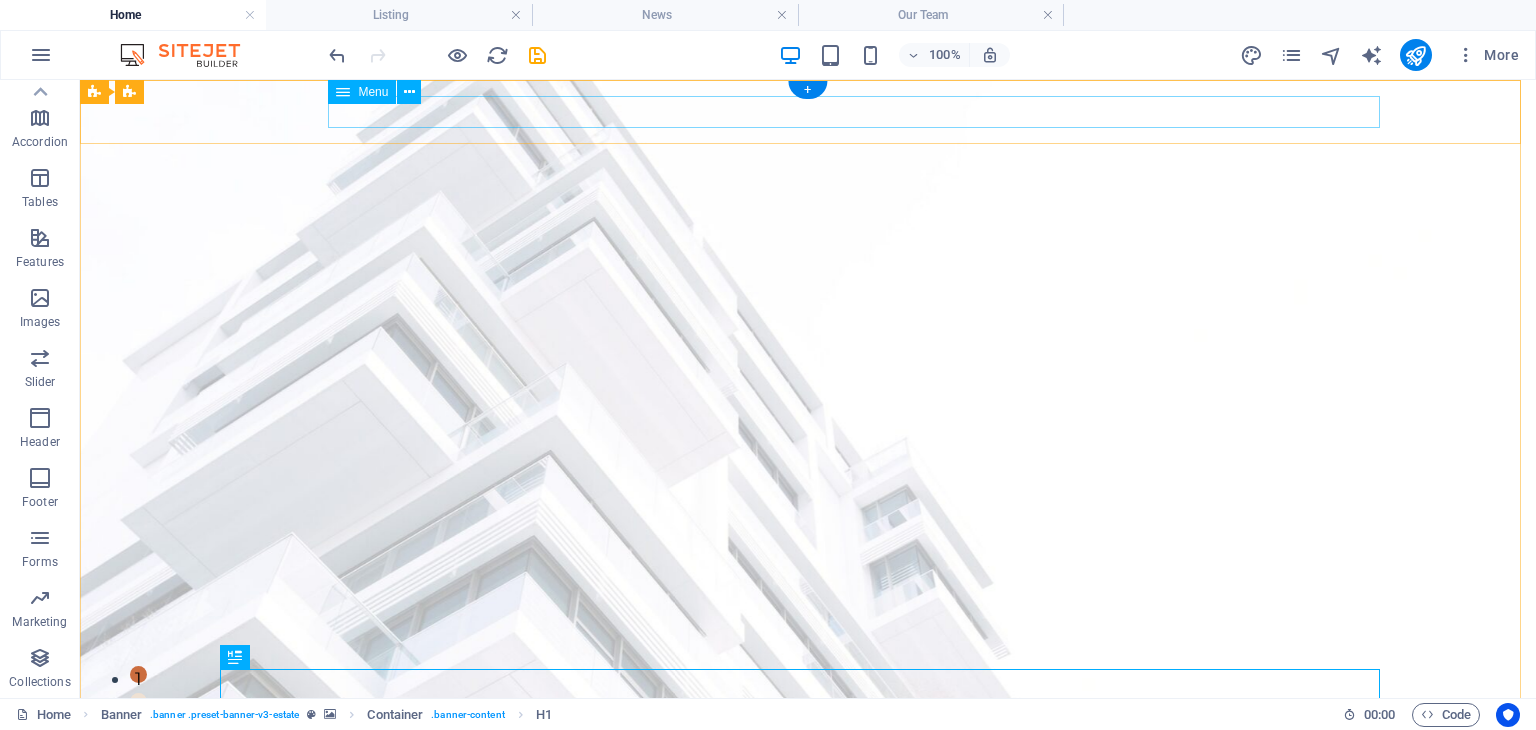 click on "Home About Us News Our Team Contact" at bounding box center [808, 1074] 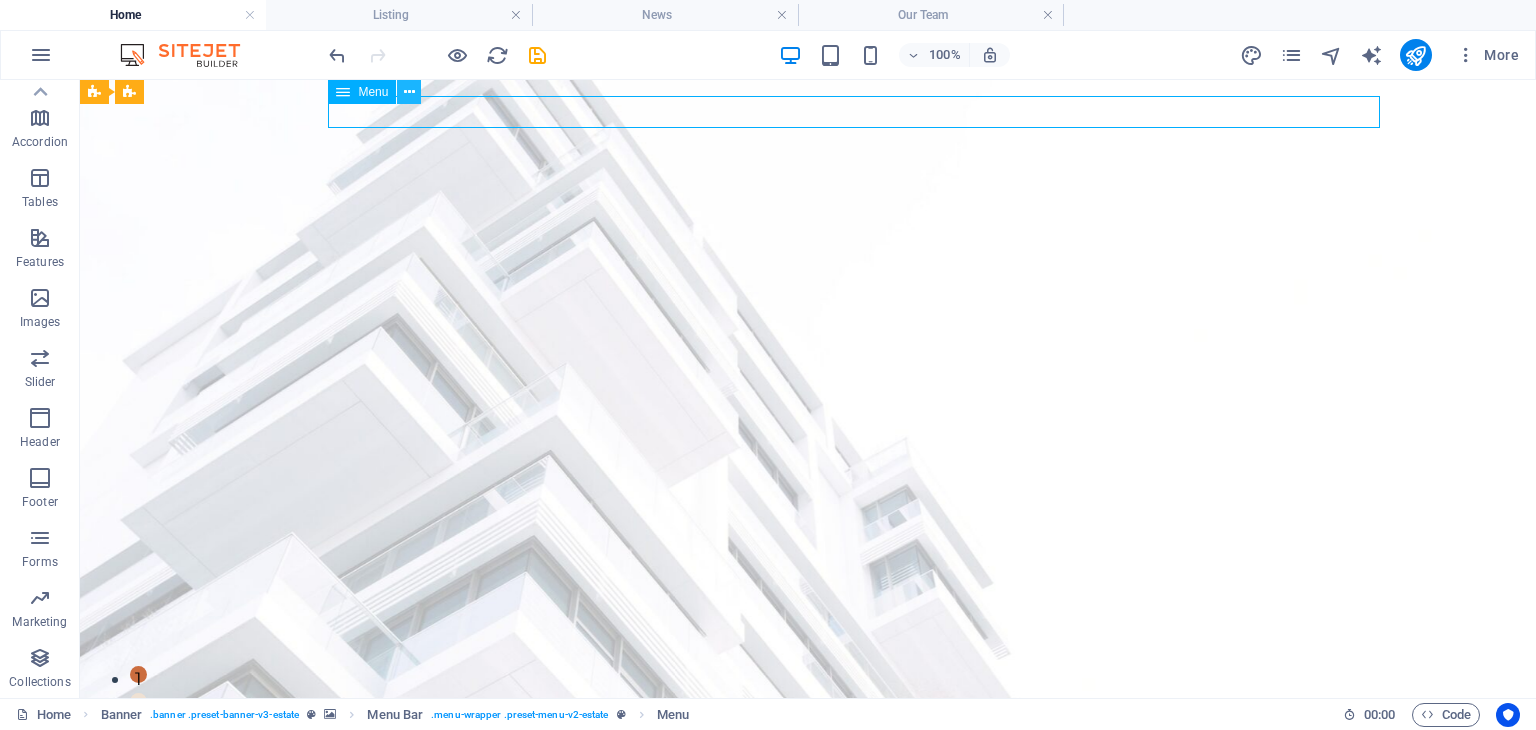 drag, startPoint x: 367, startPoint y: 89, endPoint x: 411, endPoint y: 90, distance: 44.011364 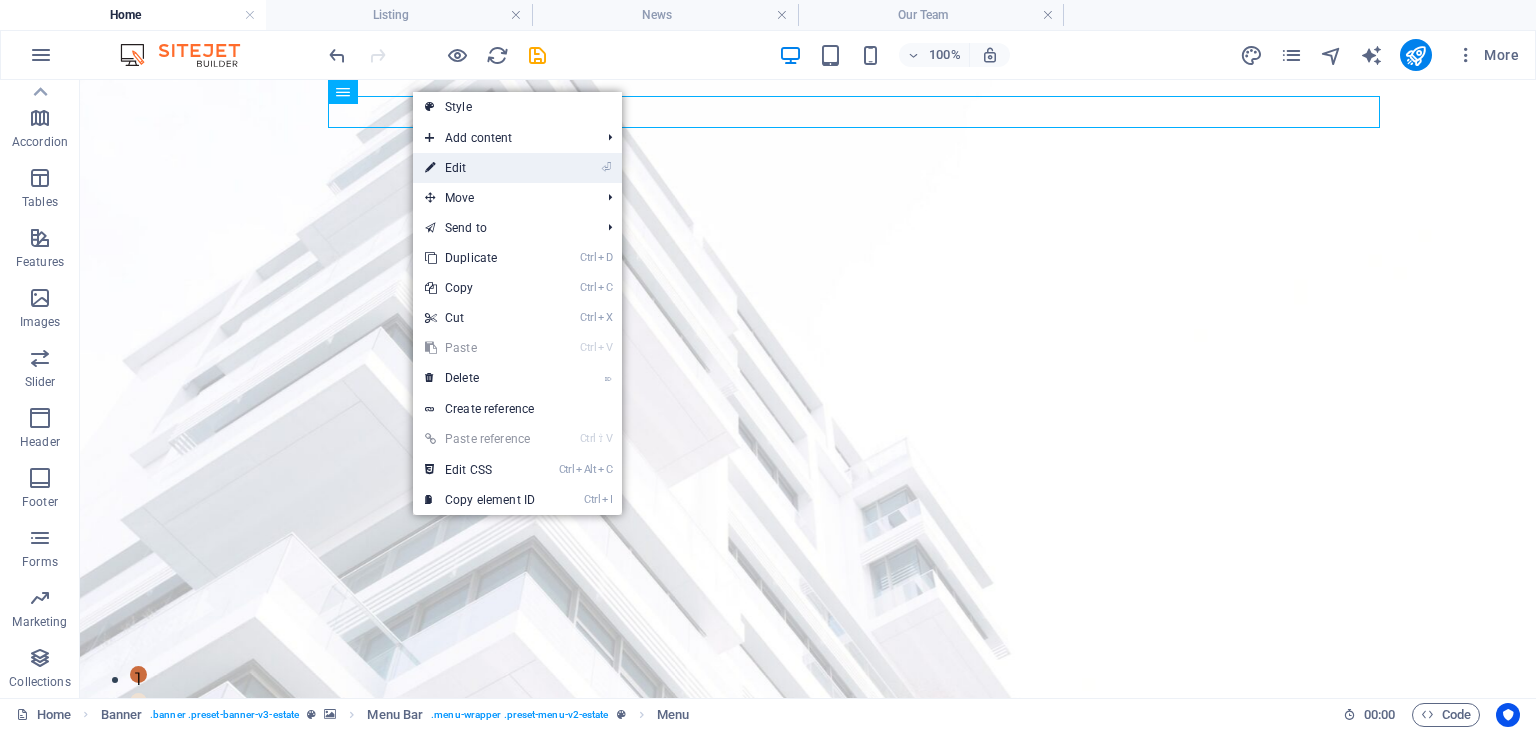 click on "⏎  Edit" at bounding box center (480, 168) 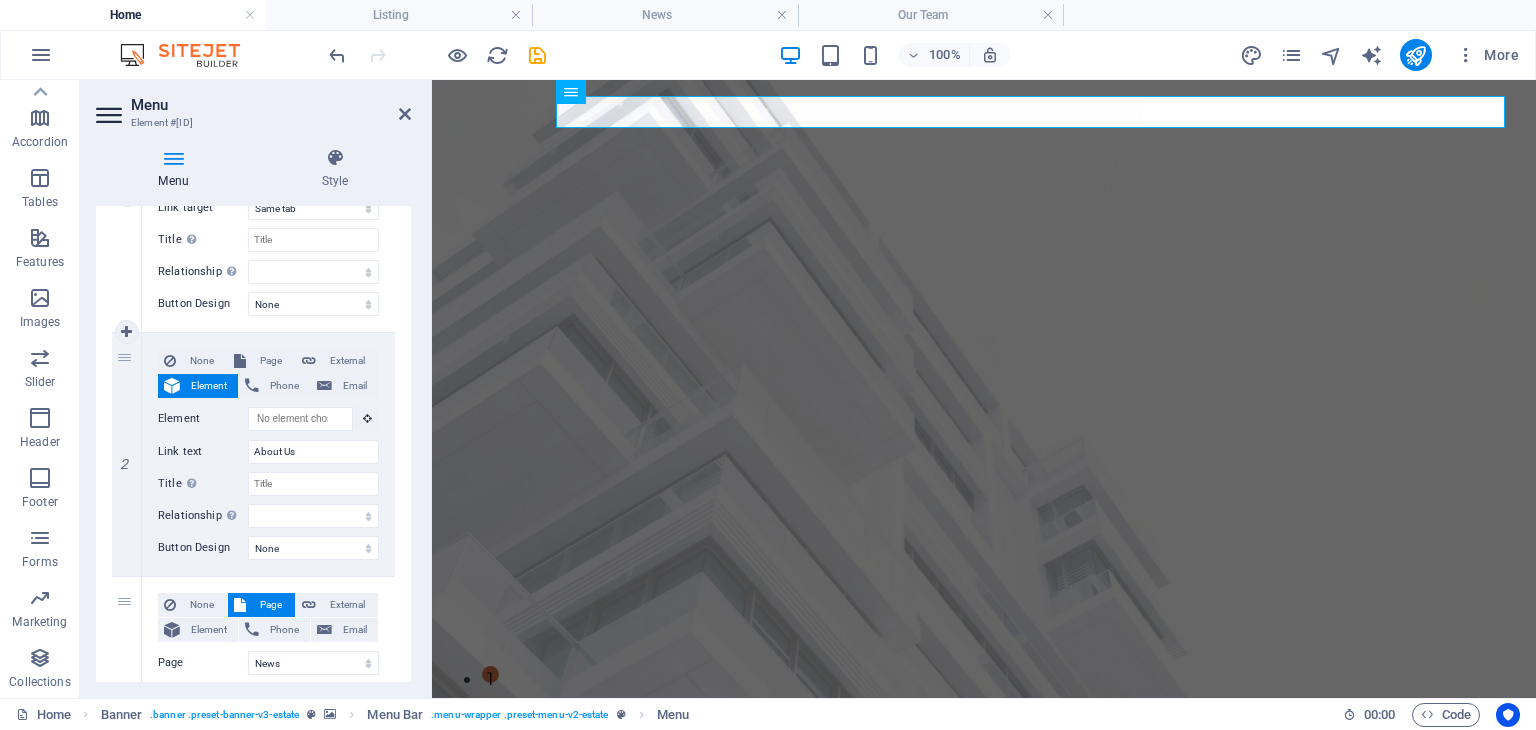 scroll, scrollTop: 340, scrollLeft: 0, axis: vertical 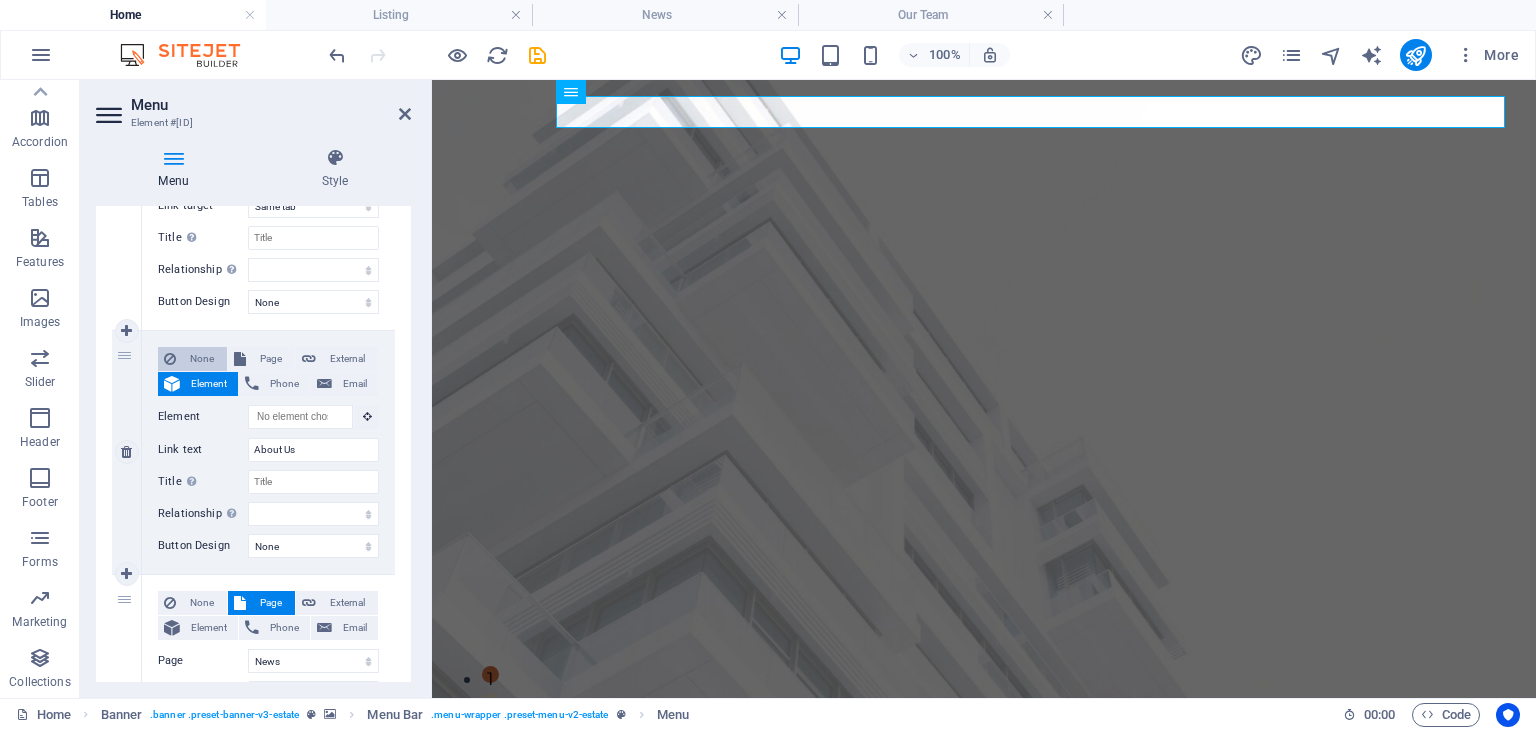 click on "None" at bounding box center [201, 359] 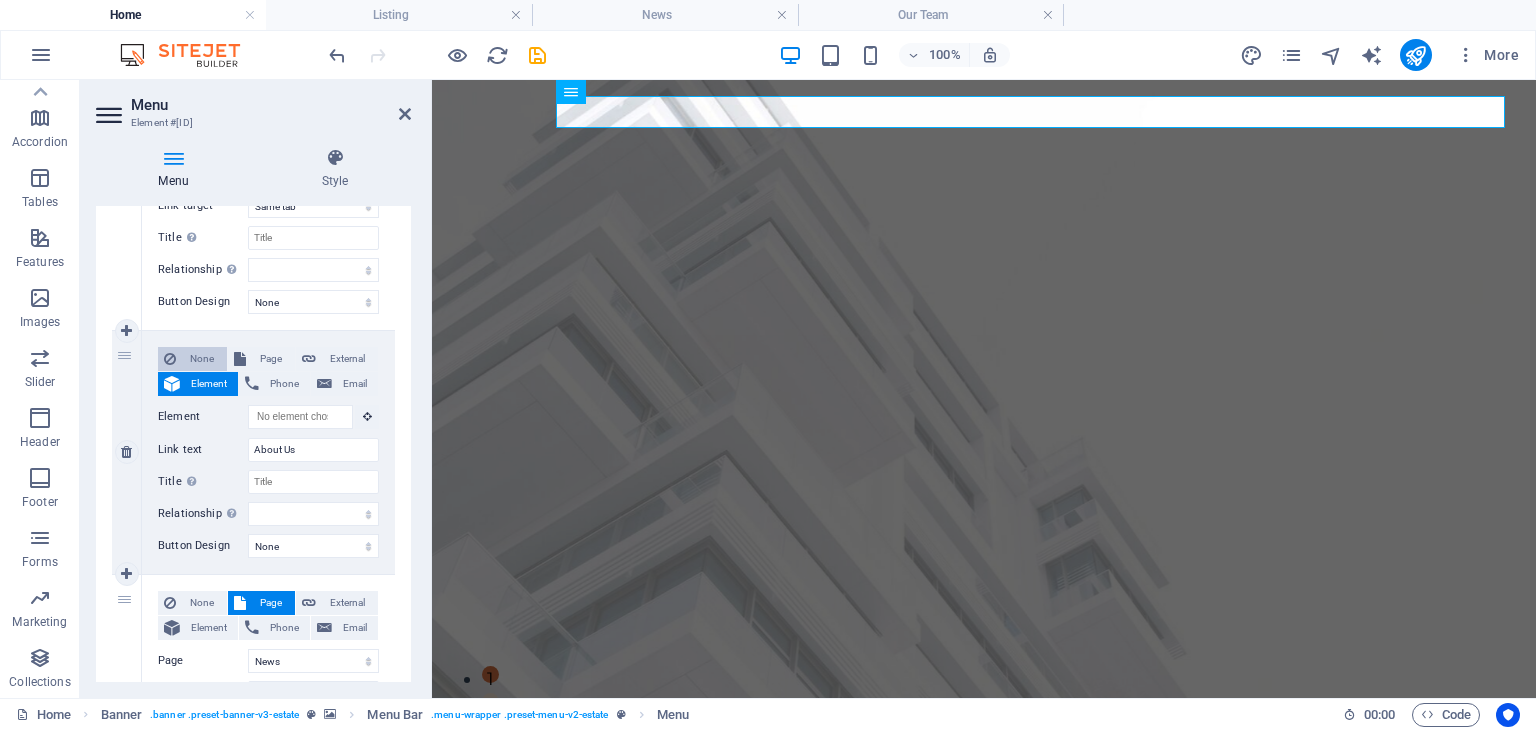 select 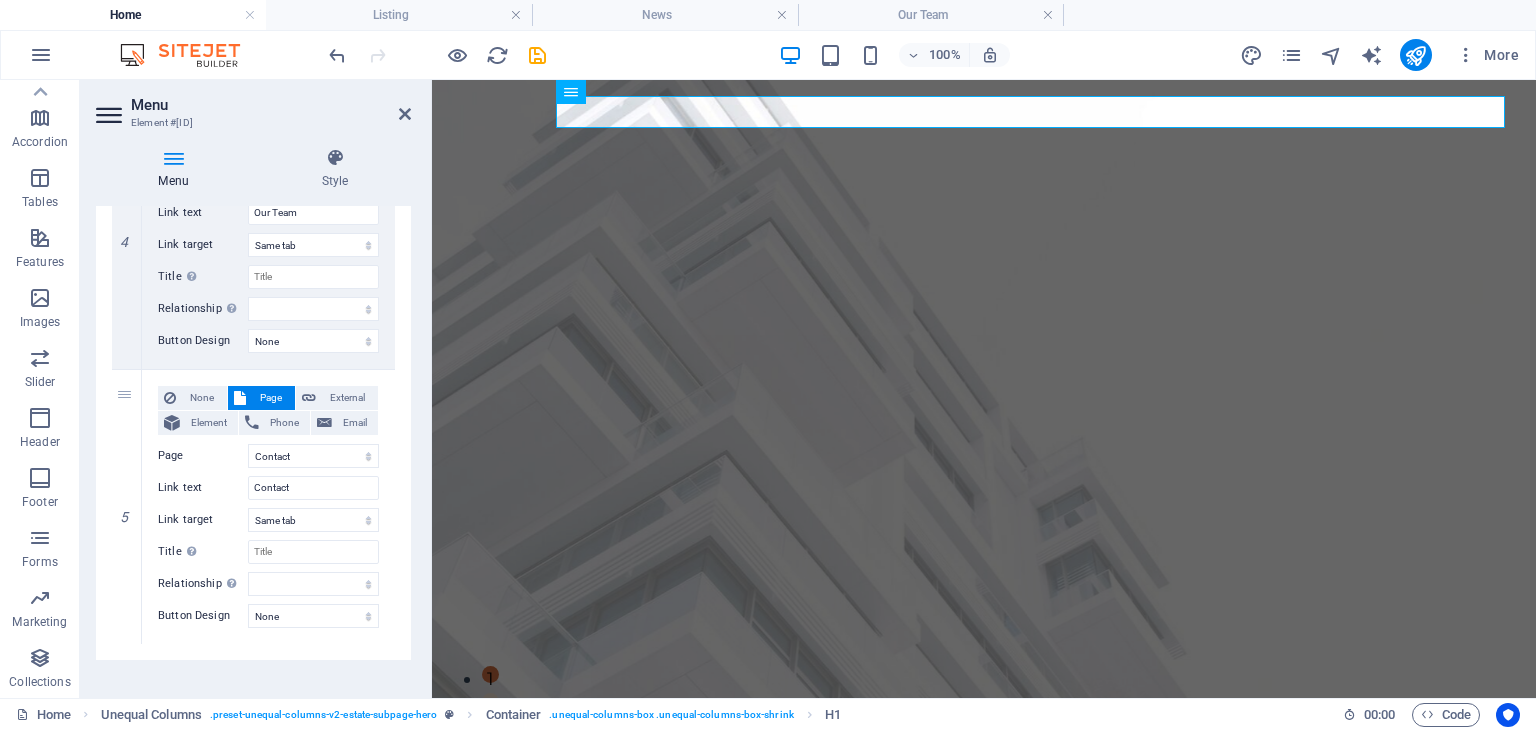 scroll, scrollTop: 1016, scrollLeft: 0, axis: vertical 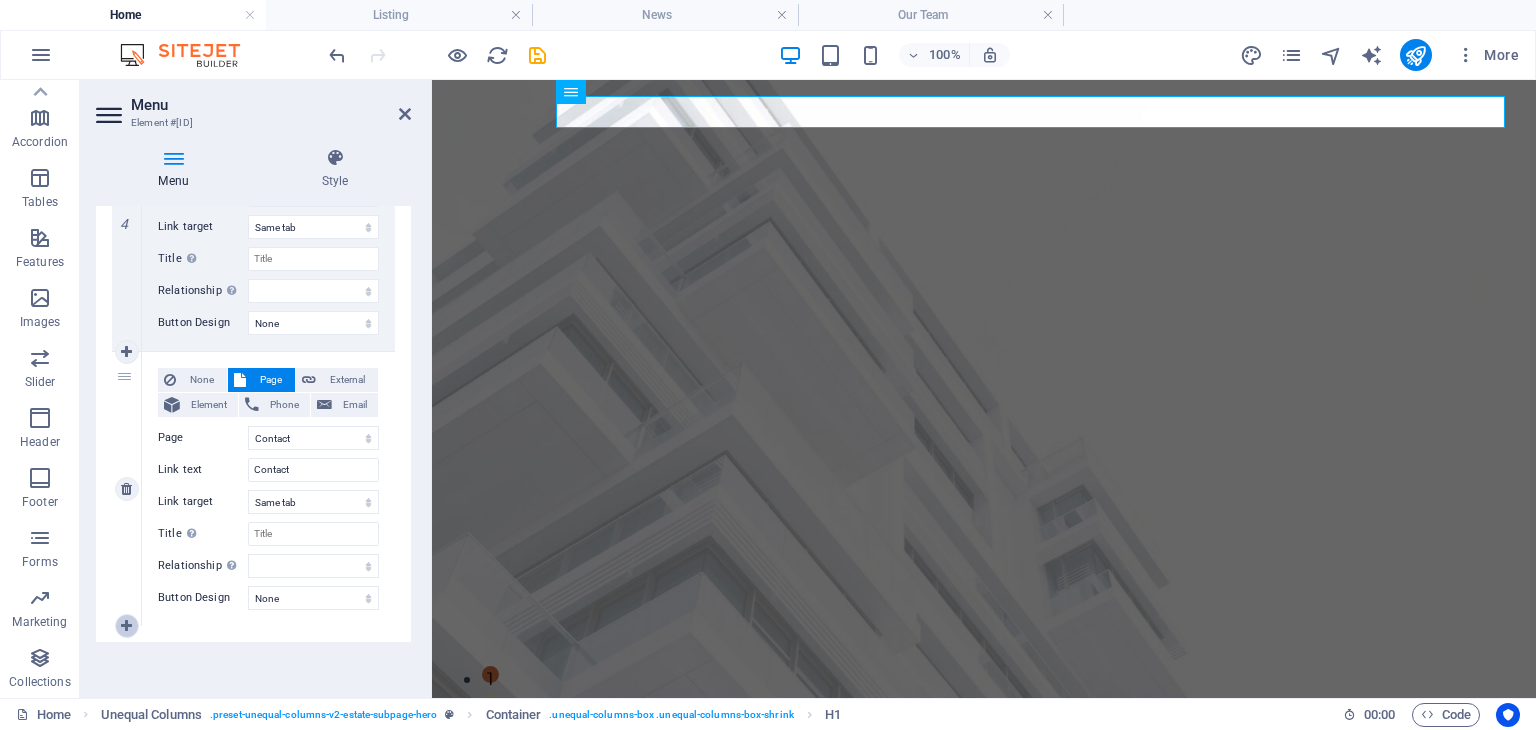 click at bounding box center (126, 626) 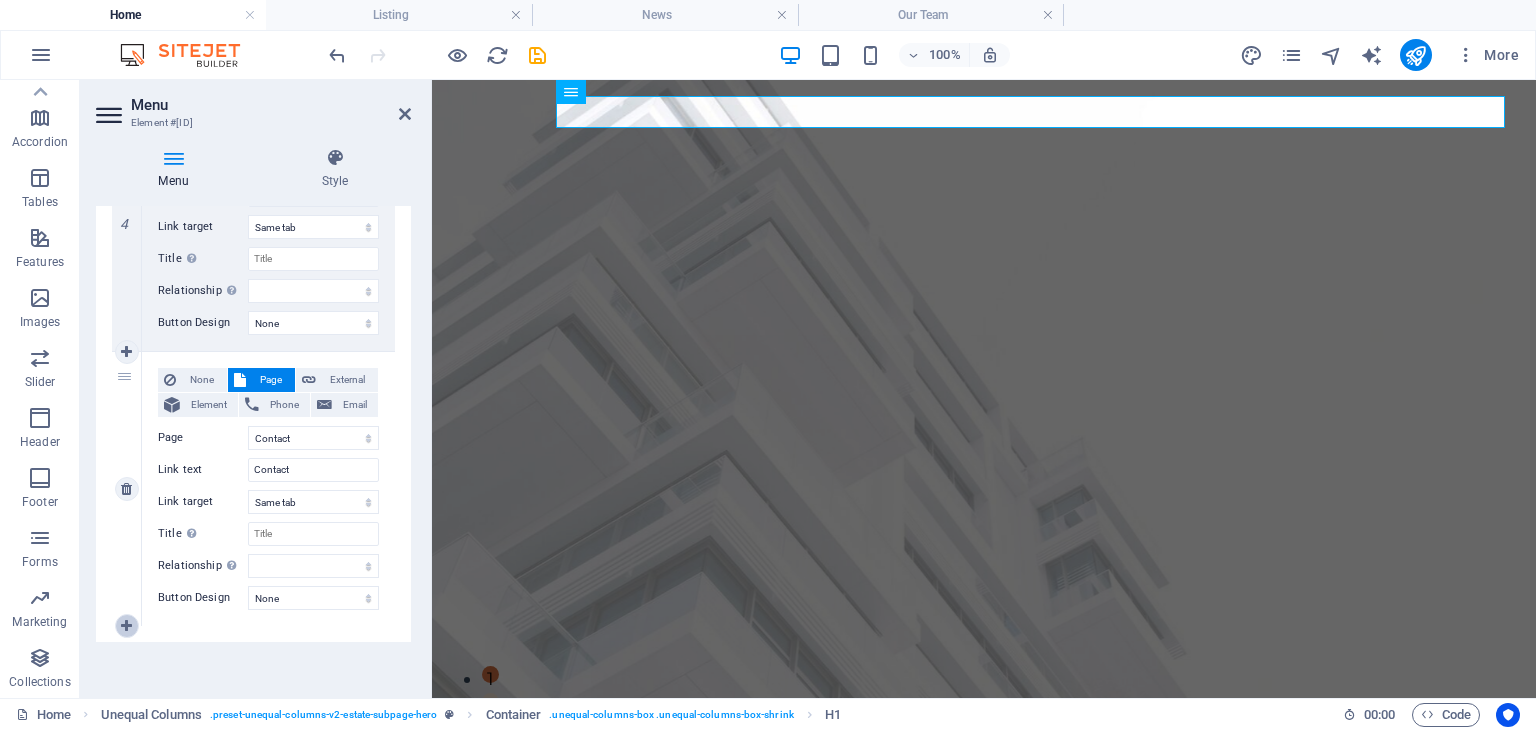 select 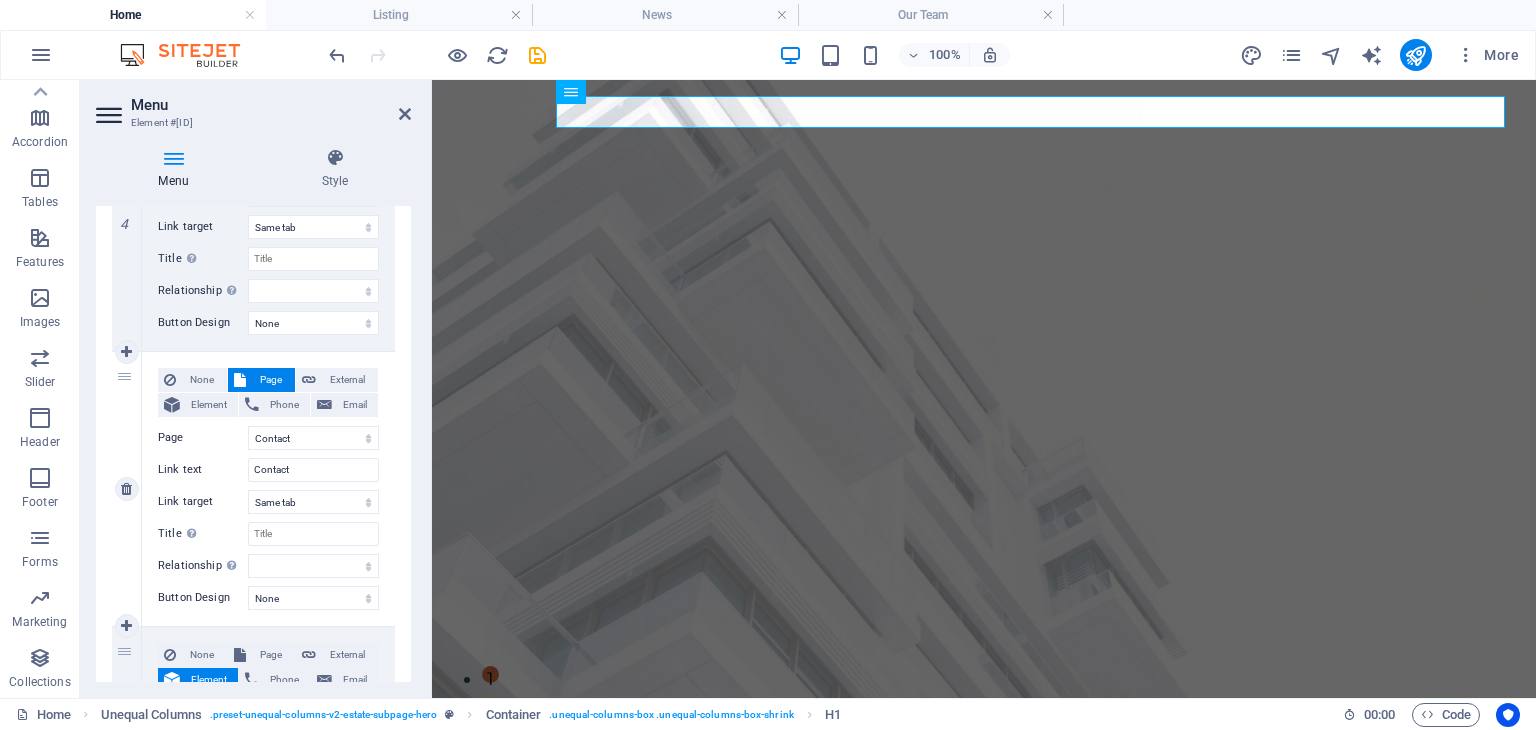 scroll, scrollTop: 1259, scrollLeft: 0, axis: vertical 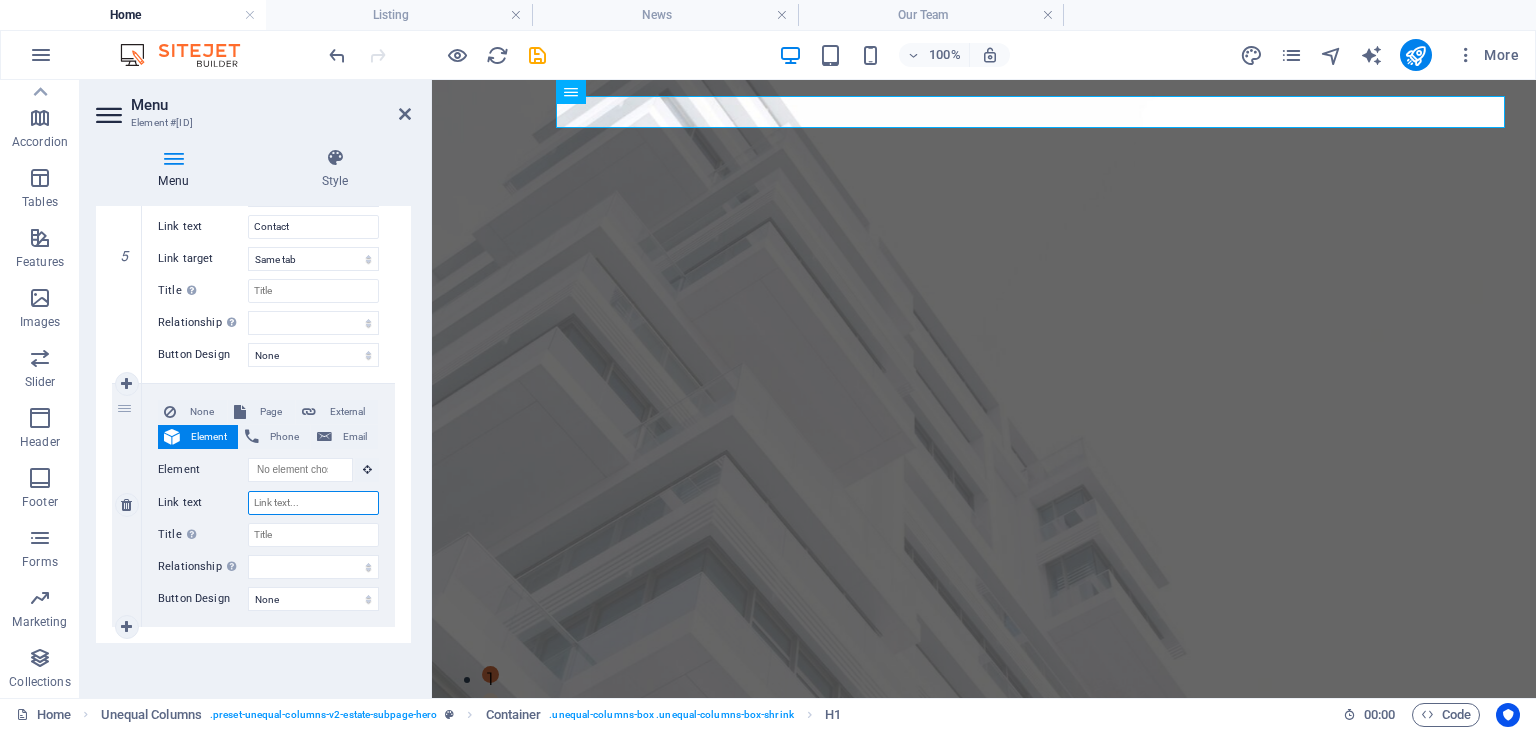 click on "Link text" at bounding box center [313, 503] 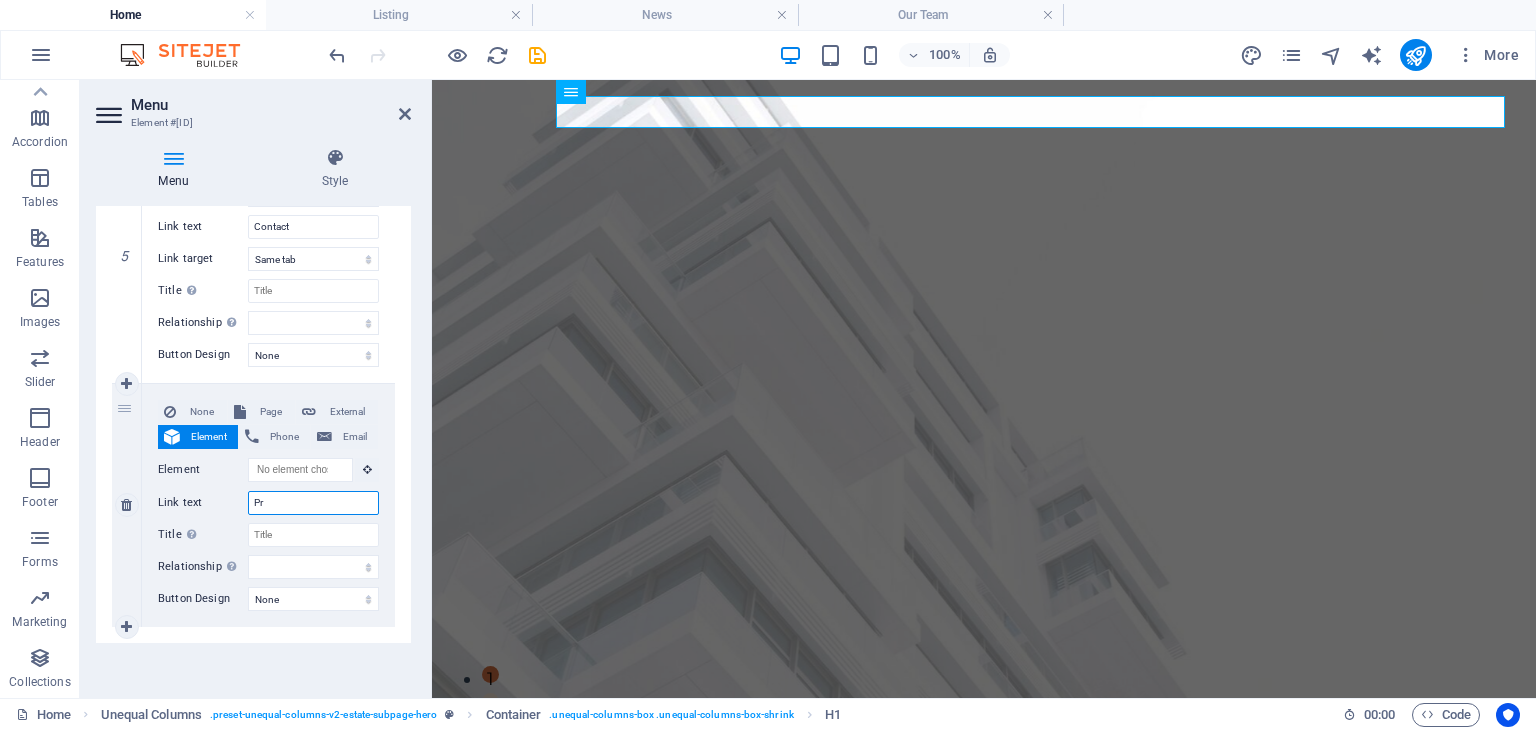 type on "Pro" 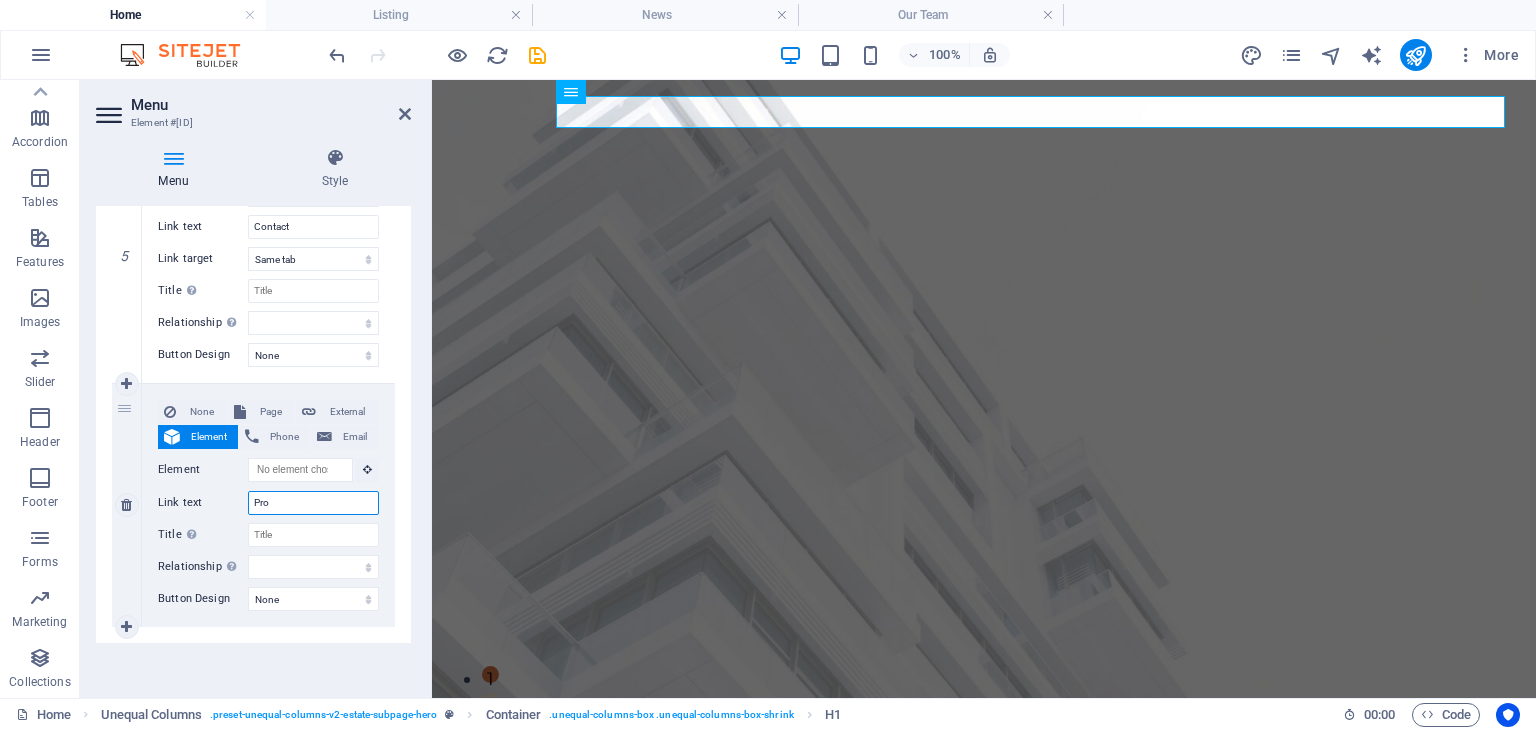 select 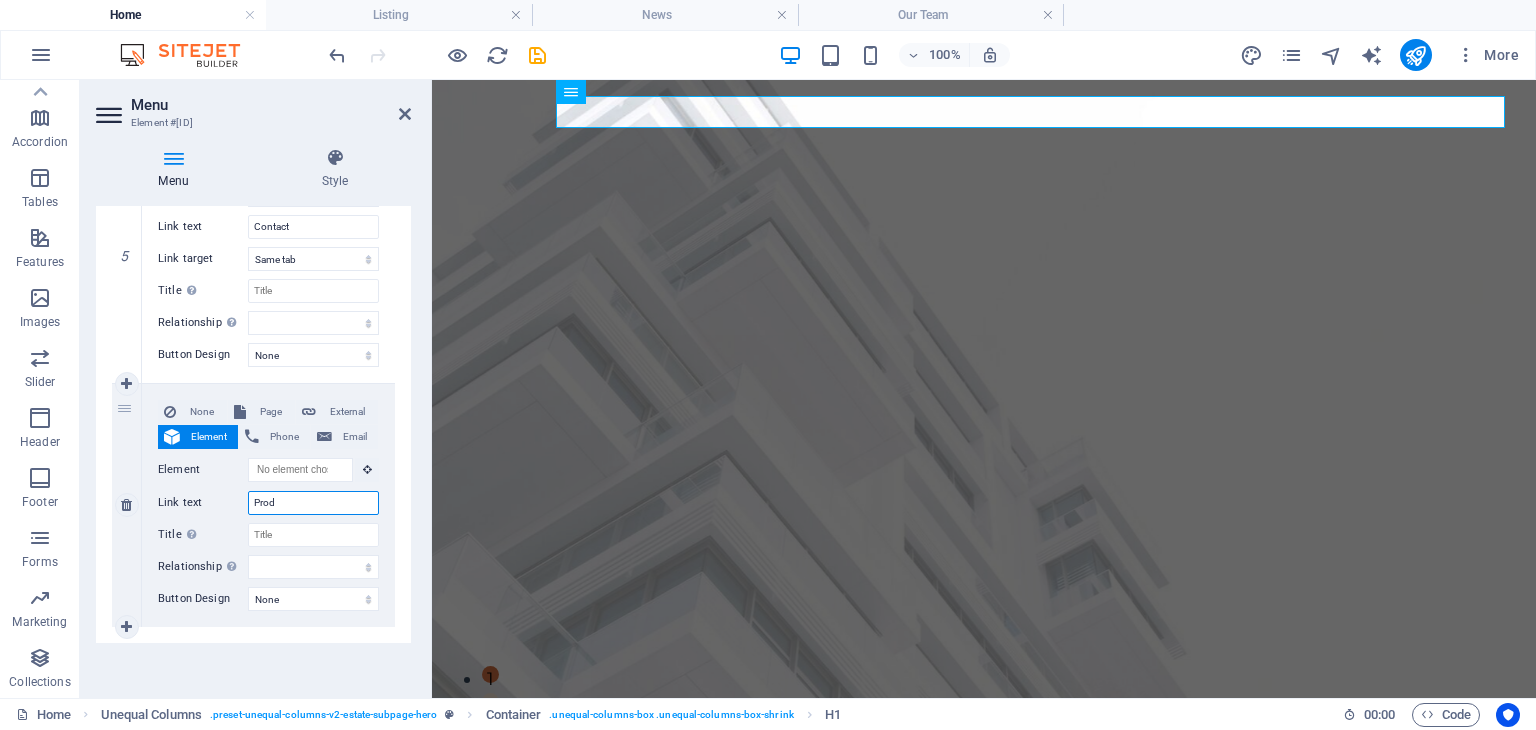 select 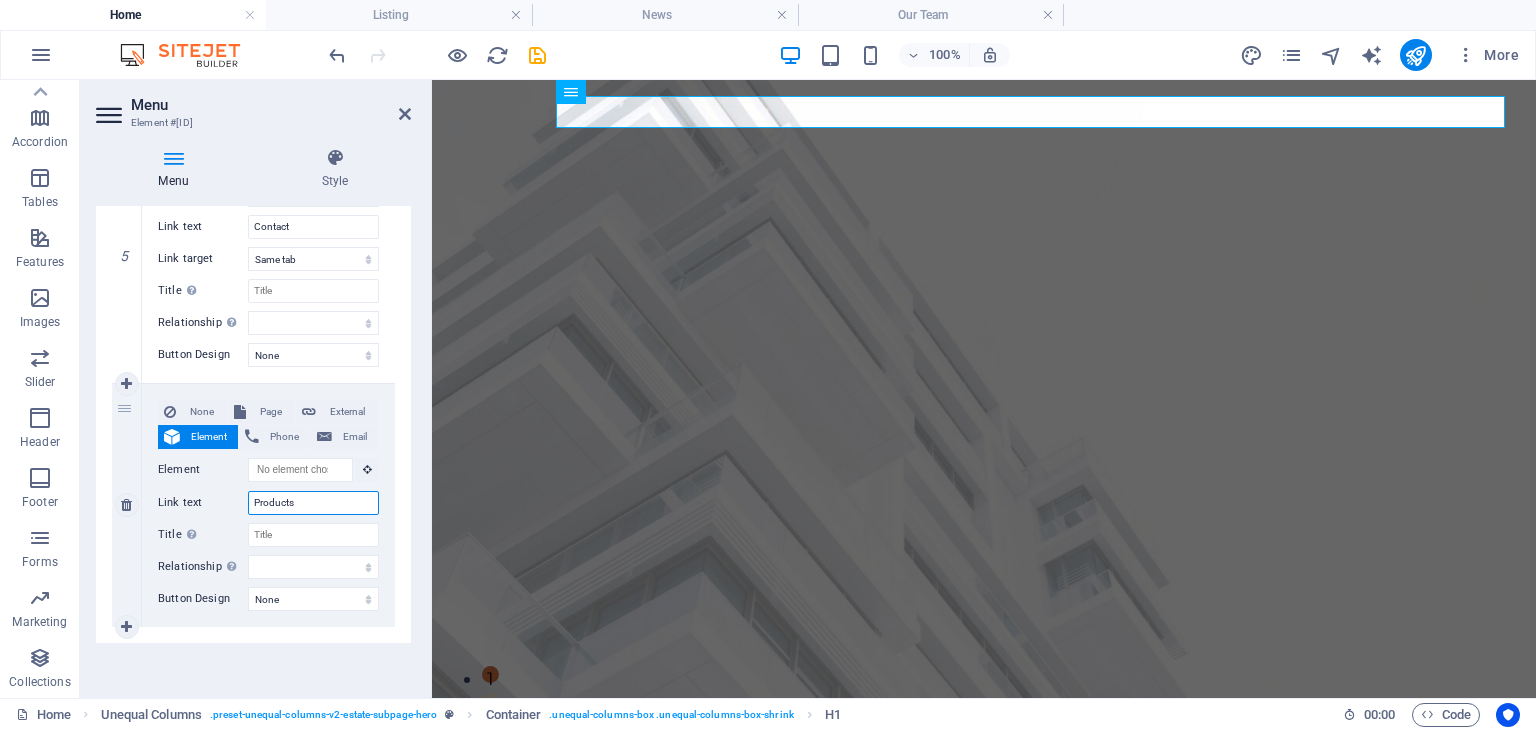type on "Products" 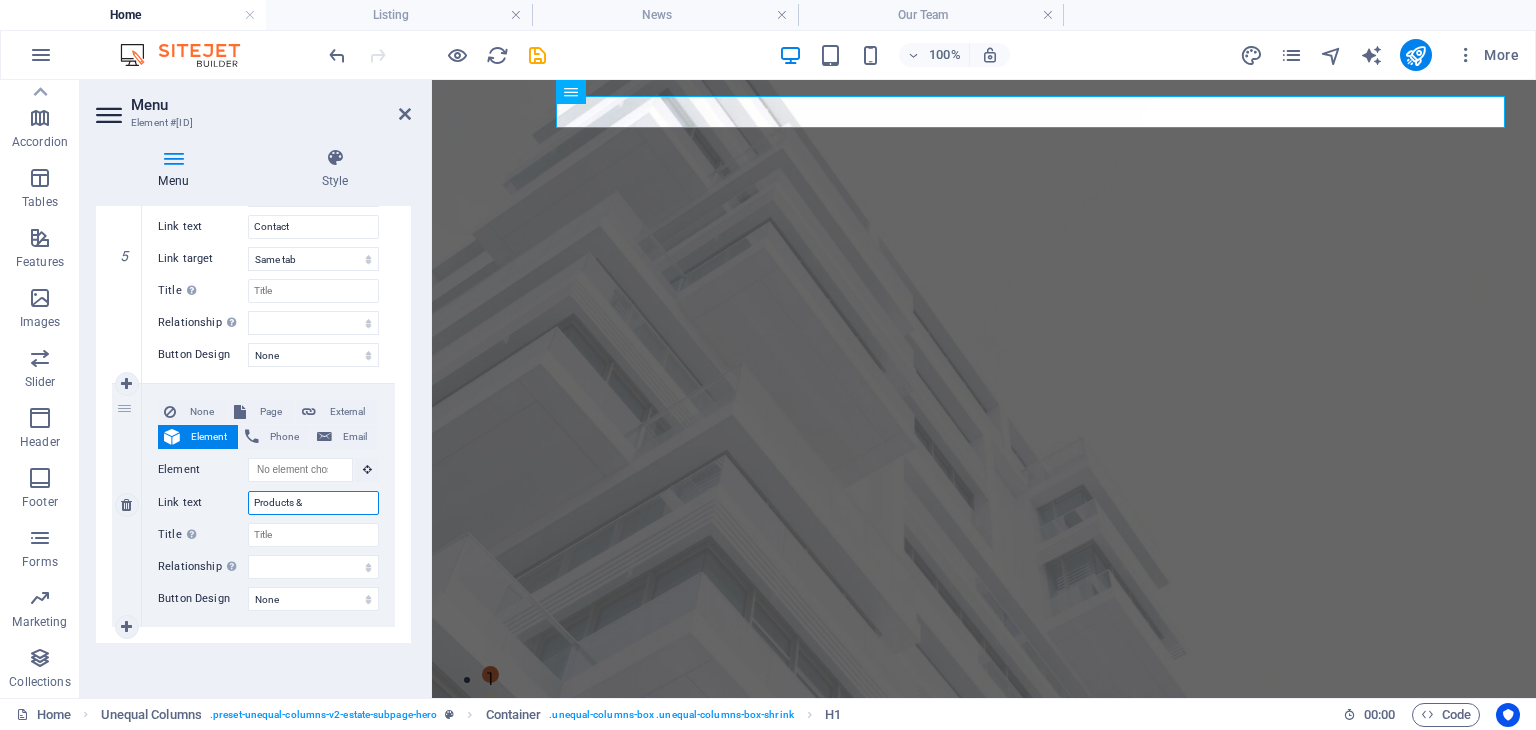 type on "Products &" 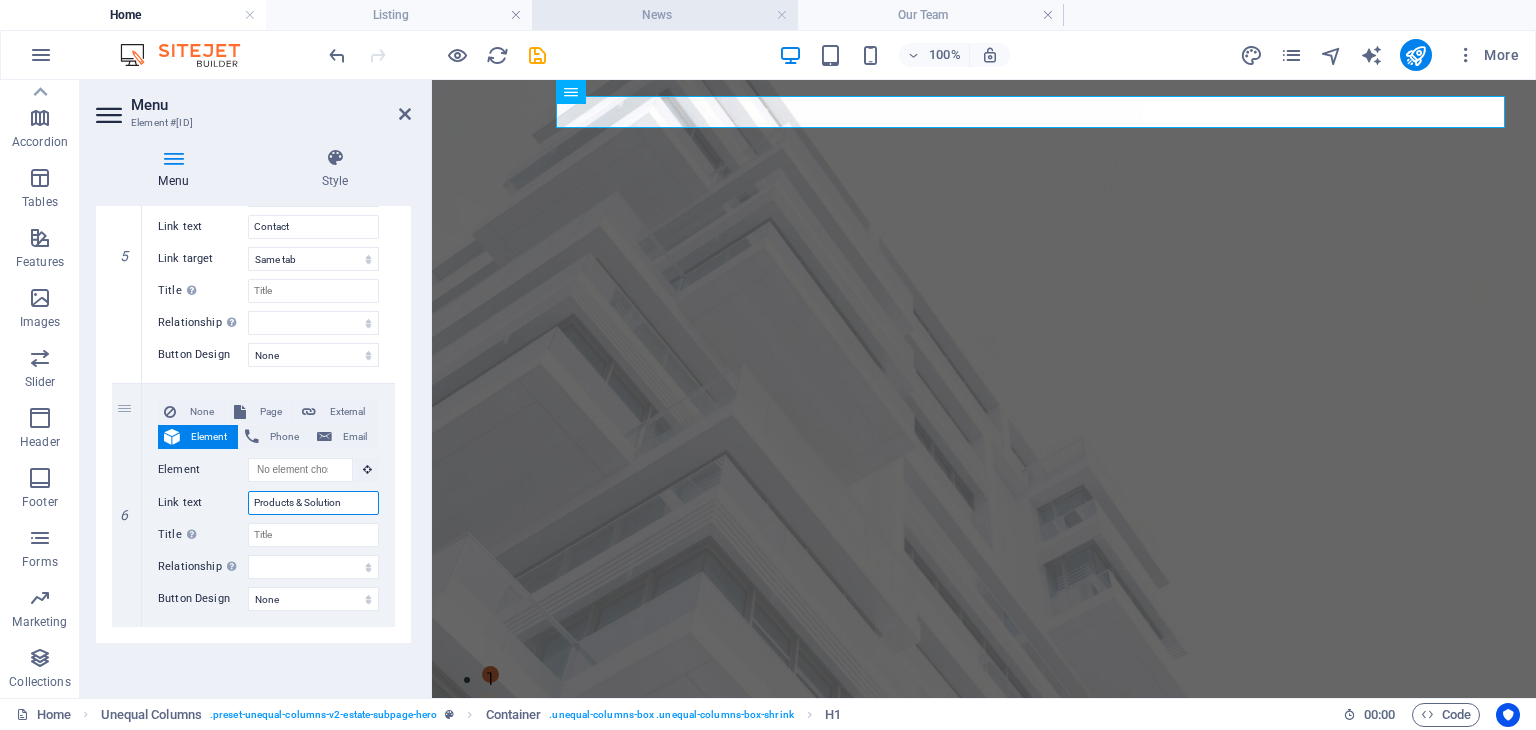 type on "Products & Solutions" 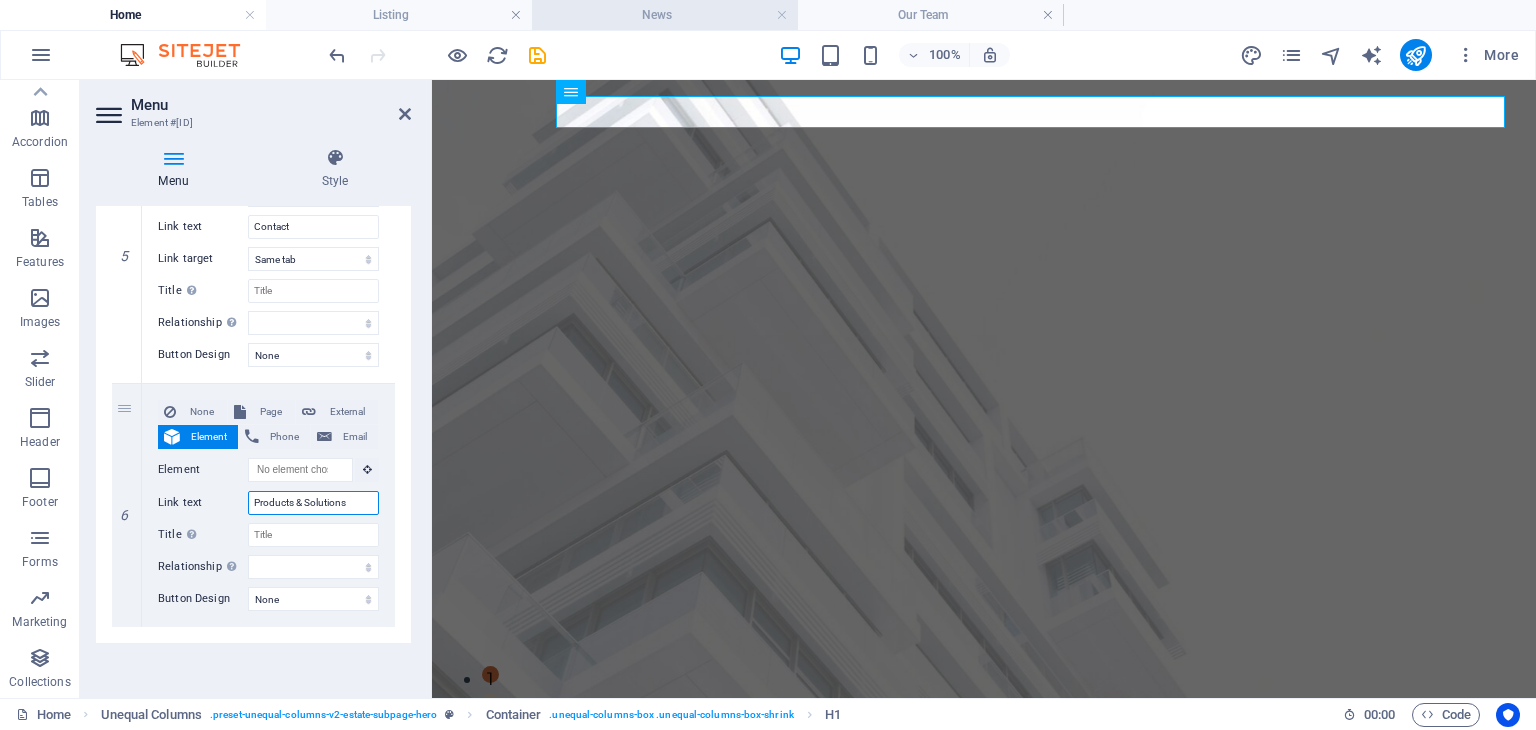 select 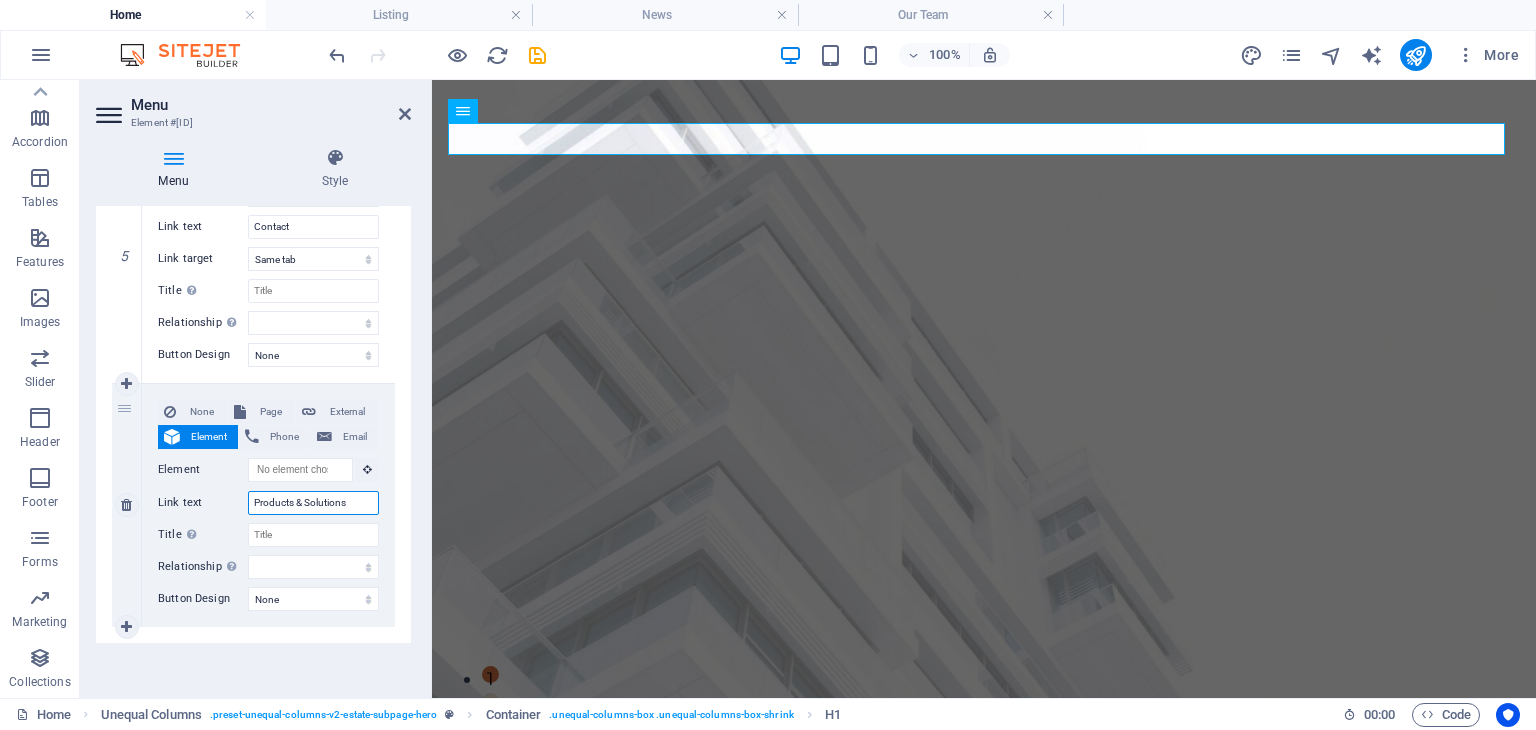 type on "Products & Solutions" 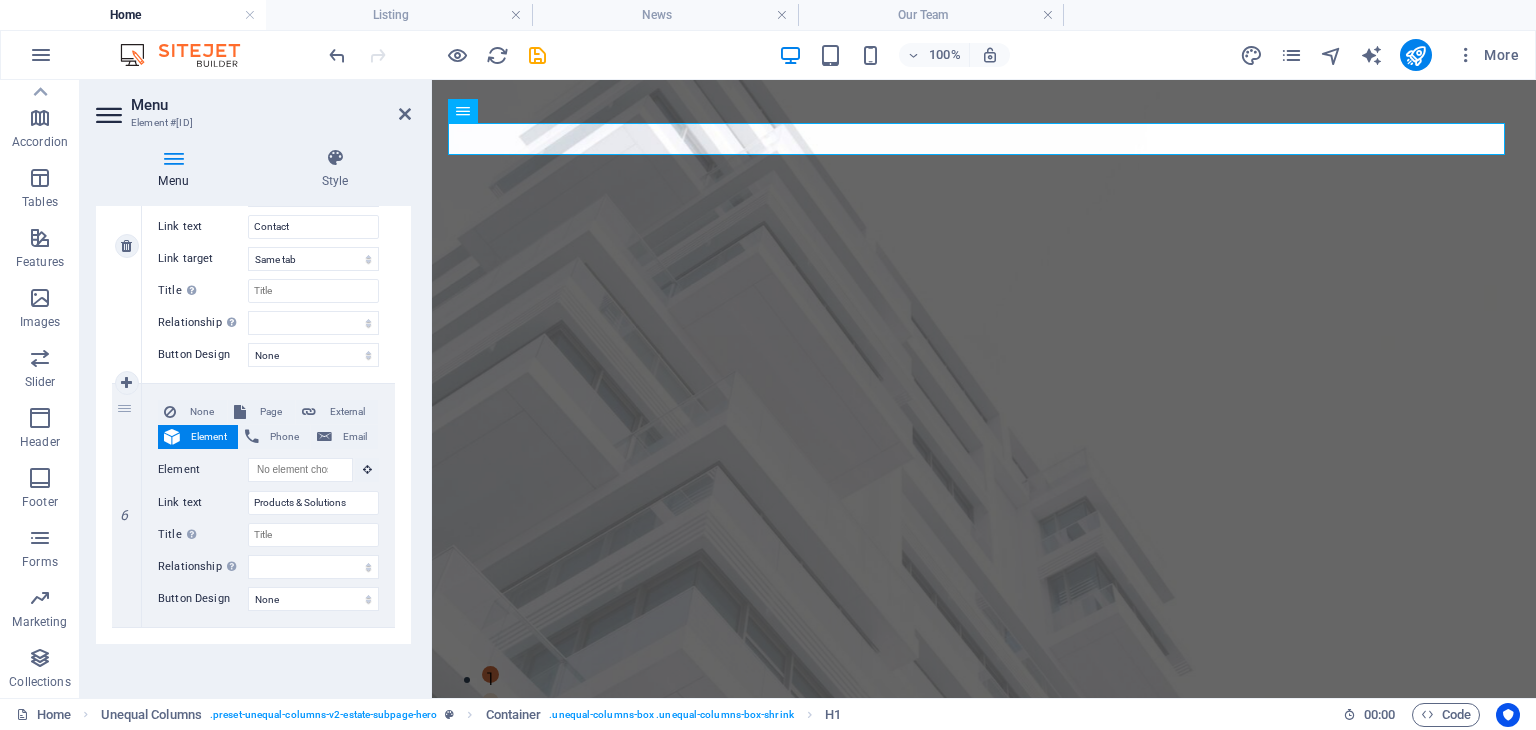 drag, startPoint x: 130, startPoint y: 408, endPoint x: 155, endPoint y: 217, distance: 192.62918 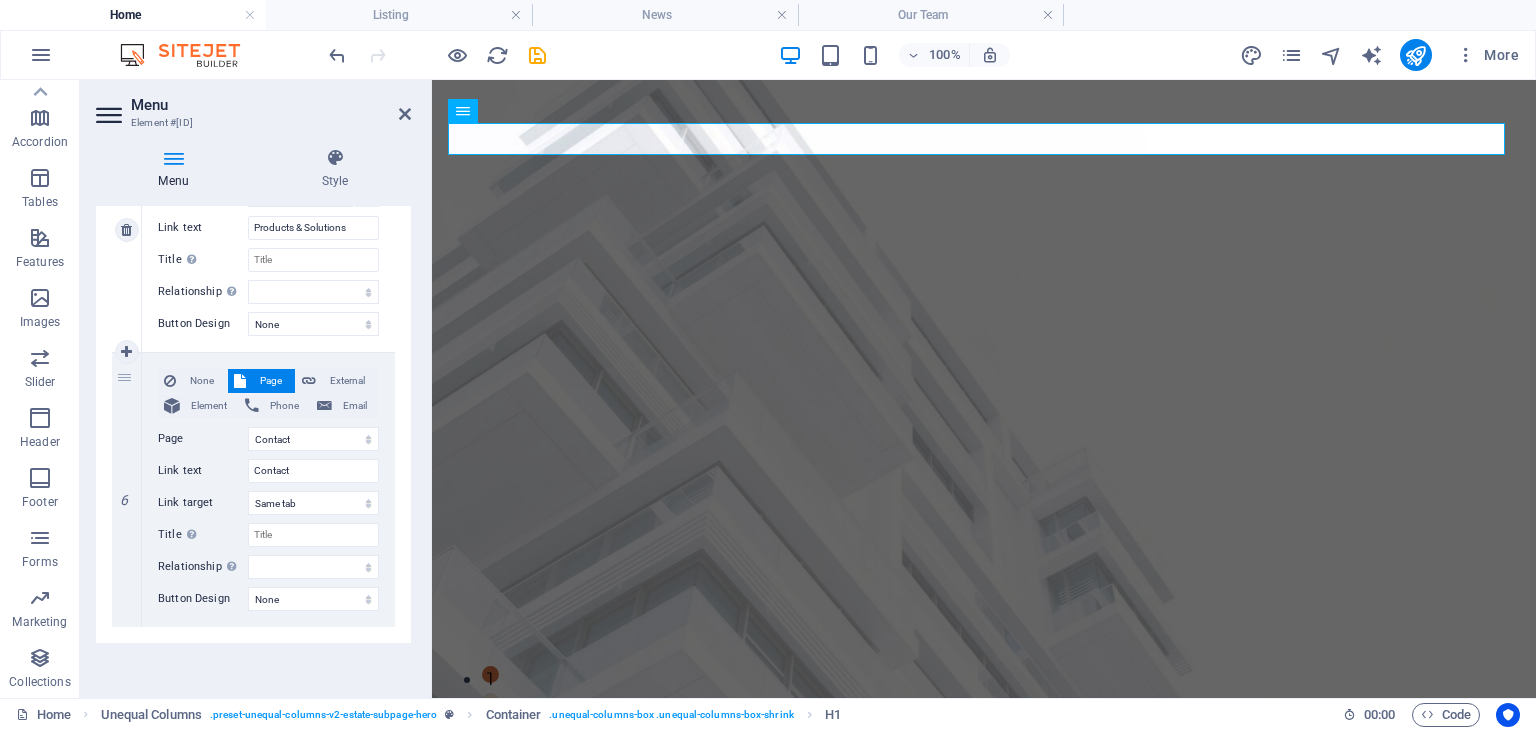 drag, startPoint x: 183, startPoint y: 362, endPoint x: 184, endPoint y: 299, distance: 63.007935 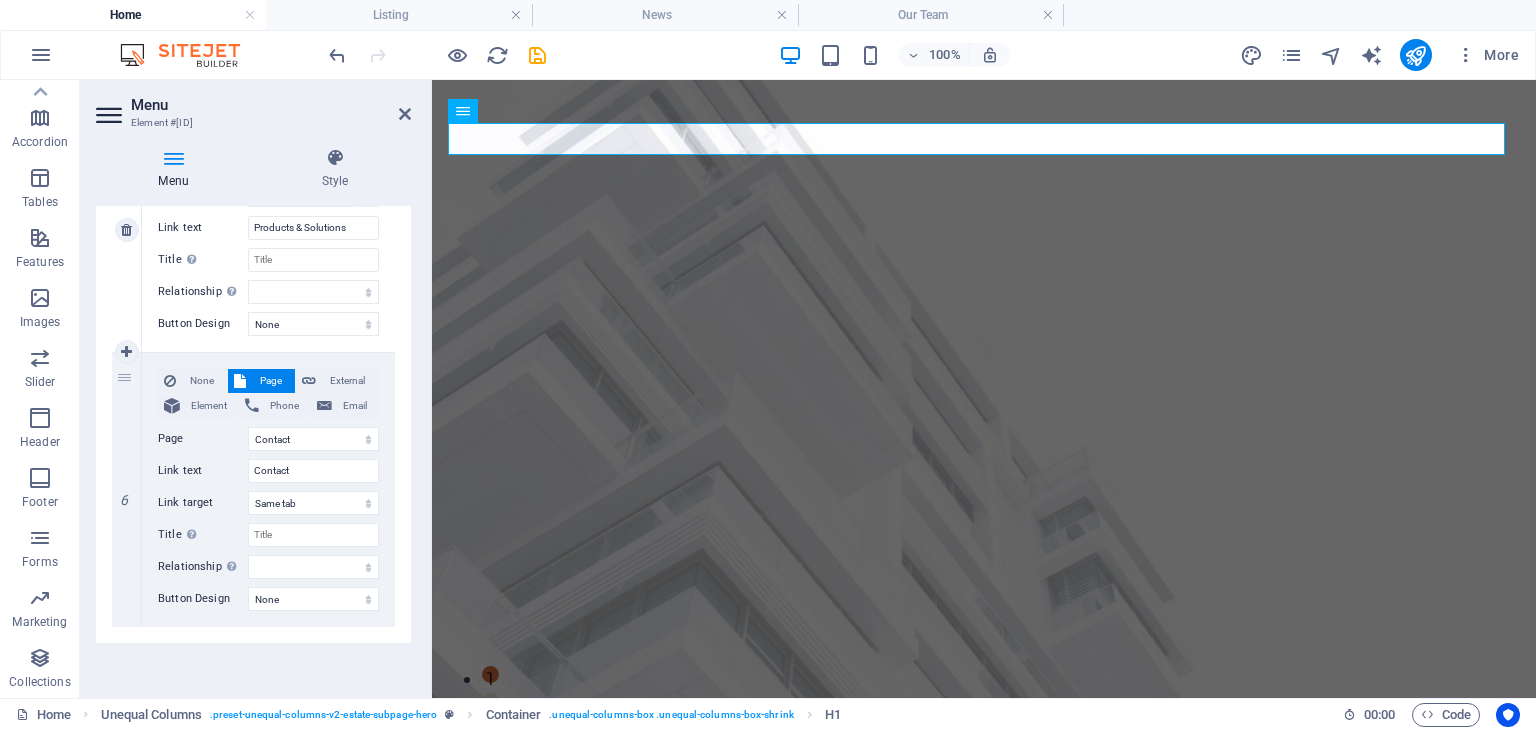 drag, startPoint x: 168, startPoint y: 359, endPoint x: 136, endPoint y: 221, distance: 141.66158 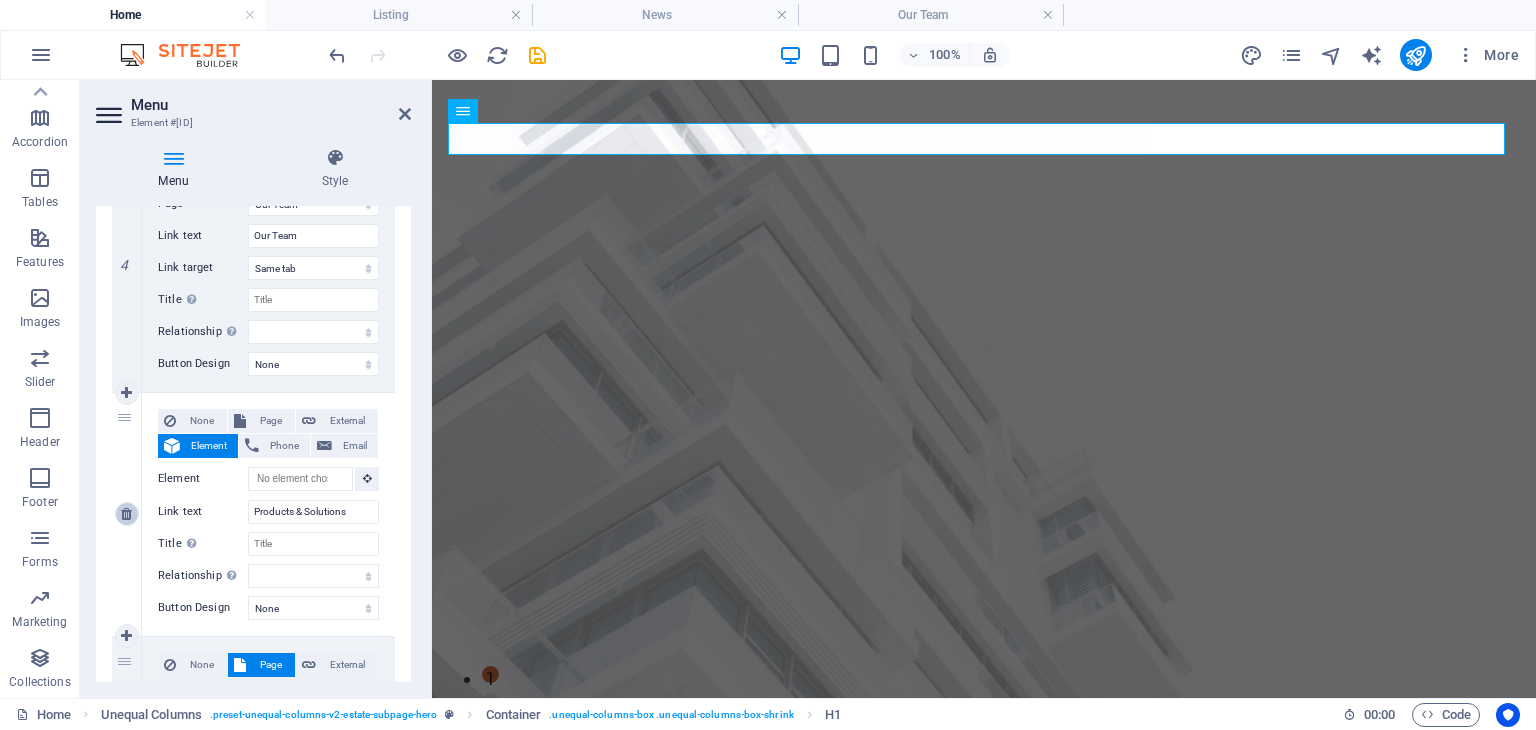 scroll, scrollTop: 973, scrollLeft: 0, axis: vertical 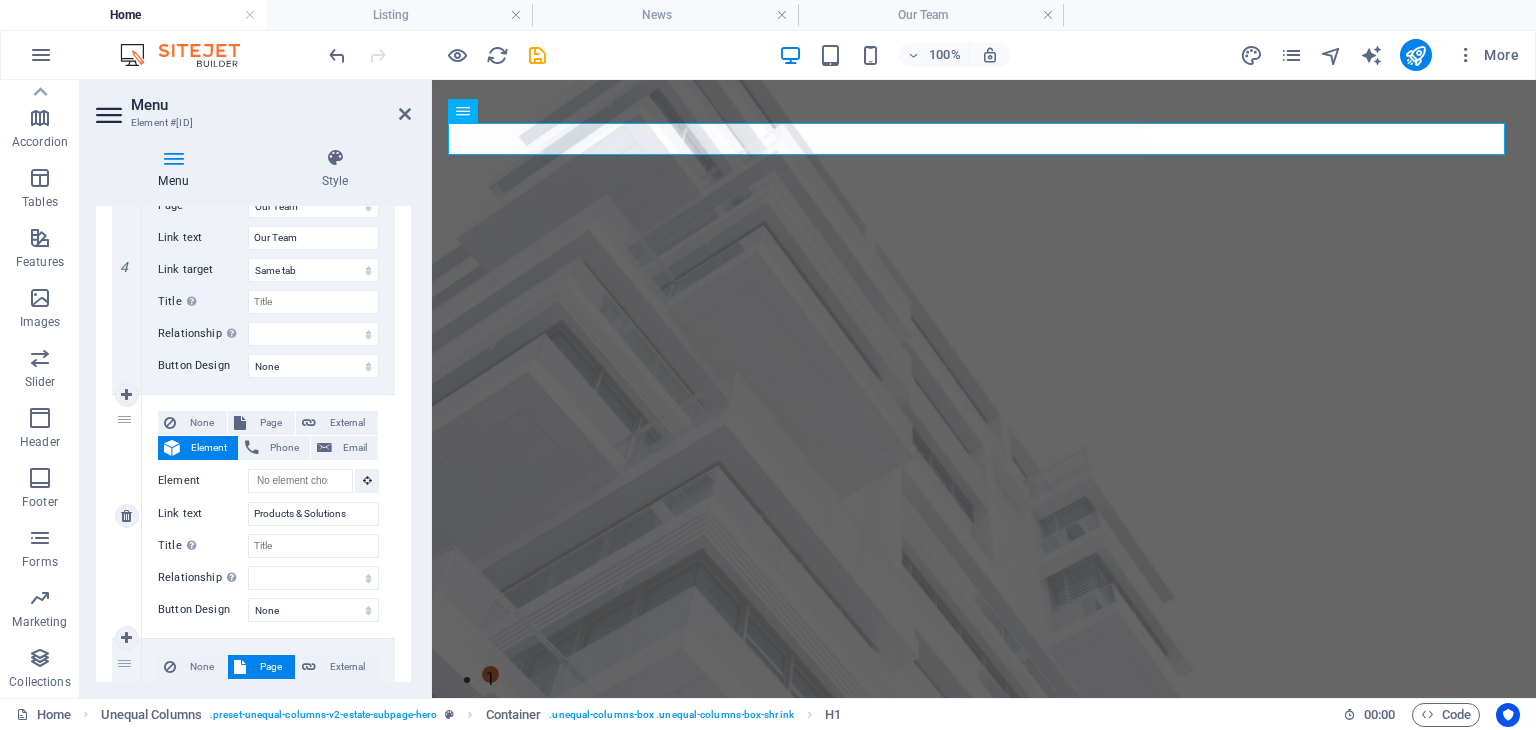drag, startPoint x: 198, startPoint y: 643, endPoint x: 152, endPoint y: 400, distance: 247.31558 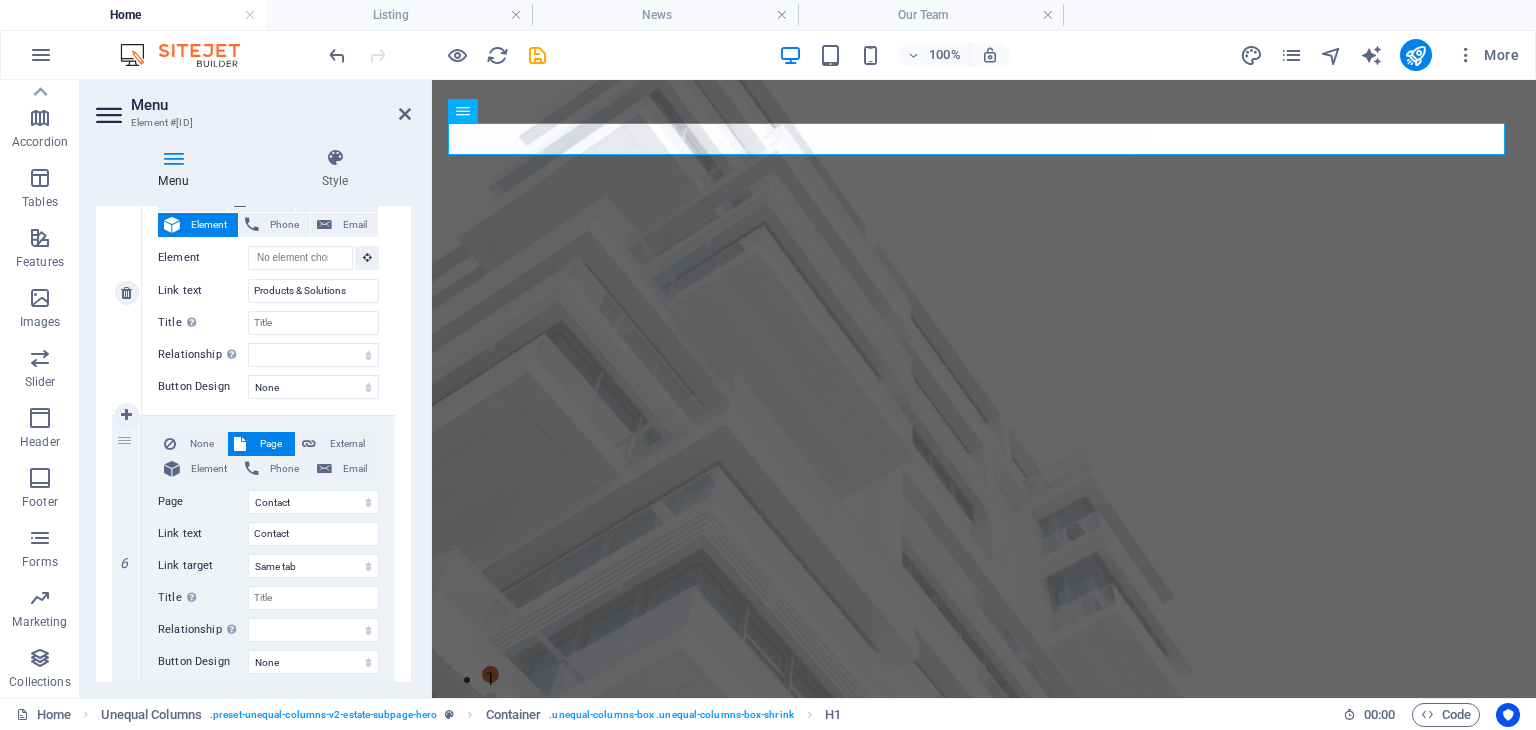 scroll, scrollTop: 1197, scrollLeft: 0, axis: vertical 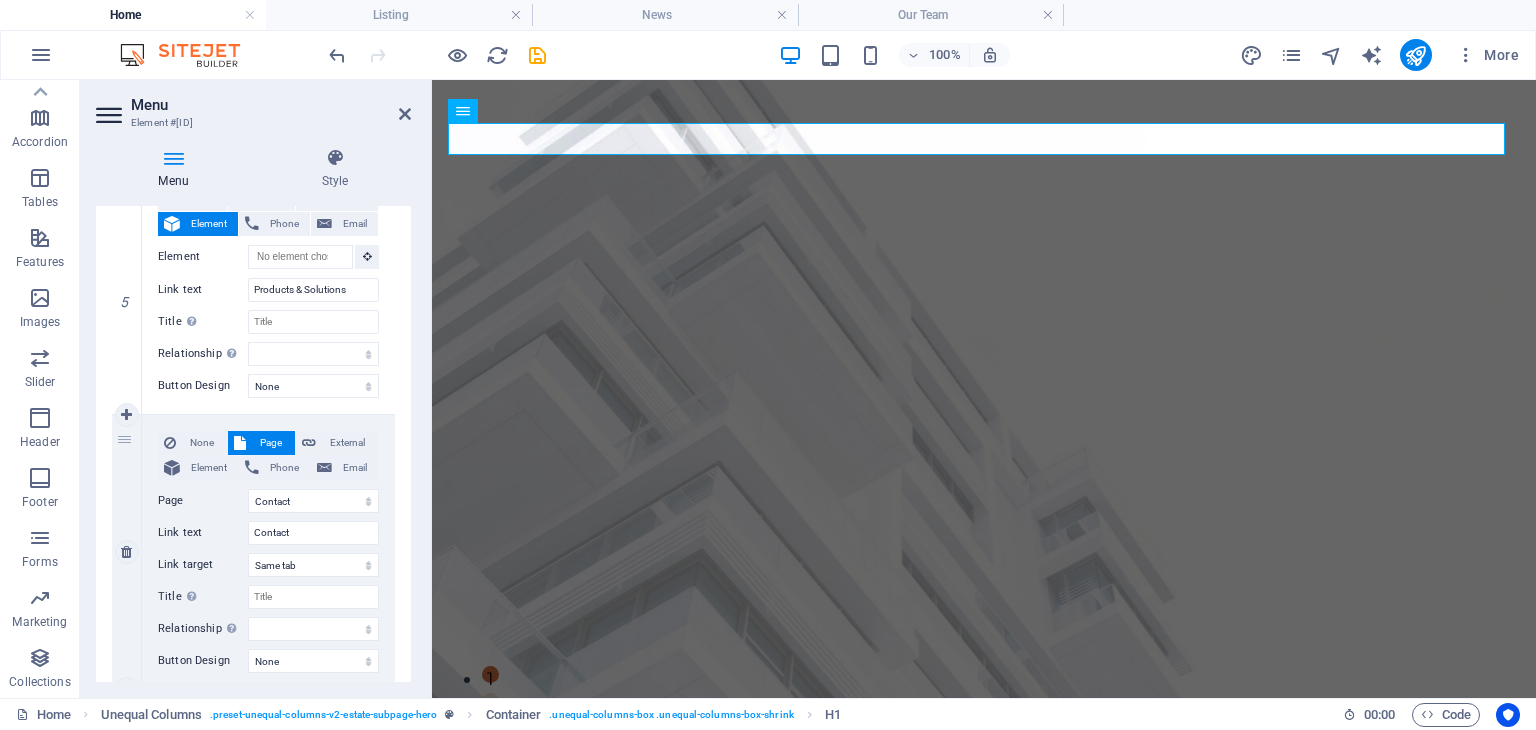 click on "6" at bounding box center [127, 552] 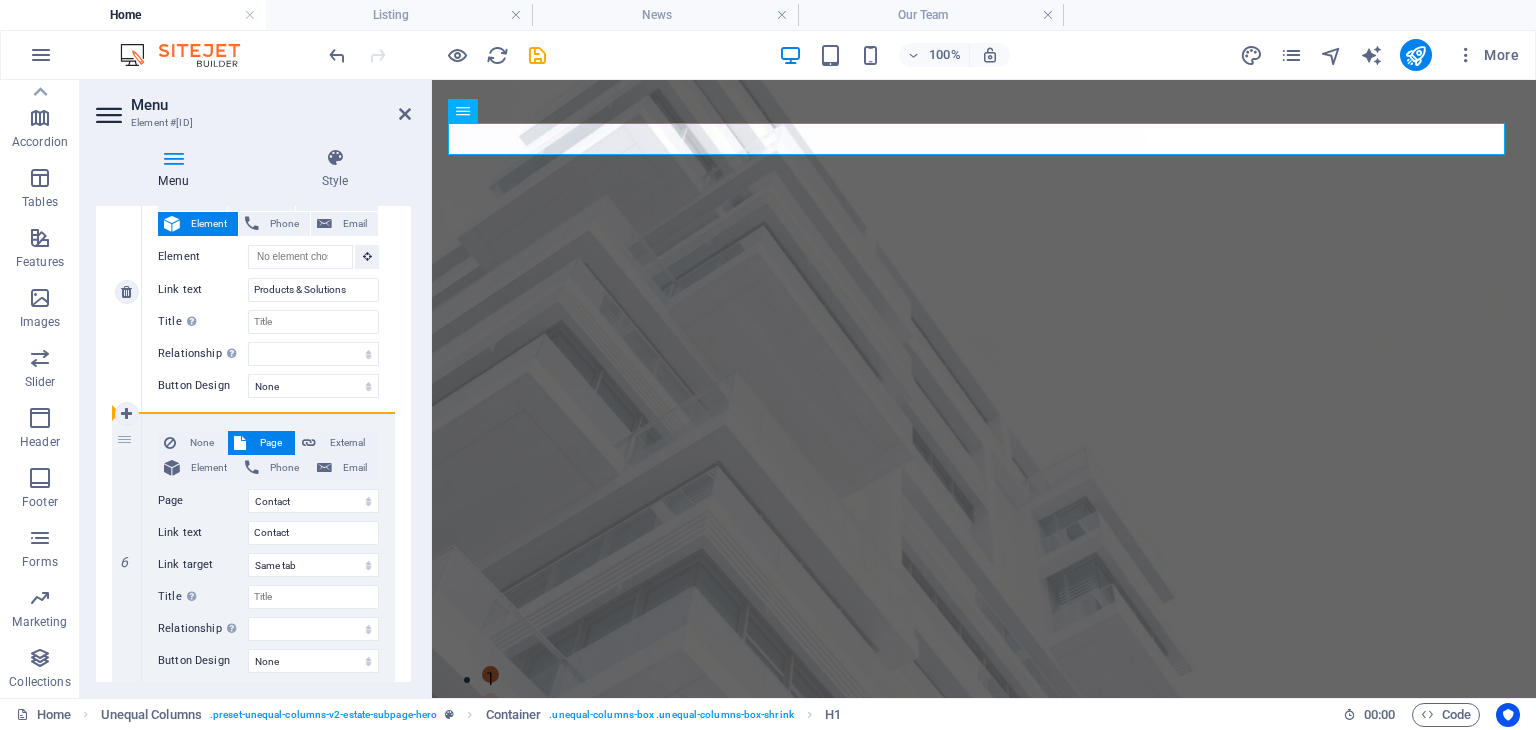 drag, startPoint x: 122, startPoint y: 439, endPoint x: 114, endPoint y: 331, distance: 108.29589 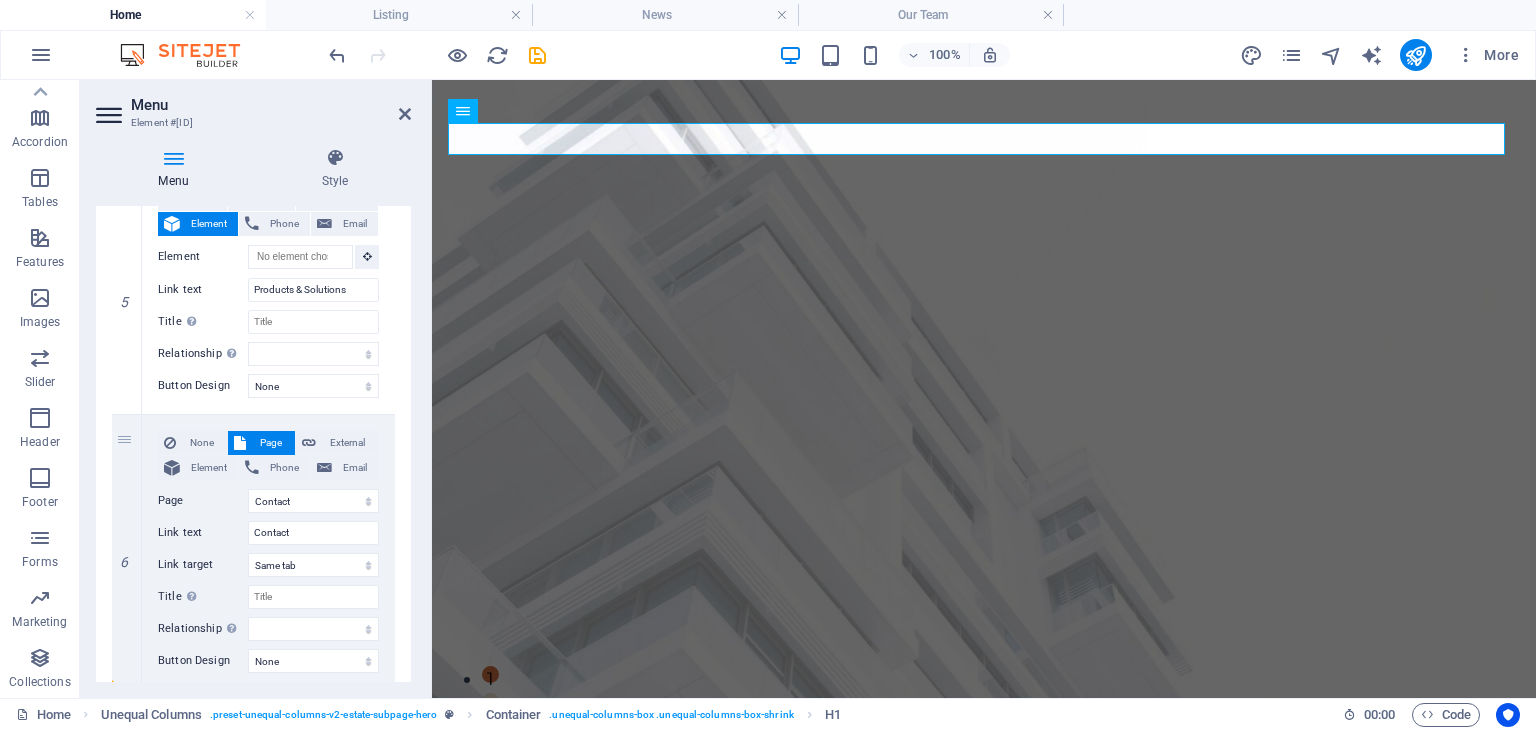 drag, startPoint x: 121, startPoint y: 237, endPoint x: 108, endPoint y: 673, distance: 436.19376 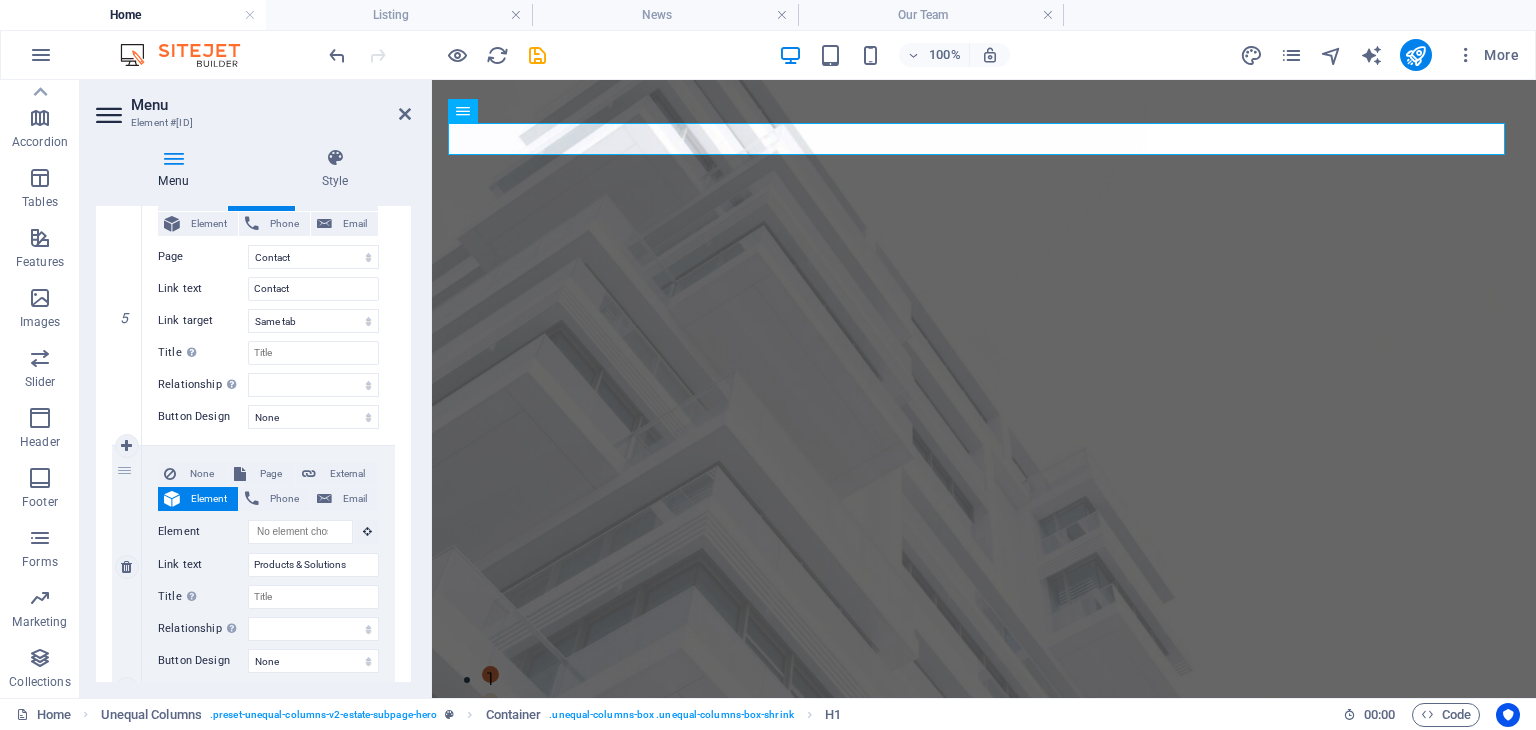scroll, scrollTop: 1259, scrollLeft: 0, axis: vertical 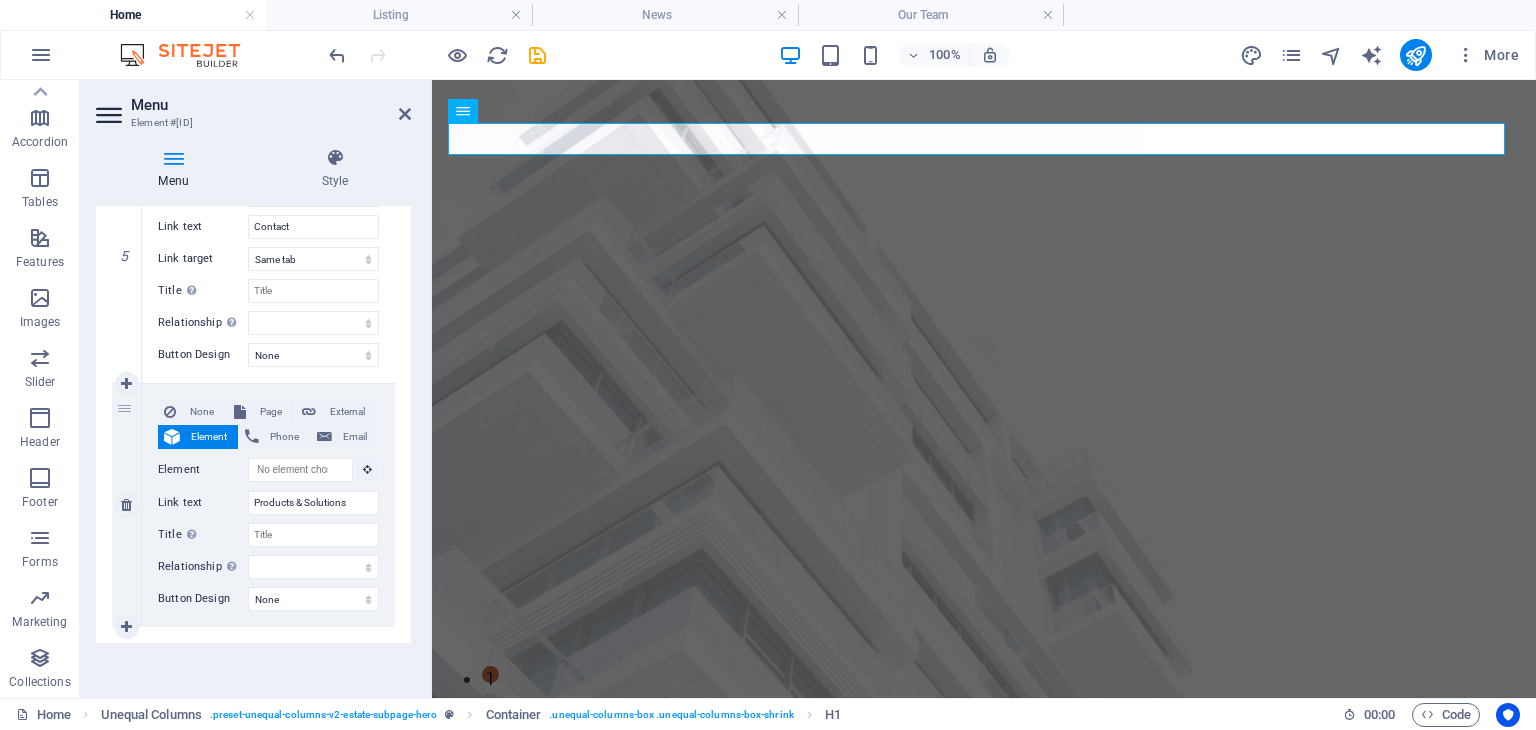 click on "6" at bounding box center (127, 505) 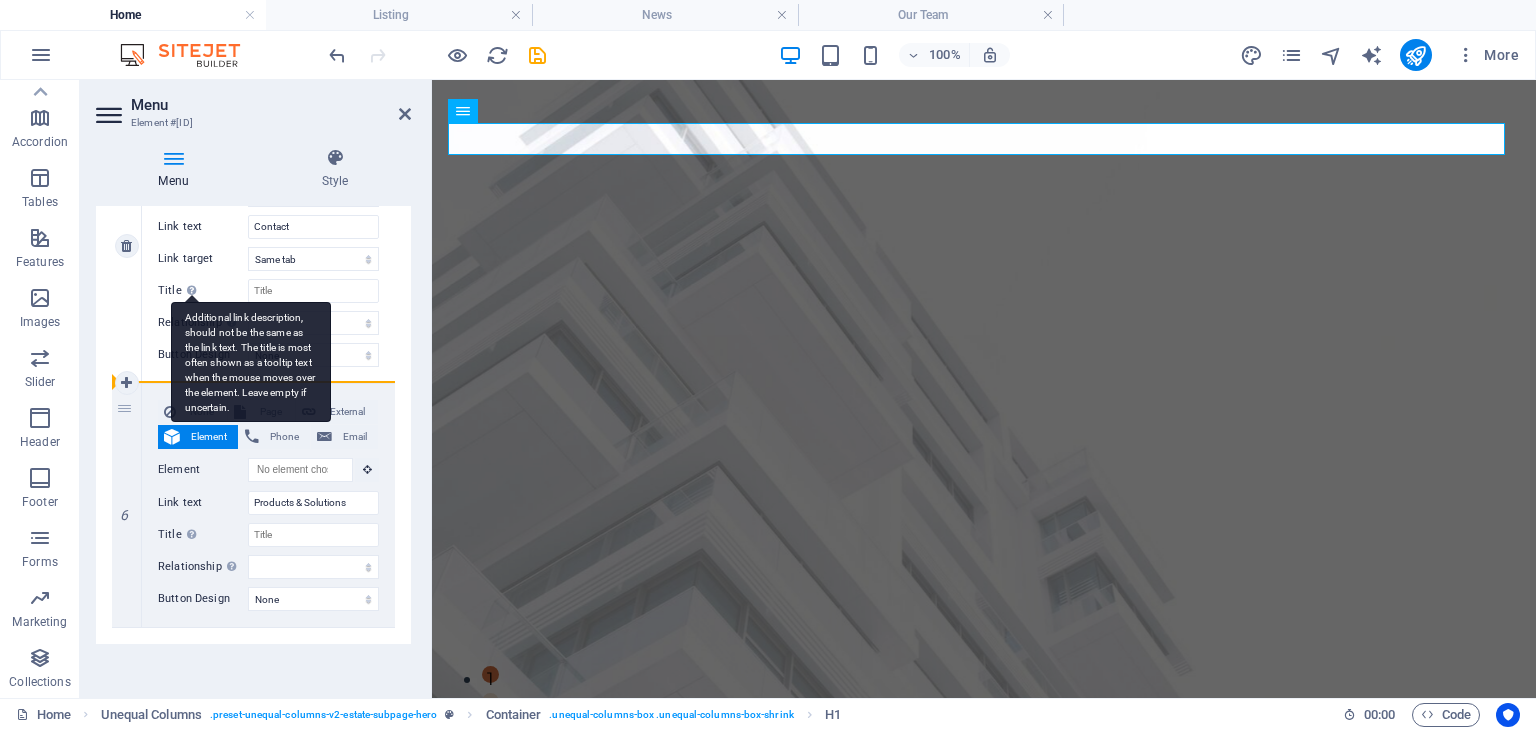 drag, startPoint x: 120, startPoint y: 449, endPoint x: 171, endPoint y: 305, distance: 152.76453 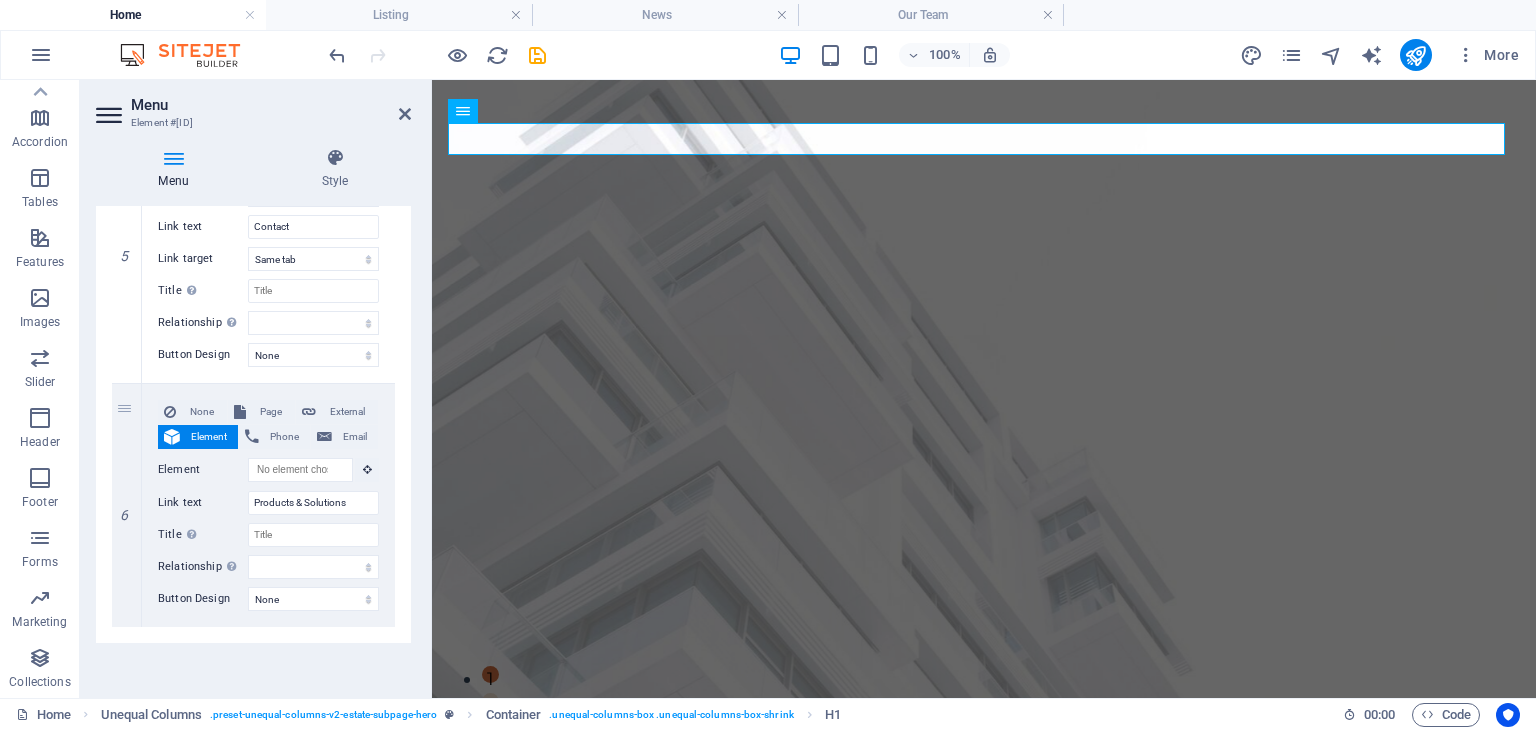 scroll, scrollTop: 842, scrollLeft: 0, axis: vertical 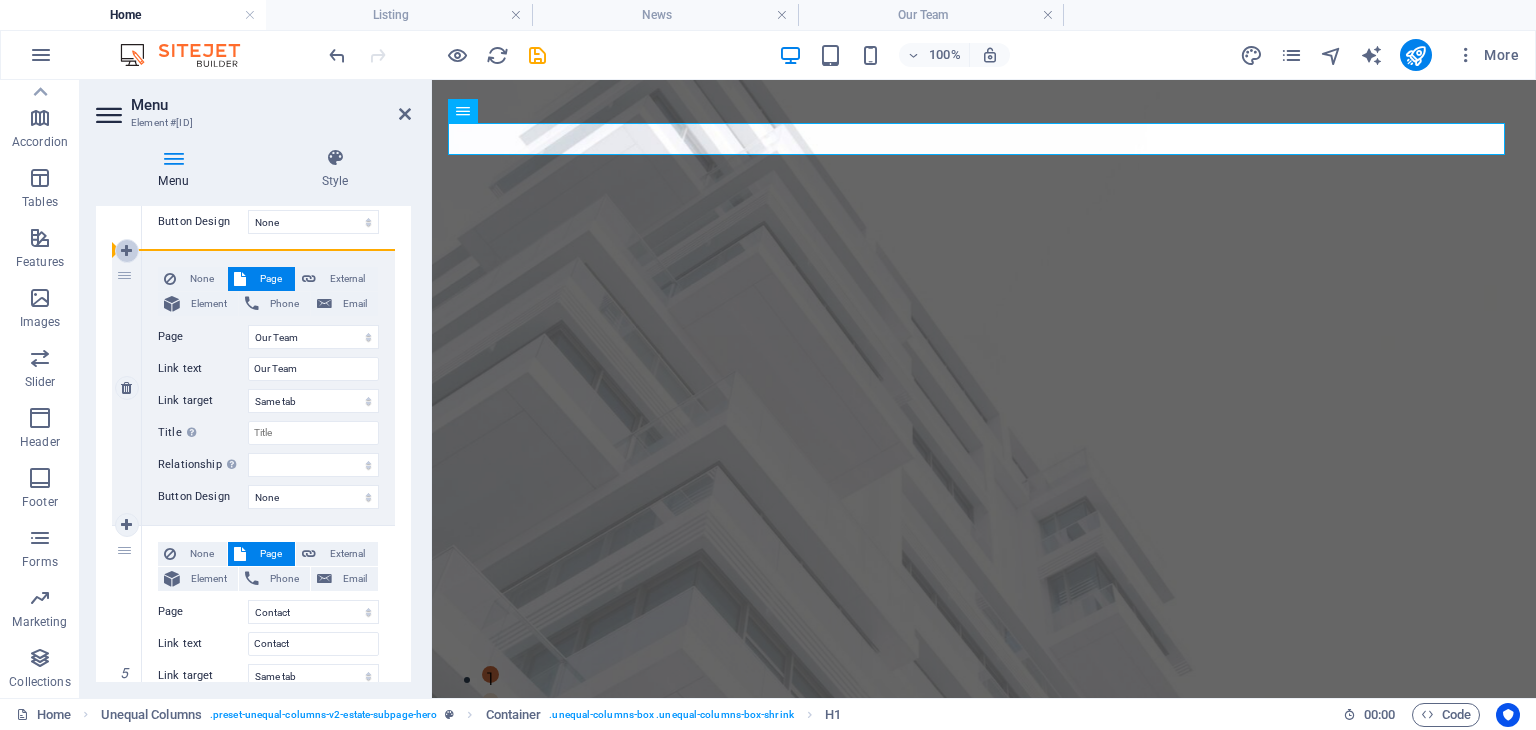 drag, startPoint x: 125, startPoint y: 573, endPoint x: 126, endPoint y: 242, distance: 331.0015 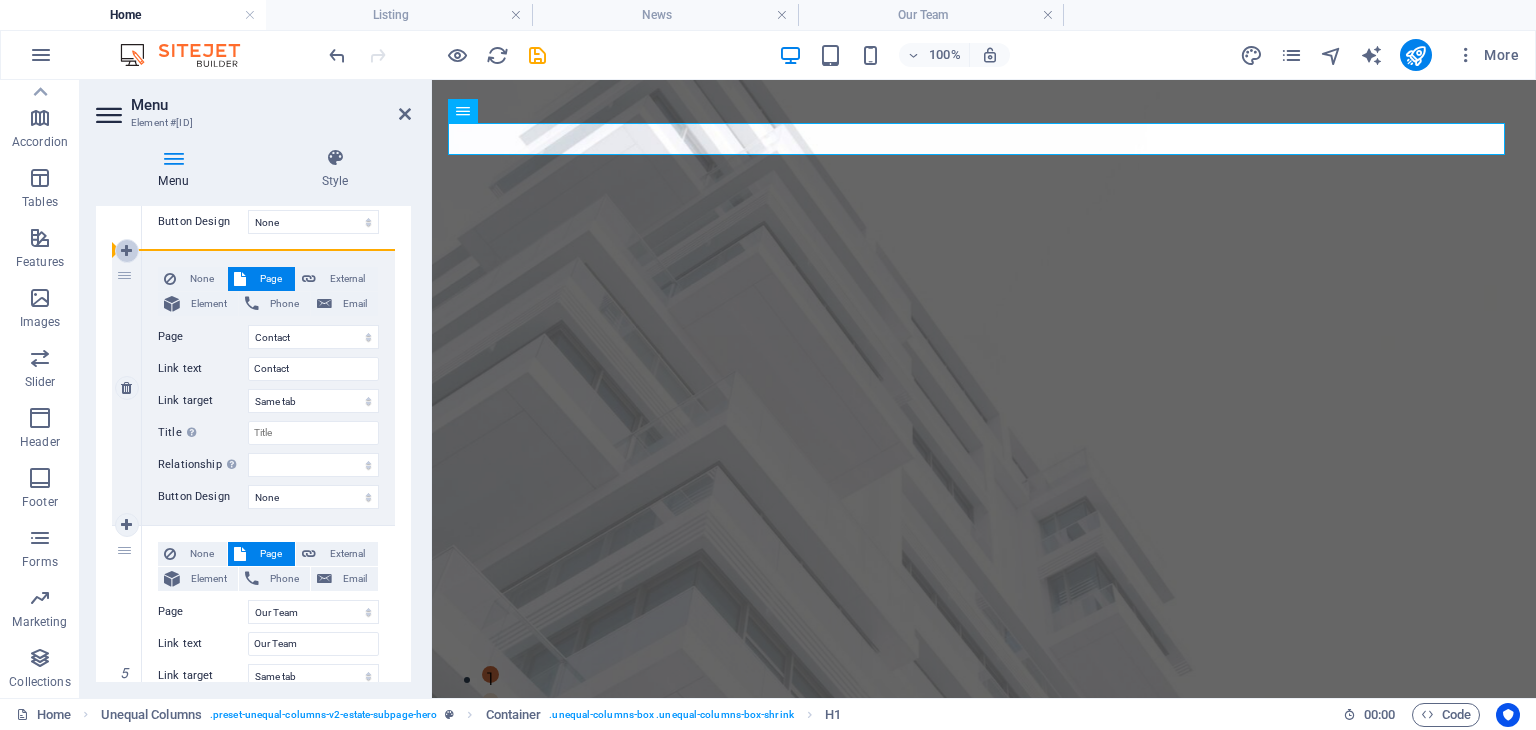 select 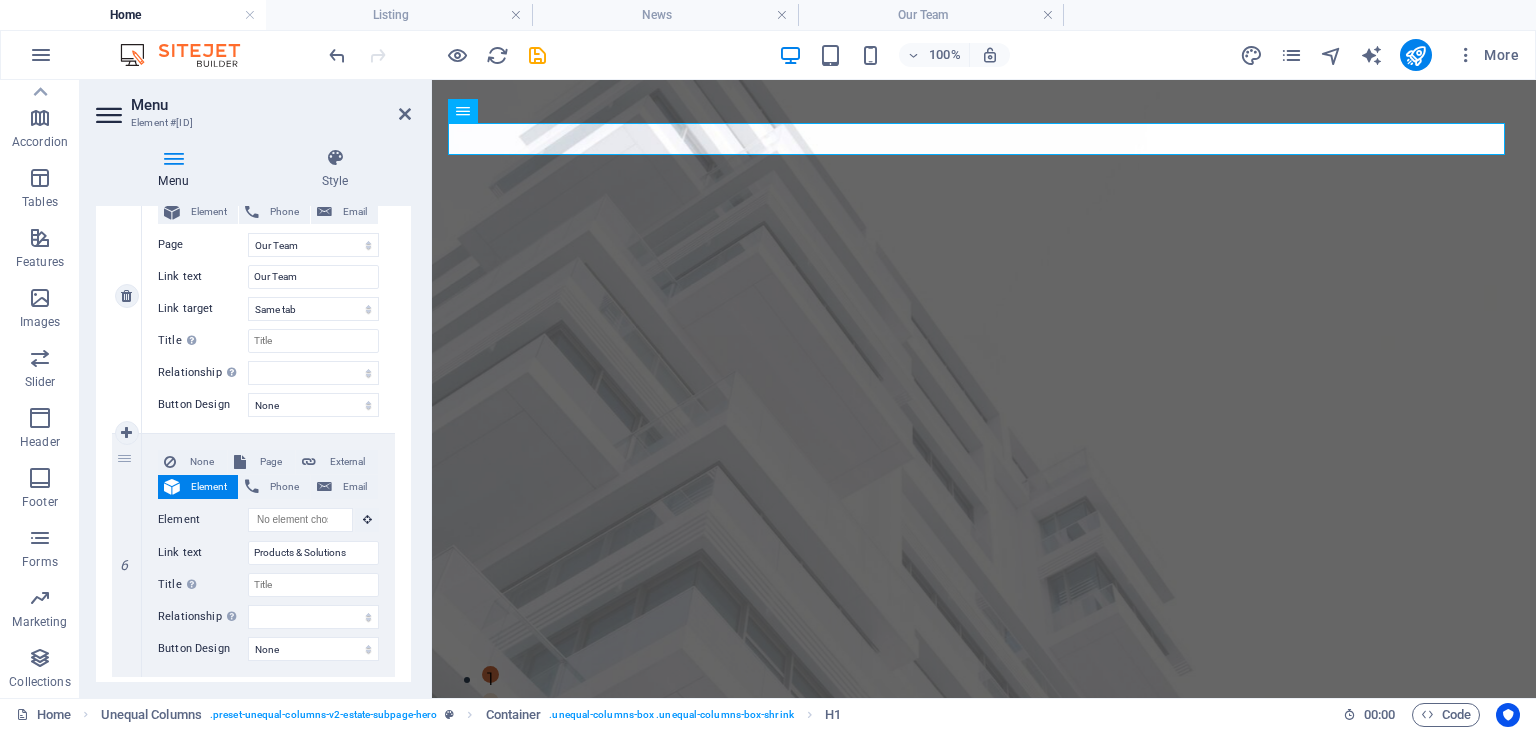 scroll, scrollTop: 1259, scrollLeft: 0, axis: vertical 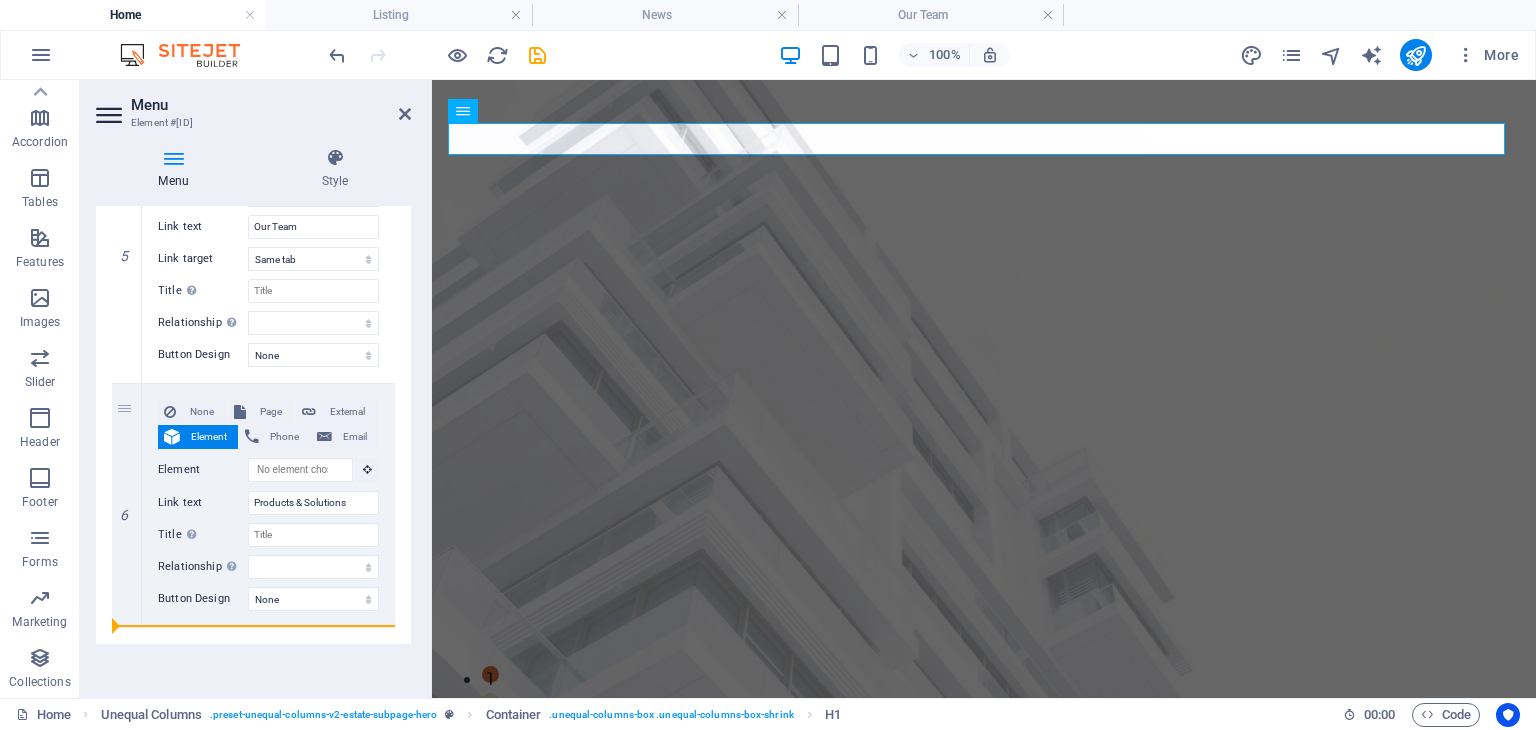 drag, startPoint x: 120, startPoint y: 317, endPoint x: 171, endPoint y: 633, distance: 320.08905 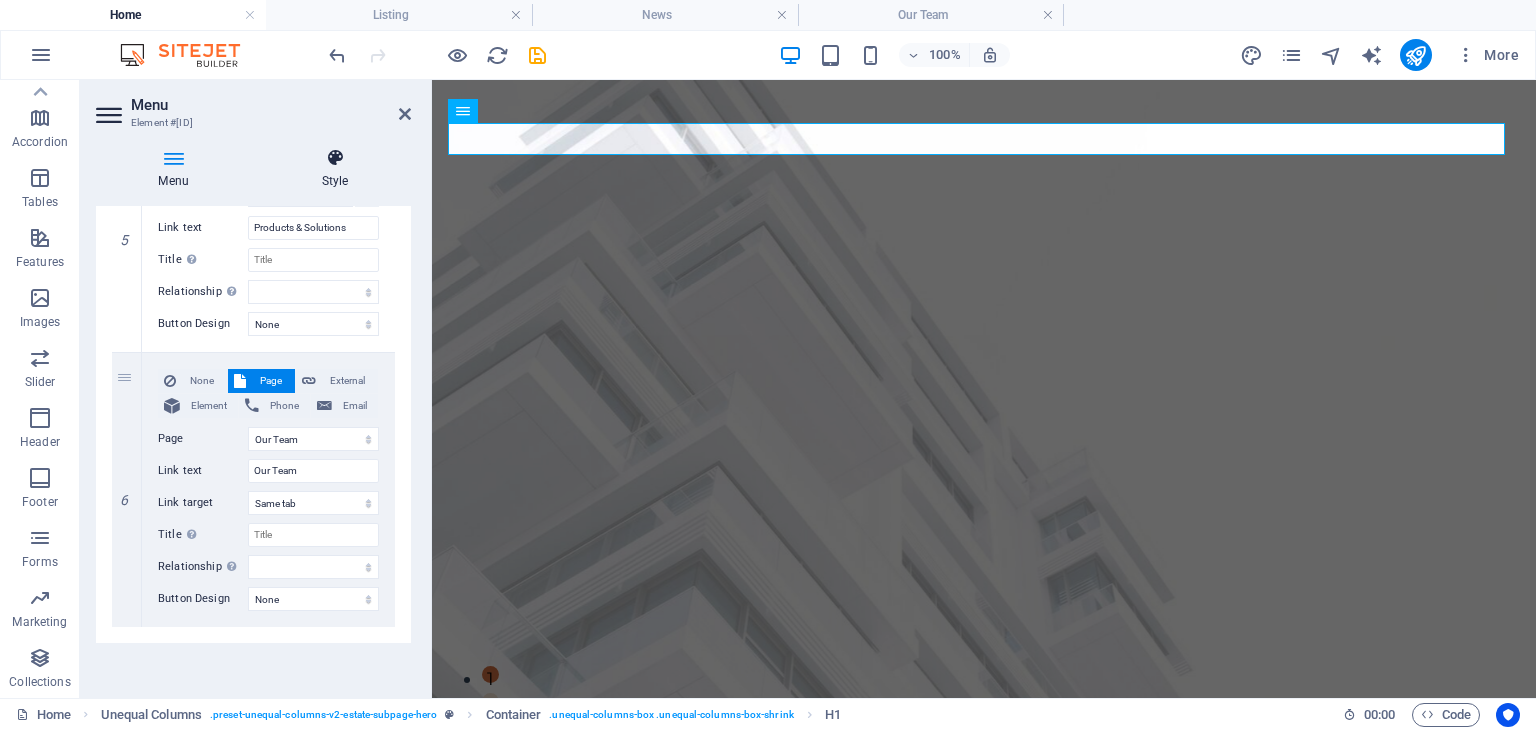 click at bounding box center [335, 158] 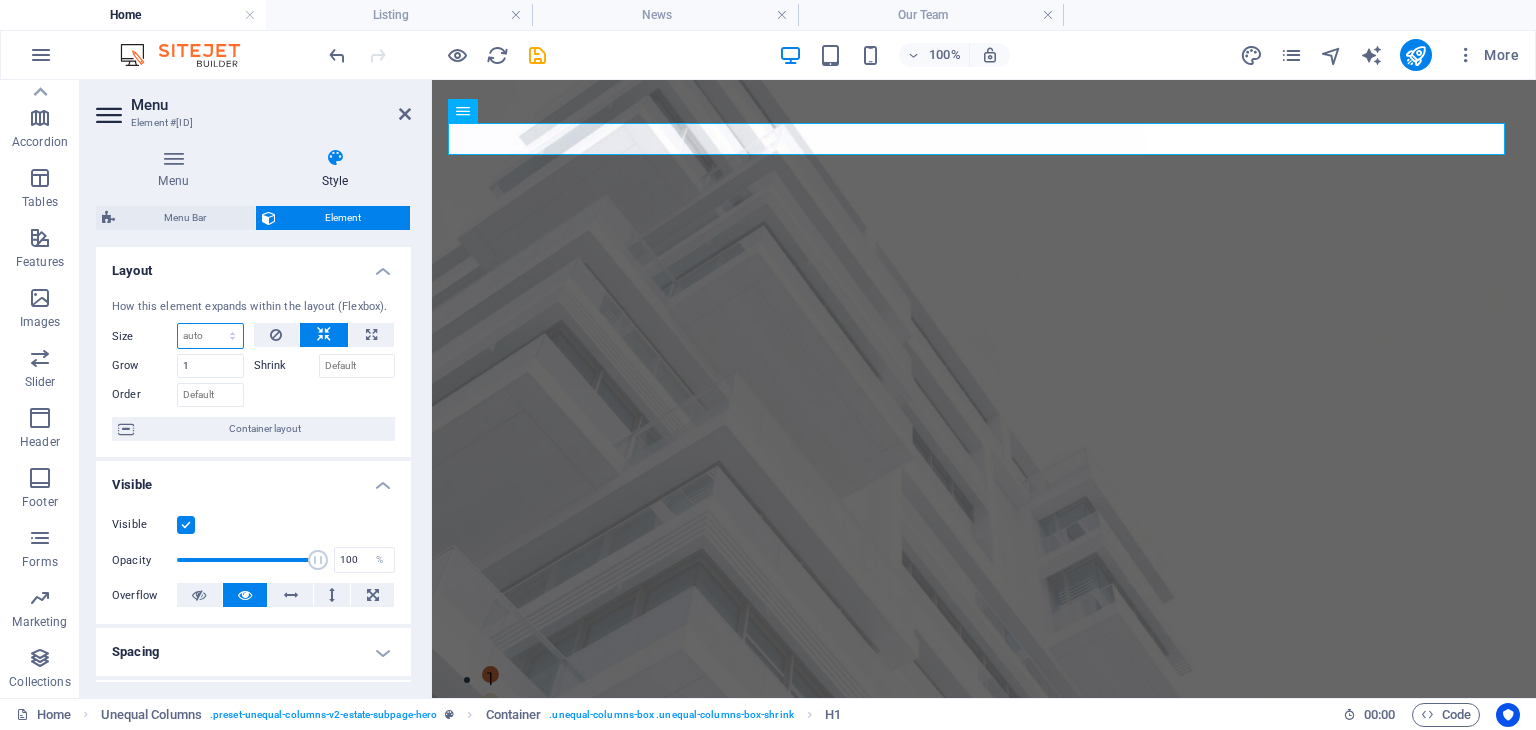 click on "Default auto px % 1/1 1/2 1/3 1/4 1/5 1/6 1/7 1/8 1/9 1/10" at bounding box center [210, 336] 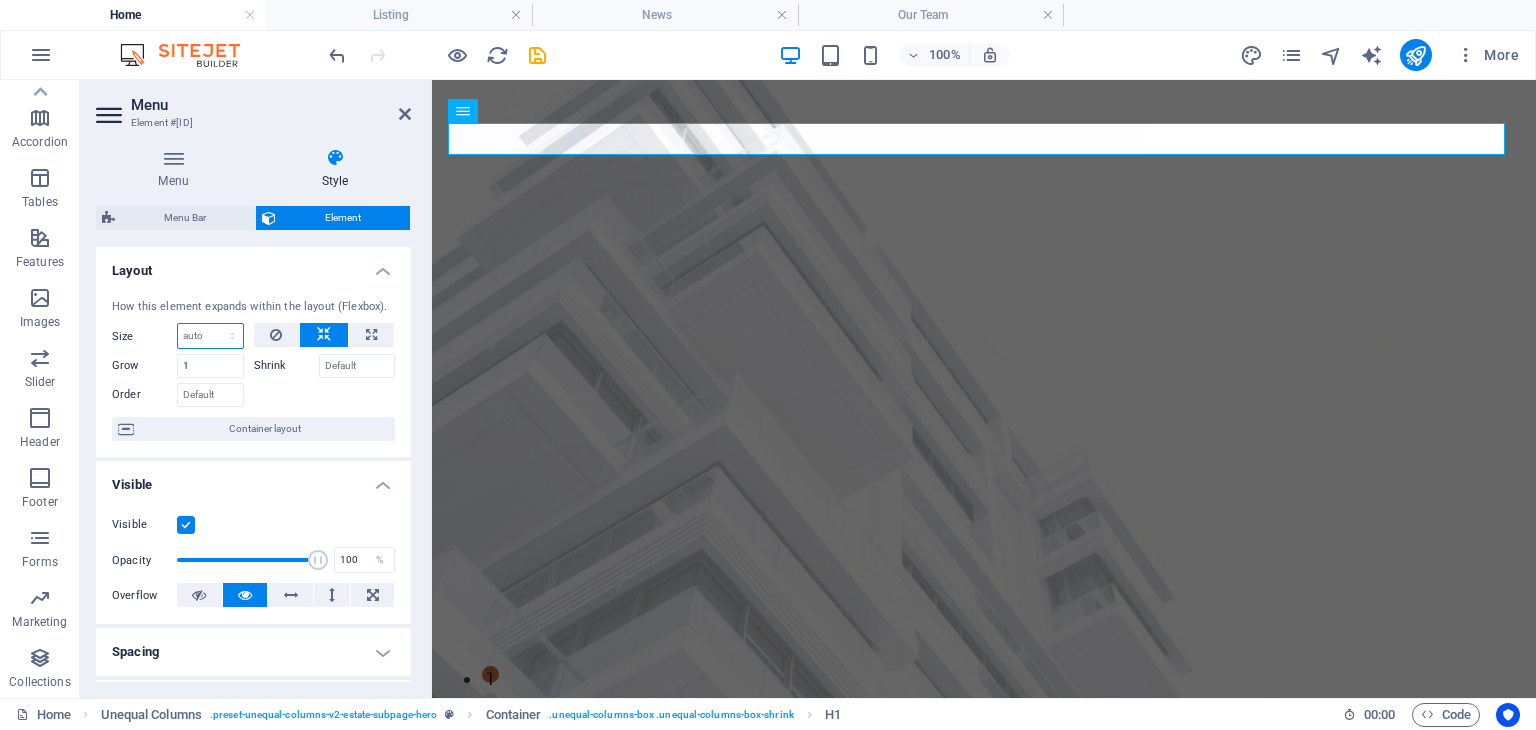 select on "1/2" 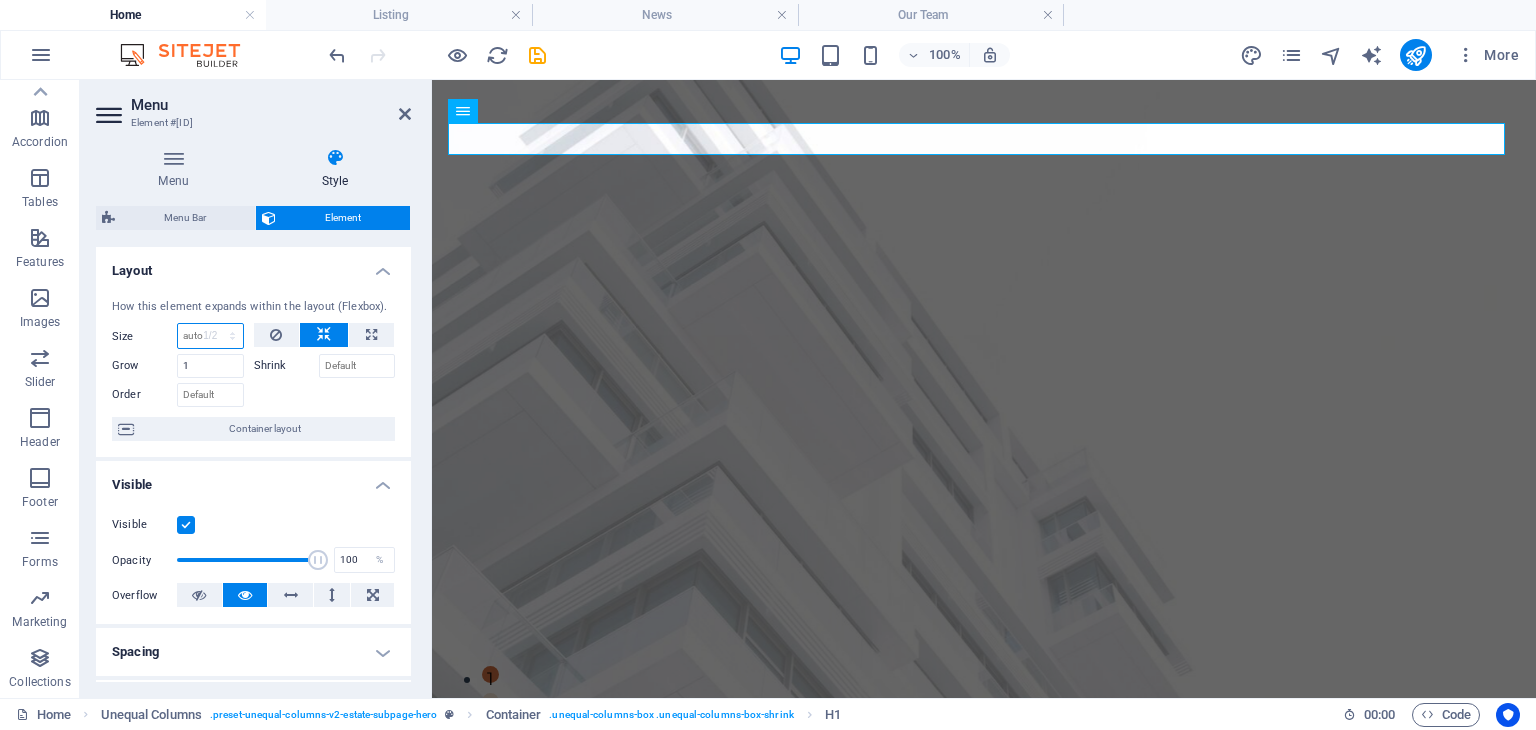 click on "Default auto px % 1/1 1/2 1/3 1/4 1/5 1/6 1/7 1/8 1/9 1/10" at bounding box center (210, 336) 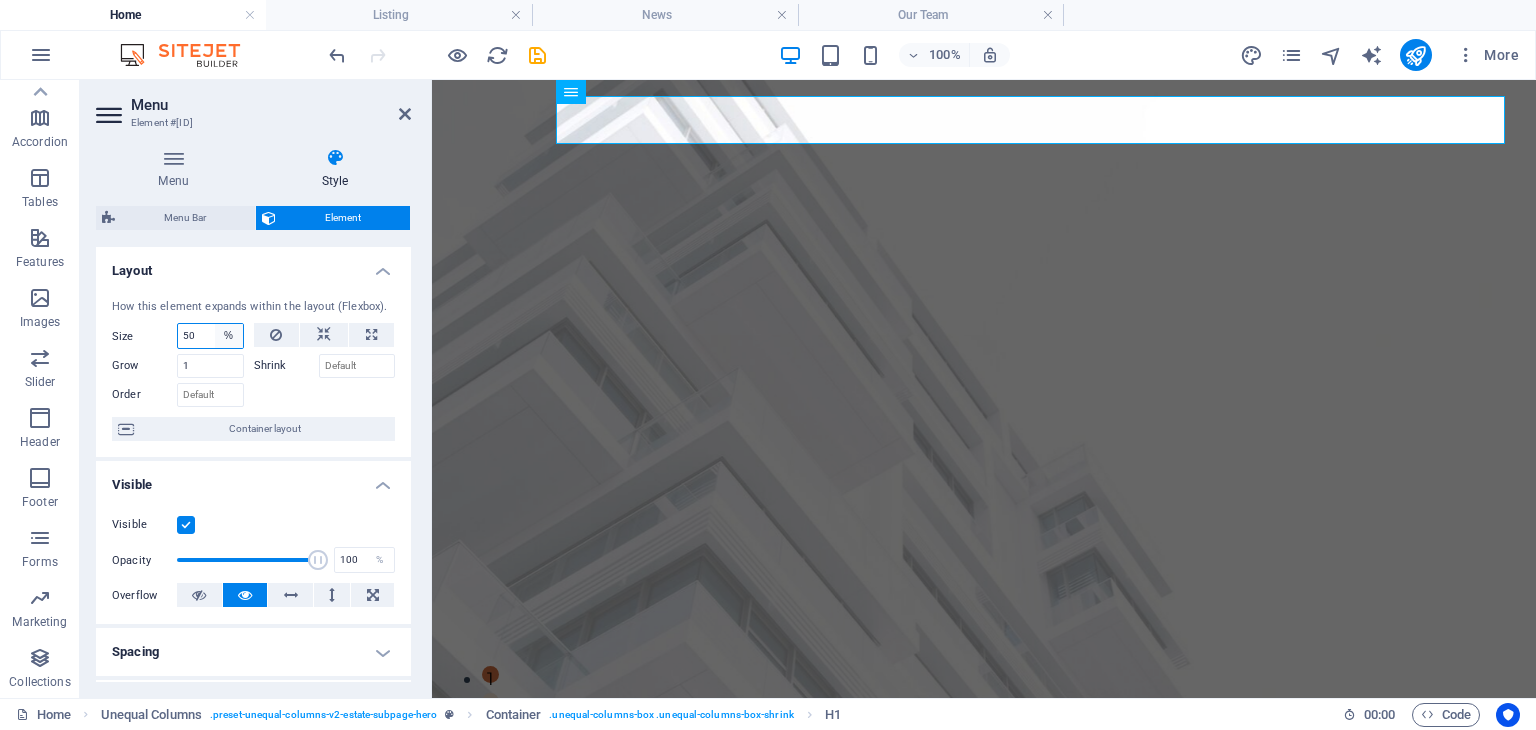 click on "Default auto px % 1/1 1/2 1/3 1/4 1/5 1/6 1/7 1/8 1/9 1/10" at bounding box center (229, 336) 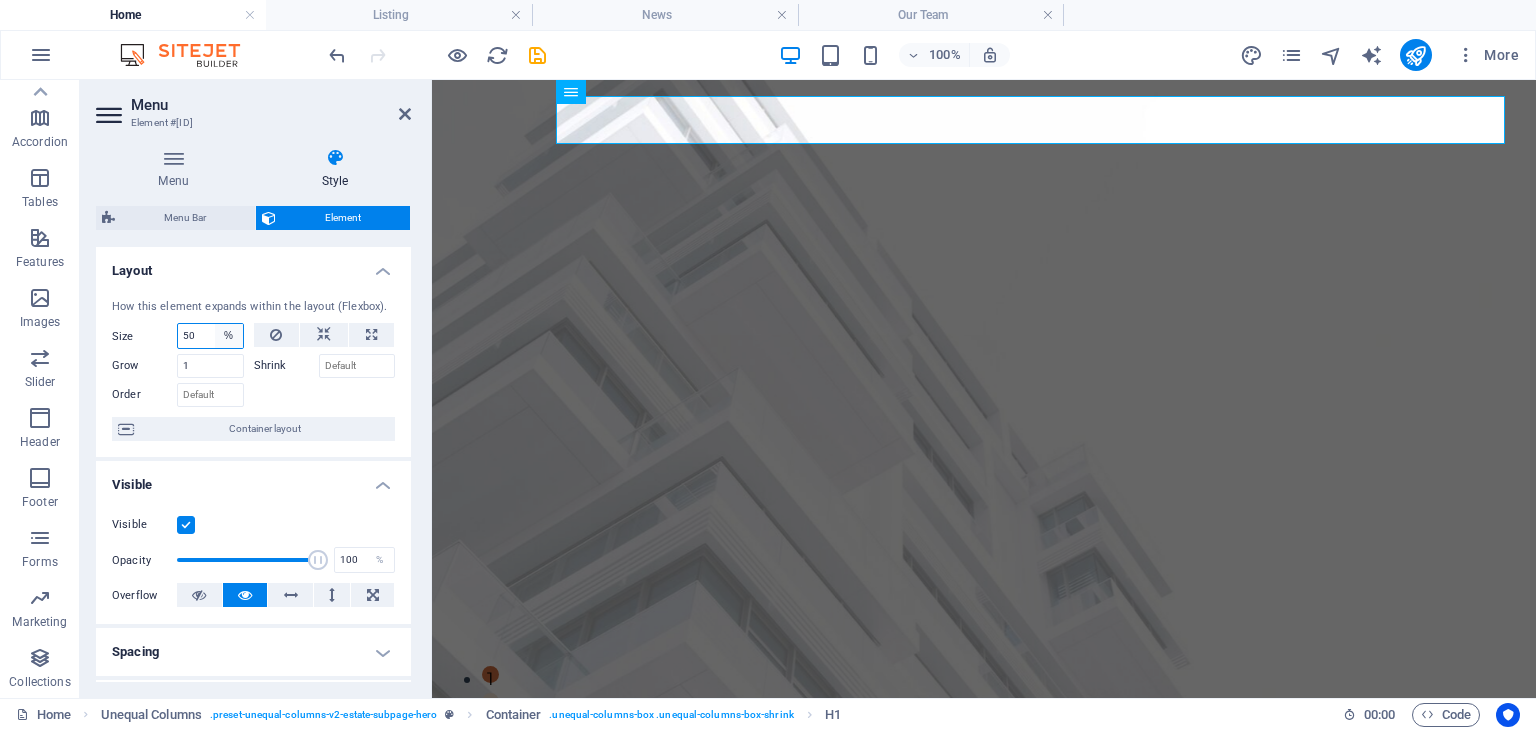select on "1/1" 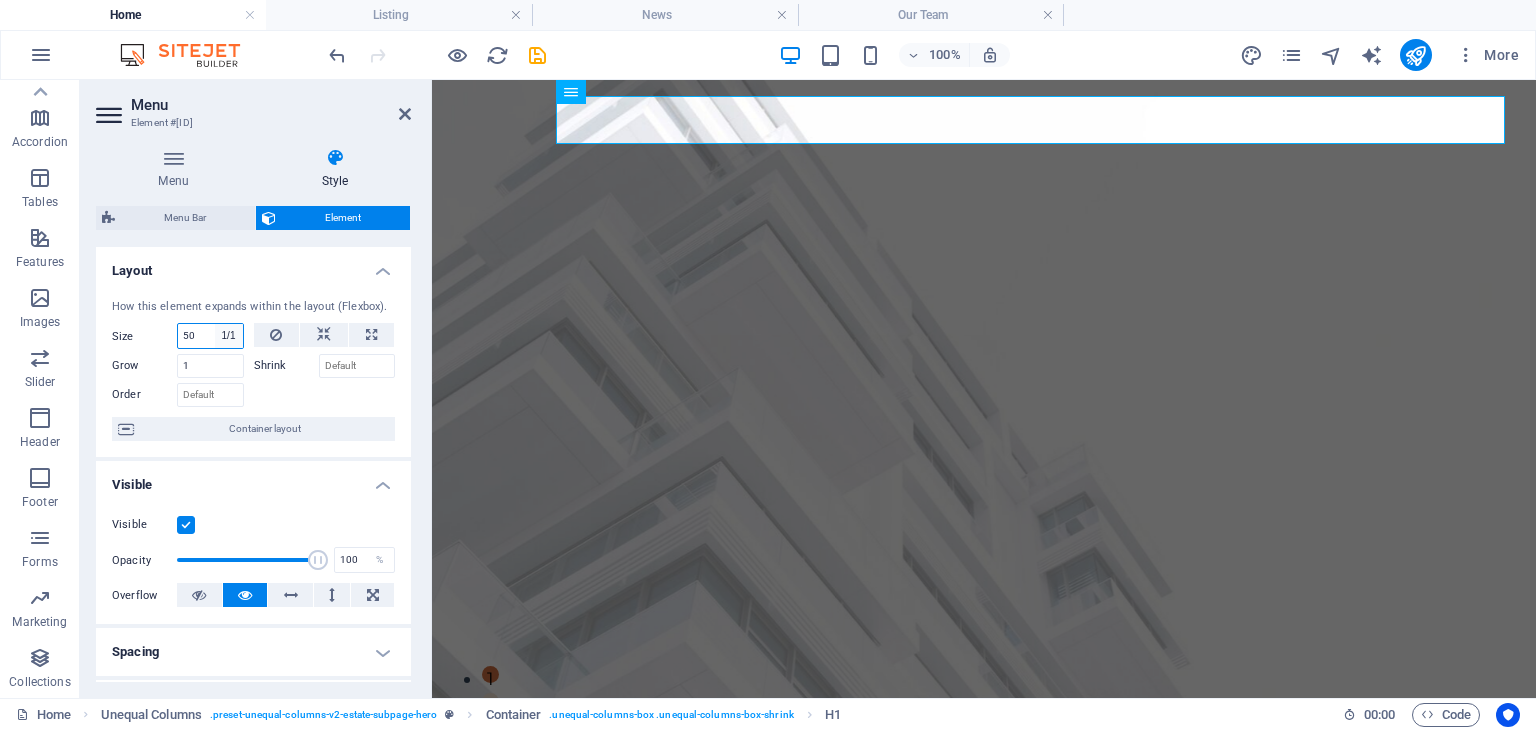 click on "Default auto px % 1/1 1/2 1/3 1/4 1/5 1/6 1/7 1/8 1/9 1/10" at bounding box center [229, 336] 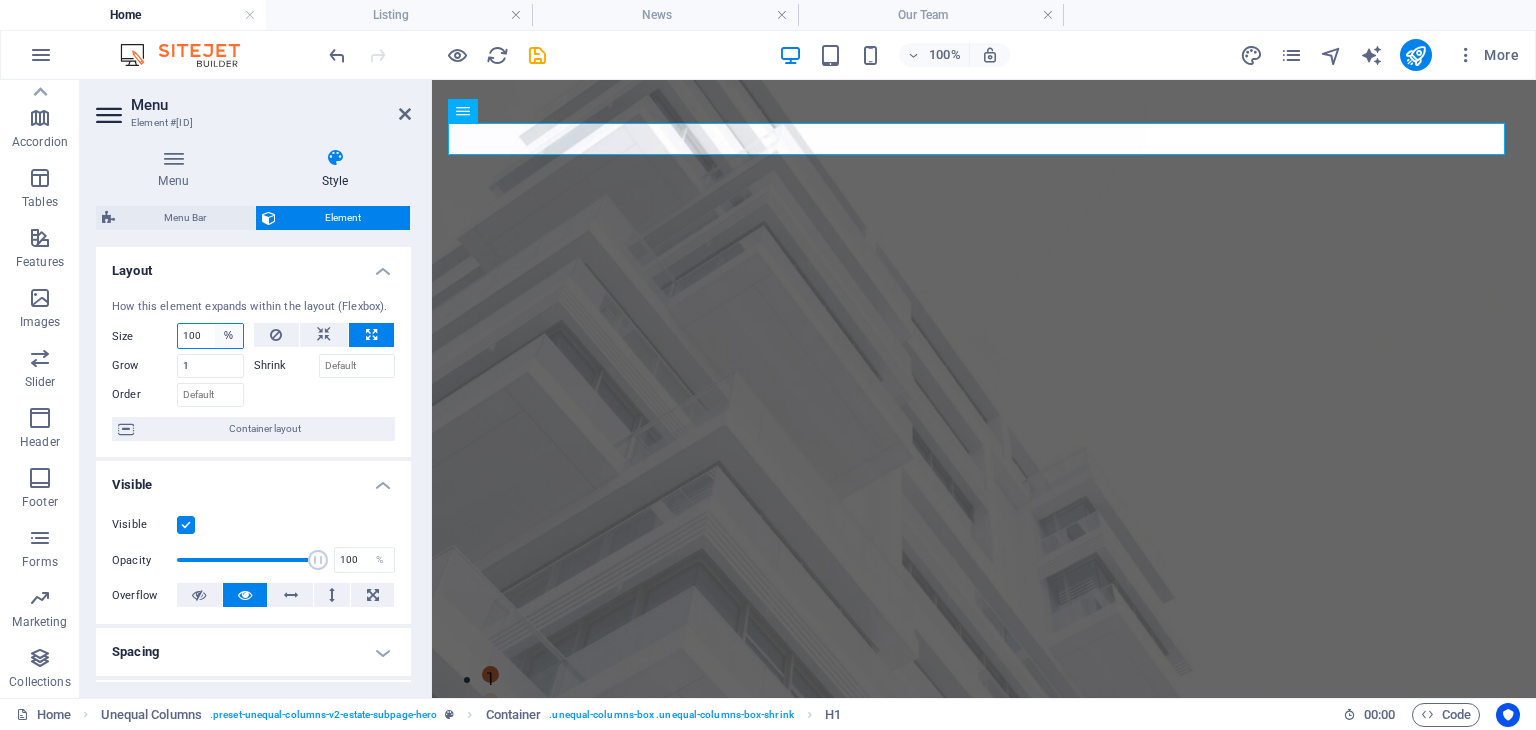 click on "Default auto px % 1/1 1/2 1/3 1/4 1/5 1/6 1/7 1/8 1/9 1/10" at bounding box center (229, 336) 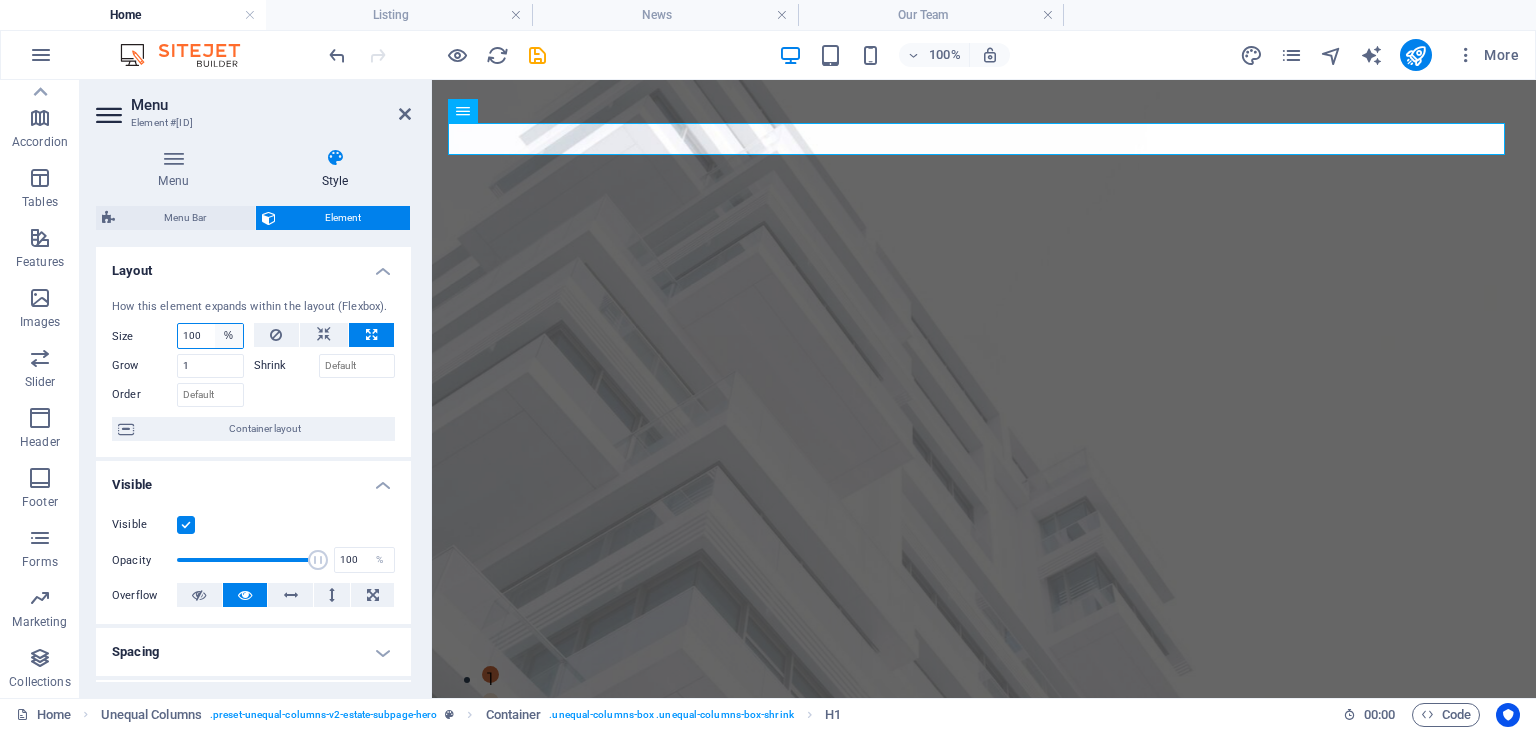 select on "1/6" 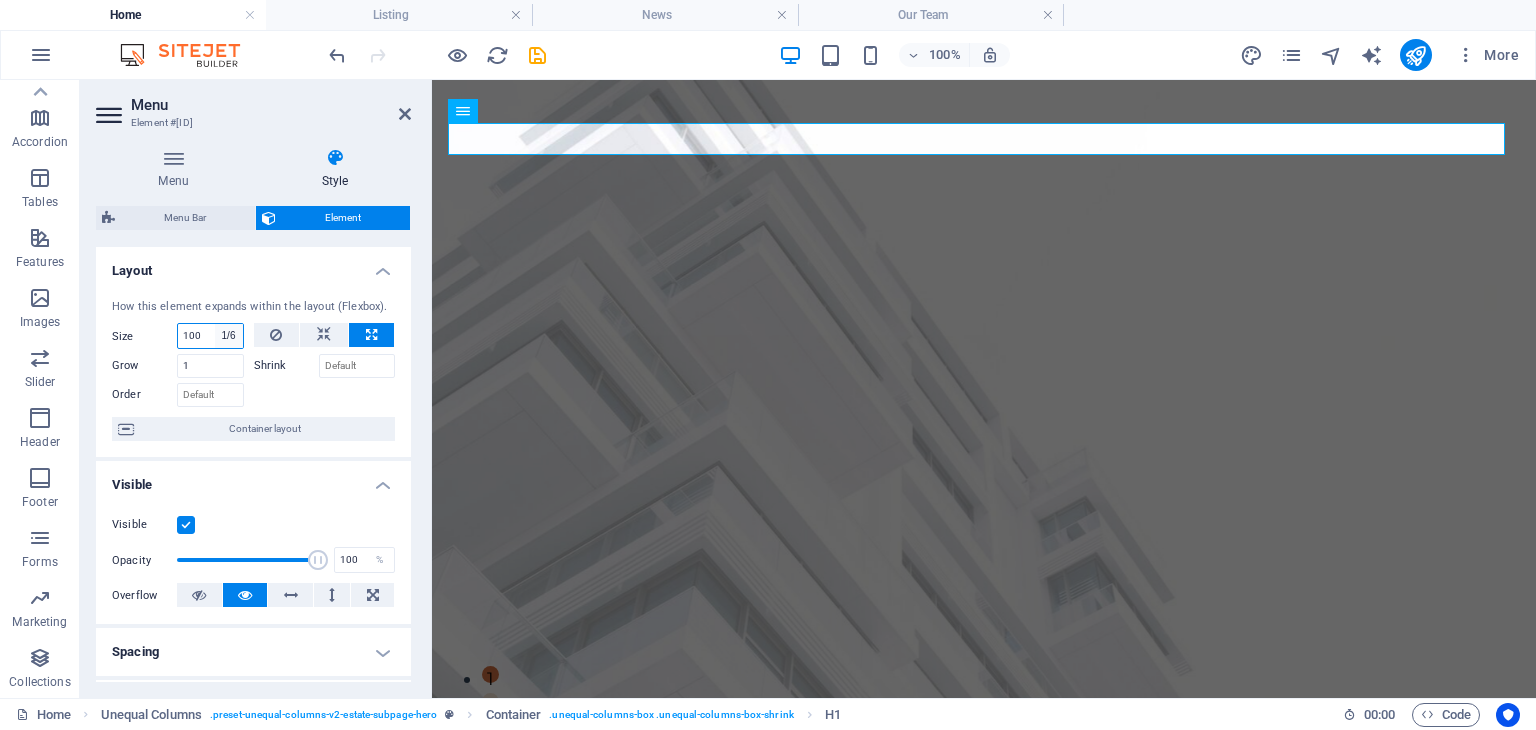 click on "Default auto px % 1/1 1/2 1/3 1/4 1/5 1/6 1/7 1/8 1/9 1/10" at bounding box center (229, 336) 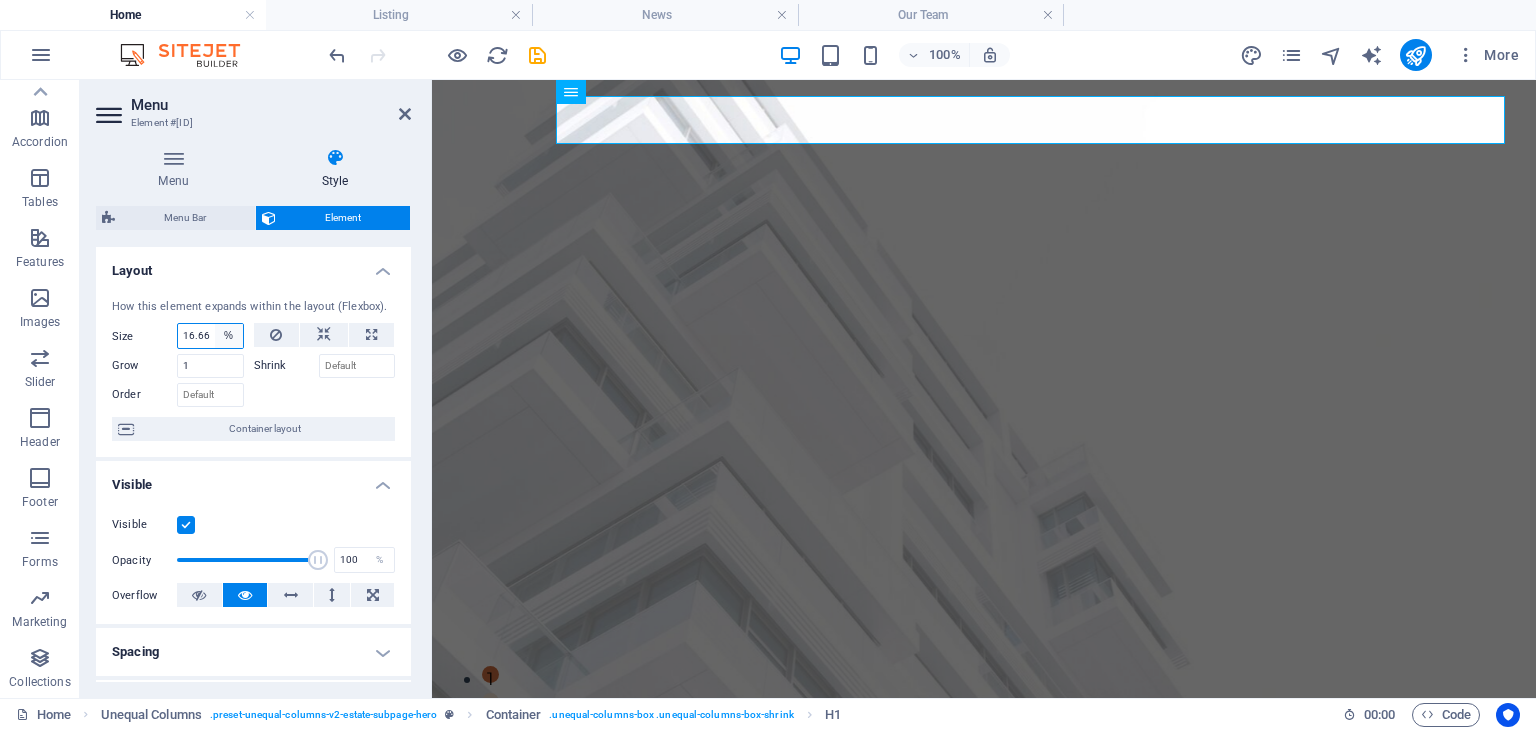 click on "Default auto px % 1/1 1/2 1/3 1/4 1/5 1/6 1/7 1/8 1/9 1/10" at bounding box center (229, 336) 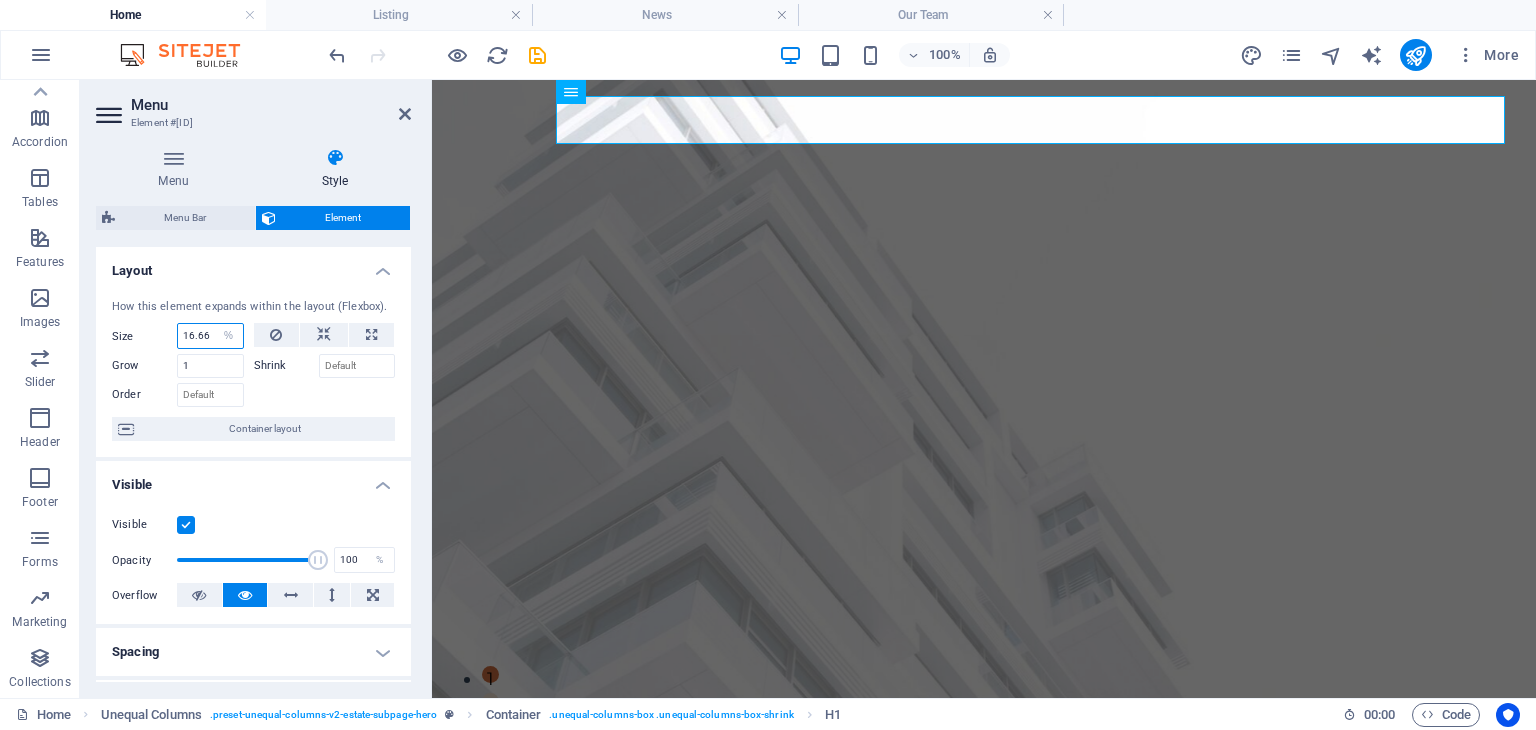 select on "1/10" 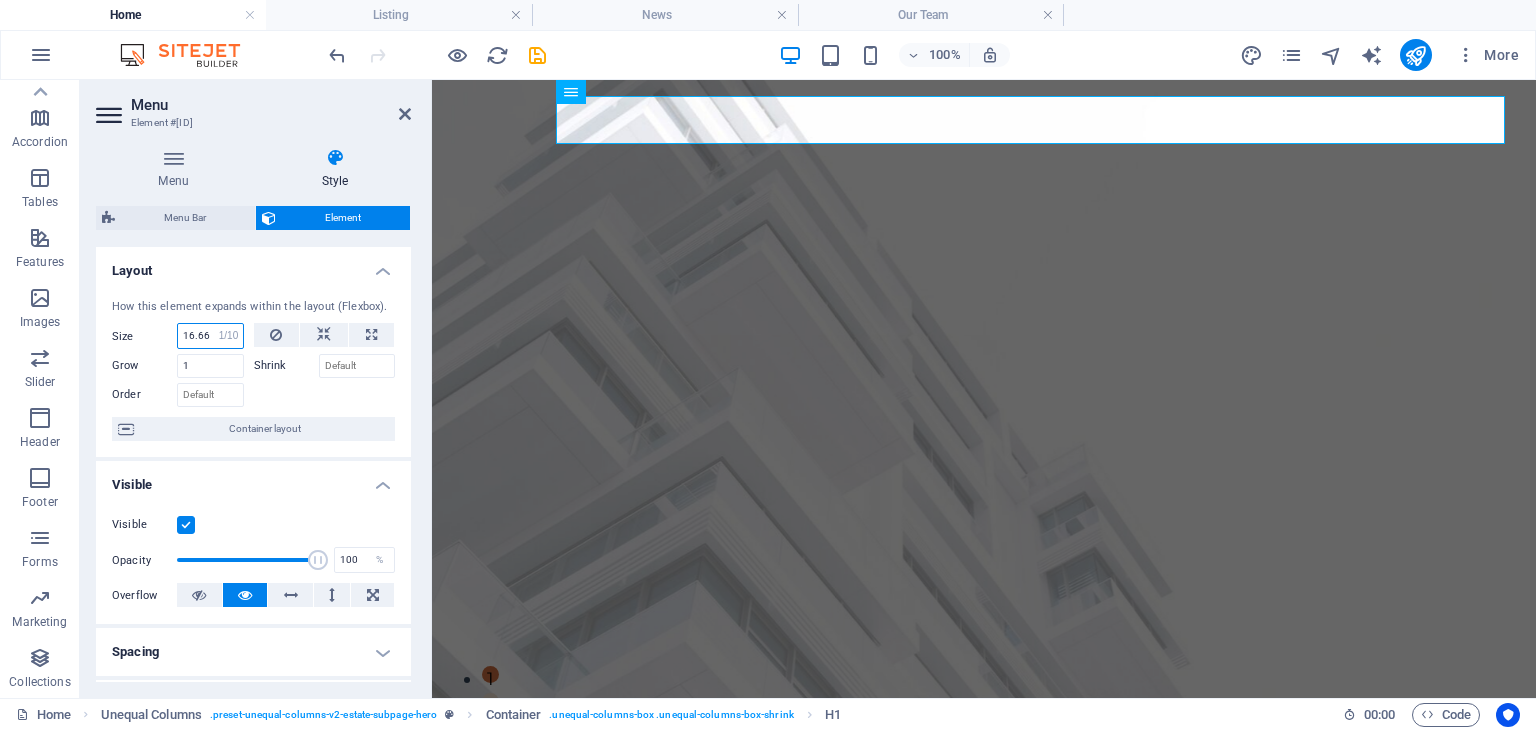 click on "Default auto px % 1/1 1/2 1/3 1/4 1/5 1/6 1/7 1/8 1/9 1/10" at bounding box center [229, 336] 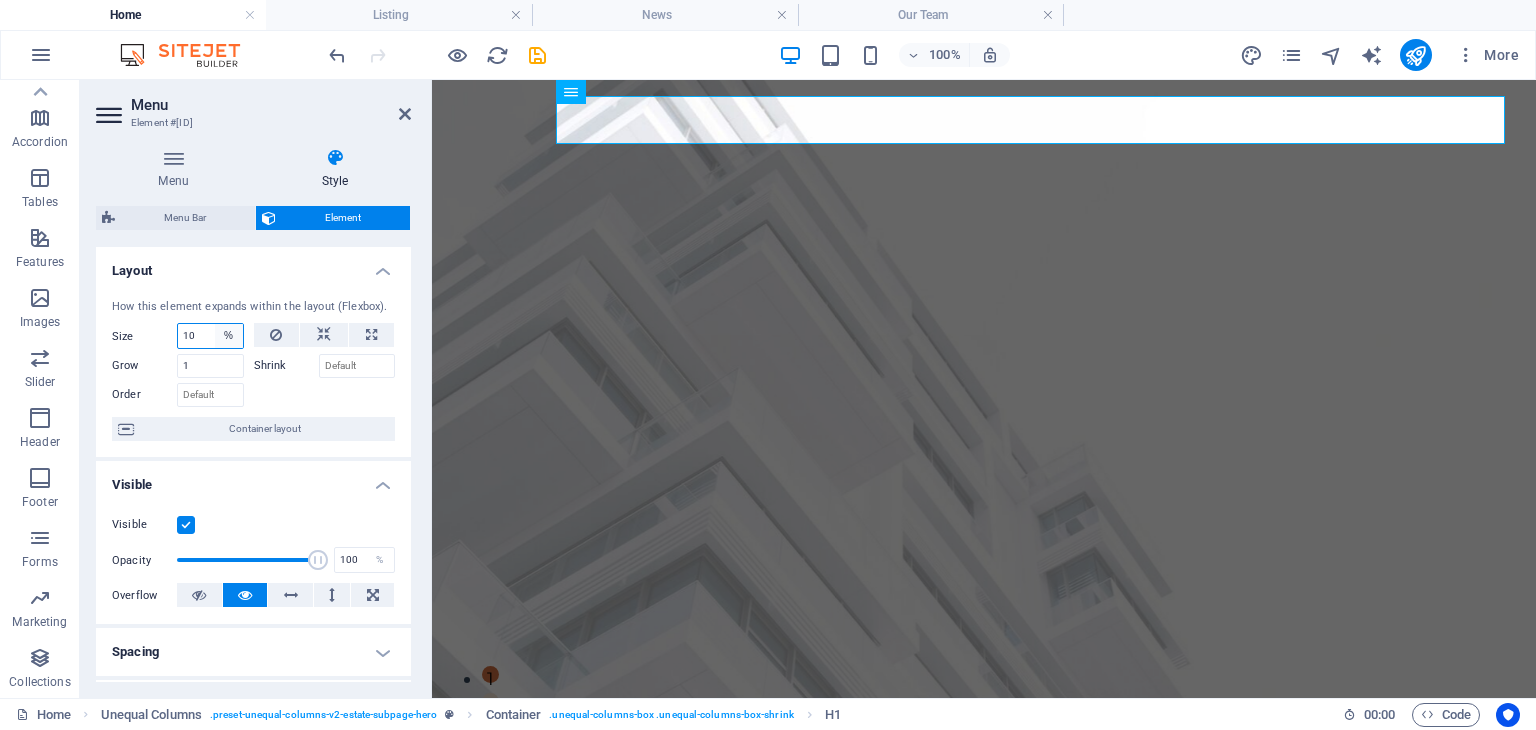 click on "Default auto px % 1/1 1/2 1/3 1/4 1/5 1/6 1/7 1/8 1/9 1/10" at bounding box center (229, 336) 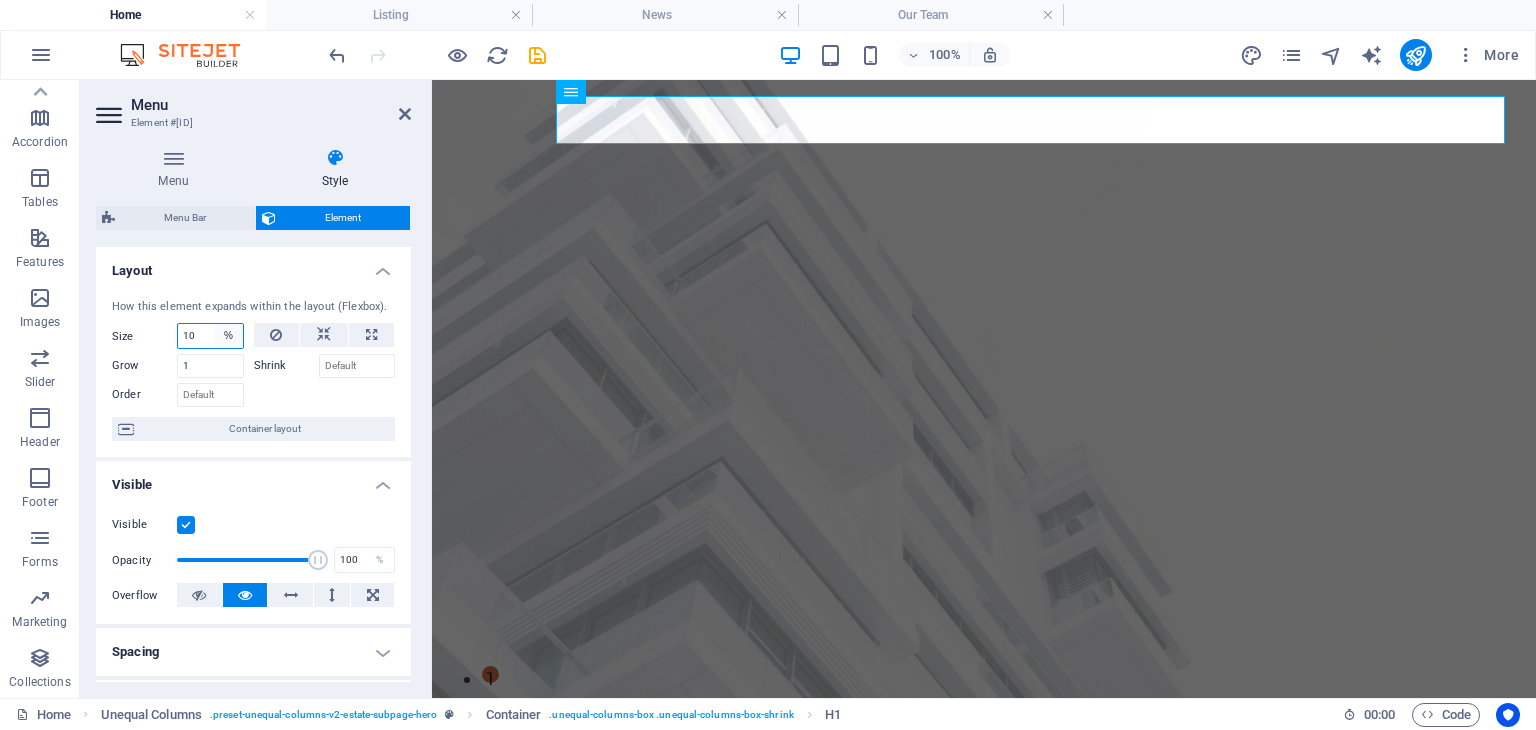 select on "auto" 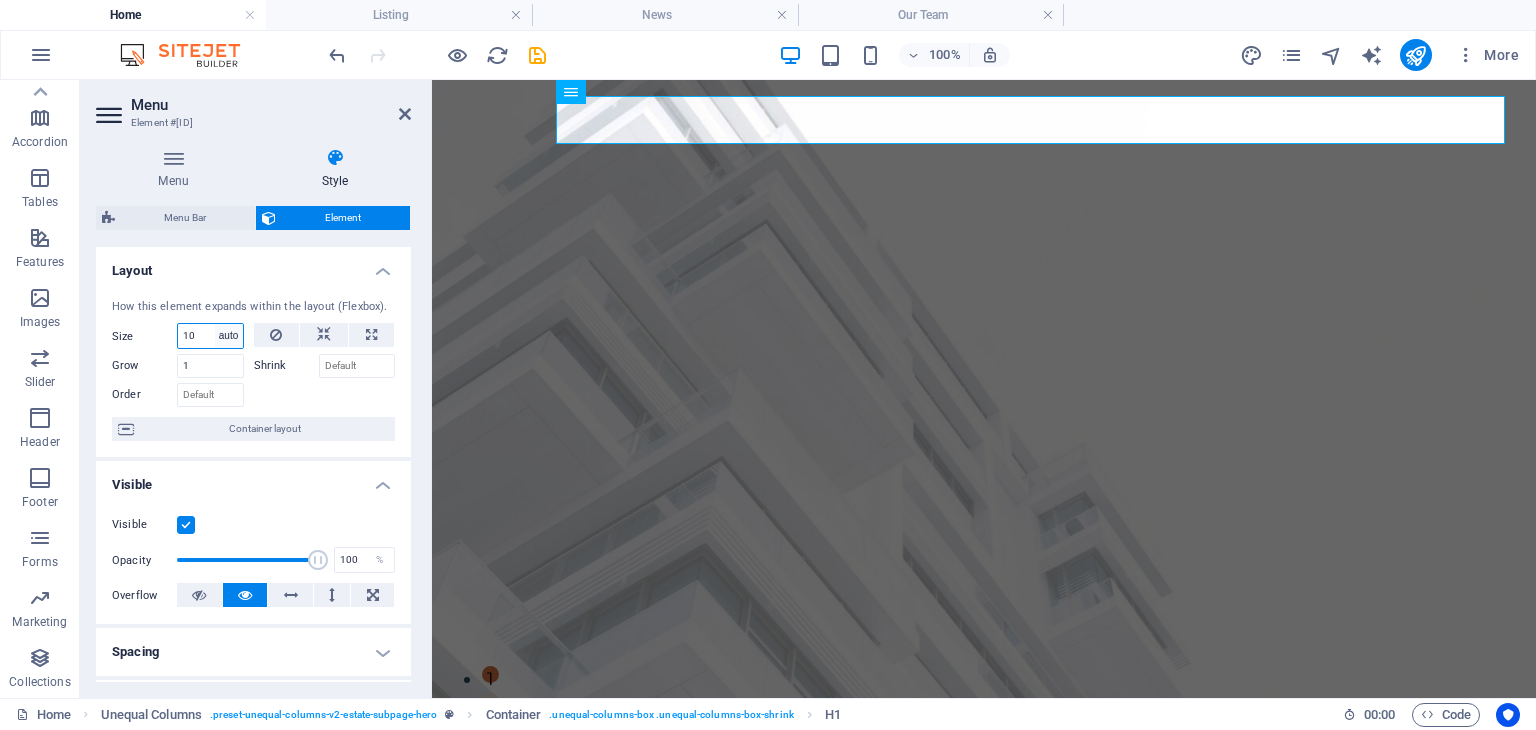 click on "Default auto px % 1/1 1/2 1/3 1/4 1/5 1/6 1/7 1/8 1/9 1/10" at bounding box center (229, 336) 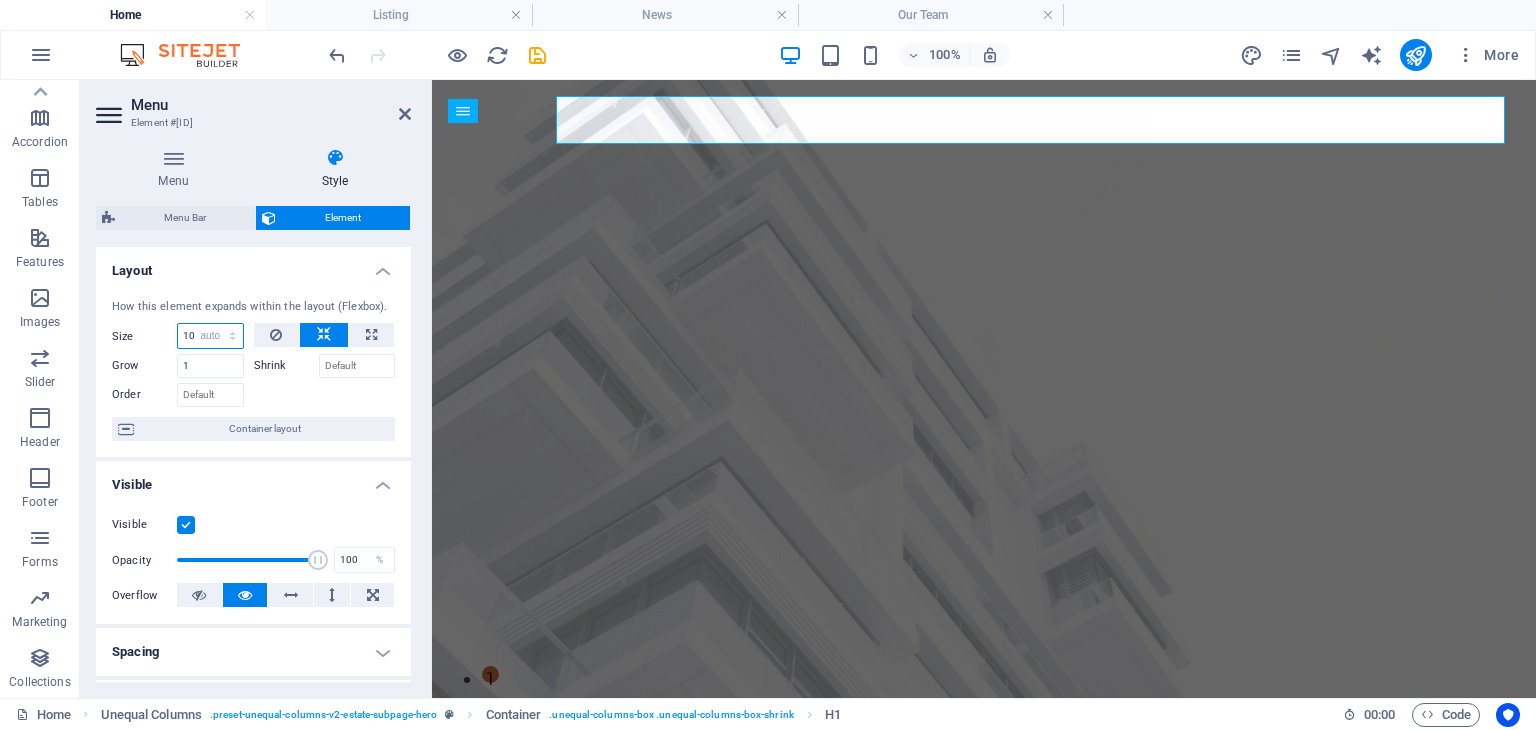type 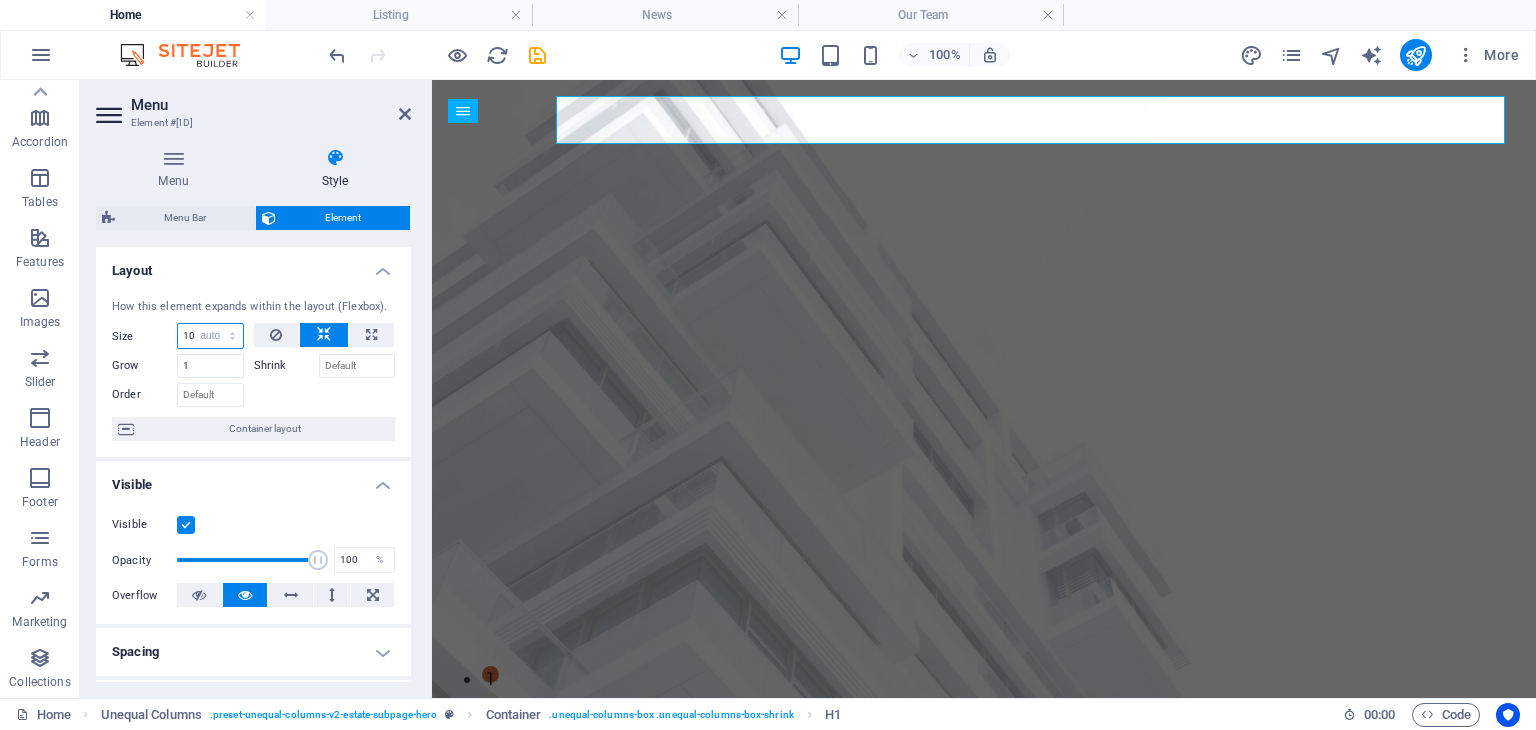 select on "DISABLED_OPTION_VALUE" 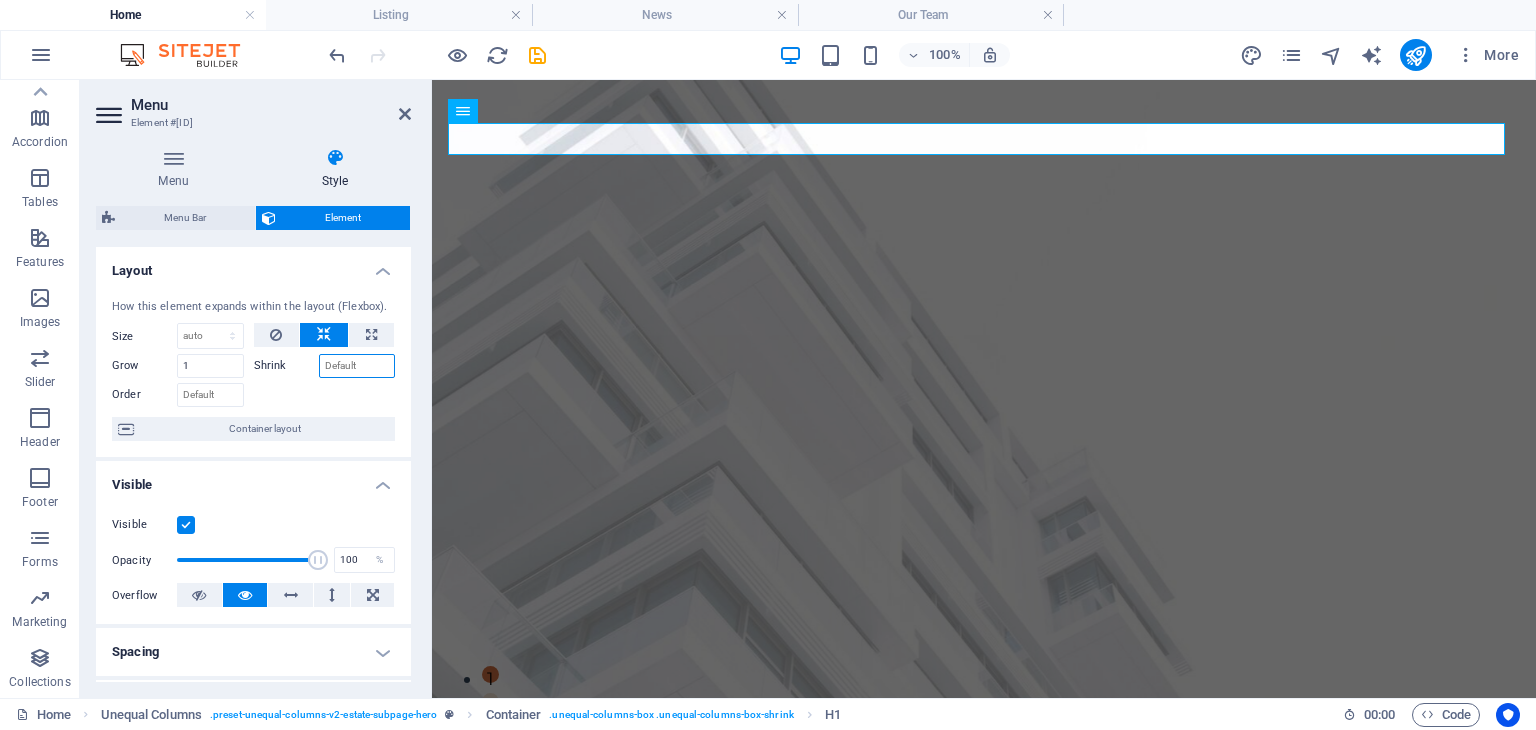 click on "Shrink" at bounding box center (357, 366) 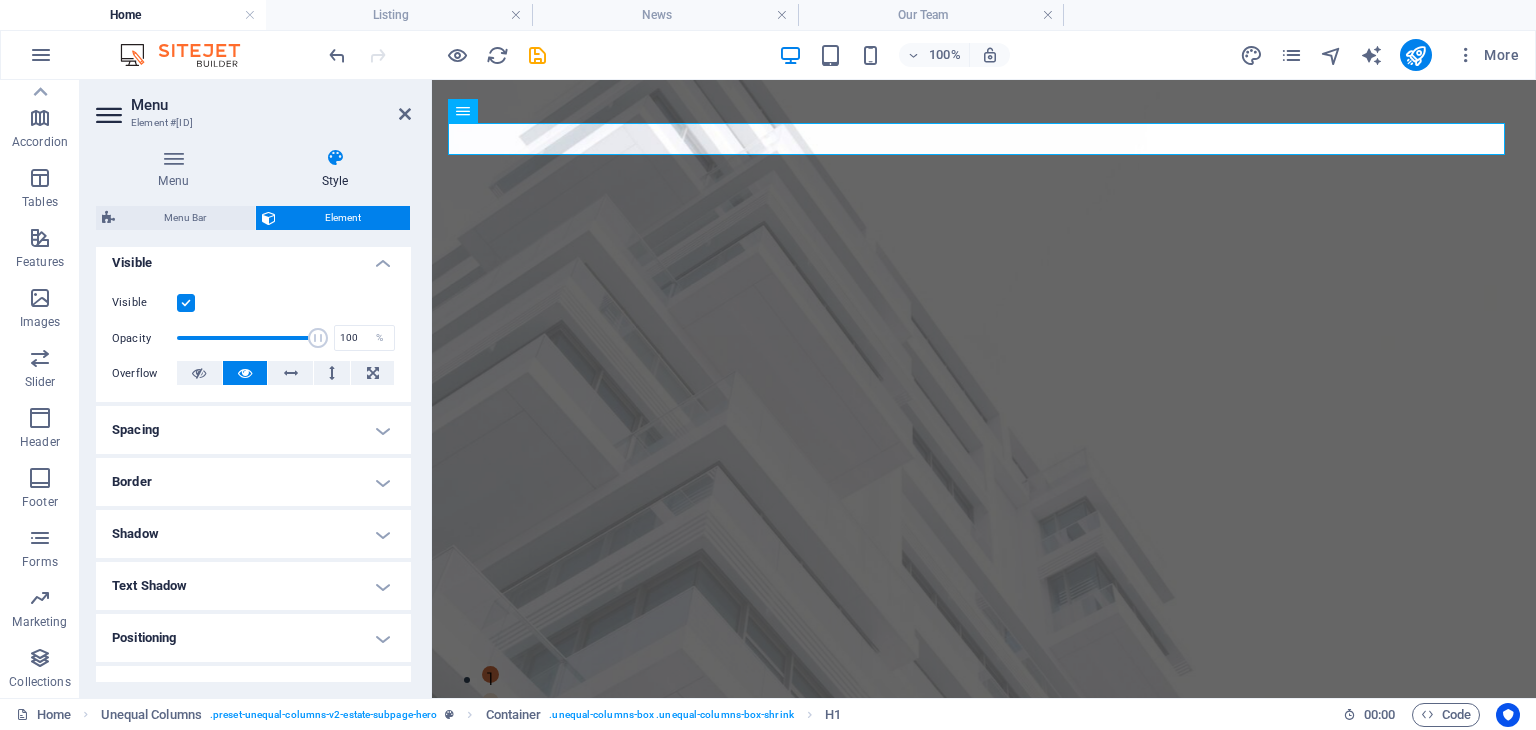 scroll, scrollTop: 223, scrollLeft: 0, axis: vertical 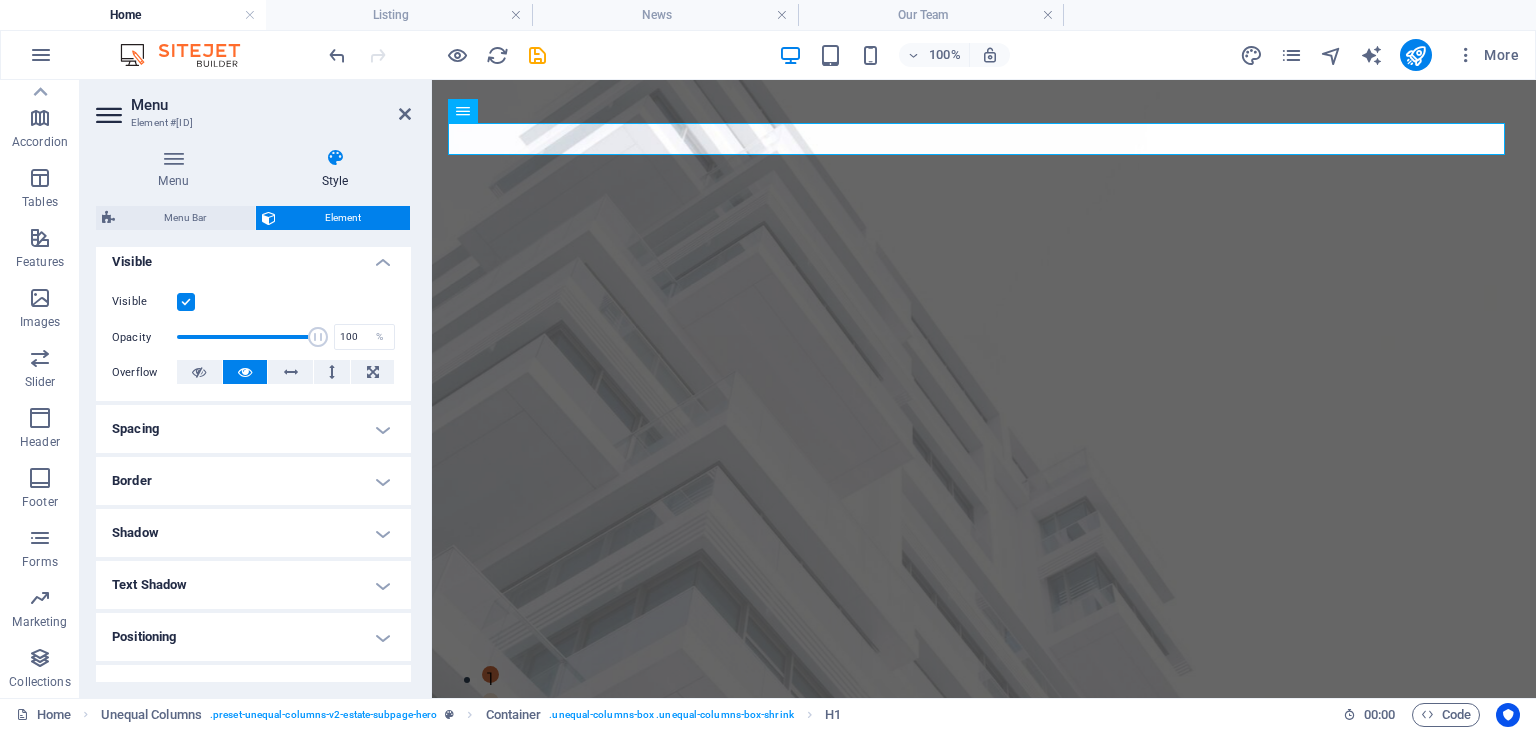 click on "Spacing" at bounding box center [253, 429] 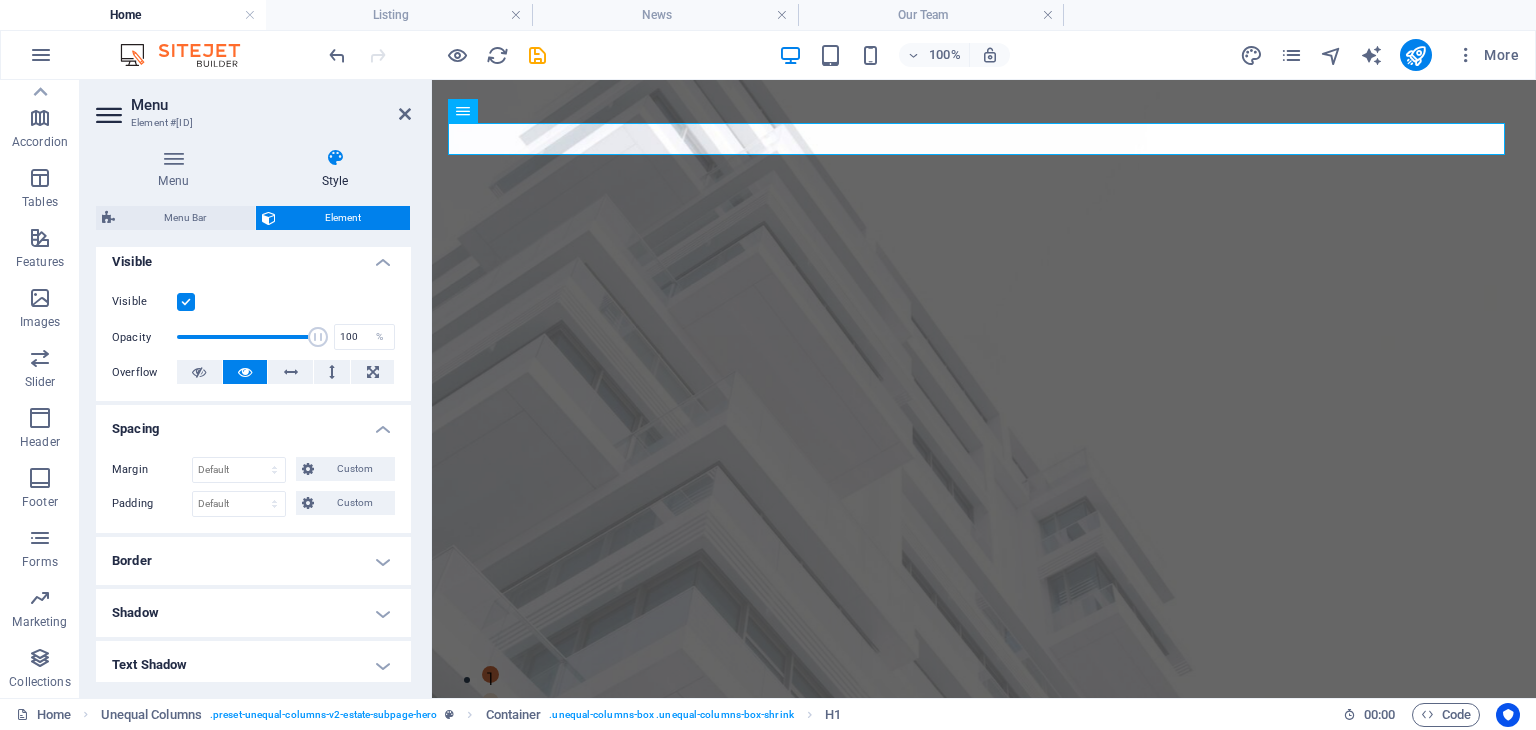 click on "Border" at bounding box center (253, 561) 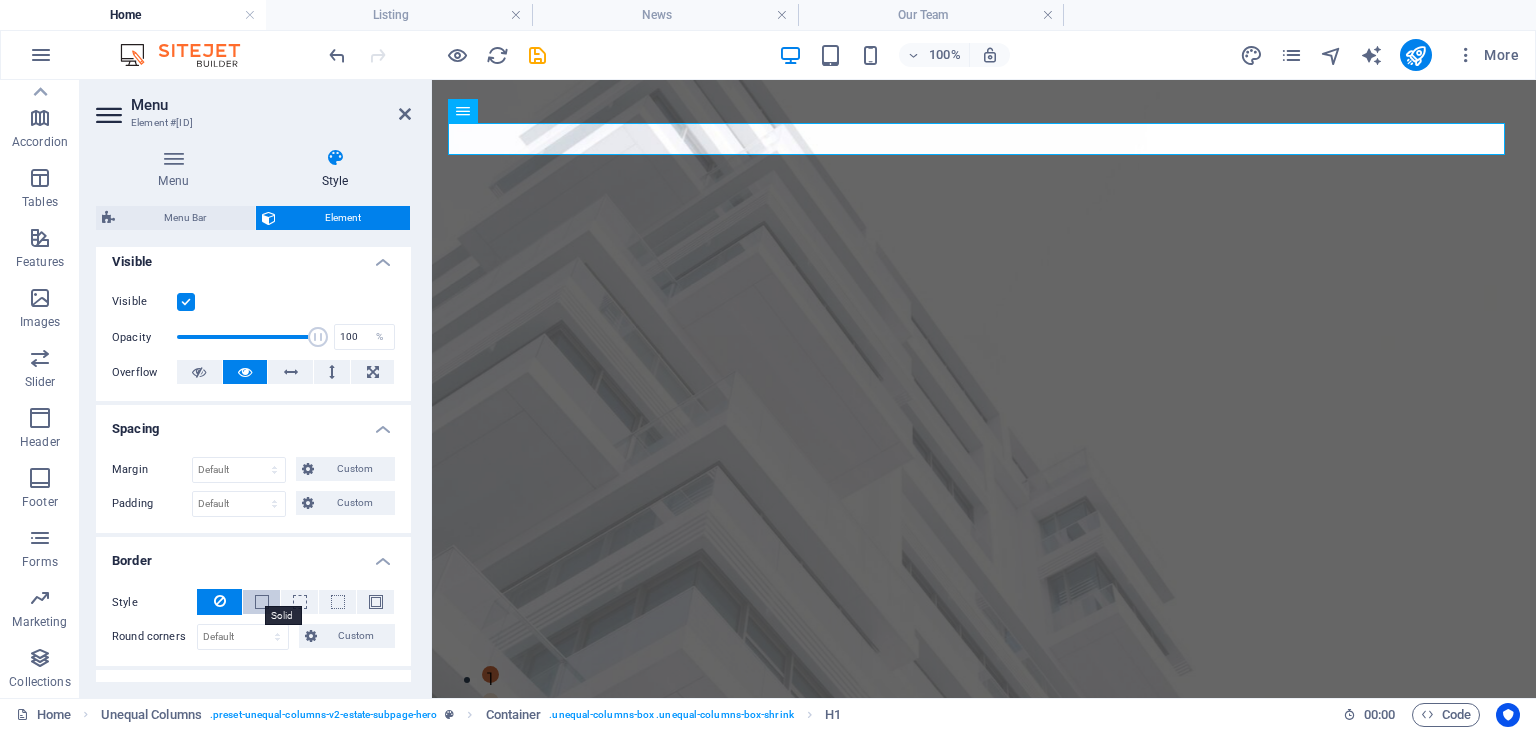 click at bounding box center (262, 602) 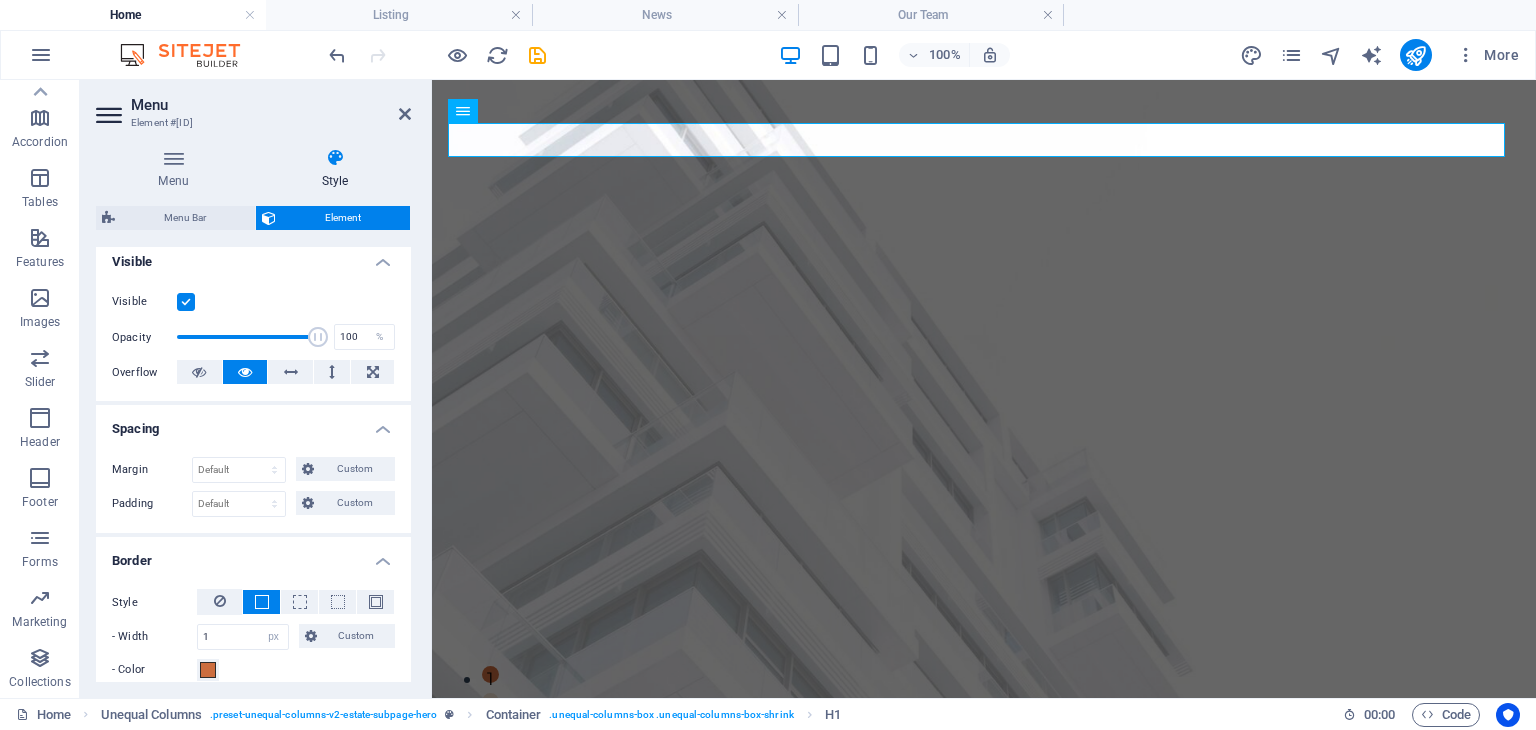 click at bounding box center [262, 602] 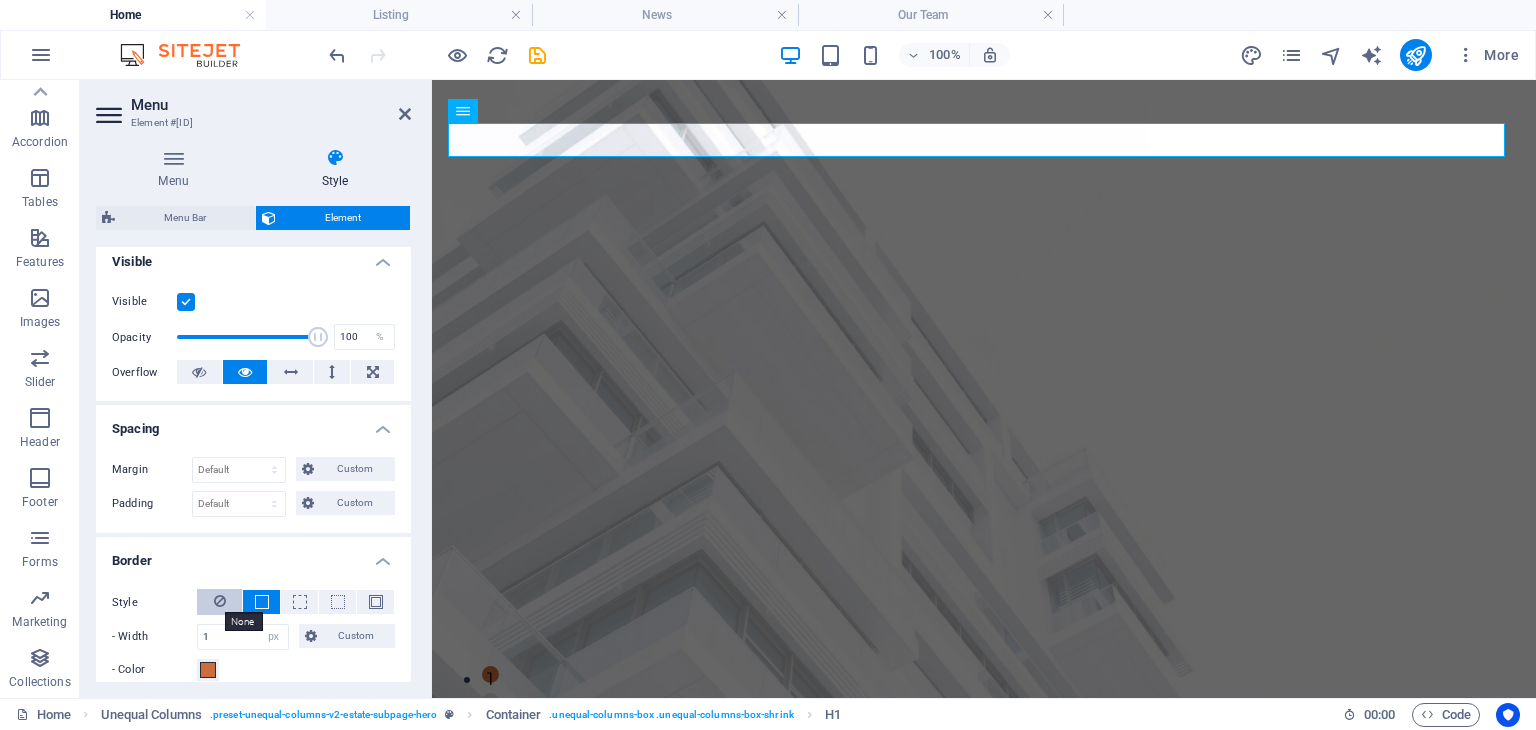 click at bounding box center [220, 601] 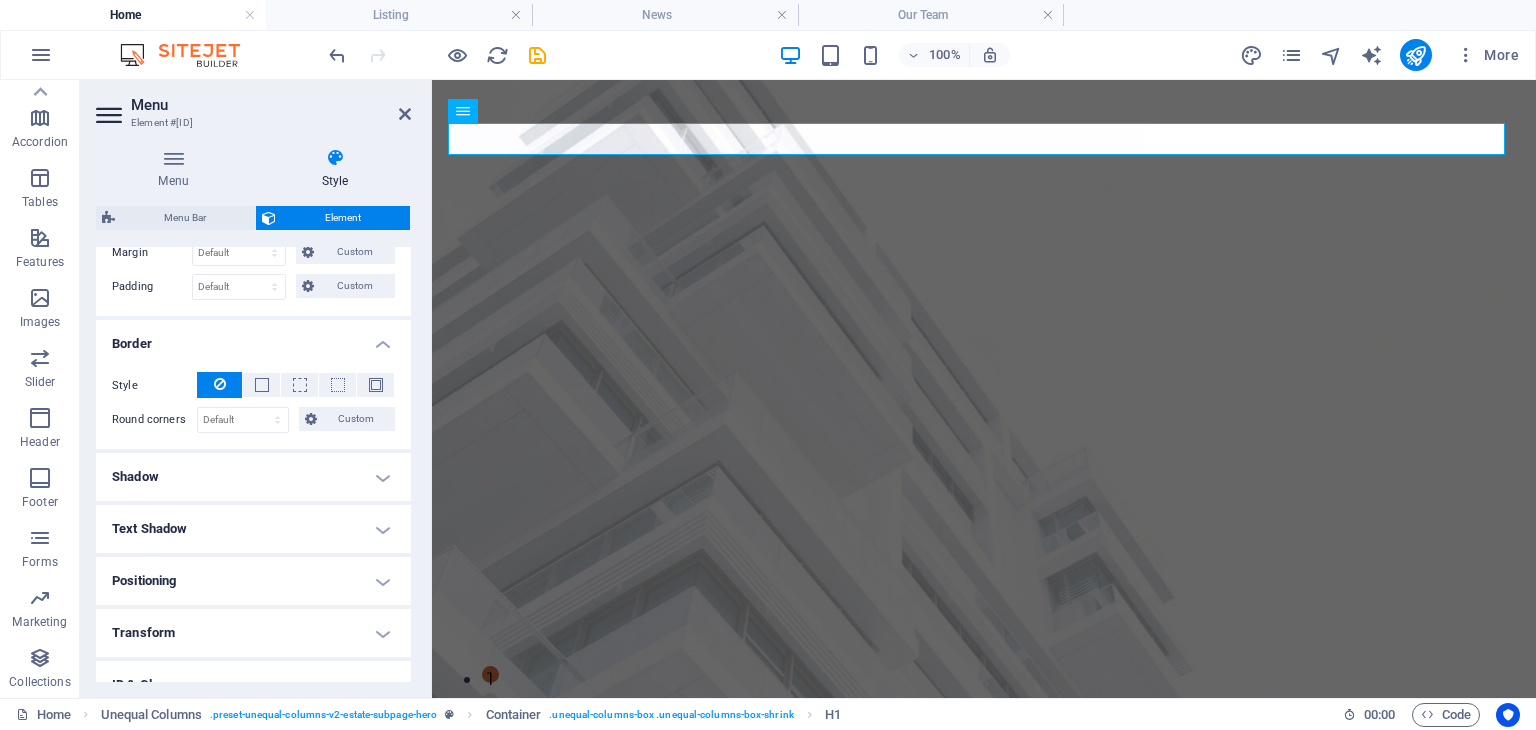 scroll, scrollTop: 446, scrollLeft: 0, axis: vertical 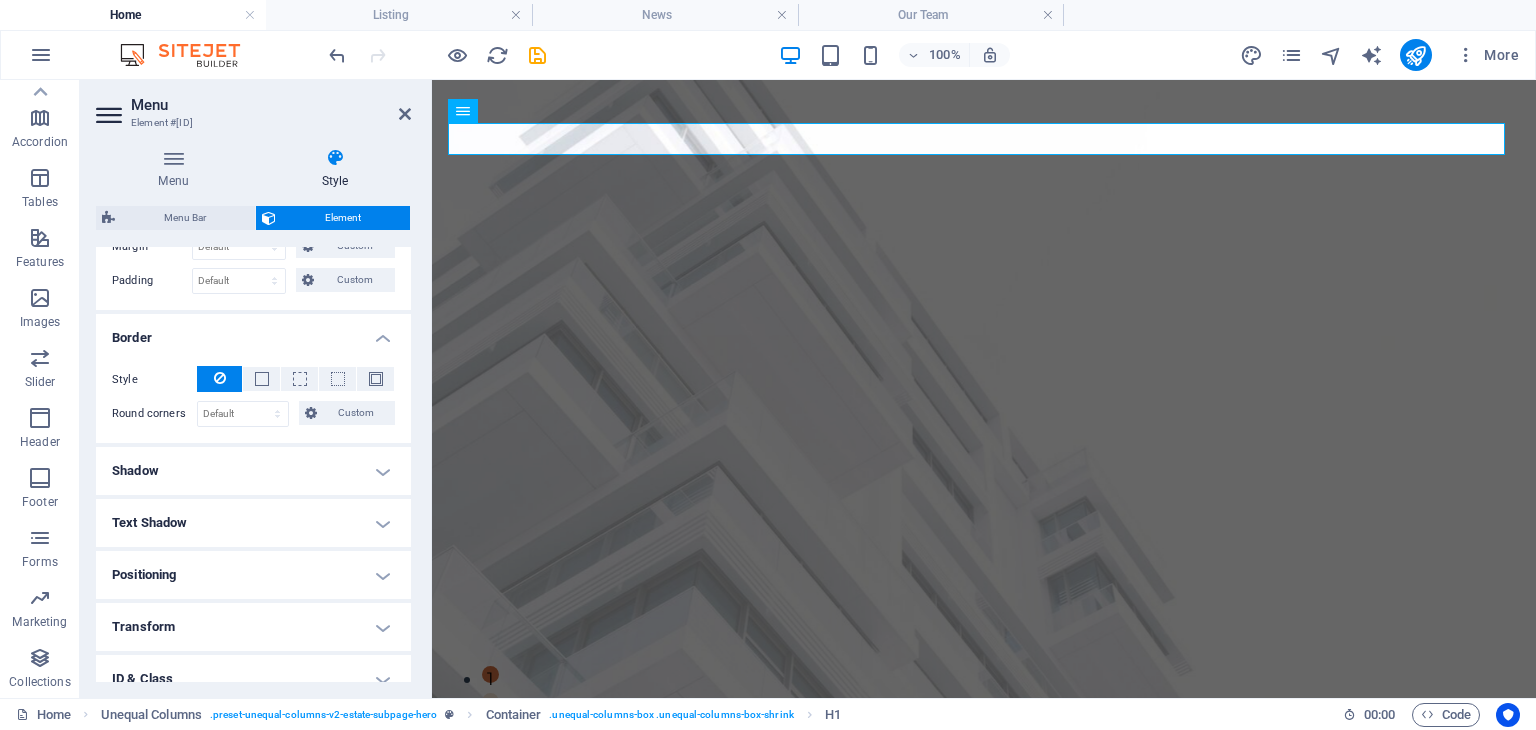 click on "Shadow" at bounding box center [253, 471] 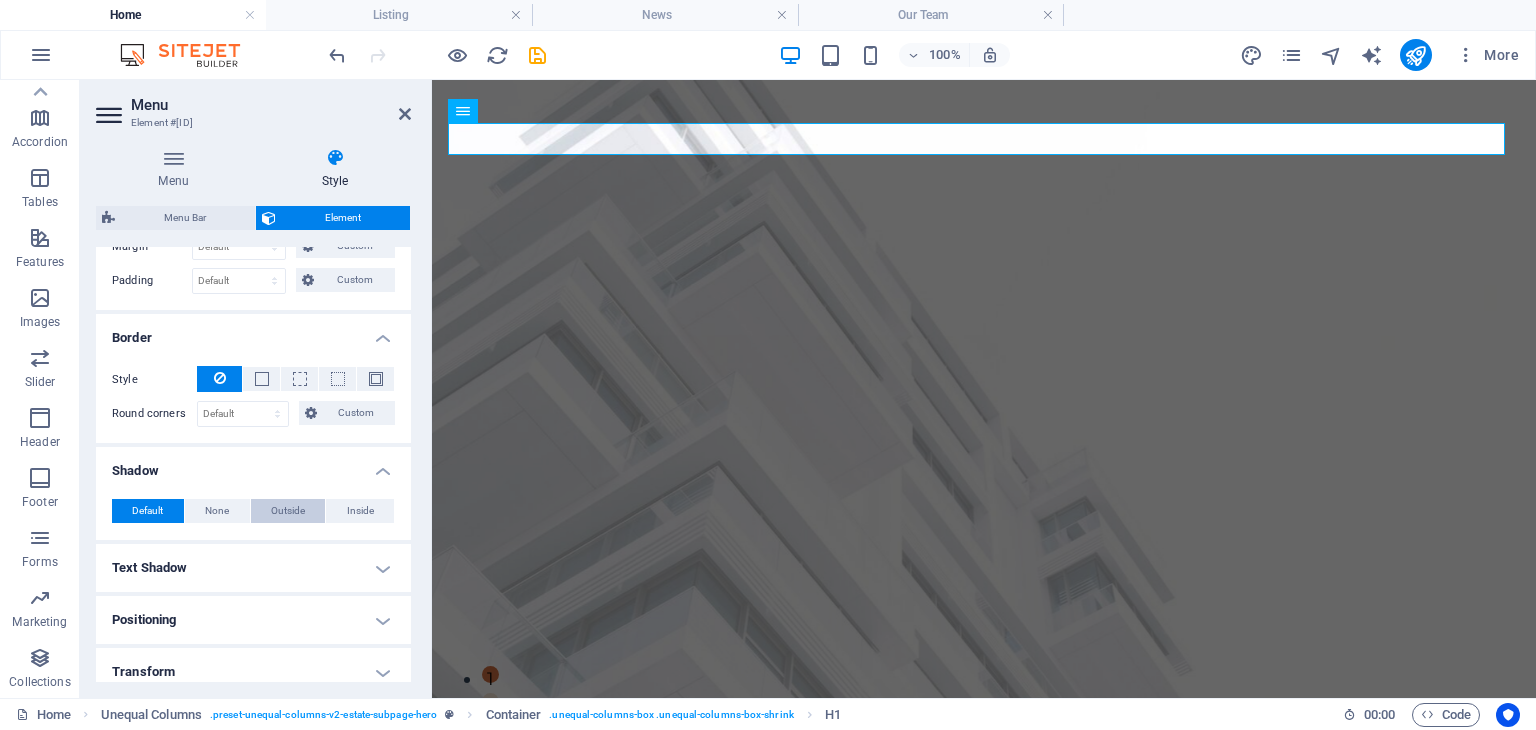 click on "Outside" at bounding box center (288, 511) 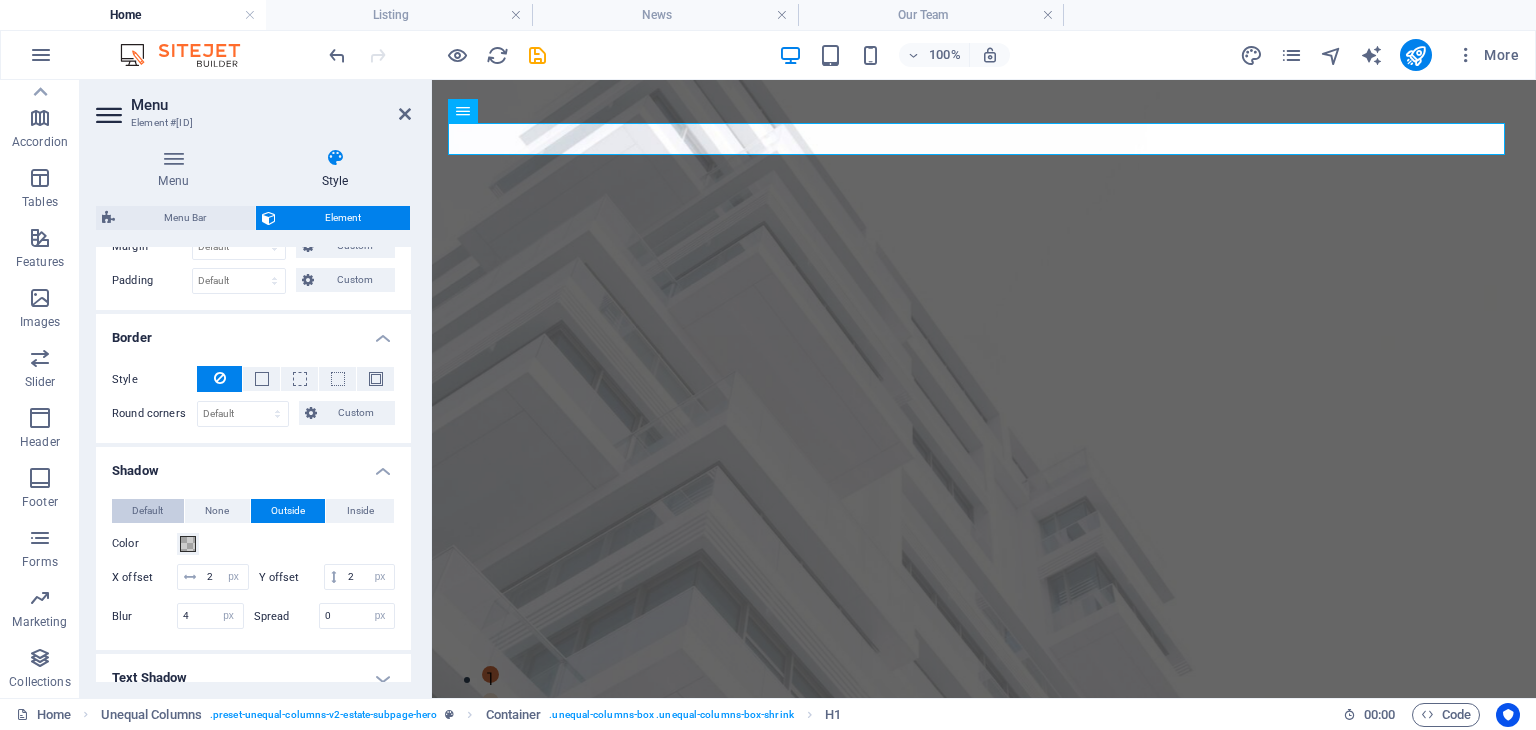 click on "Default" at bounding box center [147, 511] 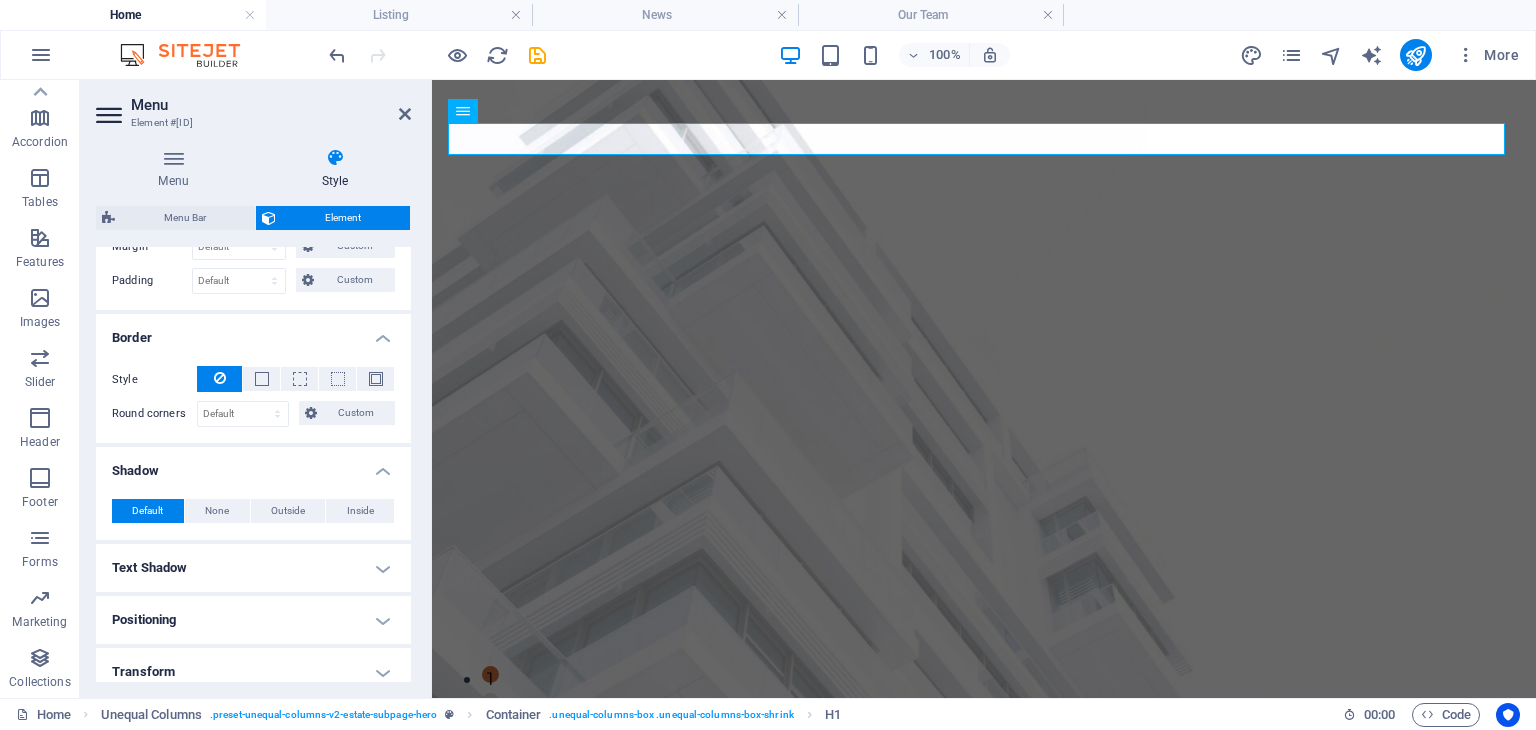click on "Text Shadow" at bounding box center (253, 568) 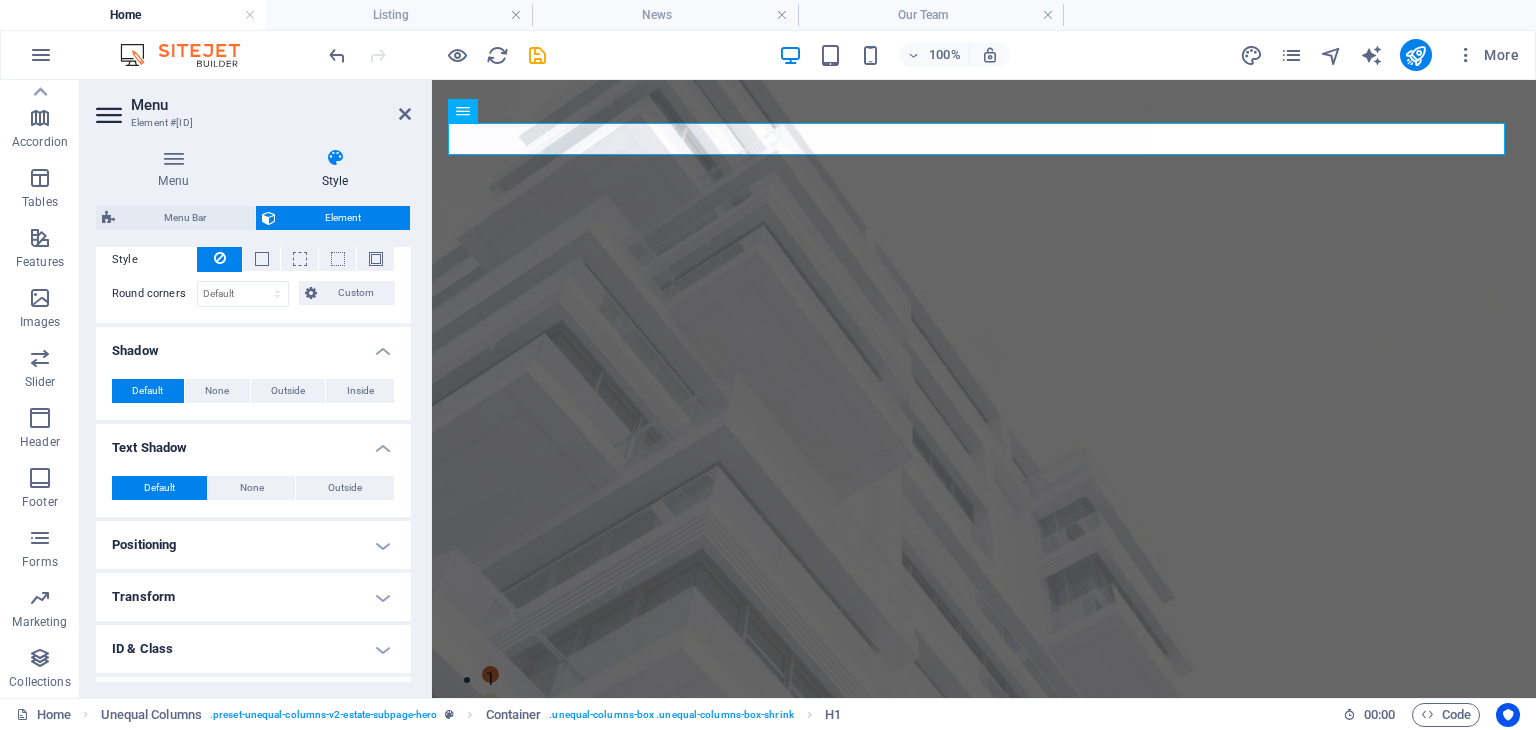 scroll, scrollTop: 580, scrollLeft: 0, axis: vertical 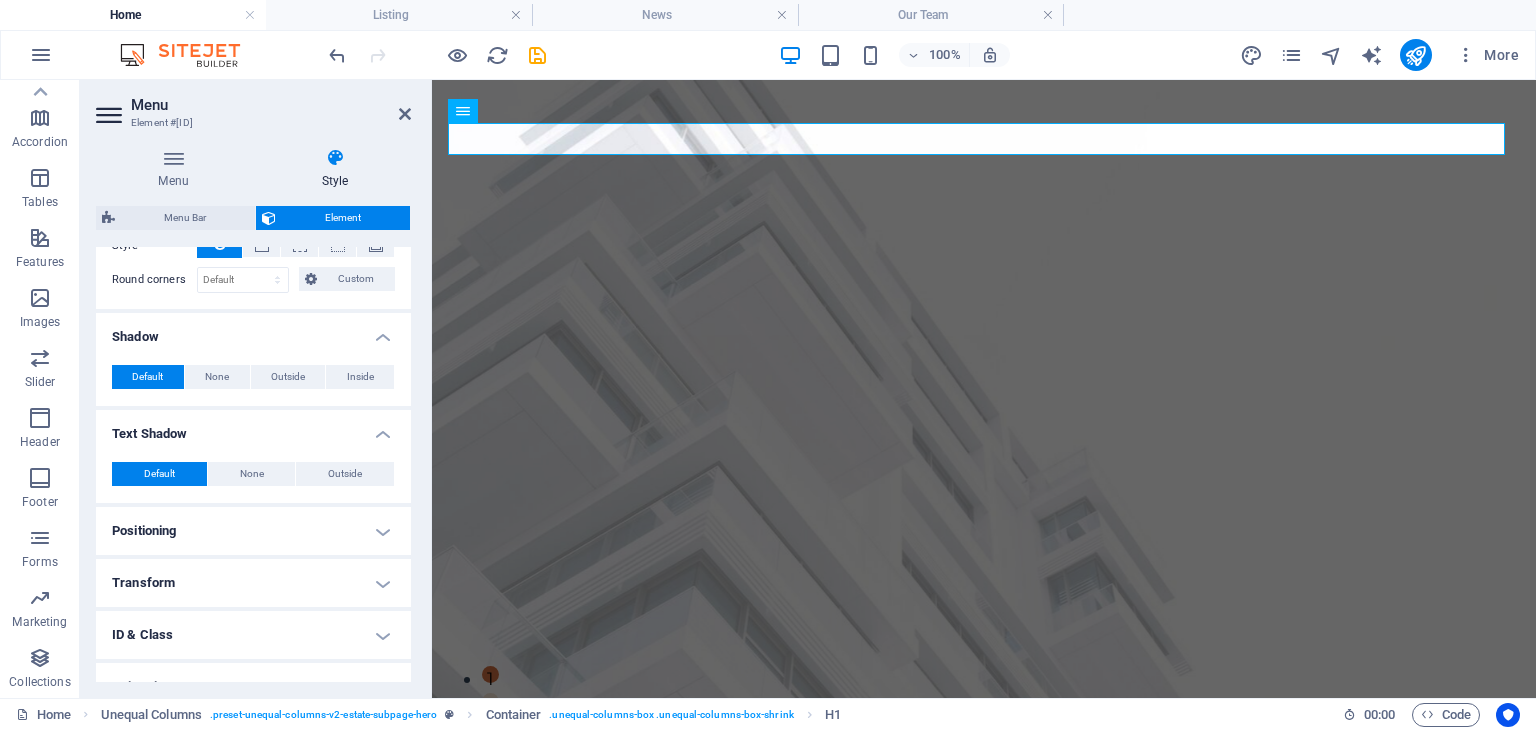 click on "Positioning" at bounding box center [253, 531] 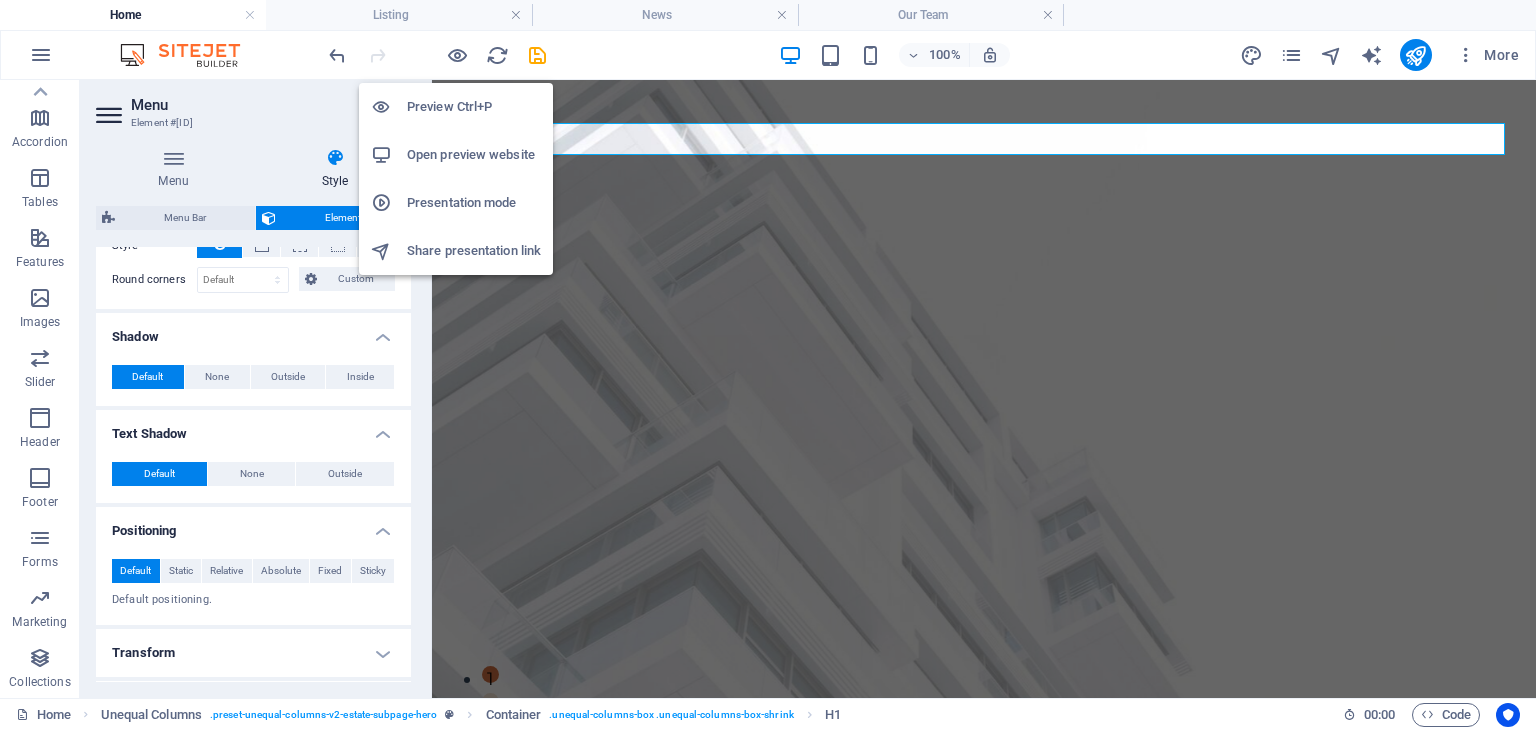click on "Preview Ctrl+P" at bounding box center (474, 107) 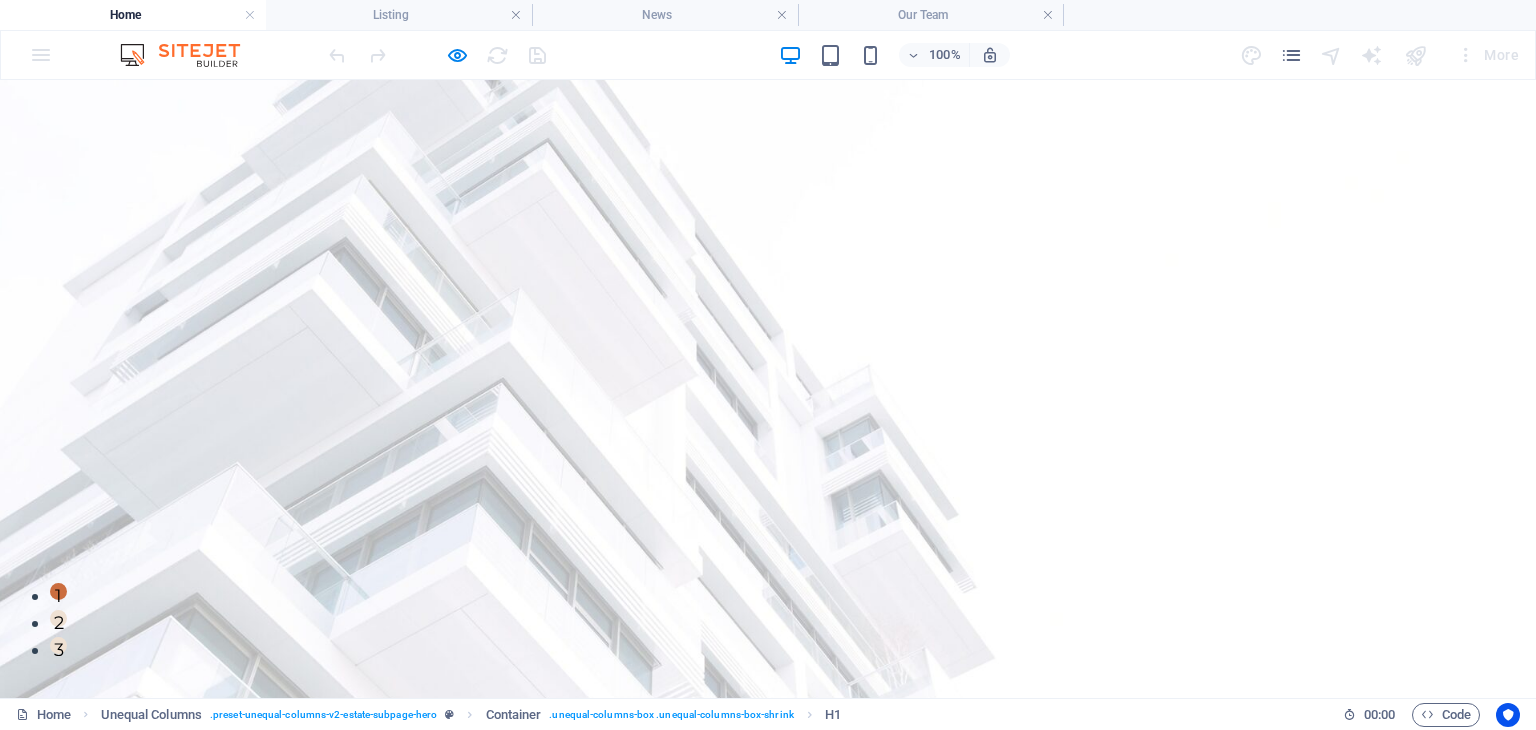 scroll, scrollTop: 0, scrollLeft: 0, axis: both 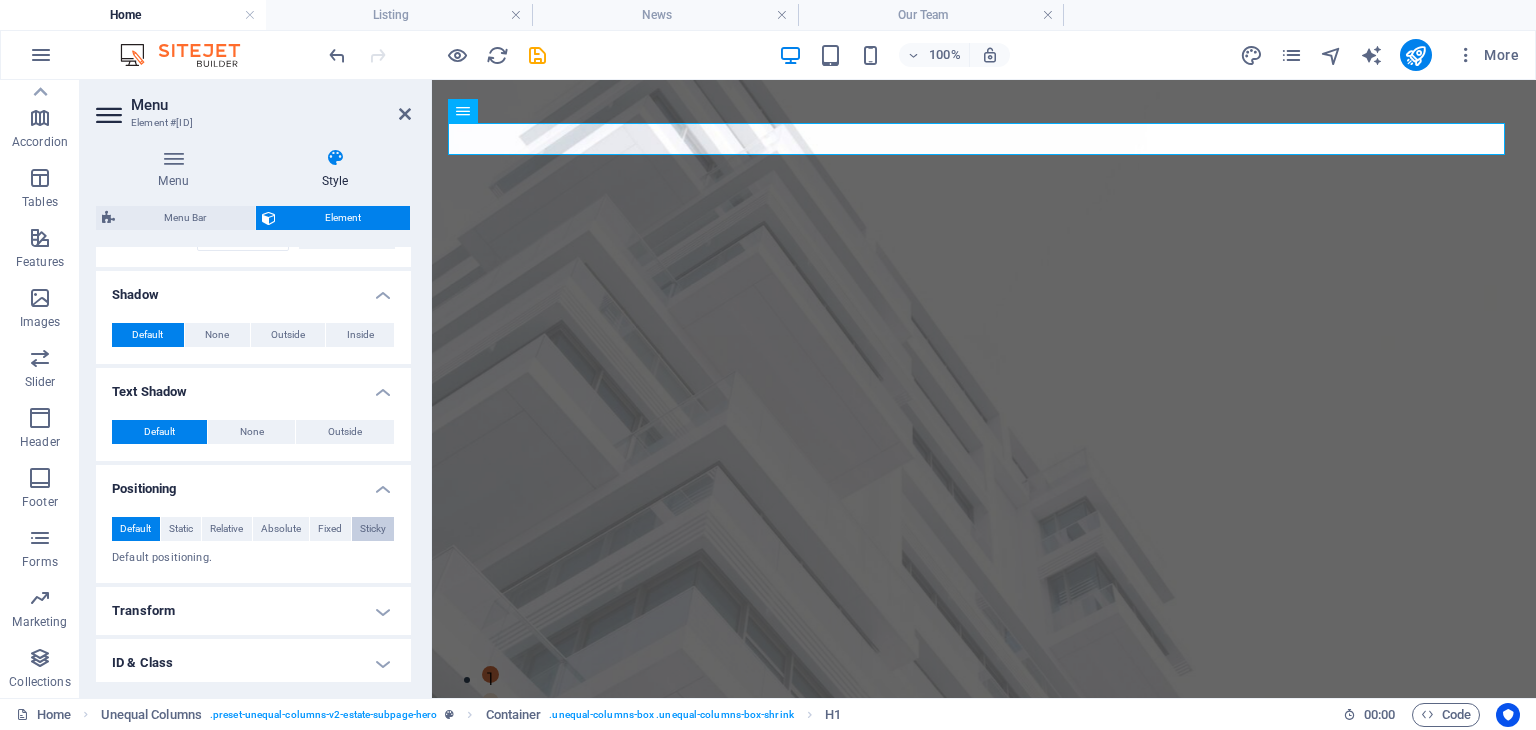 click on "Sticky" at bounding box center [373, 529] 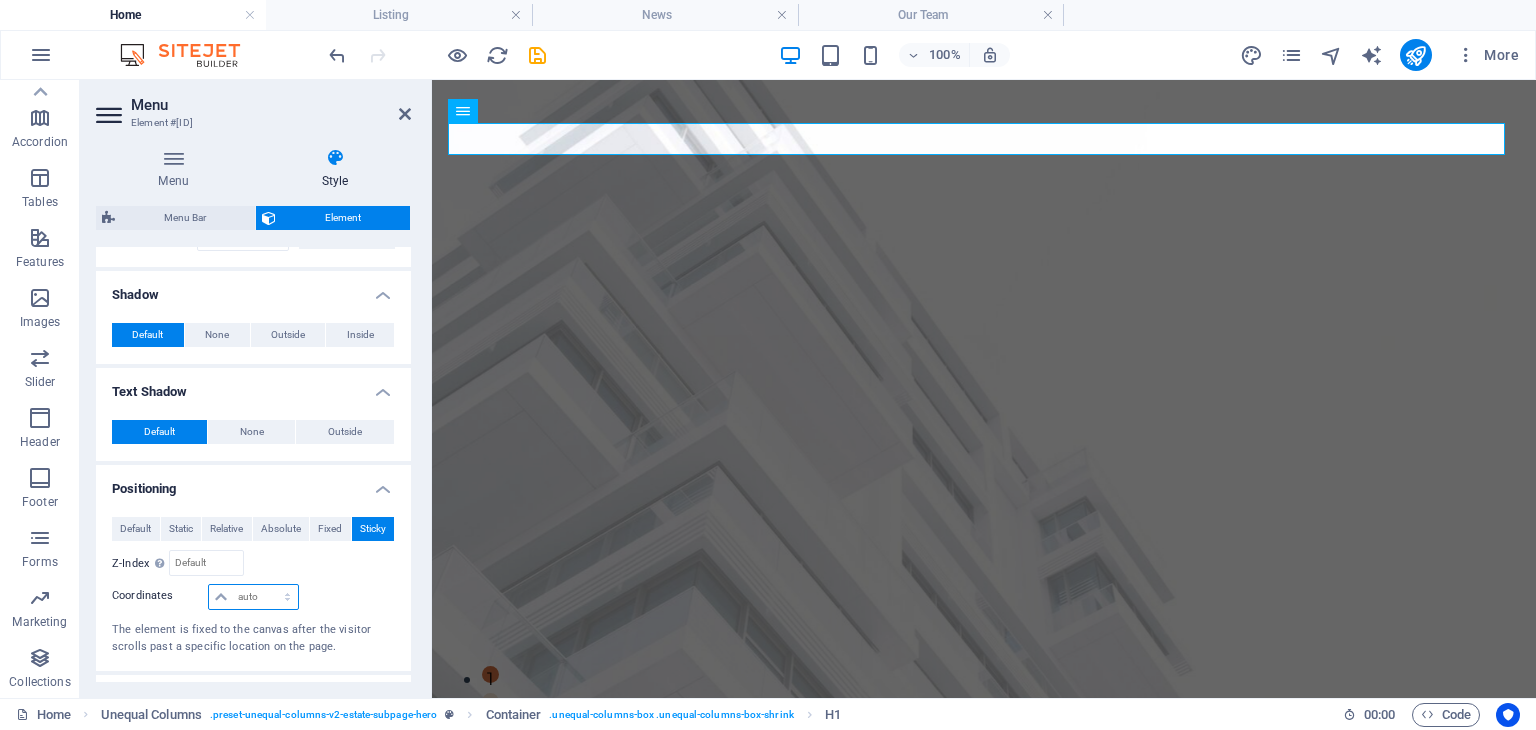 click on "auto px rem % em" at bounding box center [253, 597] 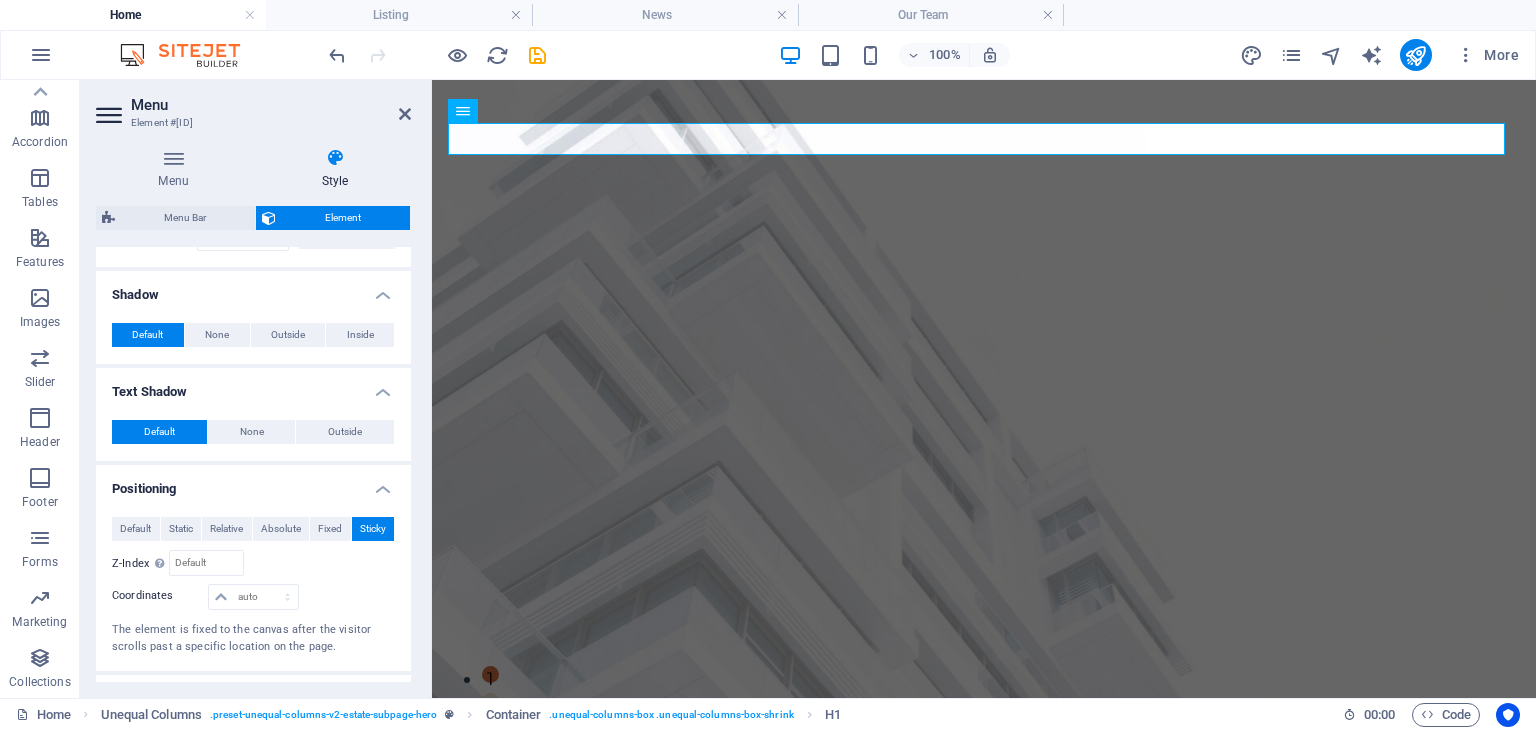 click on "Default Static Relative Absolute Fixed Sticky Z-Index Sets the order of the element from back to front. The higher the value, the higher is the element. Relative to #ed-829673219 Coordinates auto px rem % em auto px rem % em auto px rem % em auto px rem % em The element is fixed to the canvas after the visitor scrolls past a specific location on the page." at bounding box center [253, 586] 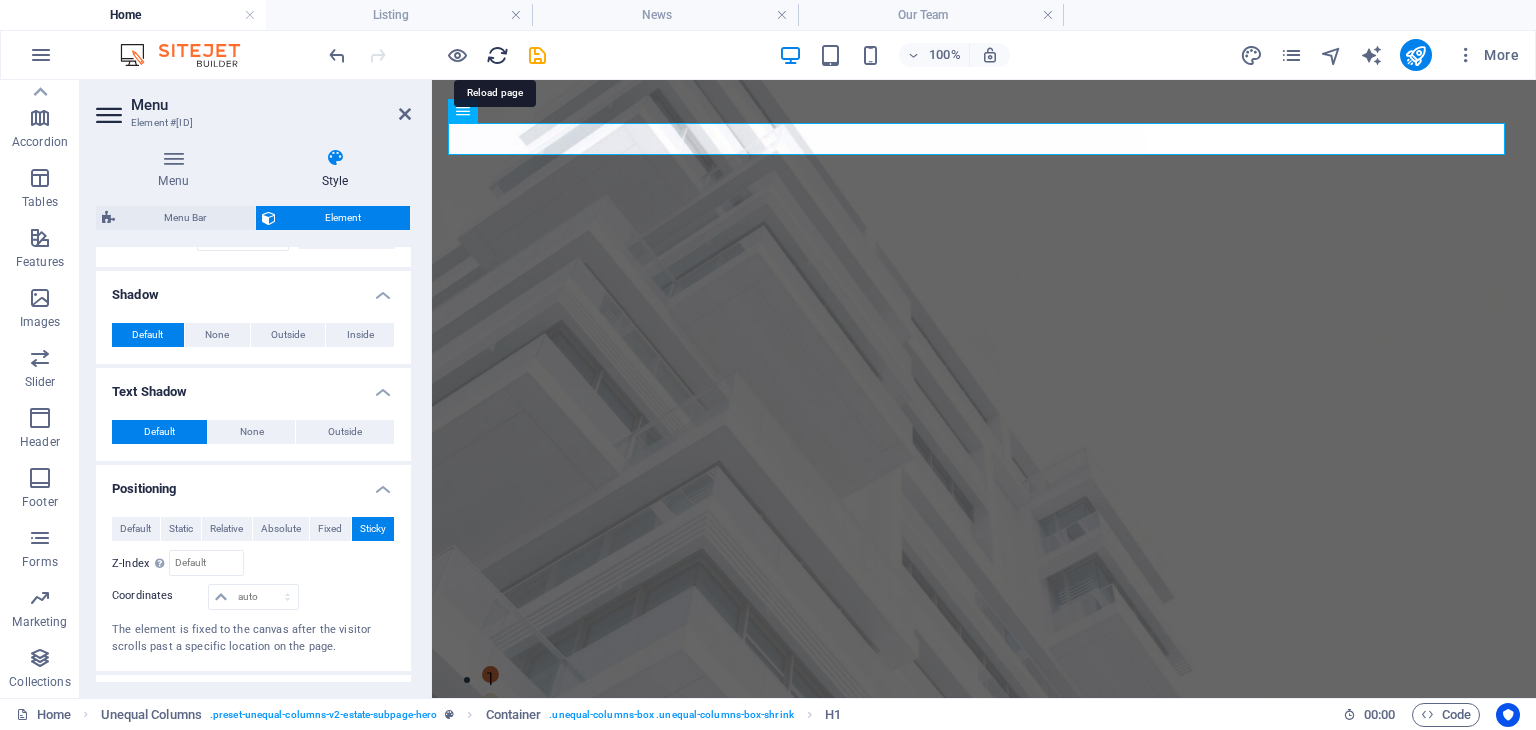 drag, startPoint x: 496, startPoint y: 55, endPoint x: 776, endPoint y: 29, distance: 281.20456 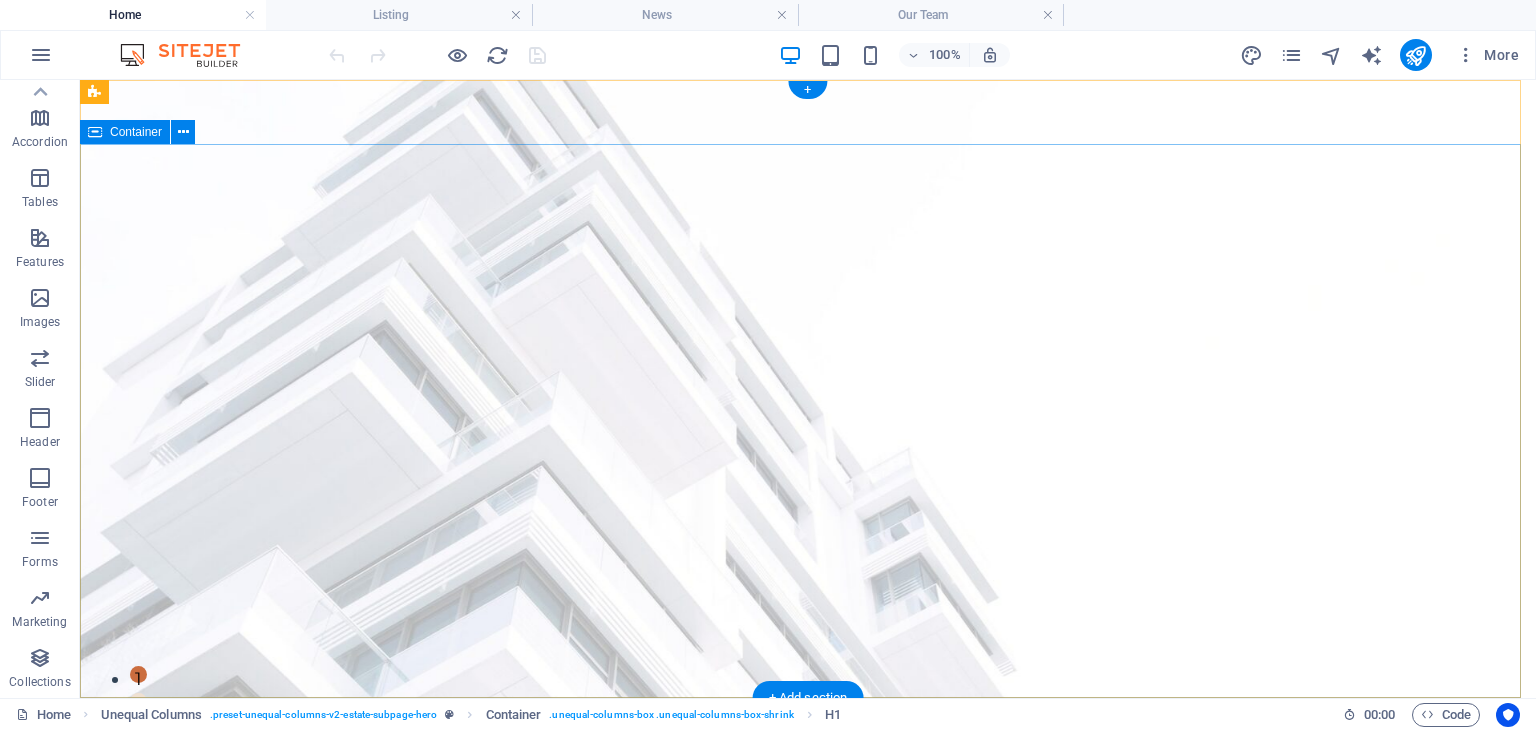 type 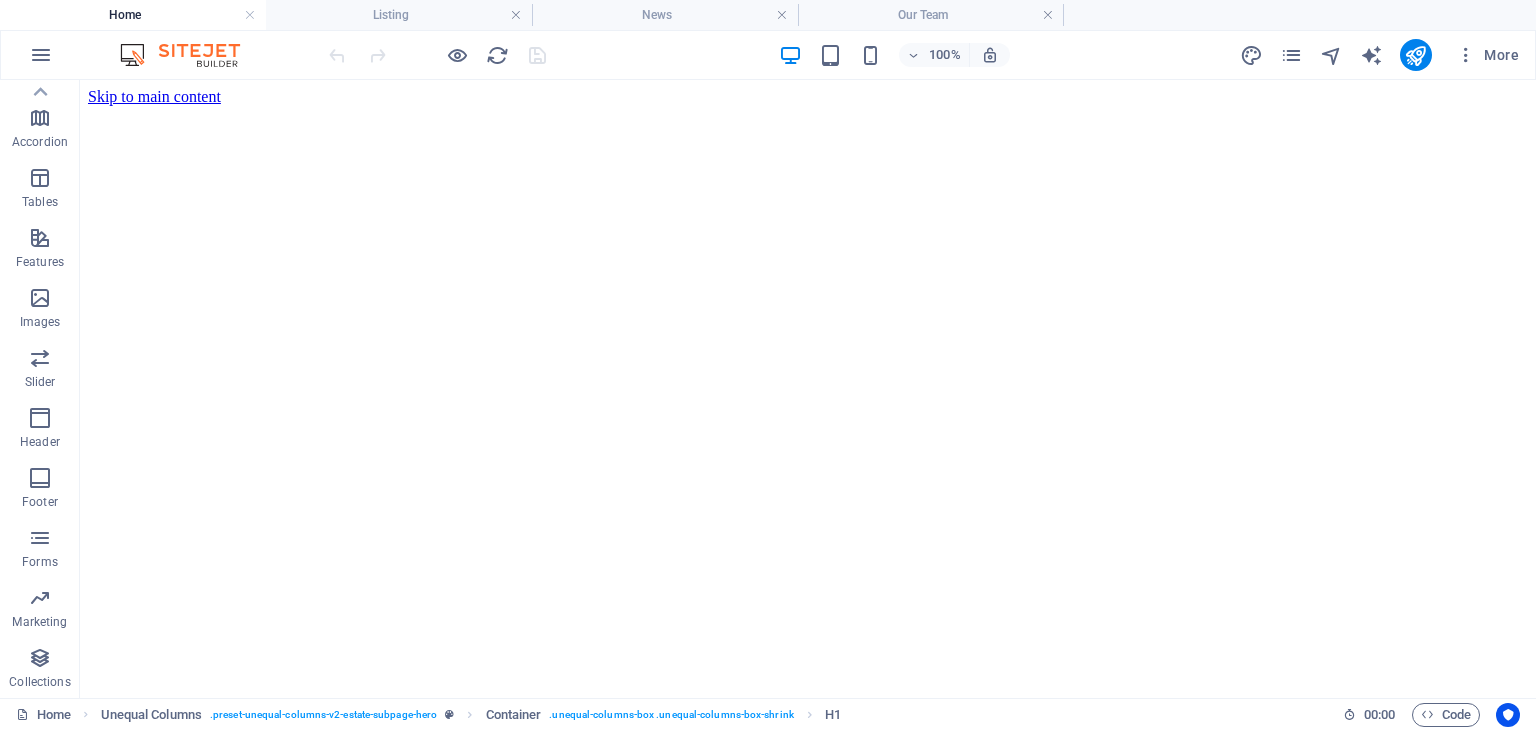 scroll, scrollTop: 0, scrollLeft: 0, axis: both 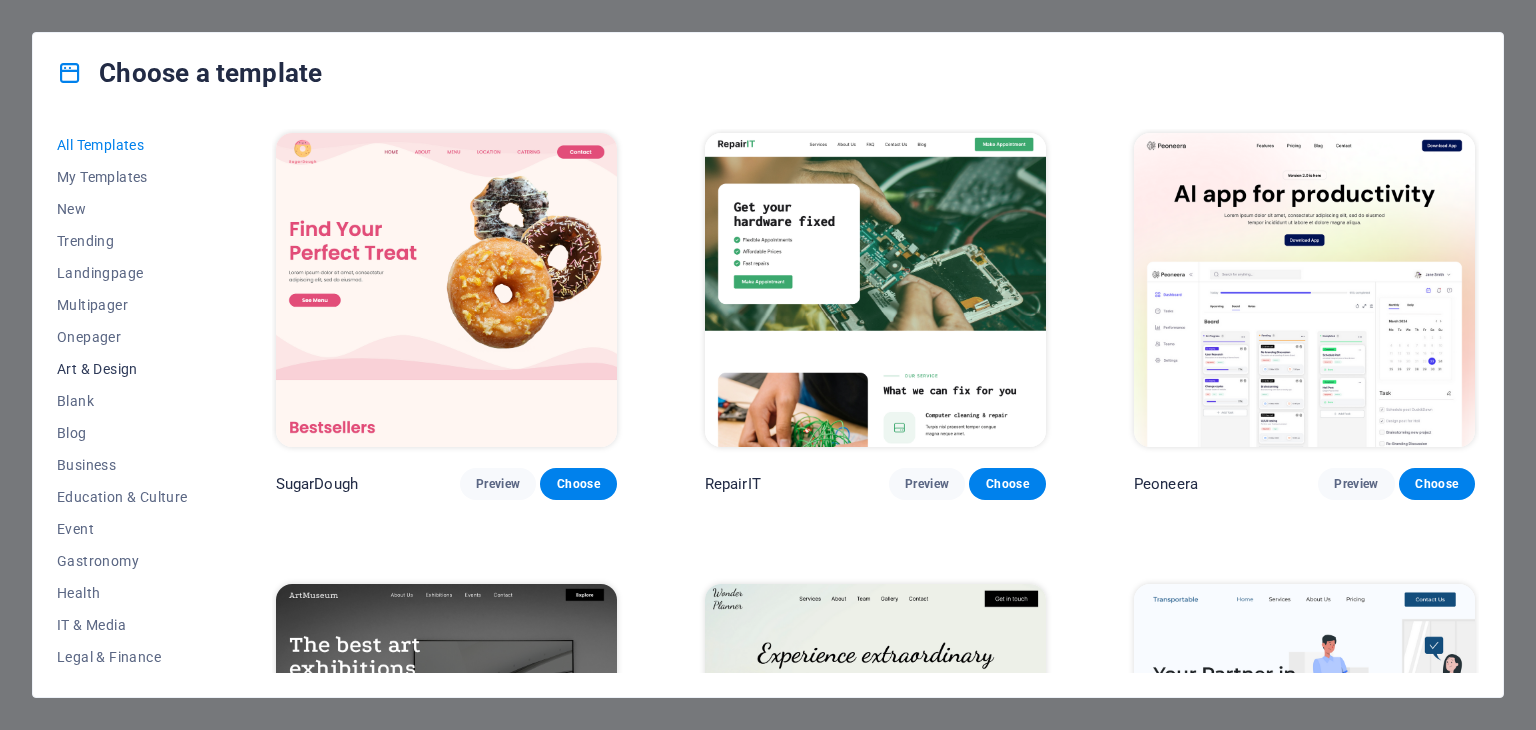 click on "Art & Design" at bounding box center (122, 369) 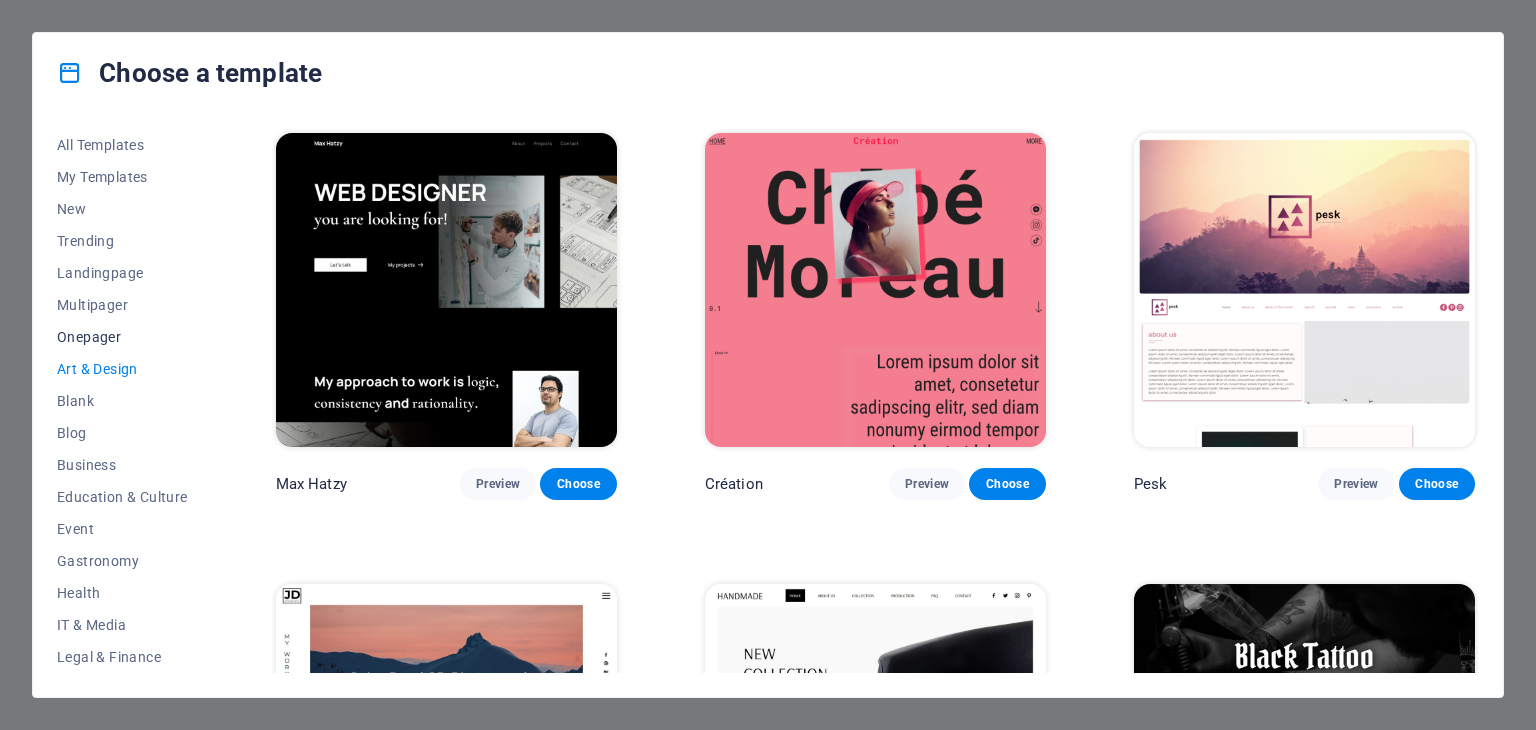 click on "Onepager" at bounding box center [122, 337] 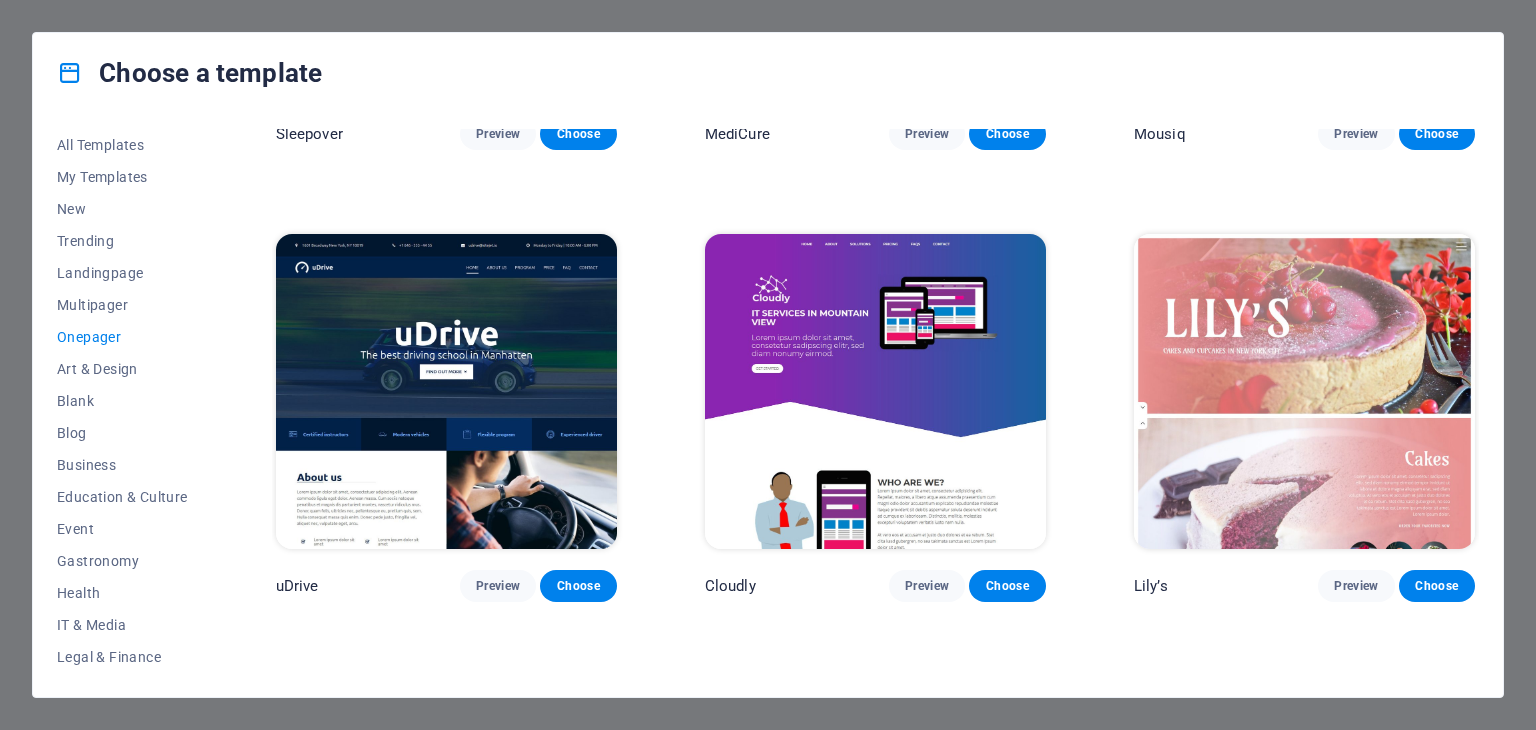 scroll, scrollTop: 6472, scrollLeft: 0, axis: vertical 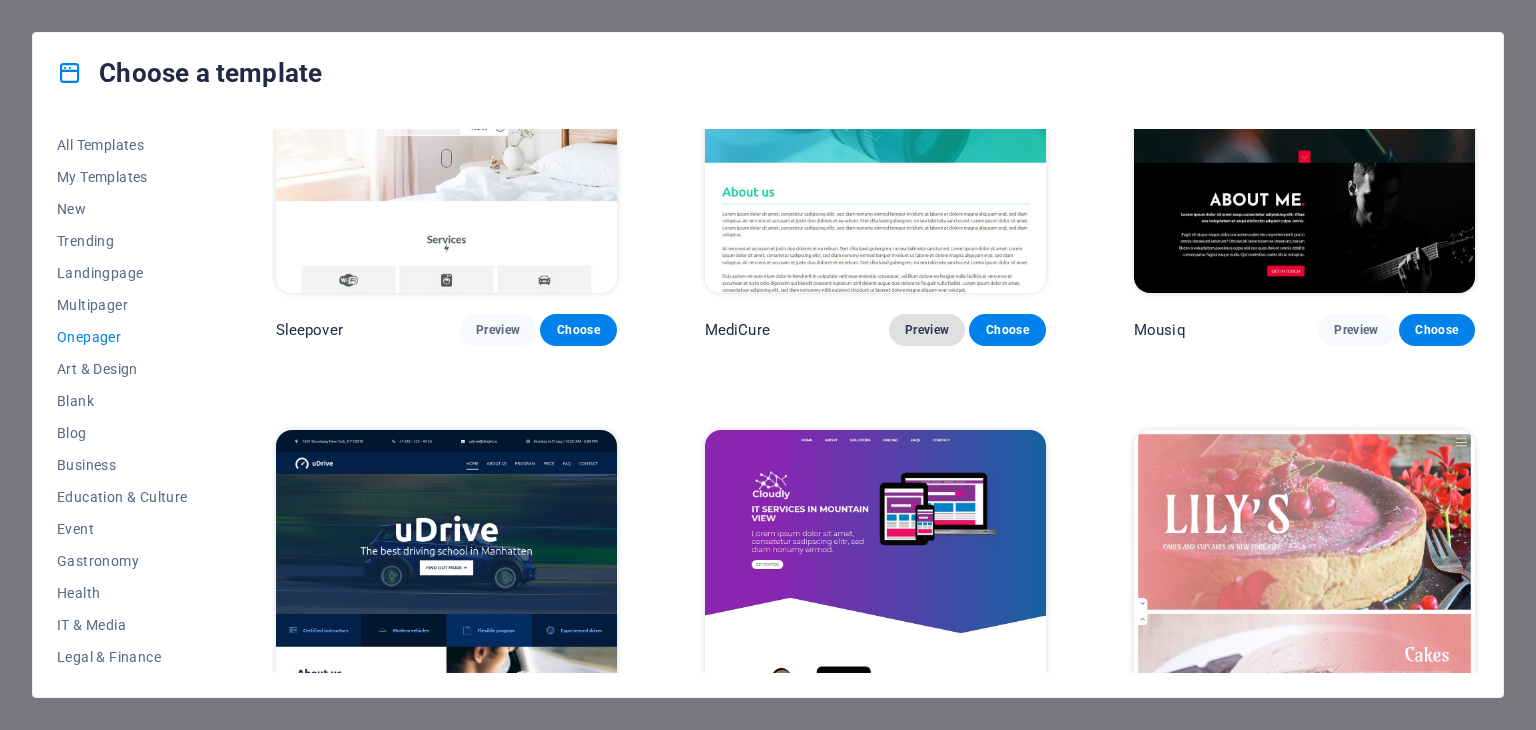 click on "Preview" at bounding box center (927, 330) 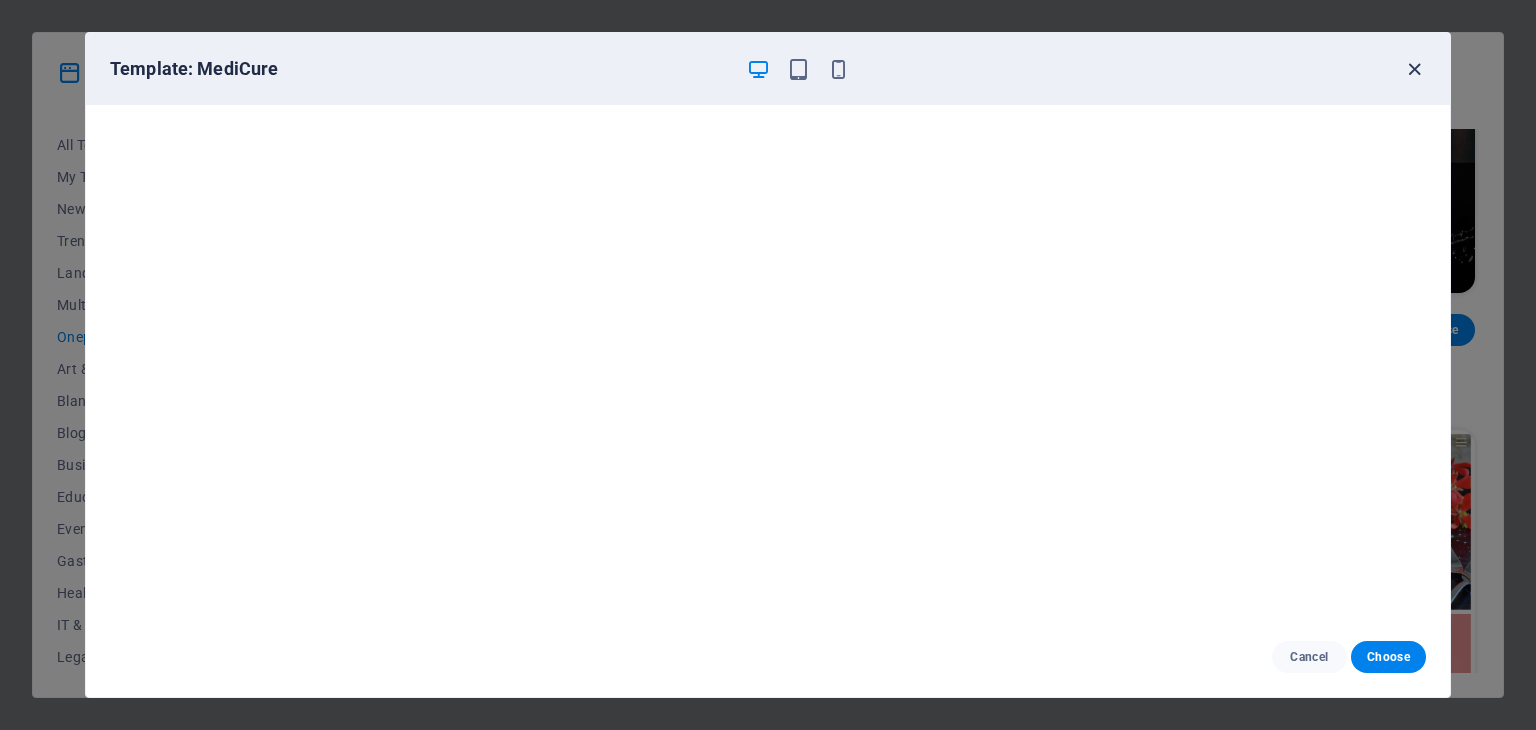 click at bounding box center [1414, 69] 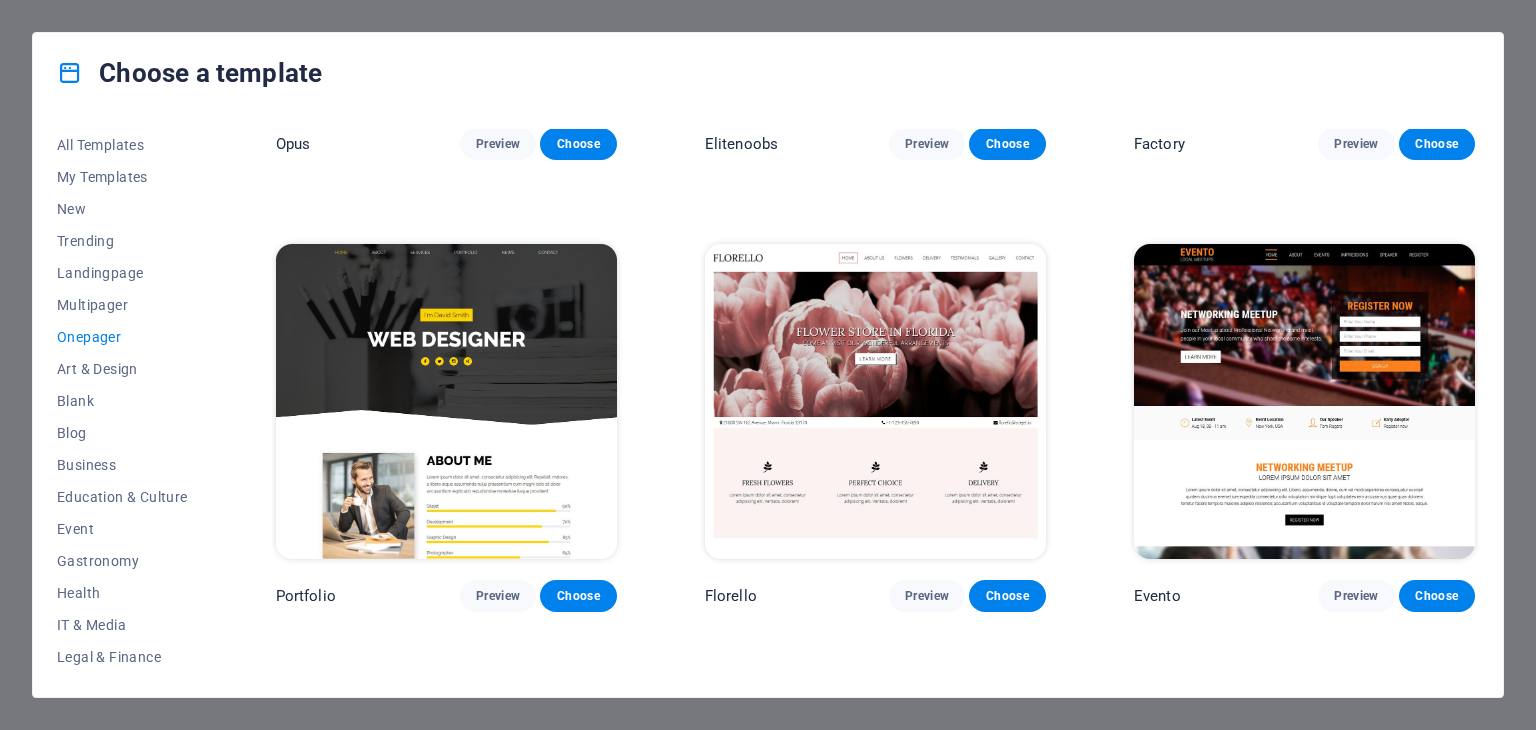 scroll, scrollTop: 8011, scrollLeft: 0, axis: vertical 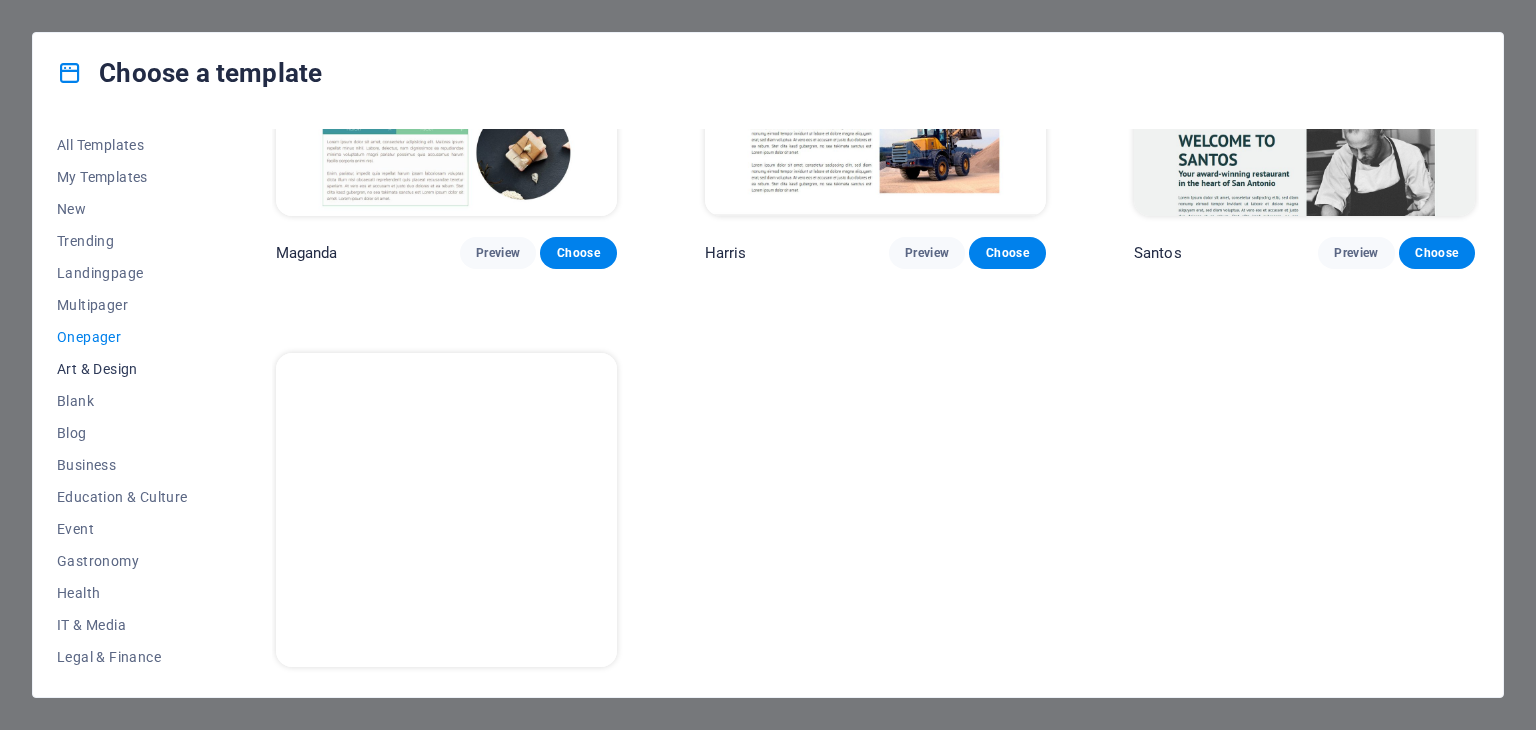 click on "Art & Design" at bounding box center (122, 369) 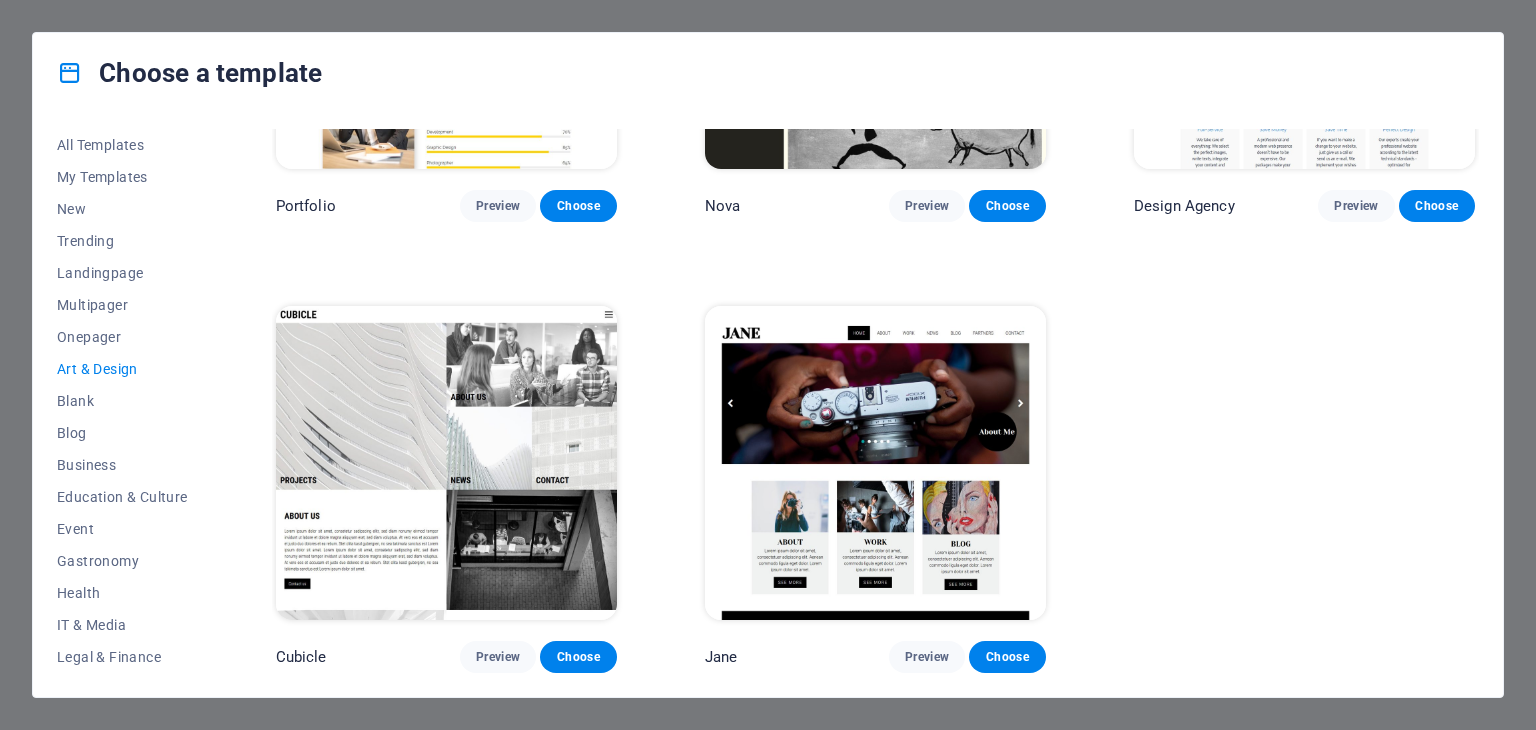 scroll, scrollTop: 1623, scrollLeft: 0, axis: vertical 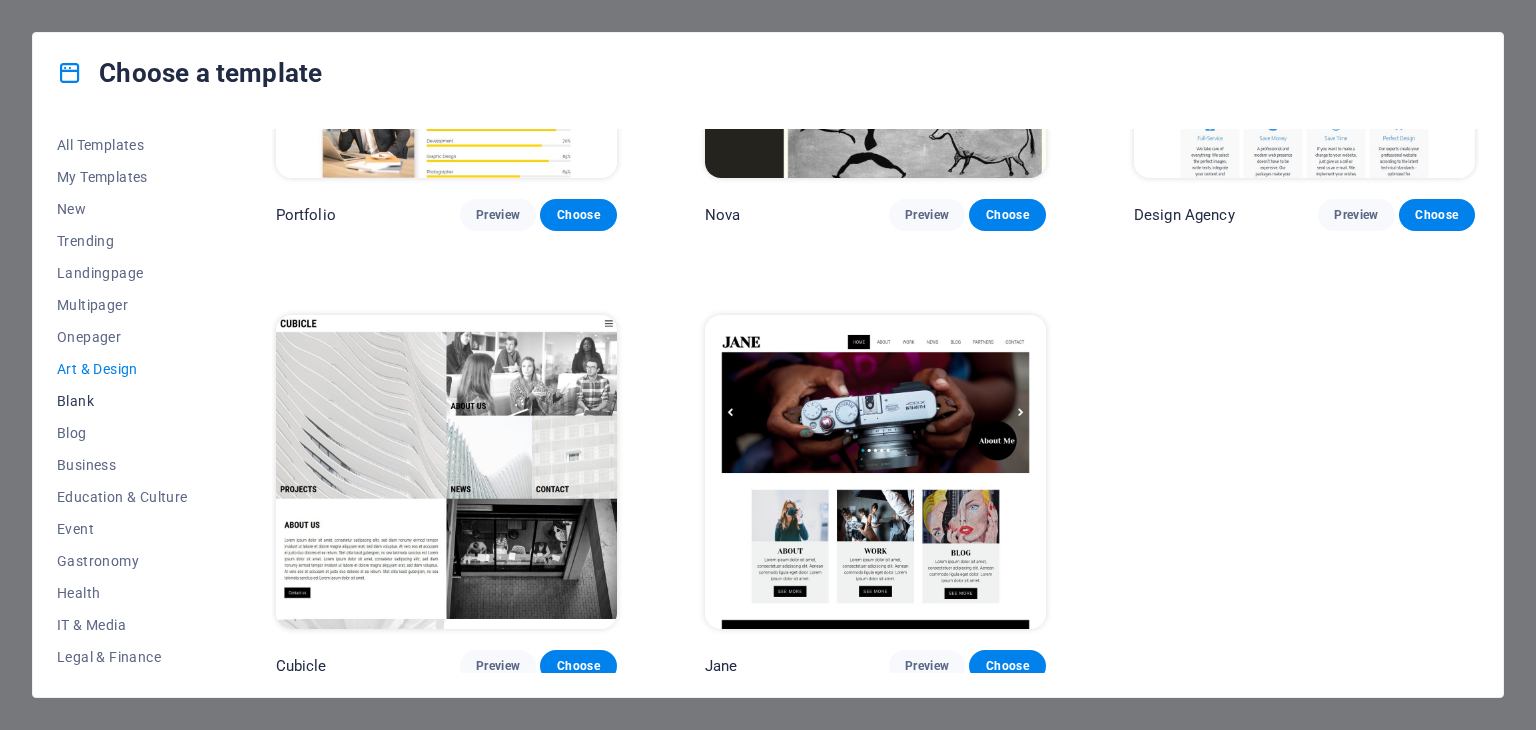 click on "Blank" at bounding box center (122, 401) 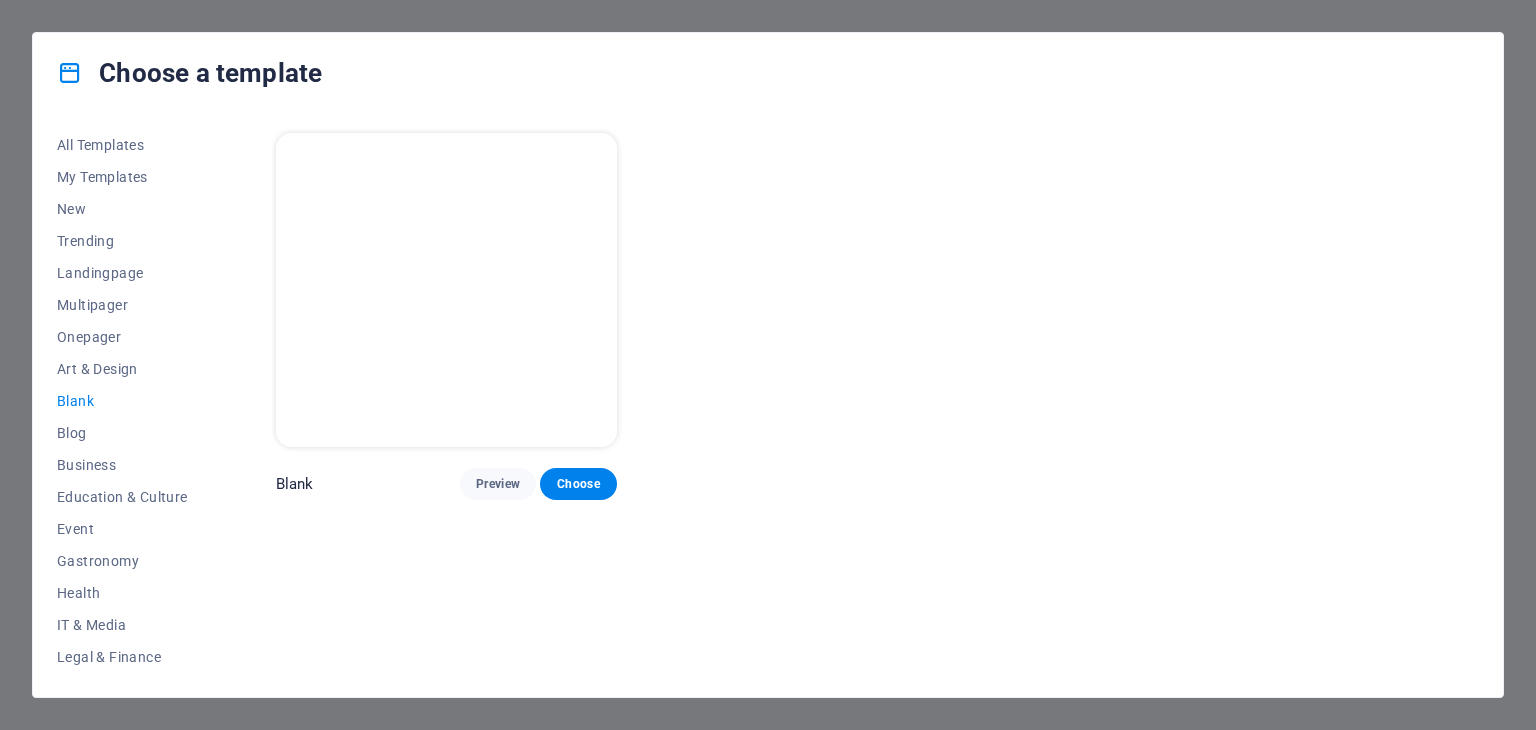 scroll, scrollTop: 0, scrollLeft: 0, axis: both 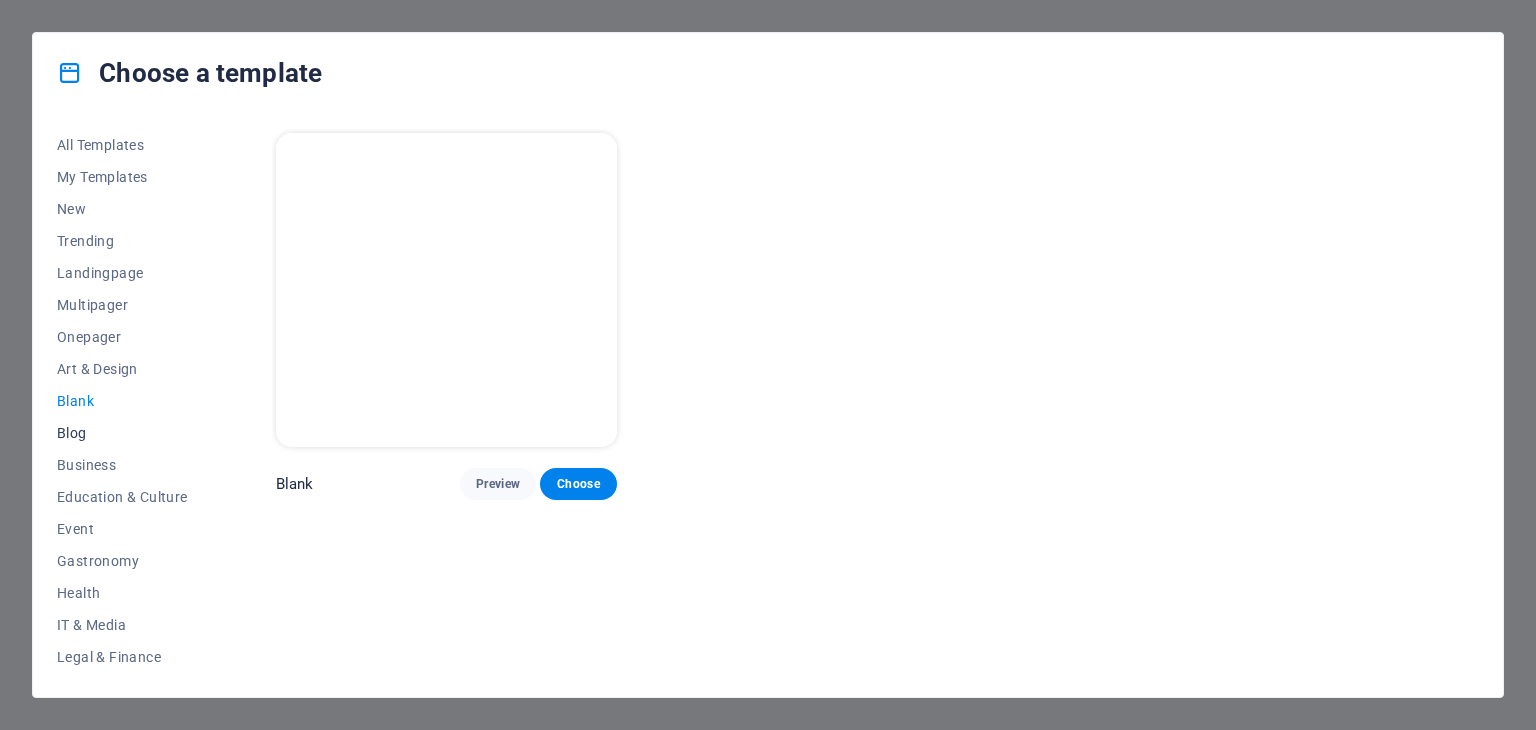 click on "Blog" at bounding box center [122, 433] 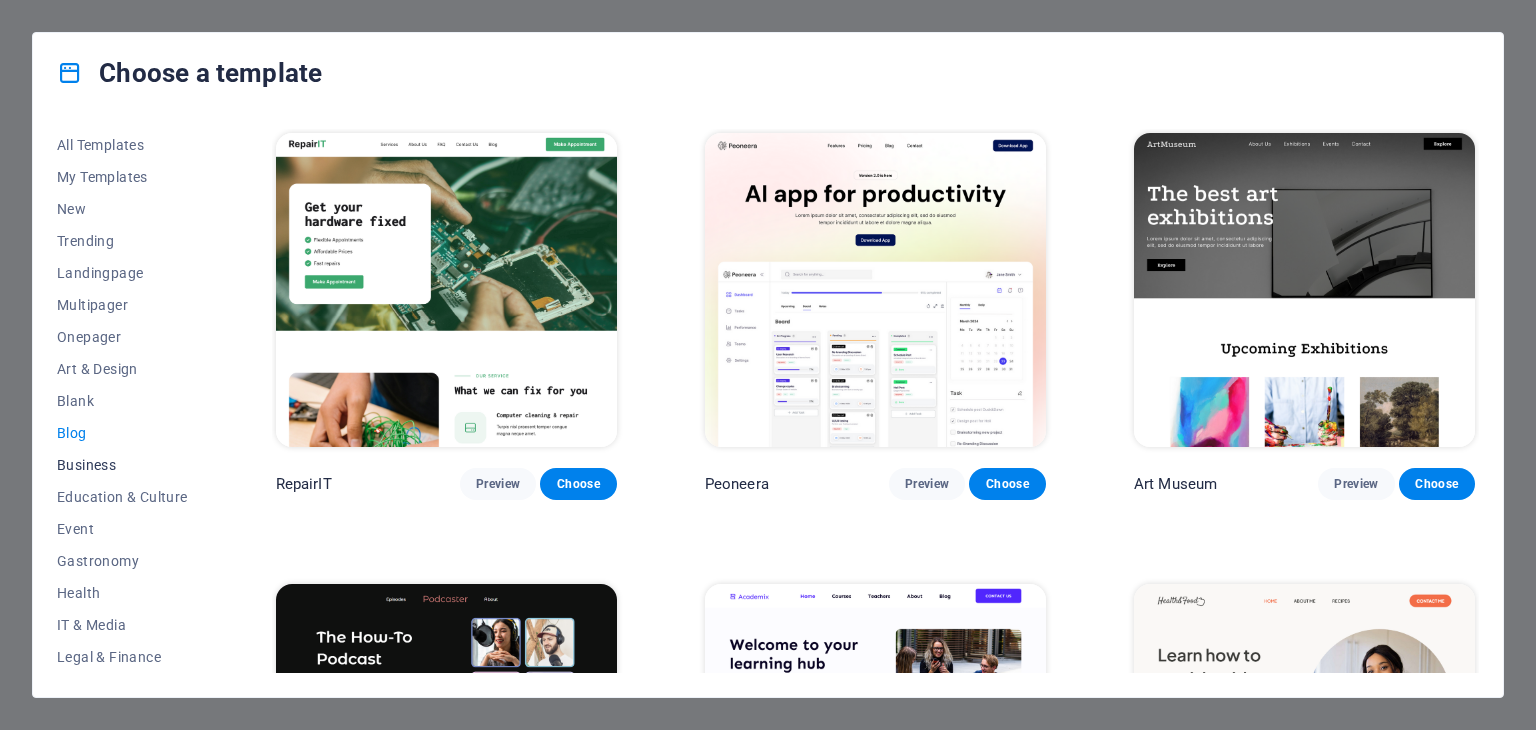 click on "Business" at bounding box center [122, 465] 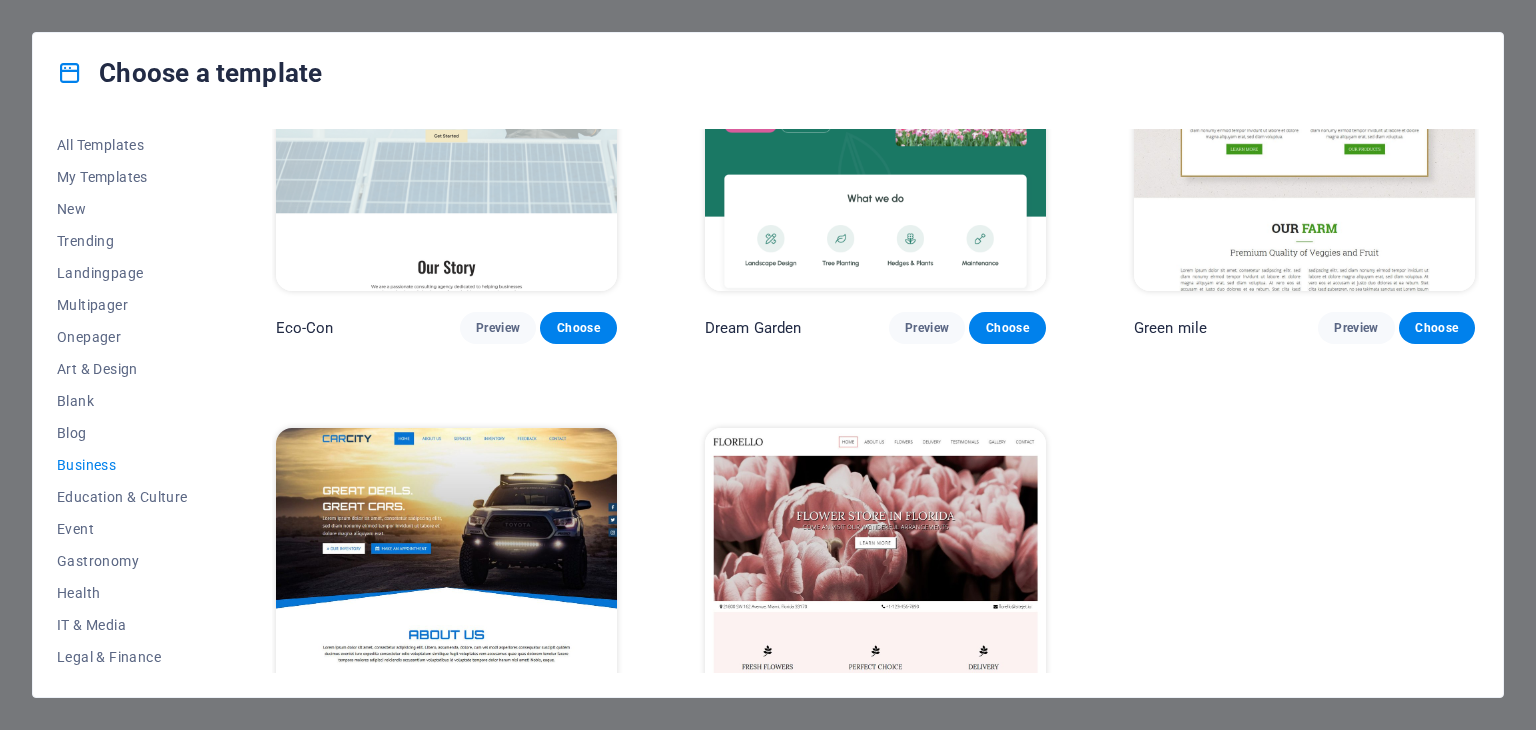 scroll, scrollTop: 274, scrollLeft: 0, axis: vertical 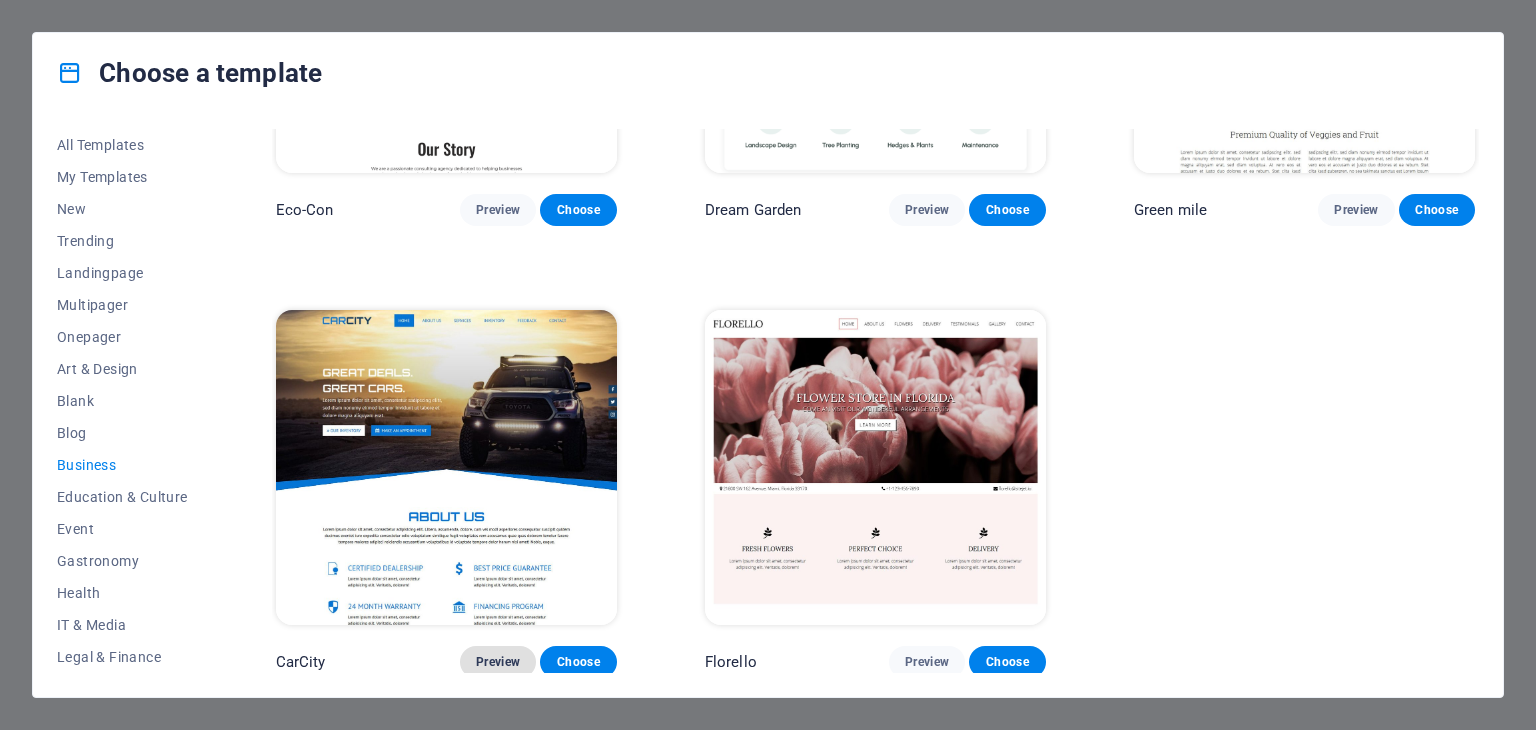 click on "Preview" at bounding box center [498, 662] 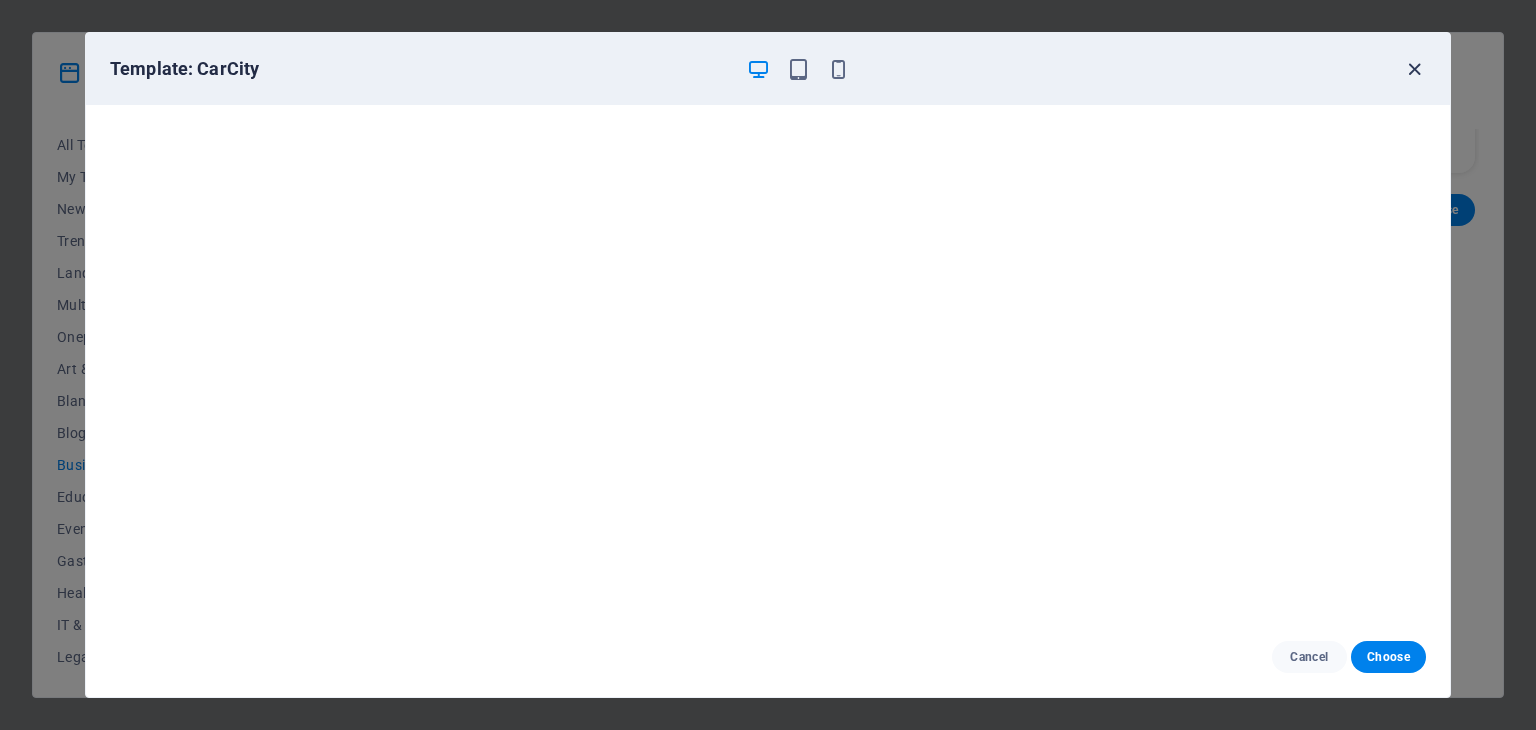 click at bounding box center (1414, 69) 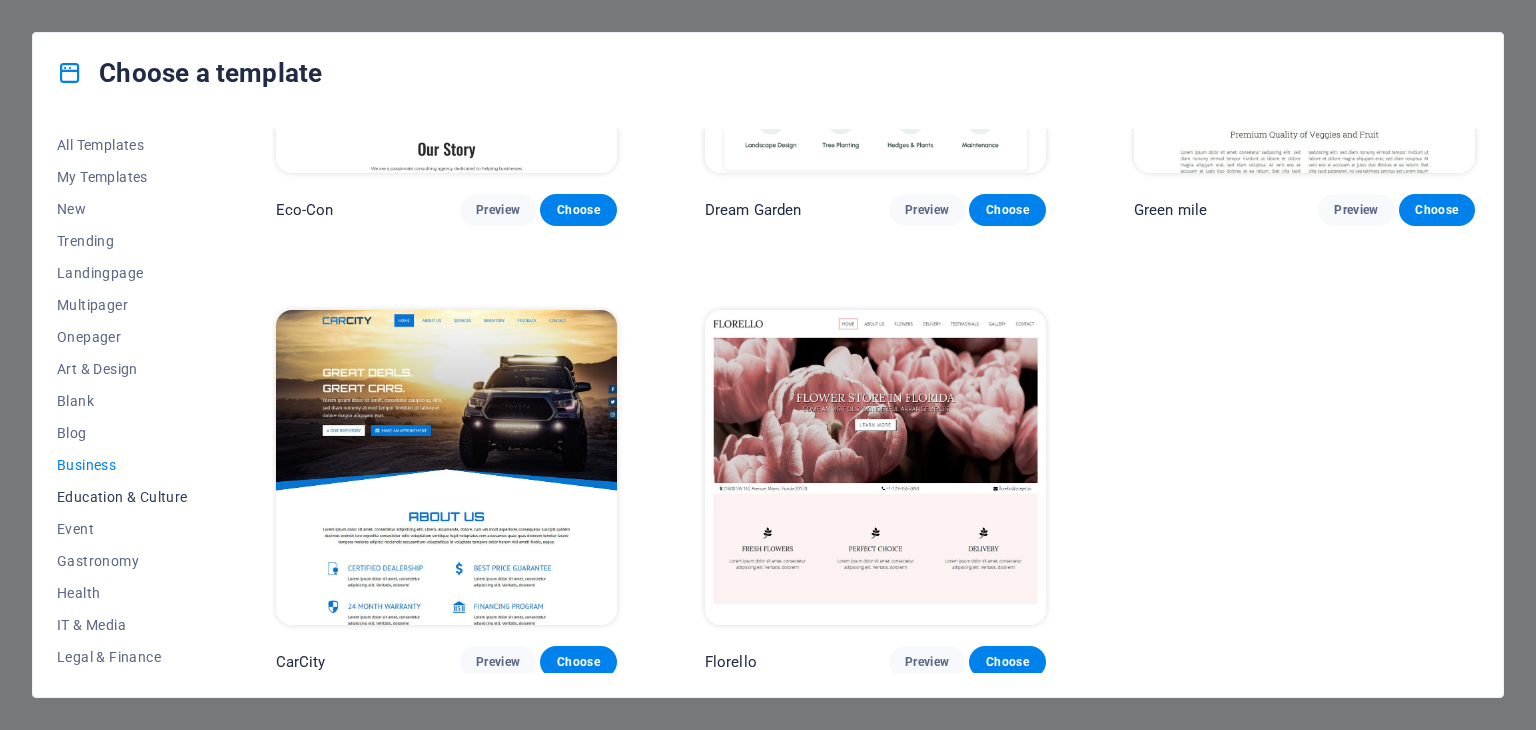 click on "Education & Culture" at bounding box center (122, 497) 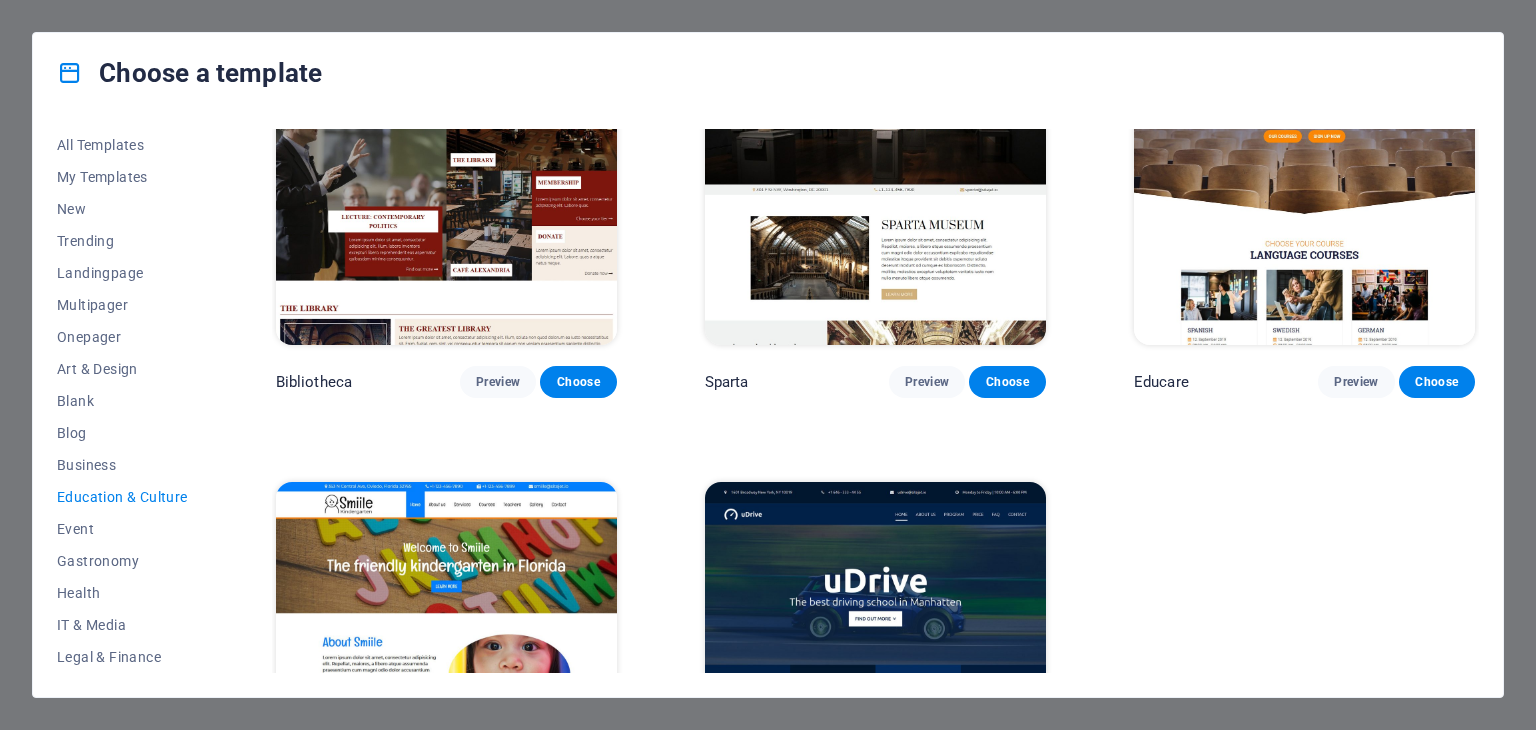 scroll, scrollTop: 724, scrollLeft: 0, axis: vertical 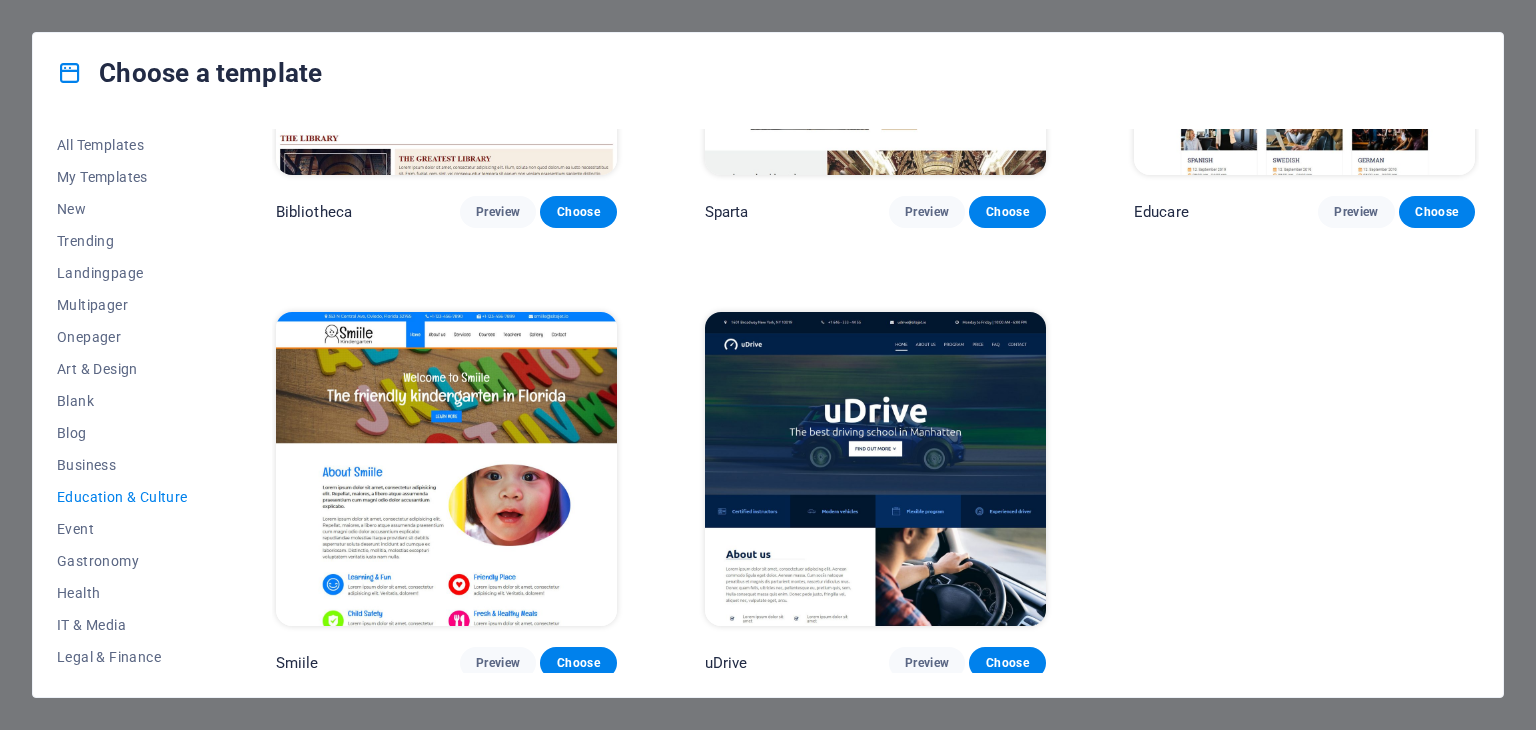 click at bounding box center [875, 469] 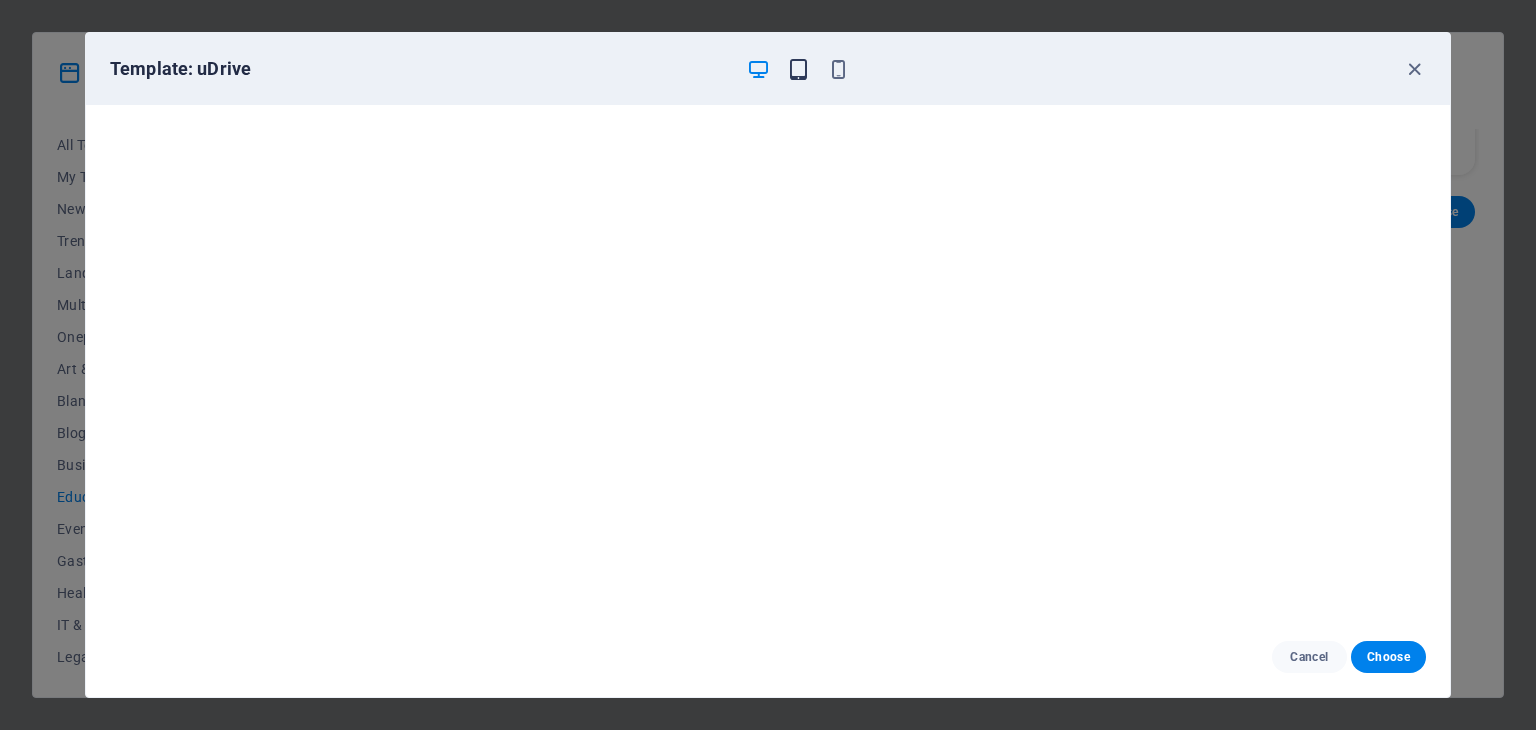 click at bounding box center (798, 69) 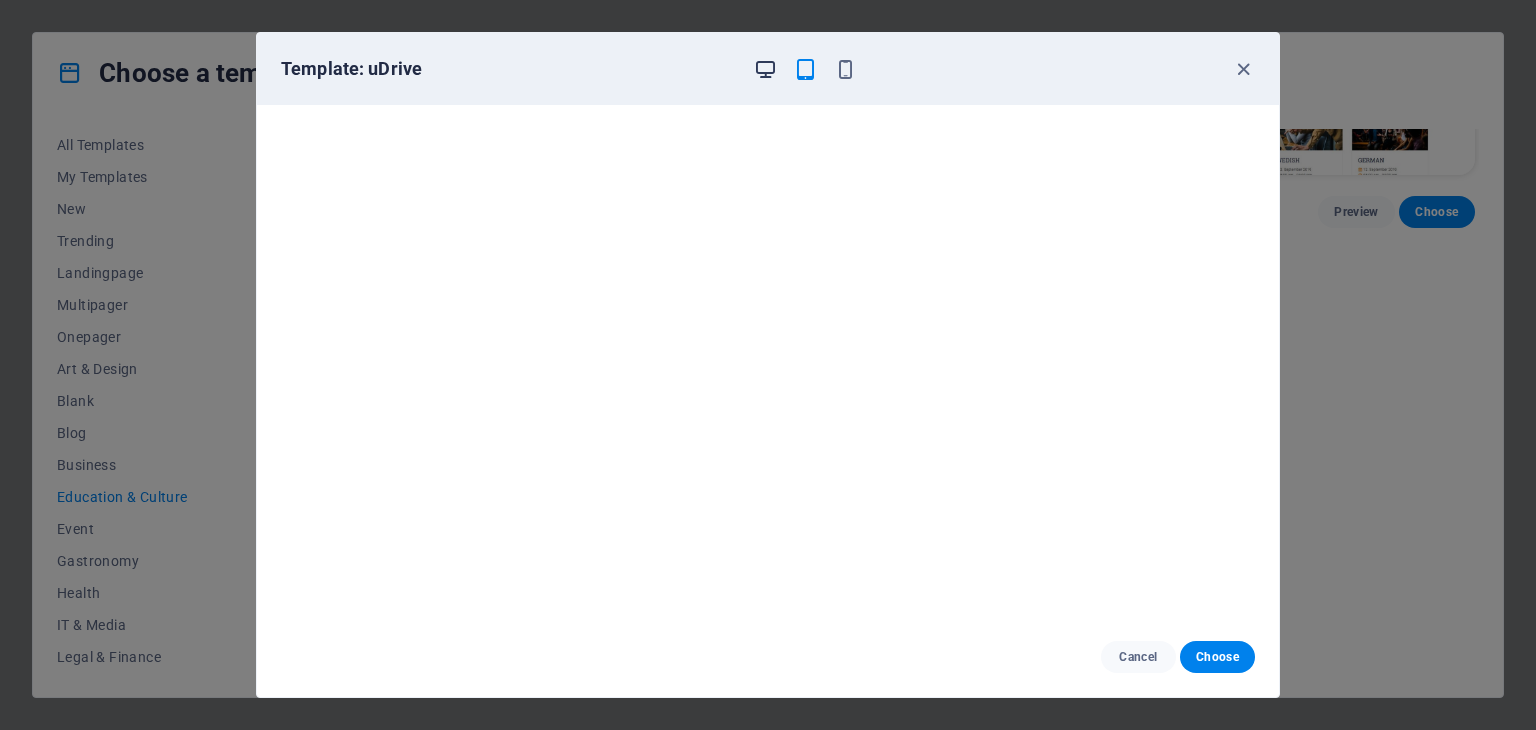 click on "Template: uDrive" at bounding box center [756, 69] 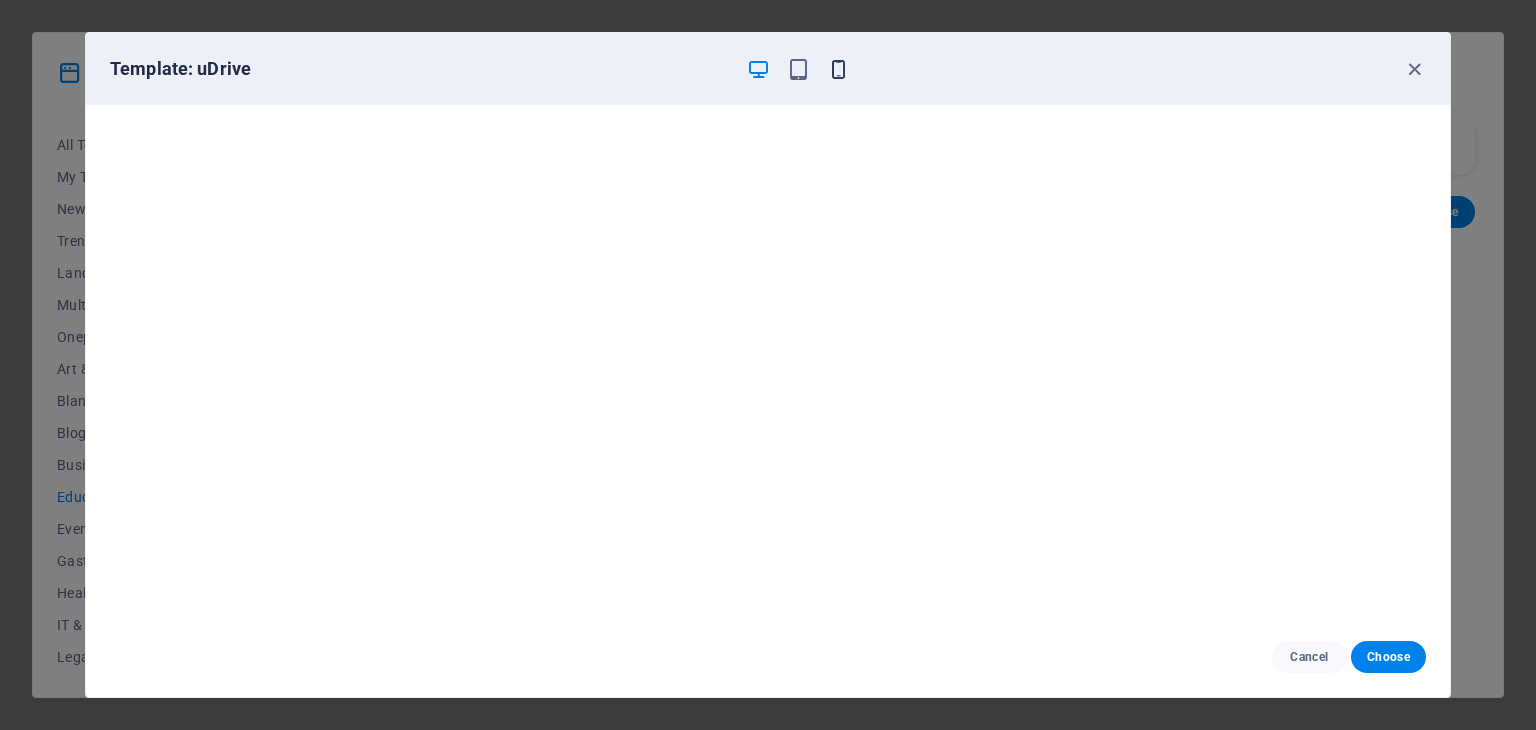 click at bounding box center [838, 69] 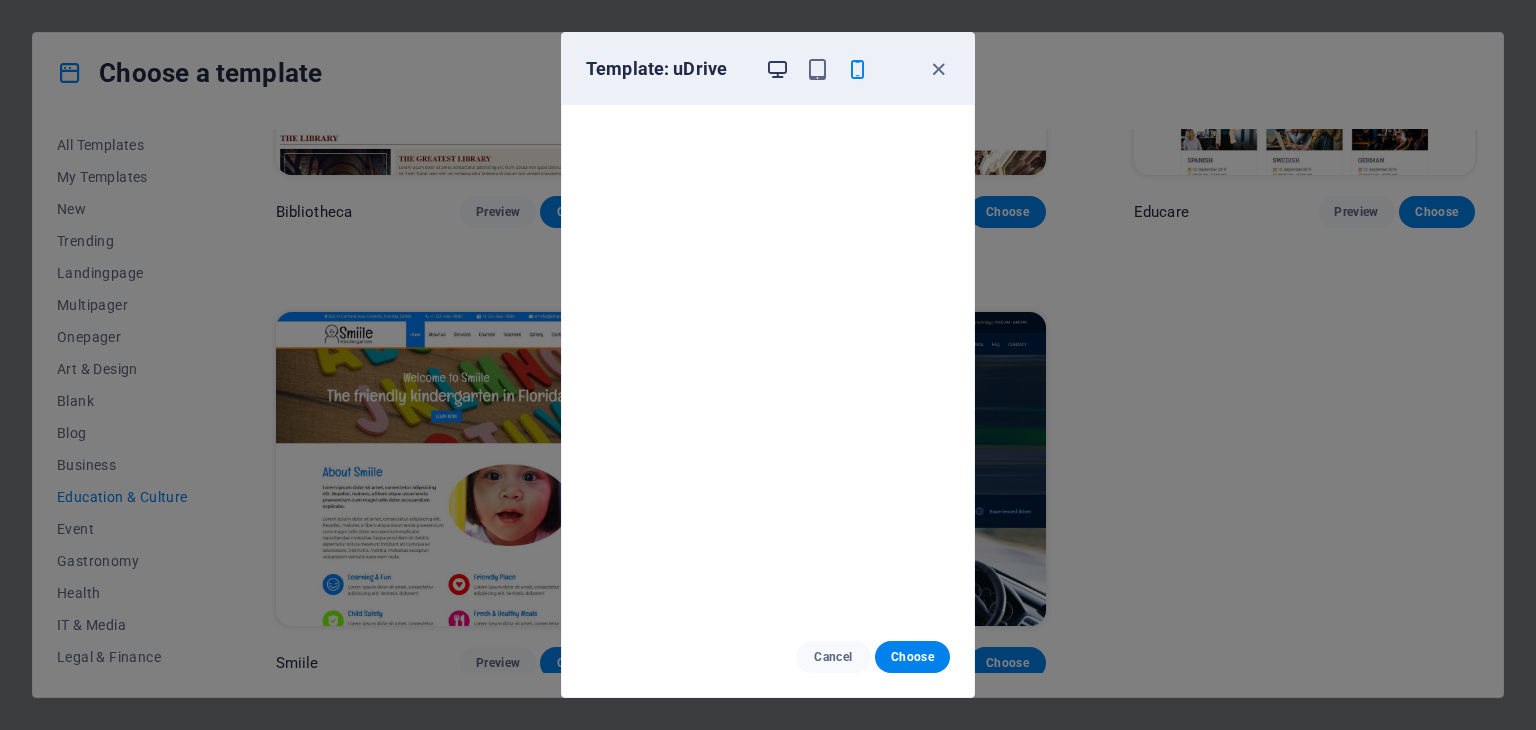 click at bounding box center (777, 69) 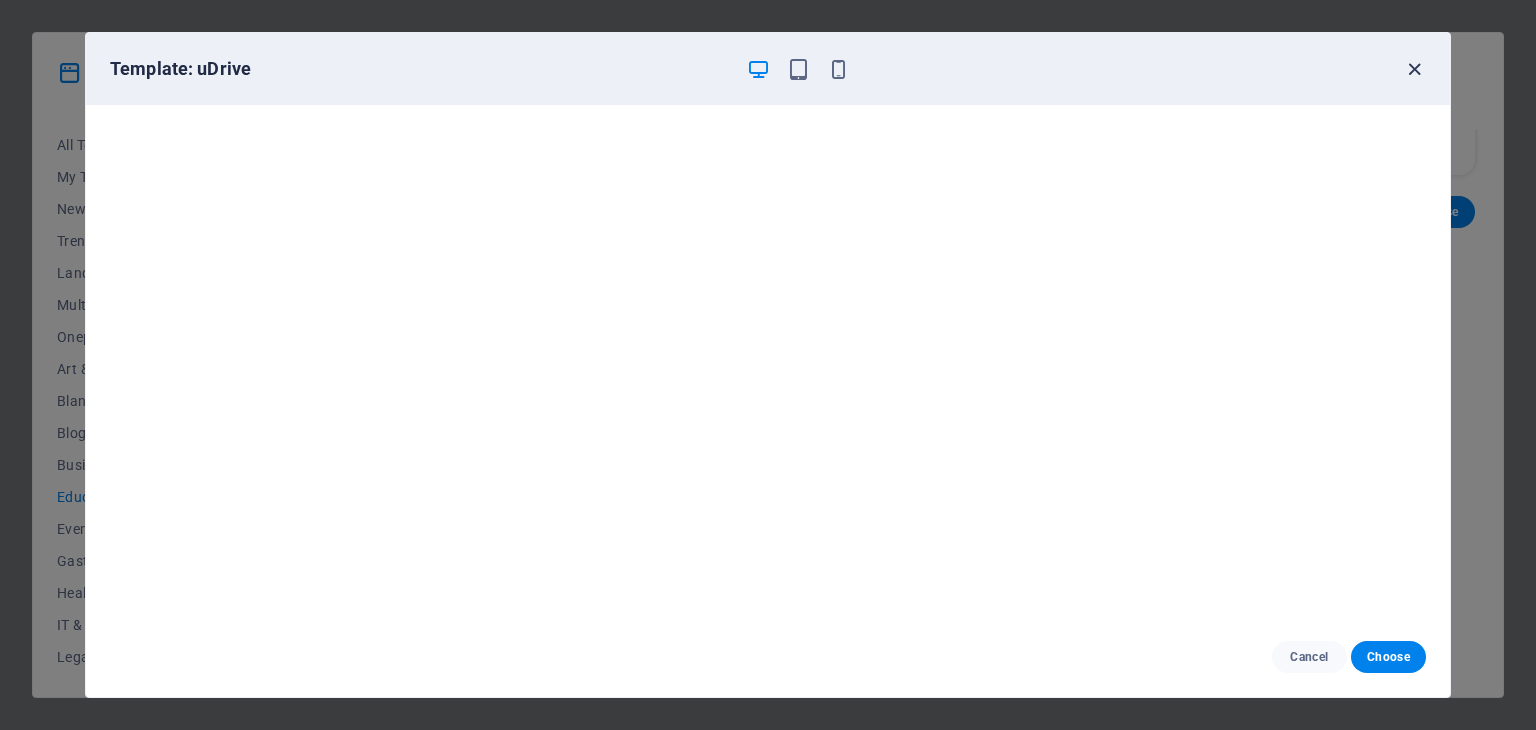 click at bounding box center [1414, 69] 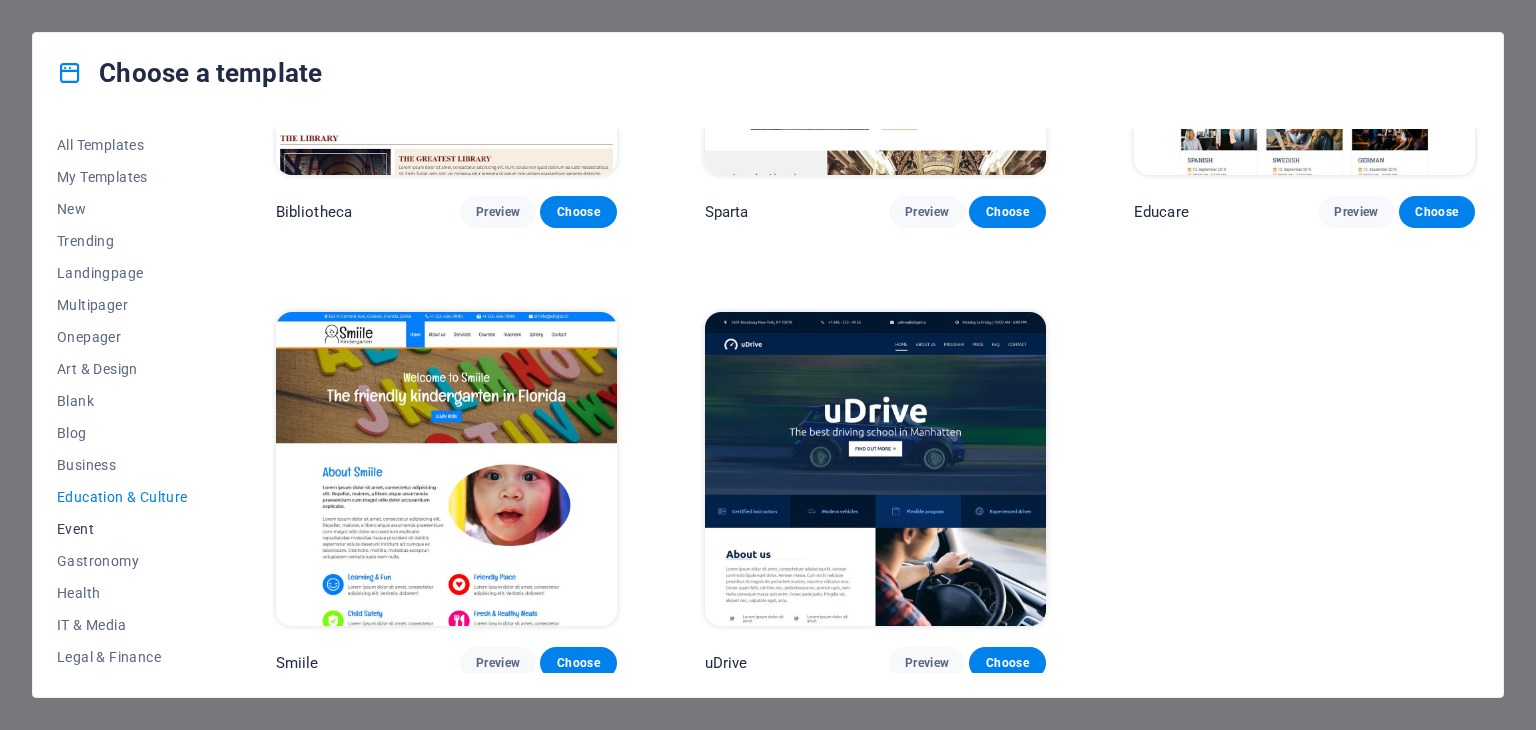 click on "Event" at bounding box center (122, 529) 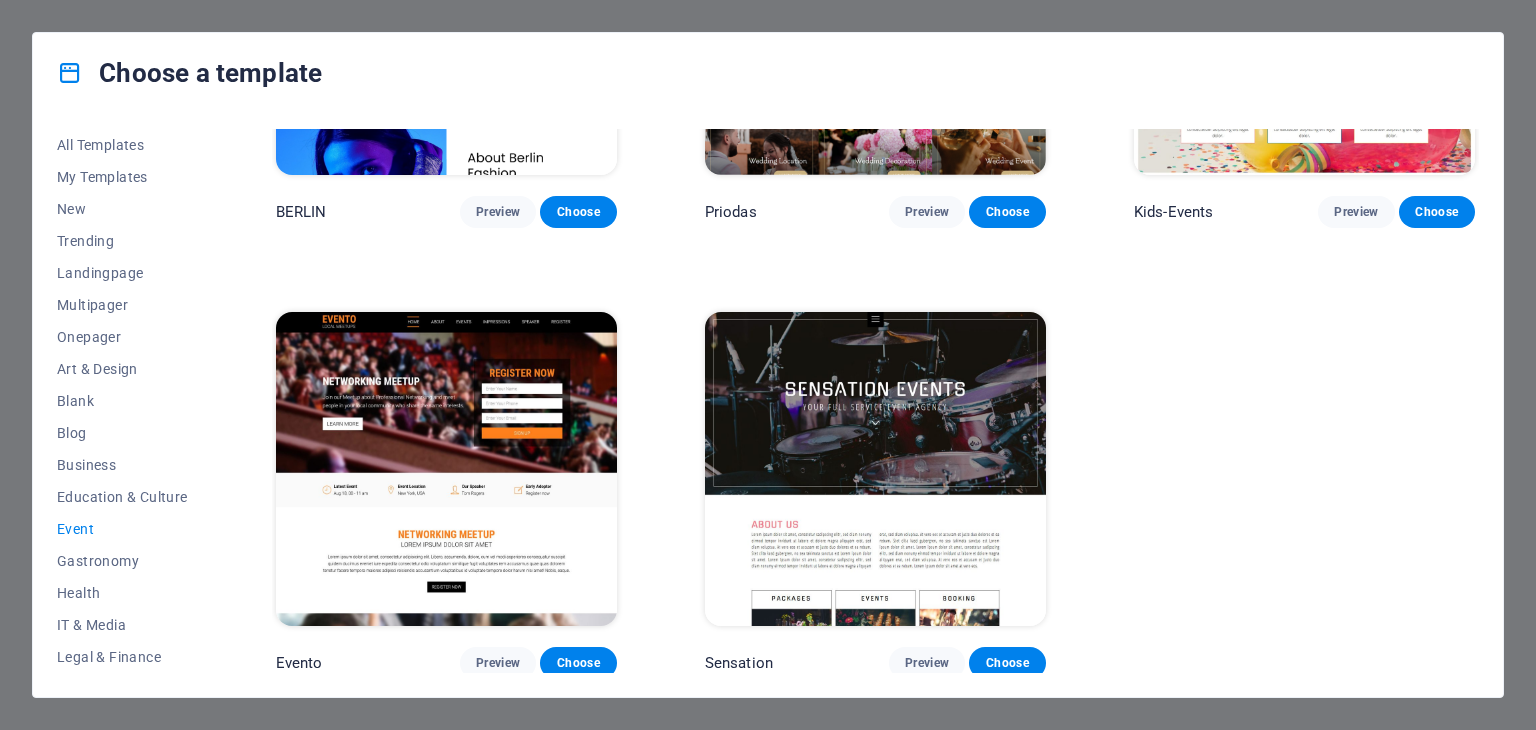 scroll, scrollTop: 0, scrollLeft: 0, axis: both 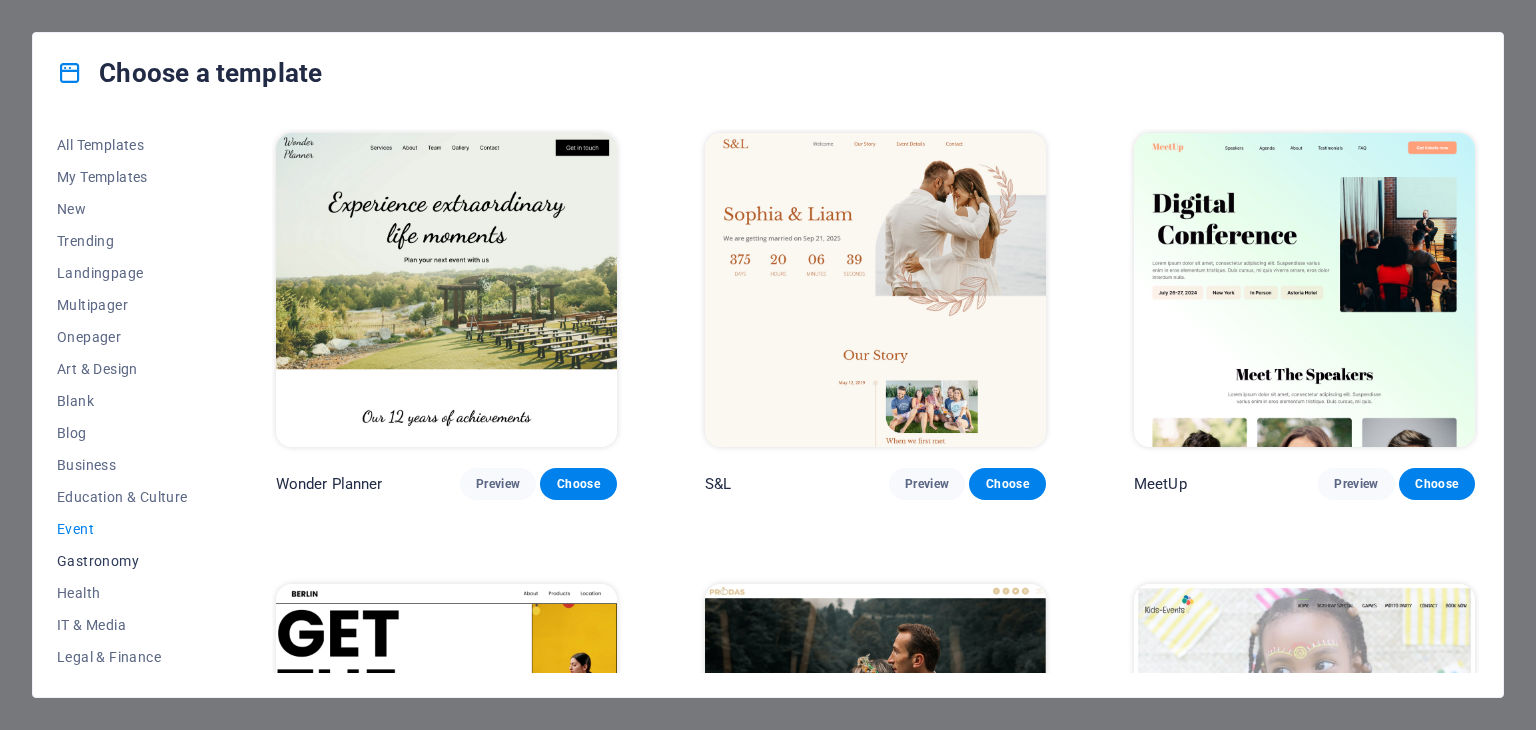 click on "Gastronomy" at bounding box center [122, 561] 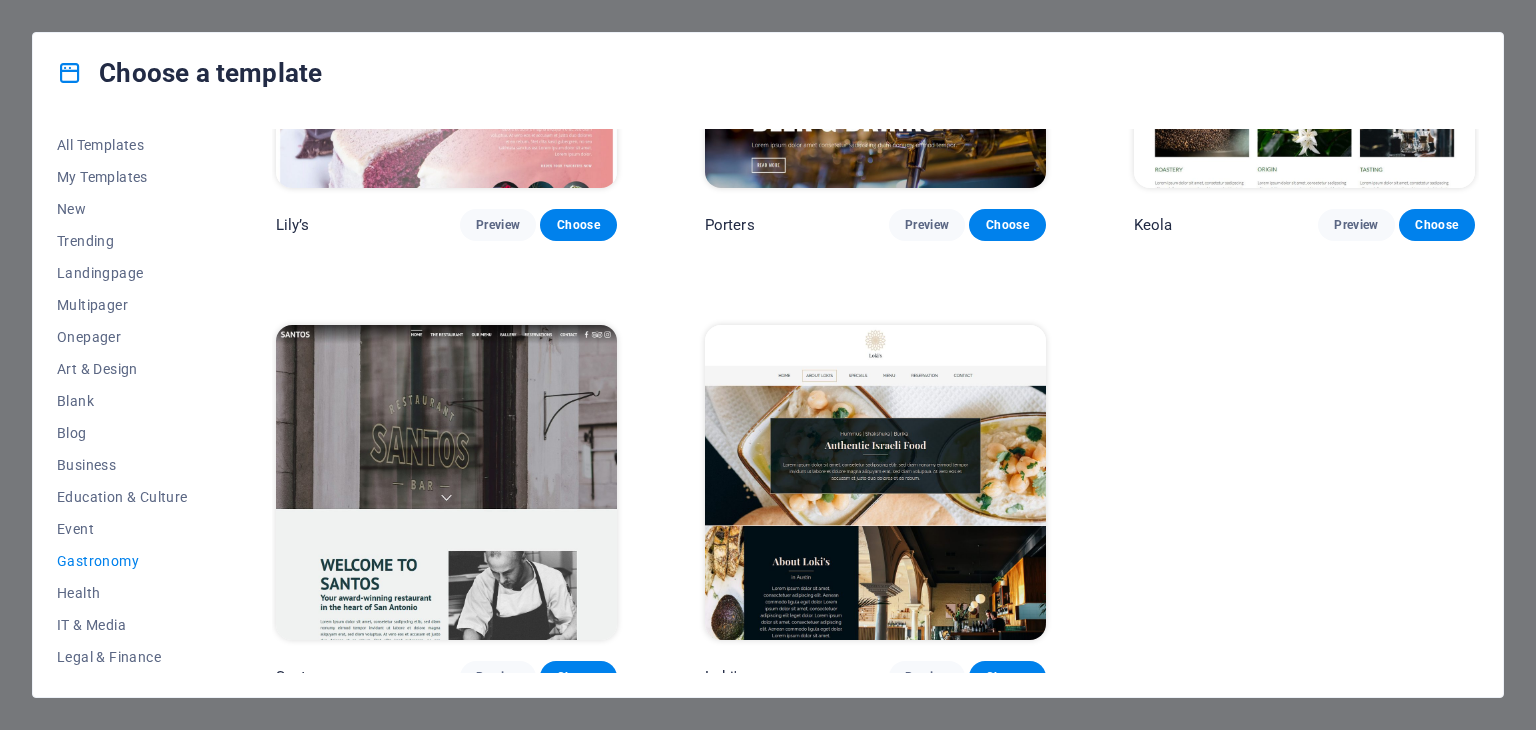 scroll, scrollTop: 2072, scrollLeft: 0, axis: vertical 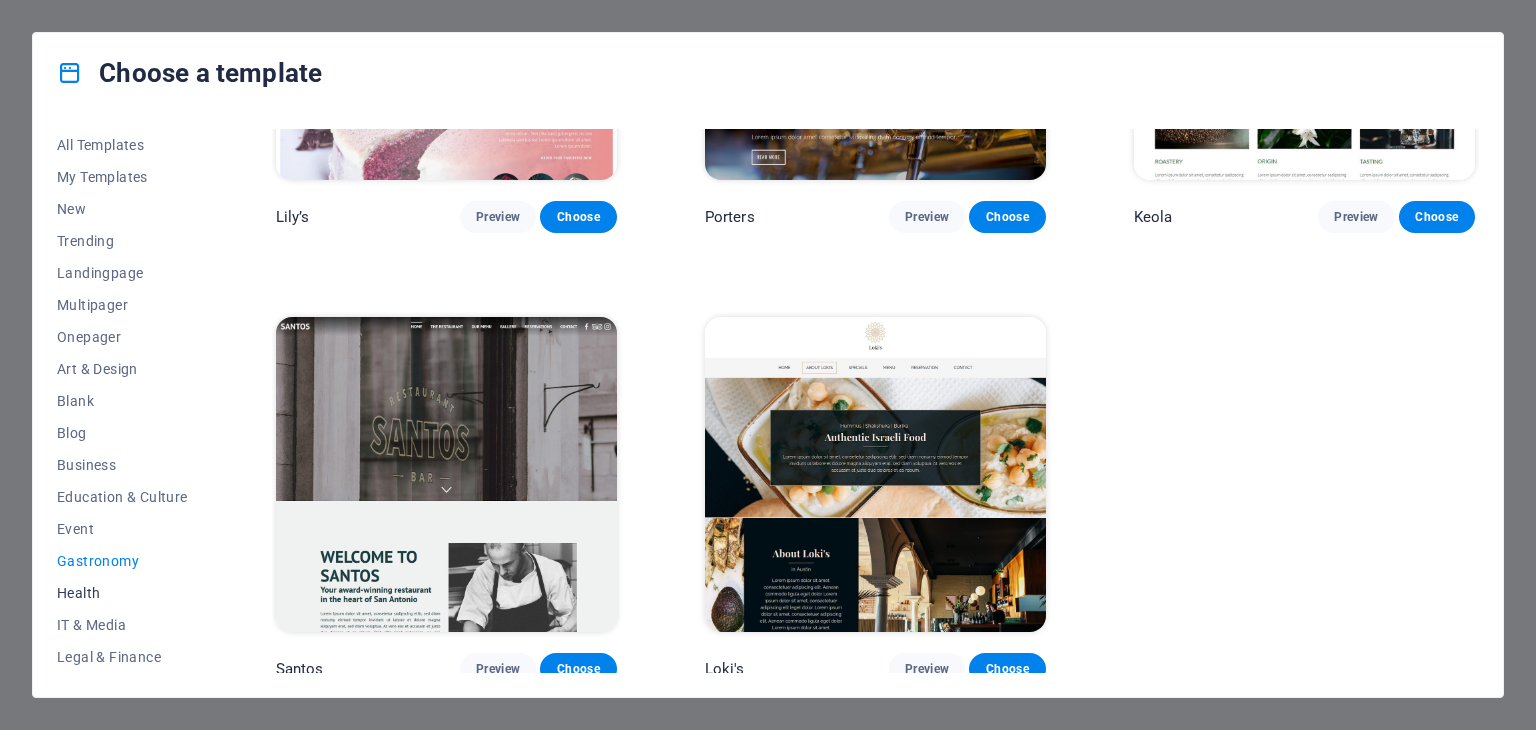 click on "Health" at bounding box center (122, 593) 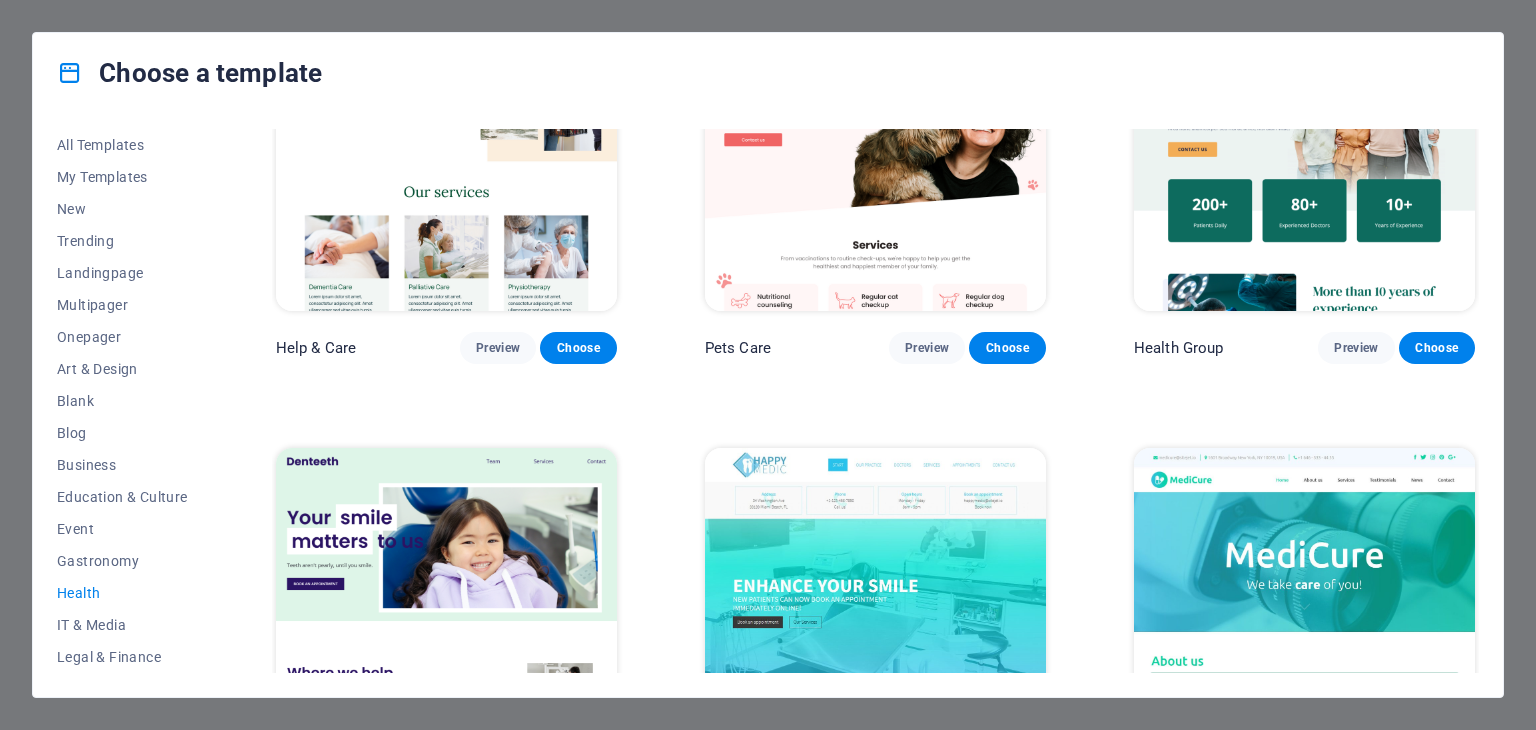 scroll, scrollTop: 0, scrollLeft: 0, axis: both 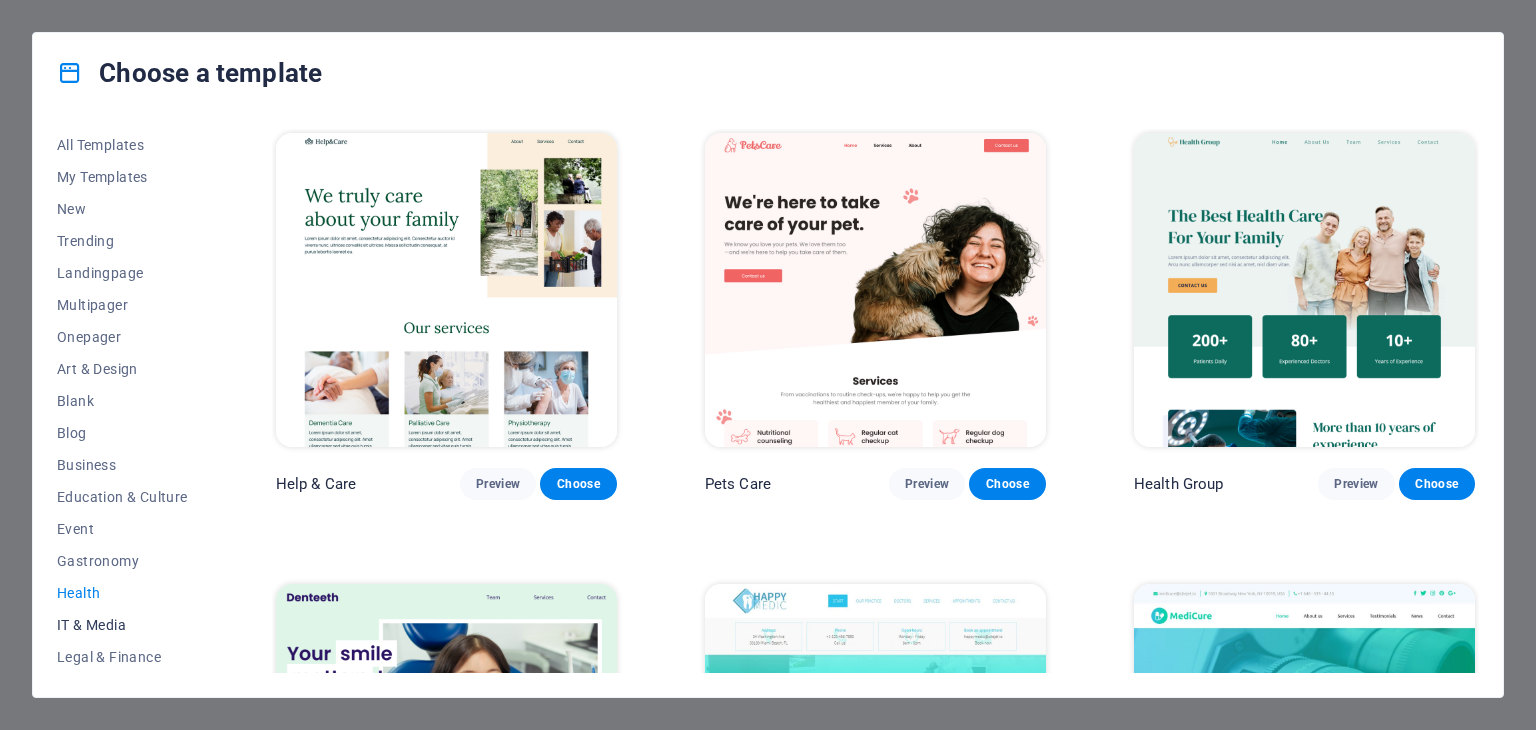 click on "IT & Media" at bounding box center [122, 625] 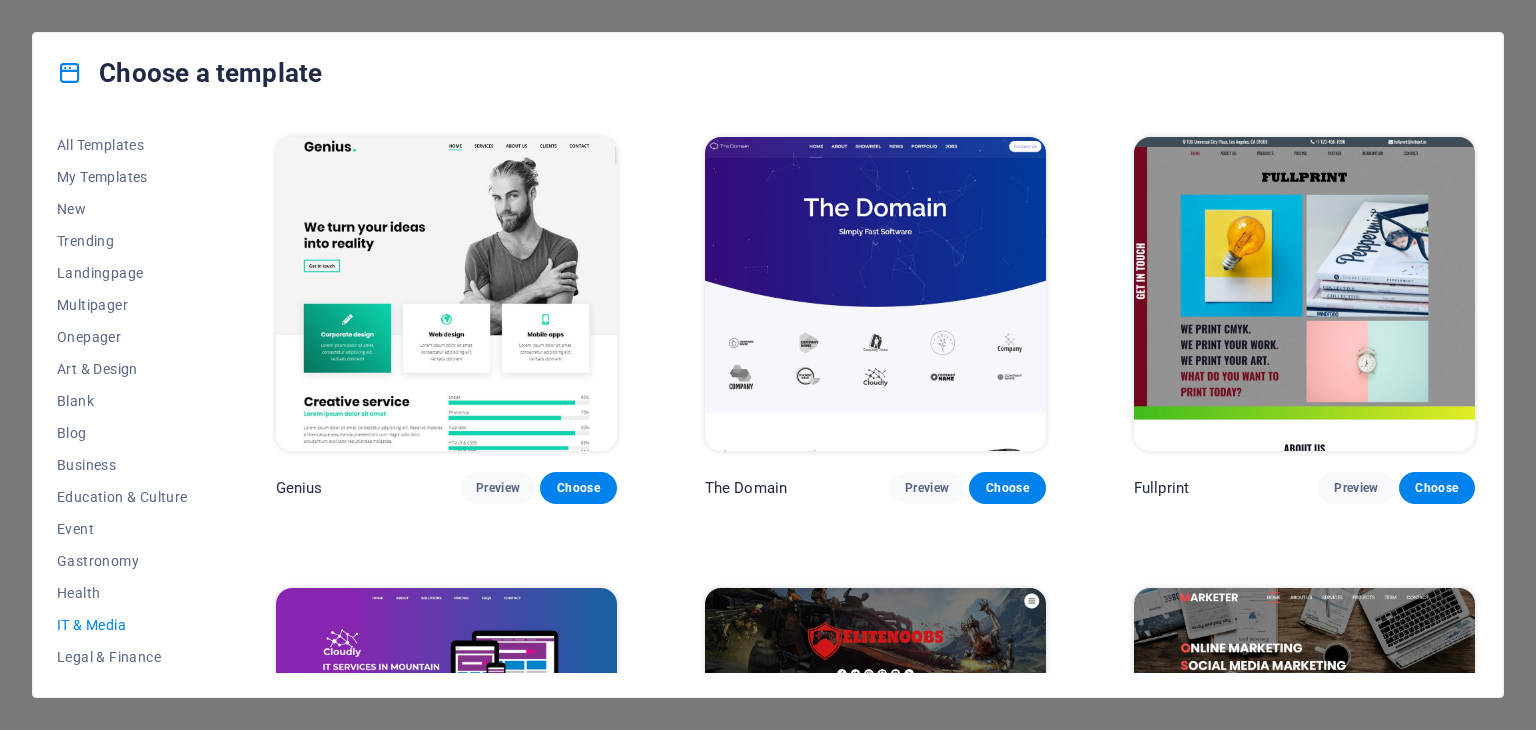 scroll, scrollTop: 900, scrollLeft: 0, axis: vertical 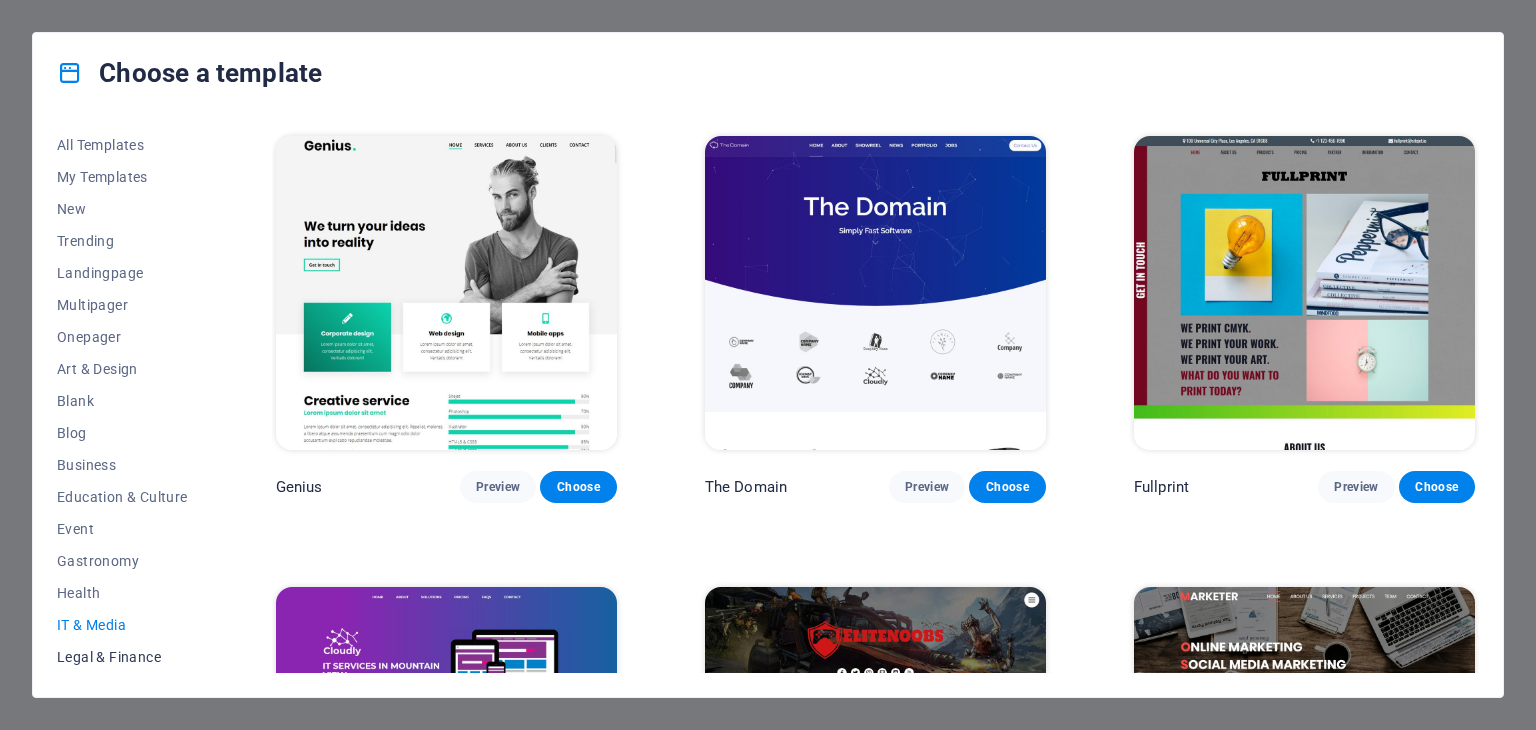 click on "Legal & Finance" at bounding box center [122, 657] 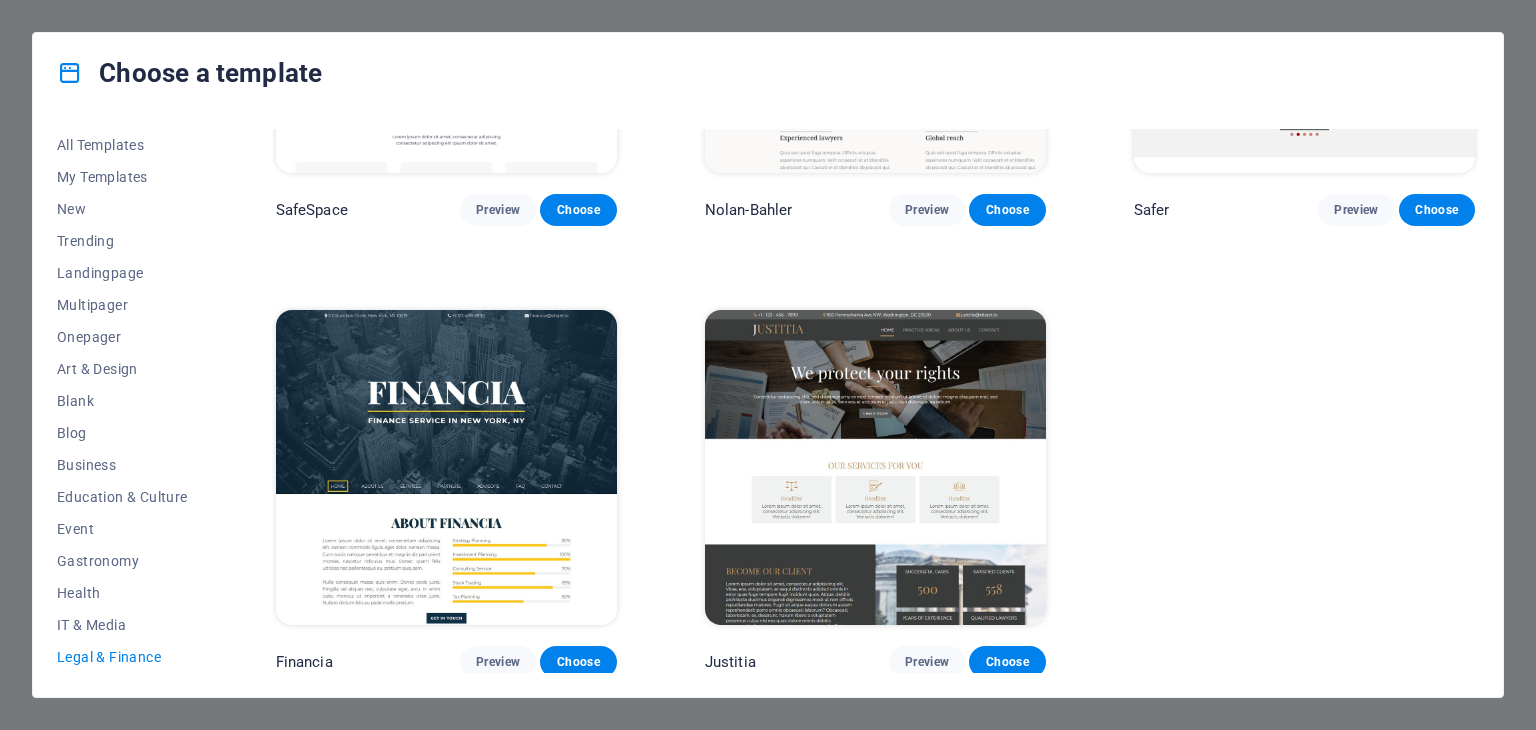 scroll, scrollTop: 0, scrollLeft: 0, axis: both 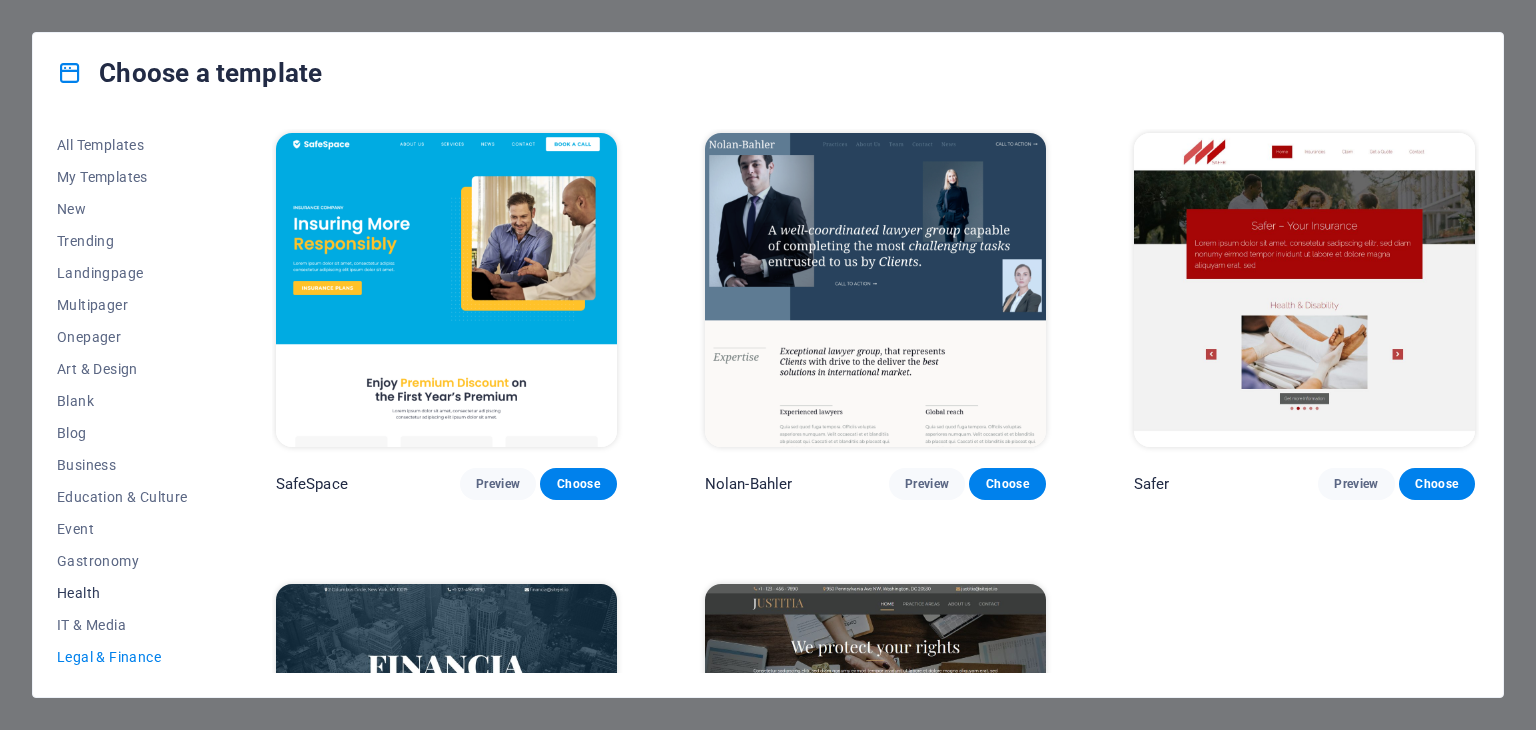 click on "Health" at bounding box center [122, 593] 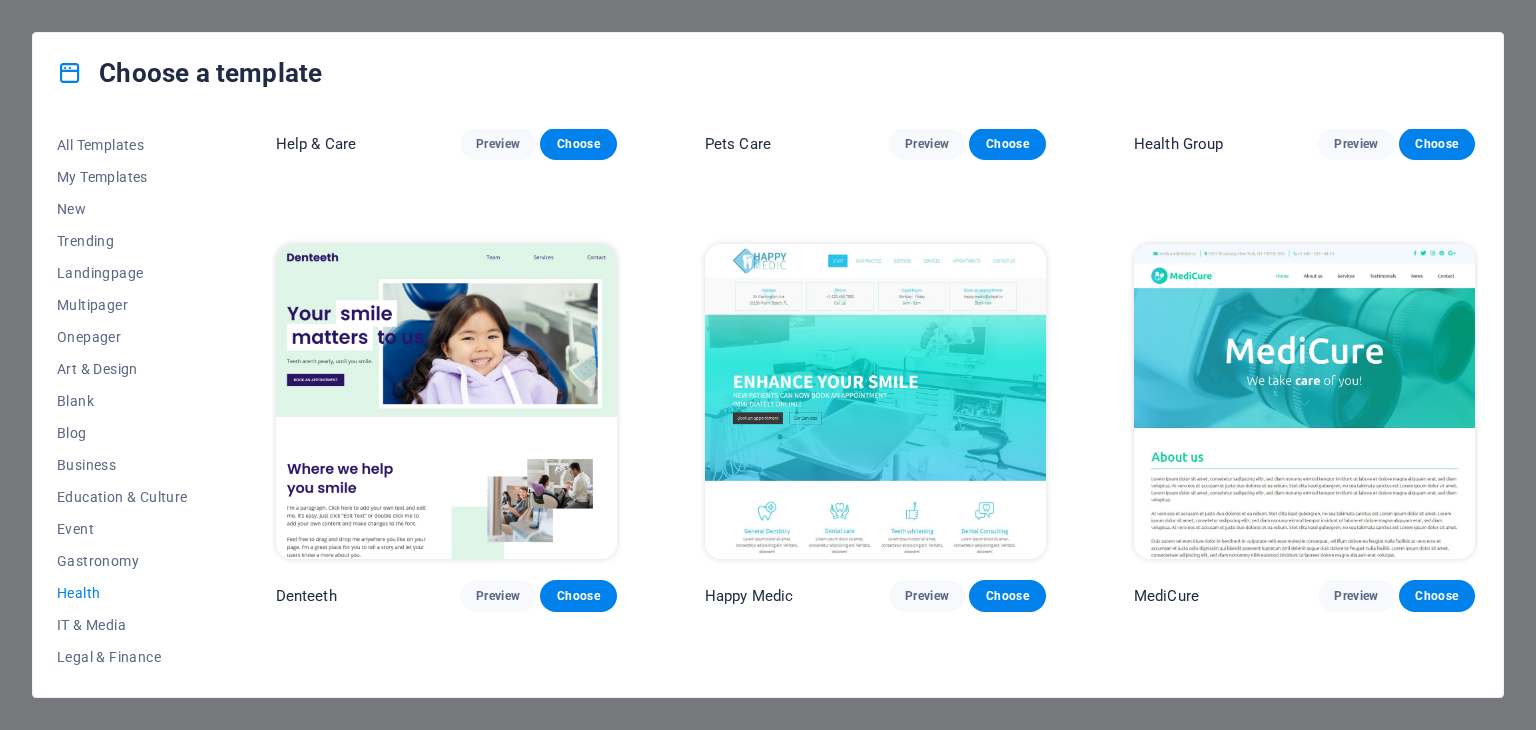 scroll, scrollTop: 354, scrollLeft: 0, axis: vertical 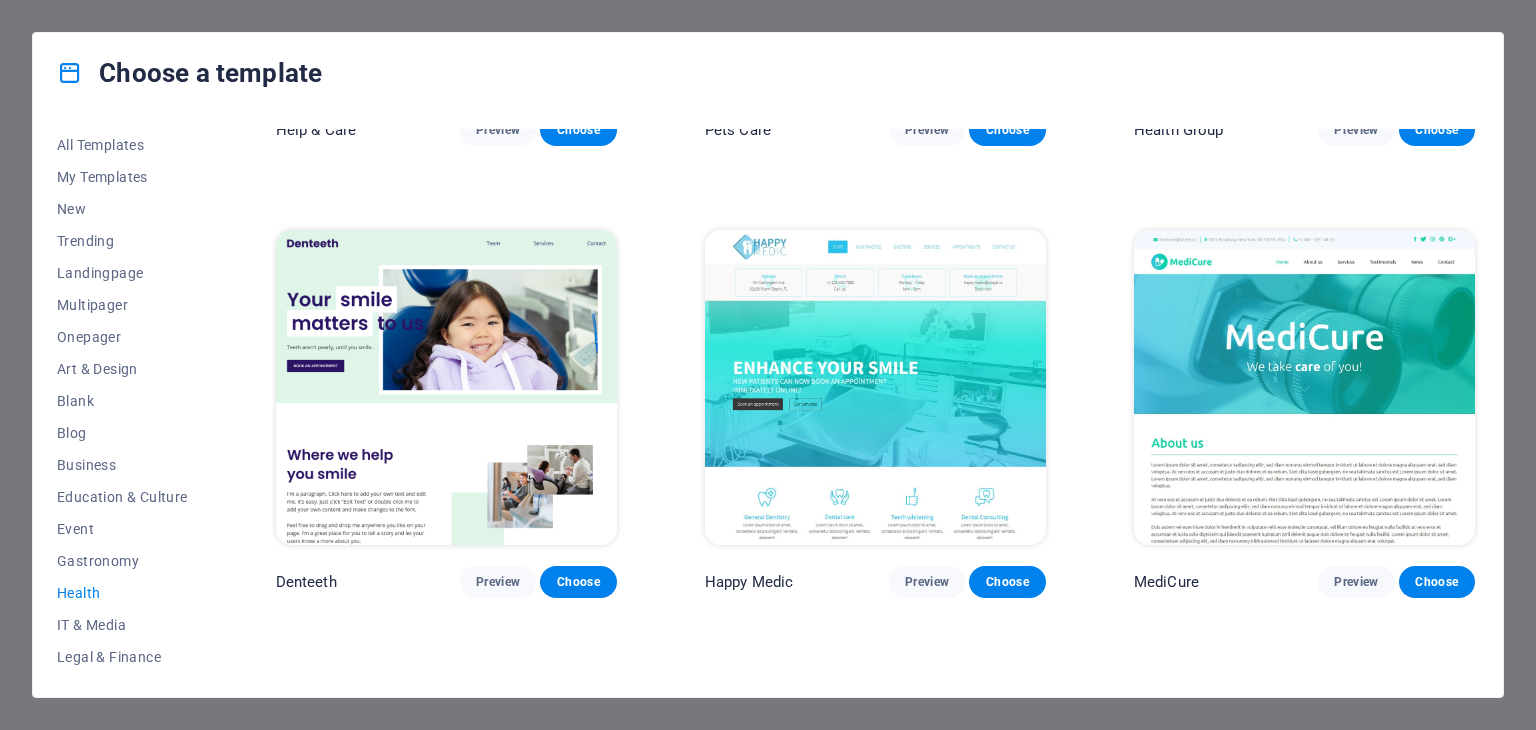 click at bounding box center [875, 387] 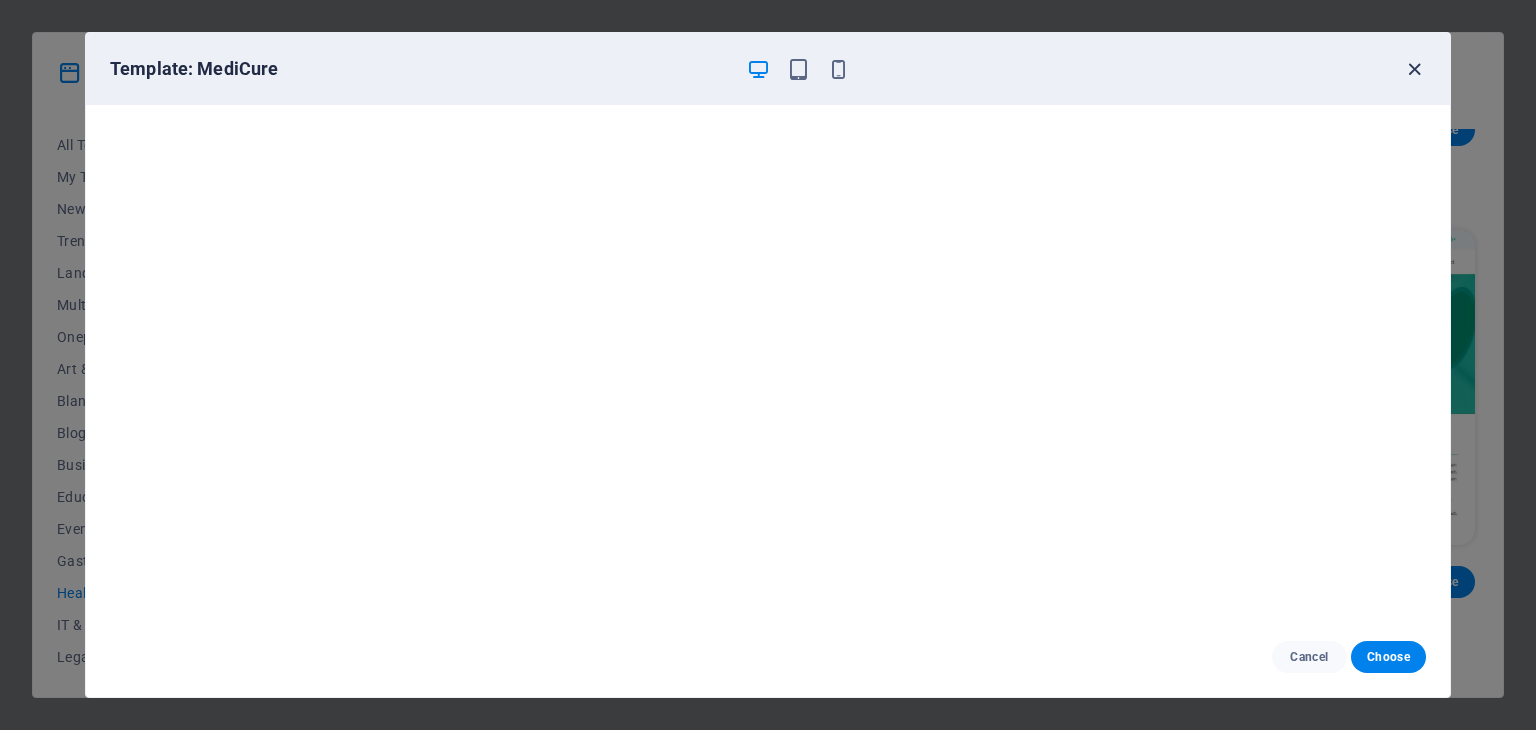 click at bounding box center (1414, 69) 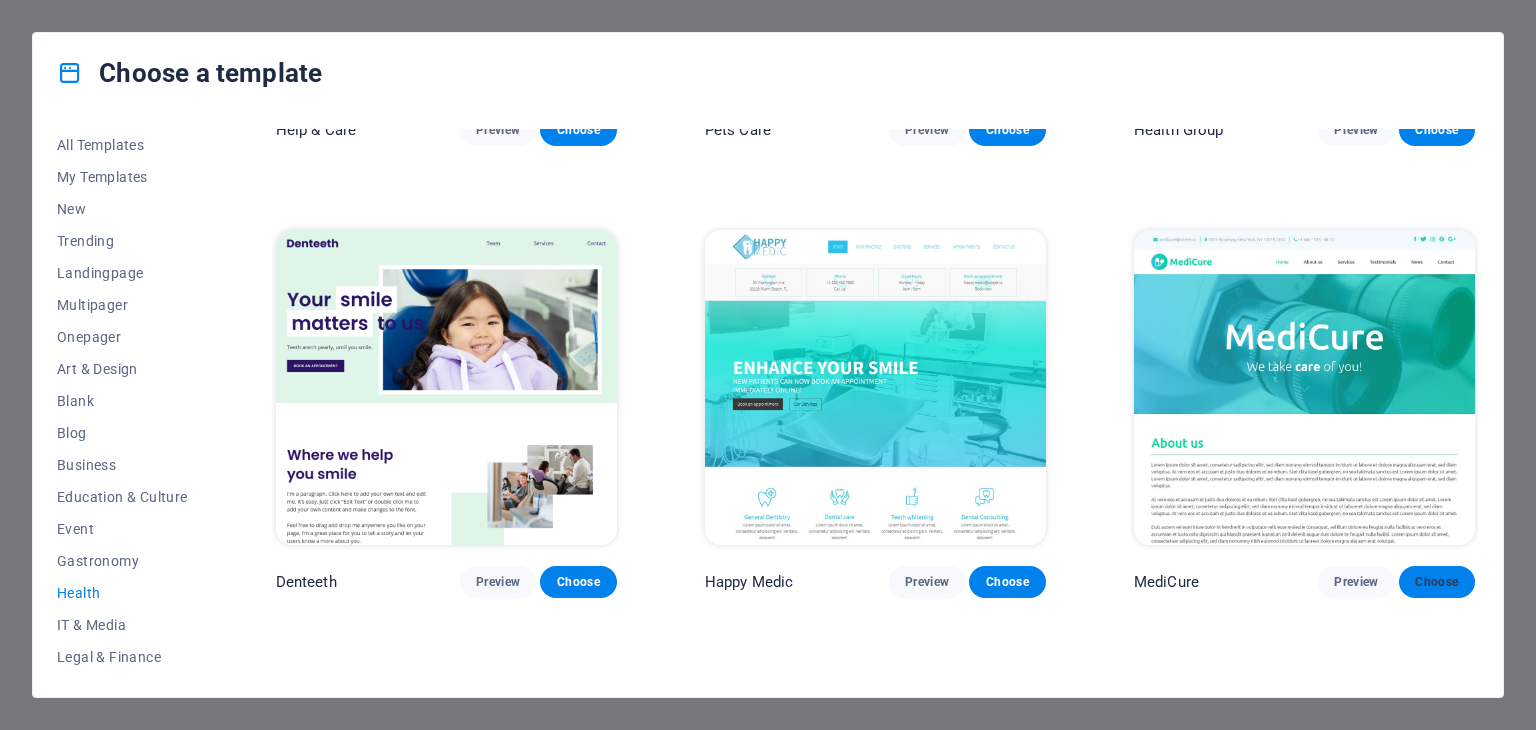 click on "Choose" at bounding box center (1437, 582) 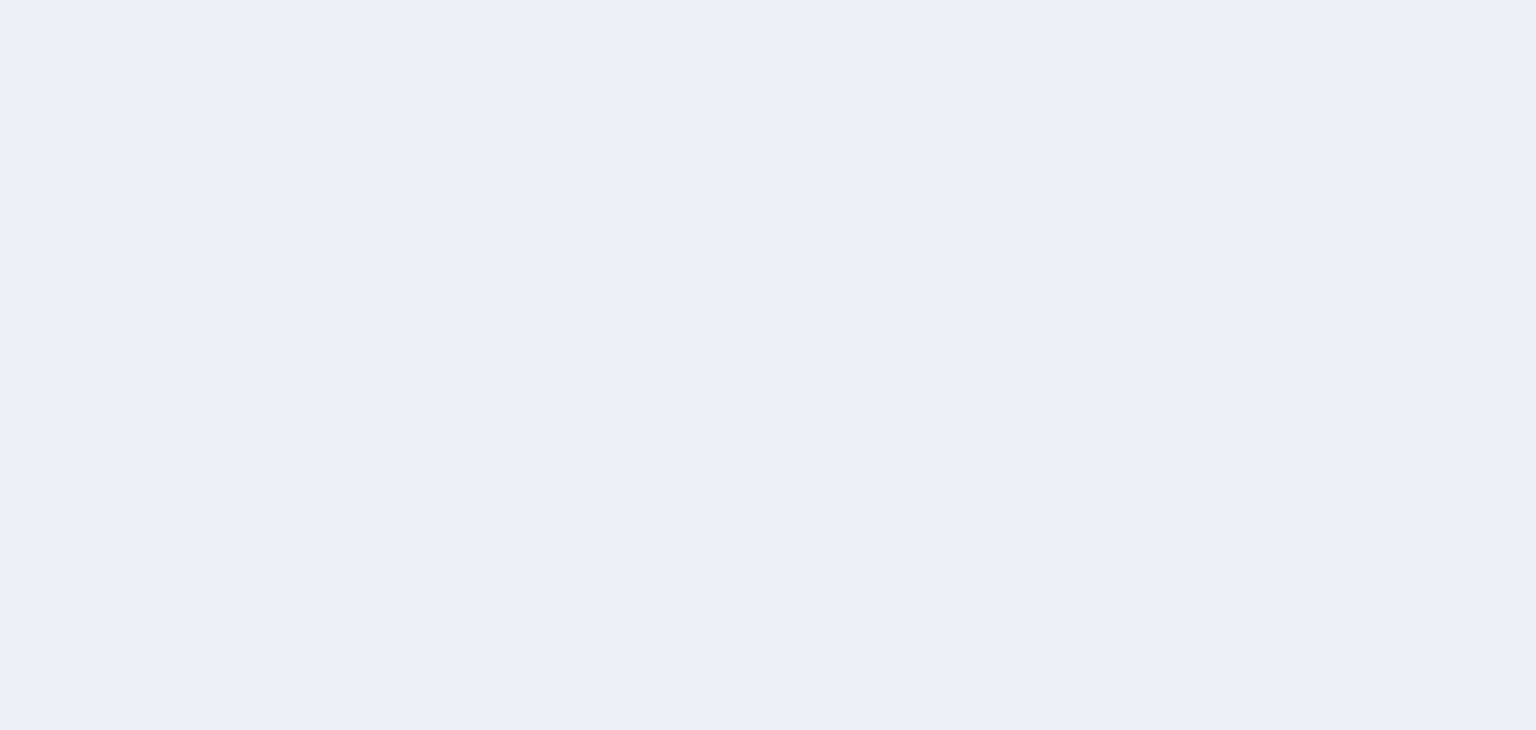 scroll, scrollTop: 0, scrollLeft: 0, axis: both 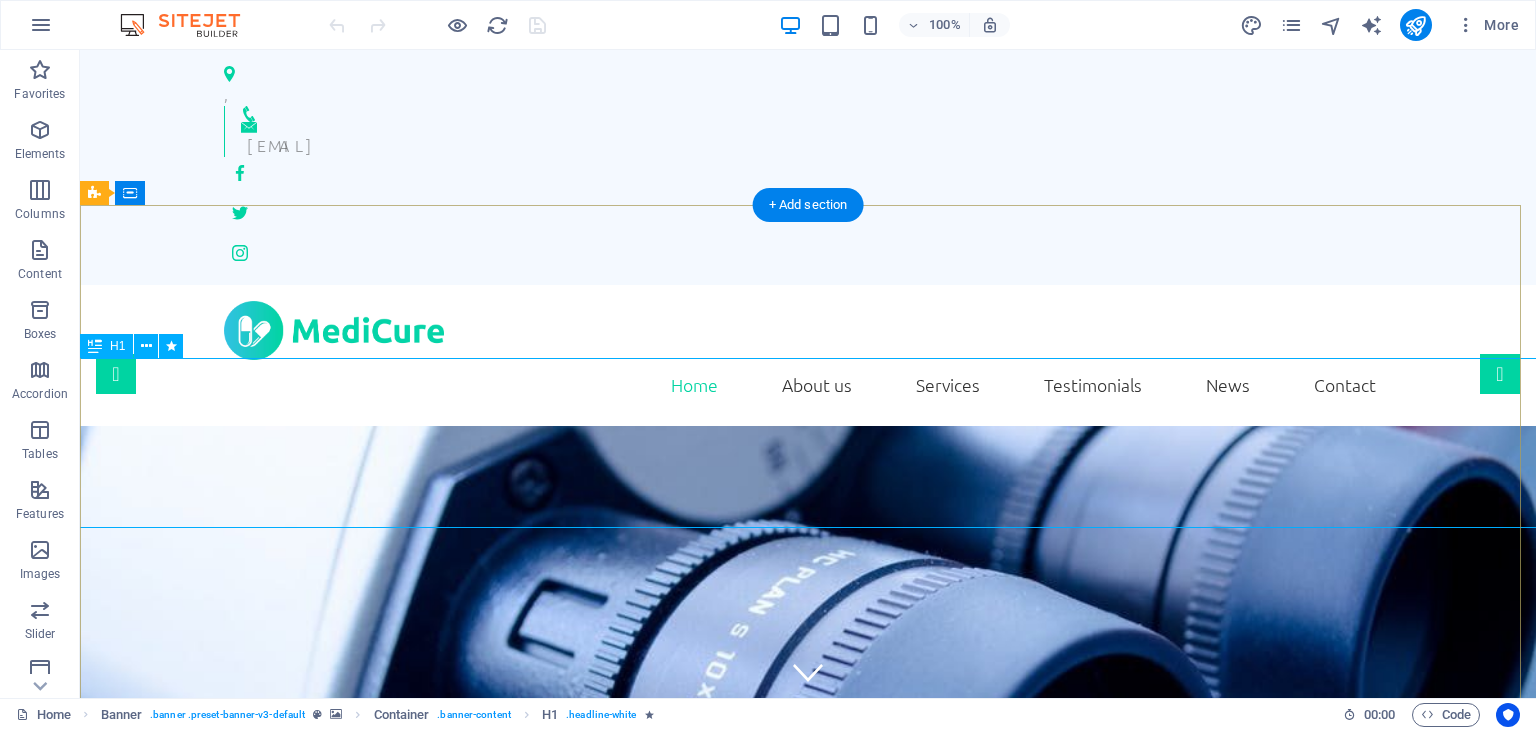 click on "dev.matoradigionics.com" at bounding box center (808, 1227) 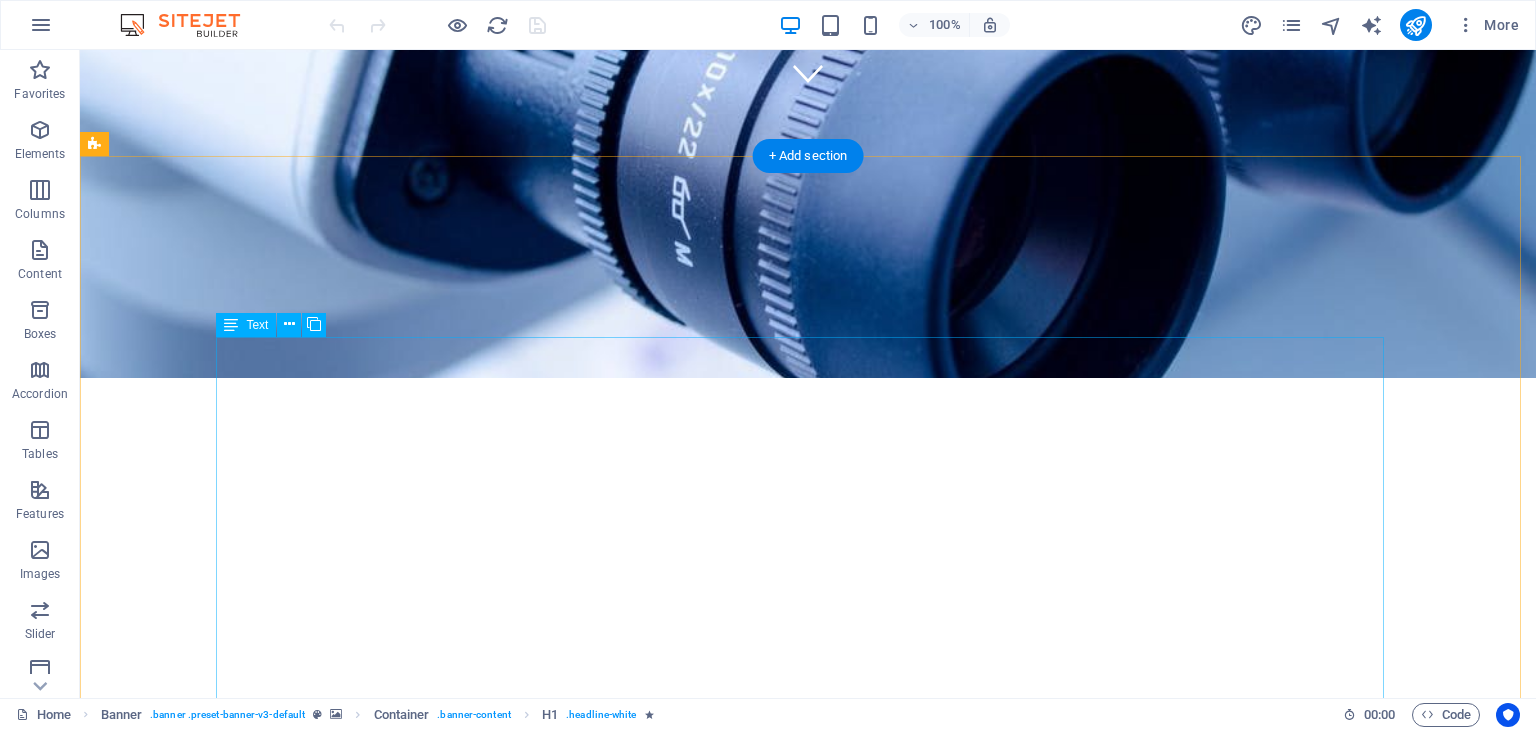 scroll, scrollTop: 600, scrollLeft: 0, axis: vertical 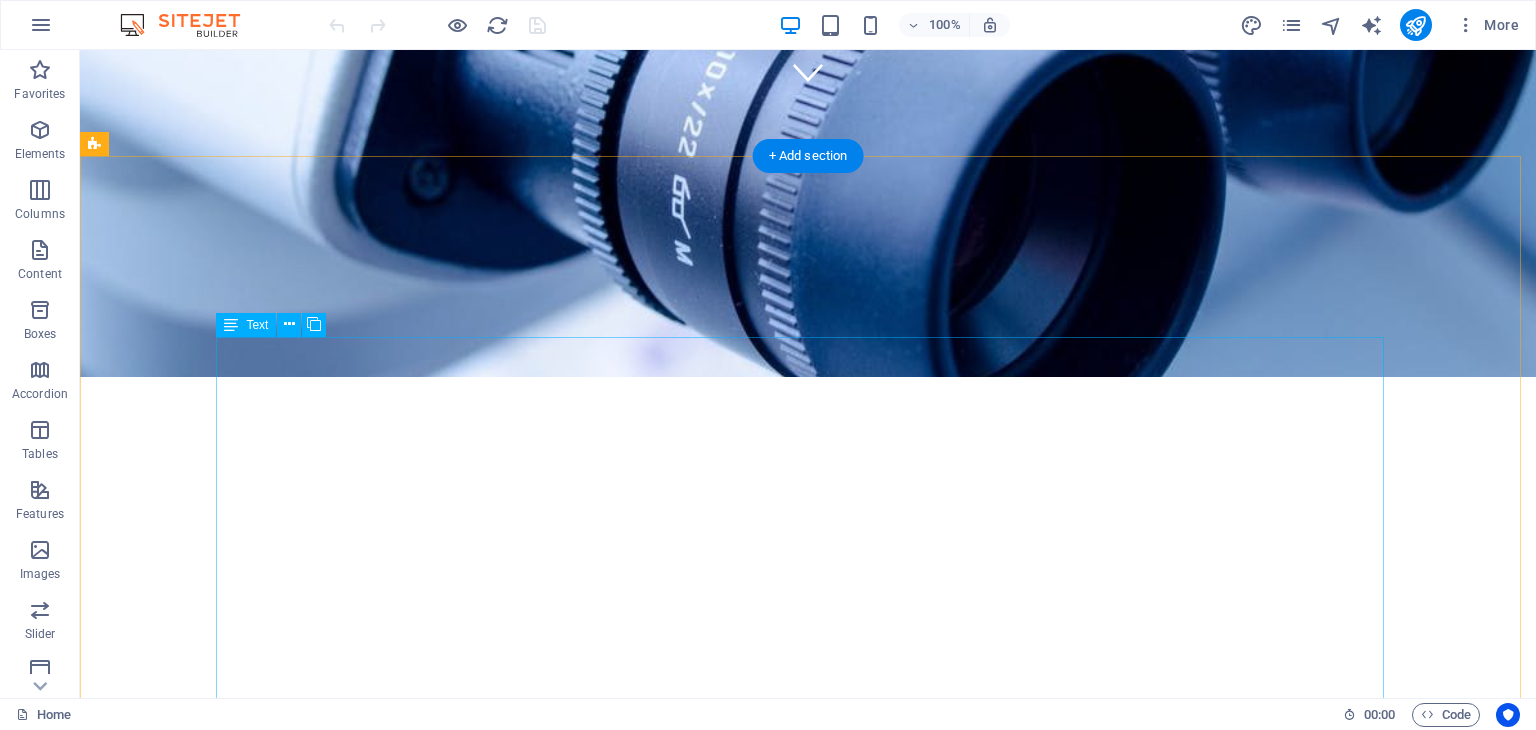 click on "Lorem ipsum dolor sit amet, consetetur sadipscing elitr, sed diam nonumy eirmod tempor invidunt ut labore et dolore magna aliquyam erat, sed diam voluptua. At vero eos et accusam et justo duo dolores et ea rebum. Stet clita kasd gubergren, no sea takimata sanctus est Lorem ipsum dolor sit amet. Lorem ipsum dolor sit amet, consetetur sadipscing elitr, sed diam nonumy eirmod tempor invidunt ut labore et dolore magna aliquyam erat, sed diam voluptua.  At vero eos et accusam et justo duo dolores et ea rebum. Stet clita kasd gubergren, no sea takimata sanctus est Lorem ipsum dolor sit amet. Lorem ipsum dolor sit amet, consetetur sadipscing elitr, sed diam nonumy eirmod tempor invidunt ut labore et dolore magna aliquyam erat, sed diam voluptua. At vero eos et accusam et justo duo dolores et ea rebum. Stet clita kasd gubergren, no sea takimata sanctus est Lorem ipsum dolor sit amet." at bounding box center (808, 1332) 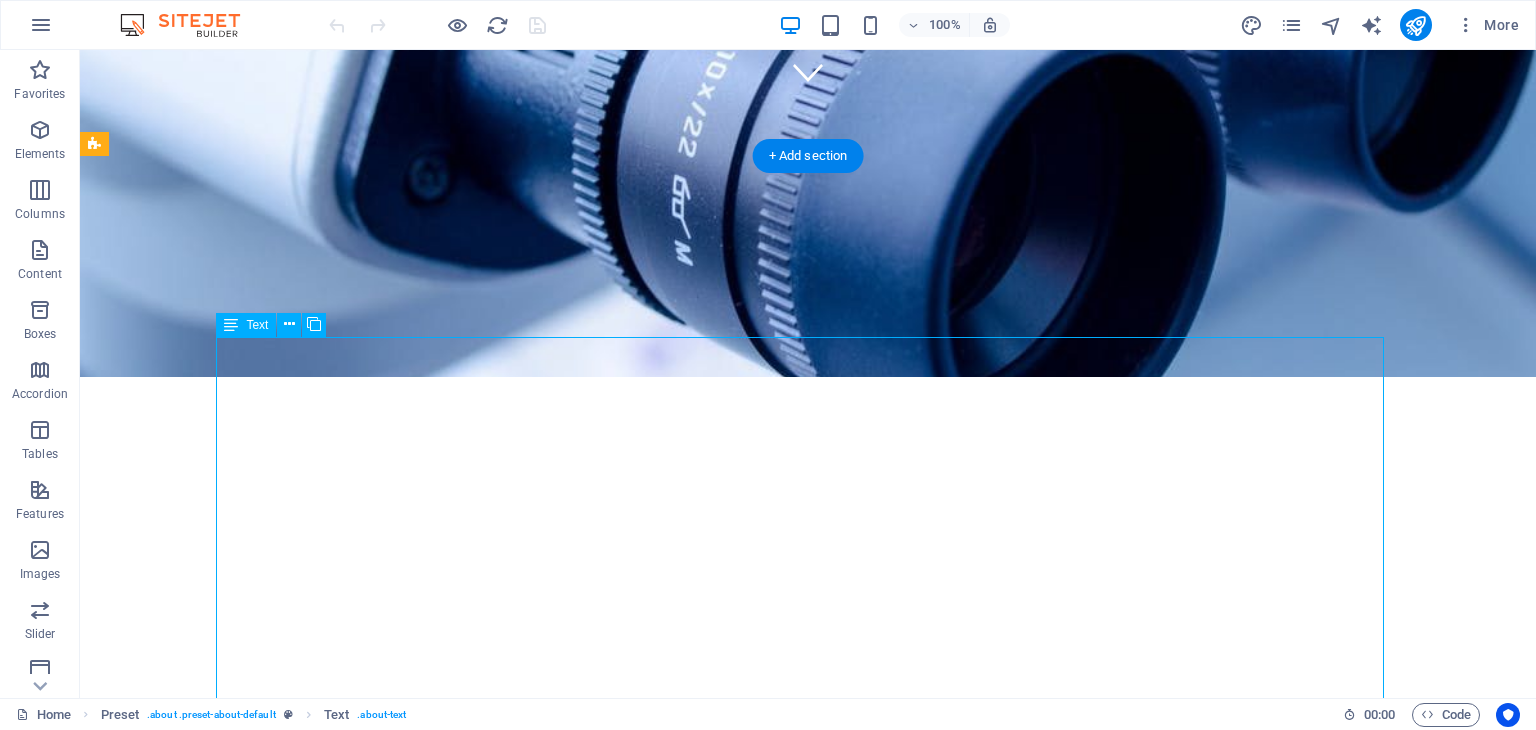 click on "Lorem ipsum dolor sit amet, consetetur sadipscing elitr, sed diam nonumy eirmod tempor invidunt ut labore et dolore magna aliquyam erat, sed diam voluptua. At vero eos et accusam et justo duo dolores et ea rebum. Stet clita kasd gubergren, no sea takimata sanctus est Lorem ipsum dolor sit amet. Lorem ipsum dolor sit amet, consetetur sadipscing elitr, sed diam nonumy eirmod tempor invidunt ut labore et dolore magna aliquyam erat, sed diam voluptua.  At vero eos et accusam et justo duo dolores et ea rebum. Stet clita kasd gubergren, no sea takimata sanctus est Lorem ipsum dolor sit amet. Lorem ipsum dolor sit amet, consetetur sadipscing elitr, sed diam nonumy eirmod tempor invidunt ut labore et dolore magna aliquyam erat, sed diam voluptua. At vero eos et accusam et justo duo dolores et ea rebum. Stet clita kasd gubergren, no sea takimata sanctus est Lorem ipsum dolor sit amet." at bounding box center [808, 1332] 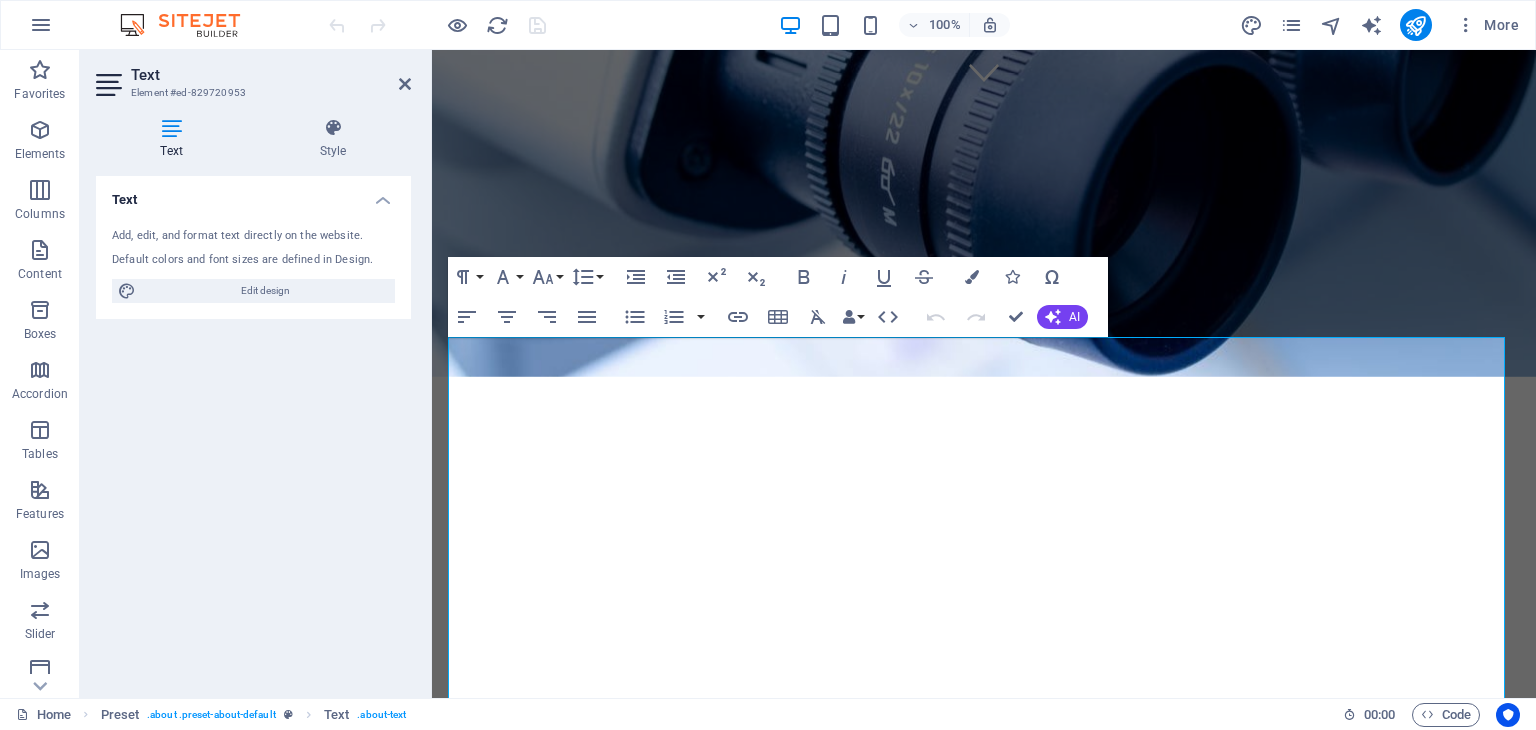 click on "Text Add, edit, and format text directly on the website. Default colors and font sizes are defined in Design. Edit design Alignment Left aligned Centered Right aligned" at bounding box center [253, 429] 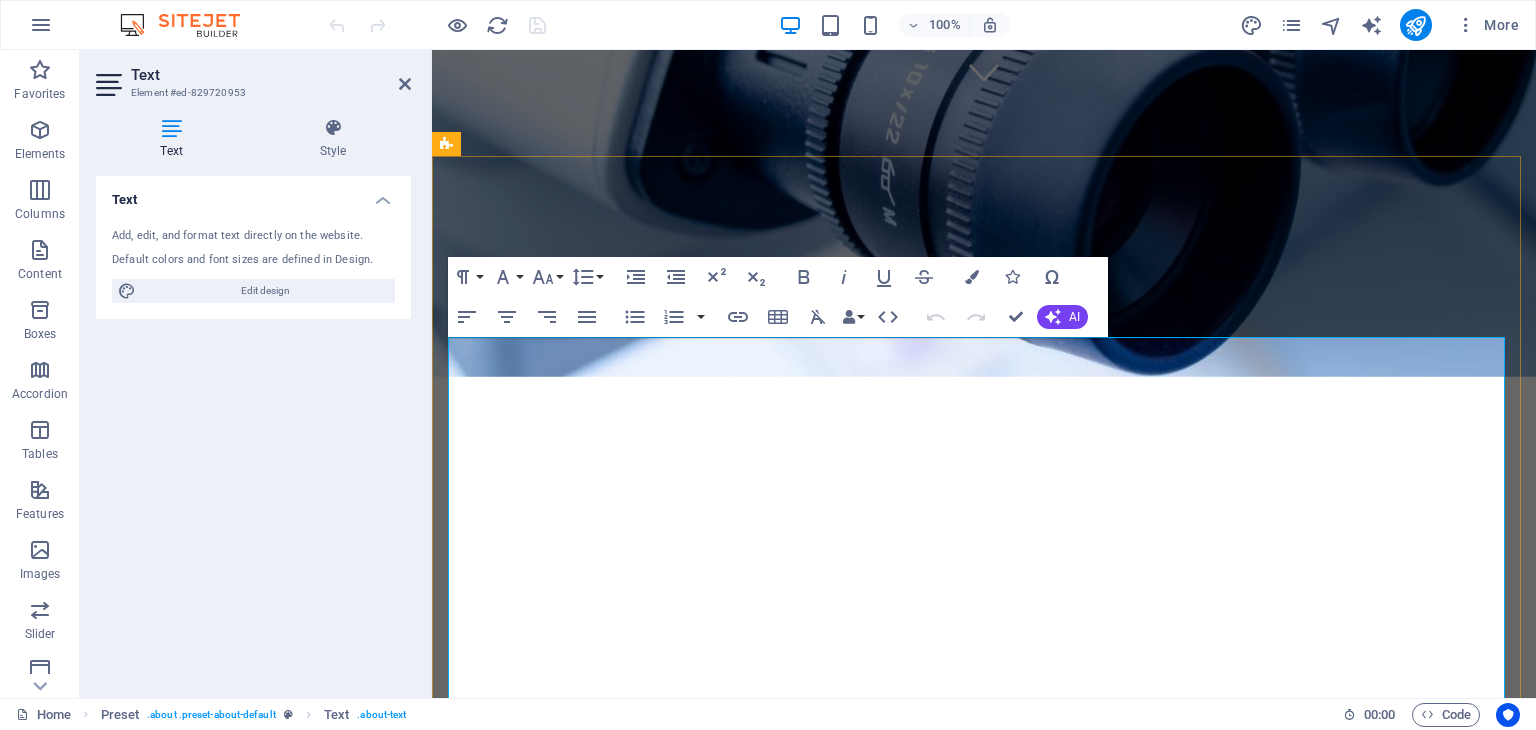 click on "Lorem ipsum dolor sit amet, consetetur sadipscing elitr, sed diam nonumy eirmod tempor invidunt ut labore et dolore magna aliquyam erat, sed diam voluptua. At vero eos et accusam et justo duo dolores et ea rebum. Stet clita kasd gubergren, no sea takimata sanctus est Lorem ipsum dolor sit amet. Lorem ipsum dolor sit amet, consetetur sadipscing elitr, sed diam nonumy eirmod tempor invidunt ut labore et dolore magna aliquyam erat, sed diam voluptua." at bounding box center (984, 1357) 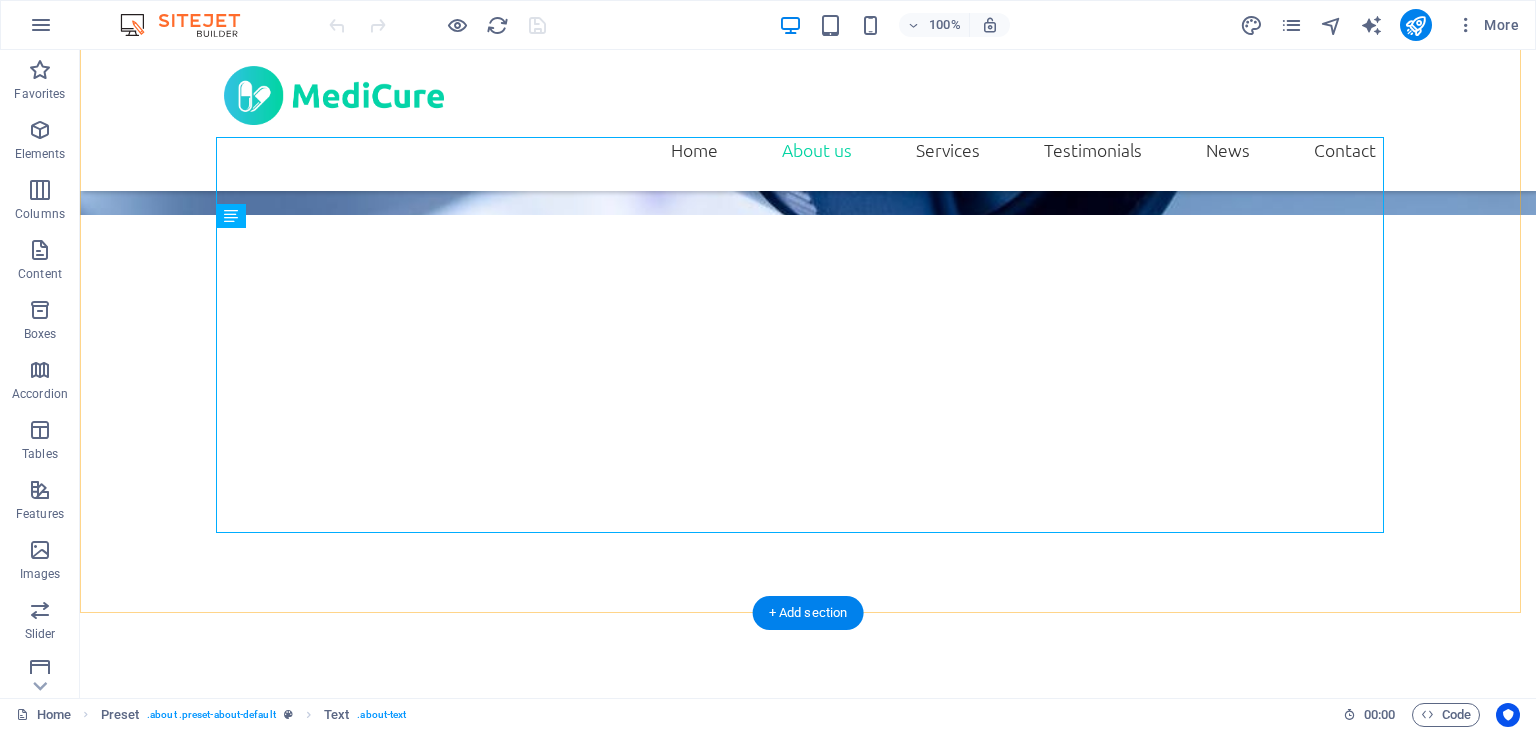 scroll, scrollTop: 712, scrollLeft: 0, axis: vertical 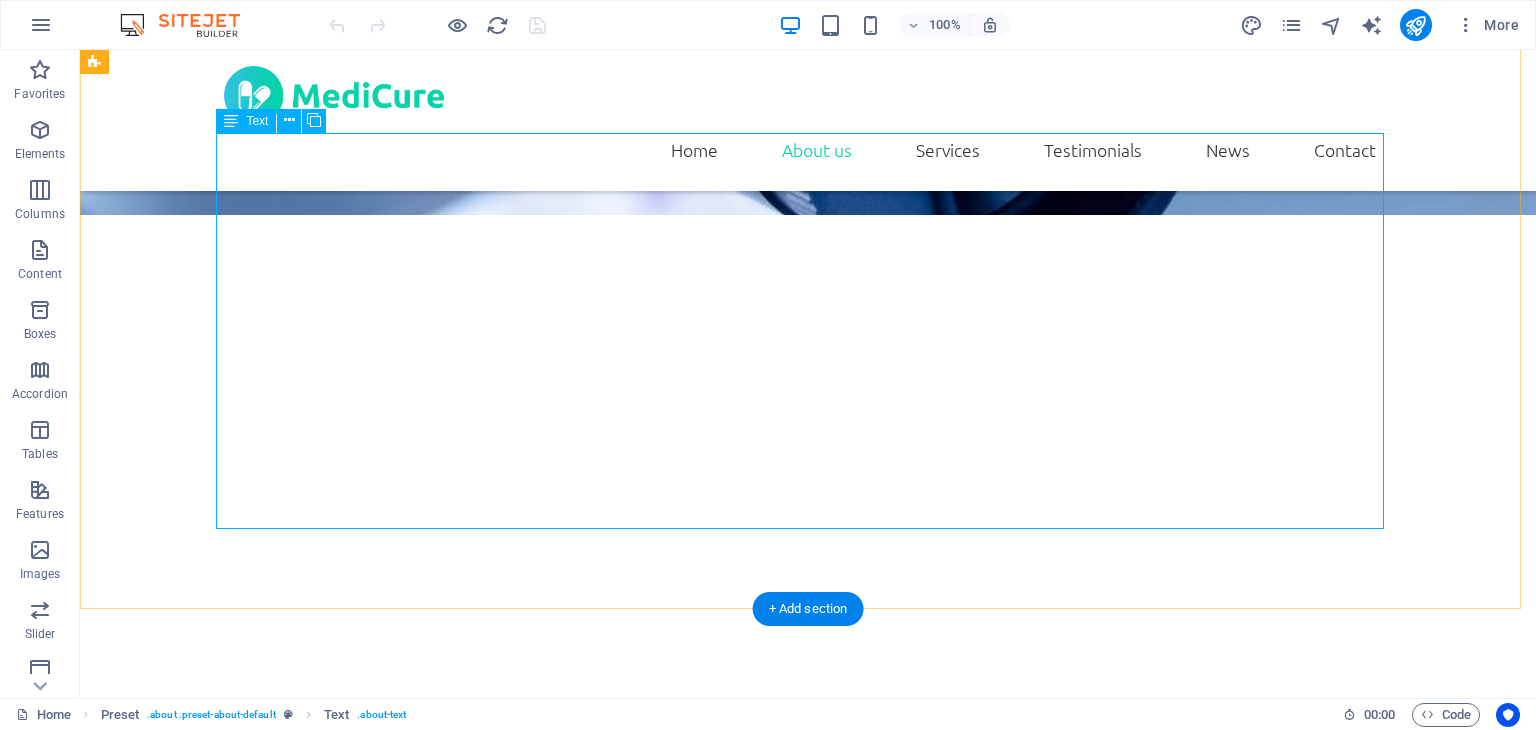 click on "Lorem ipsum dolor sit amet, consetetur sadipscing elitr, sed diam nonumy eirmod tempor invidunt ut labore et dolore magna aliquyam erat, sed diam voluptua. At vero eos et accusam et justo duo dolores et ea rebum. Stet clita kasd gubergren, no sea takimata sanctus est Lorem ipsum dolor sit amet. Lorem ipsum dolor sit amet, consetetur sadipscing elitr, sed diam nonumy eirmod tempor invidunt ut labore et dolore magna aliquyam erat, sed diam voluptua.  At vero eos et accusam et justo duo dolores et ea rebum. Stet clita kasd gubergren, no sea takimata sanctus est Lorem ipsum dolor sit amet. Lorem ipsum dolor sit amet, consetetur sadipscing elitr, sed diam nonumy eirmod tempor invidunt ut labore et dolore magna aliquyam erat, sed diam voluptua. At vero eos et accusam et justo duo dolores et ea rebum. Stet clita kasd gubergren, no sea takimata sanctus est Lorem ipsum dolor sit amet." at bounding box center [808, 1170] 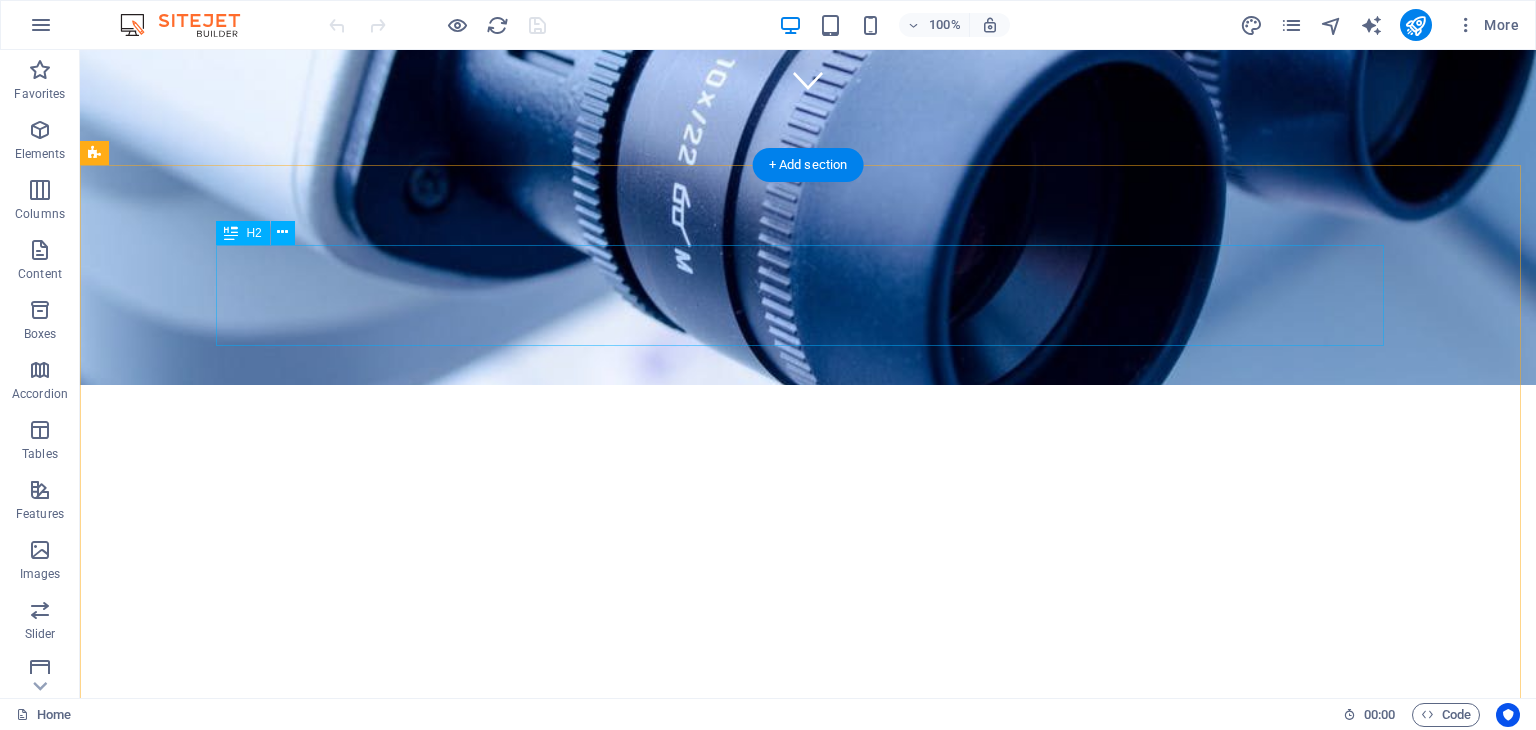 scroll, scrollTop: 591, scrollLeft: 0, axis: vertical 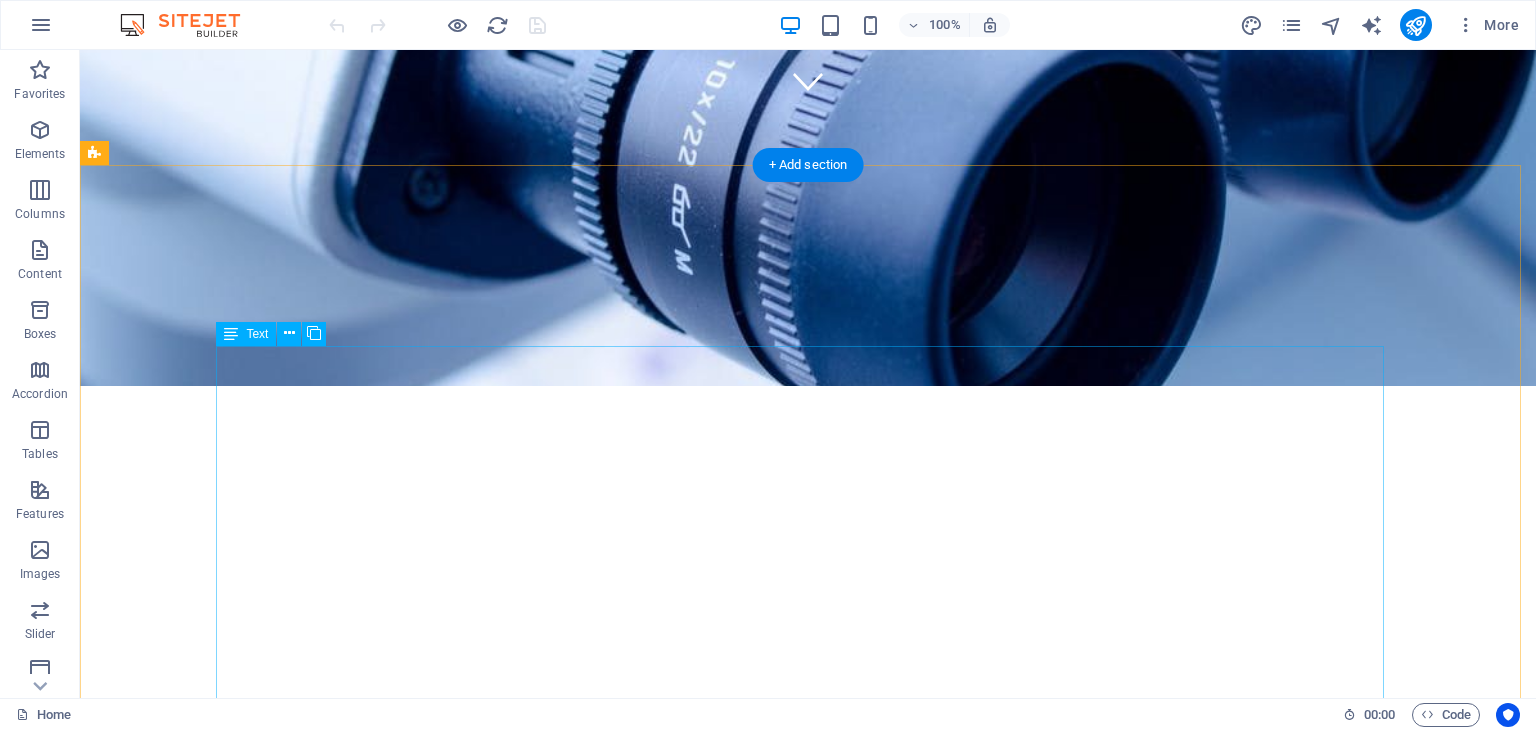 click on "Lorem ipsum dolor sit amet, consetetur sadipscing elitr, sed diam nonumy eirmod tempor invidunt ut labore et dolore magna aliquyam erat, sed diam voluptua. At vero eos et accusam et justo duo dolores et ea rebum. Stet clita kasd gubergren, no sea takimata sanctus est Lorem ipsum dolor sit amet. Lorem ipsum dolor sit amet, consetetur sadipscing elitr, sed diam nonumy eirmod tempor invidunt ut labore et dolore magna aliquyam erat, sed diam voluptua.  At vero eos et accusam et justo duo dolores et ea rebum. Stet clita kasd gubergren, no sea takimata sanctus est Lorem ipsum dolor sit amet. Lorem ipsum dolor sit amet, consetetur sadipscing elitr, sed diam nonumy eirmod tempor invidunt ut labore et dolore magna aliquyam erat, sed diam voluptua. At vero eos et accusam et justo duo dolores et ea rebum. Stet clita kasd gubergren, no sea takimata sanctus est Lorem ipsum dolor sit amet." at bounding box center [808, 1341] 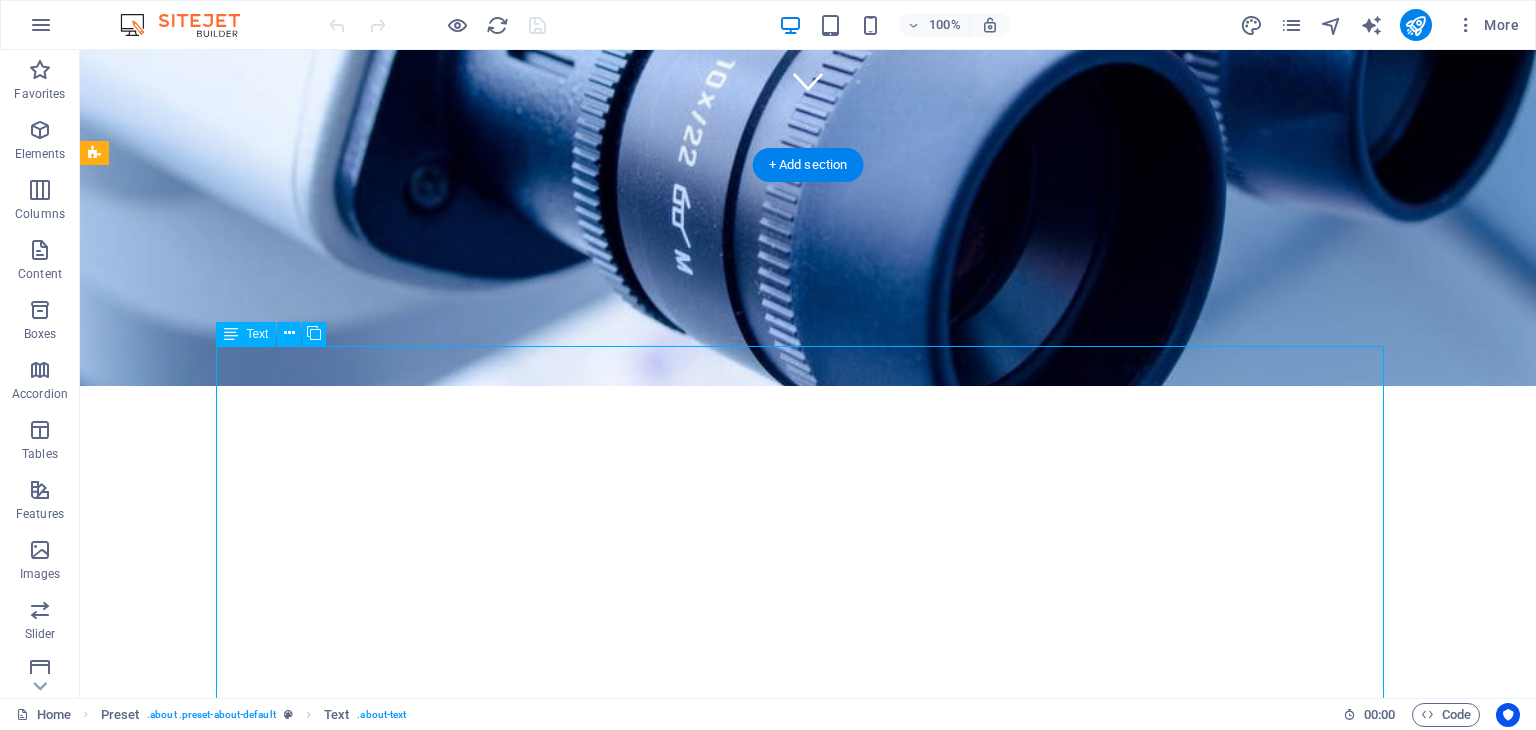 click on "Lorem ipsum dolor sit amet, consetetur sadipscing elitr, sed diam nonumy eirmod tempor invidunt ut labore et dolore magna aliquyam erat, sed diam voluptua. At vero eos et accusam et justo duo dolores et ea rebum. Stet clita kasd gubergren, no sea takimata sanctus est Lorem ipsum dolor sit amet. Lorem ipsum dolor sit amet, consetetur sadipscing elitr, sed diam nonumy eirmod tempor invidunt ut labore et dolore magna aliquyam erat, sed diam voluptua.  At vero eos et accusam et justo duo dolores et ea rebum. Stet clita kasd gubergren, no sea takimata sanctus est Lorem ipsum dolor sit amet. Lorem ipsum dolor sit amet, consetetur sadipscing elitr, sed diam nonumy eirmod tempor invidunt ut labore et dolore magna aliquyam erat, sed diam voluptua. At vero eos et accusam et justo duo dolores et ea rebum. Stet clita kasd gubergren, no sea takimata sanctus est Lorem ipsum dolor sit amet." at bounding box center [808, 1341] 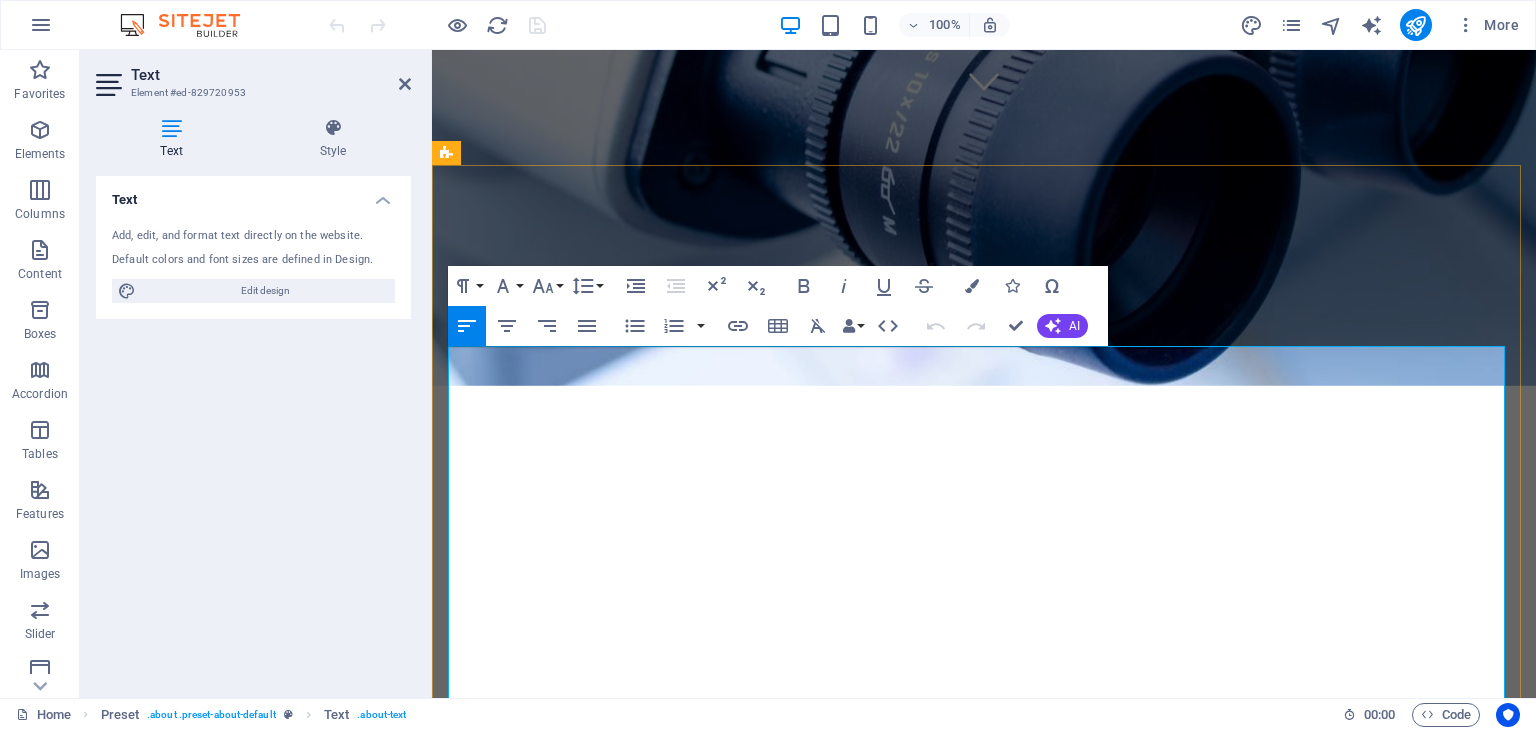 click on "Lorem ipsum dolor sit amet, consetetur sadipscing elitr, sed diam nonumy eirmod tempor invidunt ut labore et dolore magna aliquyam erat, sed diam voluptua. At vero eos et accusam et justo duo dolores et ea rebum. Stet clita kasd gubergren, no sea takimata sanctus est Lorem ipsum dolor sit amet. Lorem ipsum dolor sit amet, consetetur sadipscing elitr, sed diam nonumy eirmod tempor invidunt ut labore et dolore magna aliquyam erat, sed diam voluptua." at bounding box center [984, 1366] 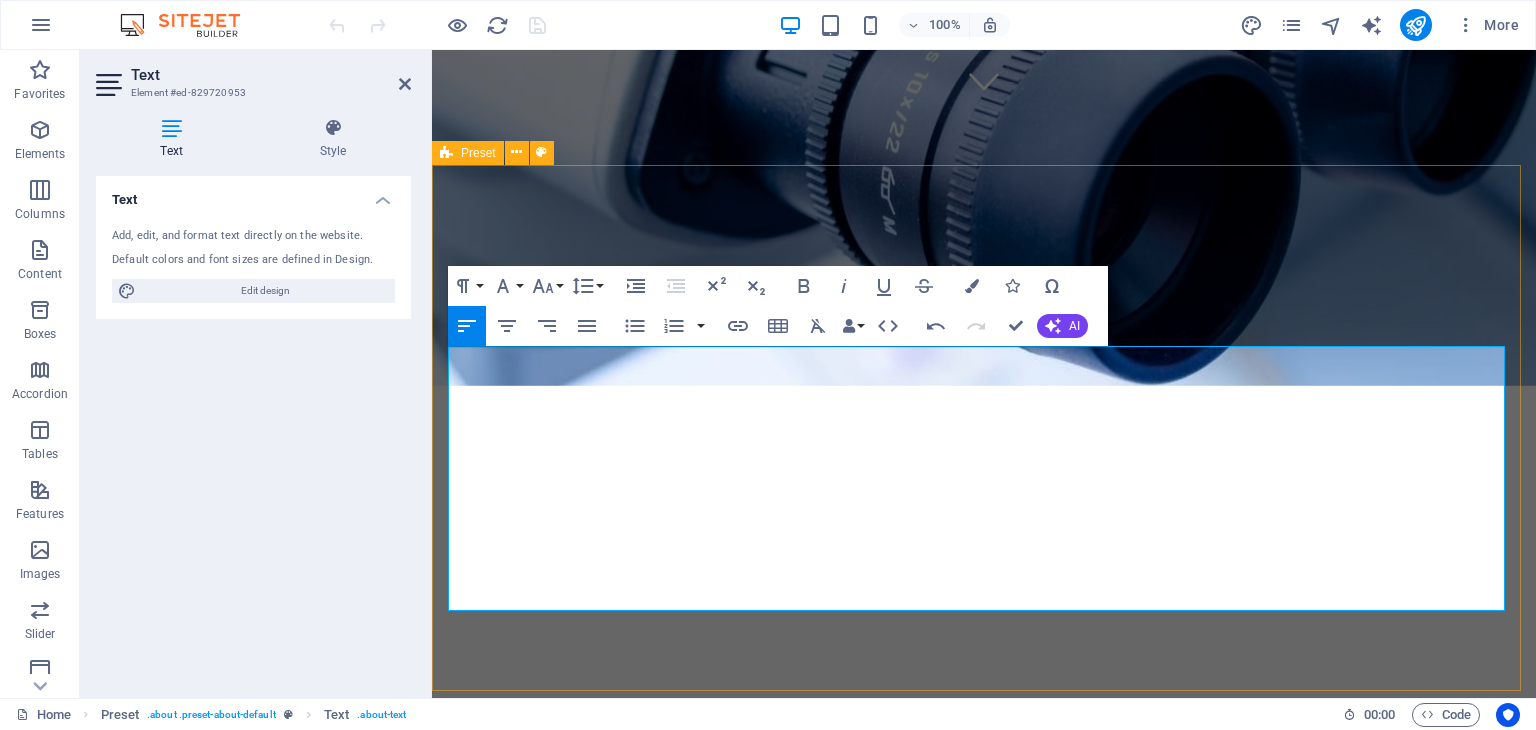 click on "About us Matora Digionics (Pvt.) Ltd. is a complete solution provider for hospital equipment needs with special focus on high-end medical diagnostics imaging systems. We are the distributors for the complete range of Philips Medical Systems in Pakistan and are firmly established as a market leader, with a major market share in the segment of the medical market we serve. Established in 1990, Matora Digionics (Pvt.) Ltd. is a complete solution provider for the hospital equipment needs with special focus on high-end medical diagnostic imaging systems. We are the distributors for the complete range of Philips Medical Systems in Pakistan and are firmly established as a market leader, with a major market share in the segment of the medical market we serve." at bounding box center (984, 1395) 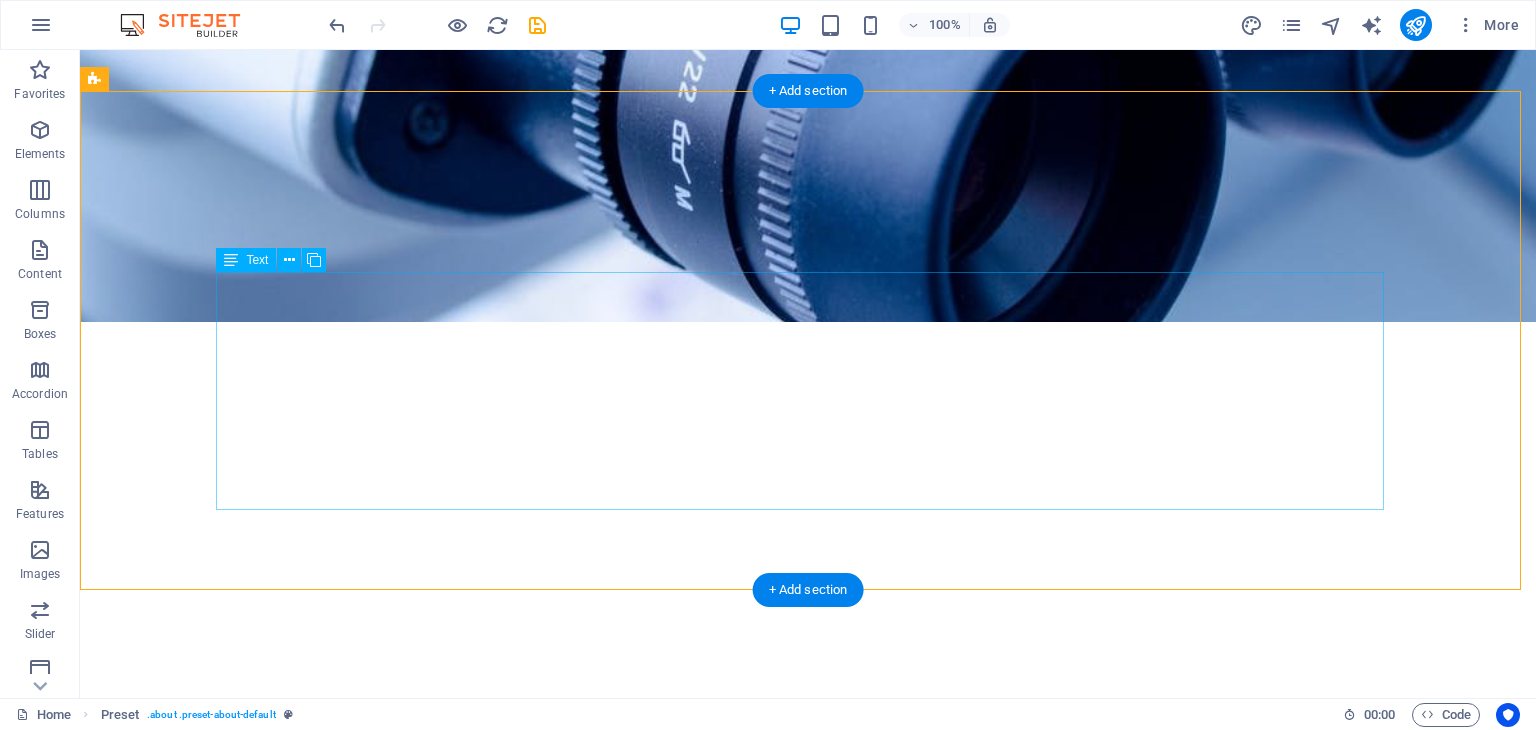 scroll, scrollTop: 664, scrollLeft: 0, axis: vertical 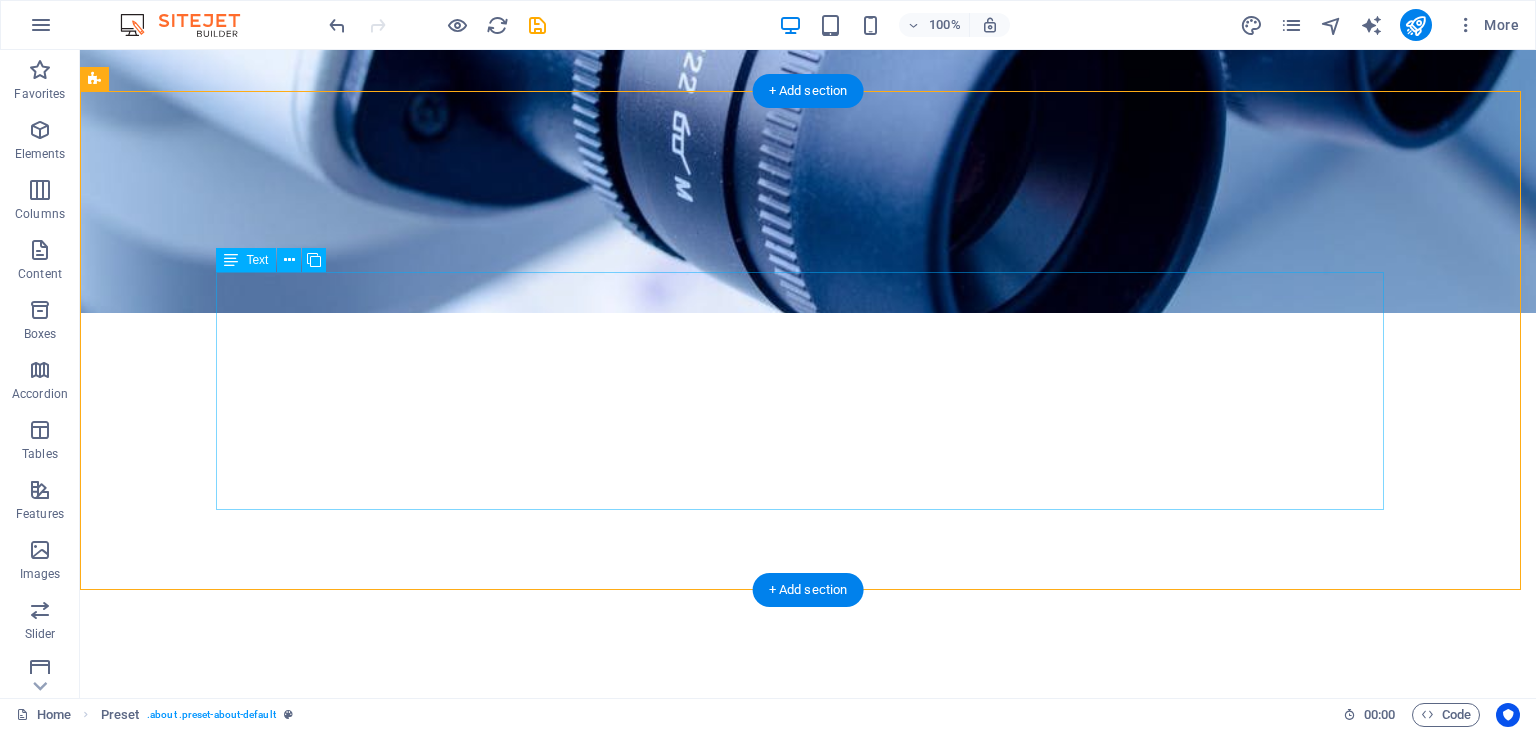 click on "Matora Digionics (Pvt.) Ltd. is a complete solution provider for hospital equipment needs with special focus on high-end medical diagnostics imaging systems. We are the distributors for the complete range of Philips Medical Systems in Pakistan and are firmly established as a market leader, with a major market share in the segment of the medical market we serve. Established in 1990, Matora Digionics (Pvt.) Ltd. is a complete solution provider for the hospital equipment needs with special focus on high-end medical diagnostic imaging systems. We are the distributors for the complete range of Philips Medical Systems in Pakistan and are firmly established as a market leader, with a major market share in the segment of the medical market we serve. Matora Digionics (Pvt.) Ltd. sailed through the decades of market presence establishing itself as company with commitment and vigor. Registered with all the major civil and Army establishment of the country and with a respectable standing we expanded our market presence." at bounding box center (808, 1176) 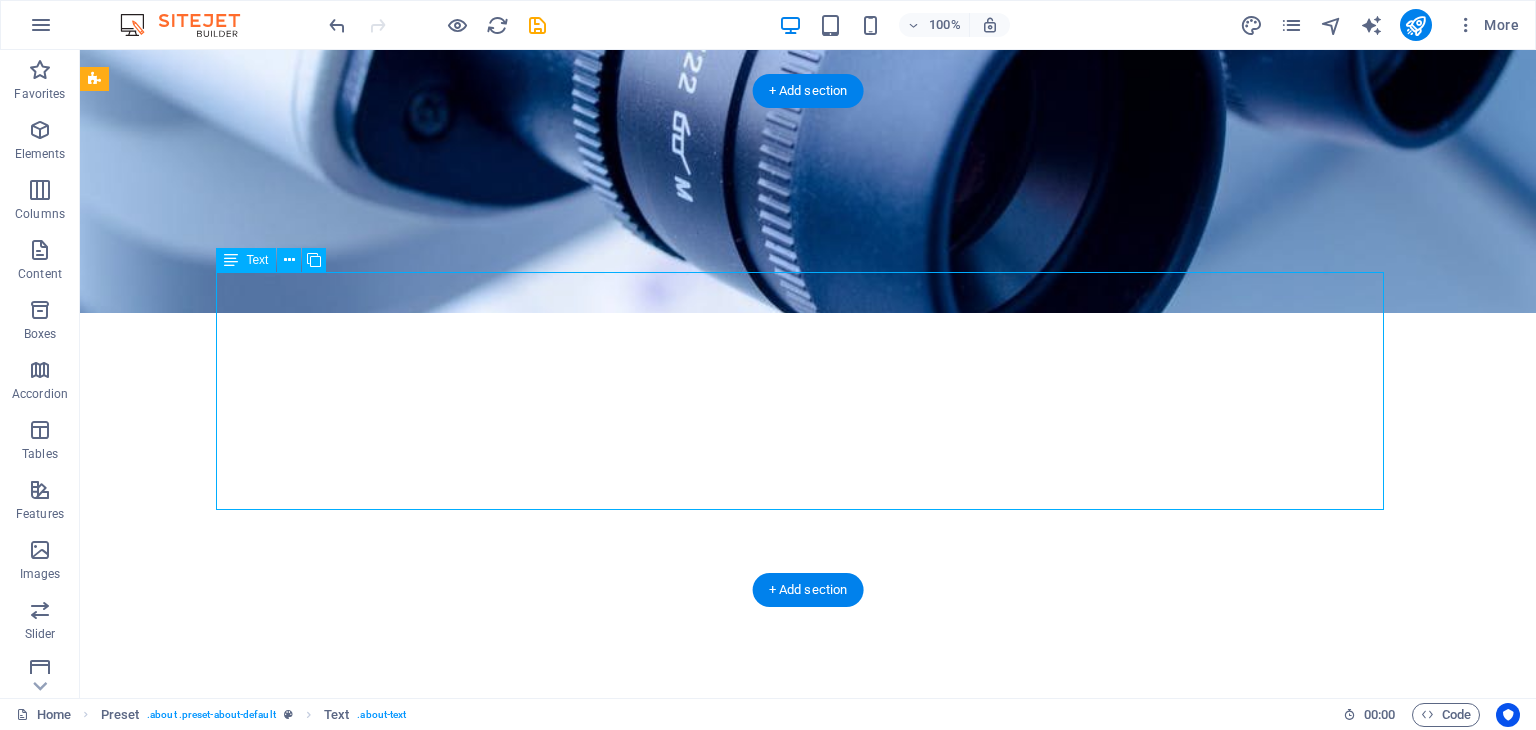 click on "Matora Digionics (Pvt.) Ltd. is a complete solution provider for hospital equipment needs with special focus on high-end medical diagnostics imaging systems. We are the distributors for the complete range of Philips Medical Systems in Pakistan and are firmly established as a market leader, with a major market share in the segment of the medical market we serve. Established in 1990, Matora Digionics (Pvt.) Ltd. is a complete solution provider for the hospital equipment needs with special focus on high-end medical diagnostic imaging systems. We are the distributors for the complete range of Philips Medical Systems in Pakistan and are firmly established as a market leader, with a major market share in the segment of the medical market we serve. Matora Digionics (Pvt.) Ltd. sailed through the decades of market presence establishing itself as company with commitment and vigor. Registered with all the major civil and Army establishment of the country and with a respectable standing we expanded our market presence." at bounding box center [808, 1176] 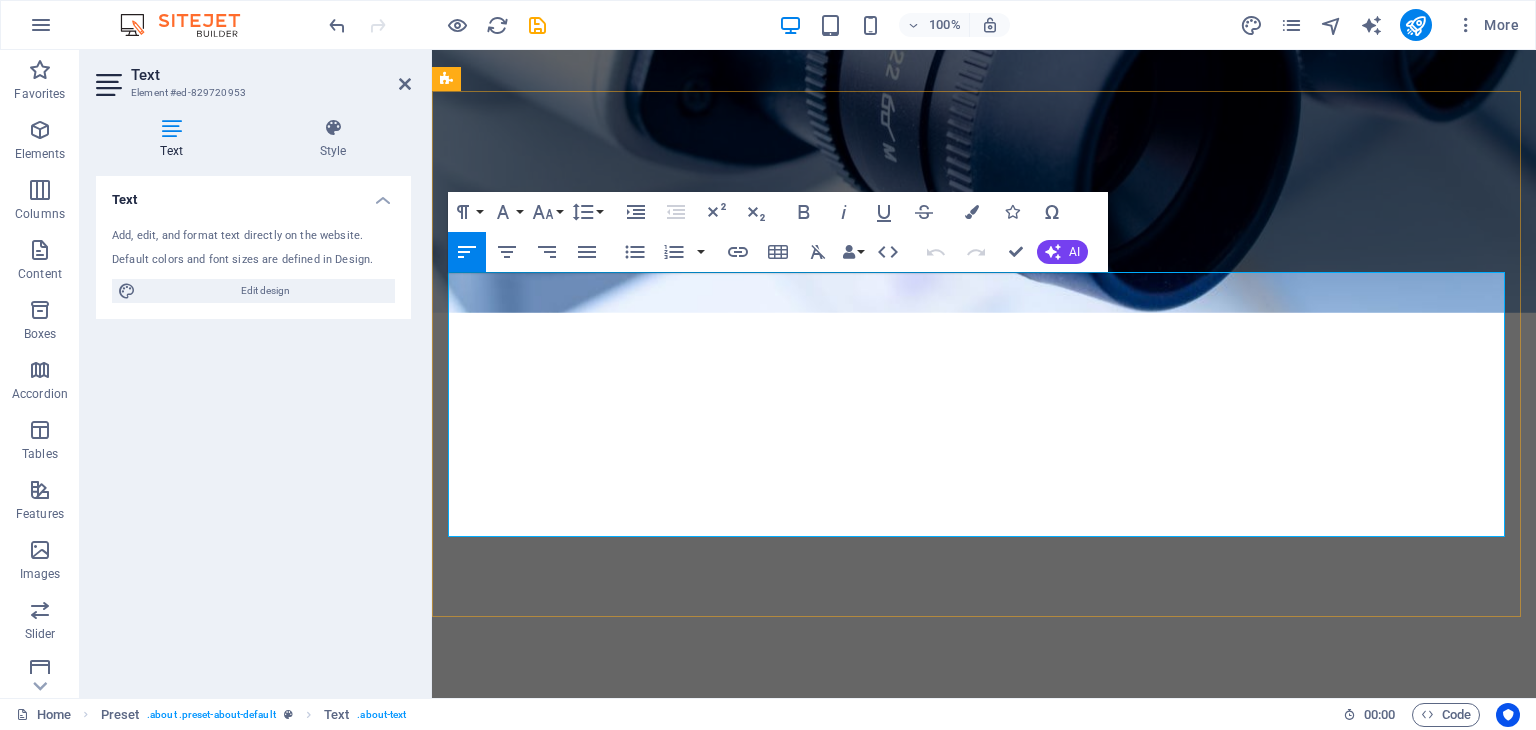 click on "[COMPANY] ([Pvt].) Ltd. is a complete solution provider for hospital equipment needs with special focus on high-end medical diagnostics imaging systems. We are the distributors for the complete range of [BRAND] Medical Systems in [COUNTRY] and are firmly established as a market leader, with a major market share in the segment of the medical market we serve." at bounding box center [978, 1281] 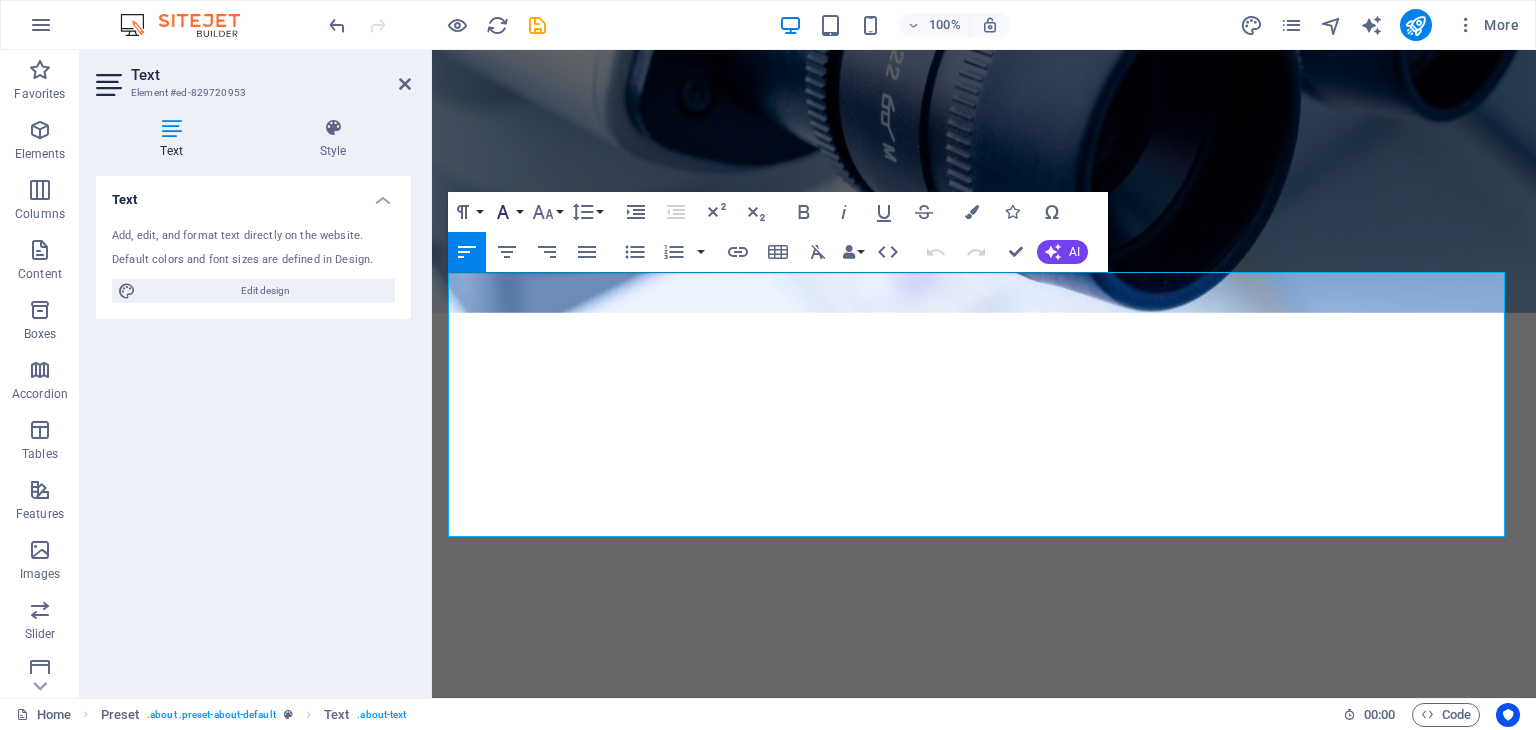 click on "Font Family" at bounding box center (507, 212) 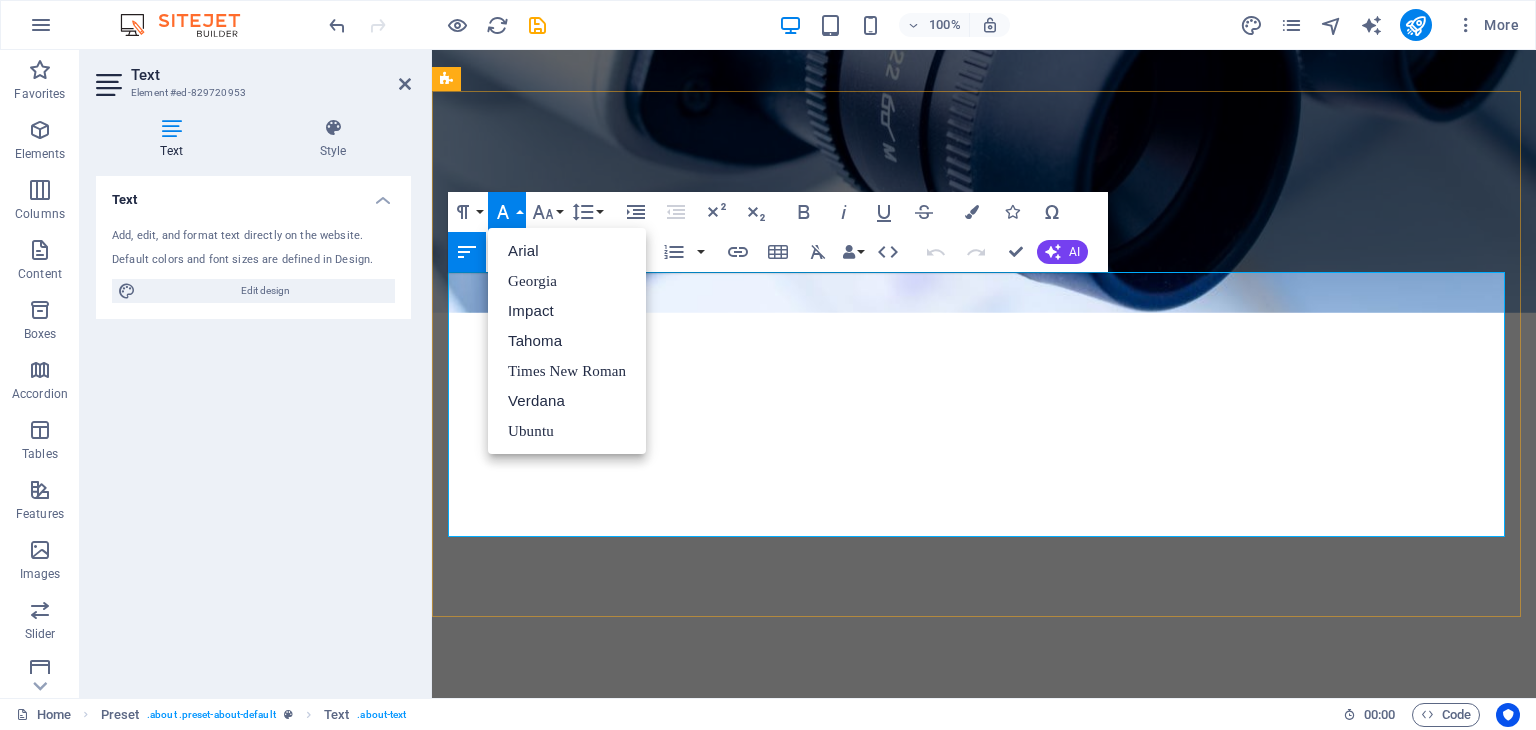 click on "Established in [YEAR], [COMPANY] ([Pvt].) Ltd. is a complete solution provider for the hospital equipment needs with special focus on high-end medical diagnostic imaging systems. We are the distributors for the complete range of [BRAND] Medical Systems in [COUNTRY] and are firmly established as a market leader, with a major market share in the segment of the medical market we serve." at bounding box center [979, 1387] 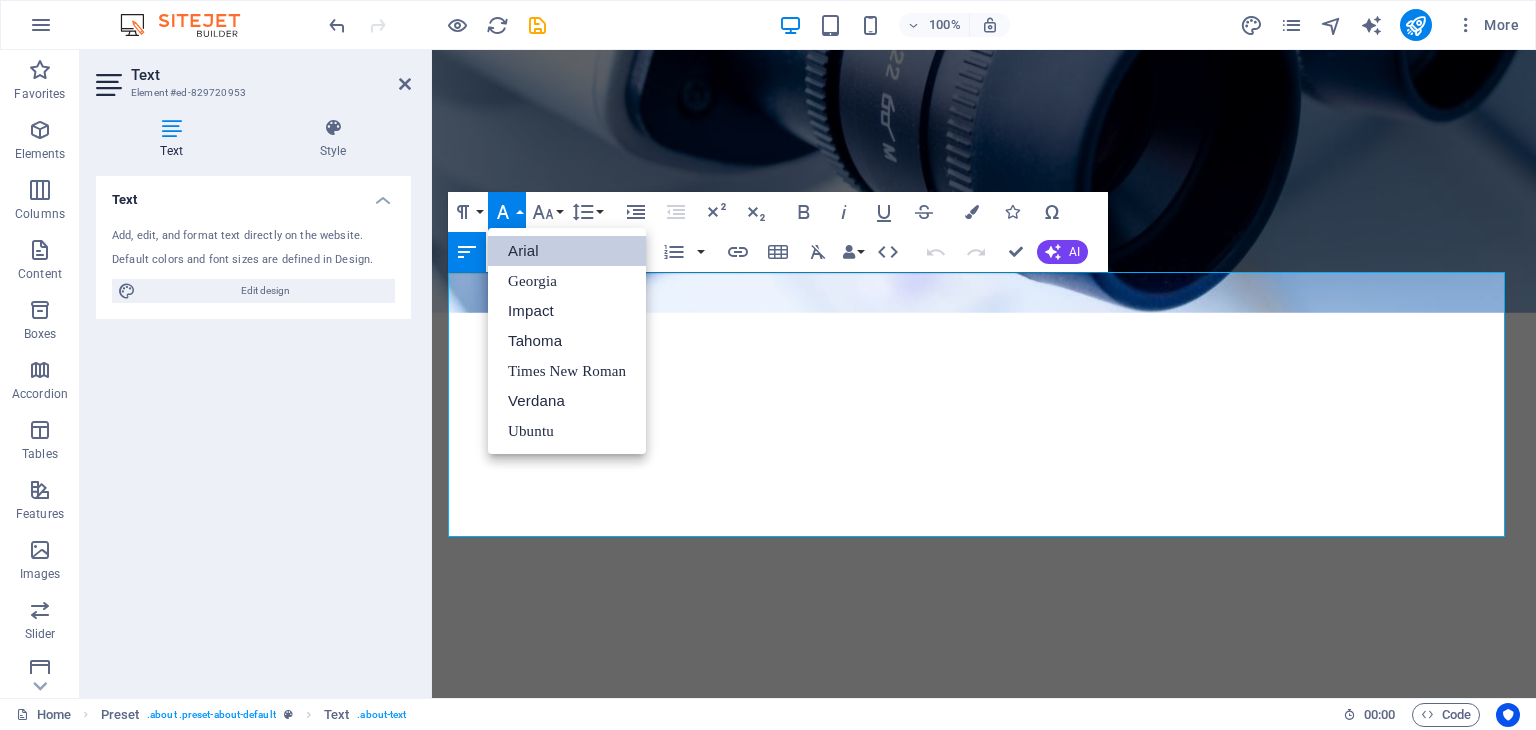click on "Arial" at bounding box center (567, 251) 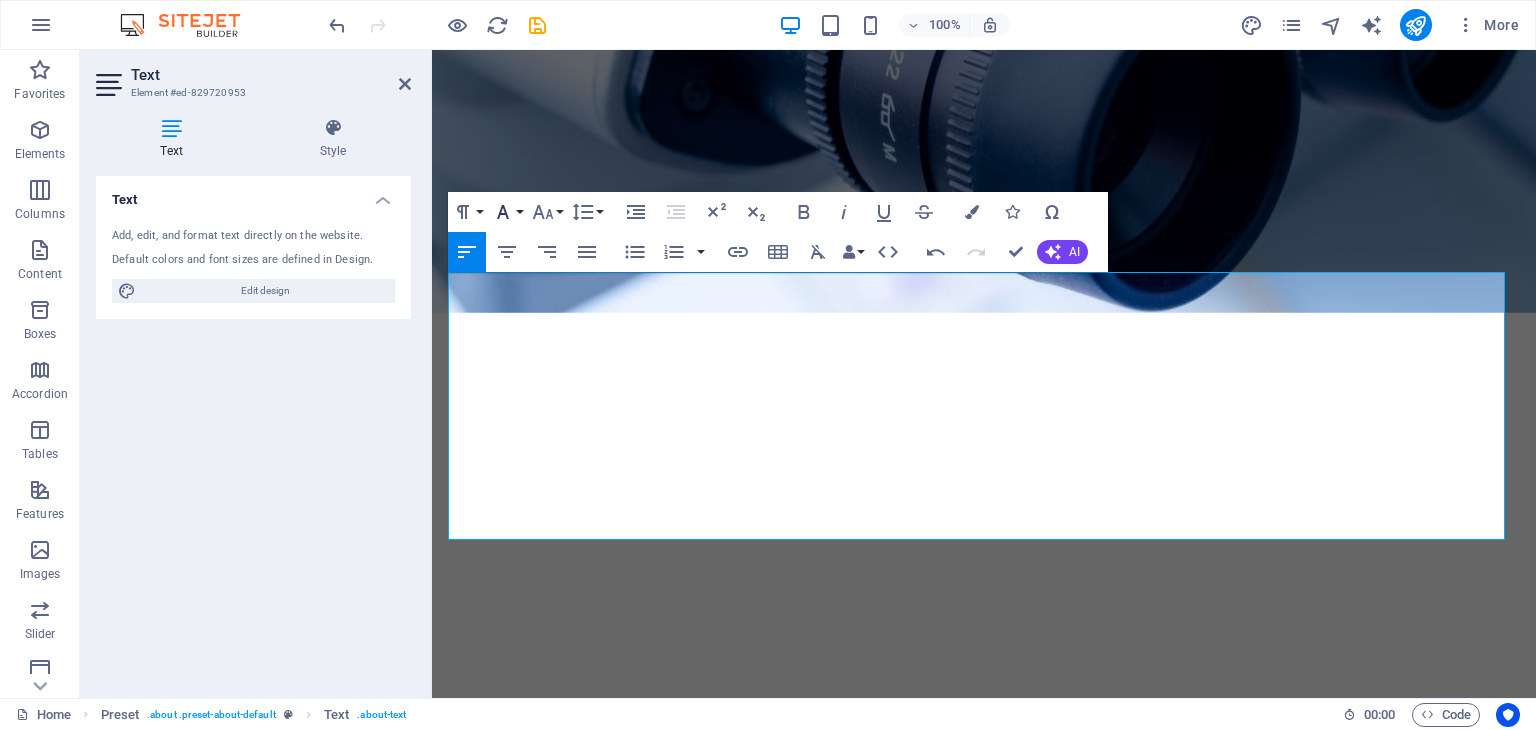 click 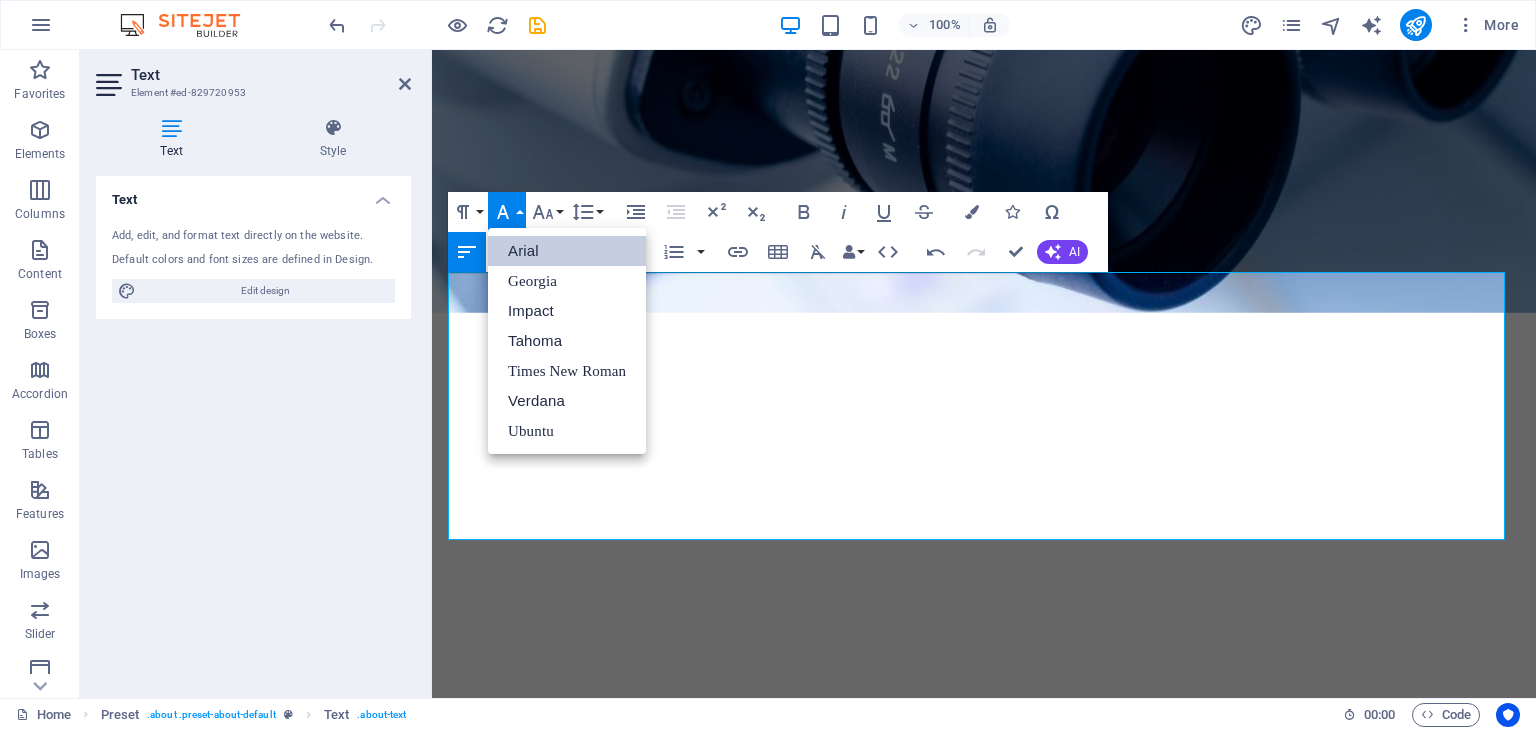 scroll, scrollTop: 0, scrollLeft: 0, axis: both 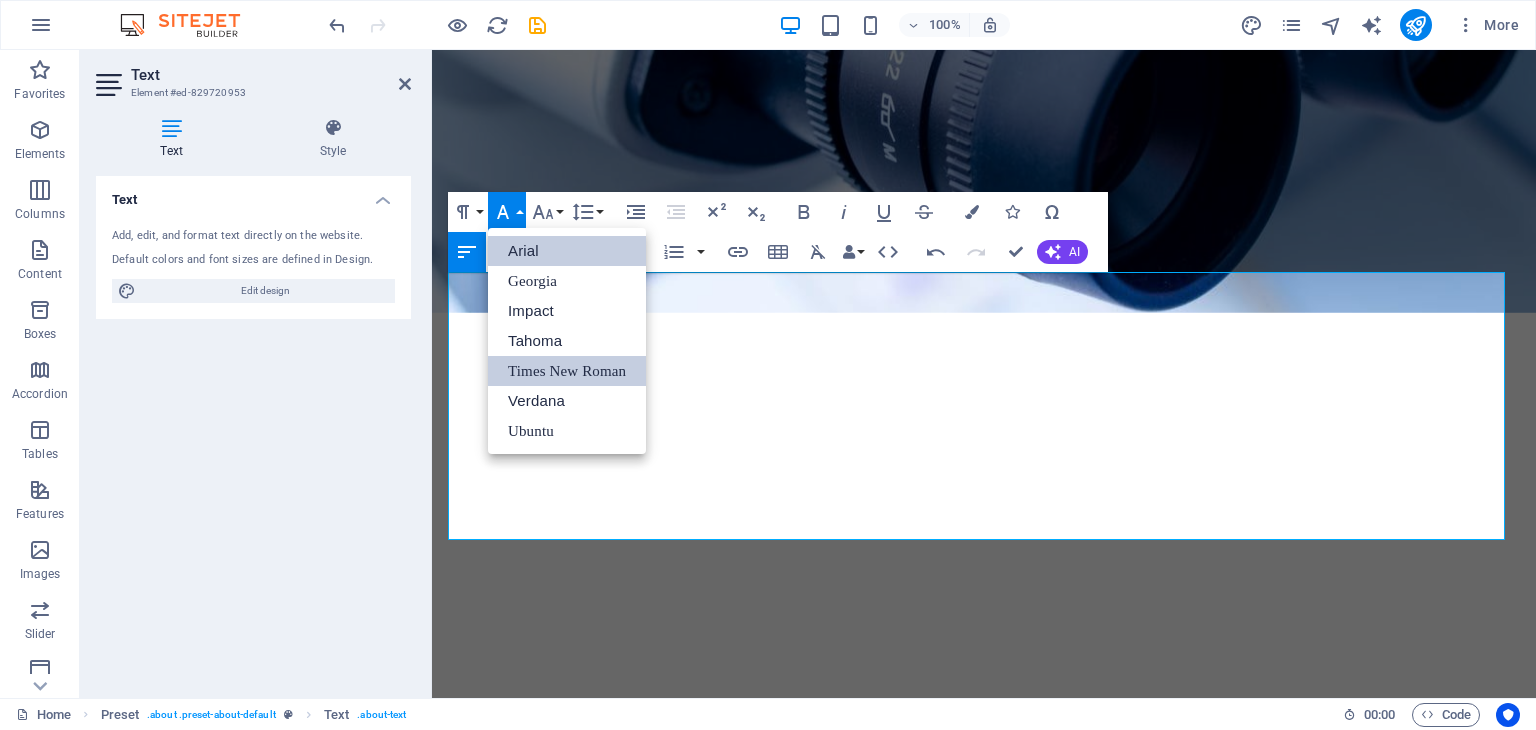 click on "Times New Roman" at bounding box center [567, 371] 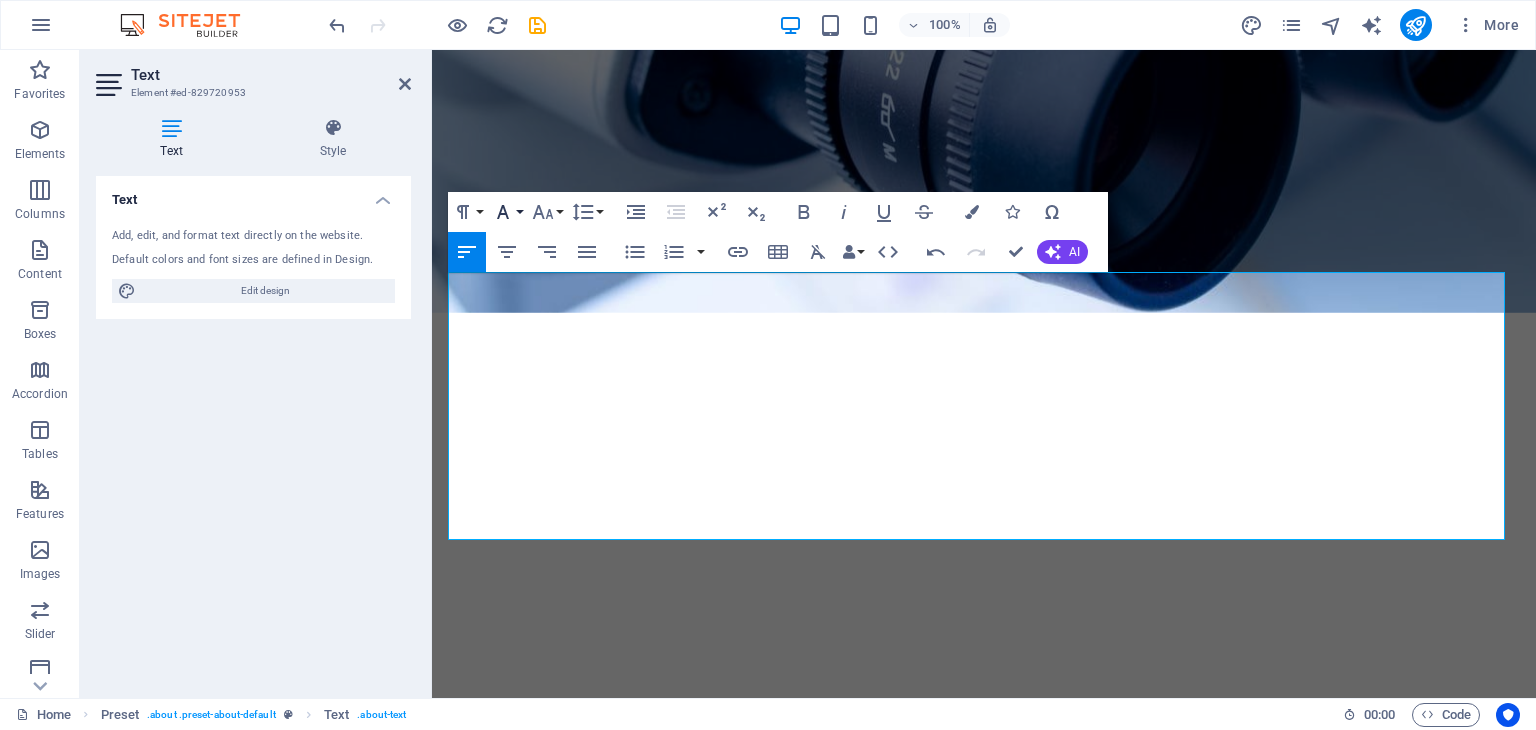 click 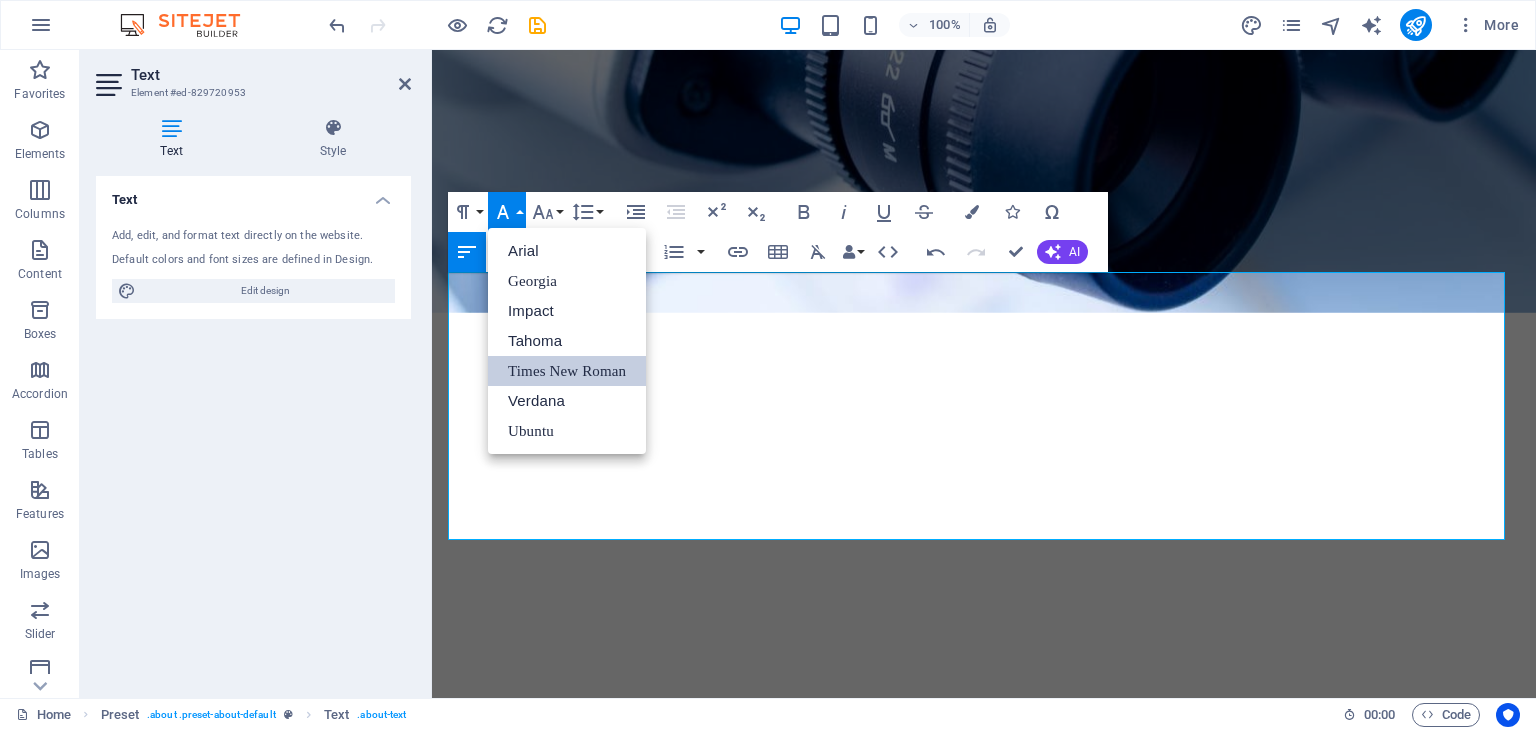 scroll, scrollTop: 0, scrollLeft: 0, axis: both 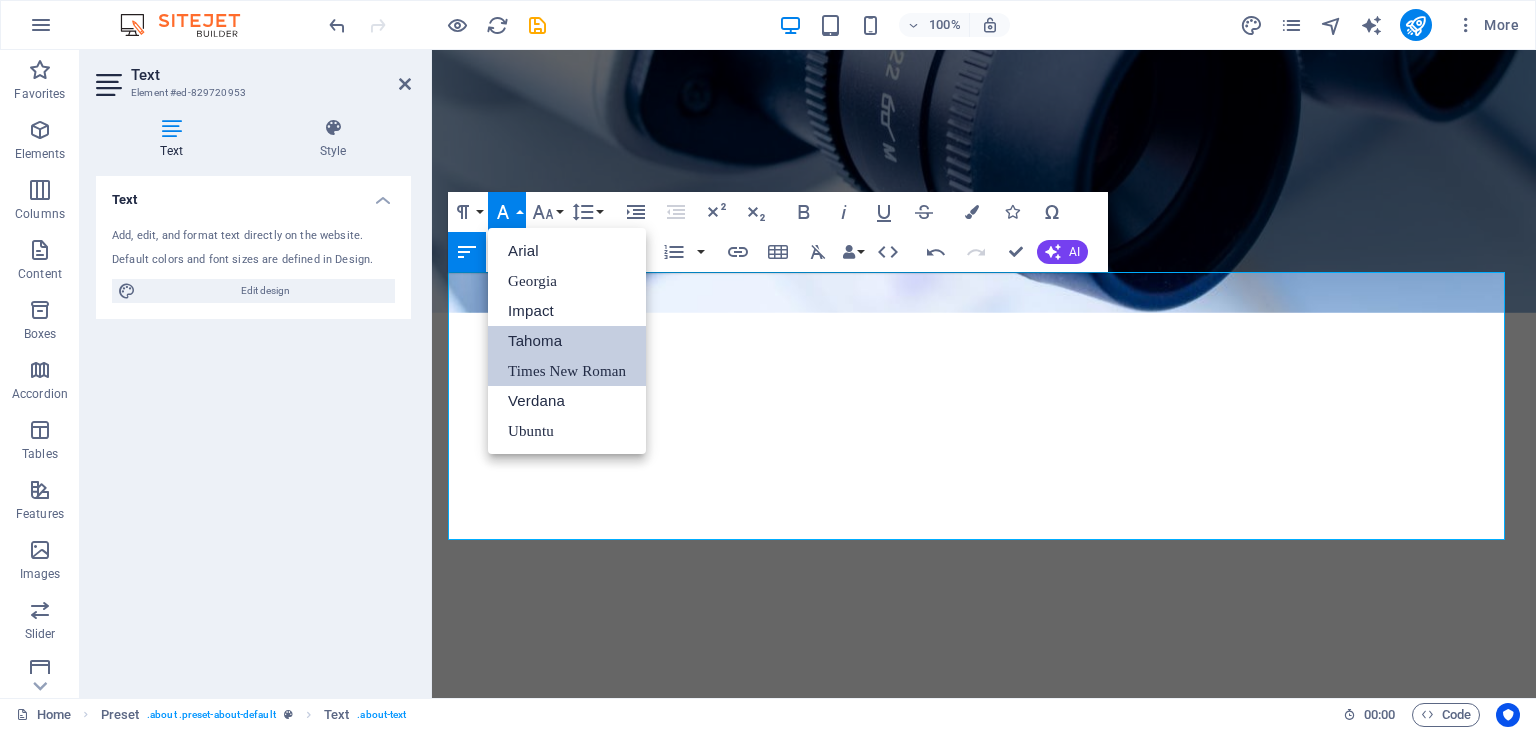 click on "Tahoma" at bounding box center [567, 341] 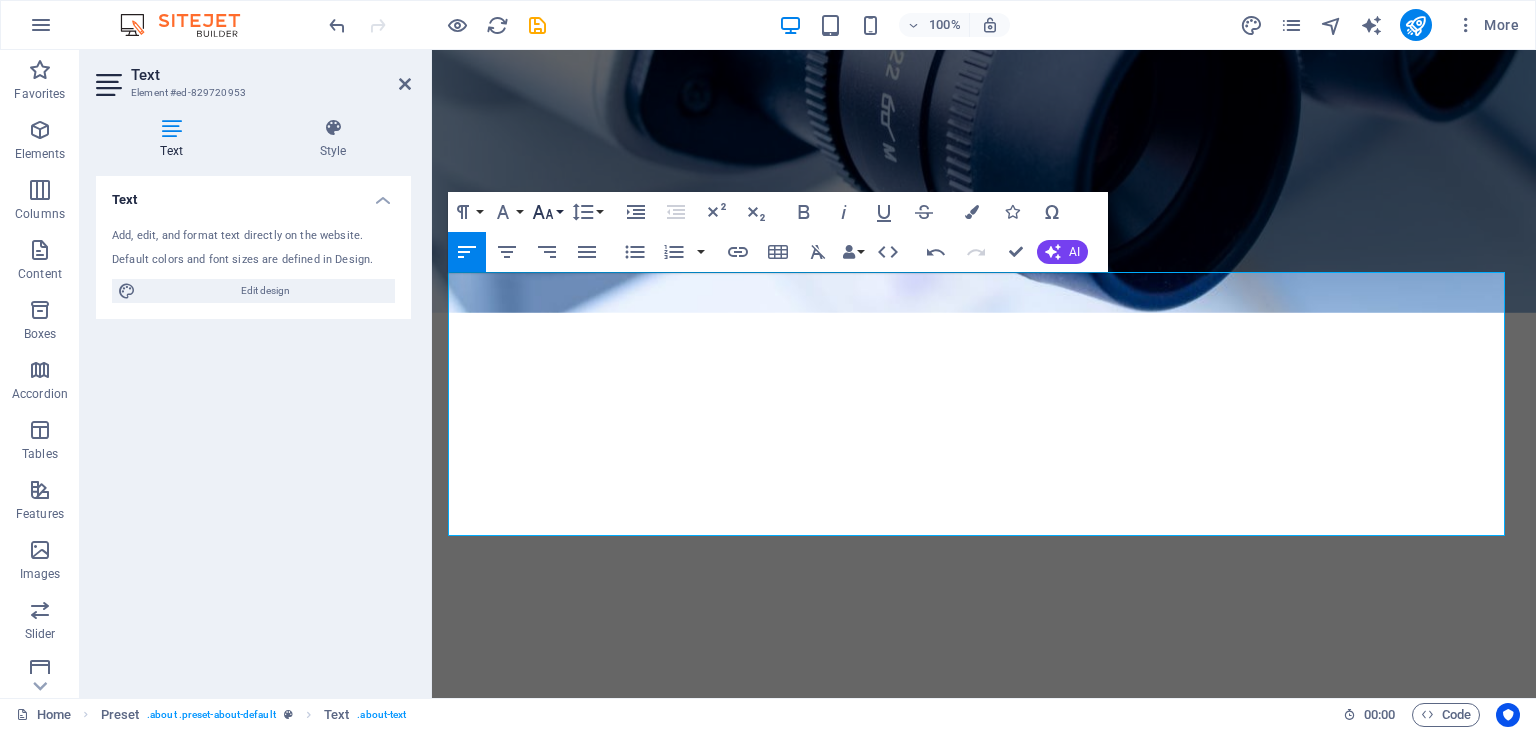click on "Font Size" at bounding box center [547, 212] 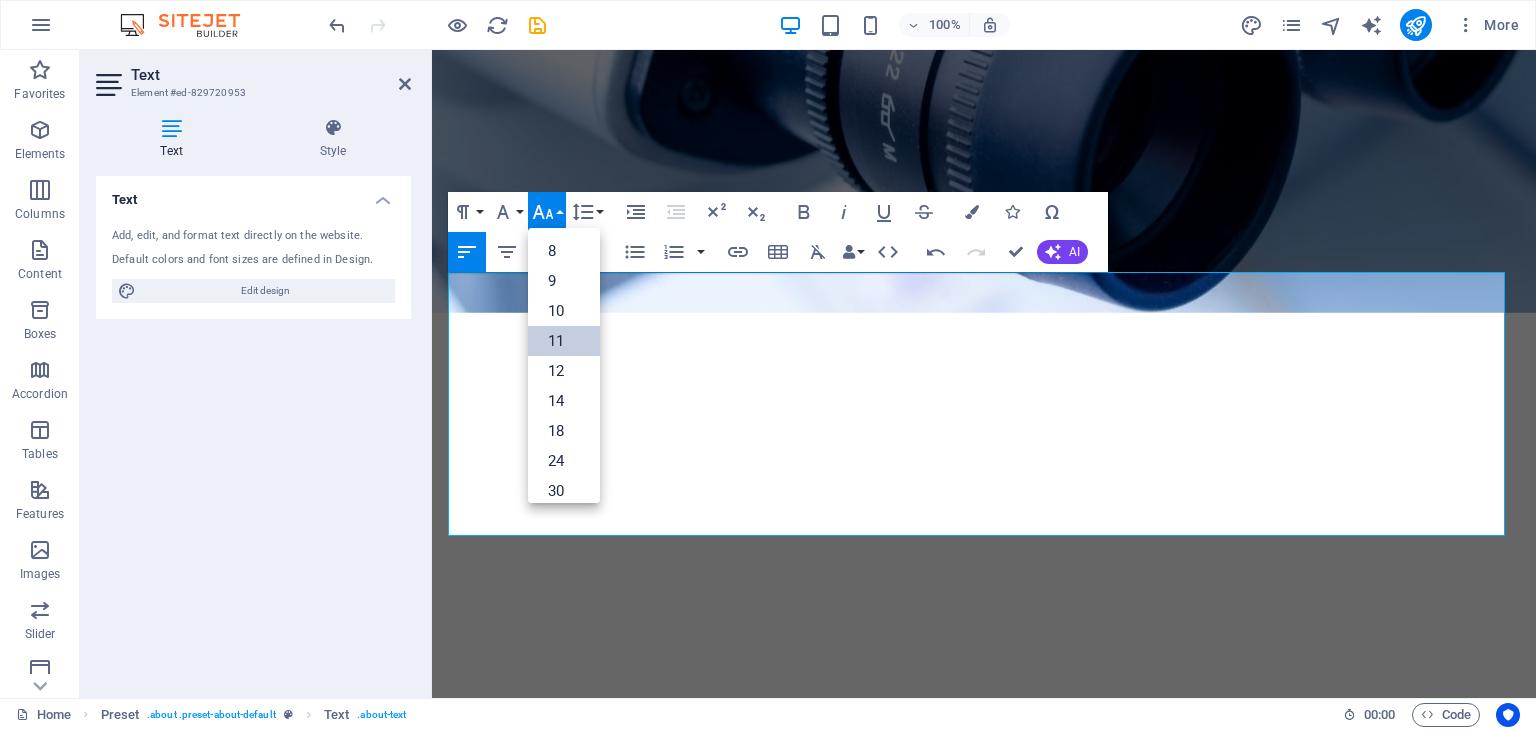 click on "11" at bounding box center [564, 341] 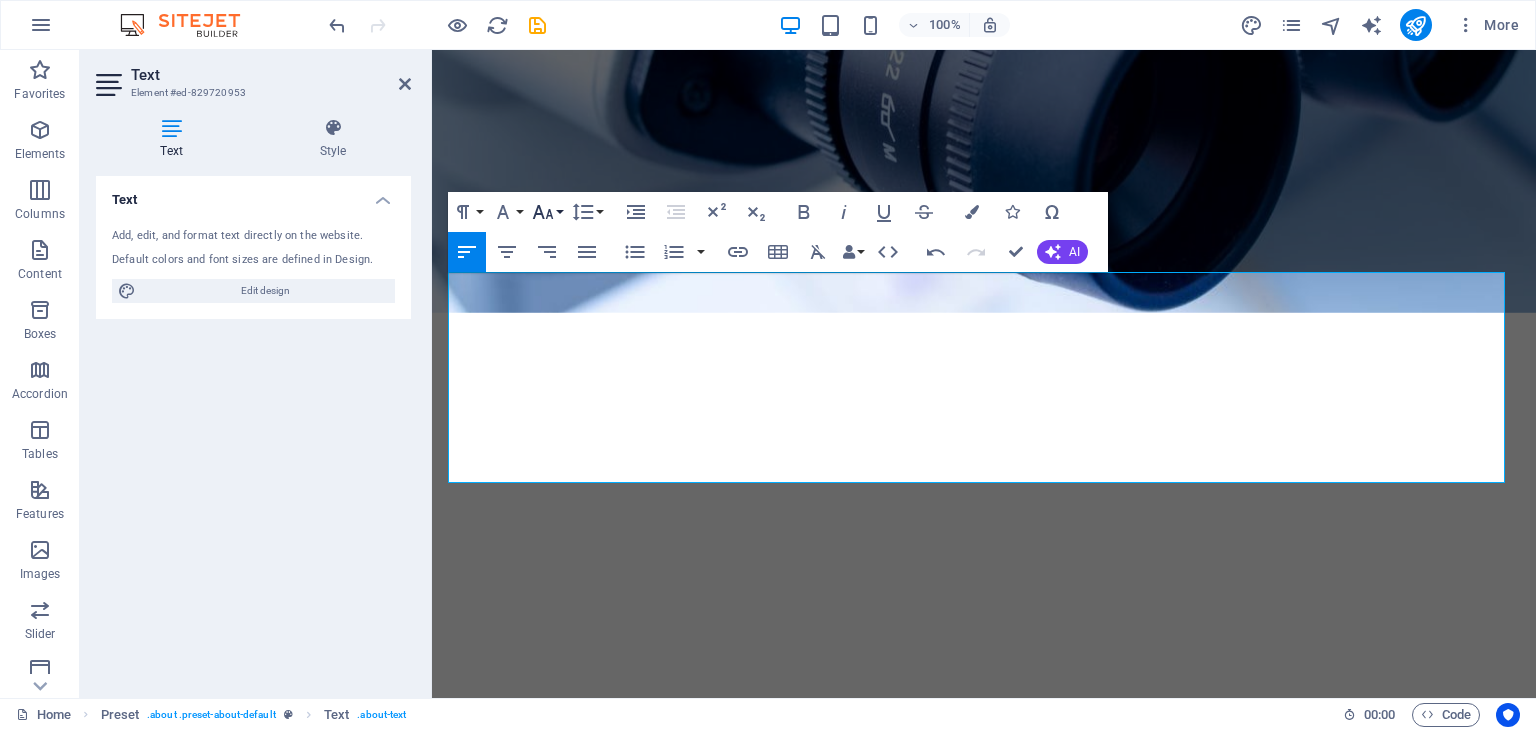 click 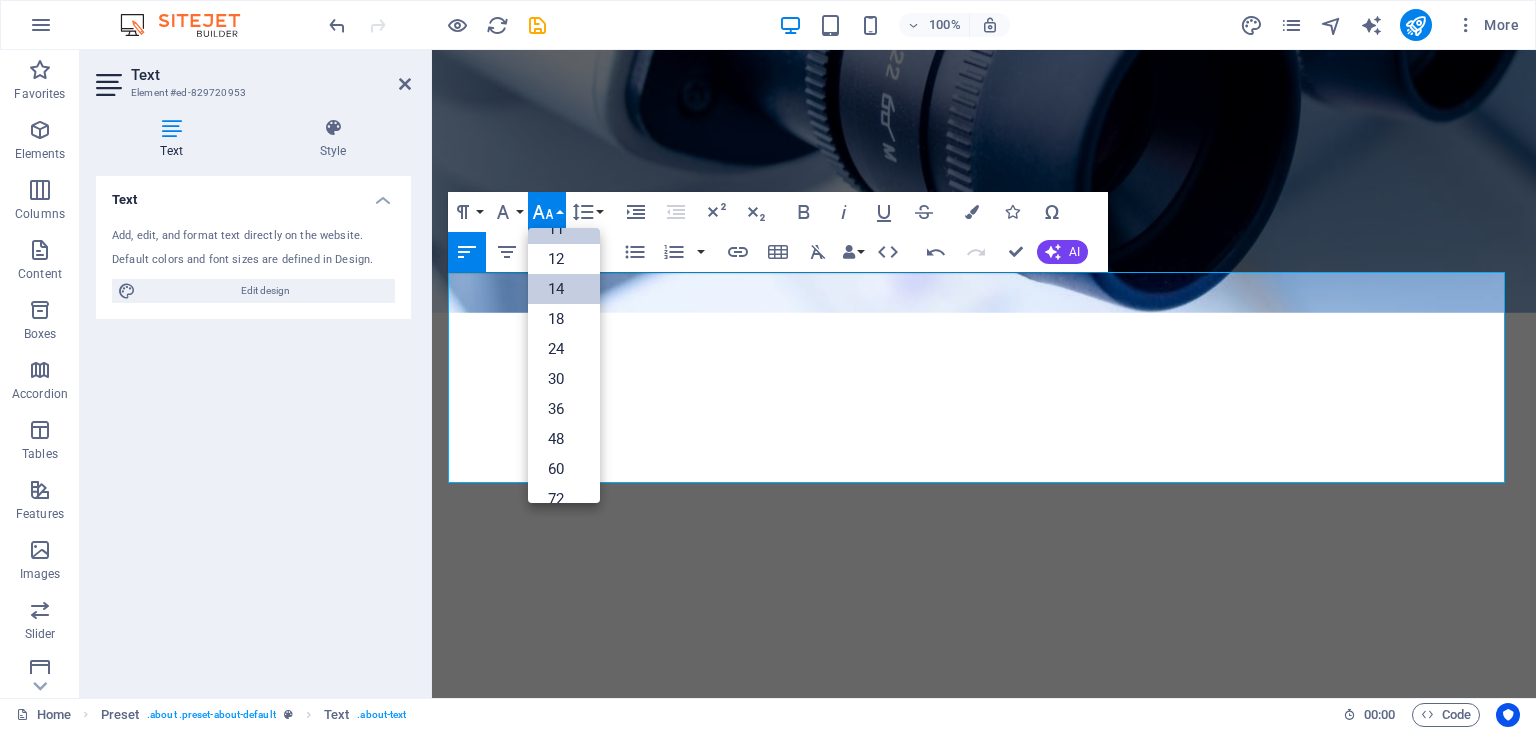 click on "14" at bounding box center [564, 289] 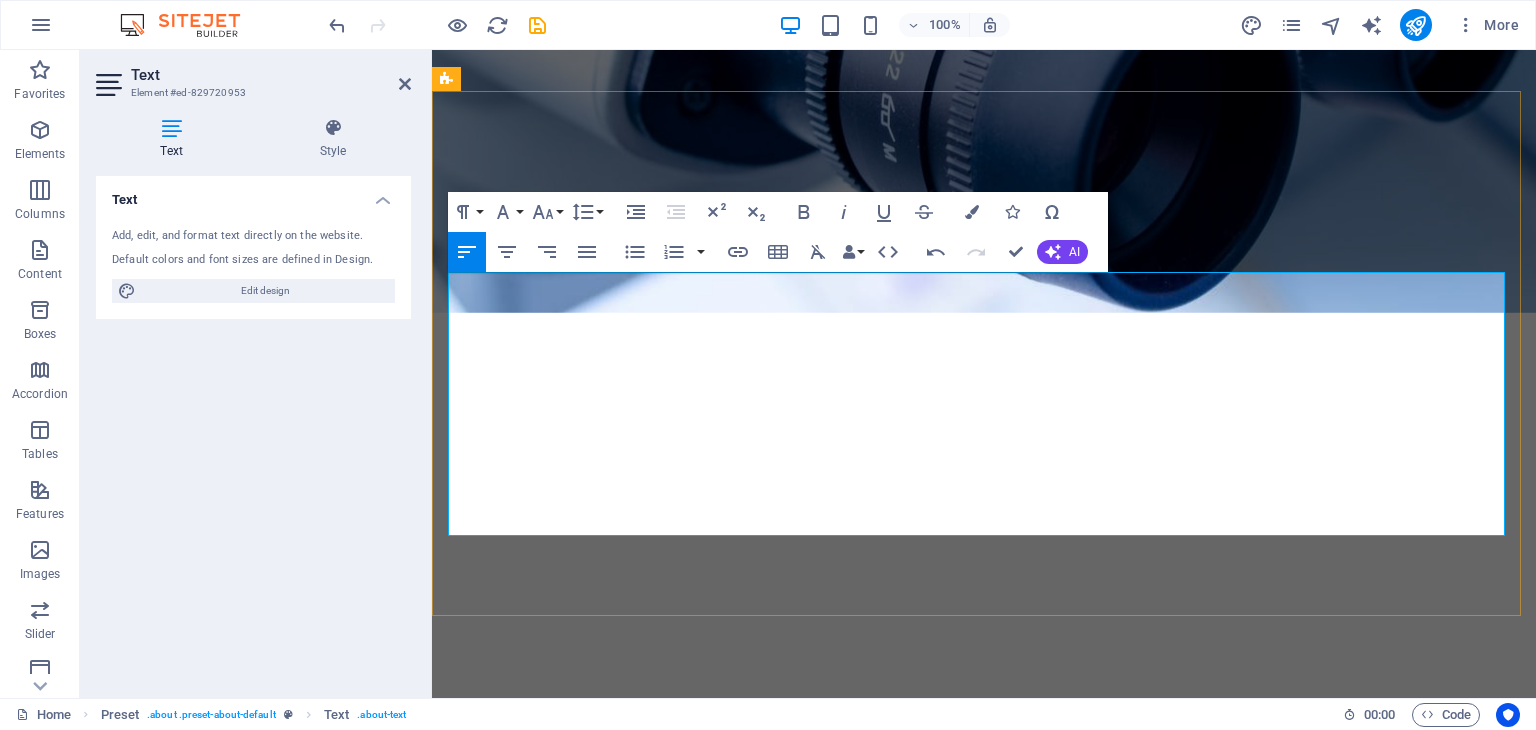 click on "Established in [YEAR], [COMPANY] ([Pvt].) Ltd. is a complete solution provider for the hospital equipment needs with special focus on high-end medical diagnostic imaging systems. We are the distributors for the complete range of [BRAND] Medical Systems in [COUNTRY] and are firmly established as a market leader, with a major market share in the segment of the medical market we serve." at bounding box center (974, 1386) 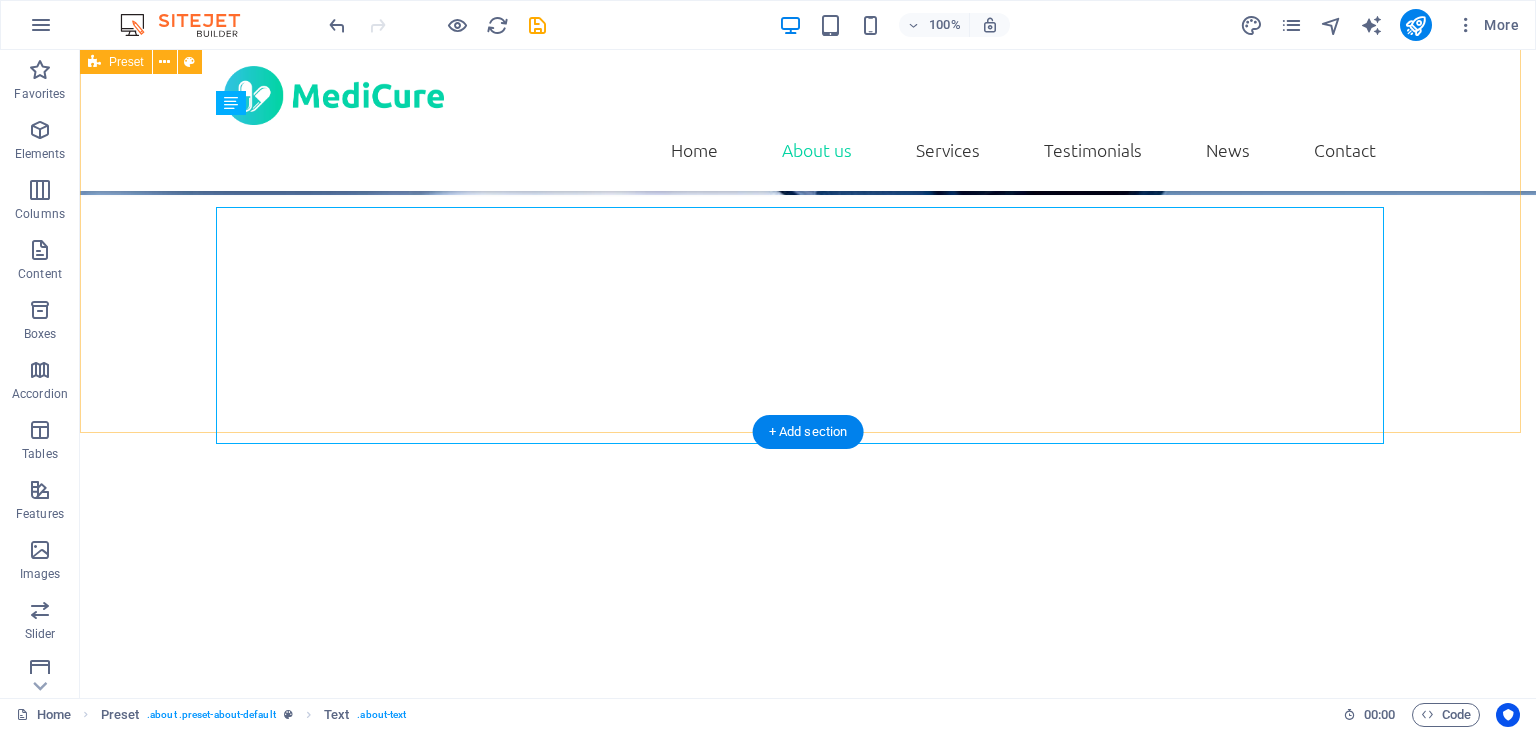 scroll, scrollTop: 744, scrollLeft: 0, axis: vertical 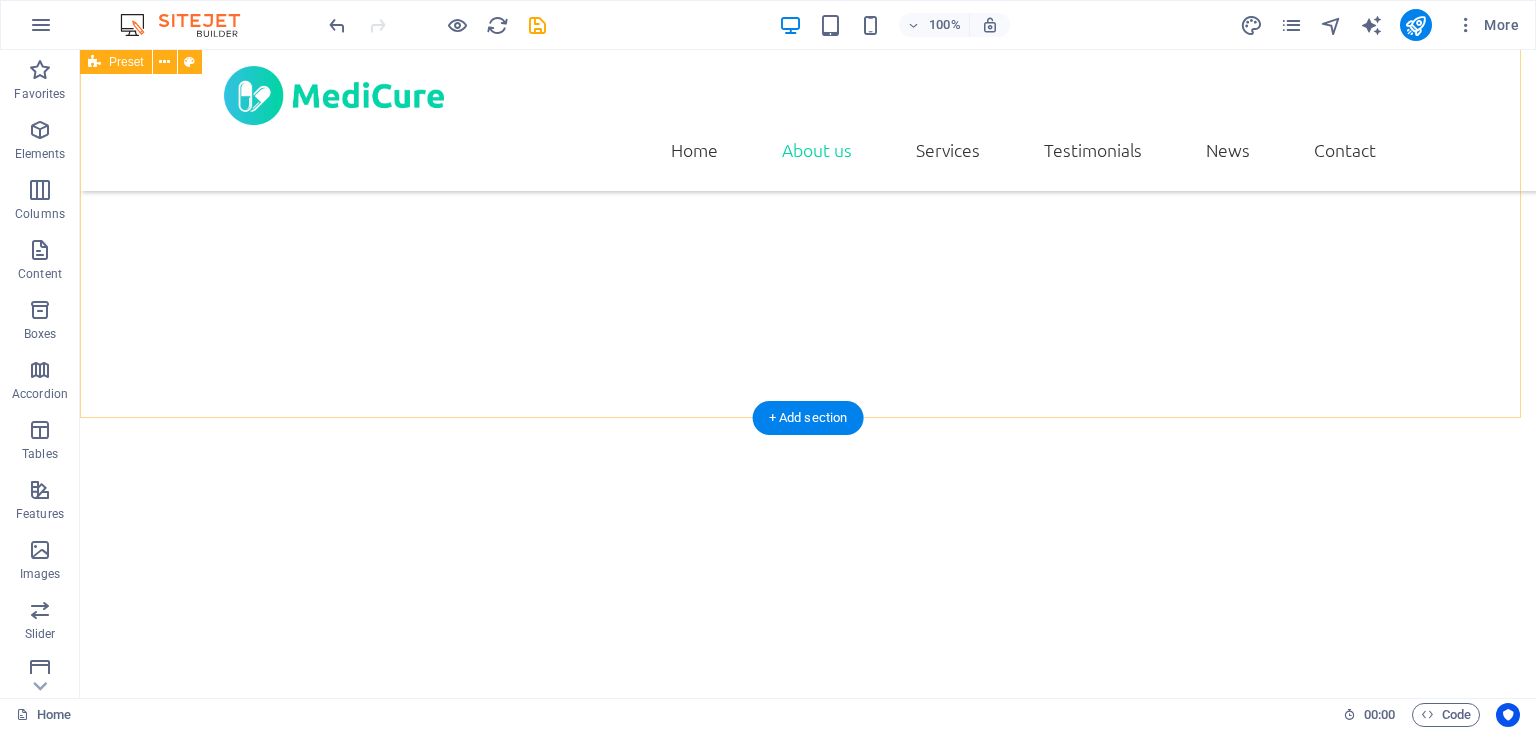 click on "About us Matora Digionics (Pvt.) Ltd. is a complete solution provider for hospital equipment needs with special focus on high-end medical diagnostics imaging systems. We are the distributors for the complete range of Philips Medical Systems in Pakistan and are firmly established as a market leader, with a major market share in the segment of the medical market we serve. Established in 1990, Matora Digionics (Pvt.) Ltd. is a complete solution provider for the hospital equipment needs with special focus on high-end medical diagnostic imaging systems. We are the distributors for the complete range of Philips Medical Systems in Pakistan and are firmly established as a market leader, with a major market share in the segment of the medical market we serve." at bounding box center [808, 1008] 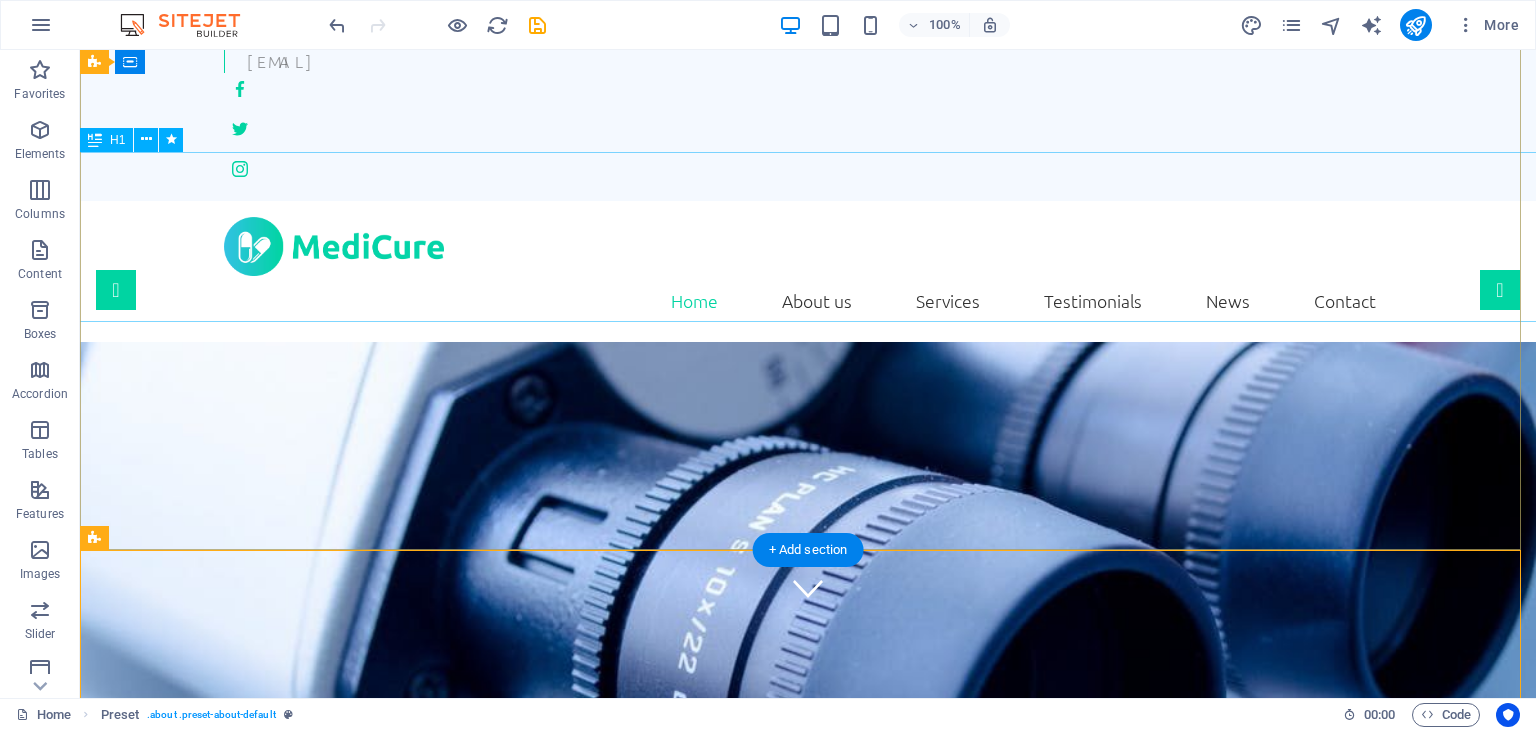 scroll, scrollTop: 0, scrollLeft: 0, axis: both 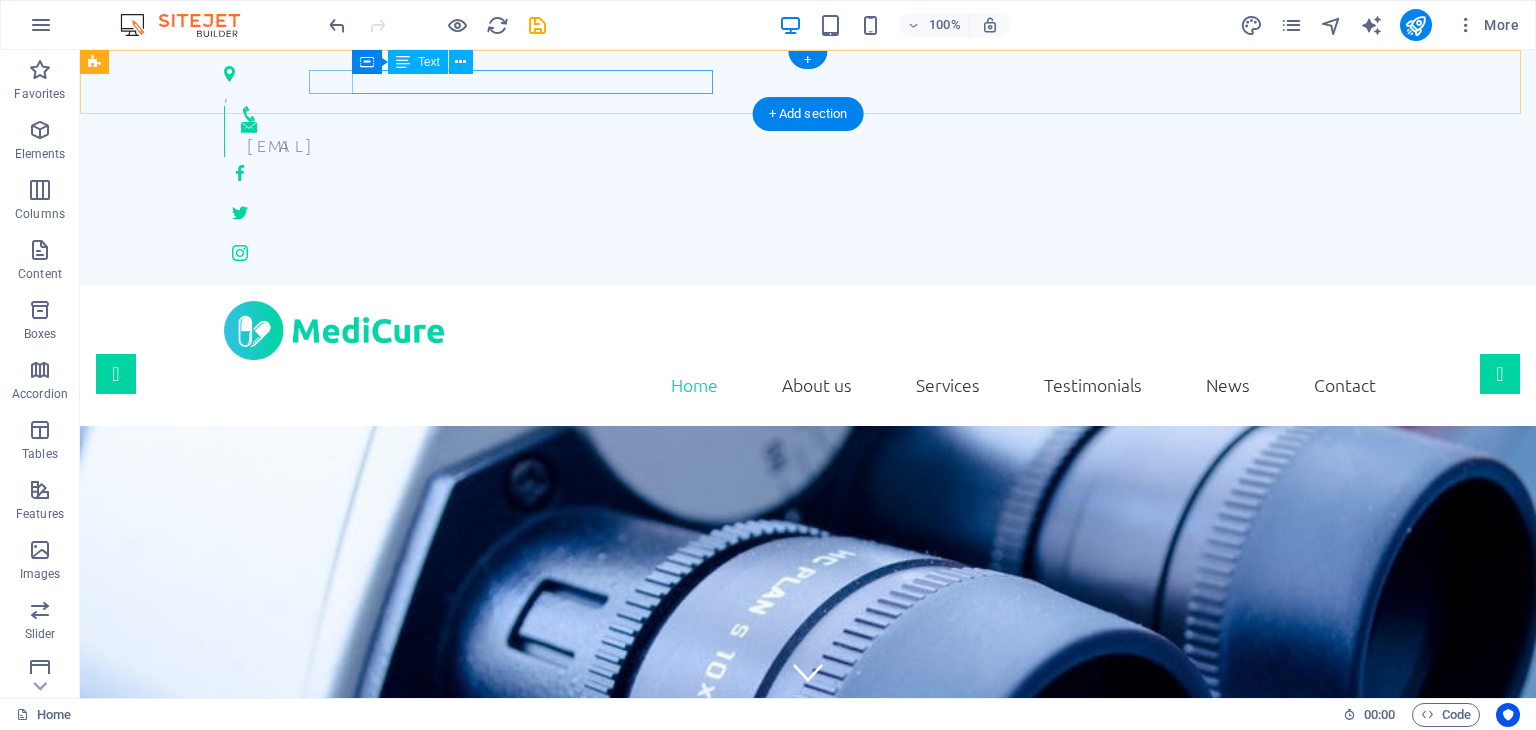 click on "ac28197ce3a083b271a093909e1f6b@cpanel.local" at bounding box center [811, 145] 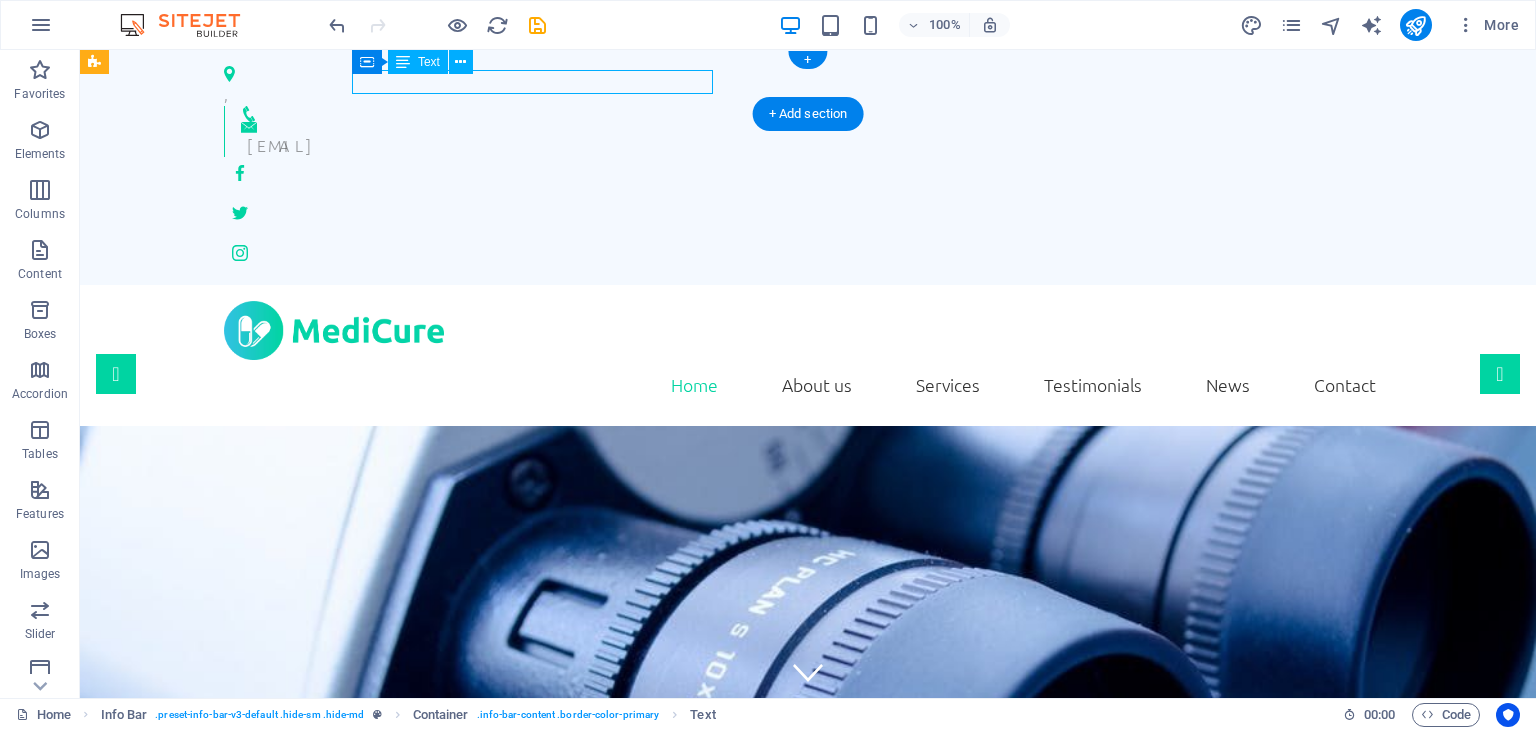 click on "ac28197ce3a083b271a093909e1f6b@cpanel.local" at bounding box center [811, 145] 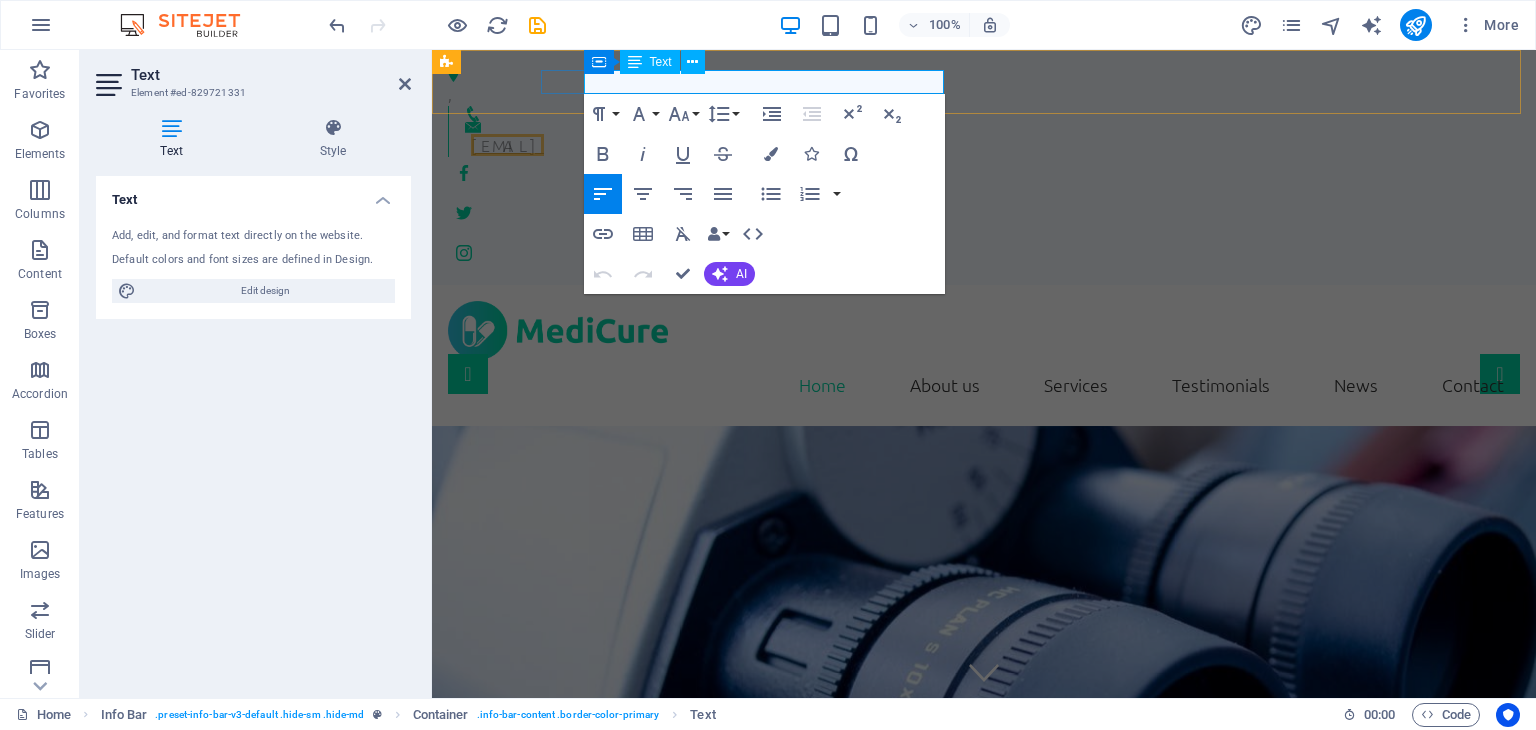 click on "ac28197ce3a083b271a093909e1f6b@cpanel.local" at bounding box center [507, 145] 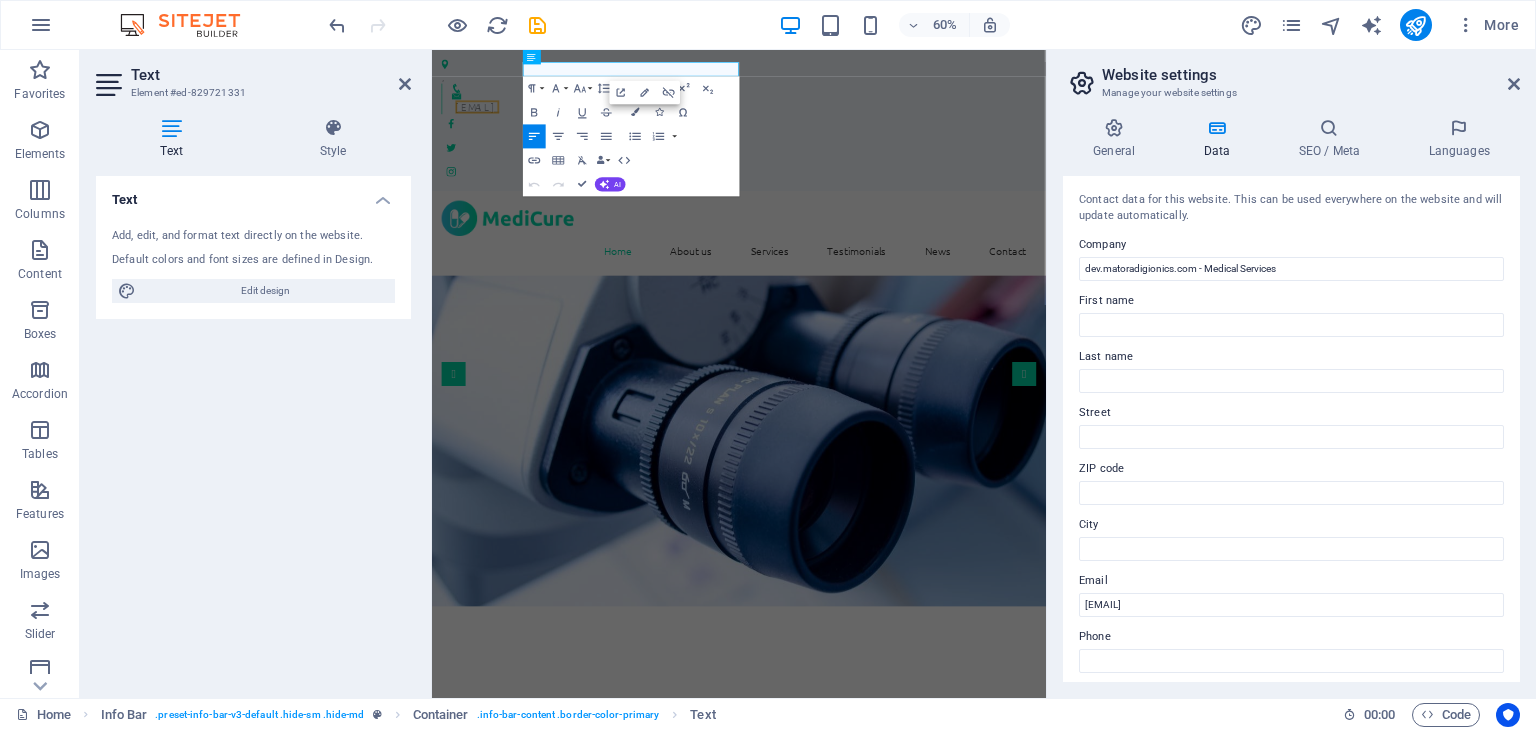 click on "Paragraph Format Normal Heading 1 Heading 2 Heading 3 Heading 4 Heading 5 Heading 6 Code Font Family Arial Georgia Impact Tahoma Times New Roman Verdana Ubuntu Font Size 8 9 10 11 12 14 18 24 30 36 48 60 72 96 Line Height Default Single 1.15 1.5 Double Increase Indent Decrease Indent Superscript Subscript Bold Italic Underline Strikethrough Colors Icons Special Characters Align Left Align Center Align Right Align Justify Unordered List   Default Circle Disc Square    Ordered List   Default Lower Alpha Lower Greek Lower Roman Upper Alpha Upper Roman    Insert Link Insert Table Clear Formatting Data Bindings Company First name Last name Street ZIP code City Email Phone Mobile Fax Custom field 1 Custom field 2 Custom field 3 Custom field 4 Custom field 5 Custom field 6 HTML Undo Redo Confirm (Ctrl+⏎) AI Improve Make shorter Make longer Fix spelling & grammar Translate to English Generate text" at bounding box center [631, 136] 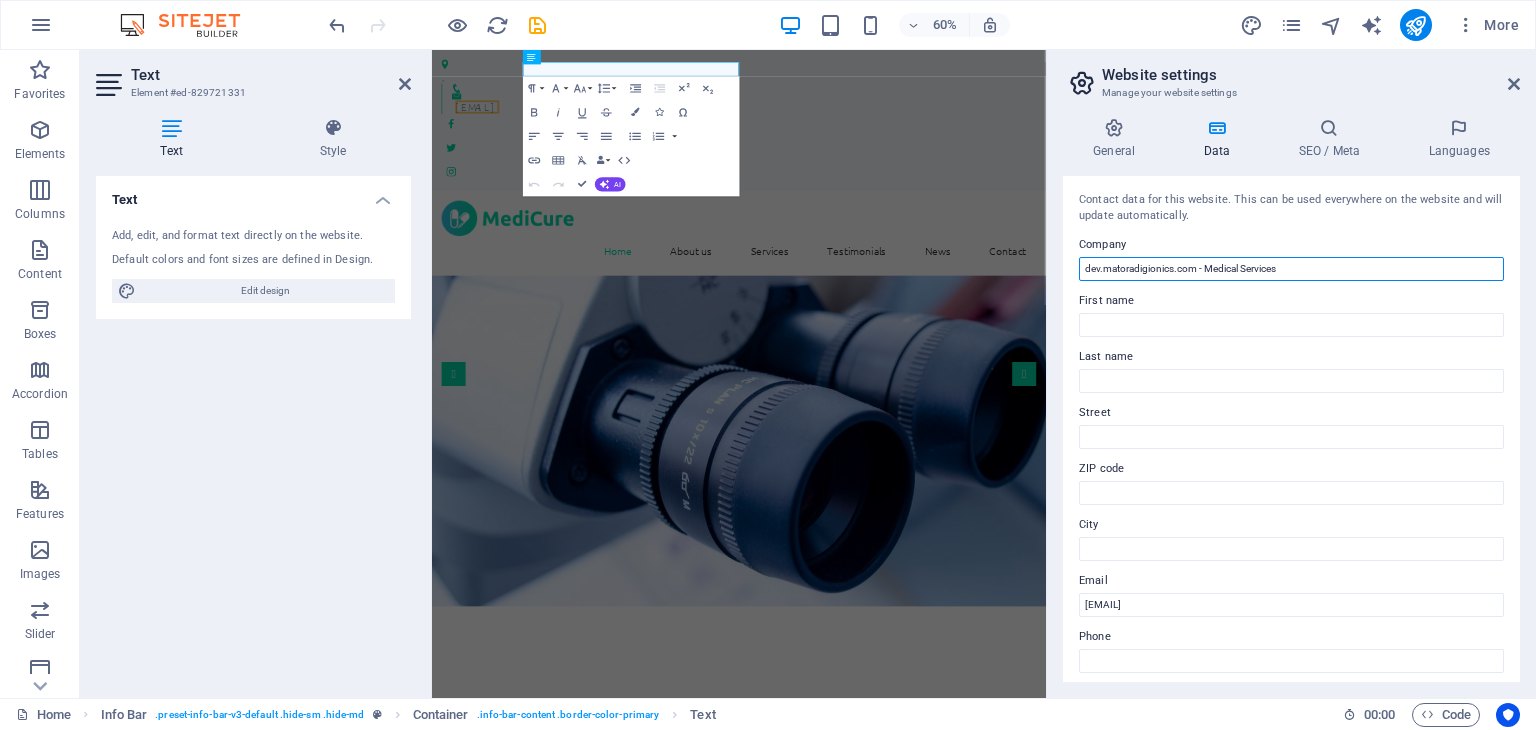 click on "dev.matoradigionics.com" at bounding box center [1291, 269] 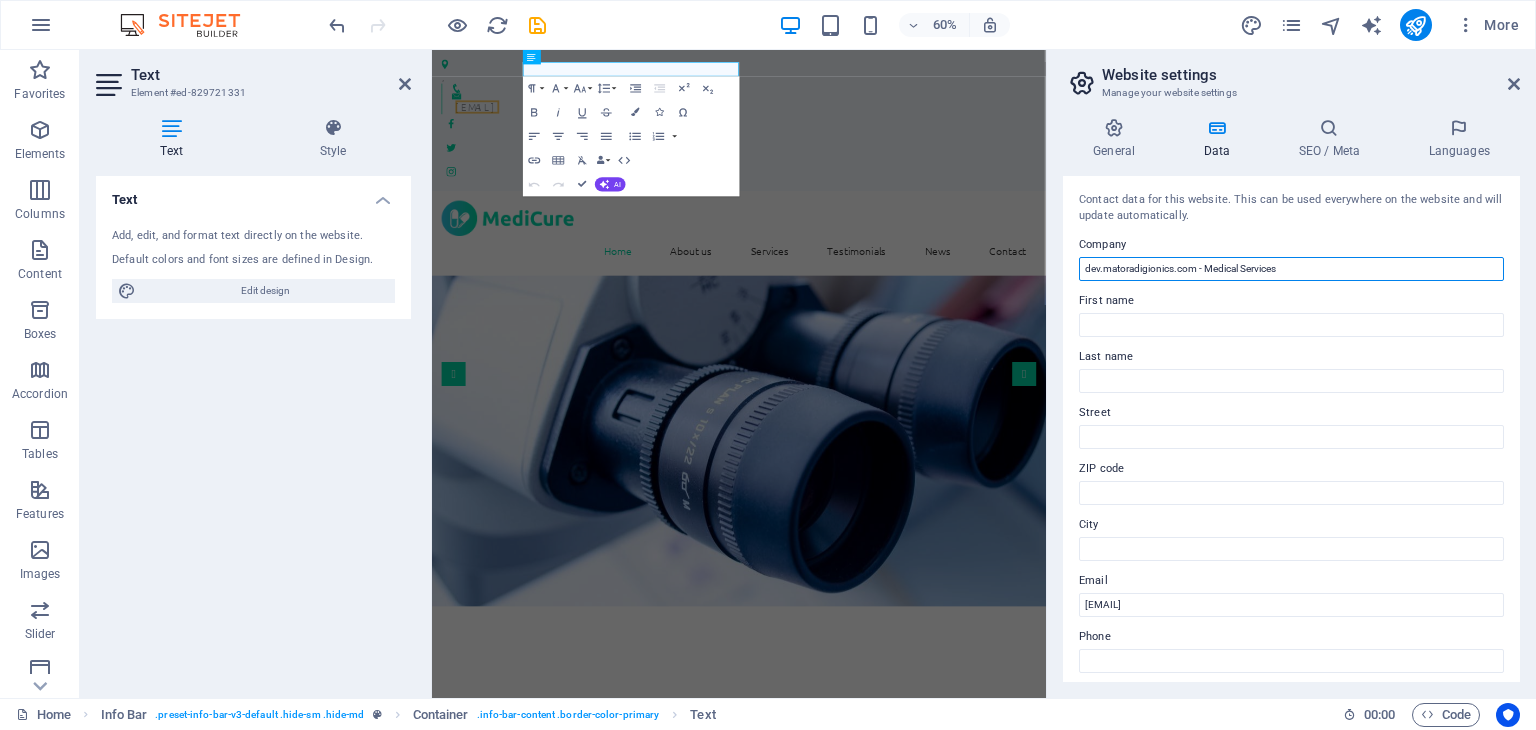 drag, startPoint x: 1222, startPoint y: 269, endPoint x: 1049, endPoint y: 269, distance: 173 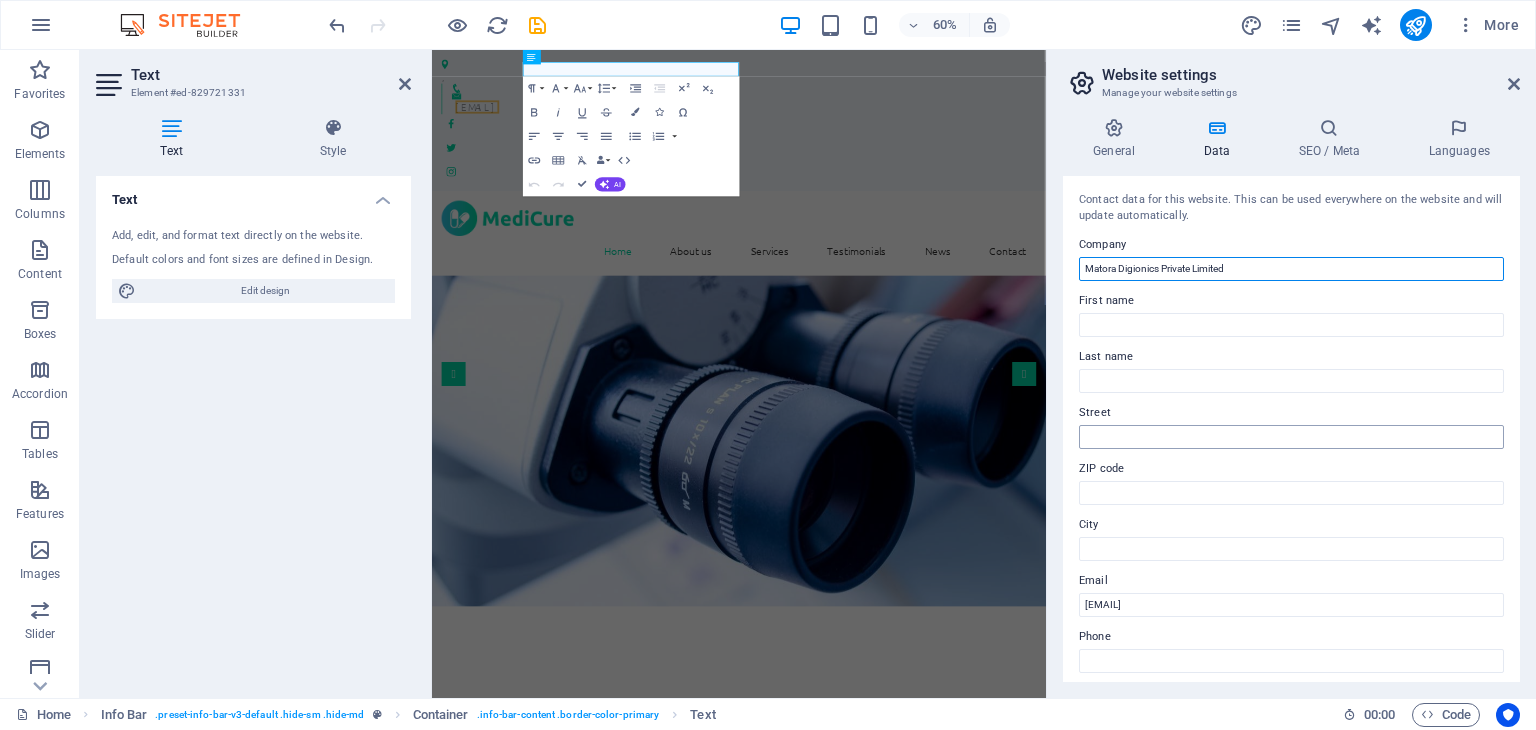 type on "Matora Digionics Private Limited" 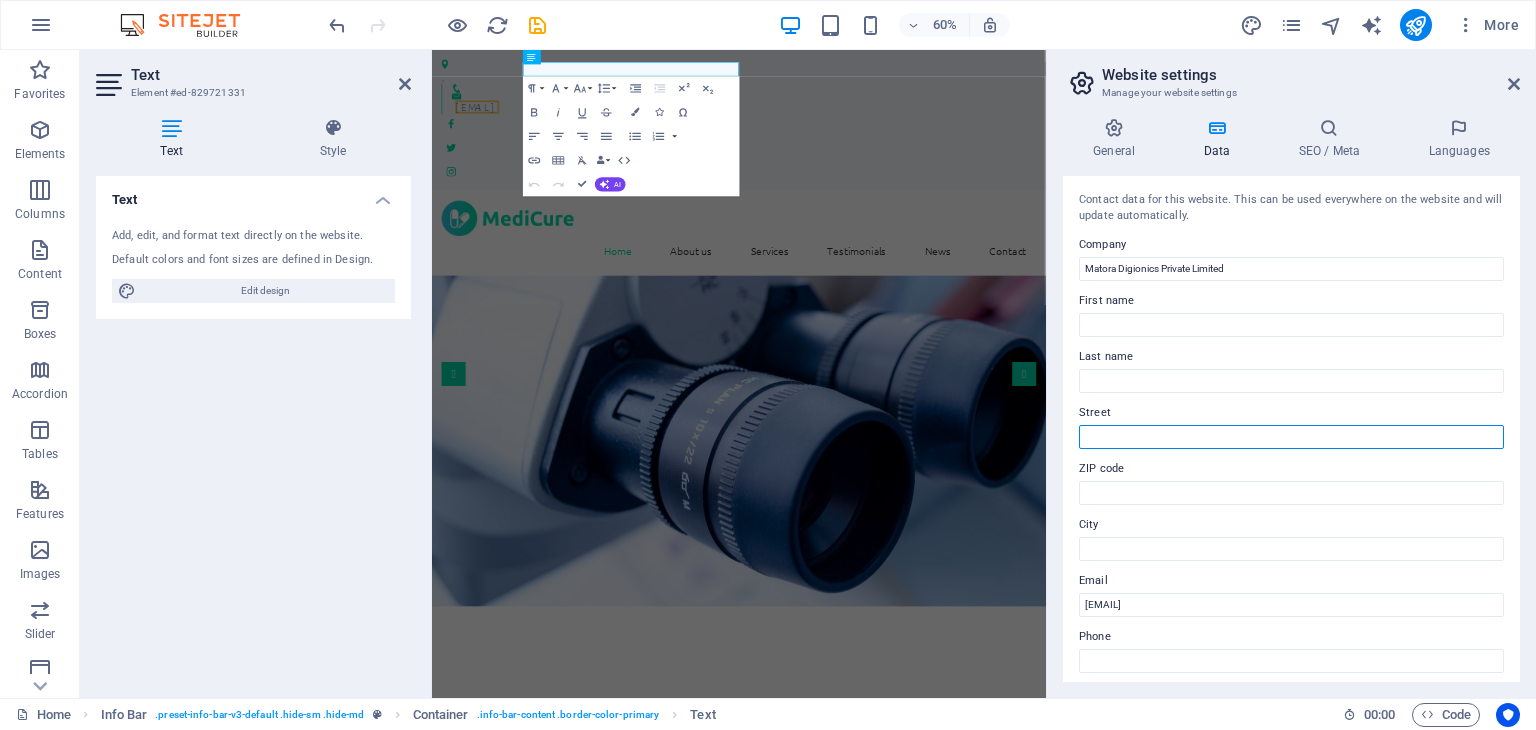click on "Street" at bounding box center [1291, 437] 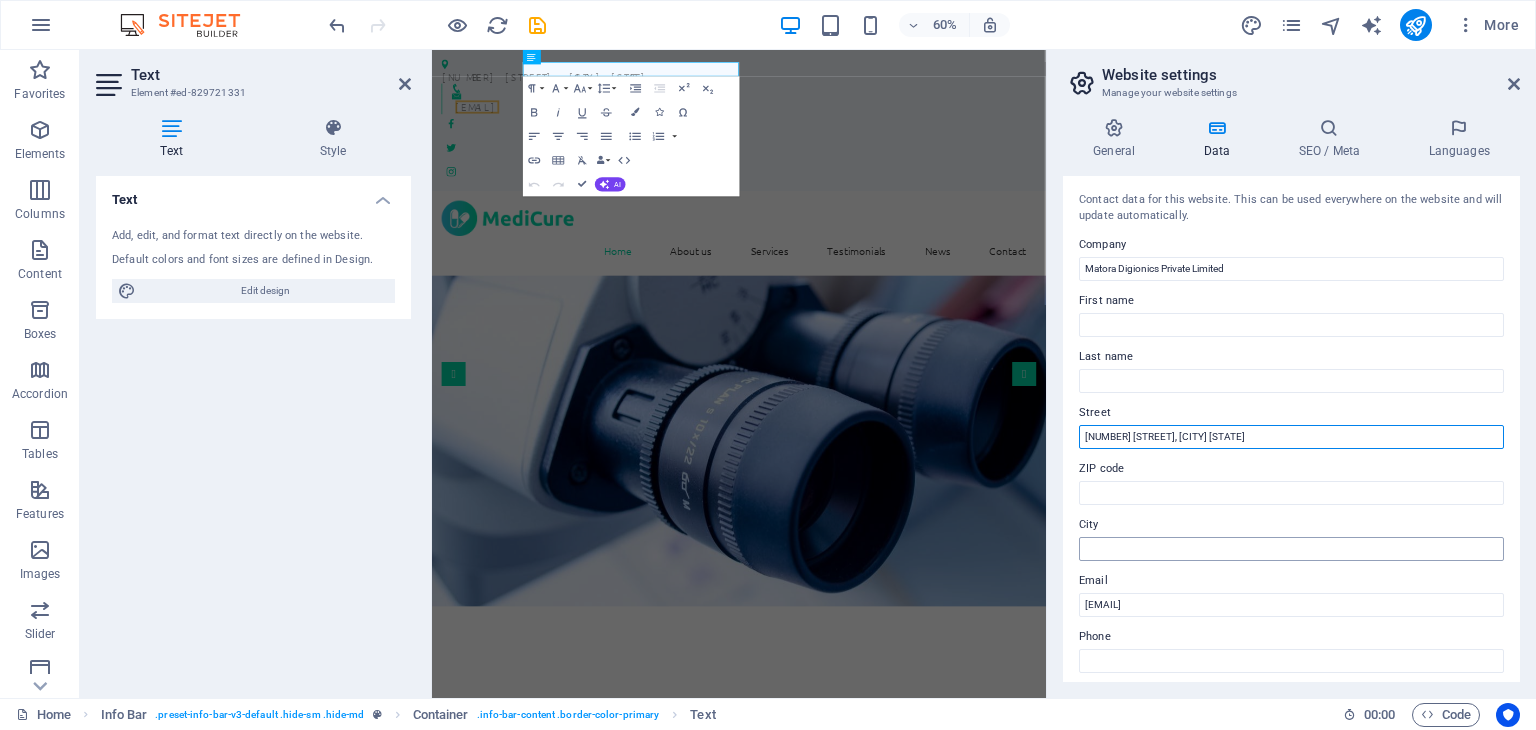 type on "[NUMBER]-[STREET_NAME], [STREET_NAME] [ROAD]" 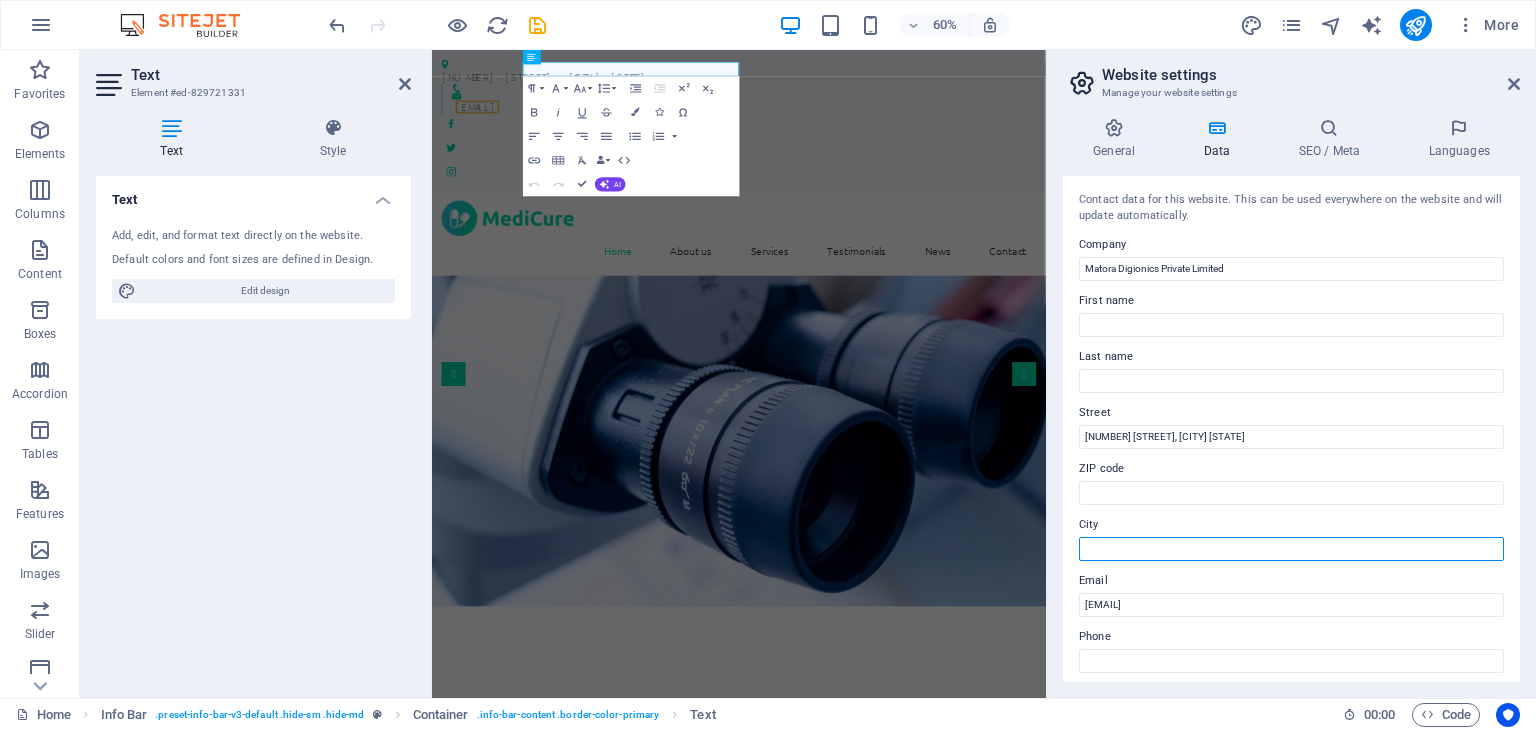 click on "City" at bounding box center (1291, 549) 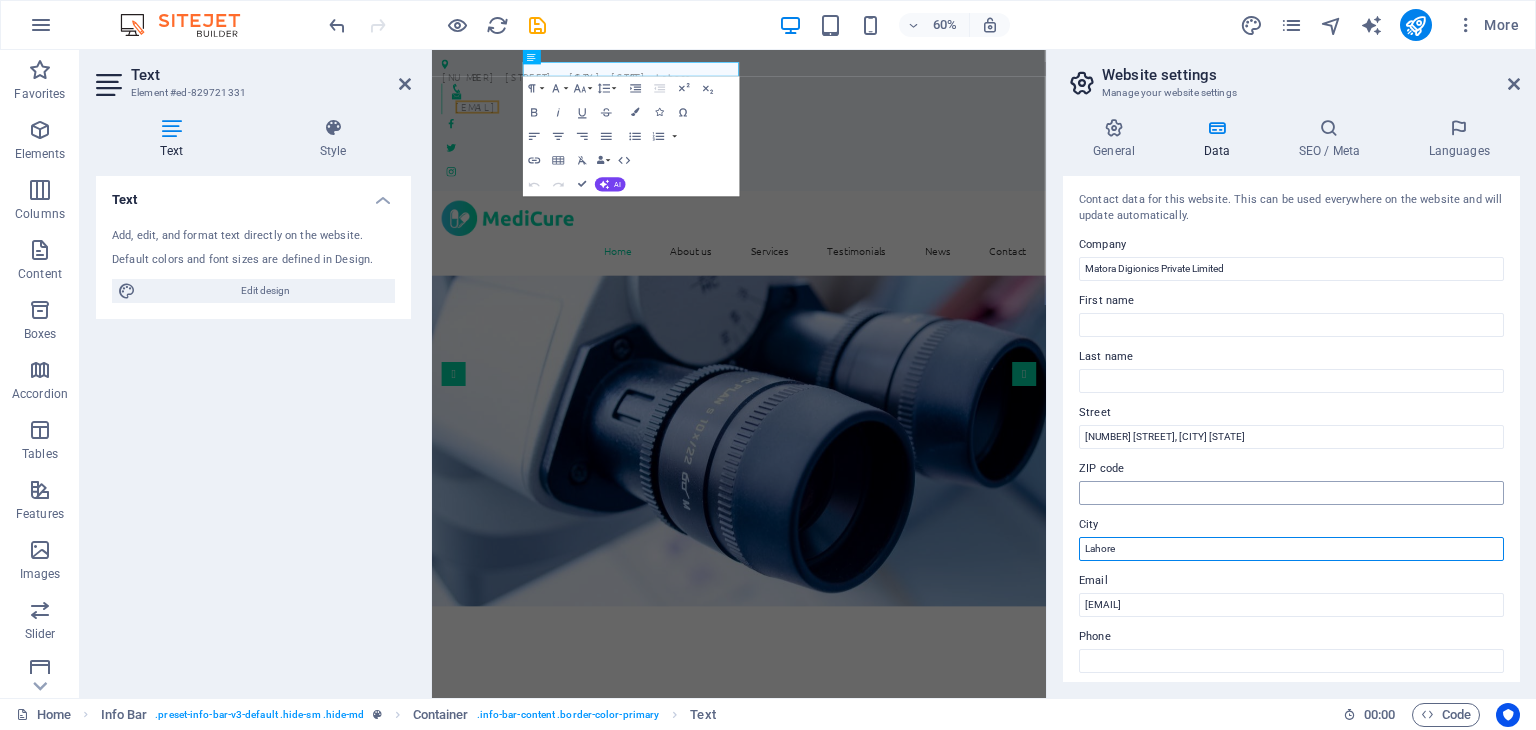 type on "Lahore" 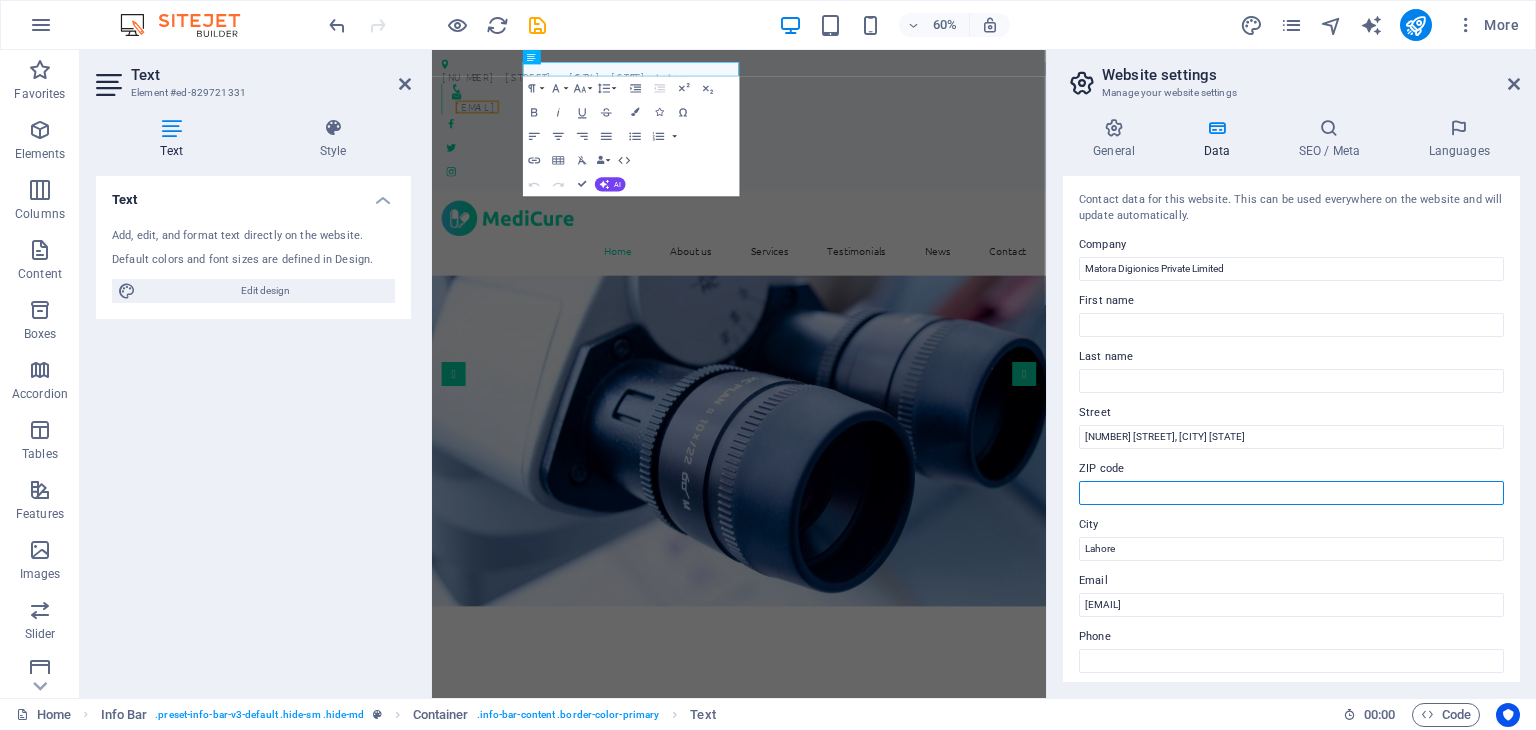 click on "ZIP code" at bounding box center [1291, 493] 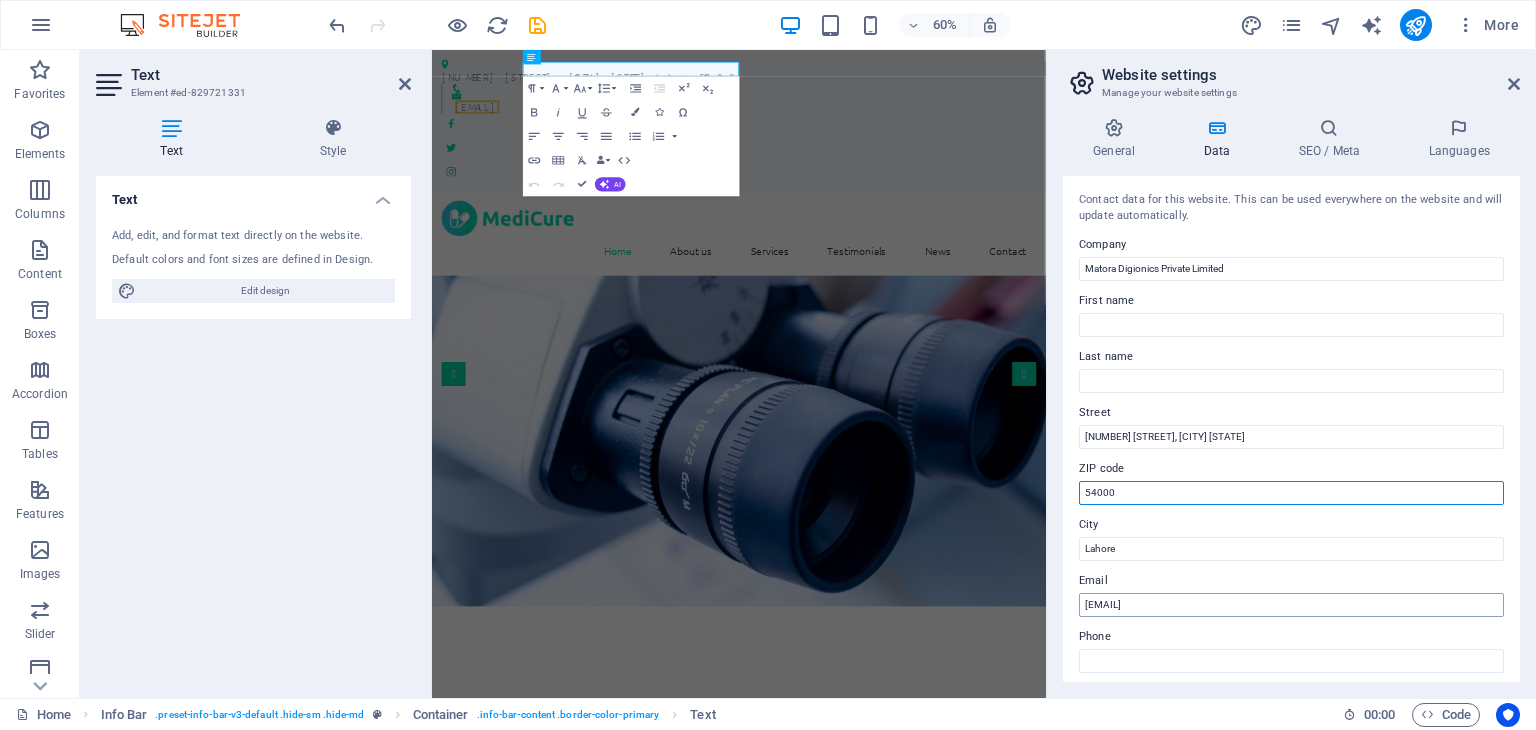 type on "54000" 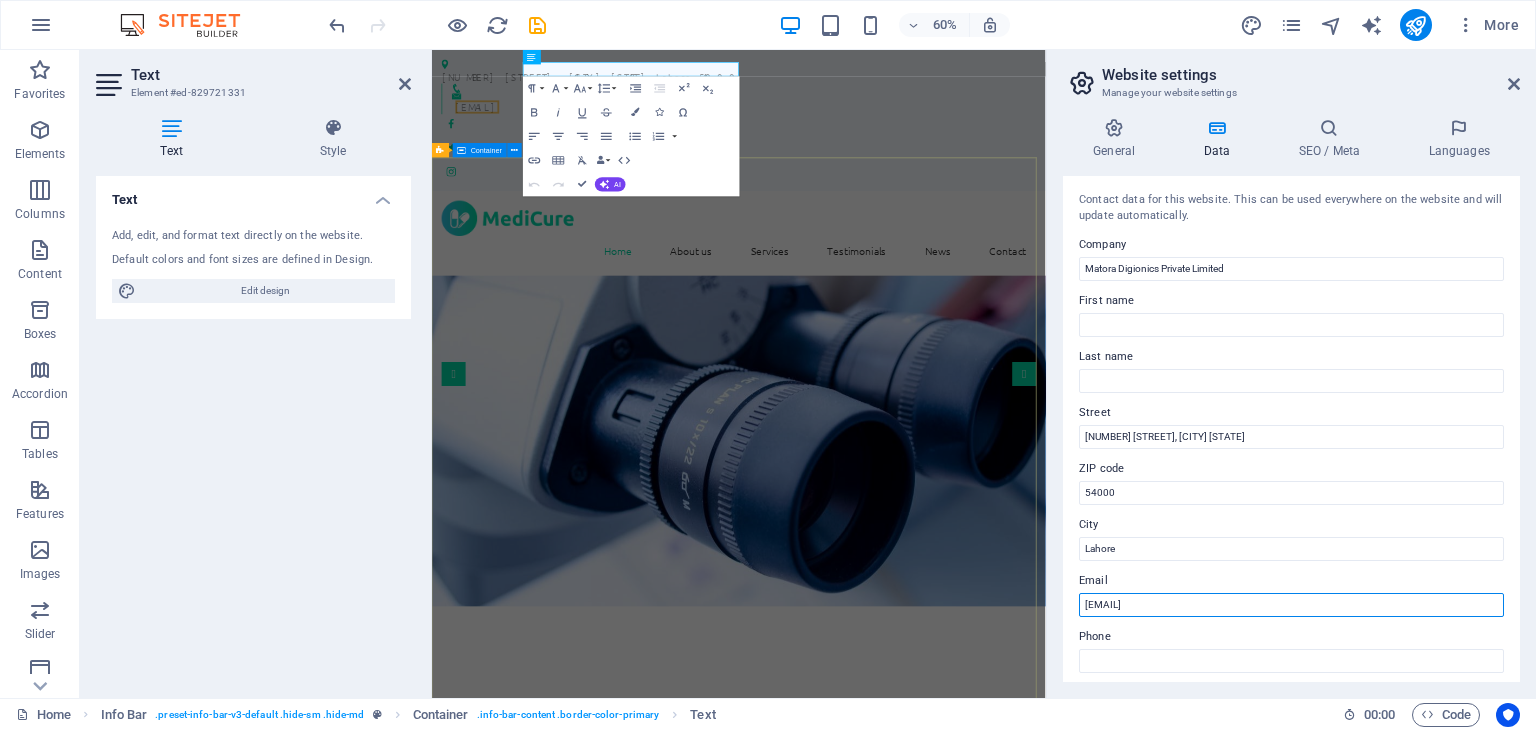 drag, startPoint x: 1770, startPoint y: 654, endPoint x: 1435, endPoint y: 990, distance: 474.46918 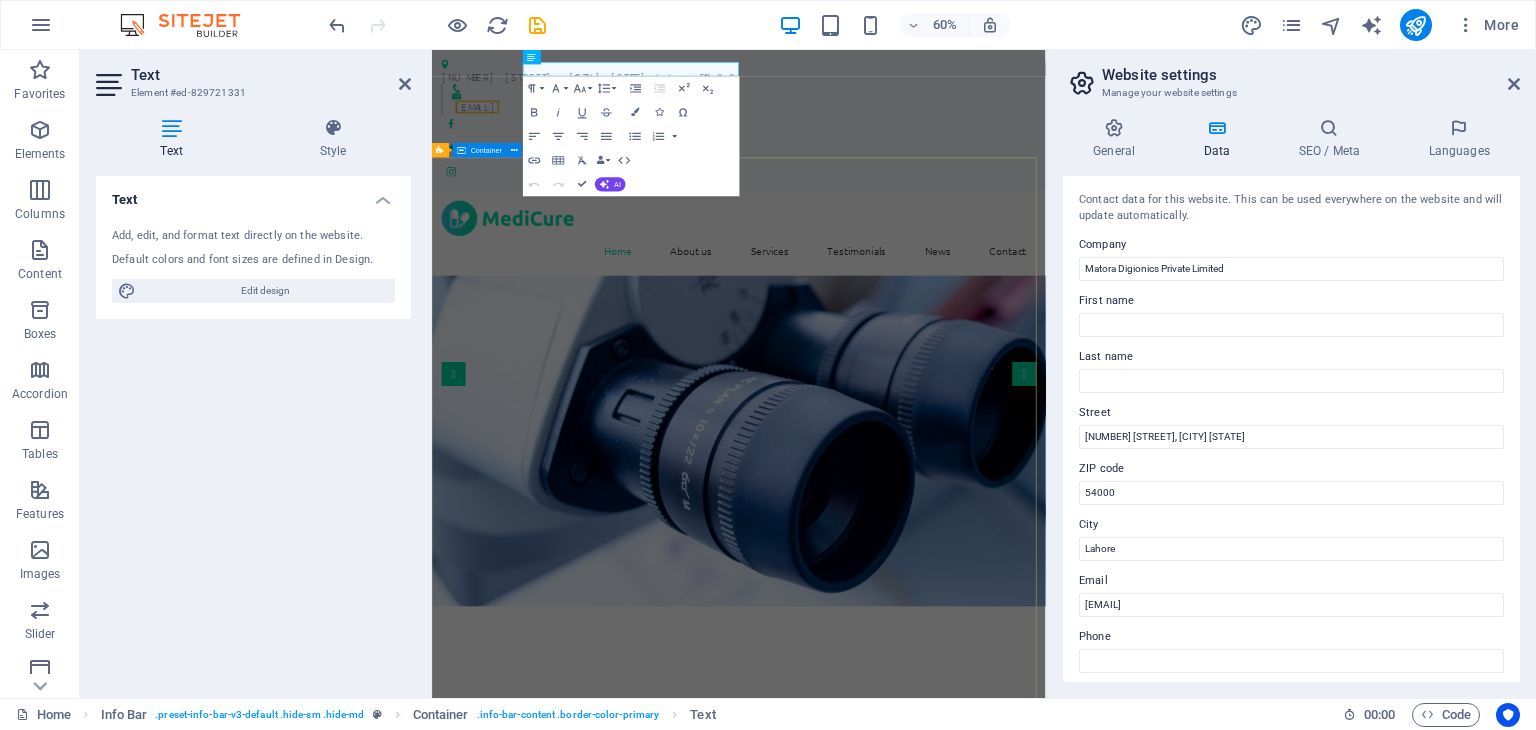 click on "Matora Digionics Private Limited We take  care  of you!" at bounding box center [943, 1350] 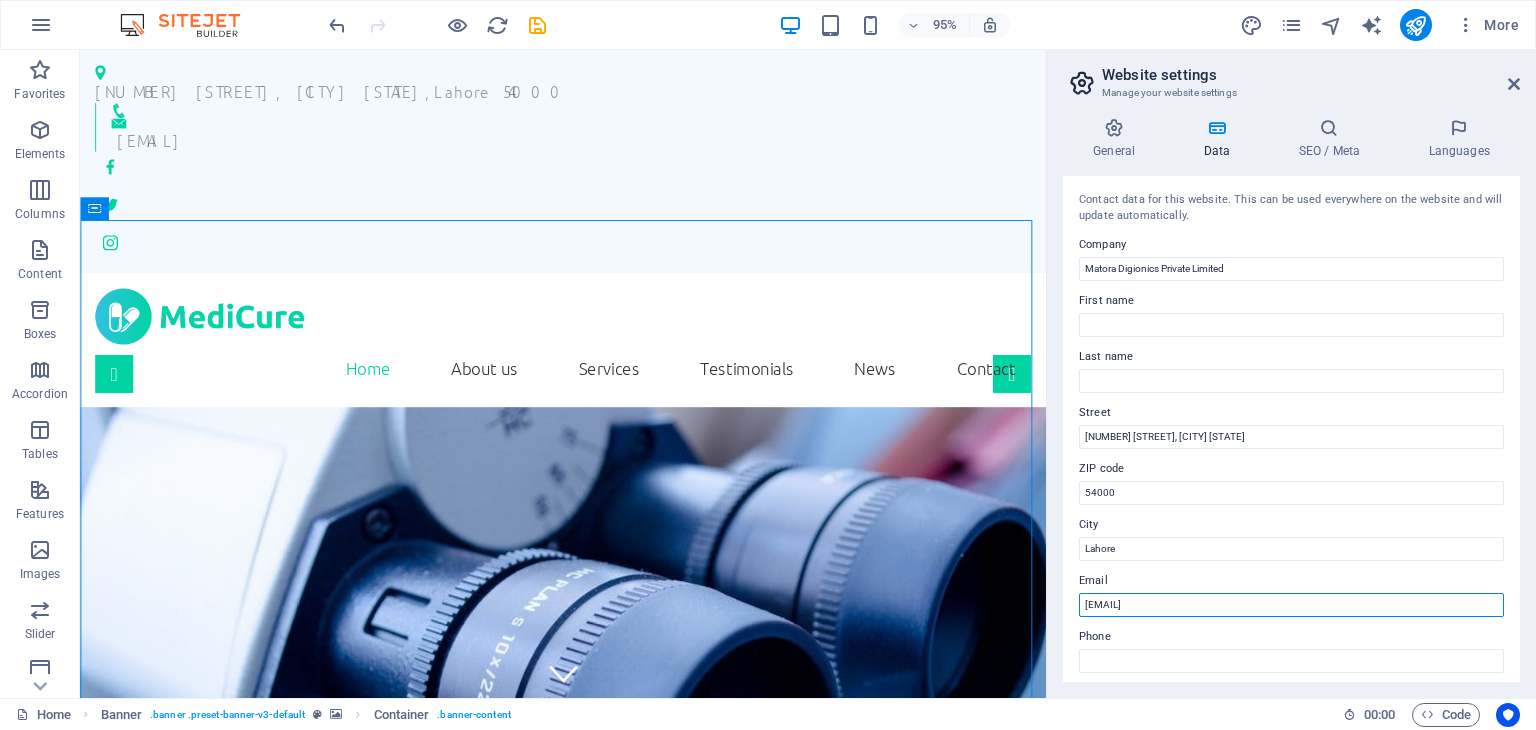 drag, startPoint x: 1356, startPoint y: 601, endPoint x: 1067, endPoint y: 598, distance: 289.01556 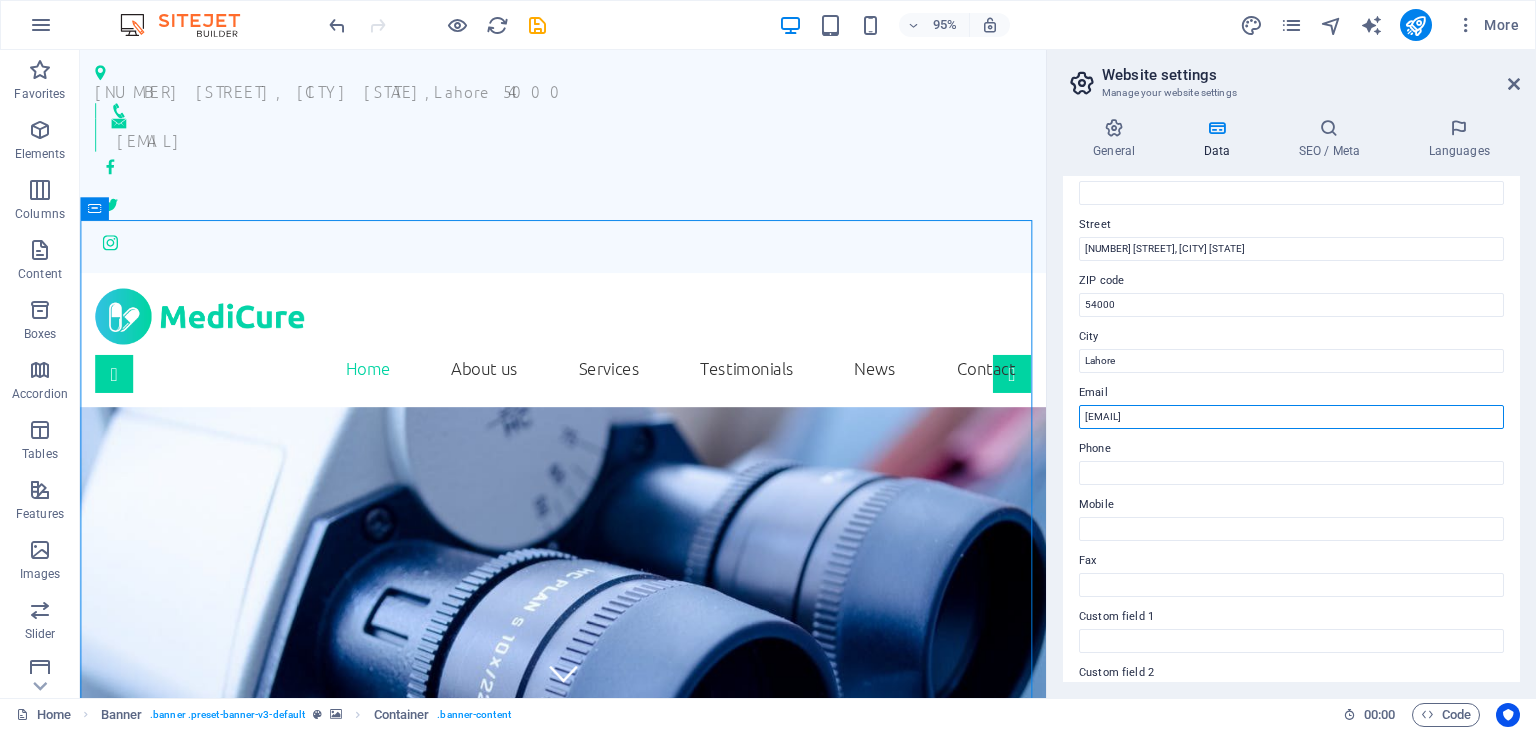 scroll, scrollTop: 188, scrollLeft: 0, axis: vertical 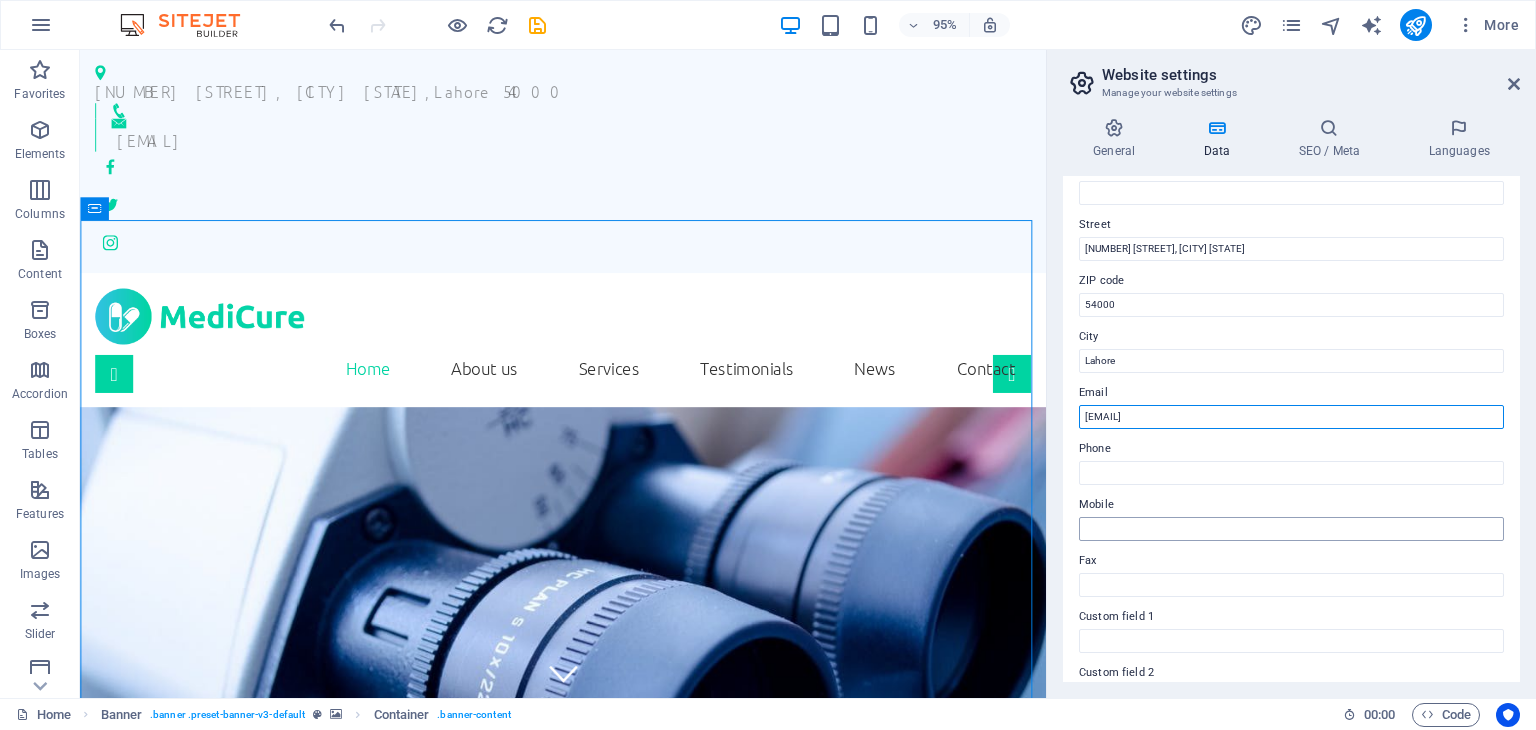 type on "info@[DOMAIN].com" 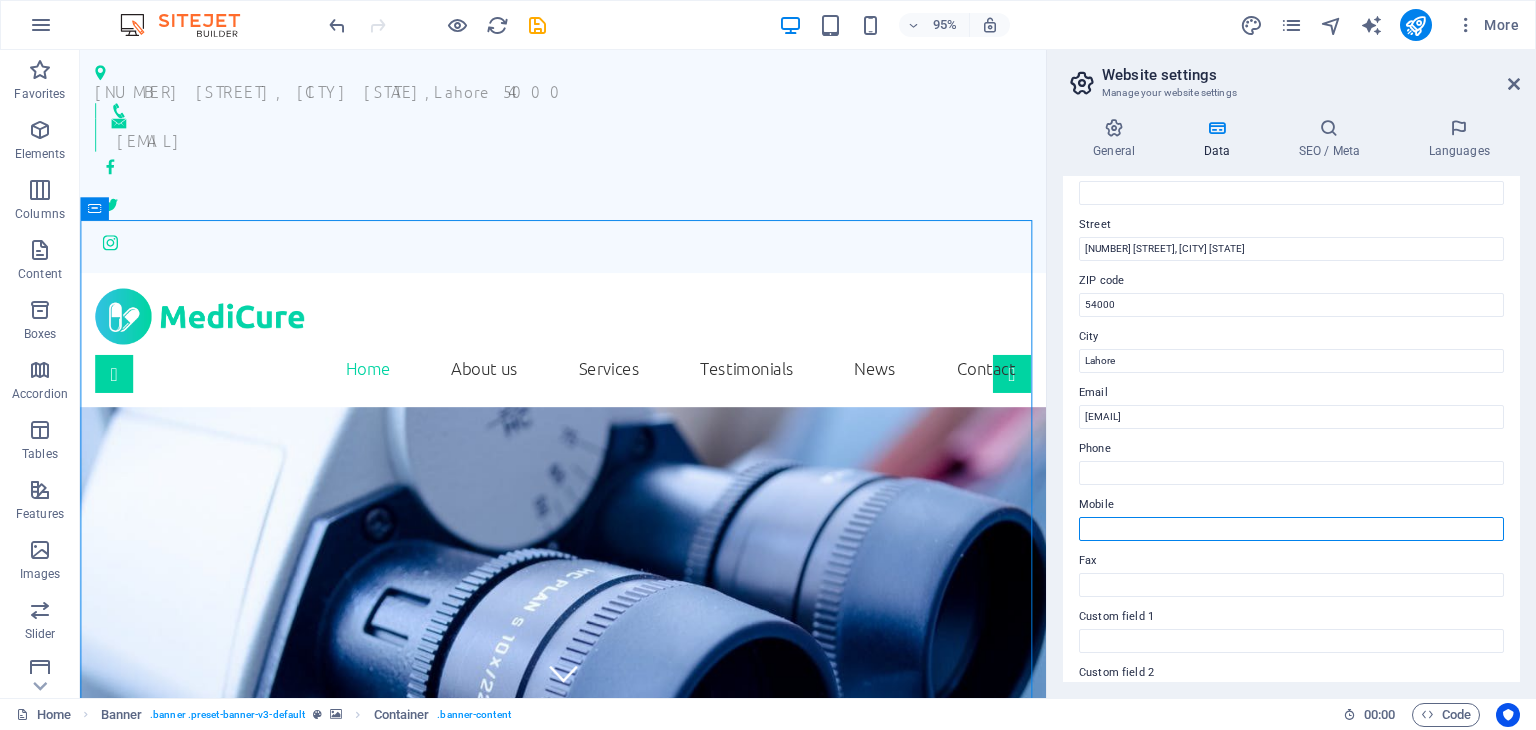 click on "Mobile" at bounding box center (1291, 529) 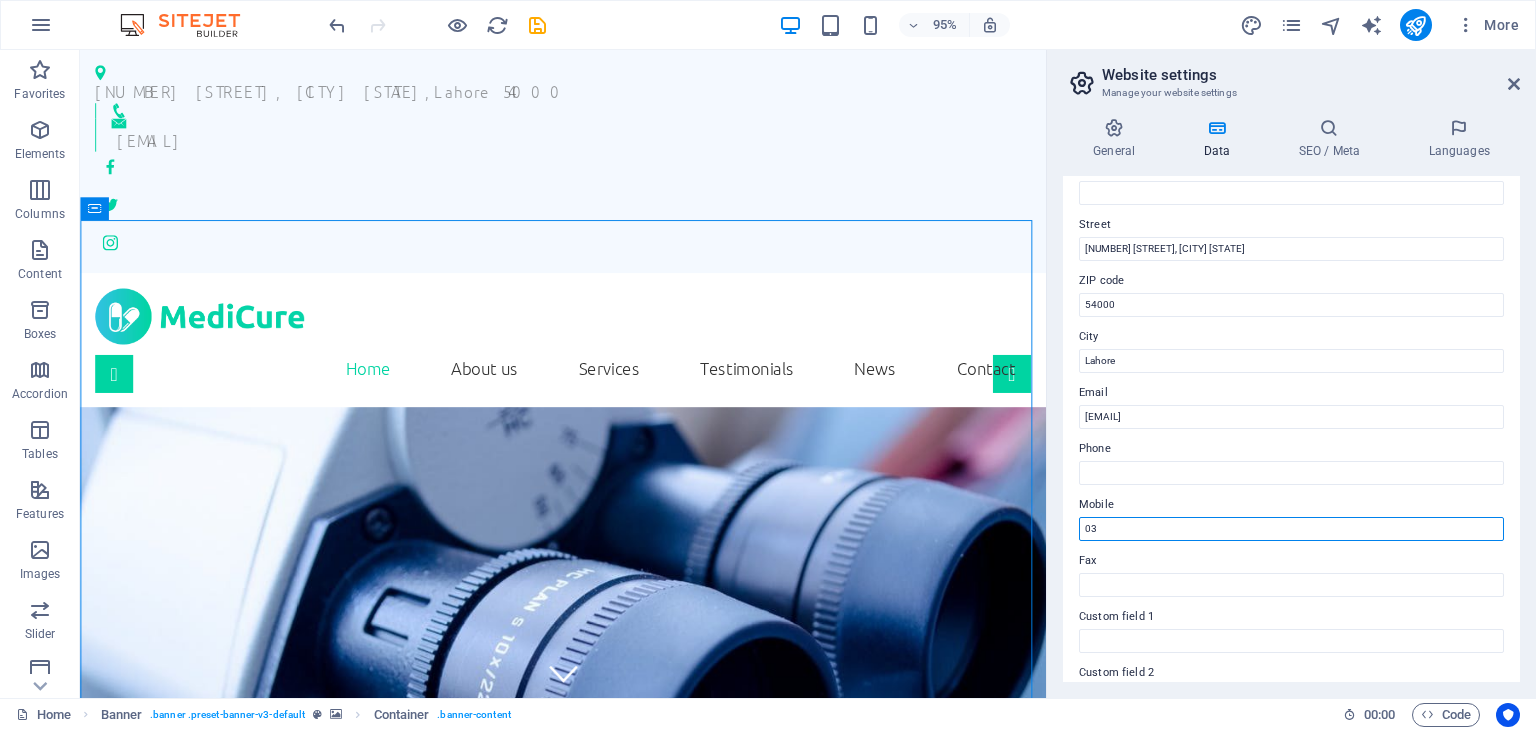 type on "0" 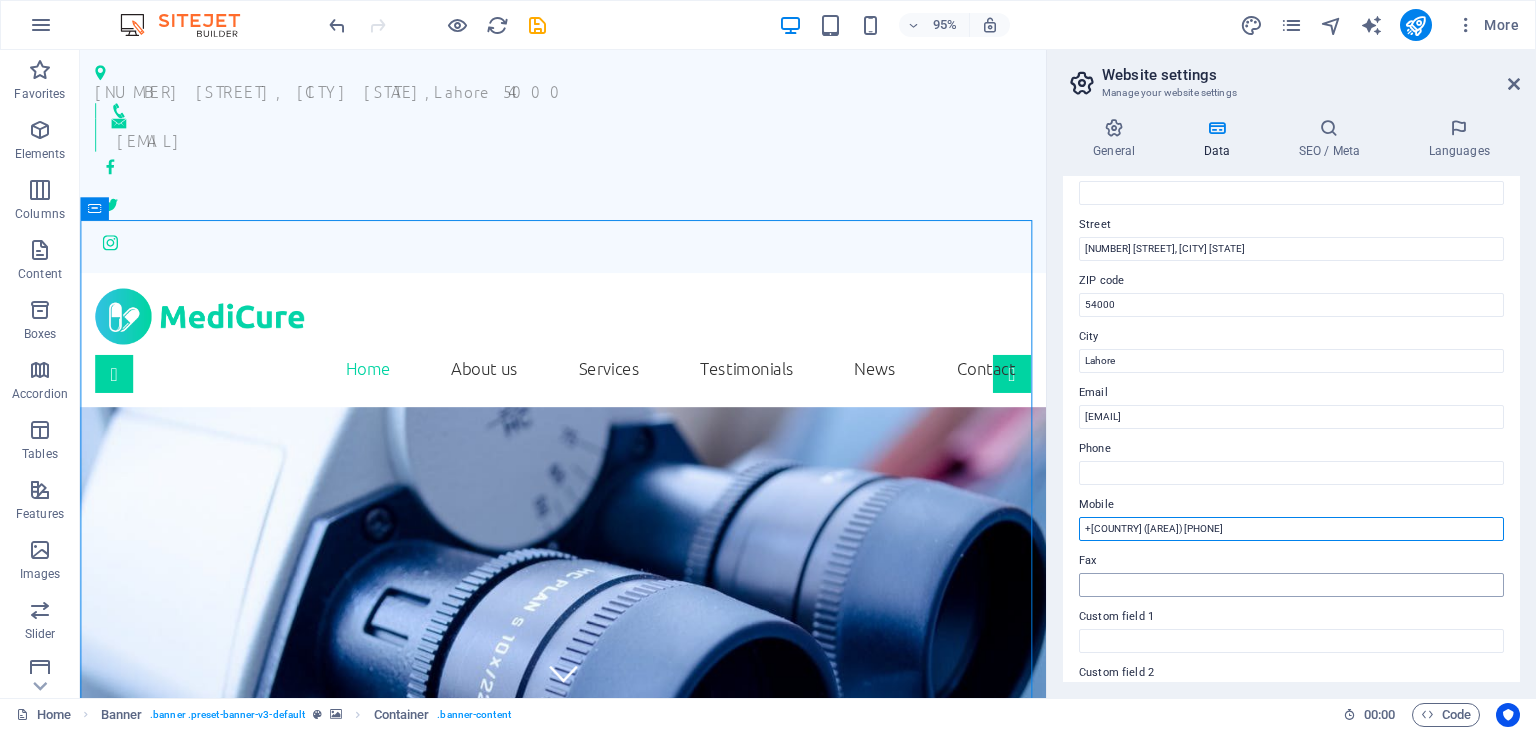 type on "+[COUNTRY_CODE] ([PHONE_NUMBER]) [PHONE]" 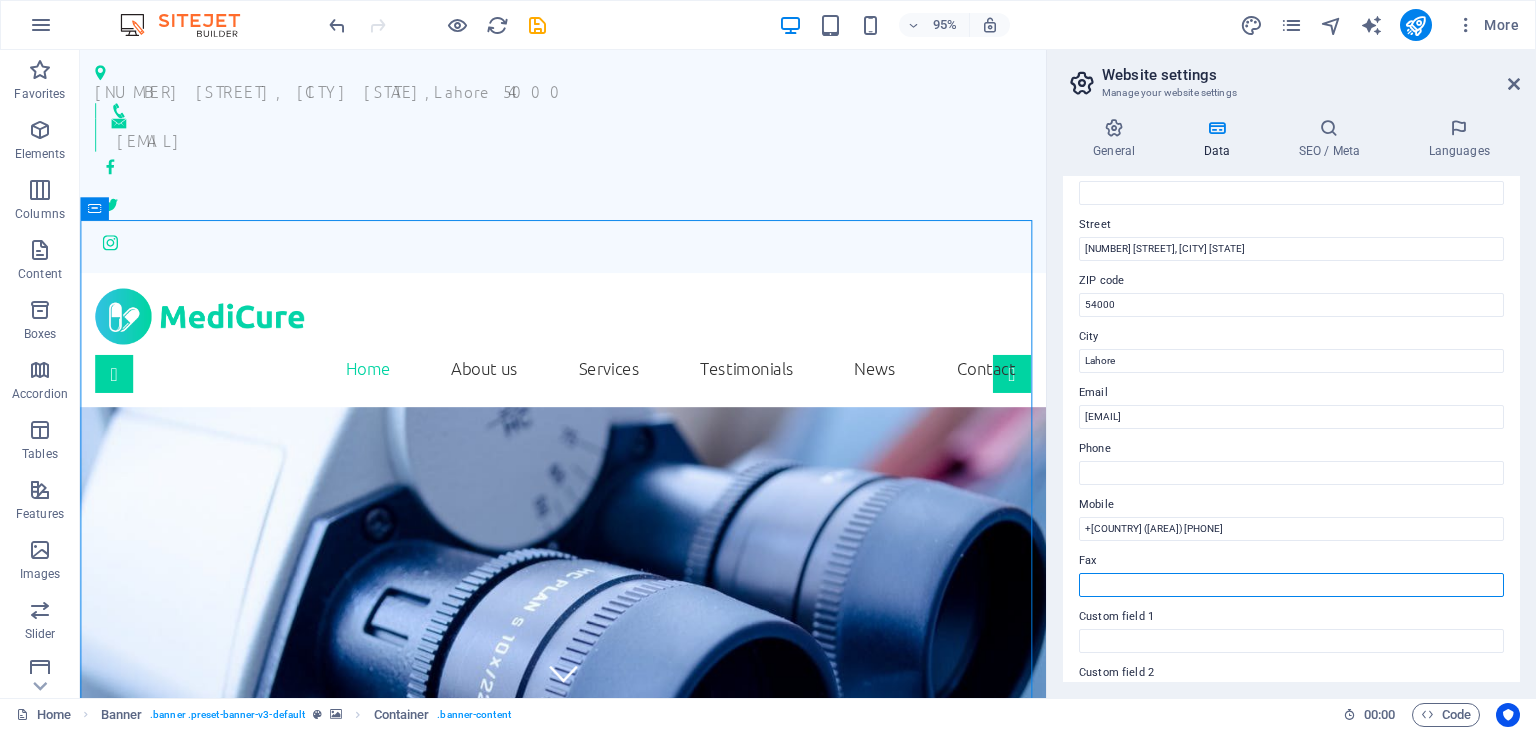 click on "Fax" at bounding box center (1291, 585) 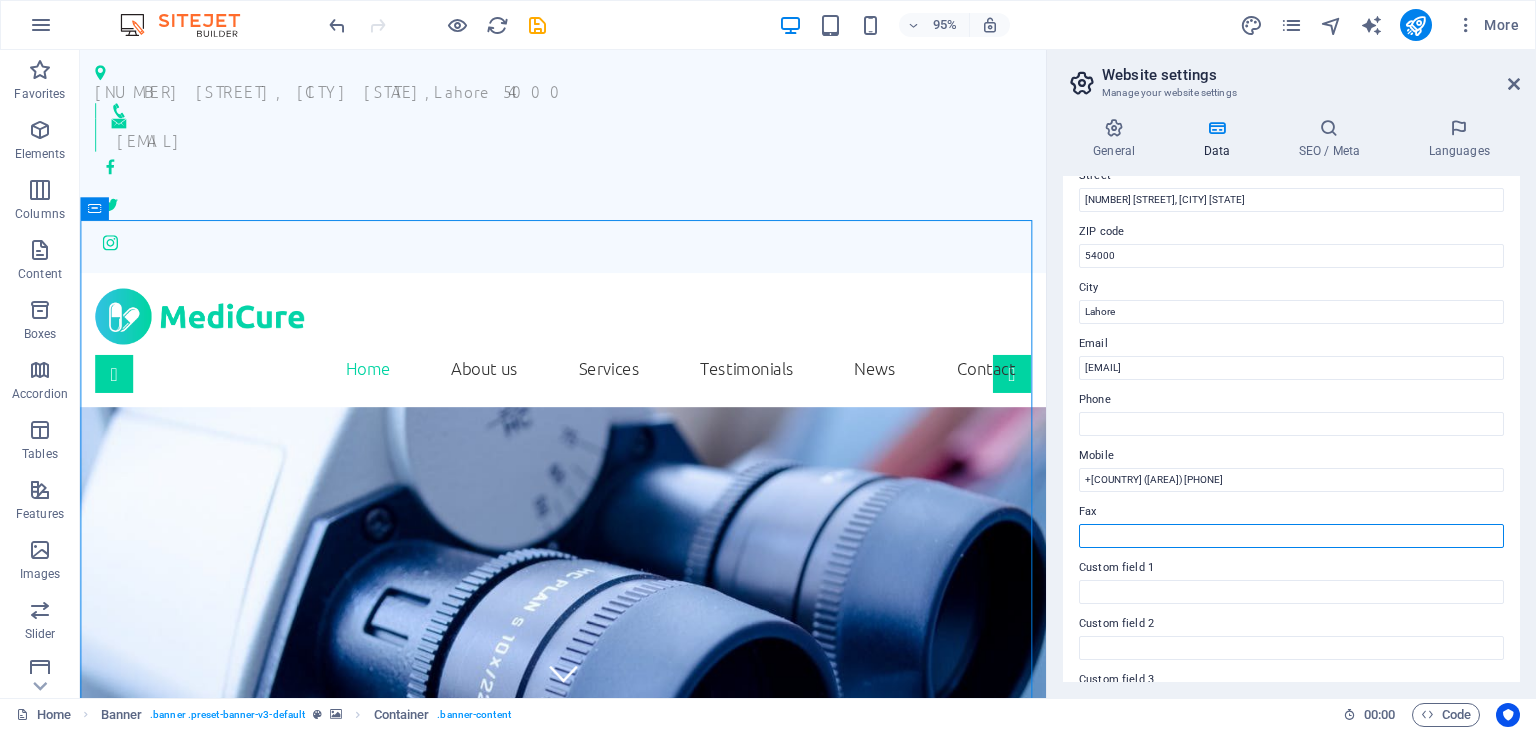 scroll, scrollTop: 236, scrollLeft: 0, axis: vertical 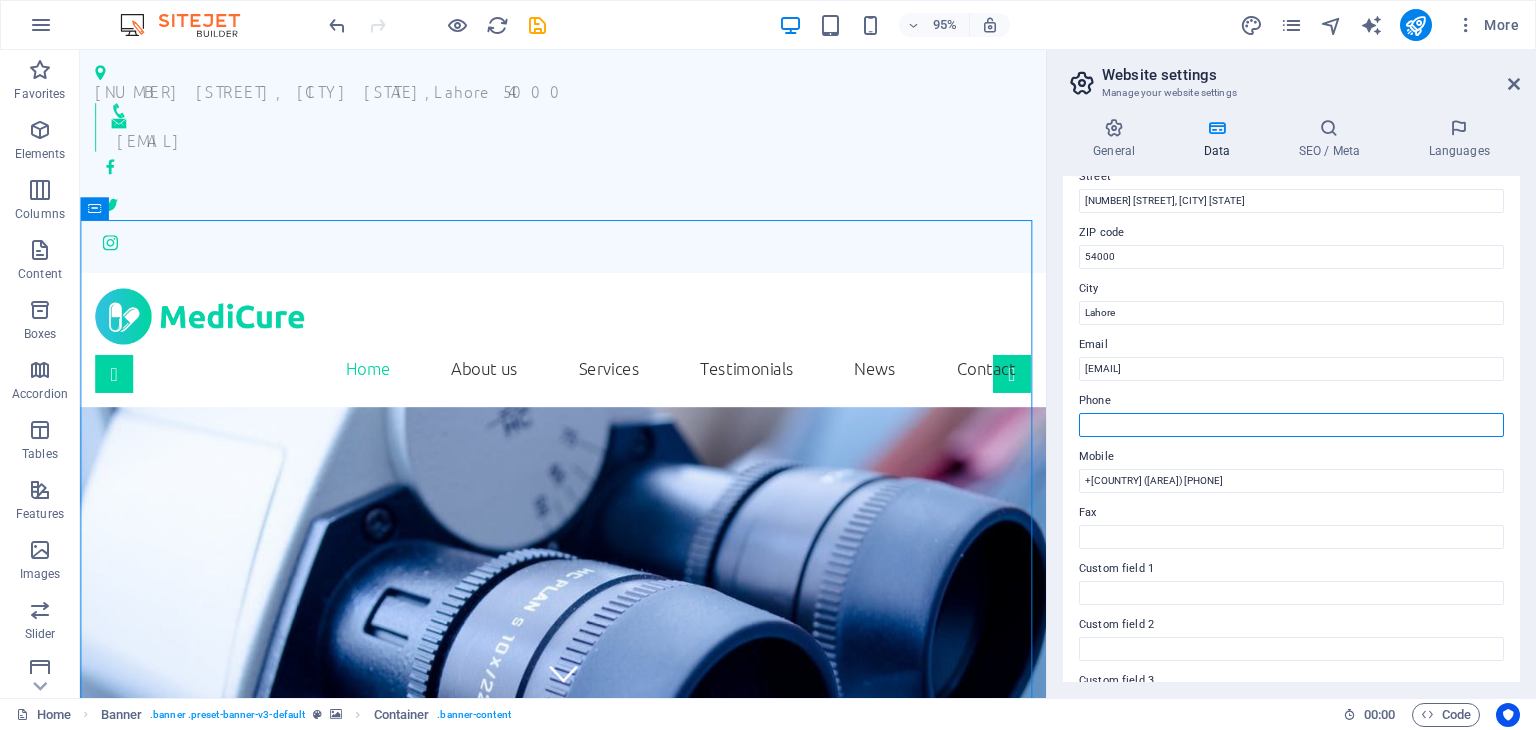 click on "Phone" at bounding box center [1291, 425] 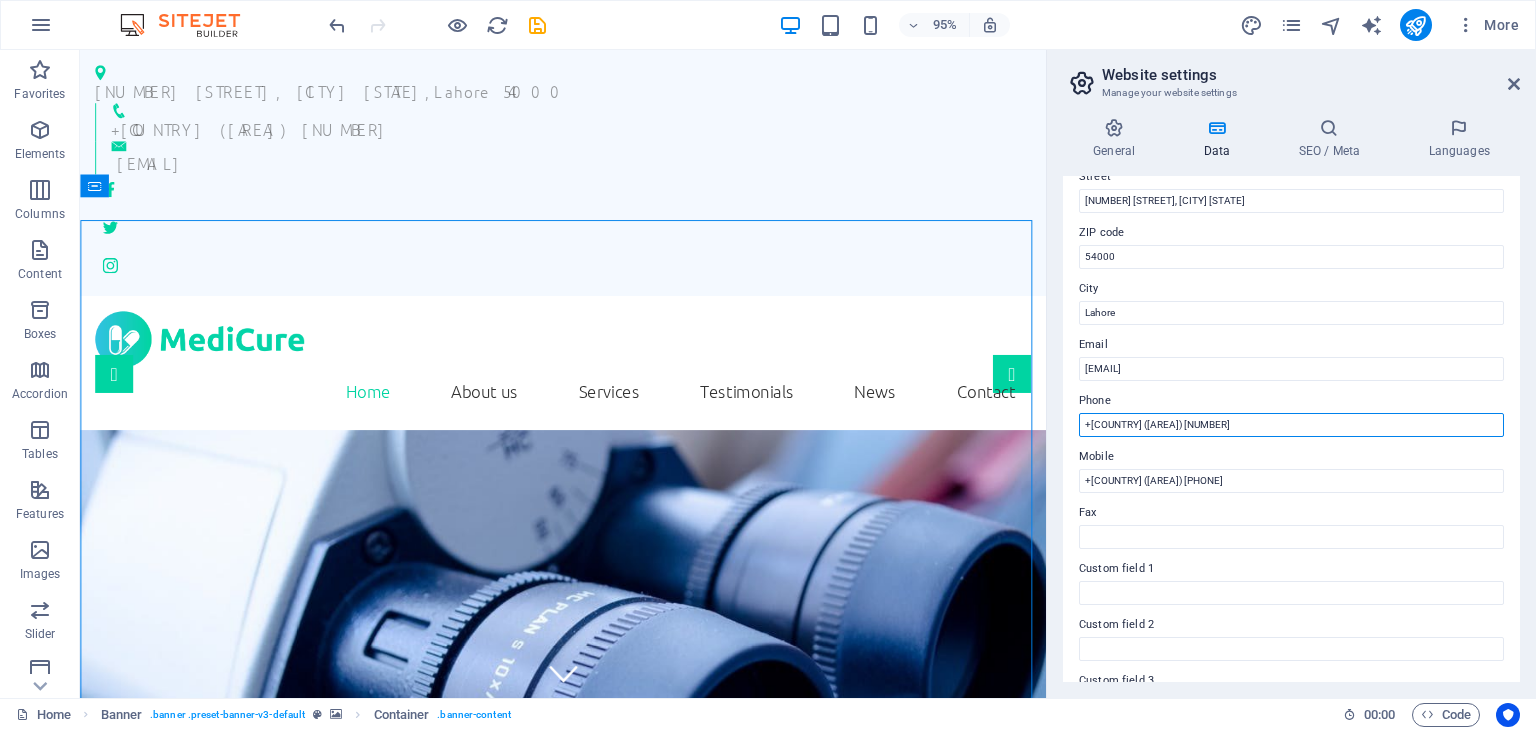 drag, startPoint x: 1179, startPoint y: 421, endPoint x: 1057, endPoint y: 432, distance: 122.494896 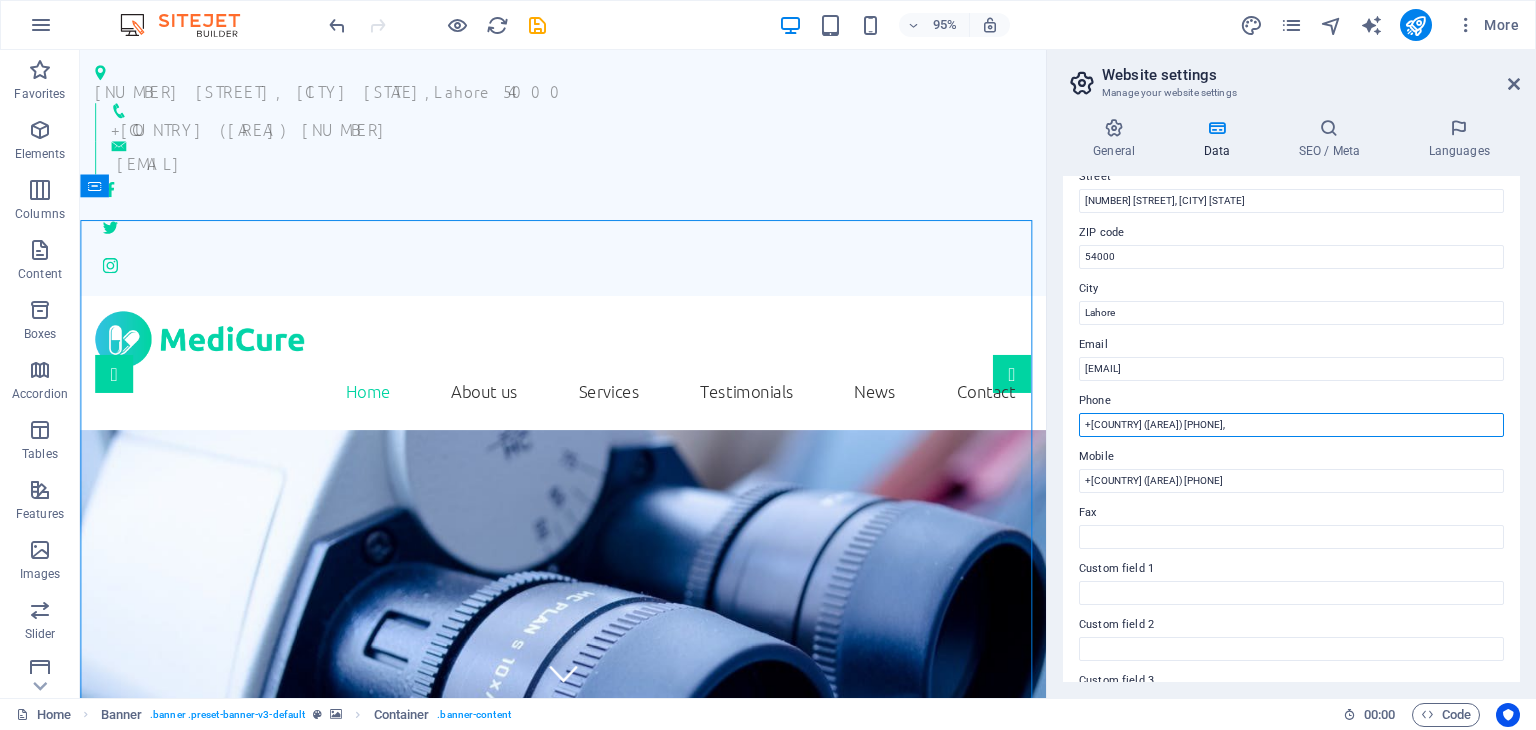 paste on "+92 (42) 5758503" 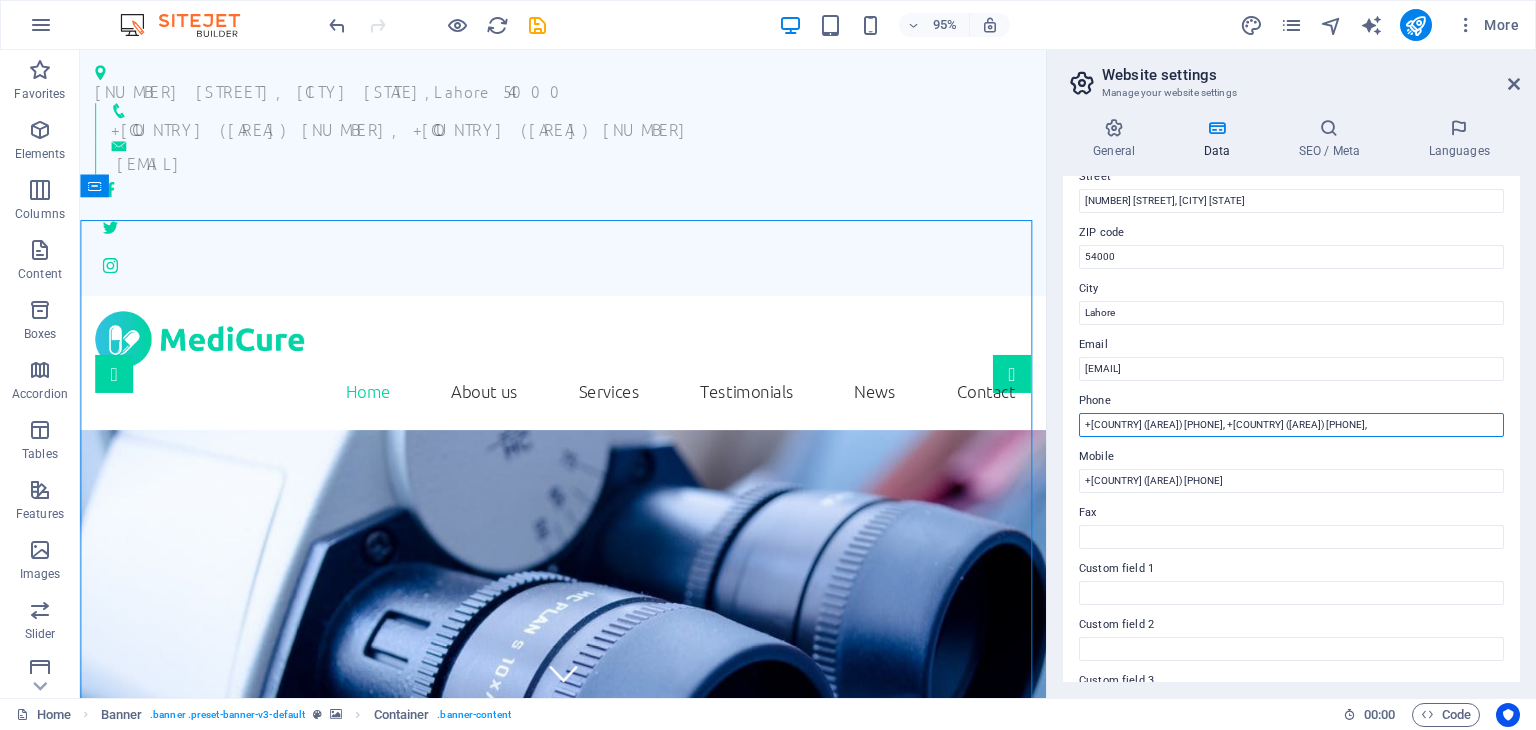 paste on "+92 (42) 5758503" 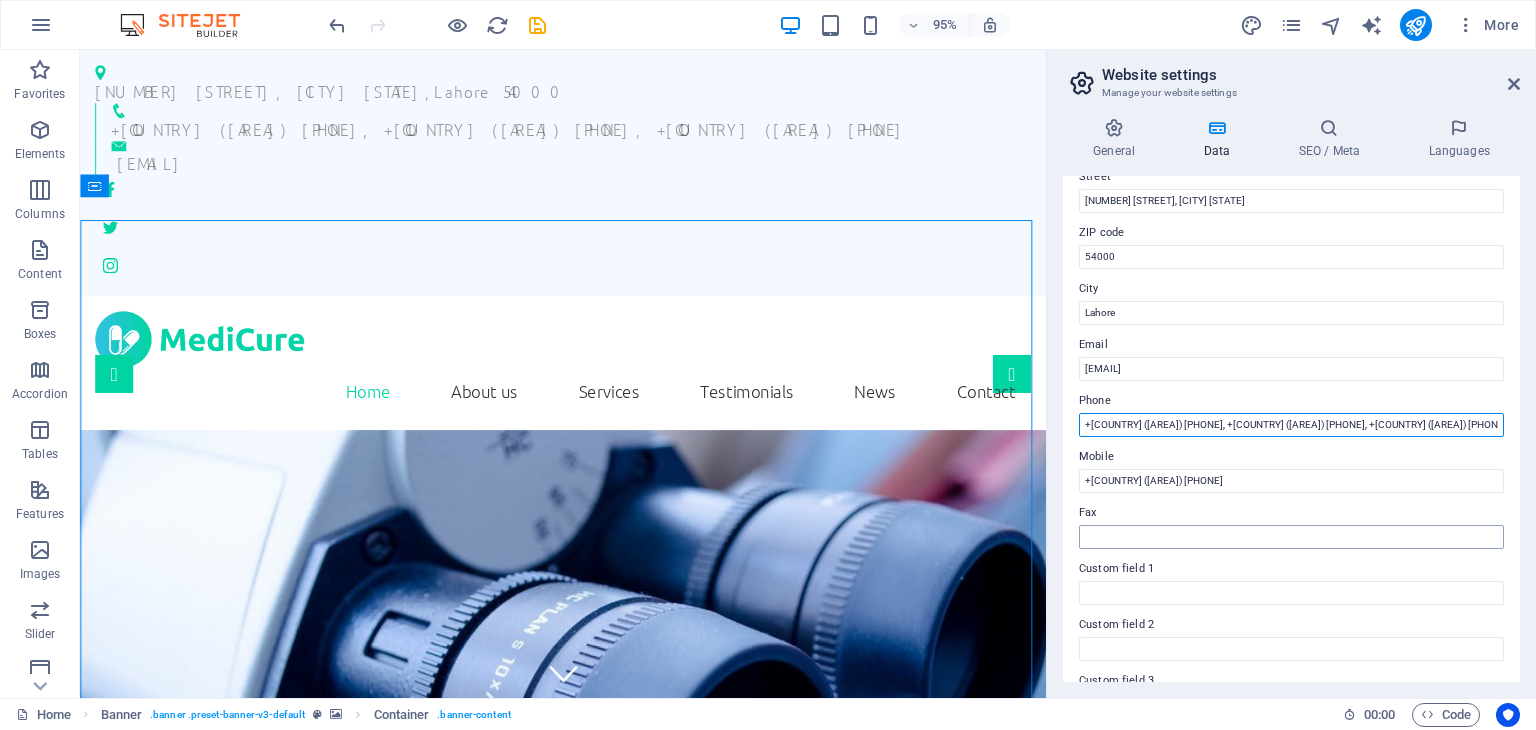 type on "+[COUNTRY_CODE] ([AREA_CODE]) [PHONE], +[COUNTRY_CODE] ([AREA_CODE]) [PHONE], +[COUNTRY_CODE] ([AREA_CODE]) [PHONE]" 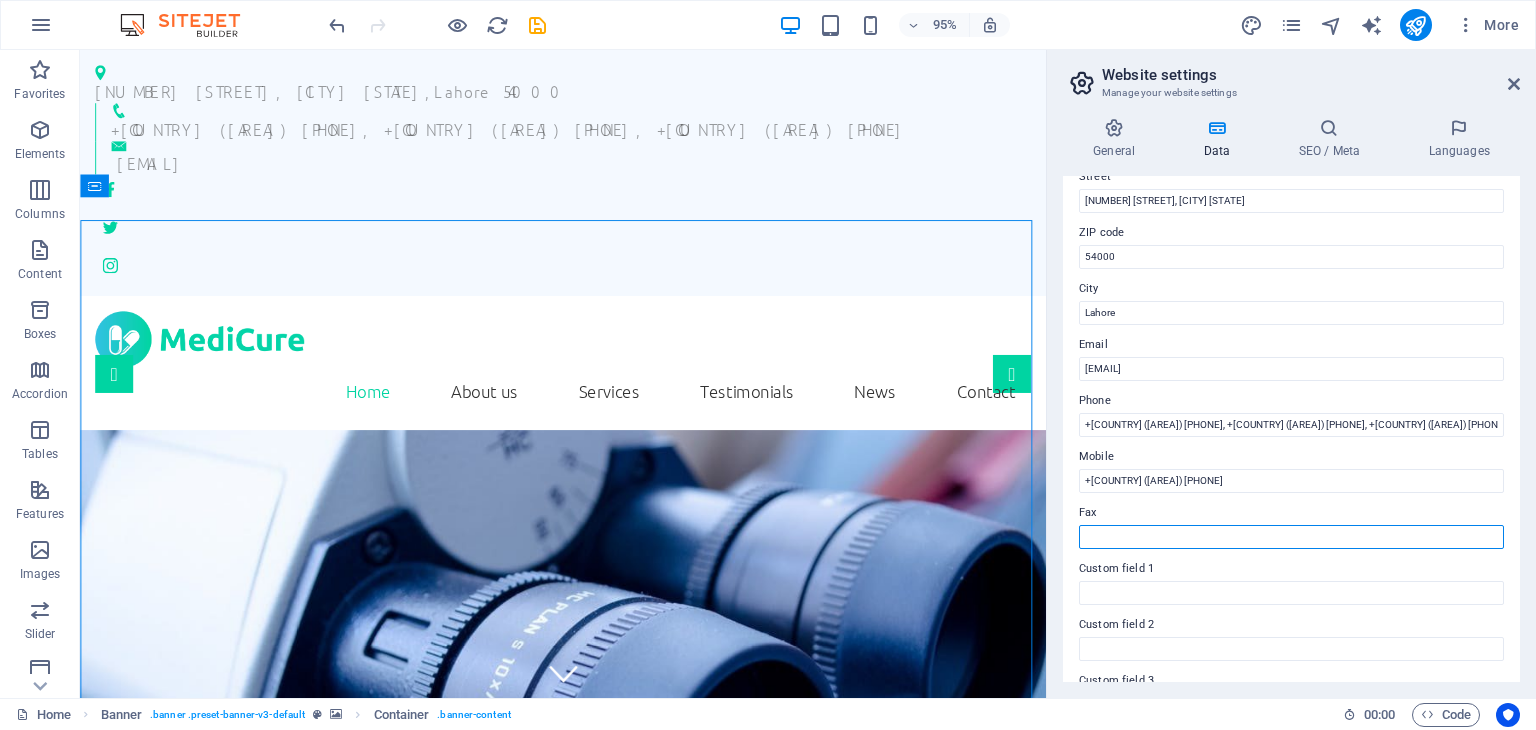 click on "Fax" at bounding box center [1291, 537] 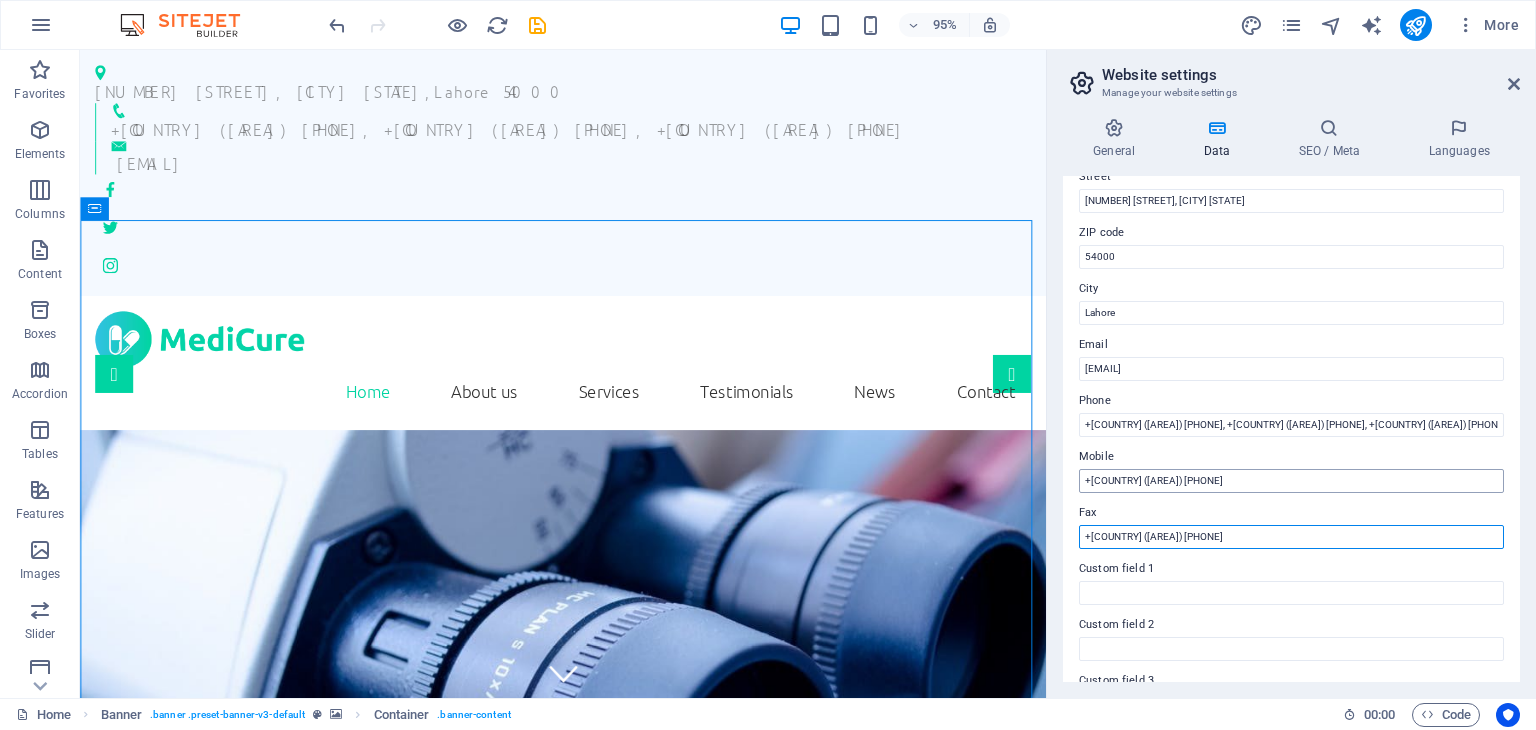 scroll, scrollTop: 454, scrollLeft: 0, axis: vertical 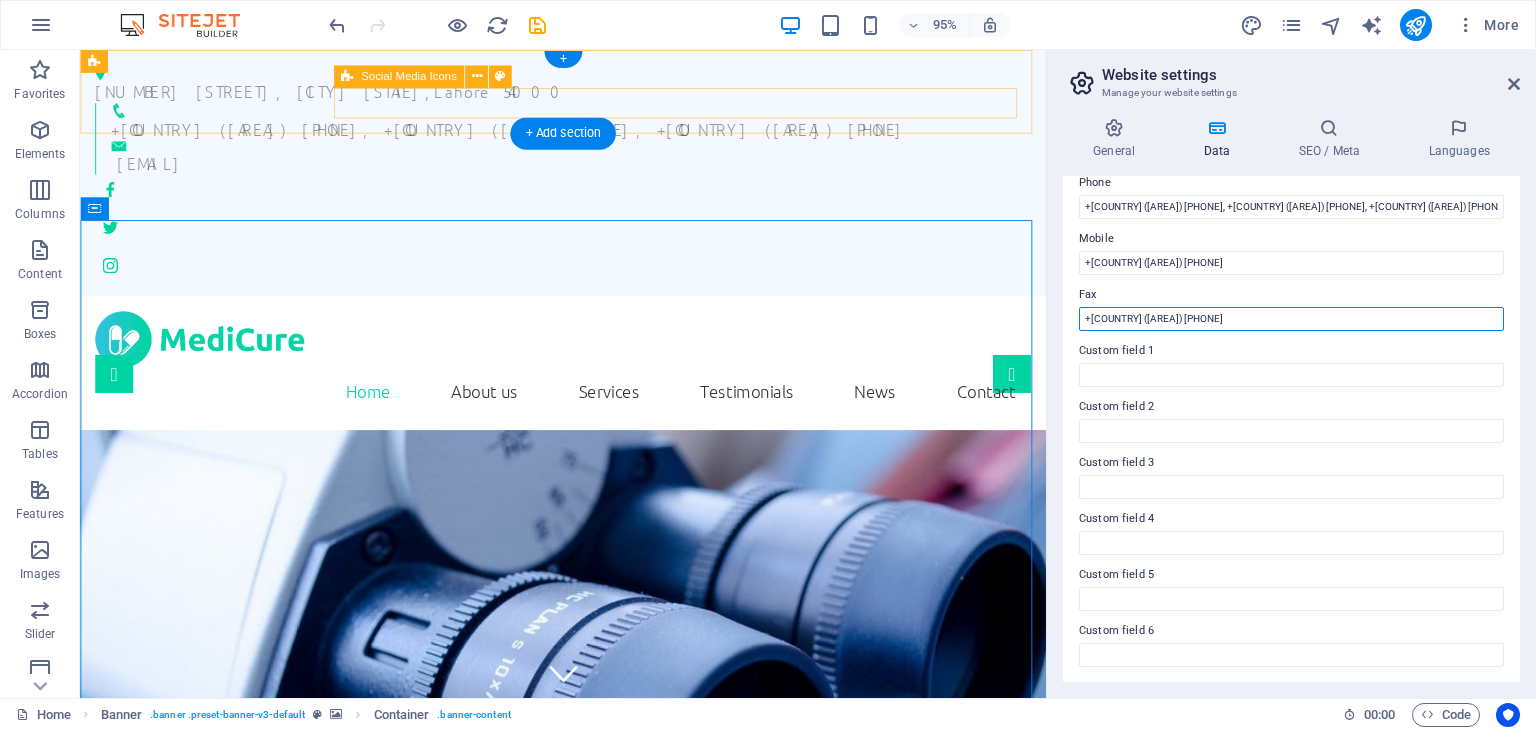 type on "+[COUNTRY_CODE] ([AREA_CODE]) [PHONE]" 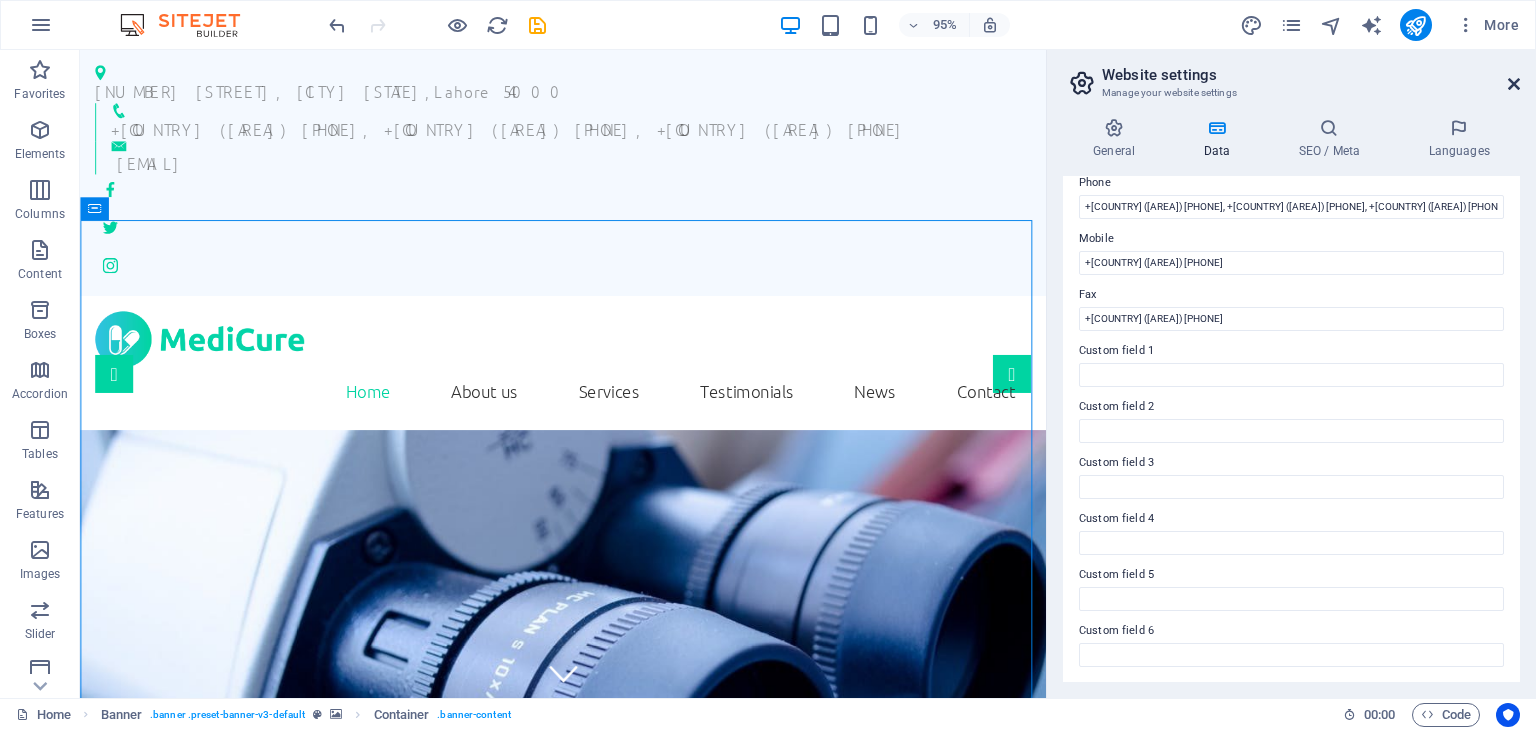 click at bounding box center [1514, 84] 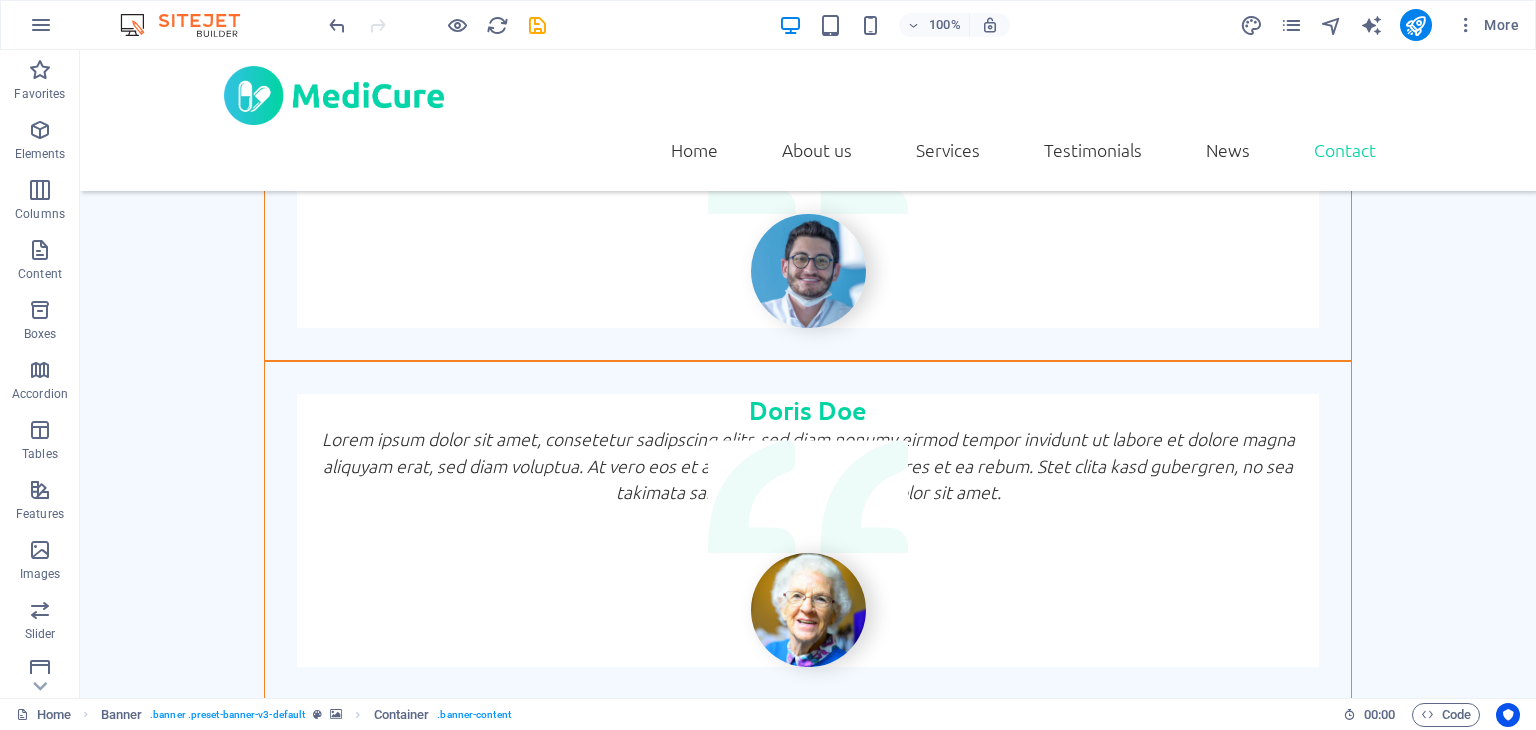 scroll, scrollTop: 5220, scrollLeft: 0, axis: vertical 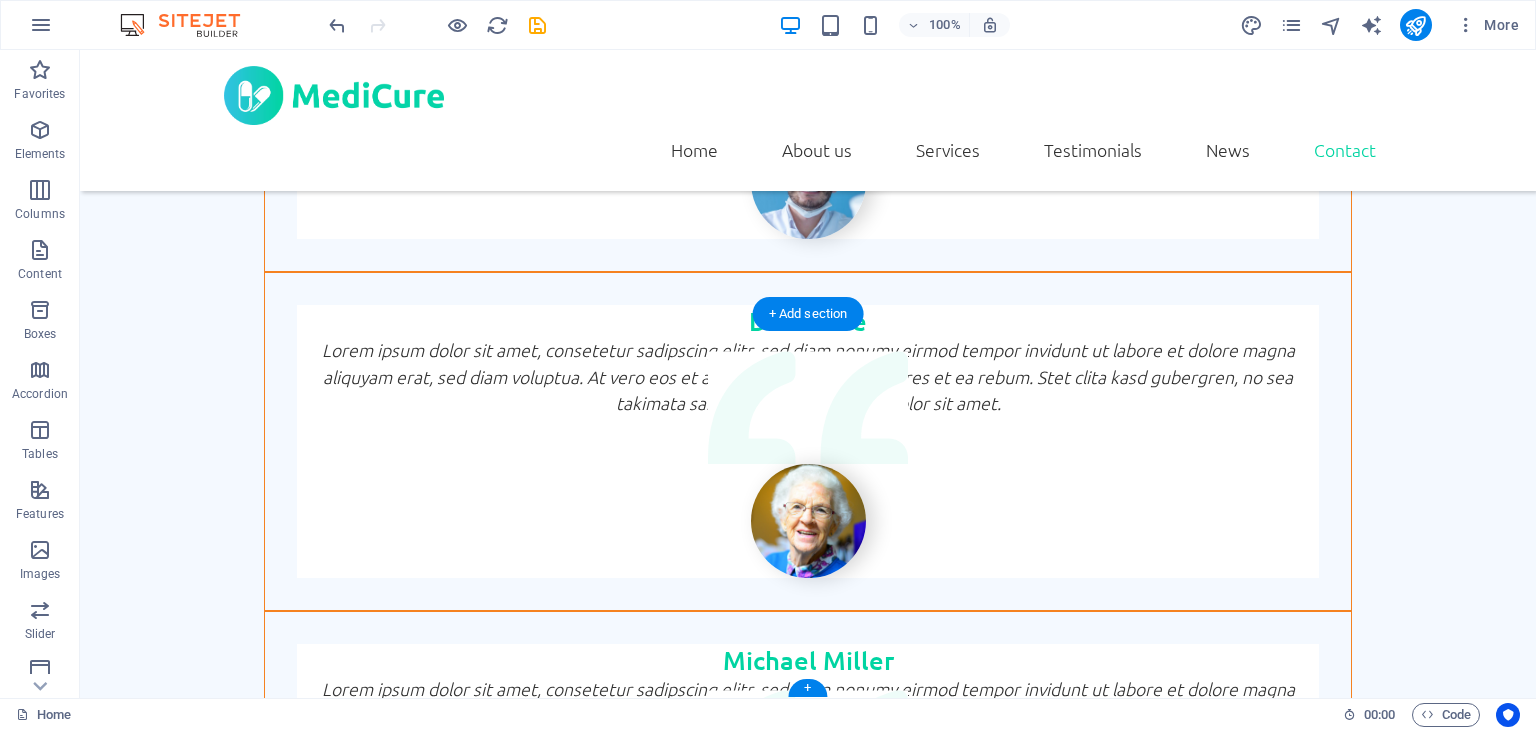click on "← Move left → Move right ↑ Move up ↓ Move down + Zoom in - Zoom out Home Jump left by 75% End Jump right by 75% Page Up Jump up by 75% Page Down Jump down by 75% Map Terrain Satellite Labels Keyboard shortcuts Map Data Map data ©2025 Google Map data ©2025 Google 1 km  Click to toggle between metric and imperial units Terms Report a map error" at bounding box center [808, 6451] 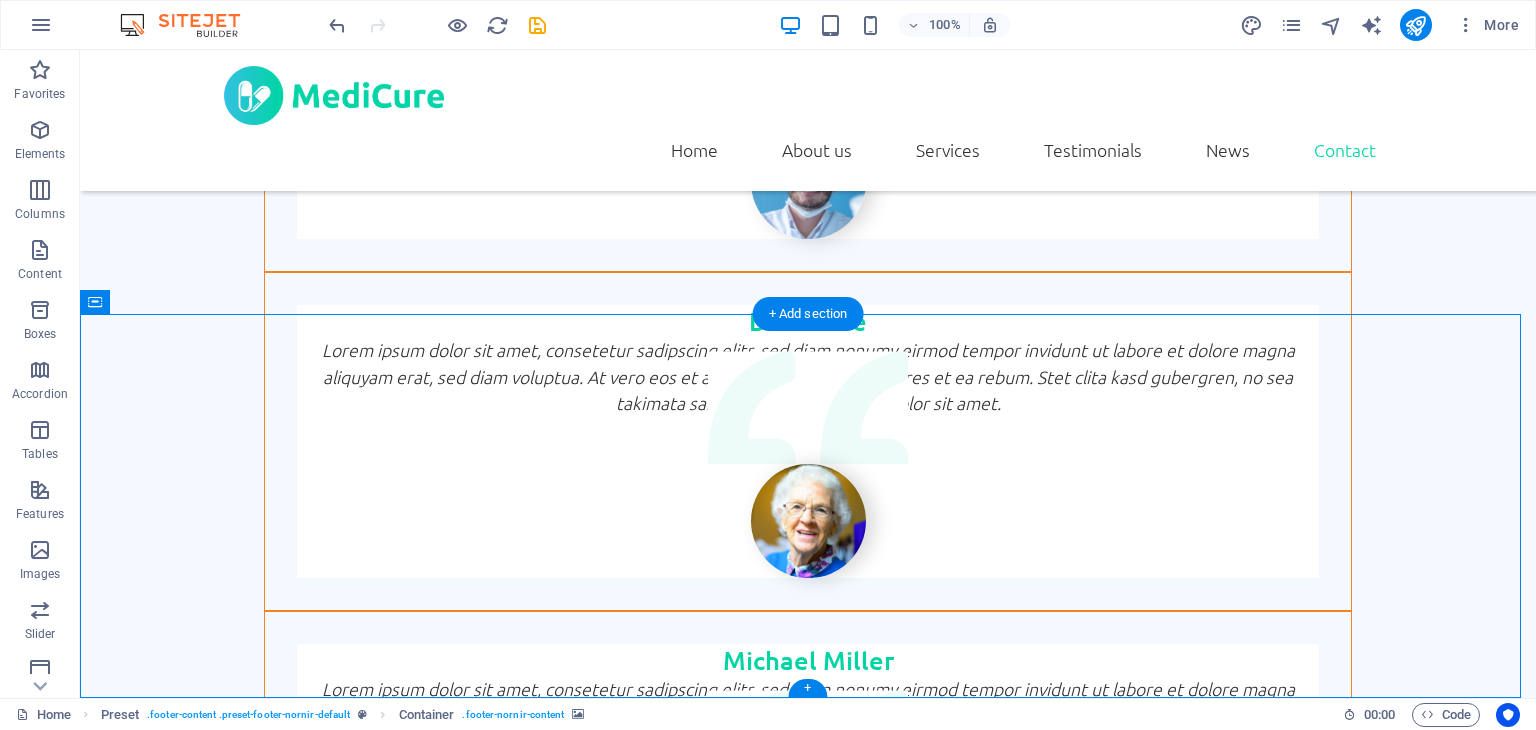 drag, startPoint x: 804, startPoint y: 481, endPoint x: 896, endPoint y: 487, distance: 92.19544 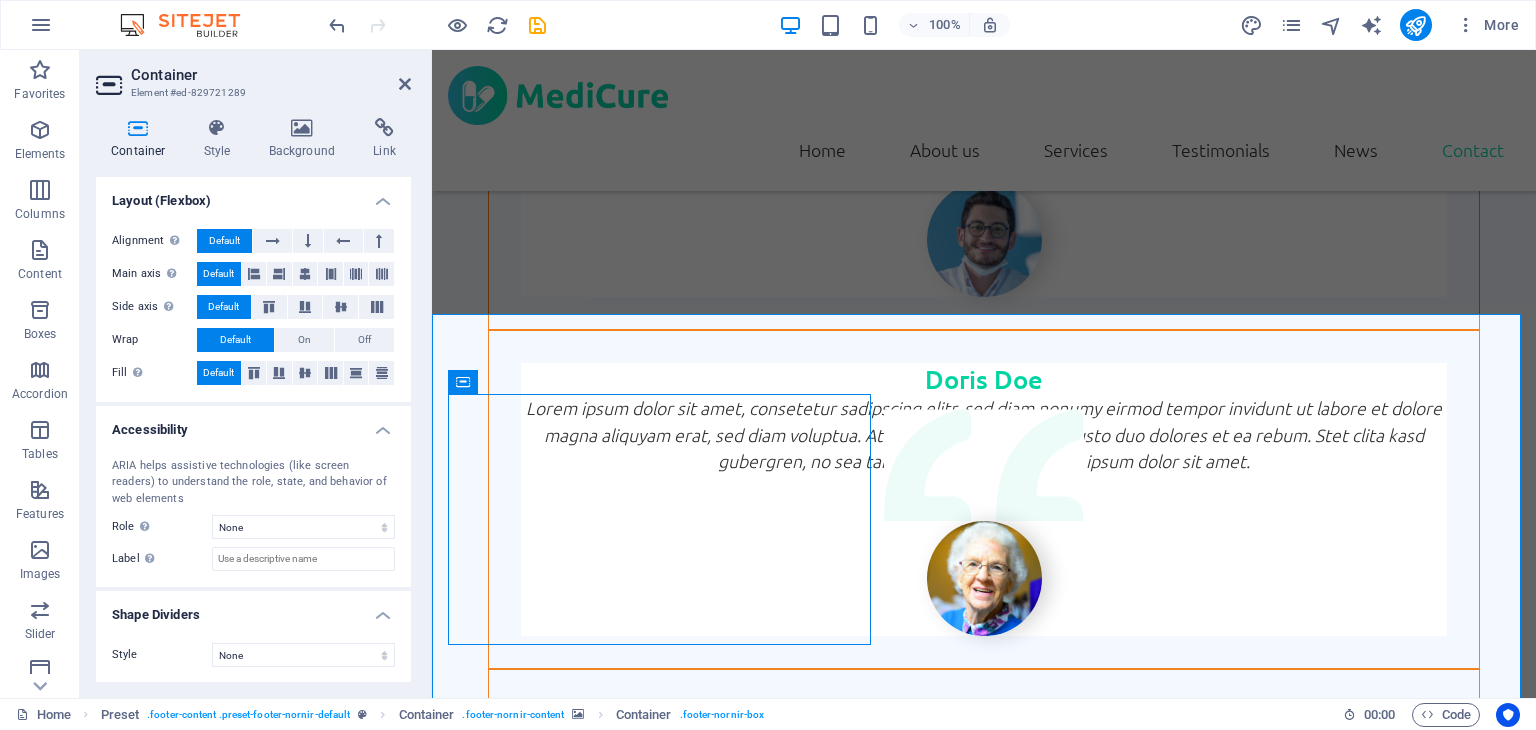 scroll, scrollTop: 0, scrollLeft: 0, axis: both 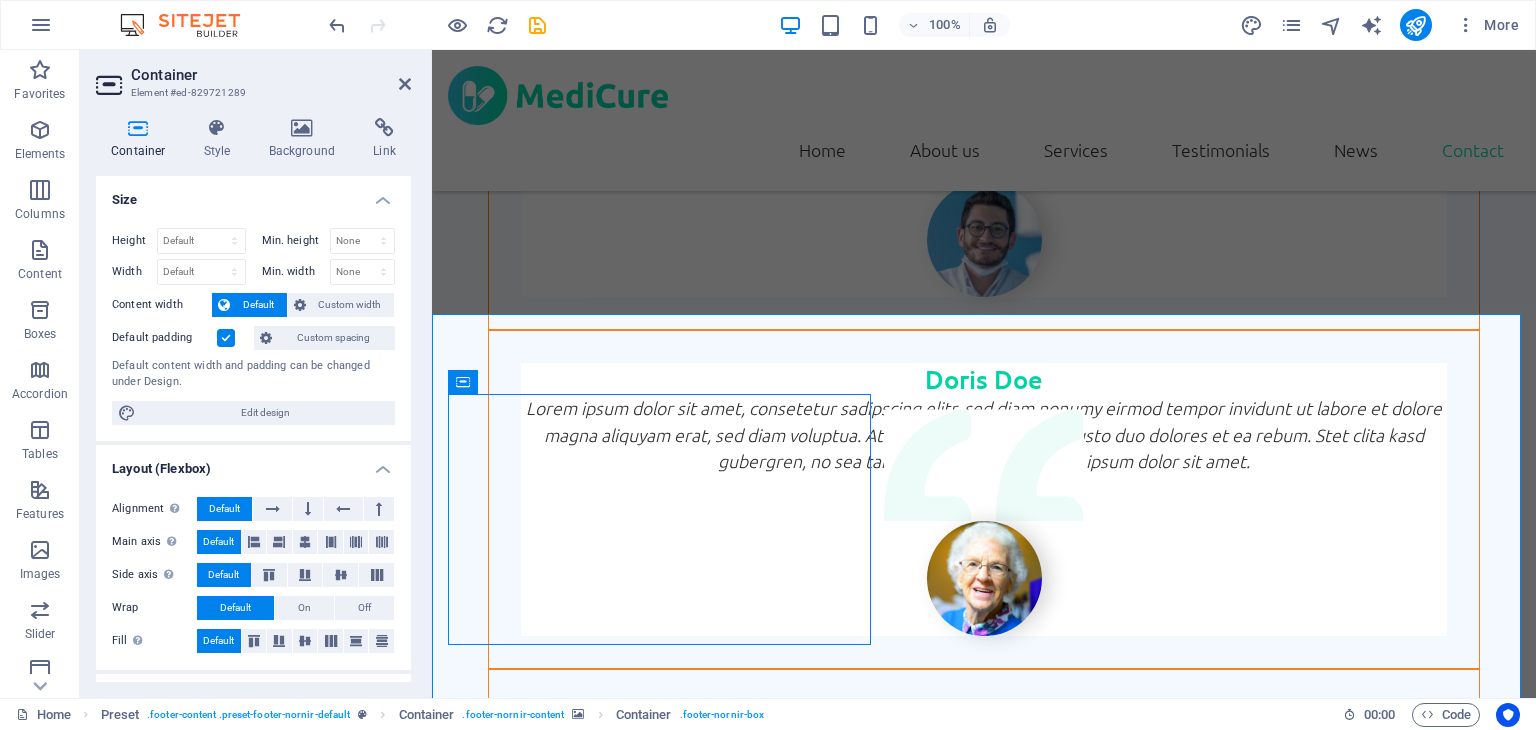 click on "← Move left → Move right ↑ Move up ↓ Move down + Zoom in - Zoom out Home Jump left by 75% End Jump right by 75% Page Up Jump up by 75% Page Down Jump down by 75% Map Terrain Satellite Labels Keyboard shortcuts Map Data Map data ©2025 Google Map data ©2025 Google 1 km  Click to toggle between metric and imperial units Terms Report a map error" at bounding box center (984, 6281) 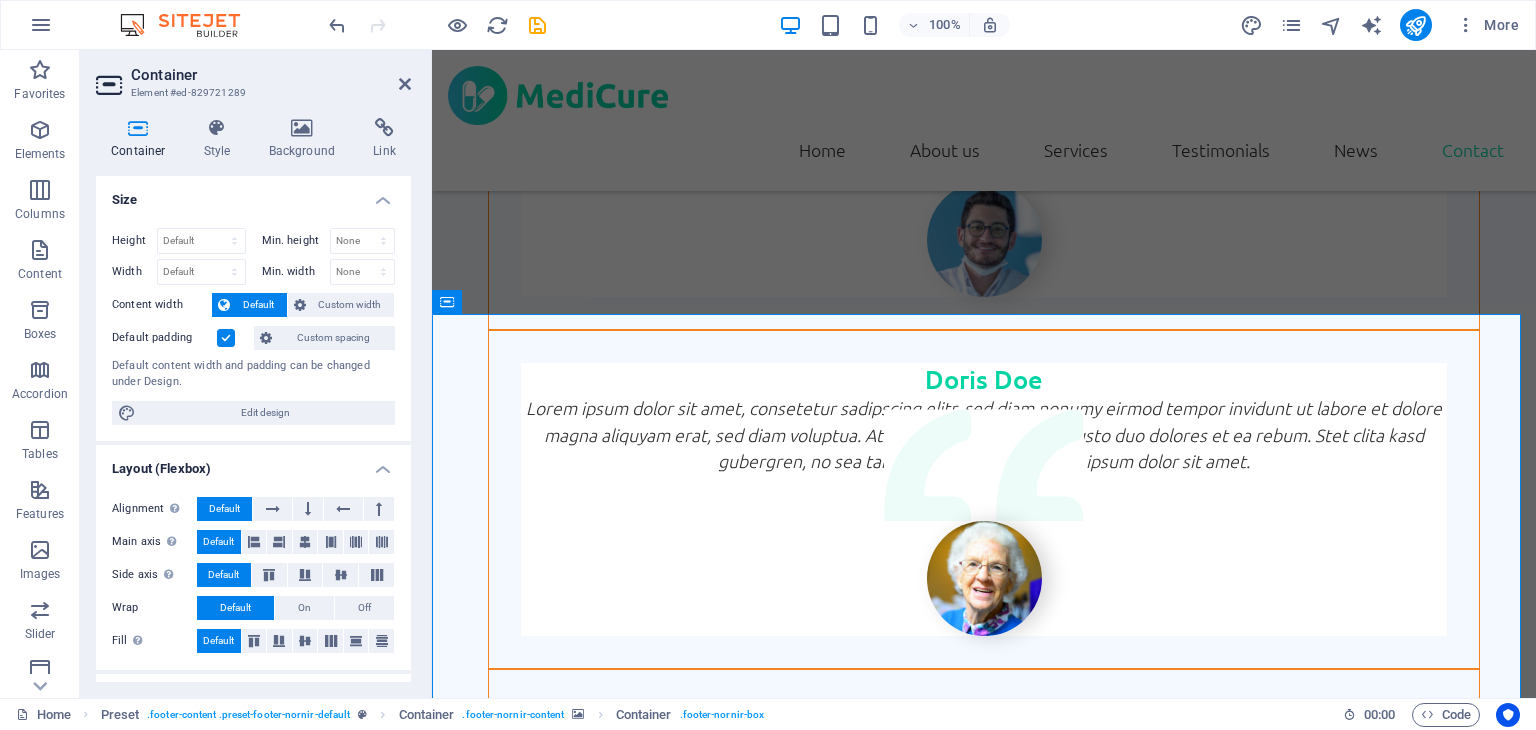 click on "← Move left → Move right ↑ Move up ↓ Move down + Zoom in - Zoom out Home Jump left by 75% End Jump right by 75% Page Up Jump up by 75% Page Down Jump down by 75% Map Terrain Satellite Labels Keyboard shortcuts Map Data Map data ©2025 Google Map data ©2025 Google 1 km  Click to toggle between metric and imperial units Terms Report a map error" at bounding box center (984, 6281) 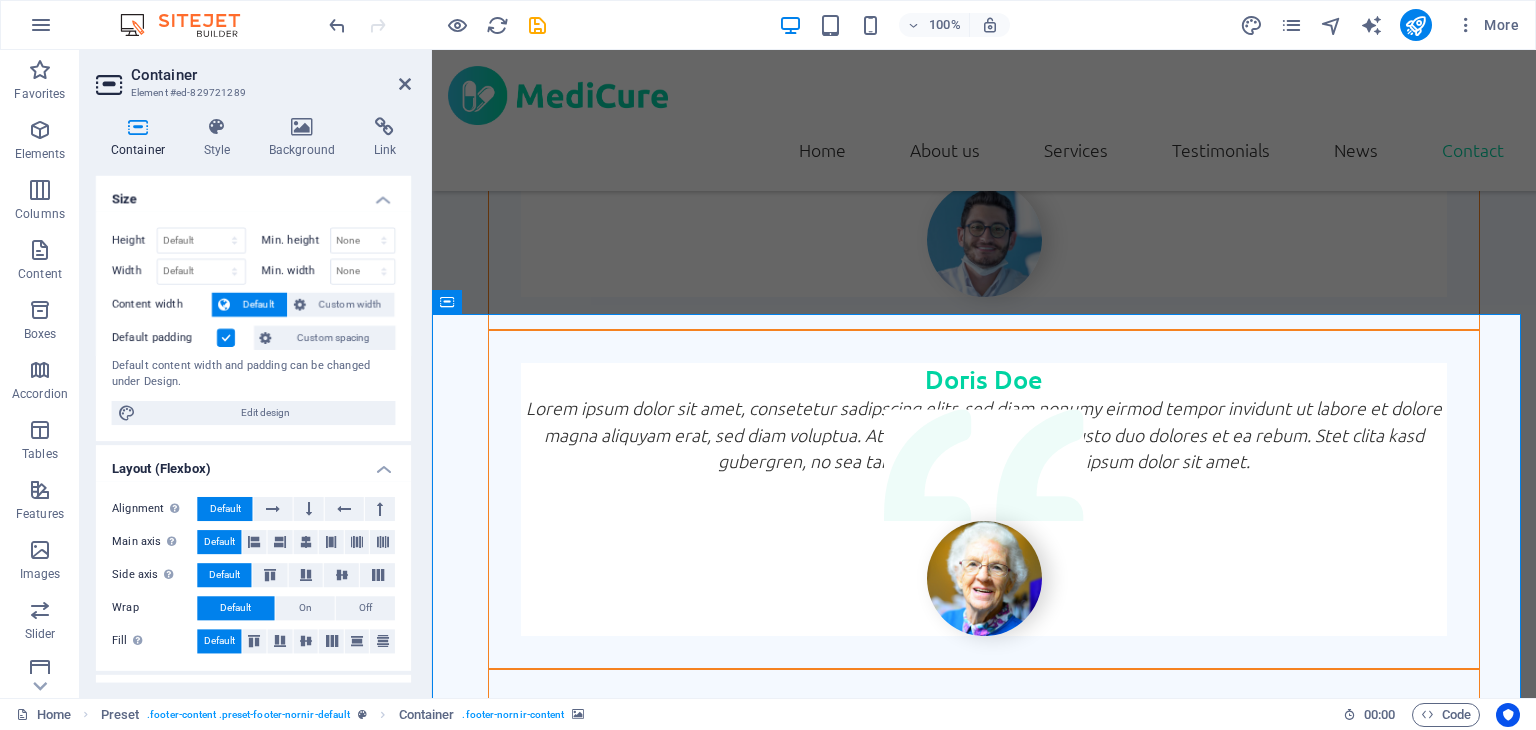 click on "← Move left → Move right ↑ Move up ↓ Move down + Zoom in - Zoom out Home Jump left by 75% End Jump right by 75% Page Up Jump up by 75% Page Down Jump down by 75% Map Terrain Satellite Labels Keyboard shortcuts Map Data Map data ©2025 Google Map data ©2025 Google 1 km  Click to toggle between metric and imperial units Terms Report a map error" at bounding box center (984, 6281) 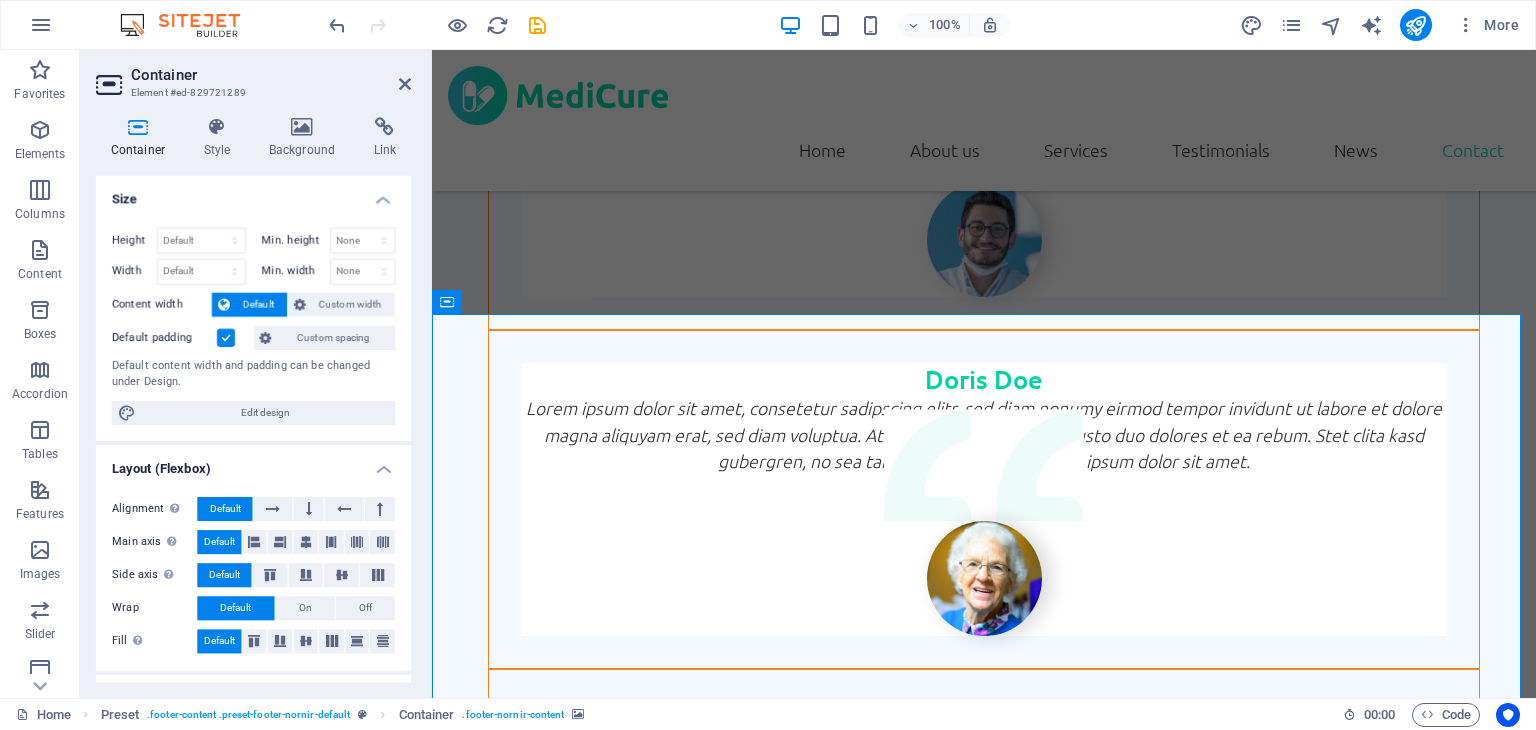 click on "← Move left → Move right ↑ Move up ↓ Move down + Zoom in - Zoom out Home Jump left by 75% End Jump right by 75% Page Up Jump up by 75% Page Down Jump down by 75% Map Terrain Satellite Labels Keyboard shortcuts Map Data Map data ©2025 Google Map data ©2025 Google 1 km  Click to toggle between metric and imperial units Terms Report a map error" at bounding box center (984, 6281) 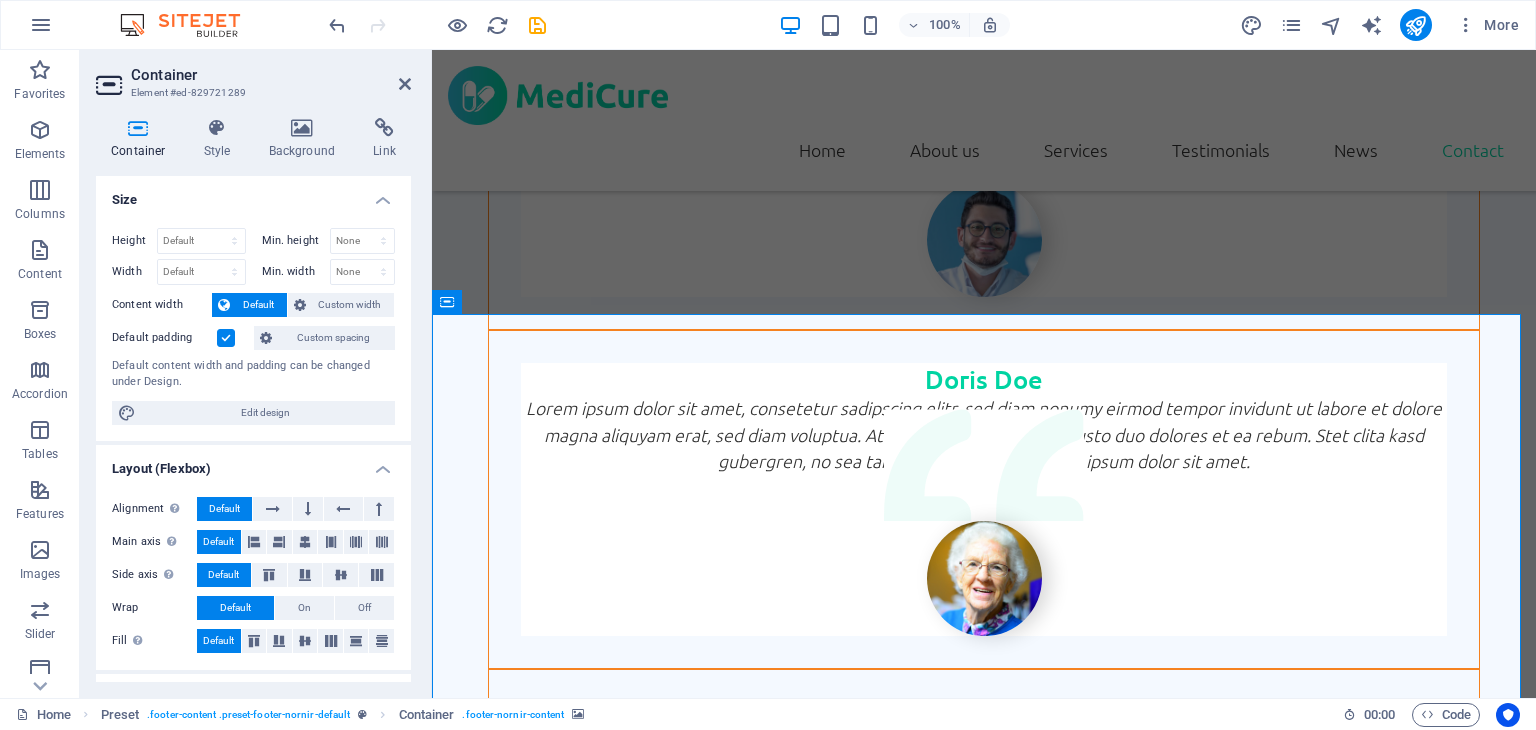 click on "← Move left → Move right ↑ Move up ↓ Move down + Zoom in - Zoom out Home Jump left by 75% End Jump right by 75% Page Up Jump up by 75% Page Down Jump down by 75% Map Terrain Satellite Labels Keyboard shortcuts Map Data Map data ©2025 Google Map data ©2025 Google 1 km  Click to toggle between metric and imperial units Terms Report a map error" at bounding box center [984, 6281] 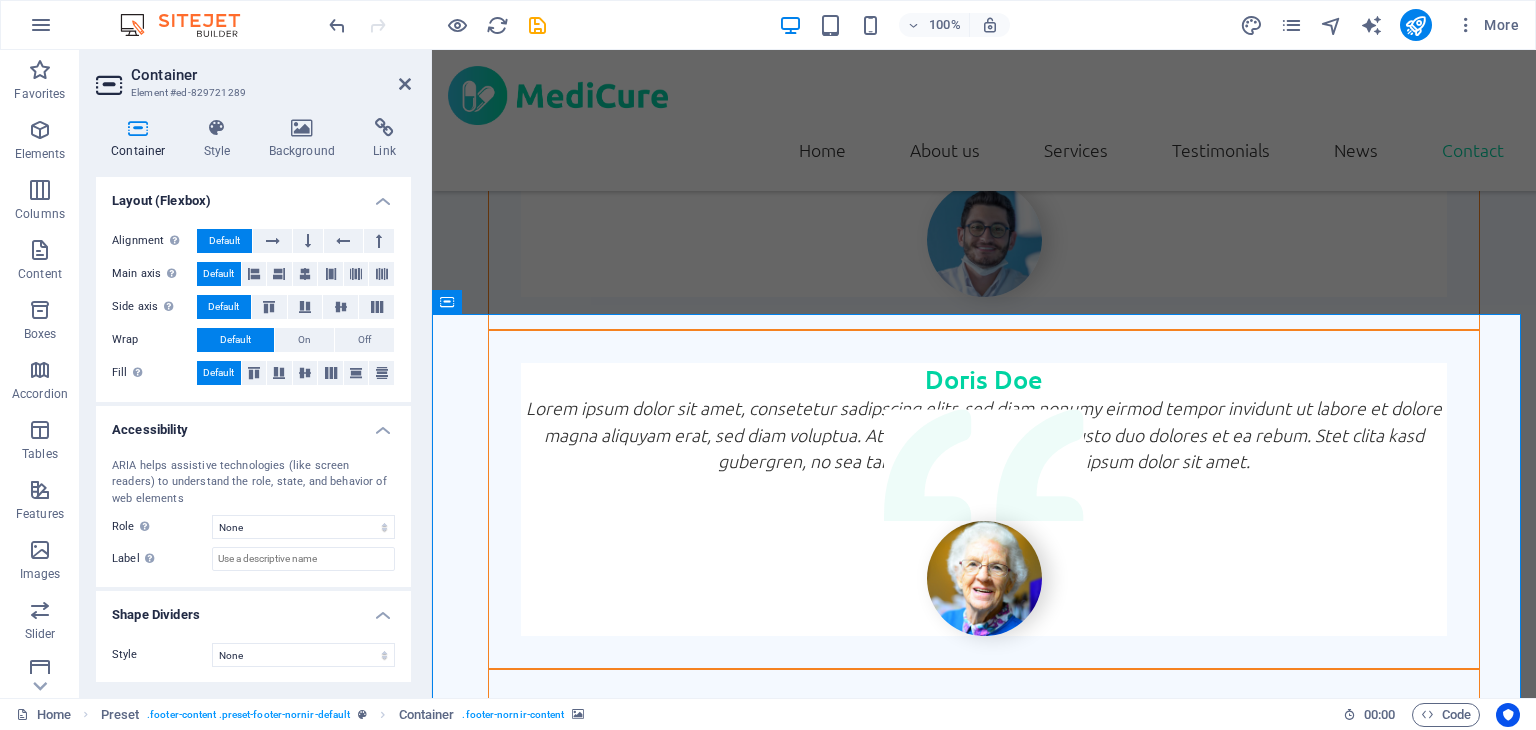scroll, scrollTop: 0, scrollLeft: 0, axis: both 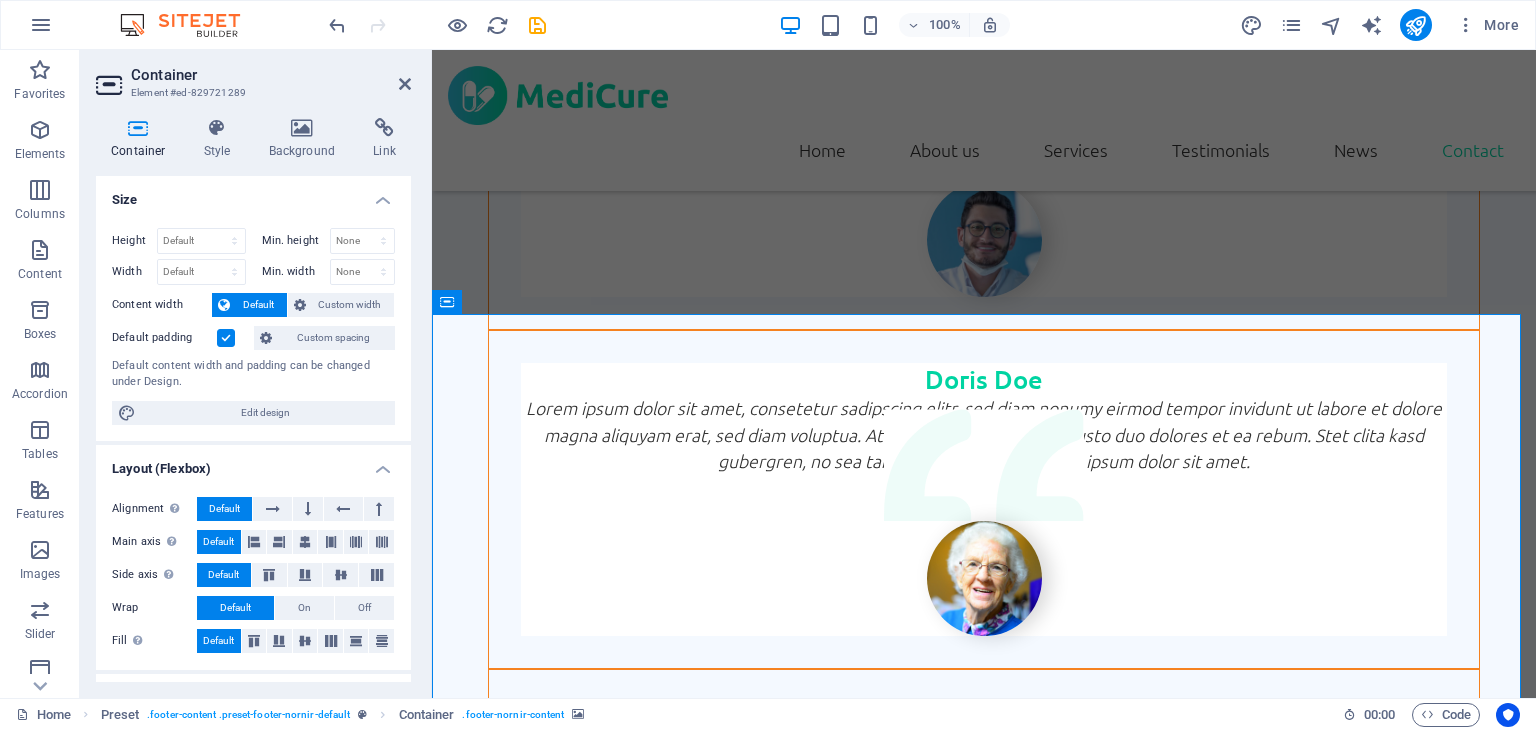 click on "Element #ed-829721289" at bounding box center (251, 93) 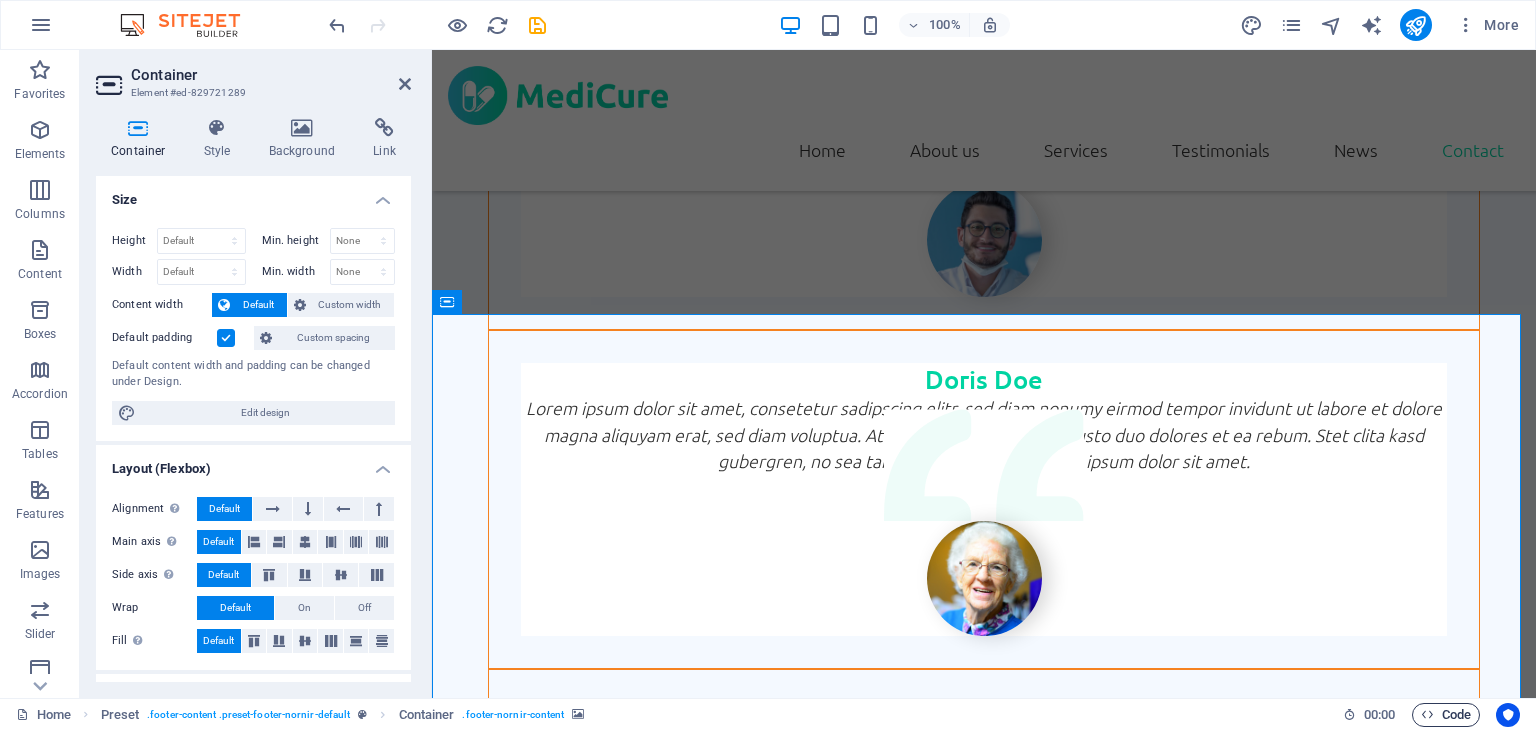 click at bounding box center (1427, 714) 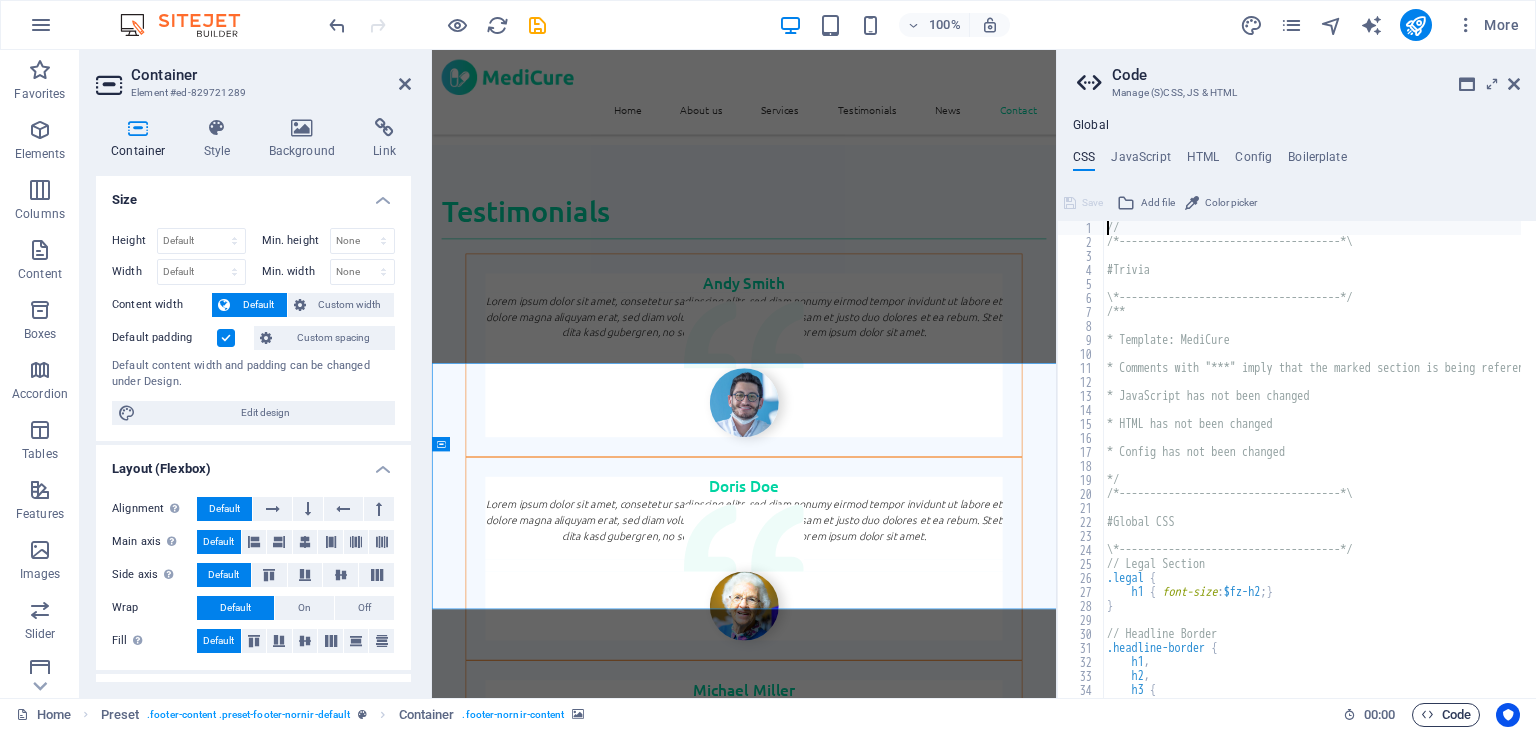 scroll, scrollTop: 5413, scrollLeft: 0, axis: vertical 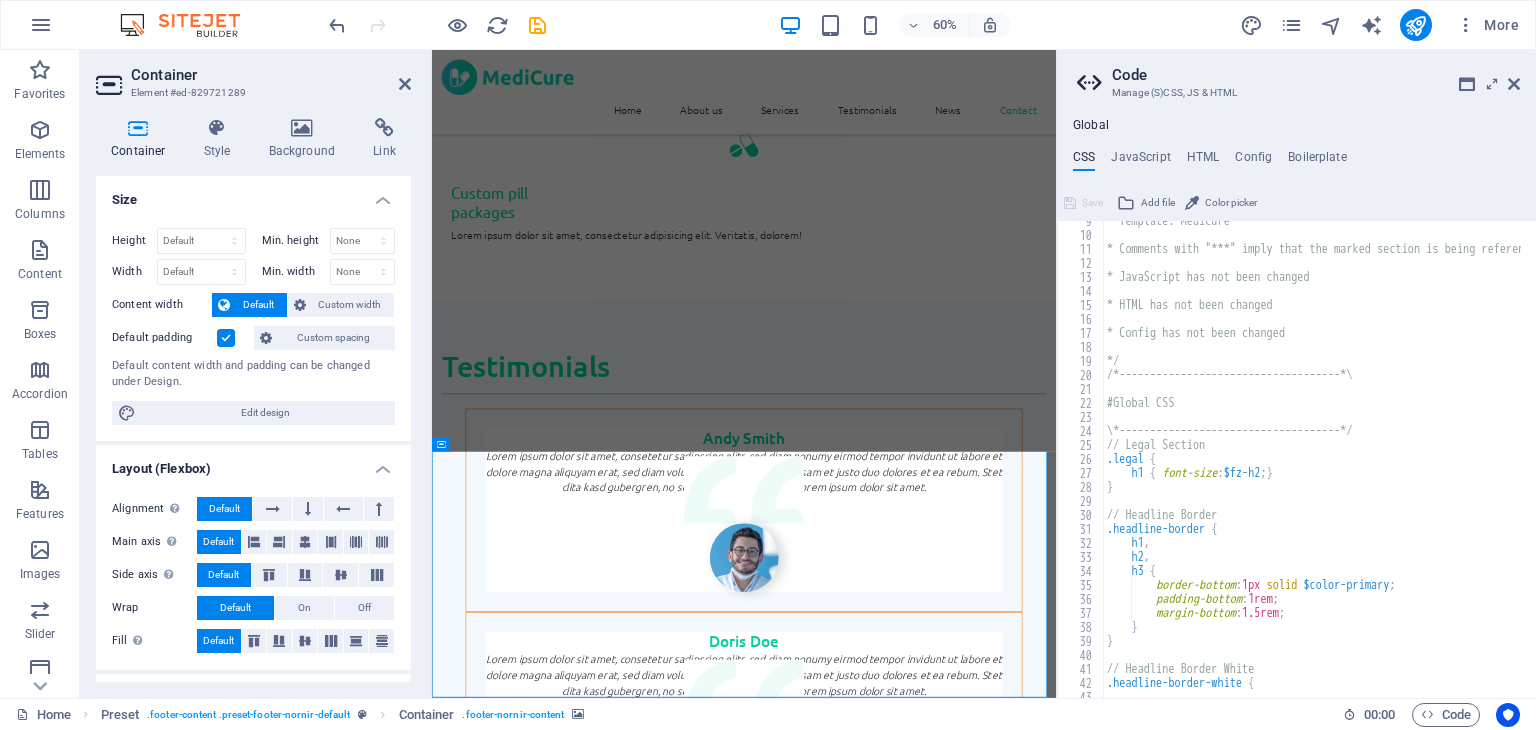 click on "← Move left → Move right ↑ Move up ↓ Move down + Zoom in - Zoom out Home Jump left by 75% End Jump right by 75% Page Up Jump up by 75% Page Down Jump down by 75% Map Terrain Satellite Labels Keyboard shortcuts Map Data Map data ©2025 Google Map data ©2025 Google 1 km  Click to toggle between metric and imperial units Terms Report a map error" at bounding box center (952, 6778) 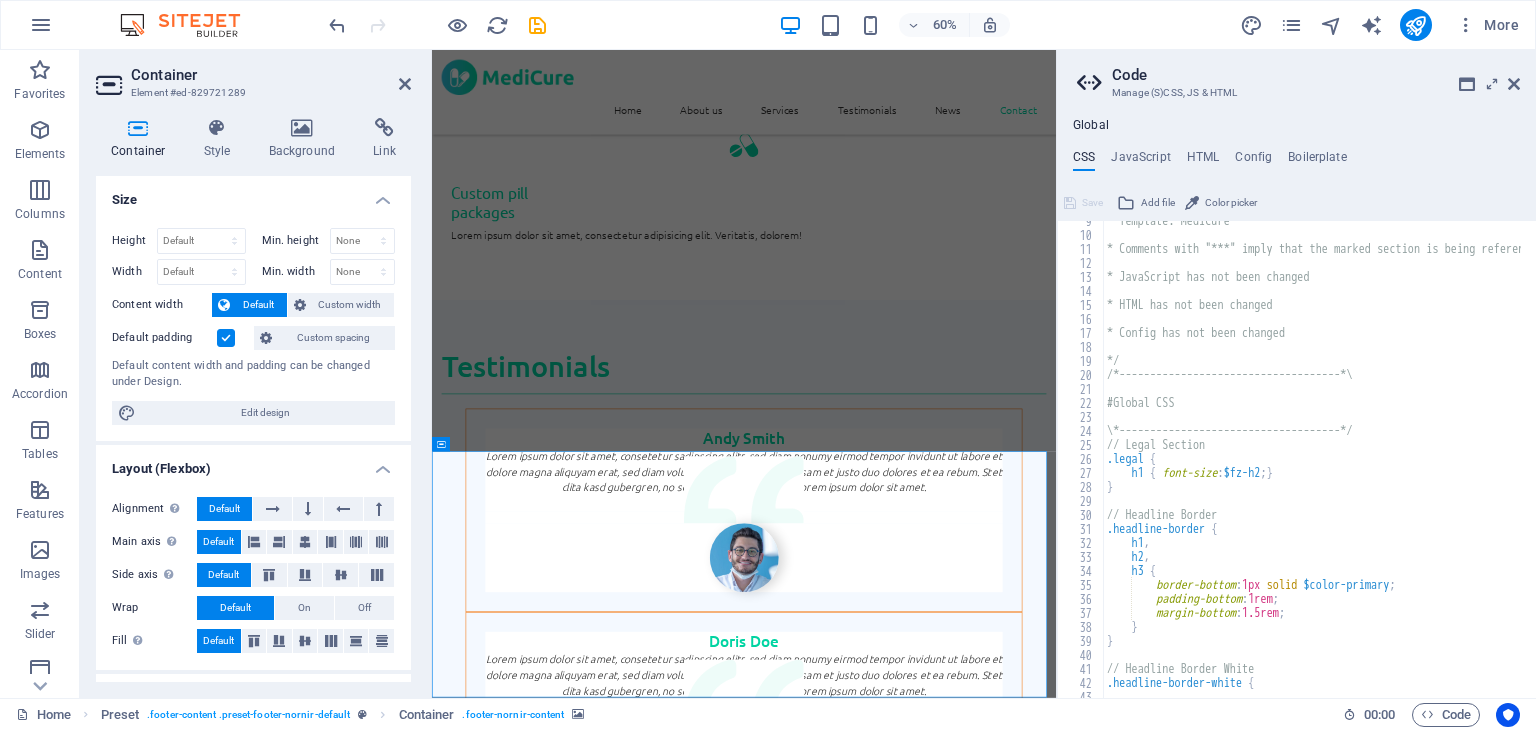 click on "← Move left → Move right ↑ Move up ↓ Move down + Zoom in - Zoom out Home Jump left by 75% End Jump right by 75% Page Up Jump up by 75% Page Down Jump down by 75% Map Terrain Satellite Labels Keyboard shortcuts Map Data Map data ©2025 Google Map data ©2025 Google 1 km  Click to toggle between metric and imperial units Terms Report a map error" at bounding box center (952, 6778) 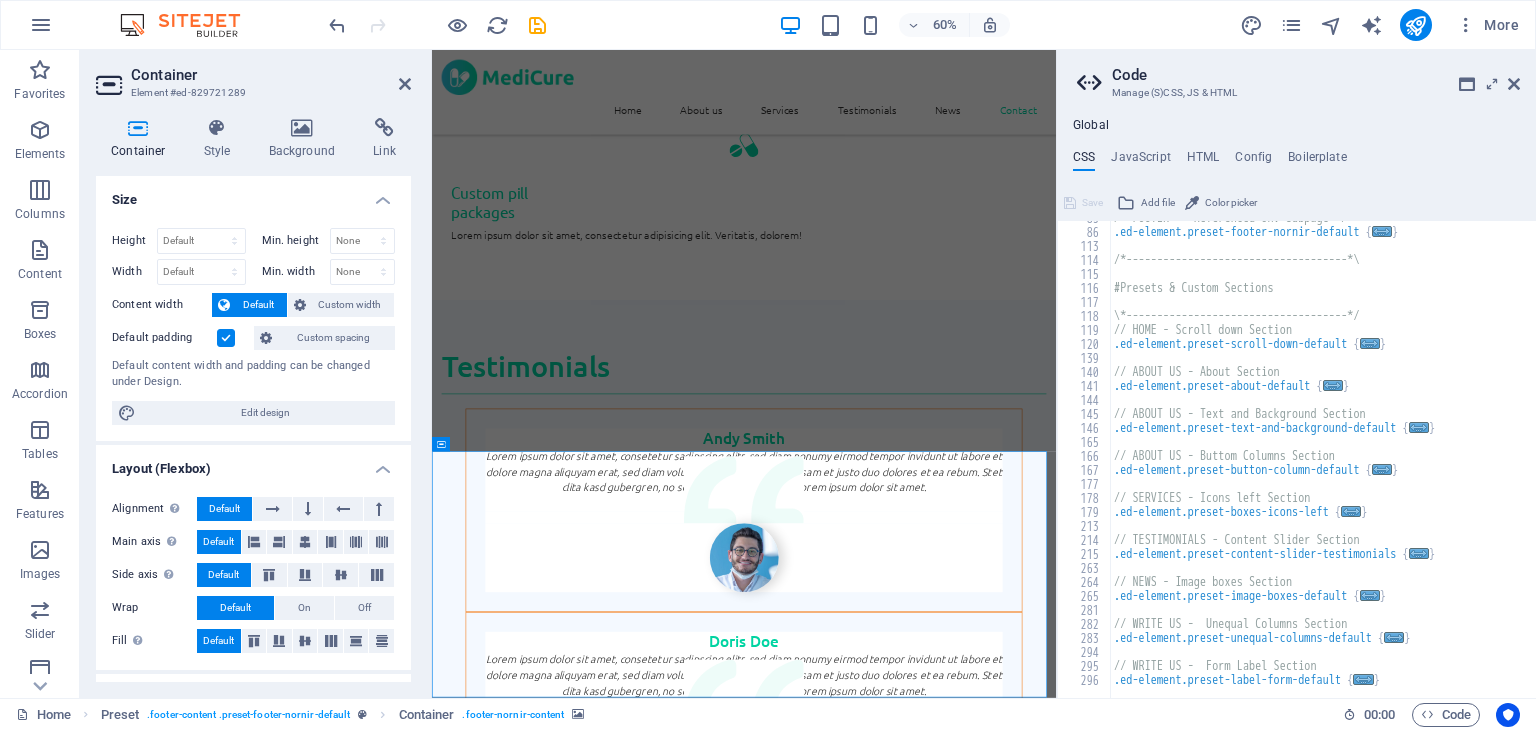 scroll, scrollTop: 910, scrollLeft: 0, axis: vertical 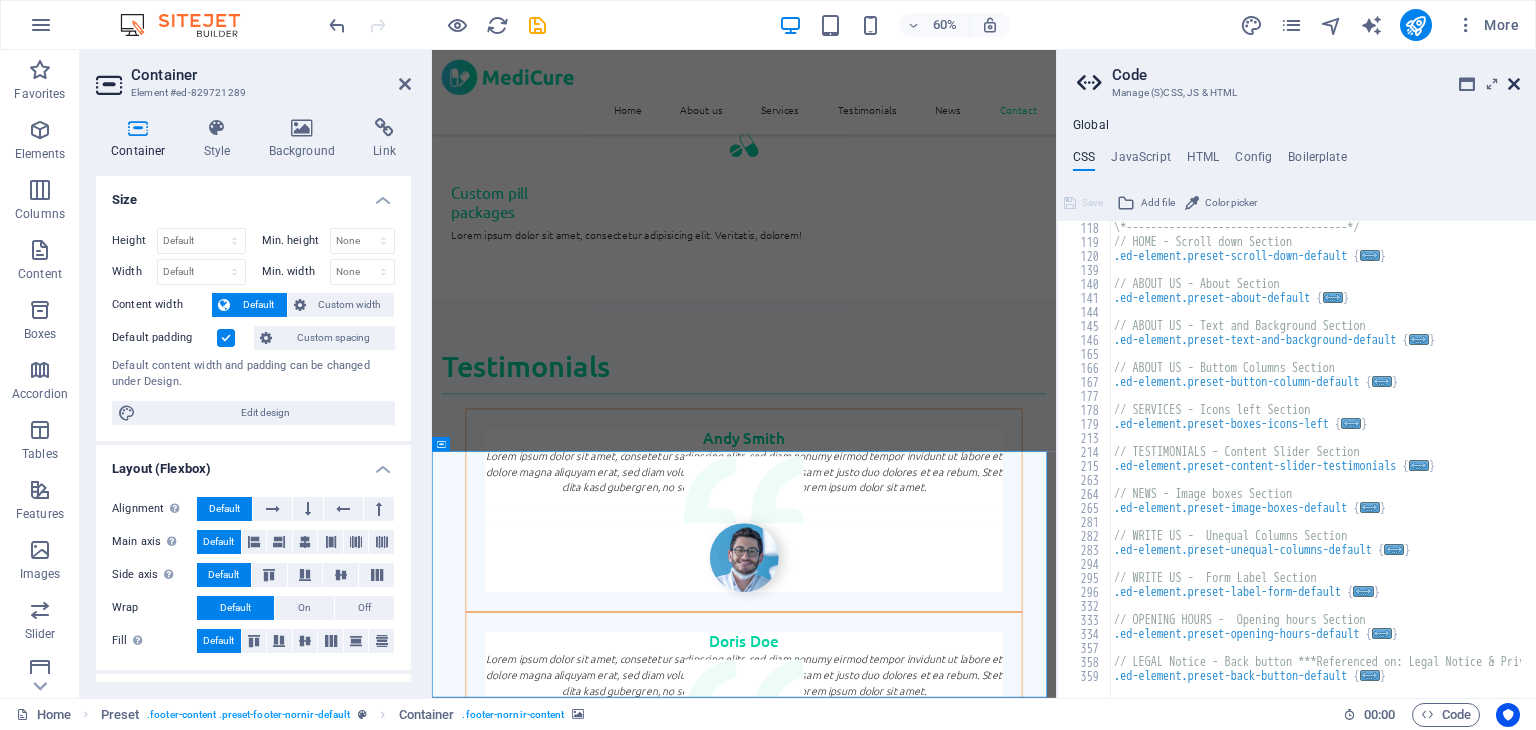 click at bounding box center (1514, 84) 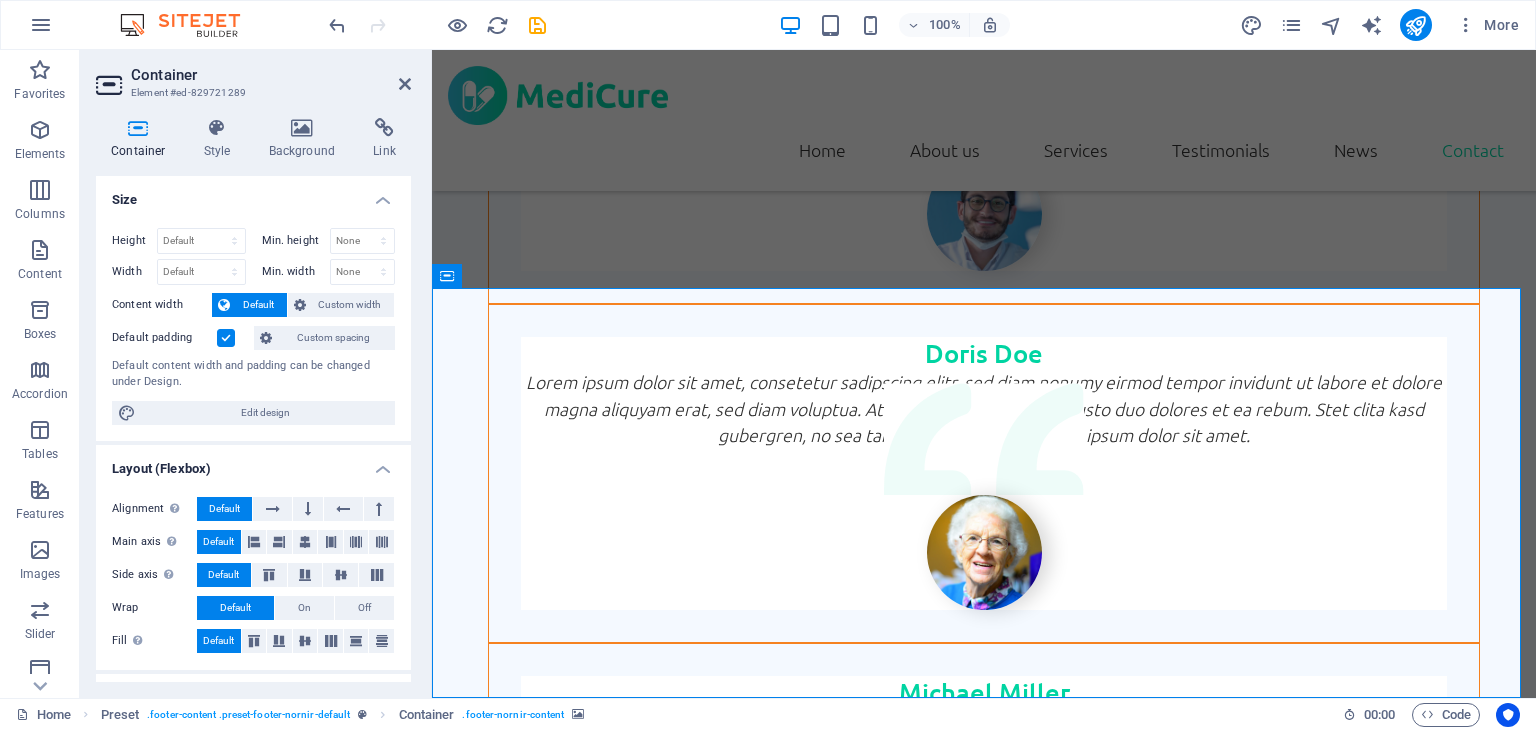 click on "← Move left → Move right ↑ Move up ↓ Move down + Zoom in - Zoom out Home Jump left by 75% End Jump right by 75% Page Up Jump up by 75% Page Down Jump down by 75% Map Terrain Satellite Labels Keyboard shortcuts Map Data Map data ©2025 Google Map data ©2025 Google 1 km  Click to toggle between metric and imperial units Terms Report a map error" at bounding box center [984, 6255] 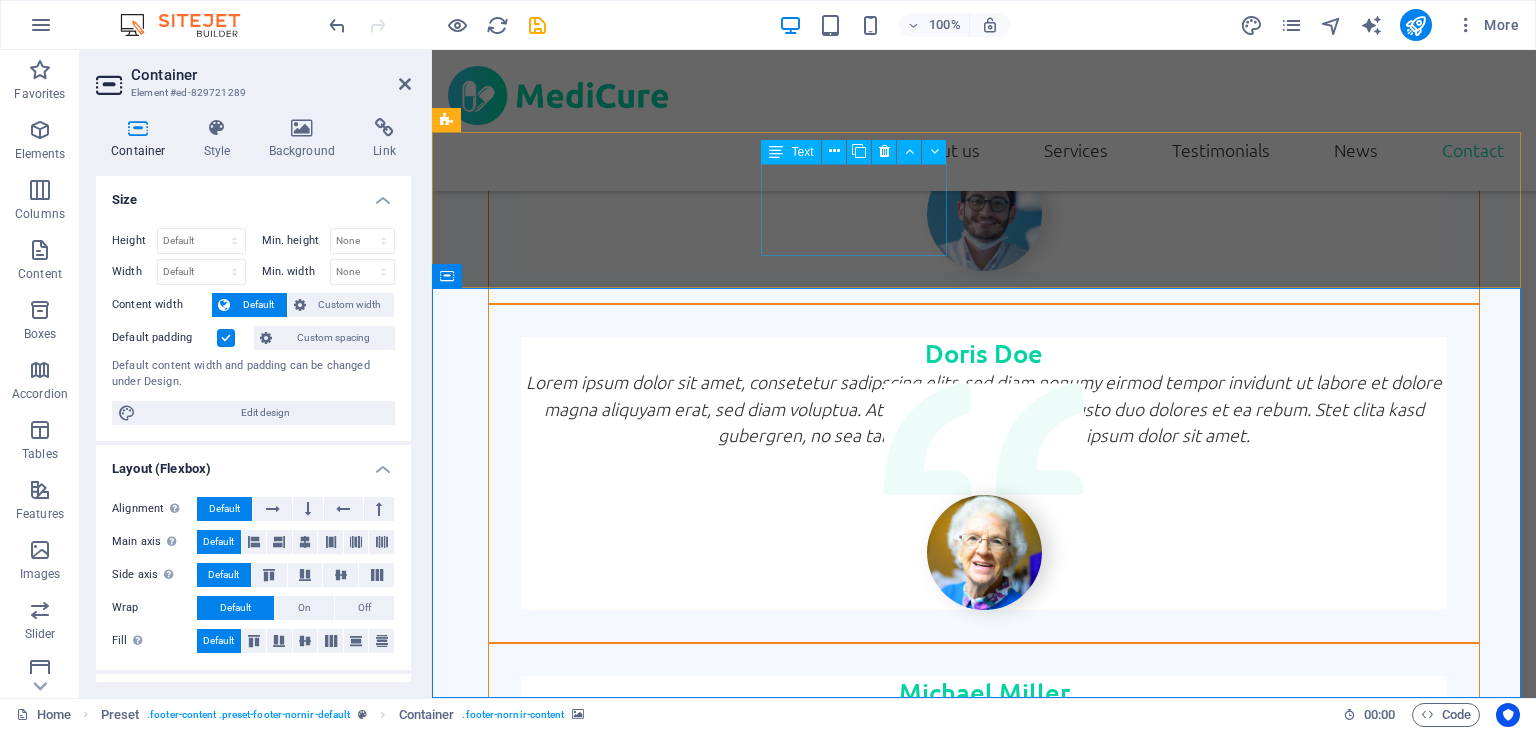 click on "Tuesday 9:00 am - 6:30 pm" at bounding box center (984, 5738) 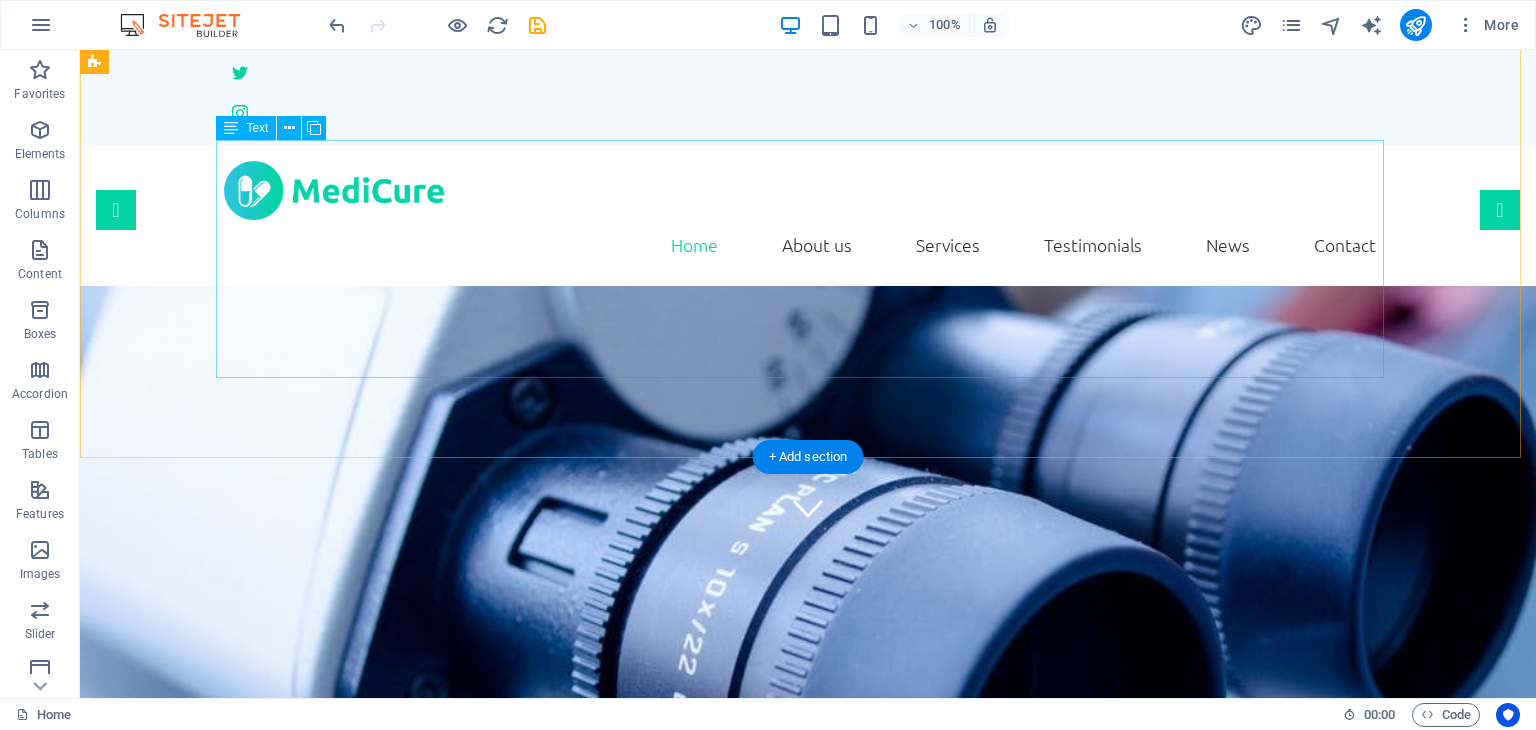 scroll, scrollTop: 0, scrollLeft: 0, axis: both 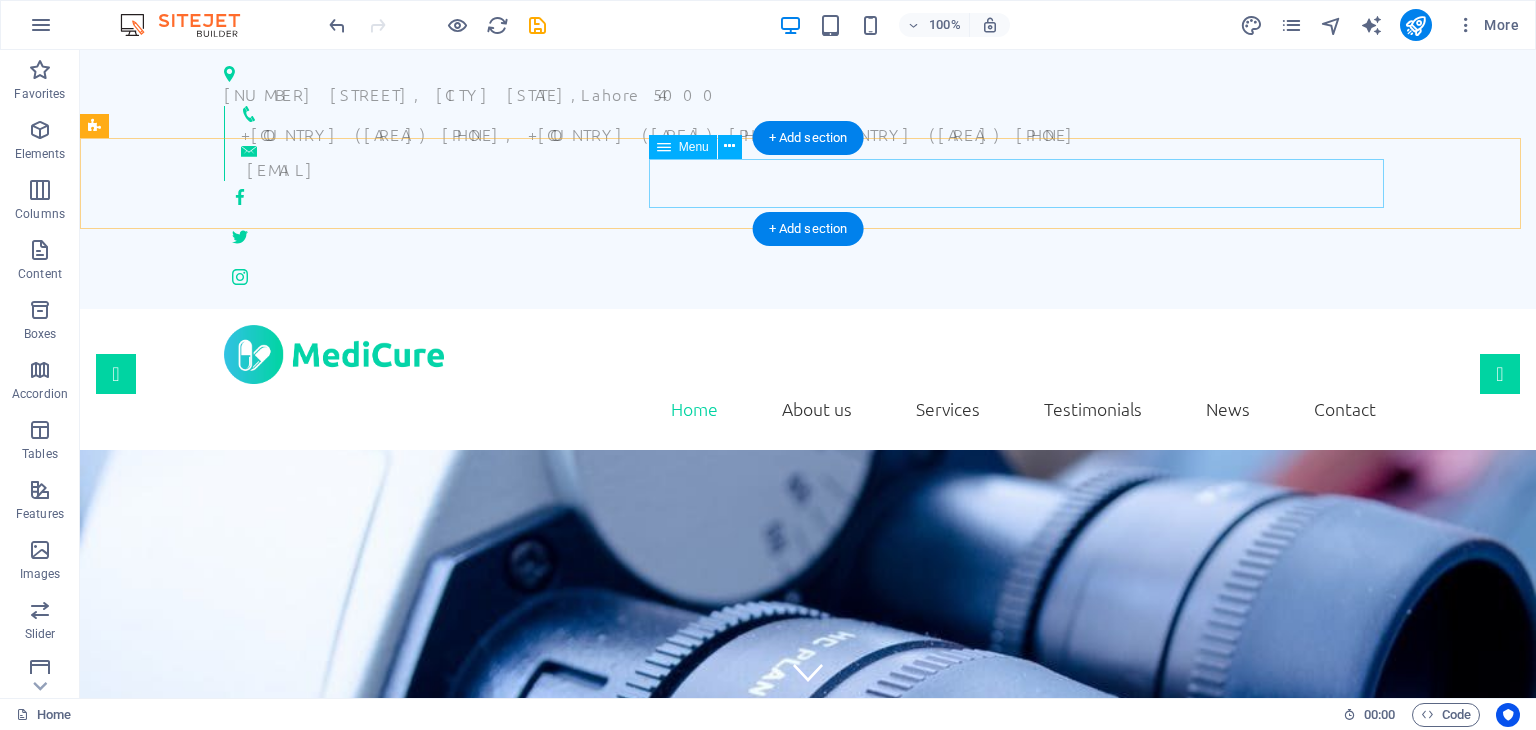 click on "Home About us Services Testimonials News Contact" at bounding box center [808, 409] 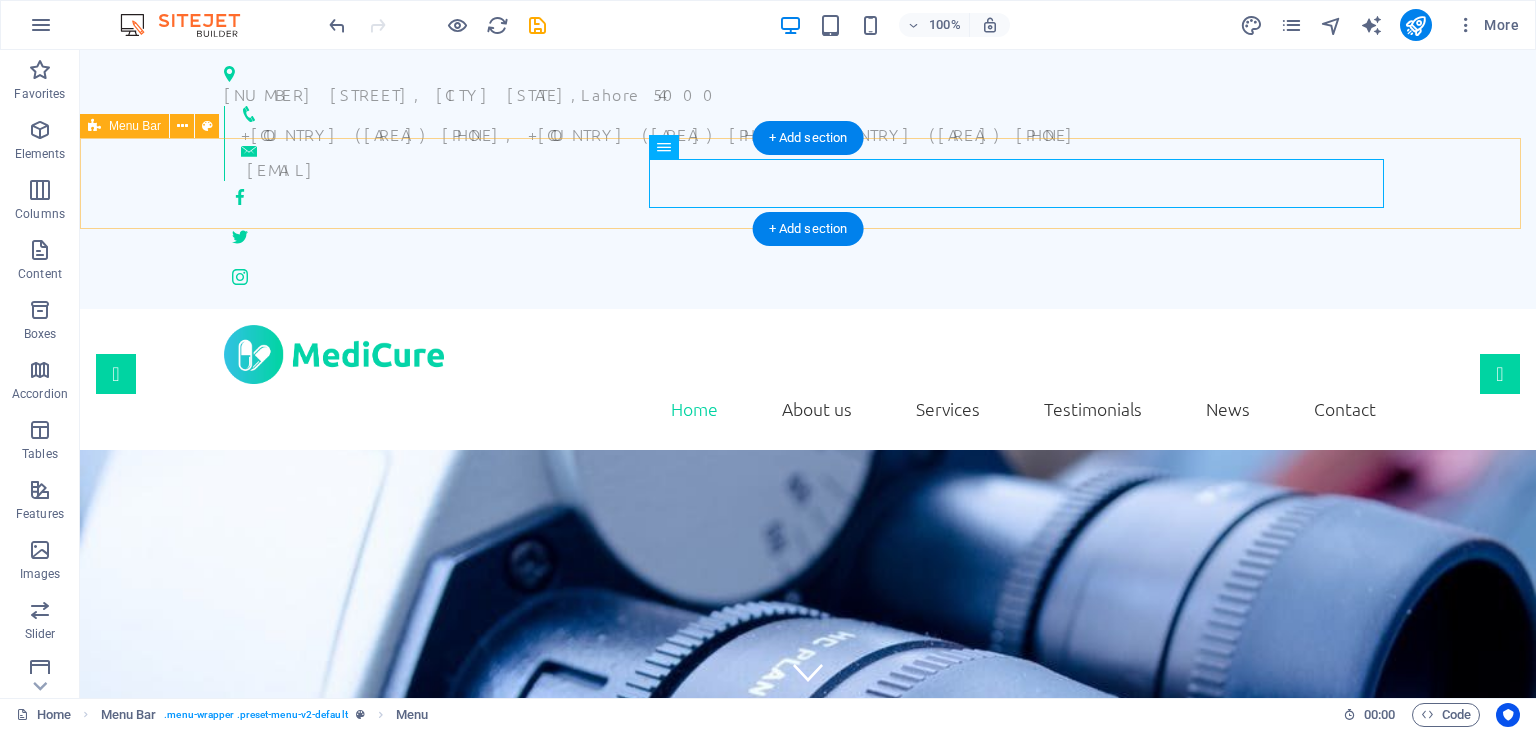 click on "Home About us Services Testimonials News Contact" at bounding box center (808, 379) 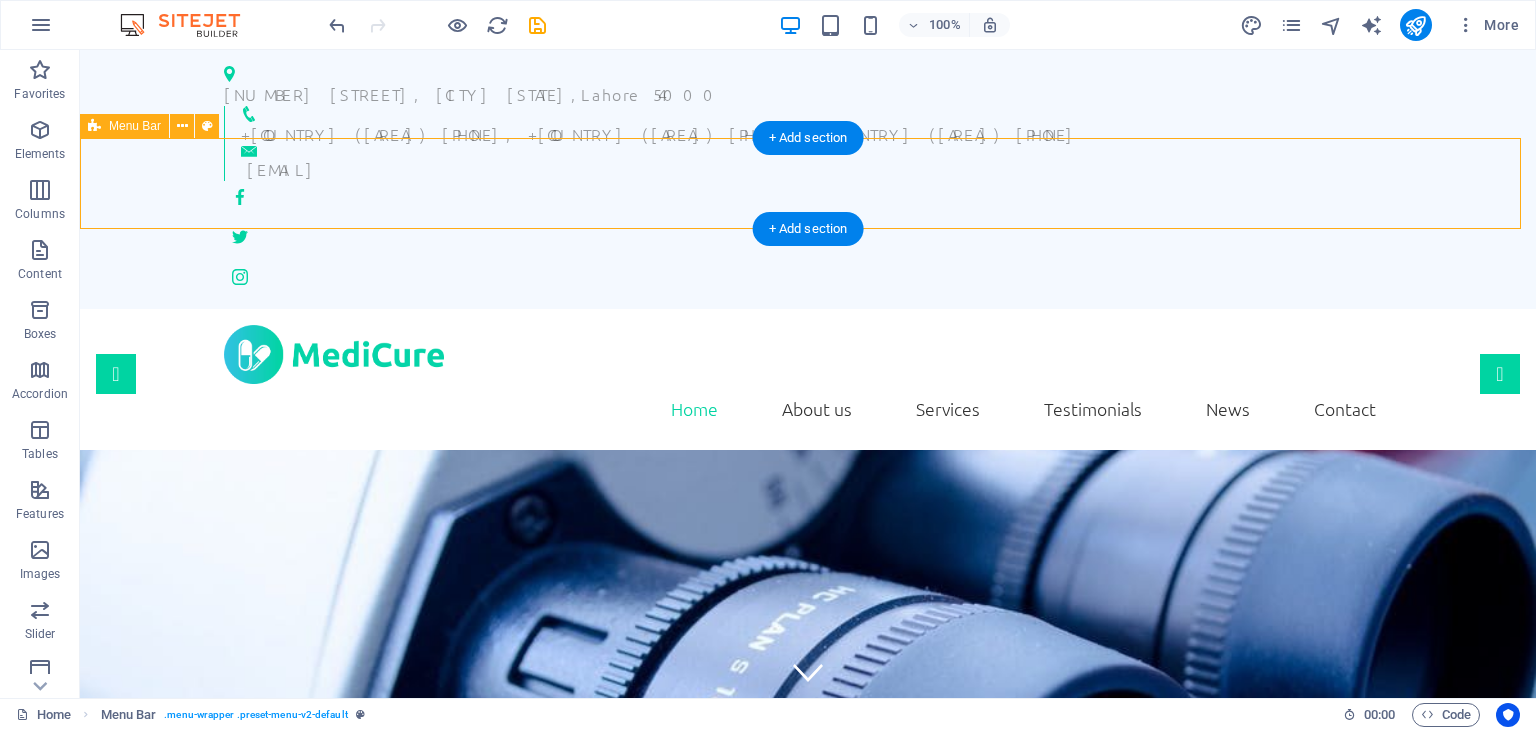 scroll, scrollTop: 212, scrollLeft: 0, axis: vertical 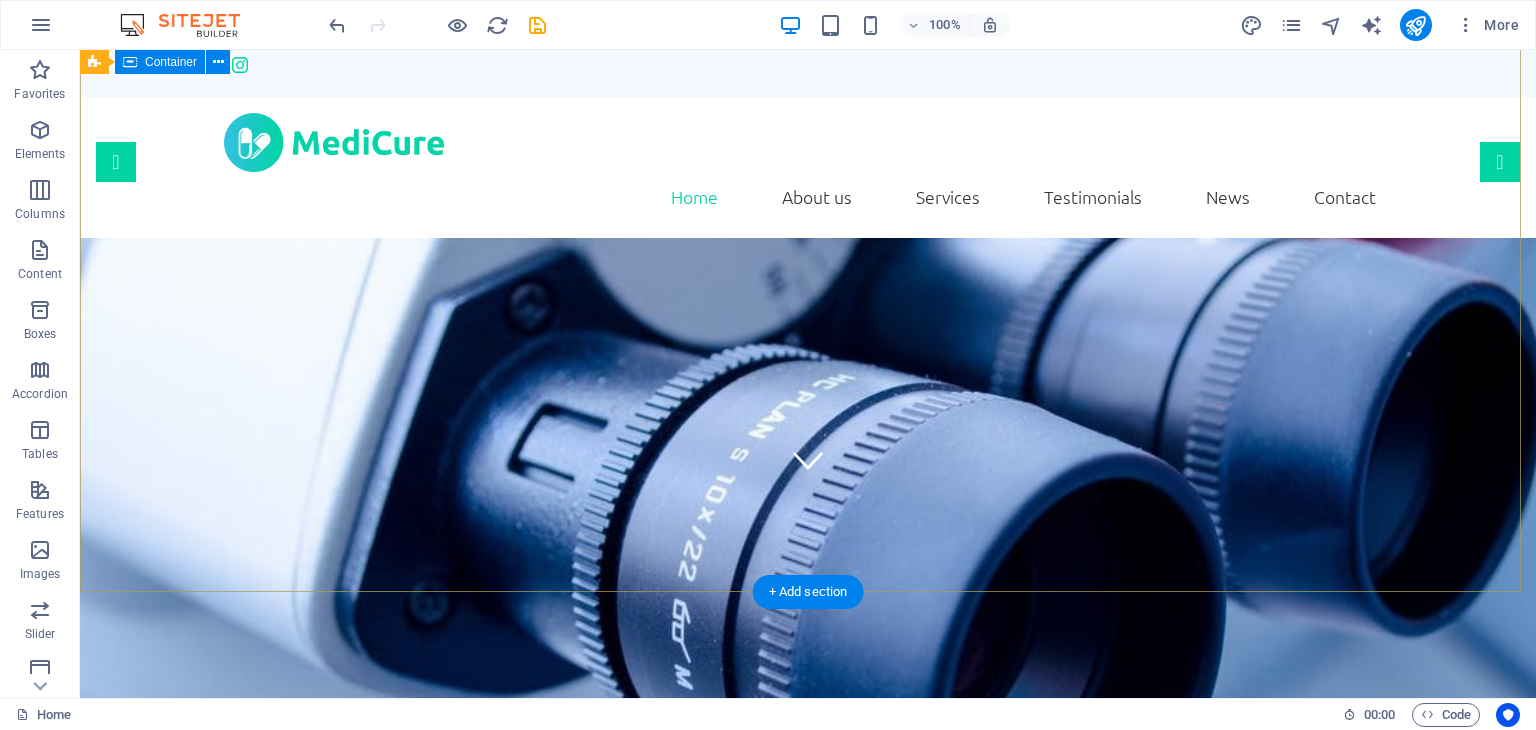 click on "Matora Digionics Private Limited We take  care  of you!" at bounding box center (808, 1101) 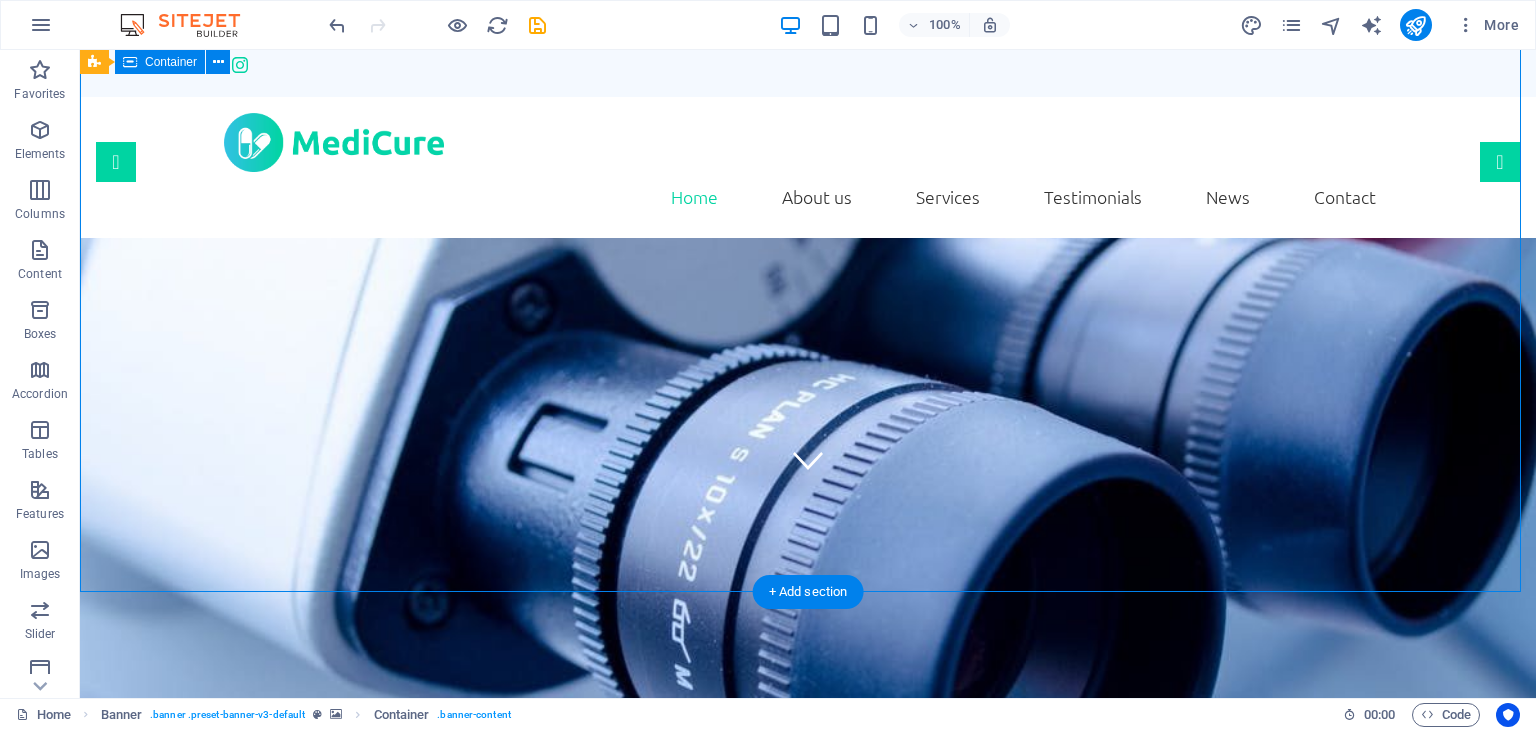 click on "Matora Digionics Private Limited We take  care  of you!" at bounding box center (808, 1101) 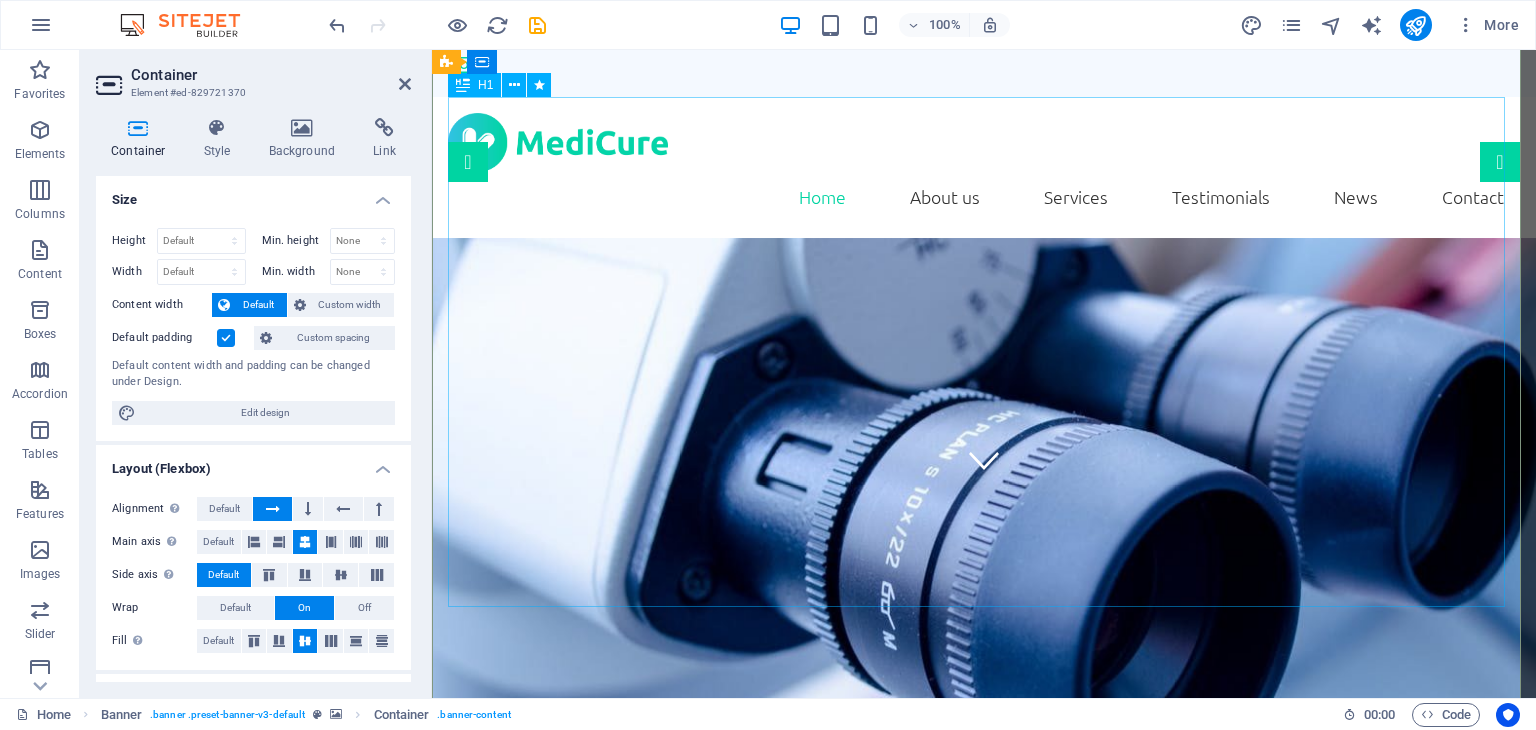 click on "Matora Digionics Private Limited" at bounding box center (984, 1063) 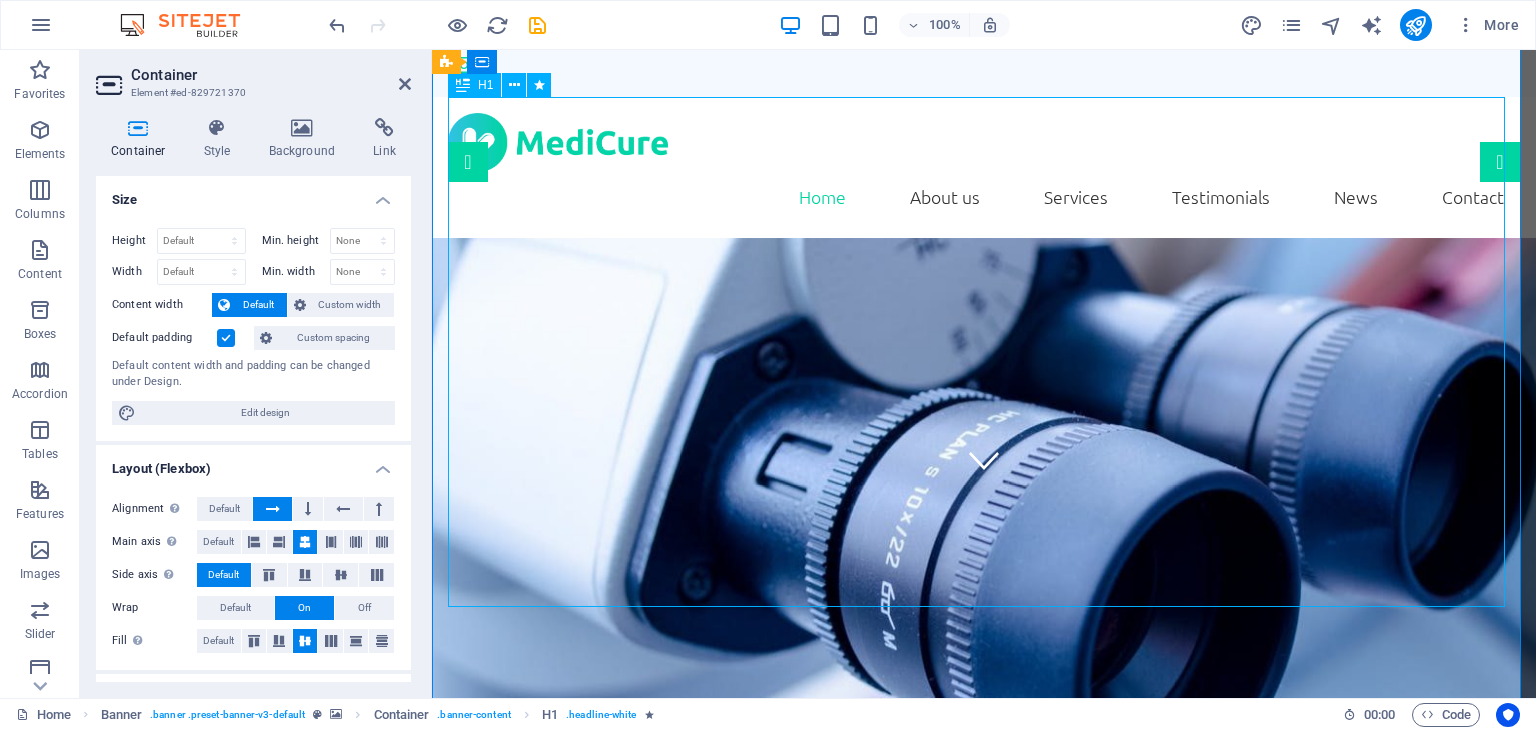 click on "Matora Digionics Private Limited" at bounding box center [984, 1063] 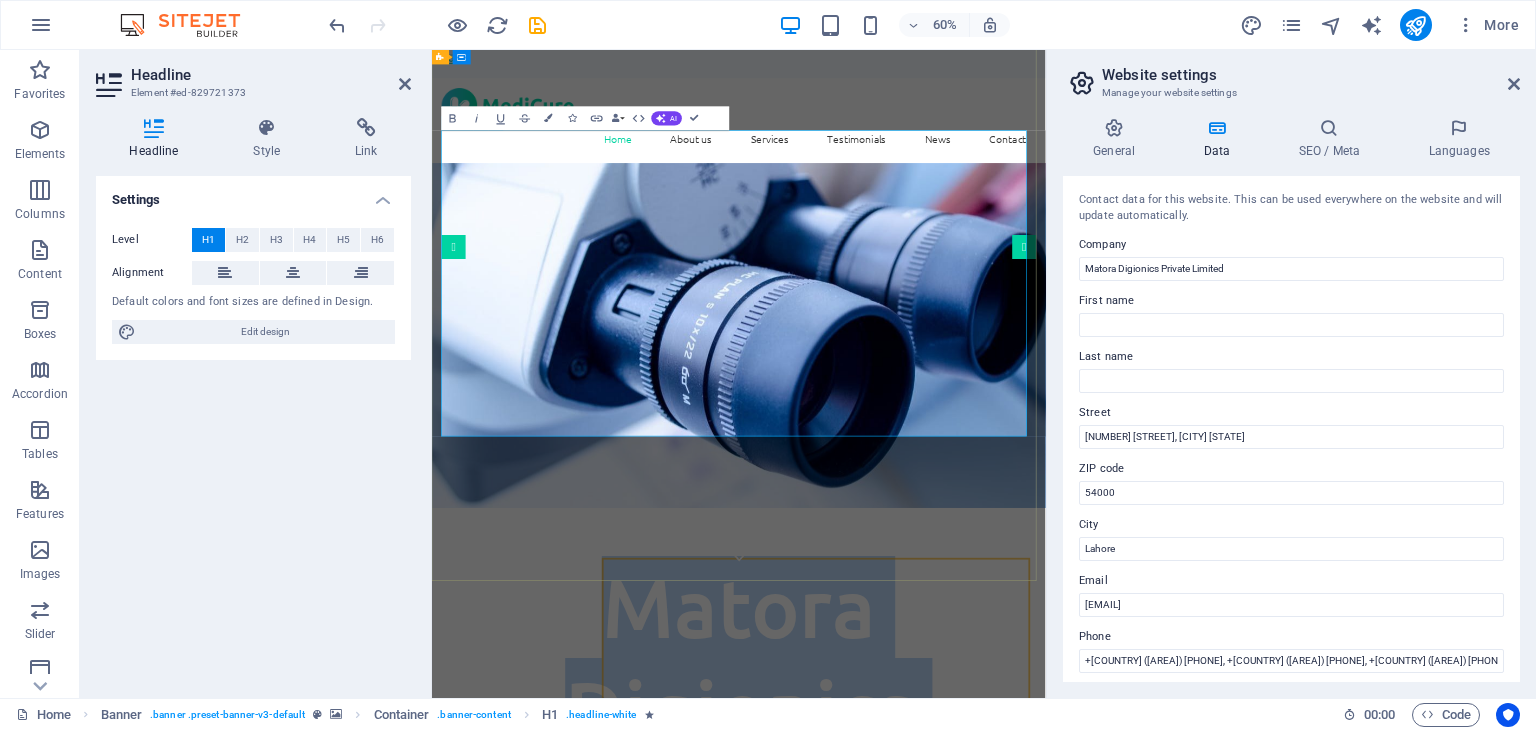 click on "Matora Digionics Private Limited" at bounding box center (943, 1147) 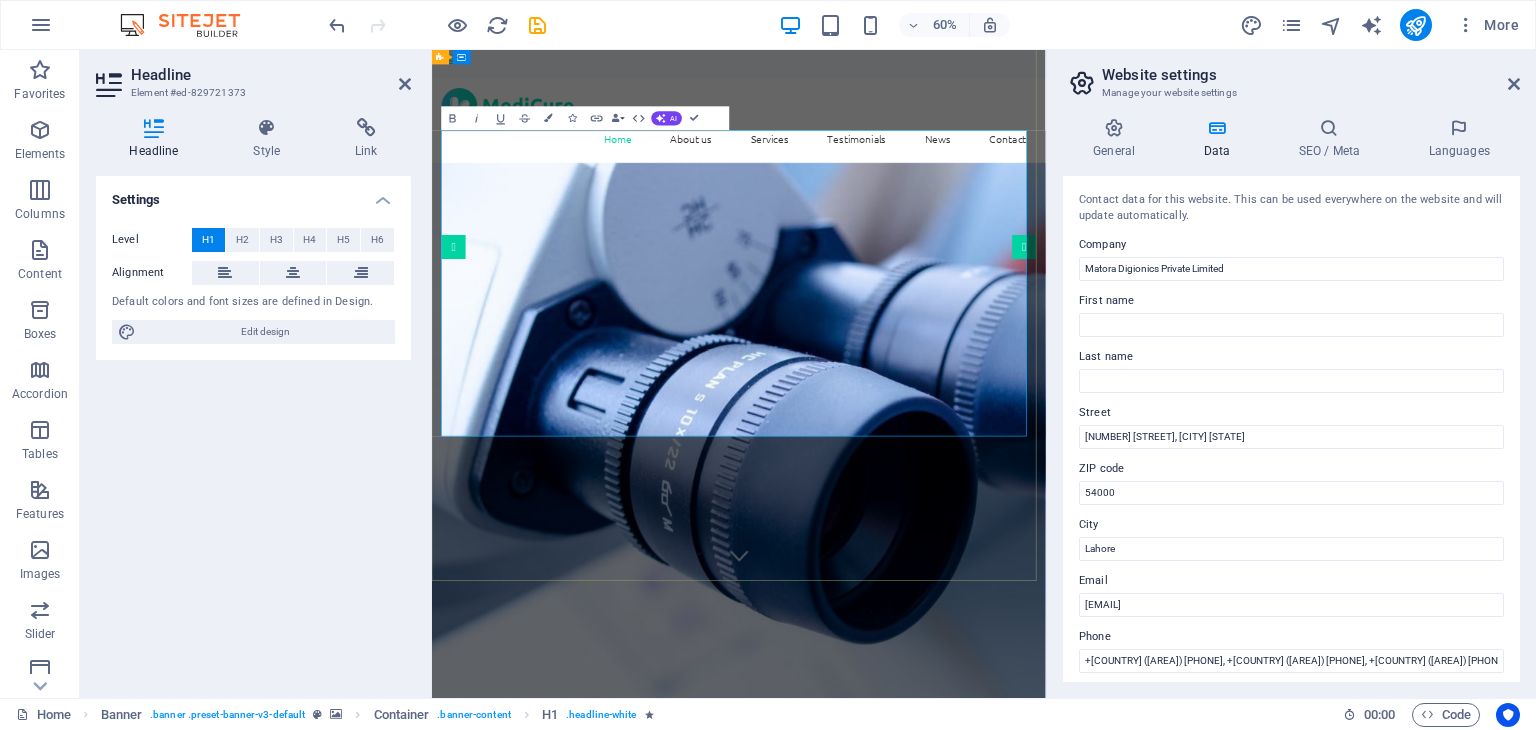 scroll, scrollTop: 381, scrollLeft: 0, axis: vertical 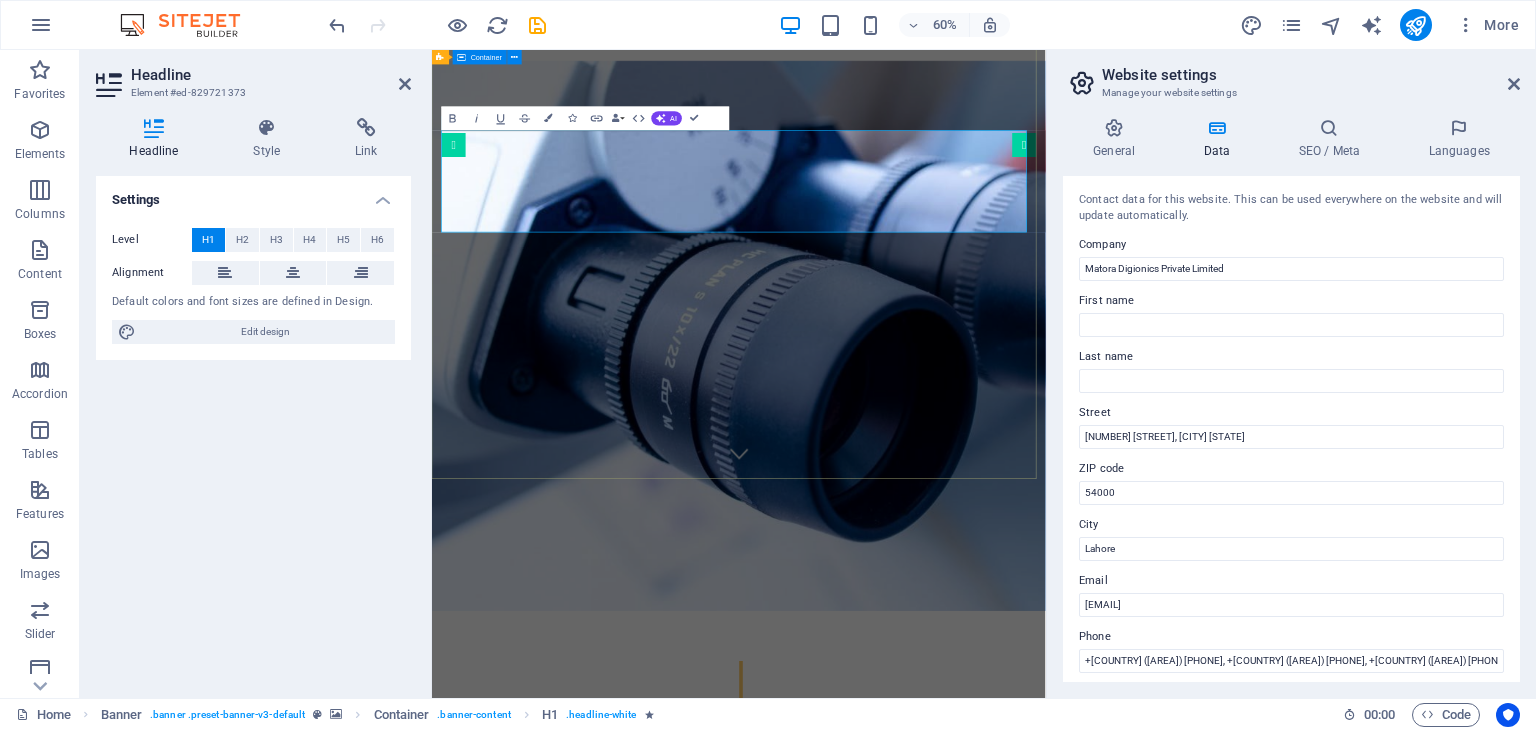 click on "​ We take  care  of you!" at bounding box center (943, 1189) 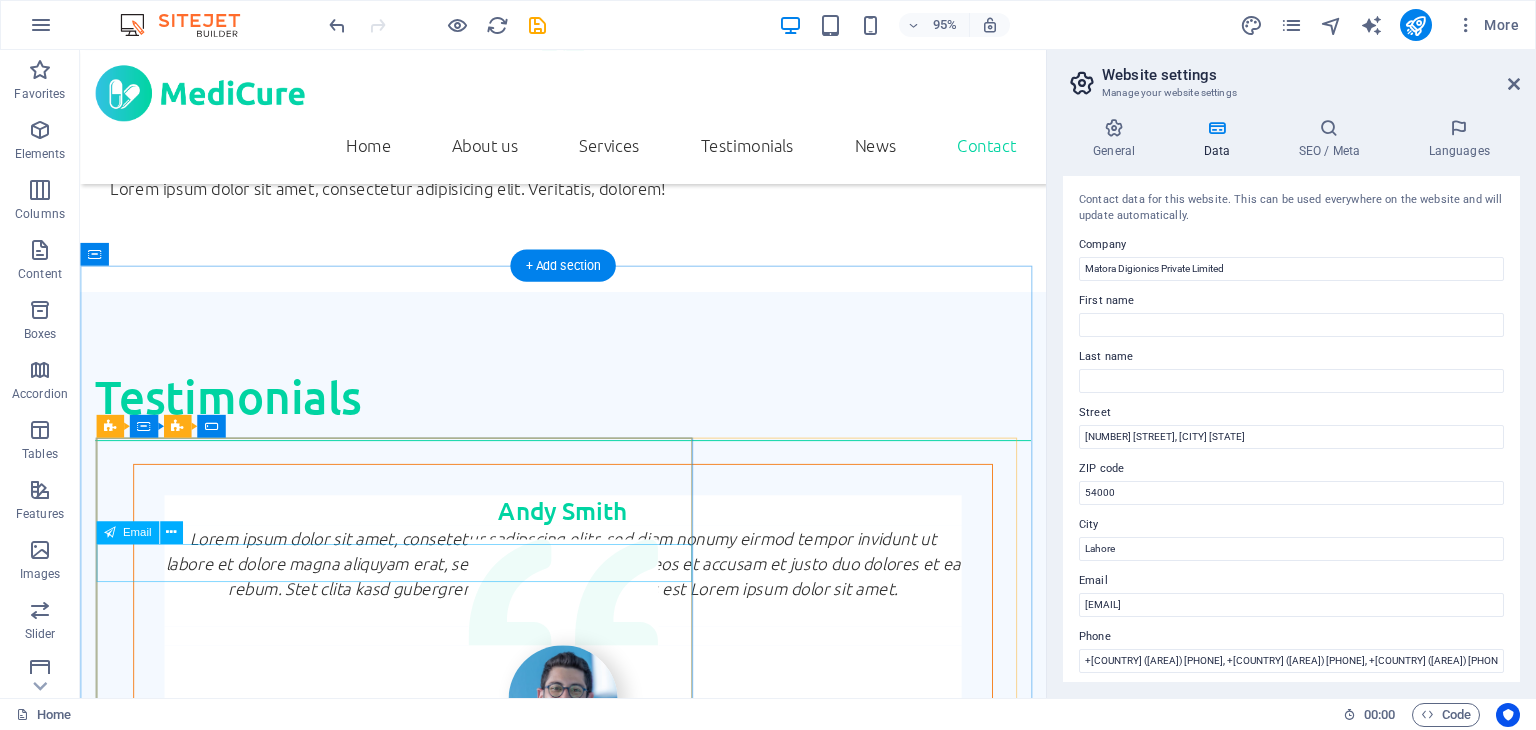 scroll, scrollTop: 5495, scrollLeft: 0, axis: vertical 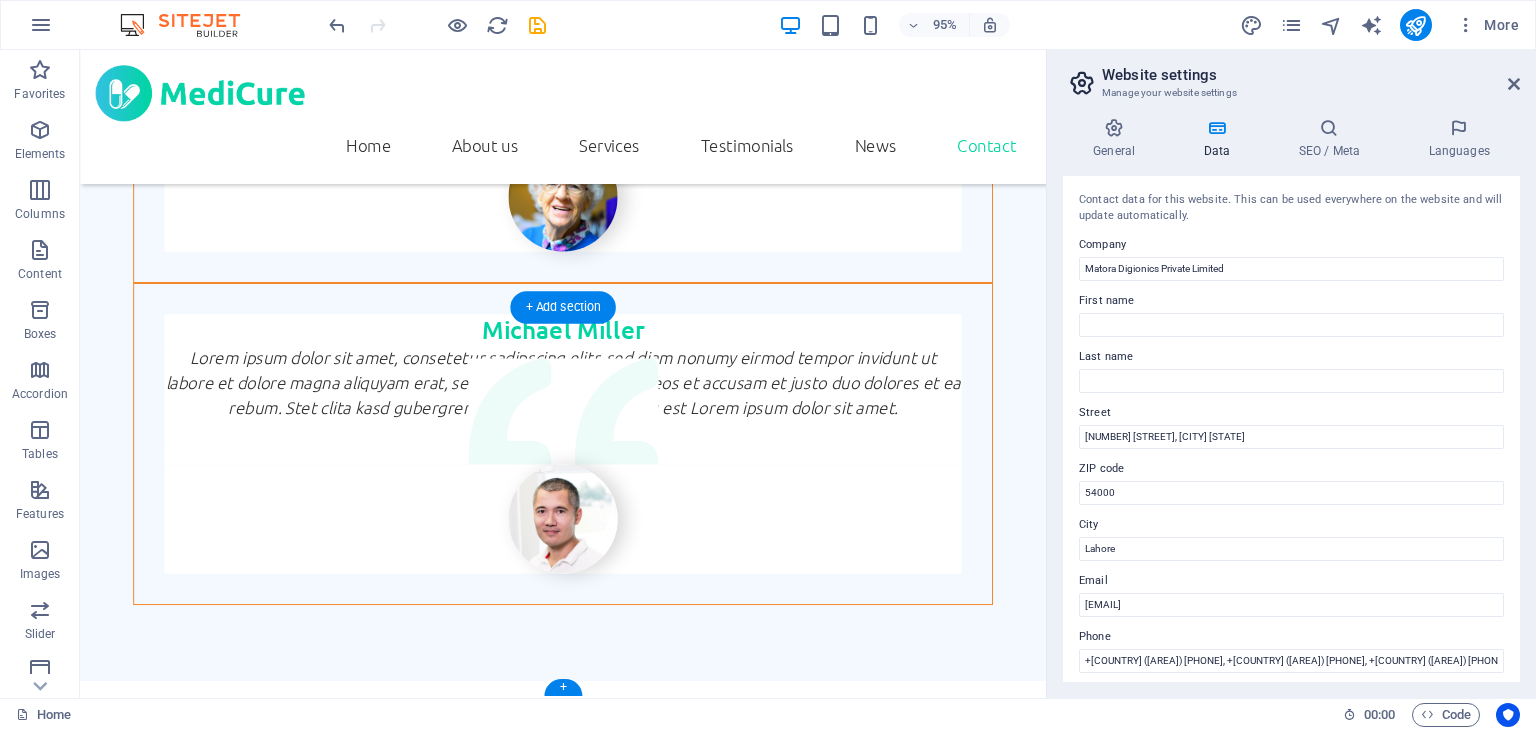 click on "← Move left → Move right ↑ Move up ↓ Move down + Zoom in - Zoom out Home Jump left by 75% End Jump right by 75% Page Up Jump up by 75% Page Down Jump down by 75% Map Terrain Satellite Labels Keyboard shortcuts Map Data Map data ©2025 Google Map data ©2025 Google 1 km  Click to toggle between metric and imperial units Terms Report a map error" at bounding box center (588, 5689) 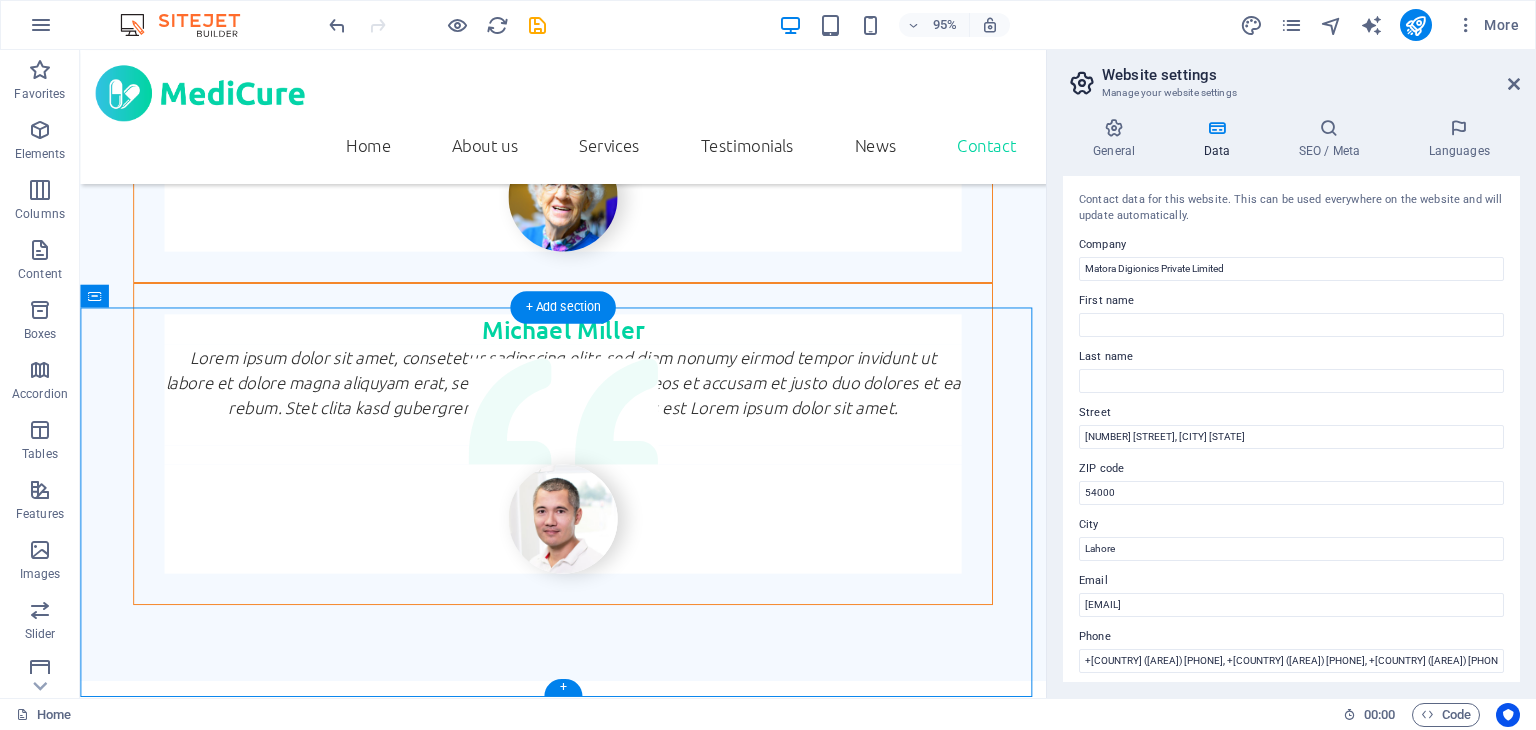 click on "← Move left → Move right ↑ Move up ↓ Move down + Zoom in - Zoom out Home Jump left by 75% End Jump right by 75% Page Up Jump up by 75% Page Down Jump down by 75% Map Terrain Satellite Labels Keyboard shortcuts Map Data Map data ©2025 Google Map data ©2025 Google 1 km  Click to toggle between metric and imperial units Terms Report a map error" at bounding box center [588, 5689] 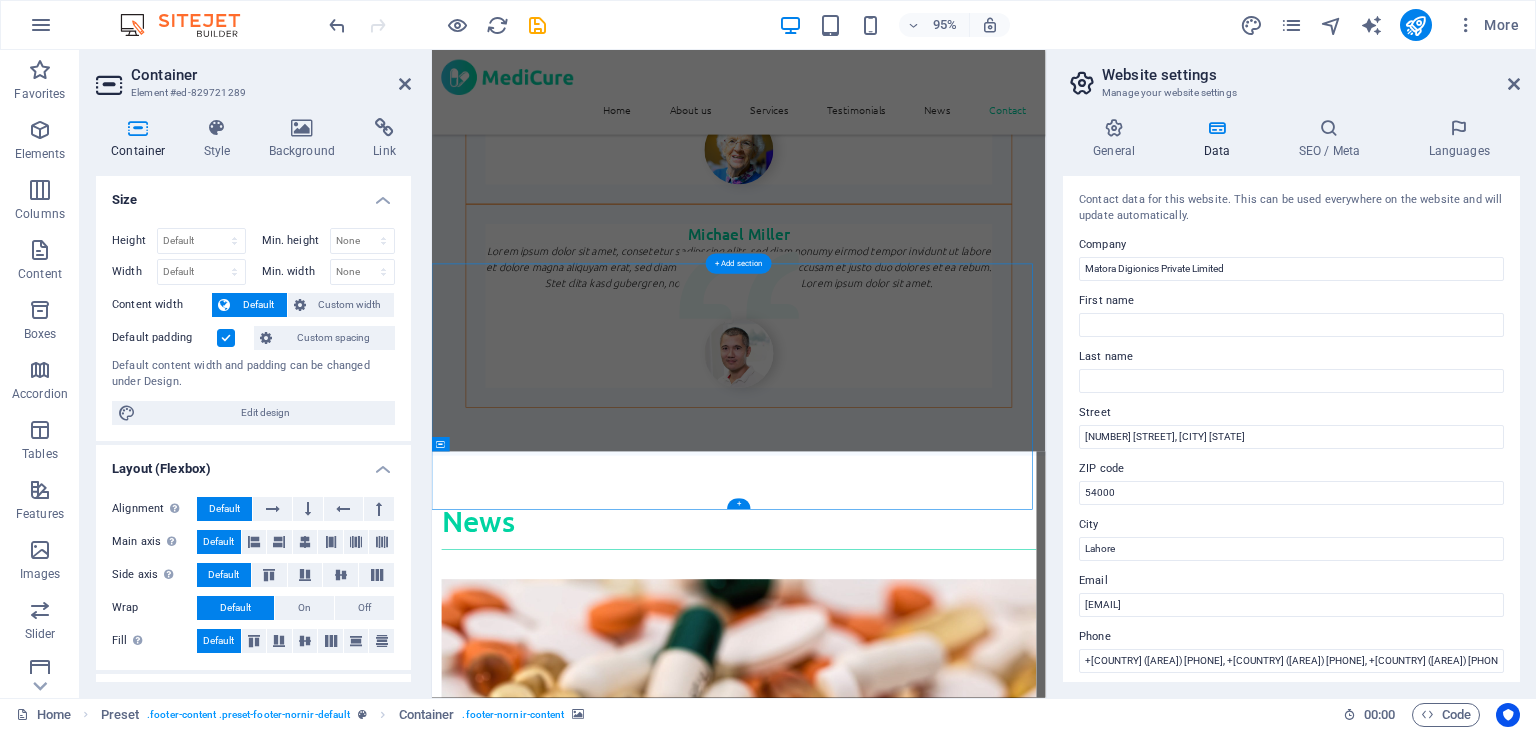 click on "← Move left → Move right ↑ Move up ↓ Move down + Zoom in - Zoom out Home Jump left by 75% End Jump right by 75% Page Up Jump up by 75% Page Down Jump down by 75% Map Terrain Satellite Labels Keyboard shortcuts Map Data Map data ©2025 Google Map data ©2025 Google 1 km  Click to toggle between metric and imperial units Terms Report a map error" at bounding box center [943, 5716] 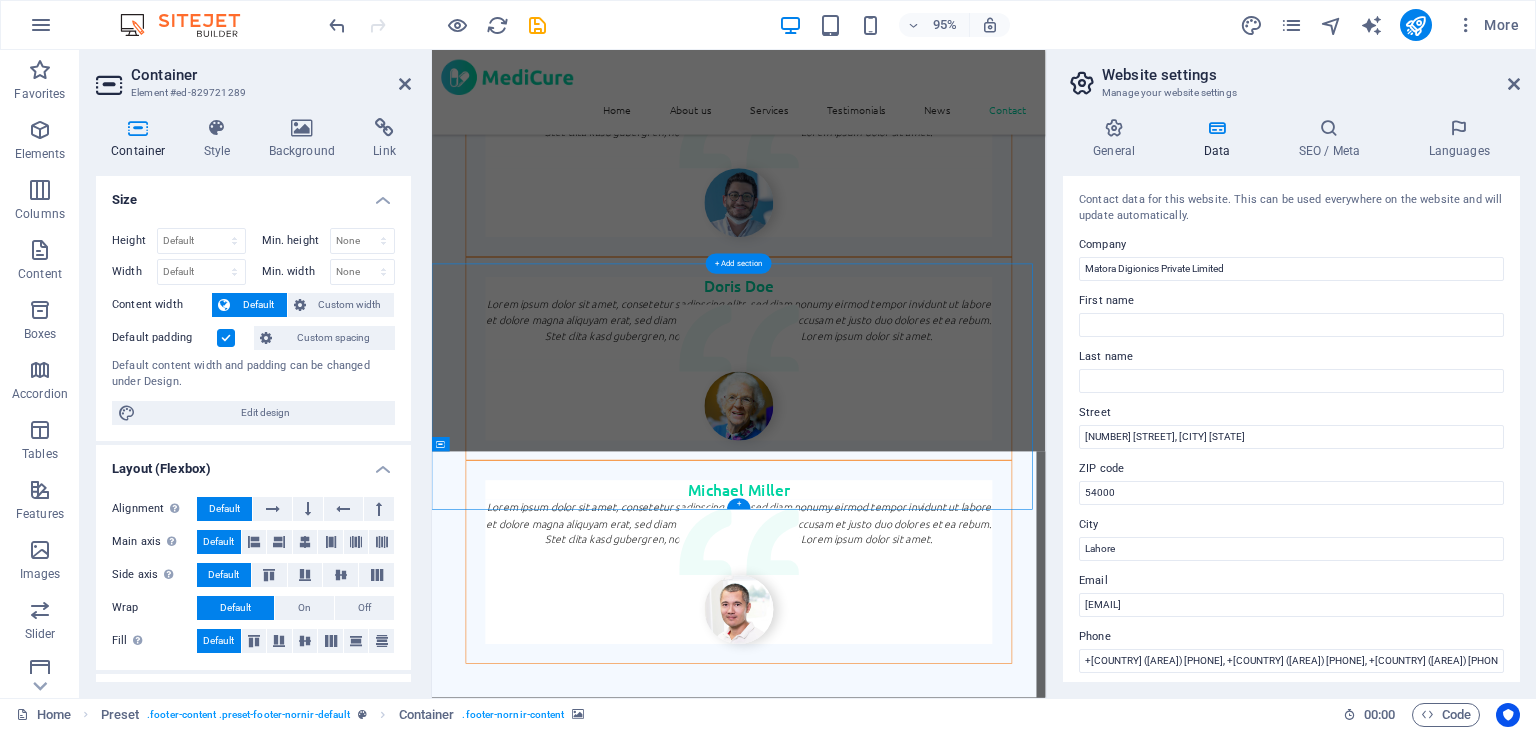 scroll, scrollTop: 5410, scrollLeft: 0, axis: vertical 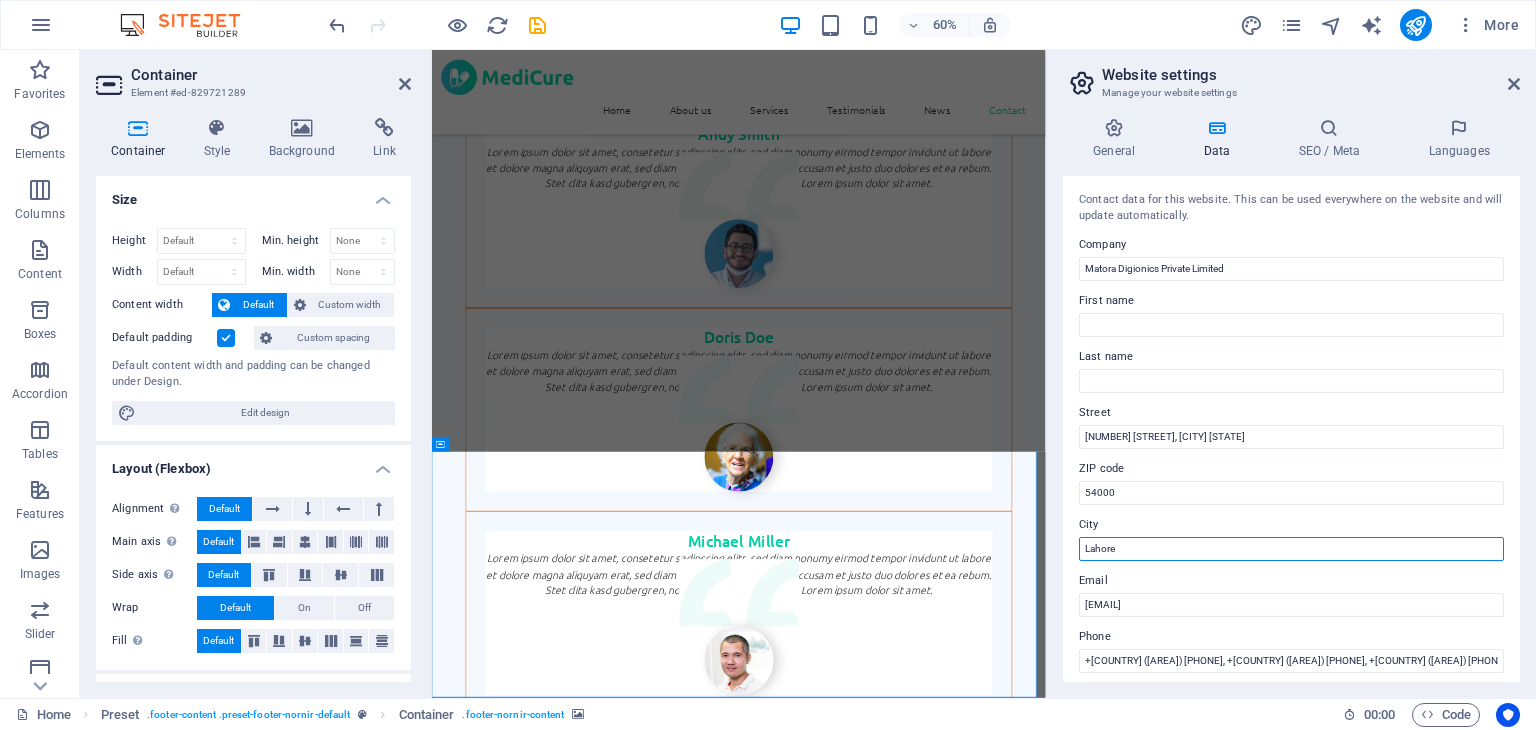 click on "Lahore" at bounding box center [1291, 549] 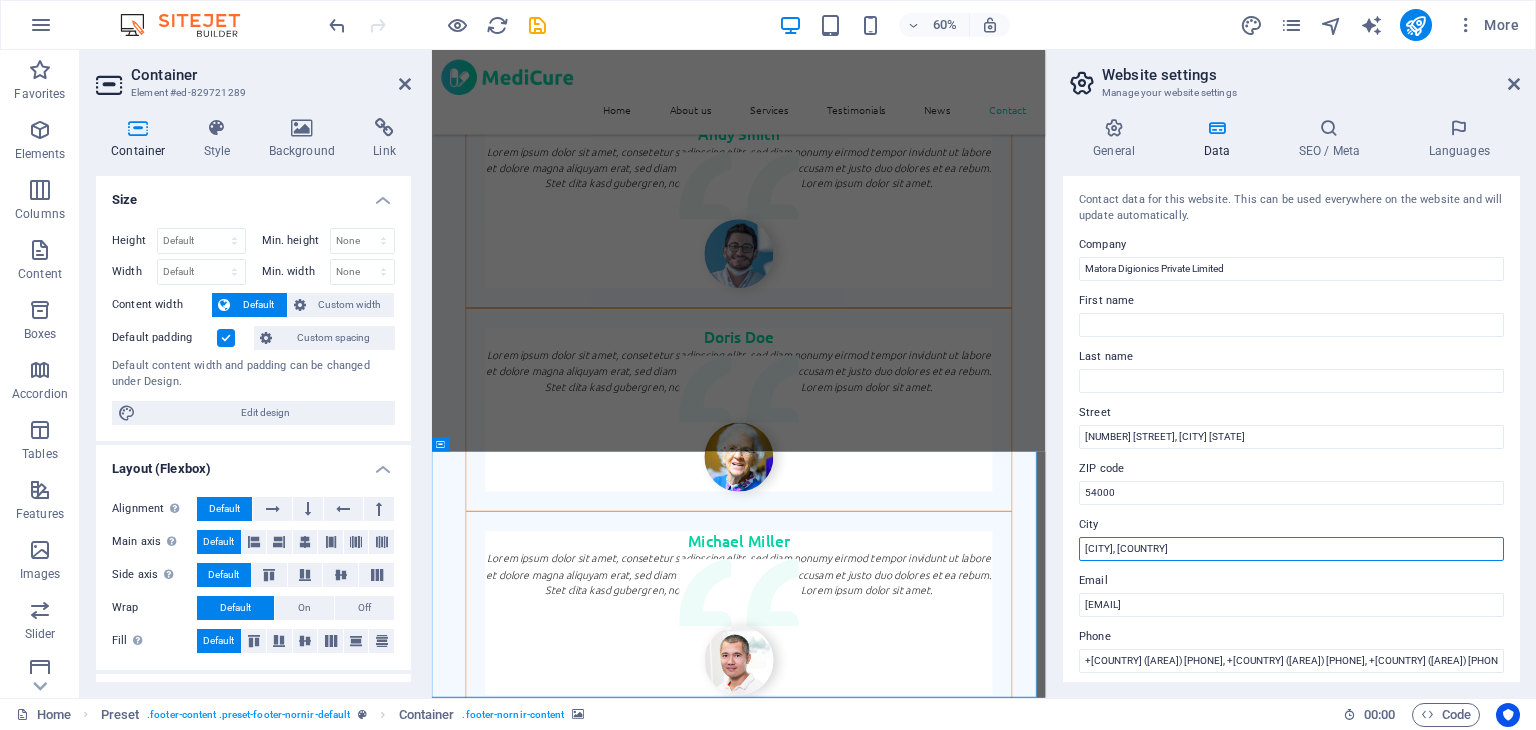 type on "[CITY], [COUNTRY]" 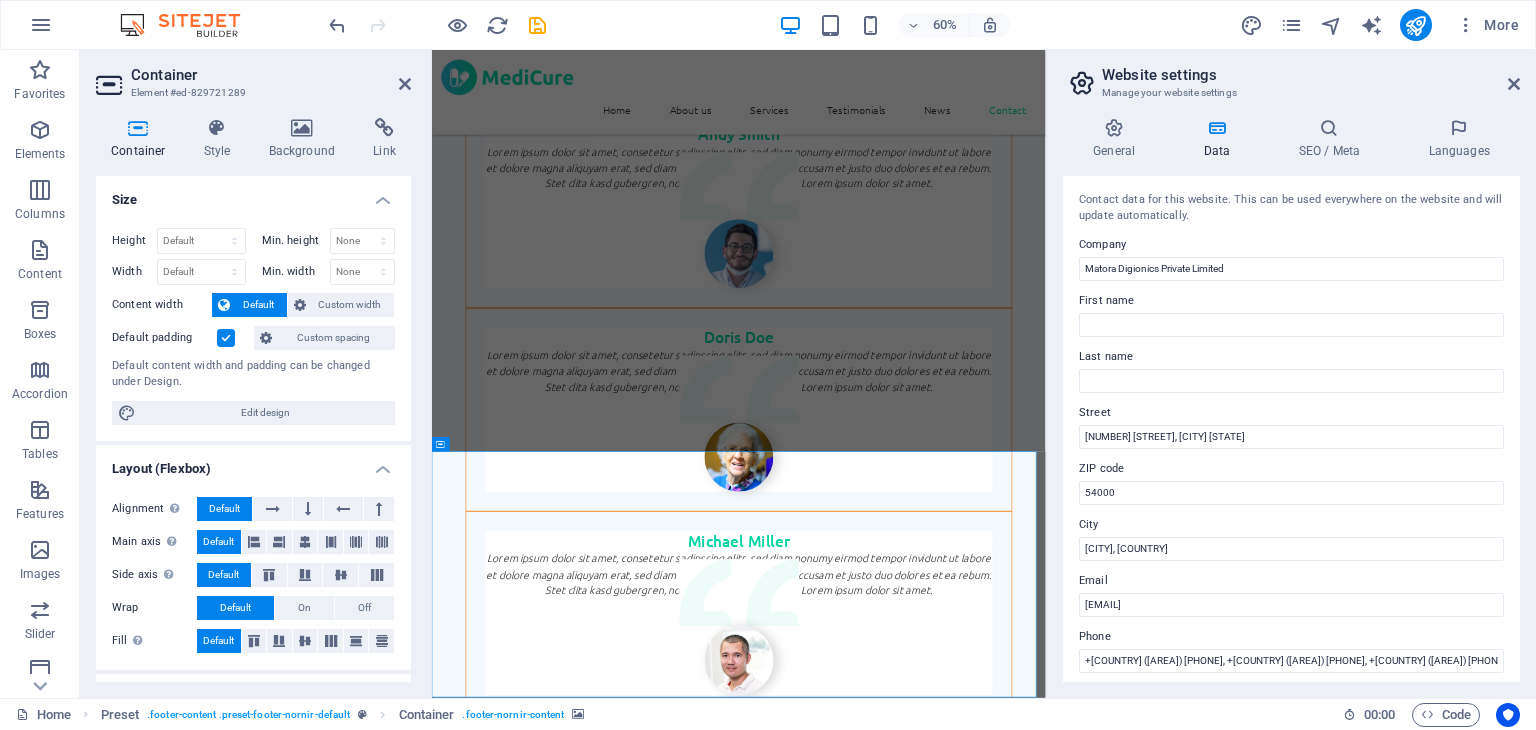 click on "Last name" at bounding box center (1291, 357) 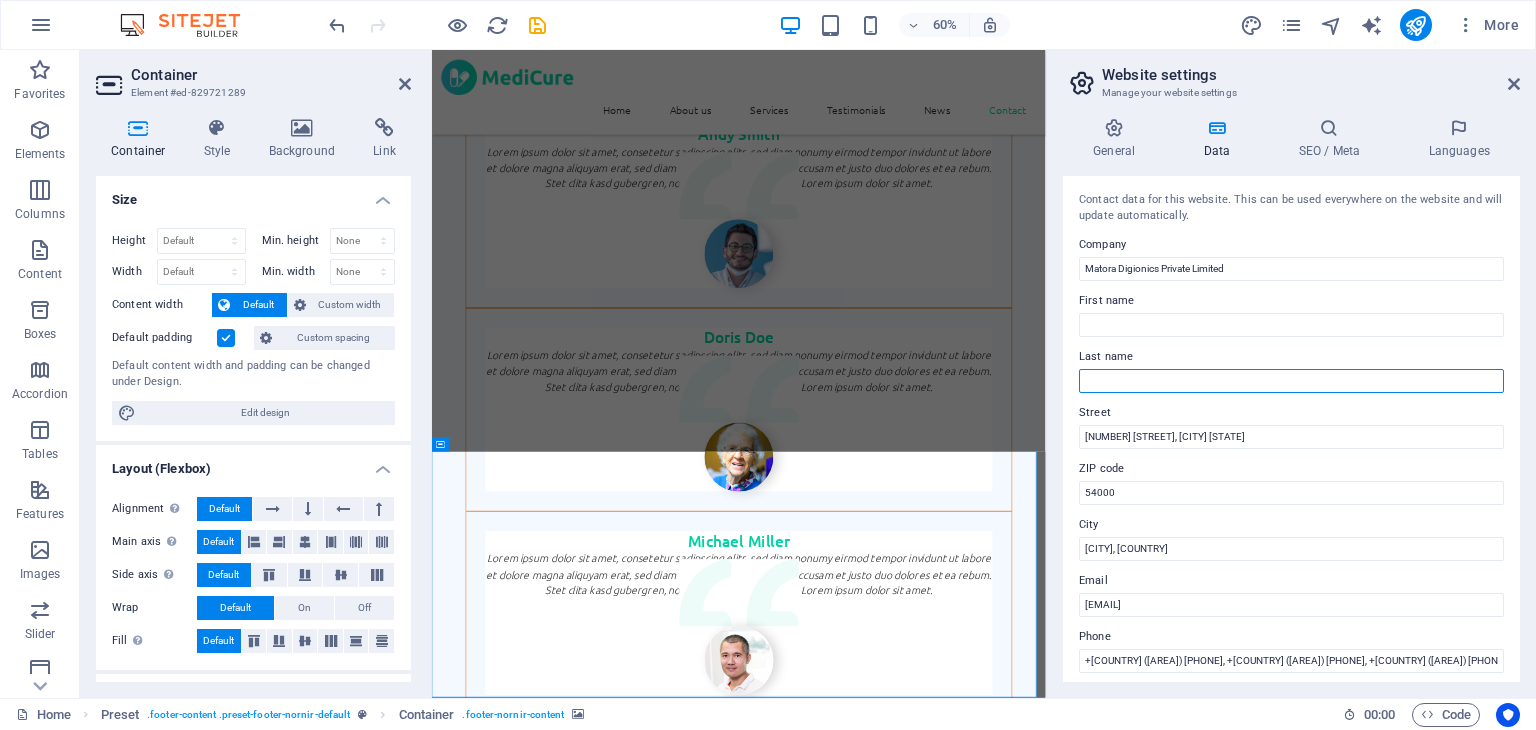 click on "Last name" at bounding box center [1291, 381] 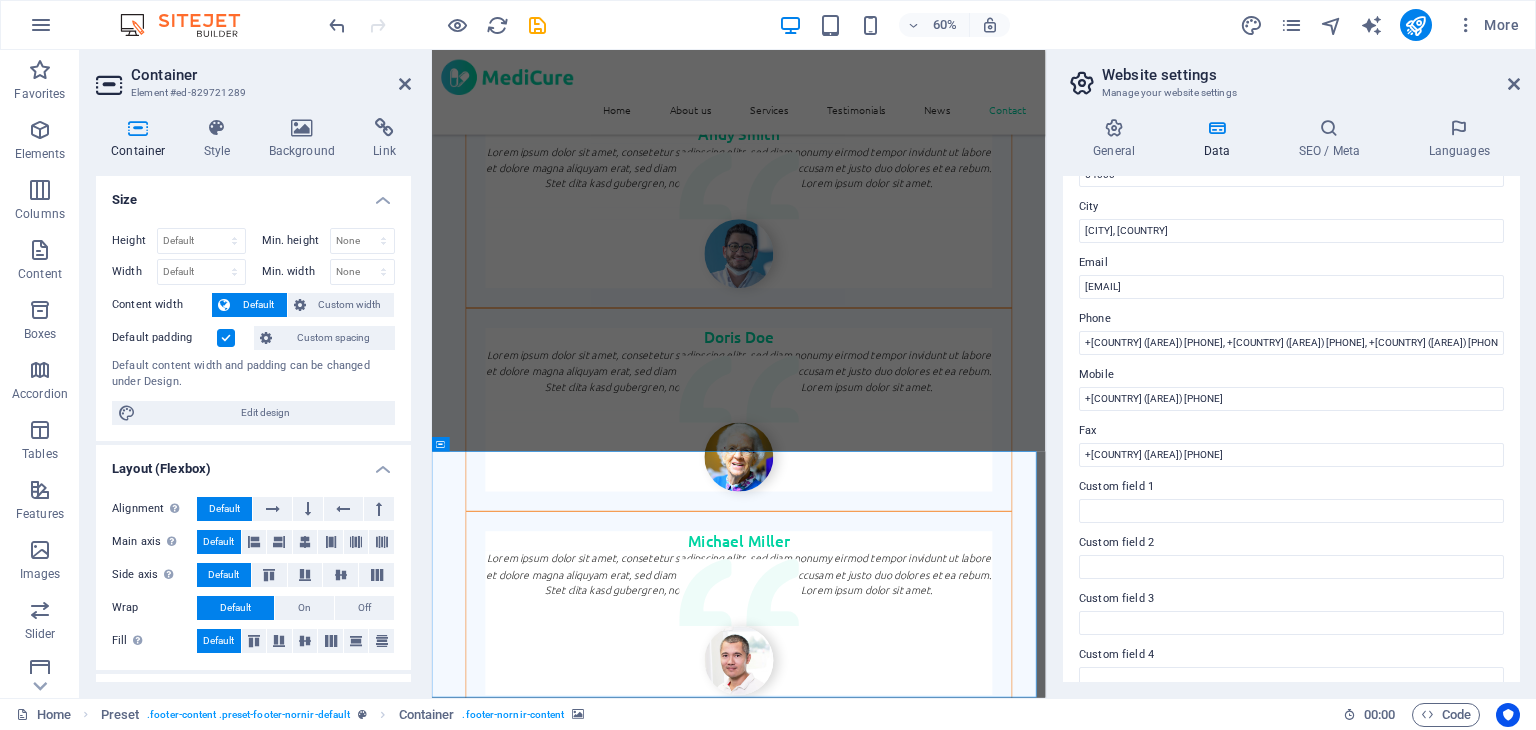 scroll, scrollTop: 0, scrollLeft: 0, axis: both 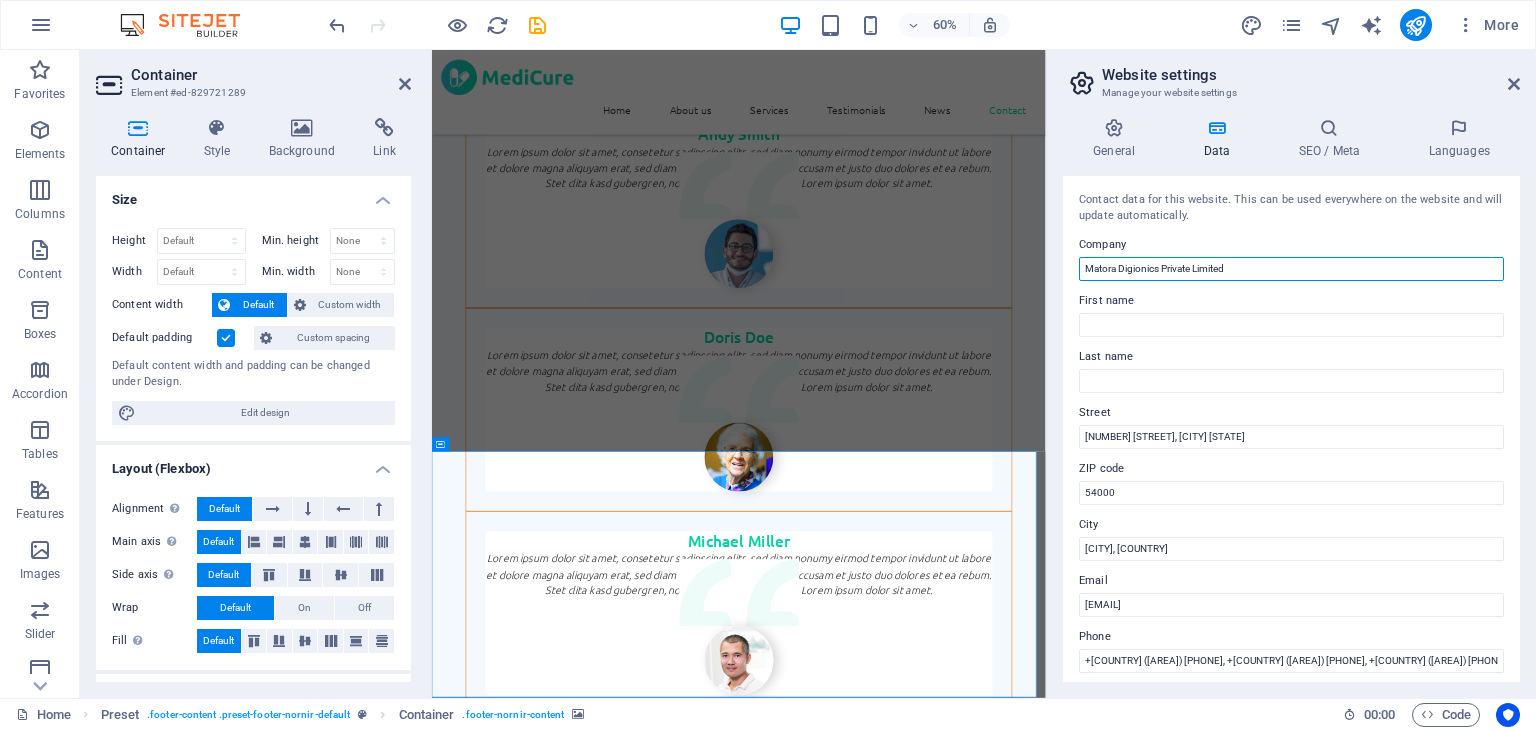 click on "Matora Digionics Private Limited" at bounding box center [1291, 269] 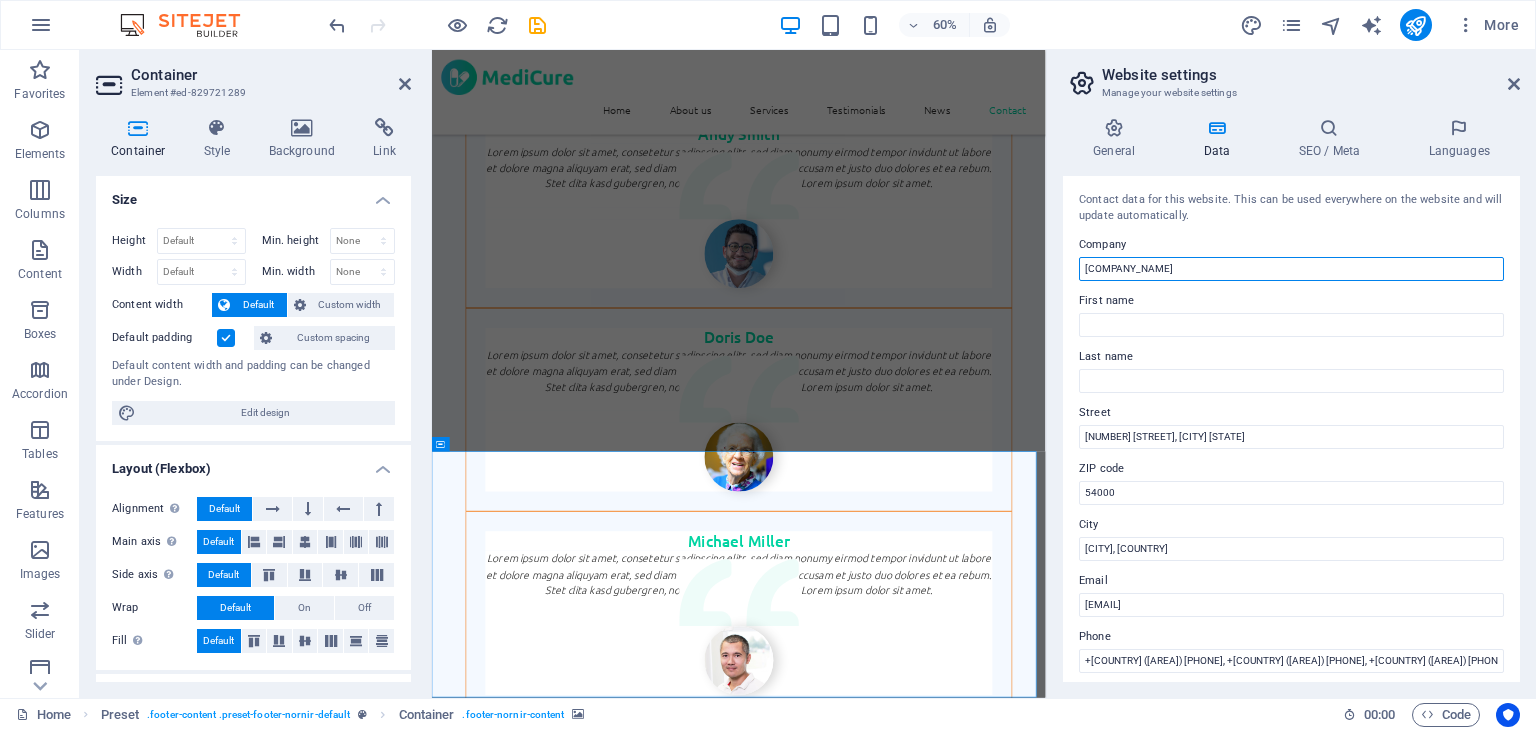 type on "[COMPANY] ([Pvt]) Ltd." 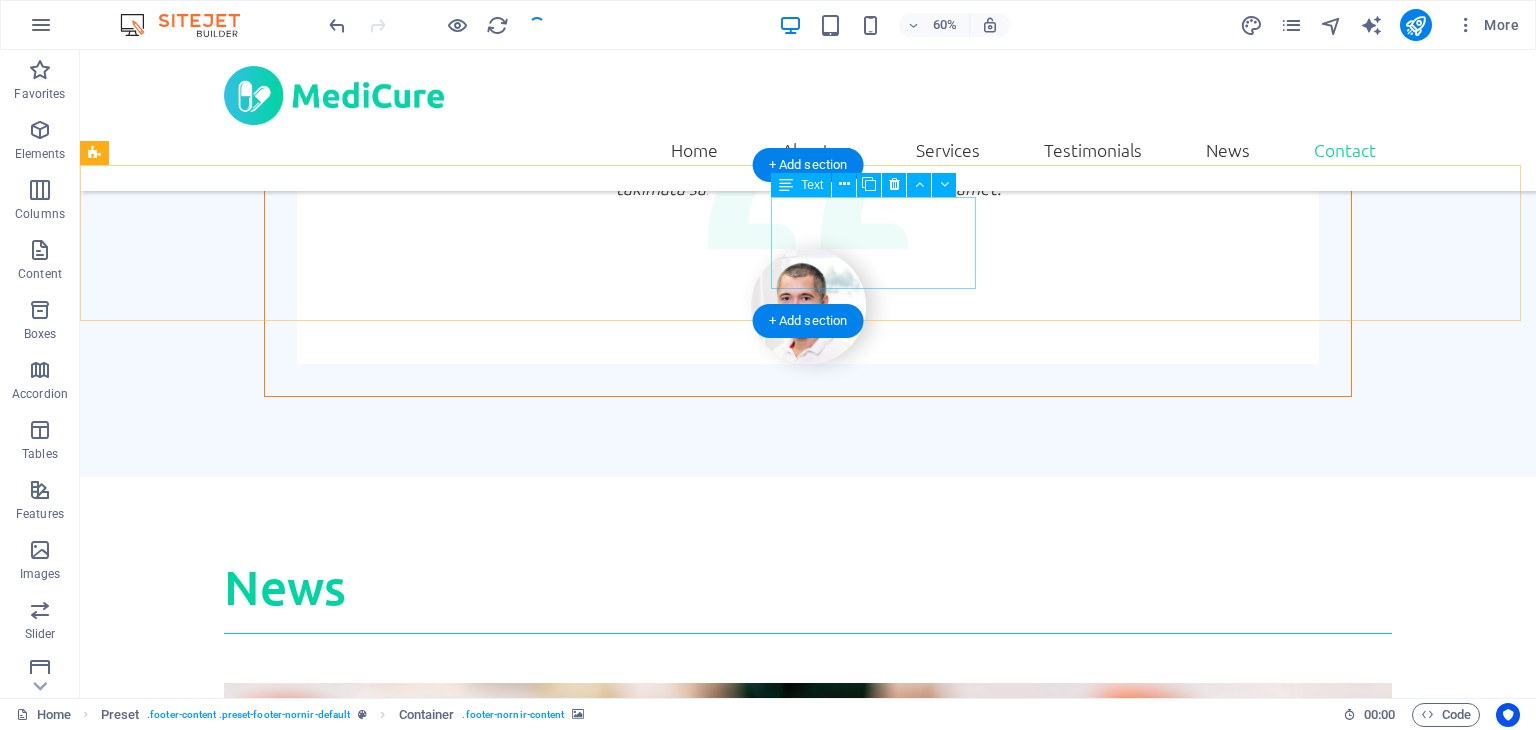 scroll, scrollTop: 5097, scrollLeft: 0, axis: vertical 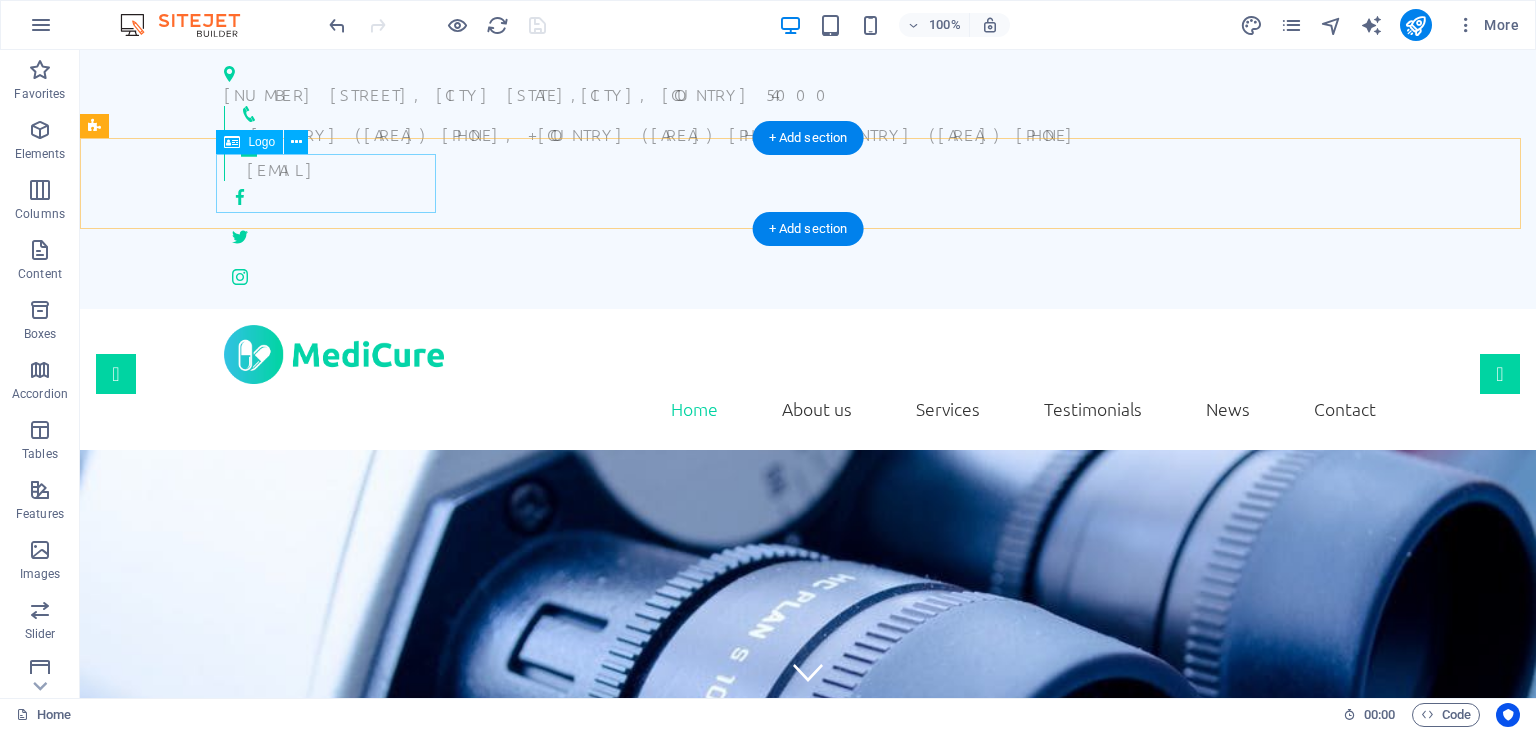 click at bounding box center [808, 354] 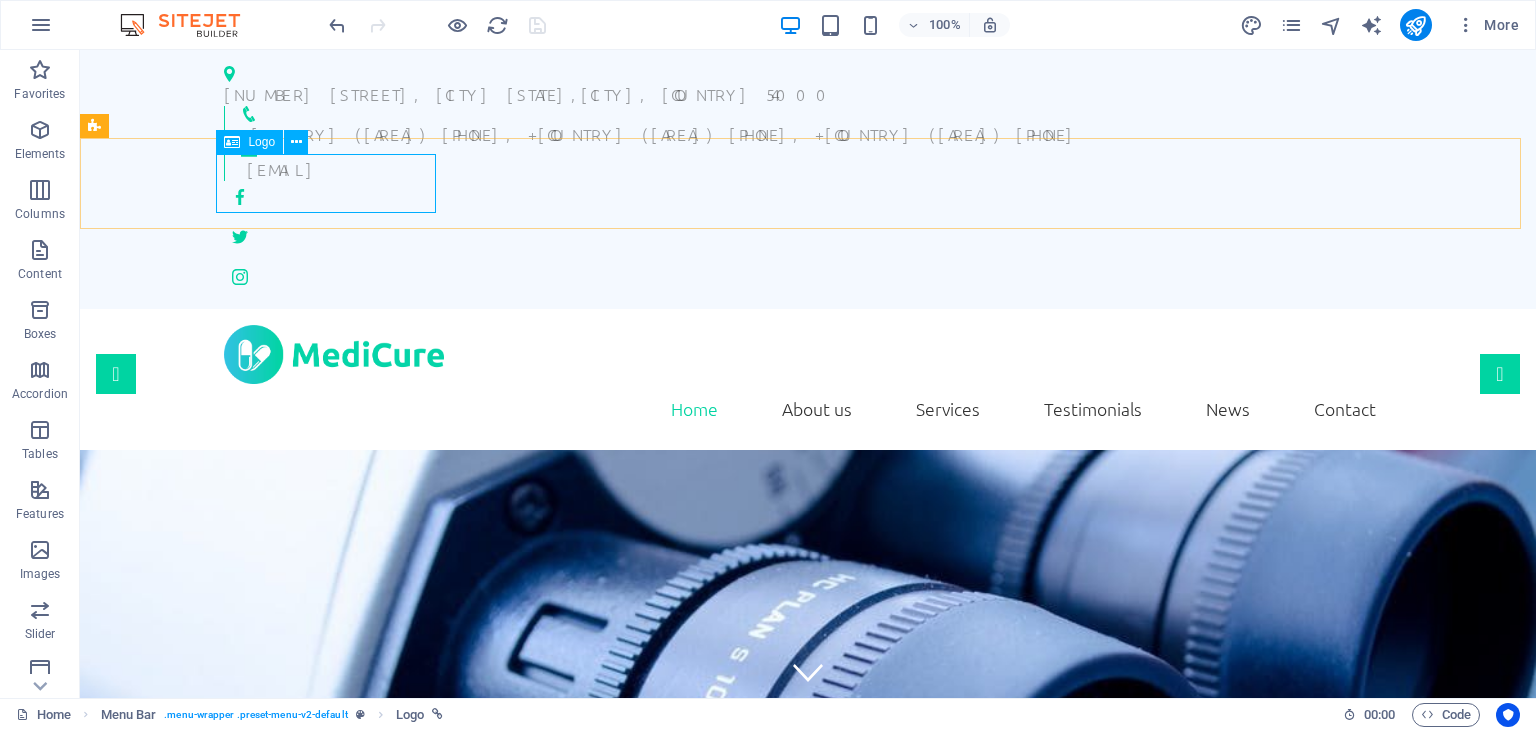 click on "Logo" at bounding box center [249, 142] 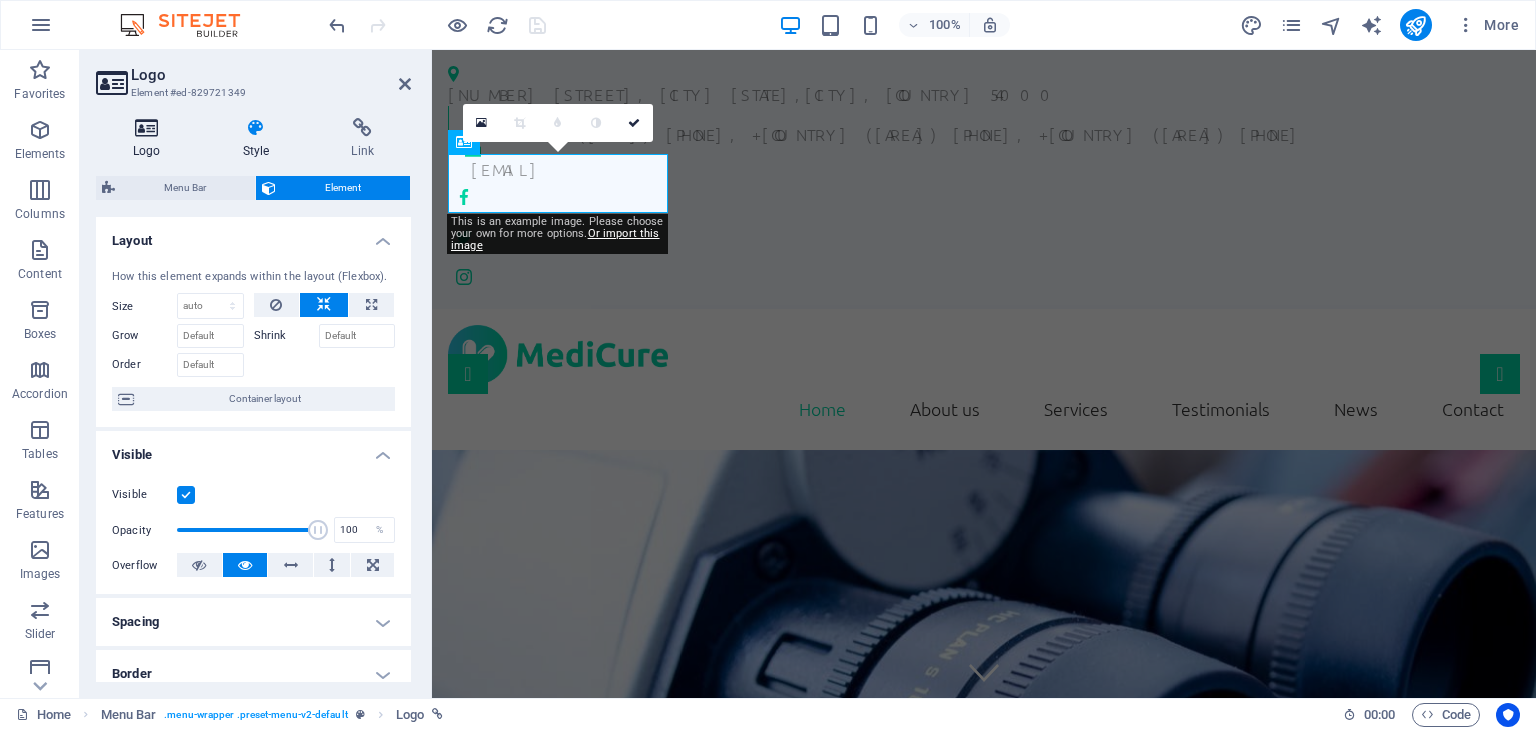 click on "Logo" at bounding box center (151, 139) 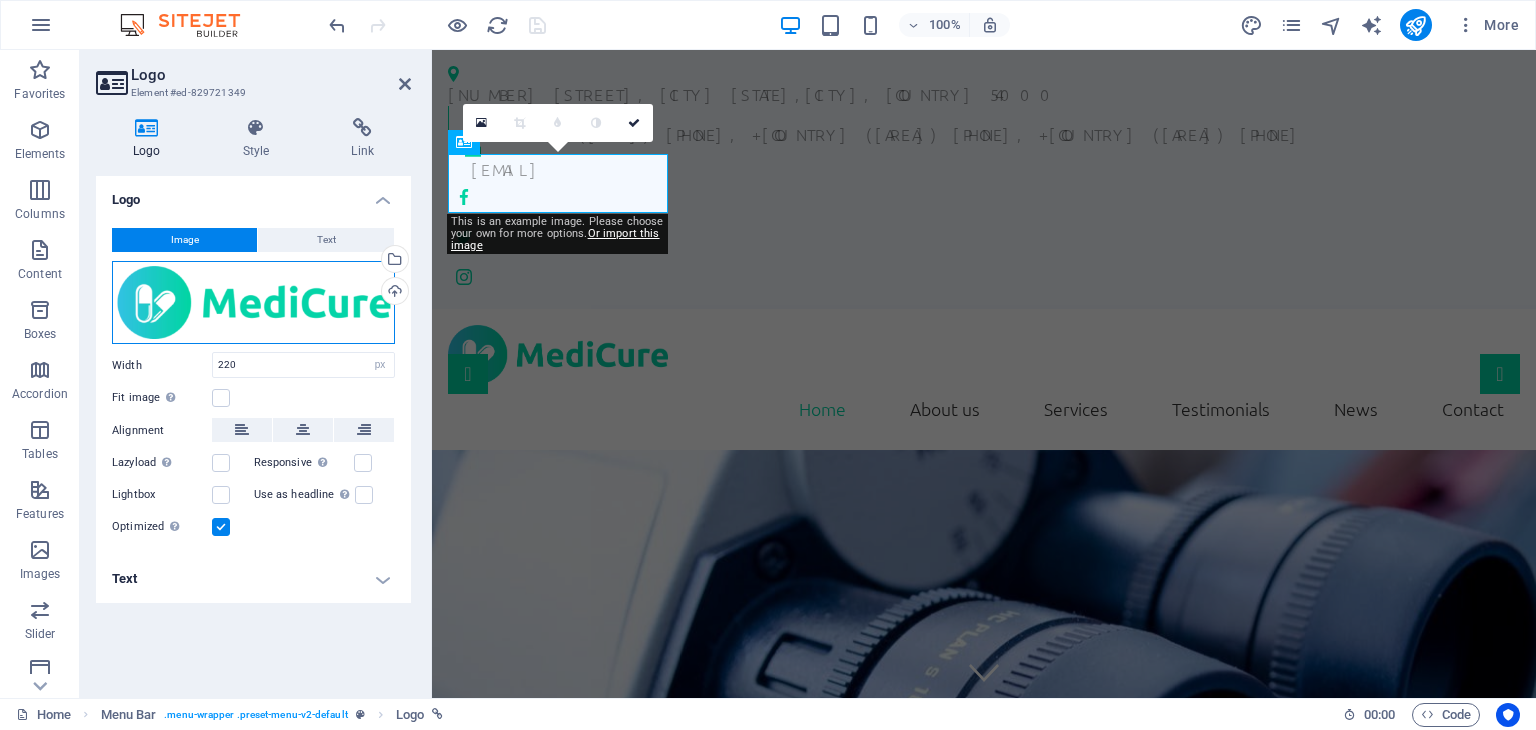 click on "Drag files here, click to choose files or select files from Files or our free stock photos & videos" at bounding box center [253, 303] 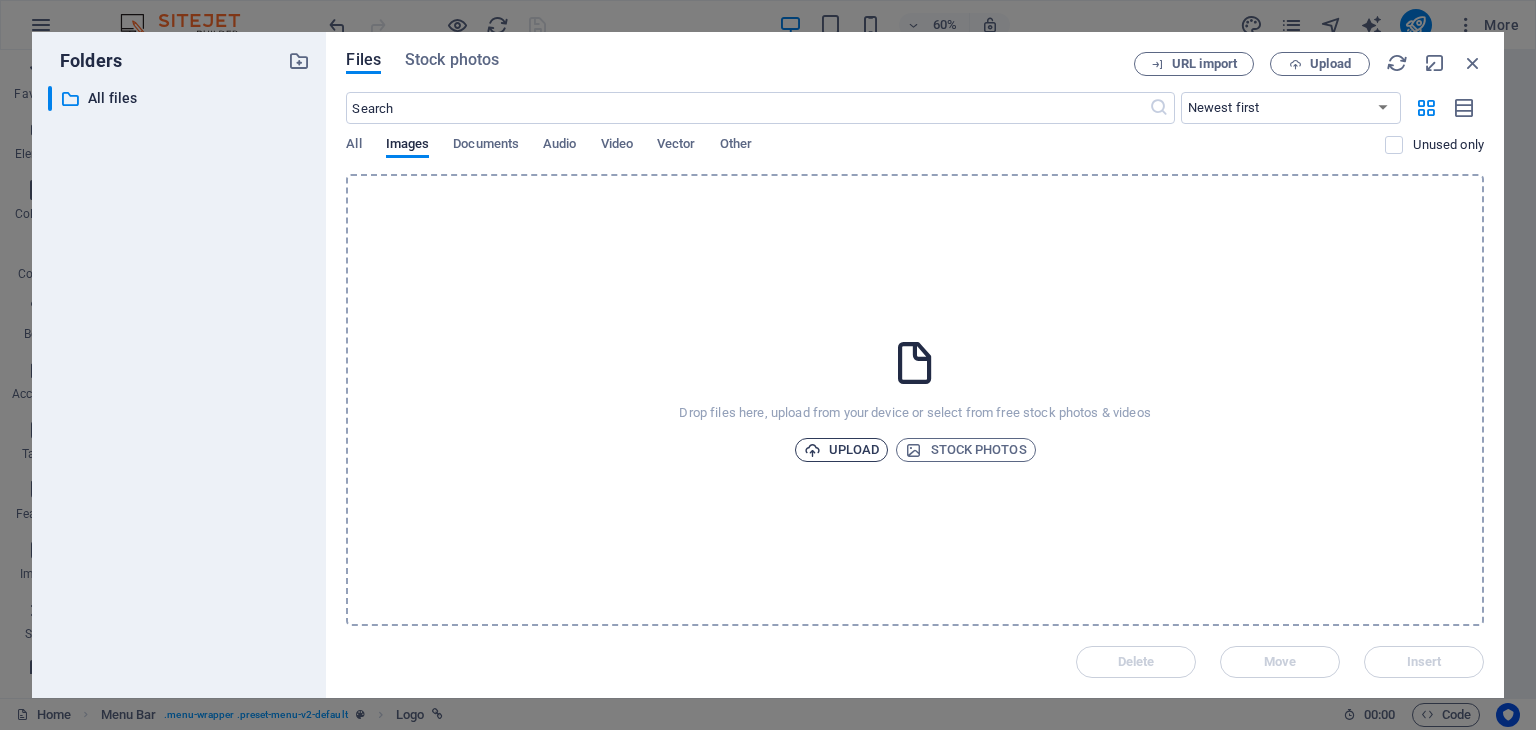 click on "Upload" at bounding box center [842, 450] 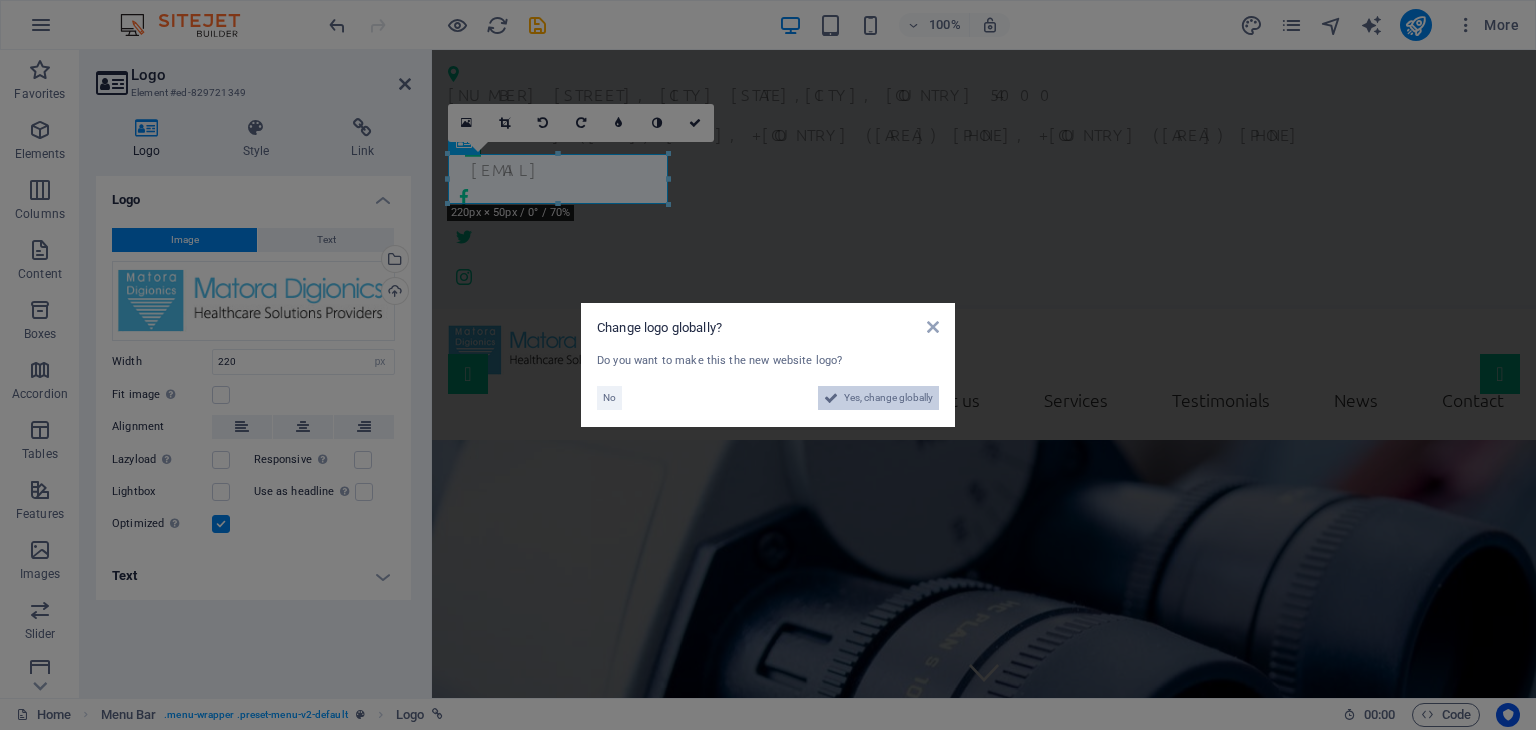 click on "Yes, change globally" at bounding box center [888, 398] 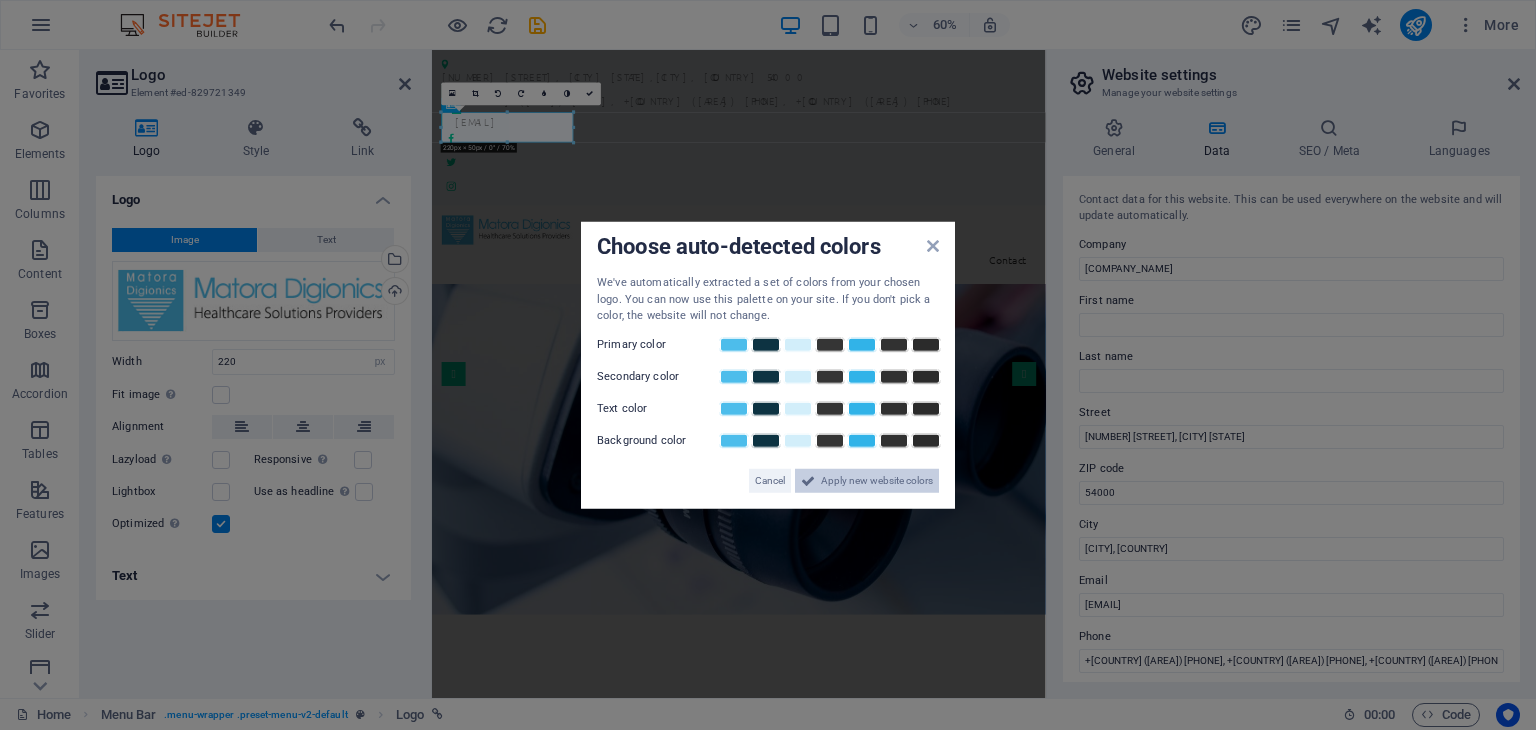 click on "Apply new website colors" at bounding box center [877, 480] 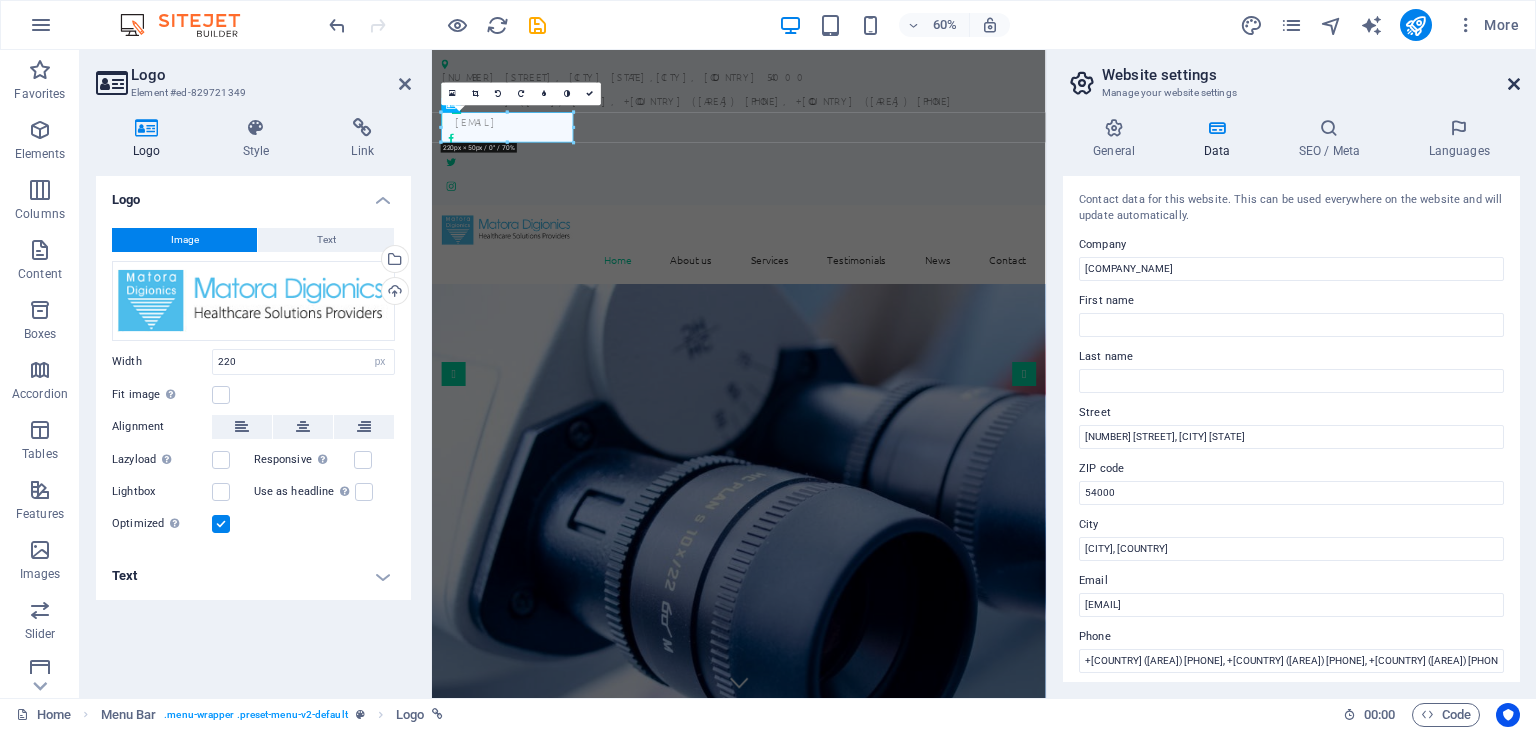 click at bounding box center [1514, 84] 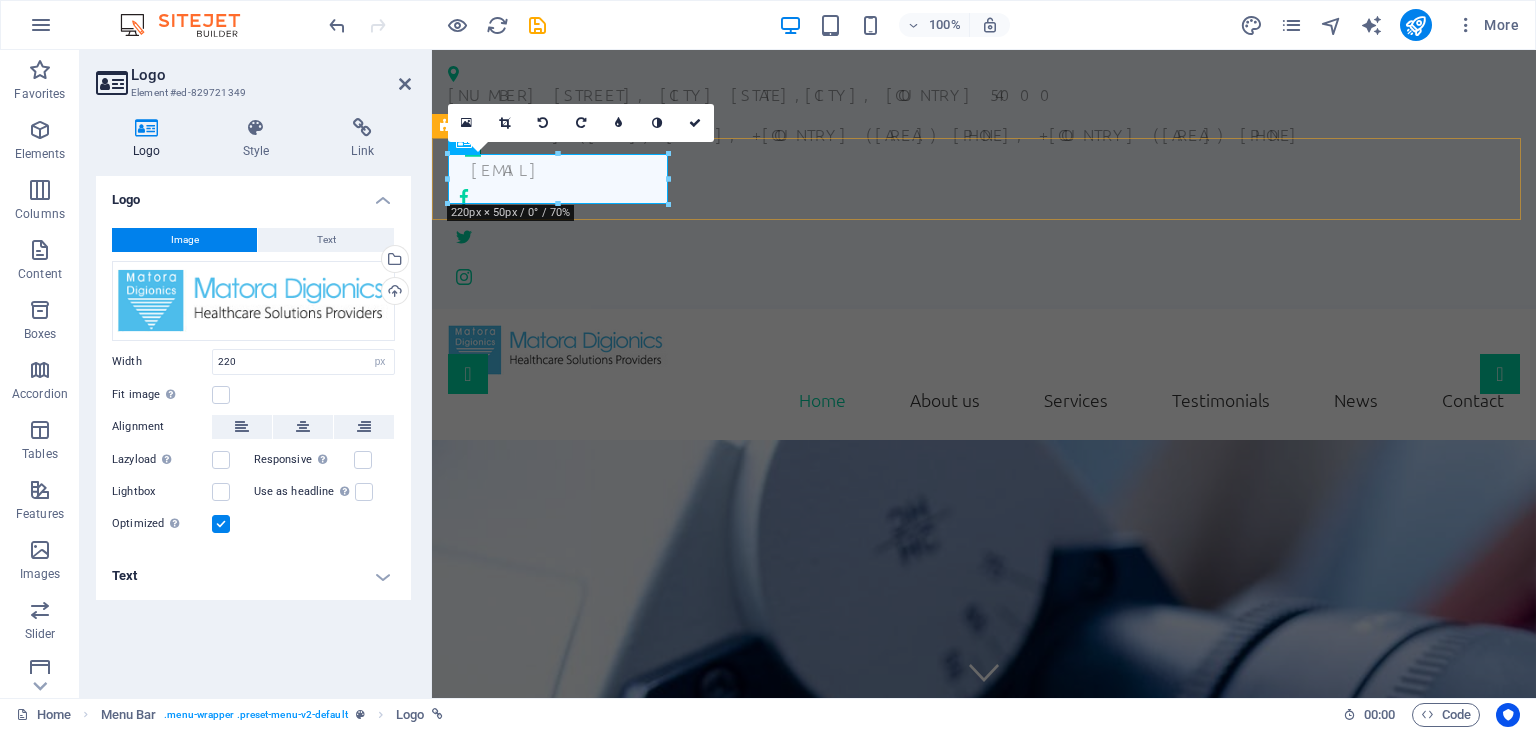 click on "Home About us Services Testimonials News Contact" at bounding box center (984, 375) 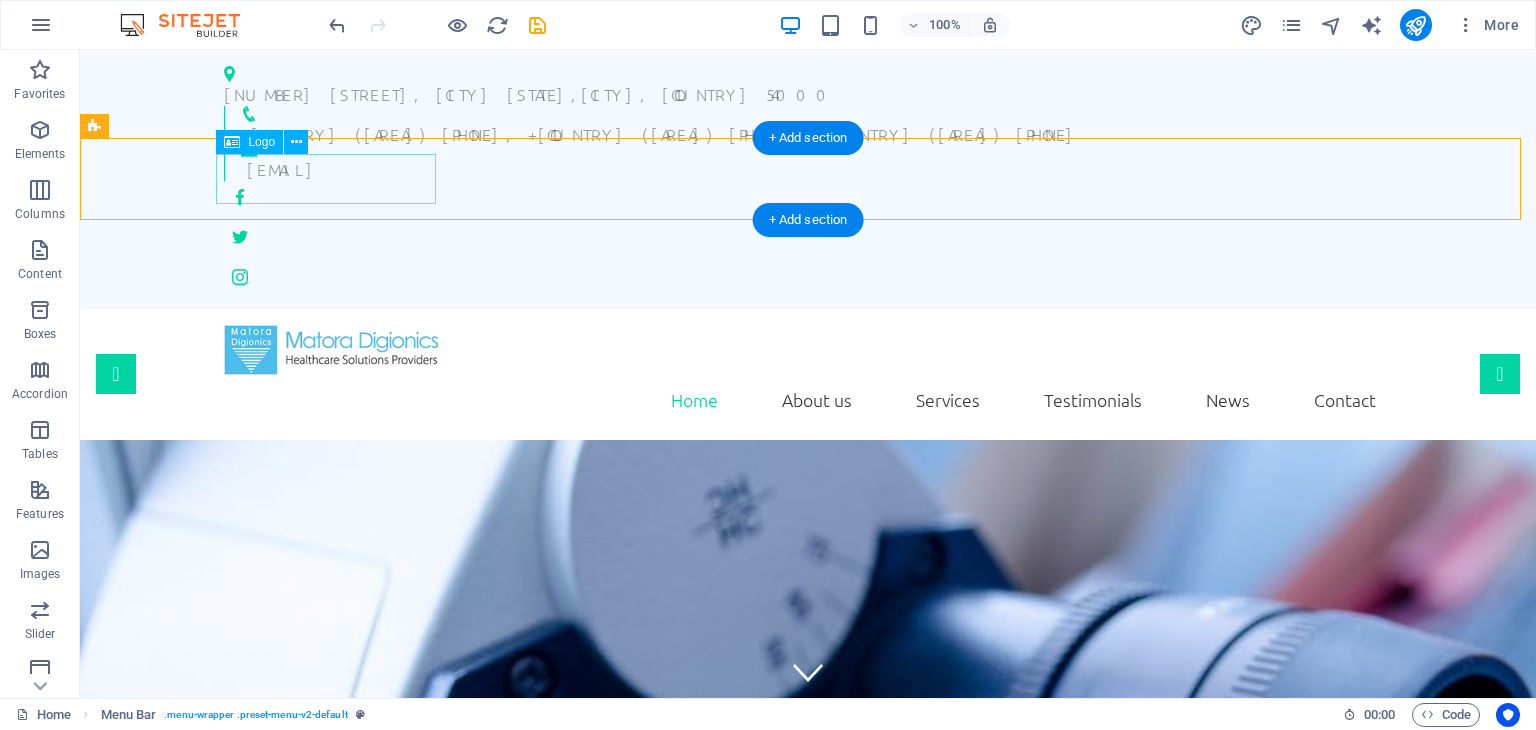 click at bounding box center (808, 350) 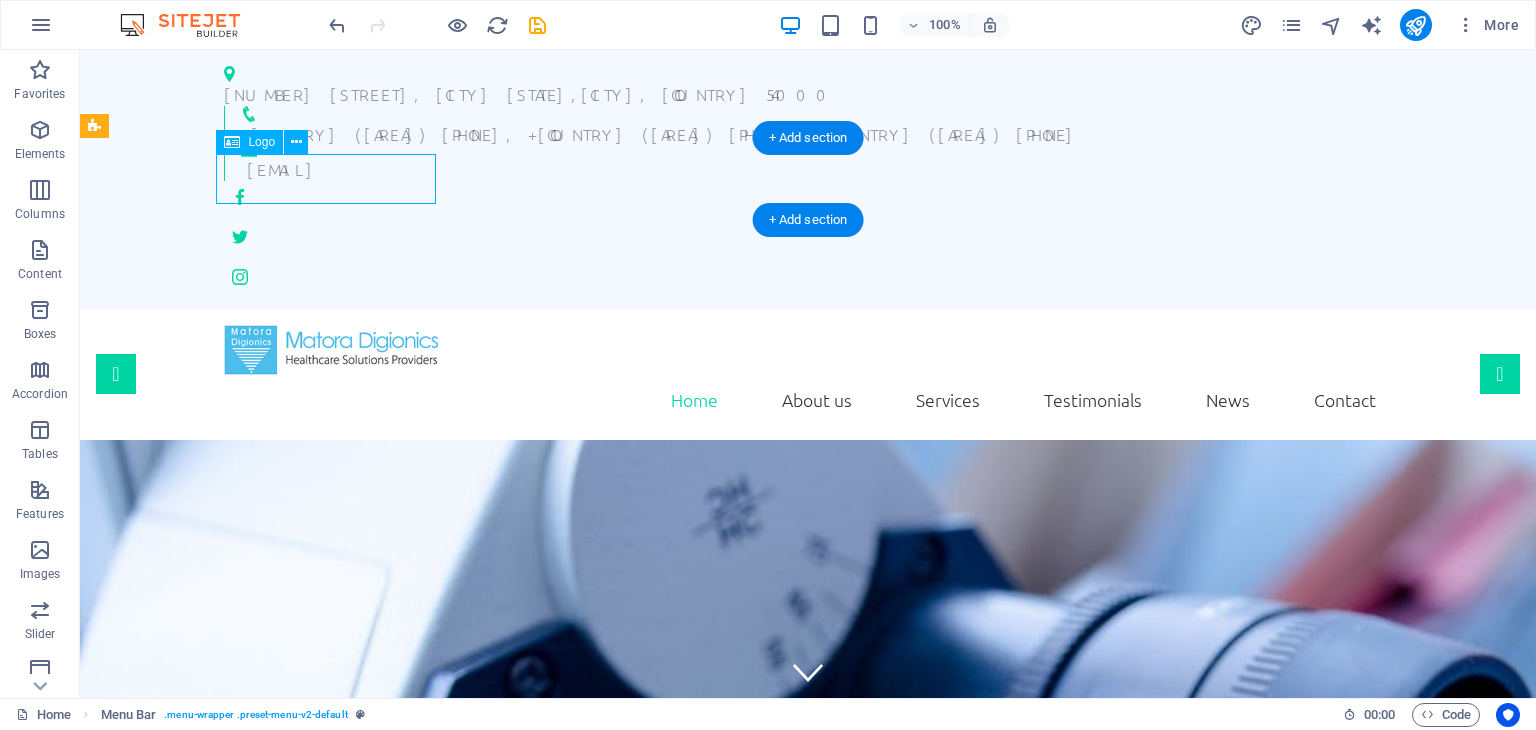 click at bounding box center [808, 350] 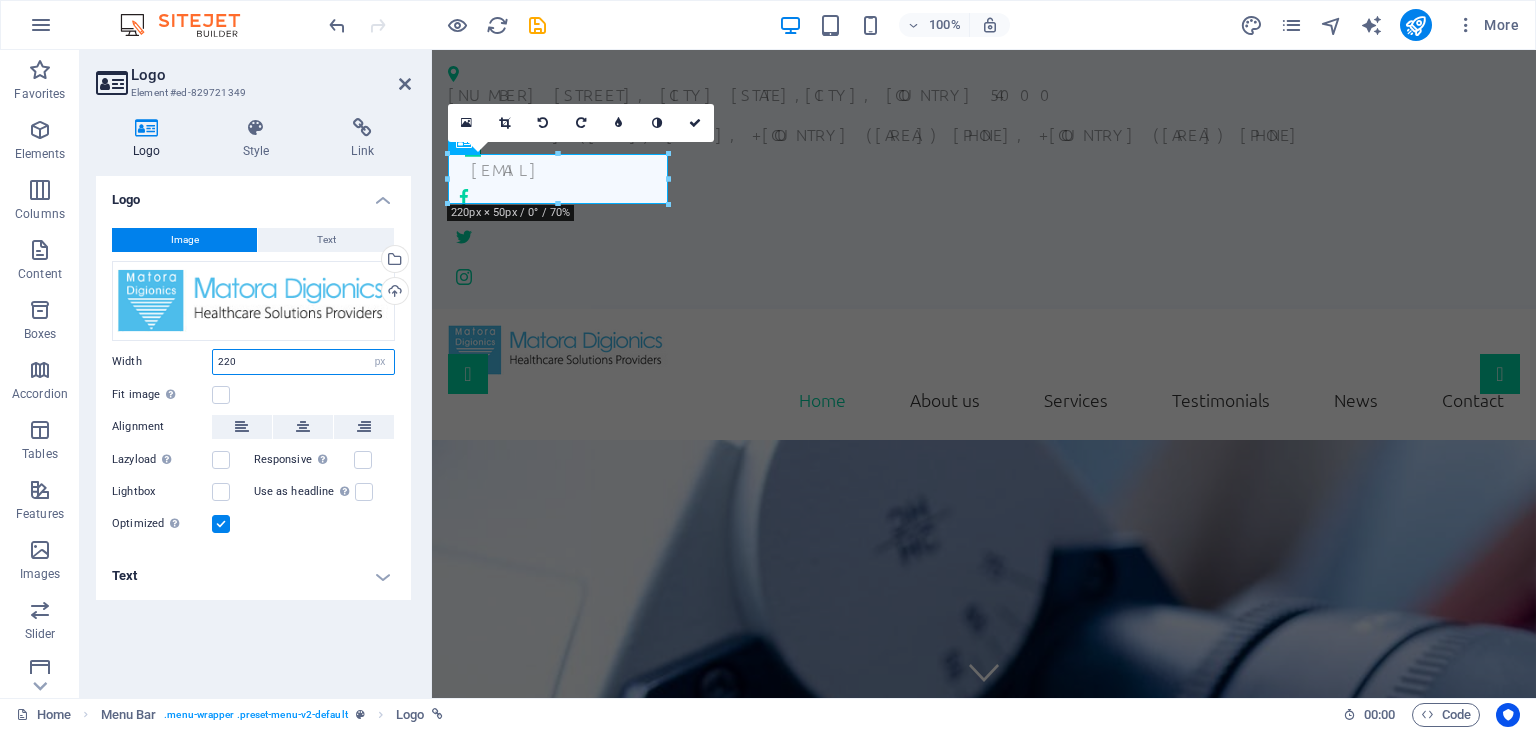 click on "220" at bounding box center (303, 362) 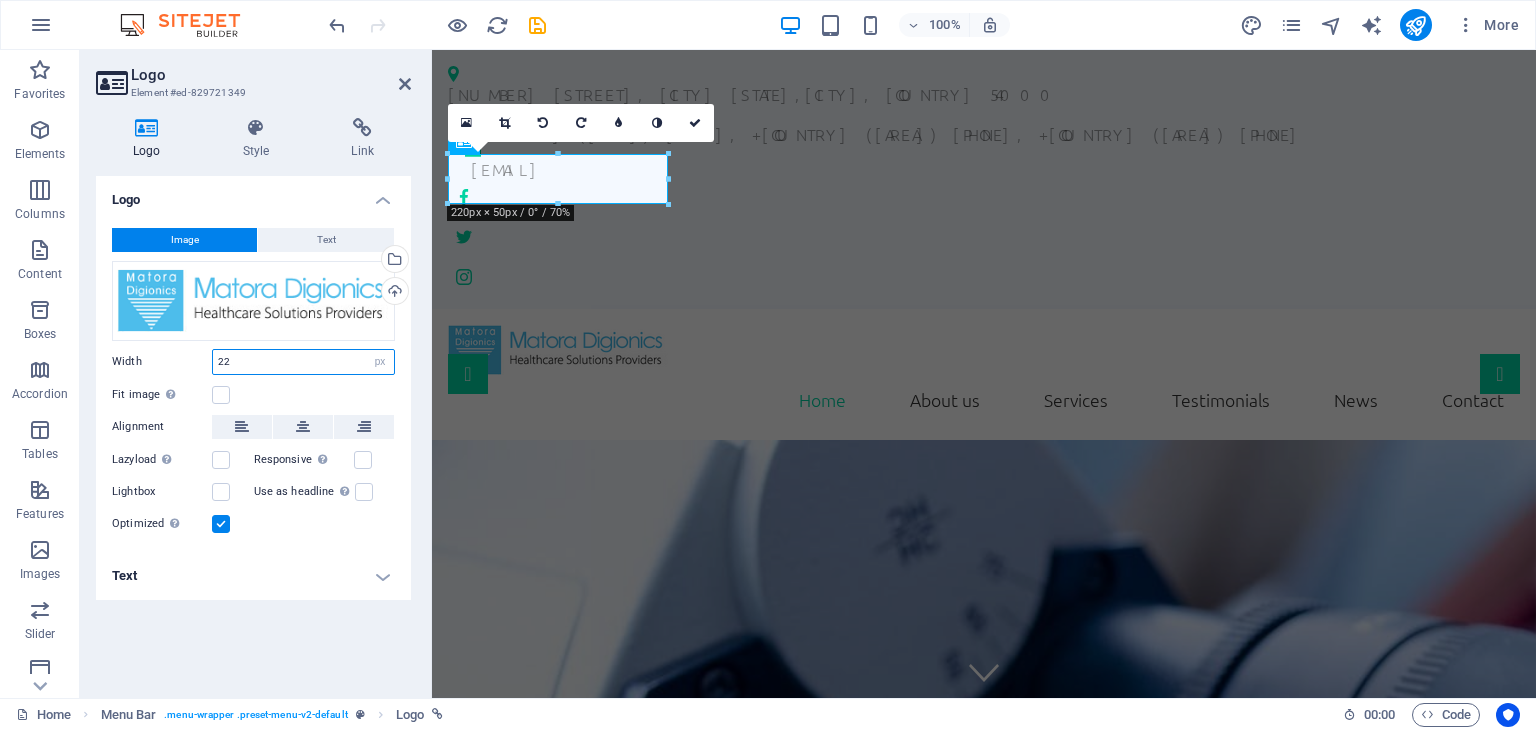 type on "2" 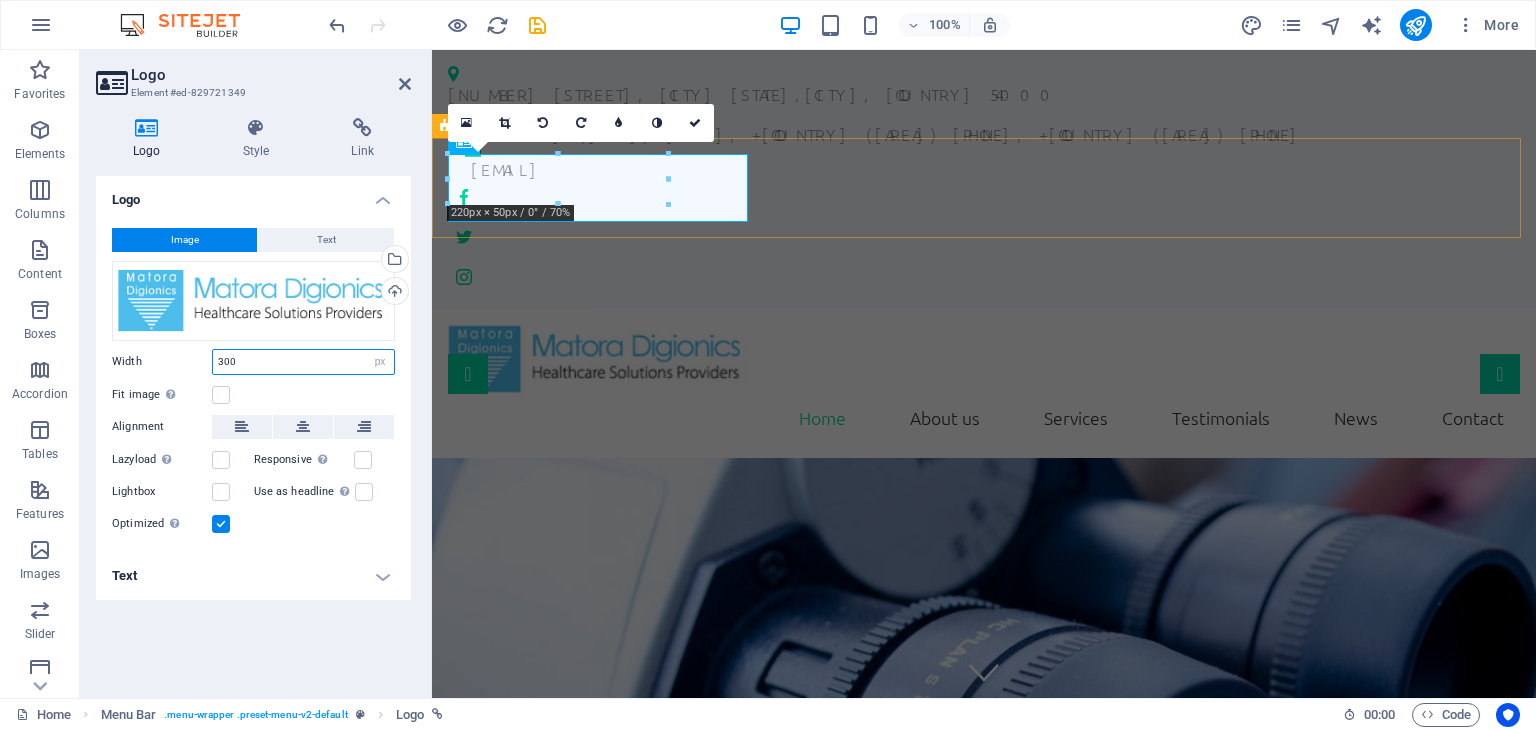 type on "300" 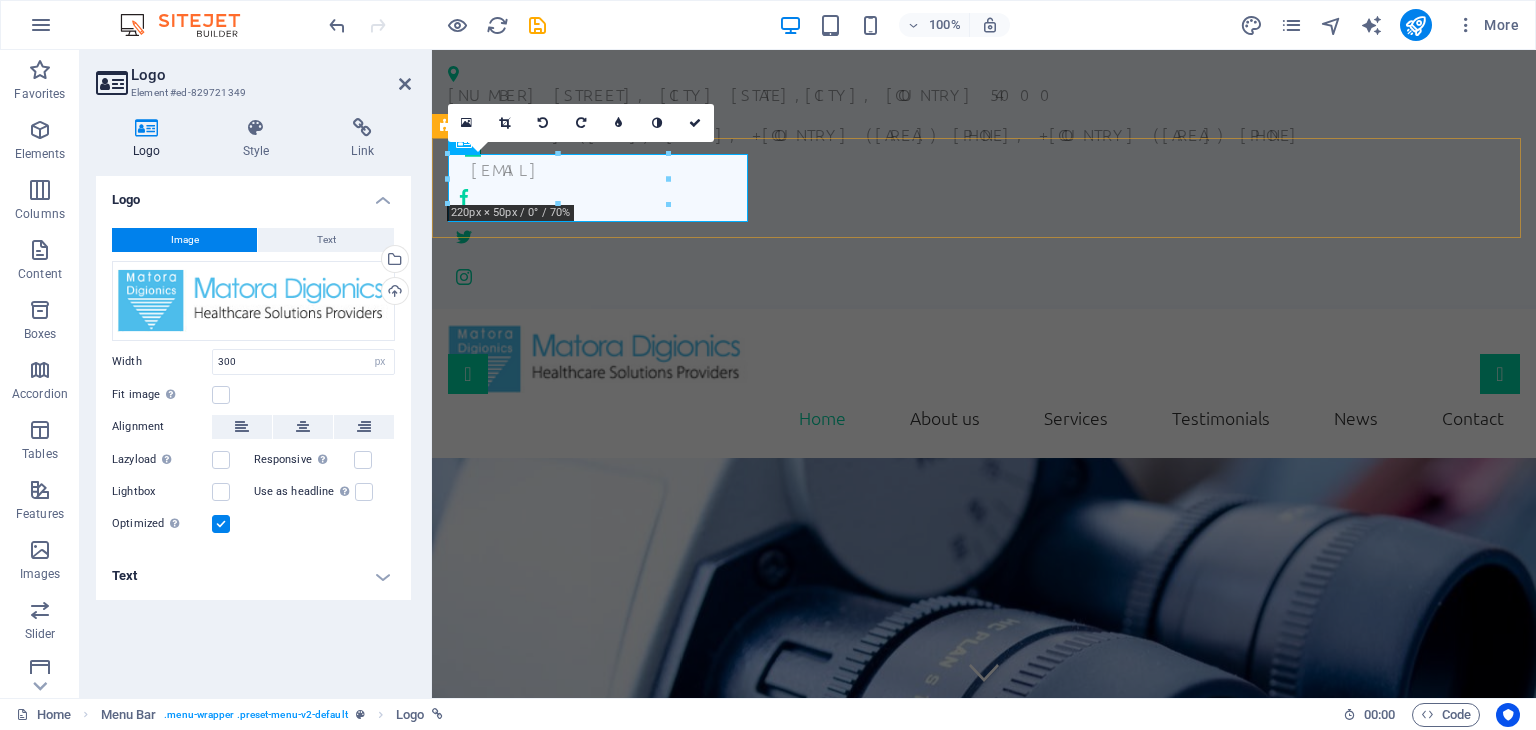 click on "Home About us Services Testimonials News Contact" at bounding box center [984, 384] 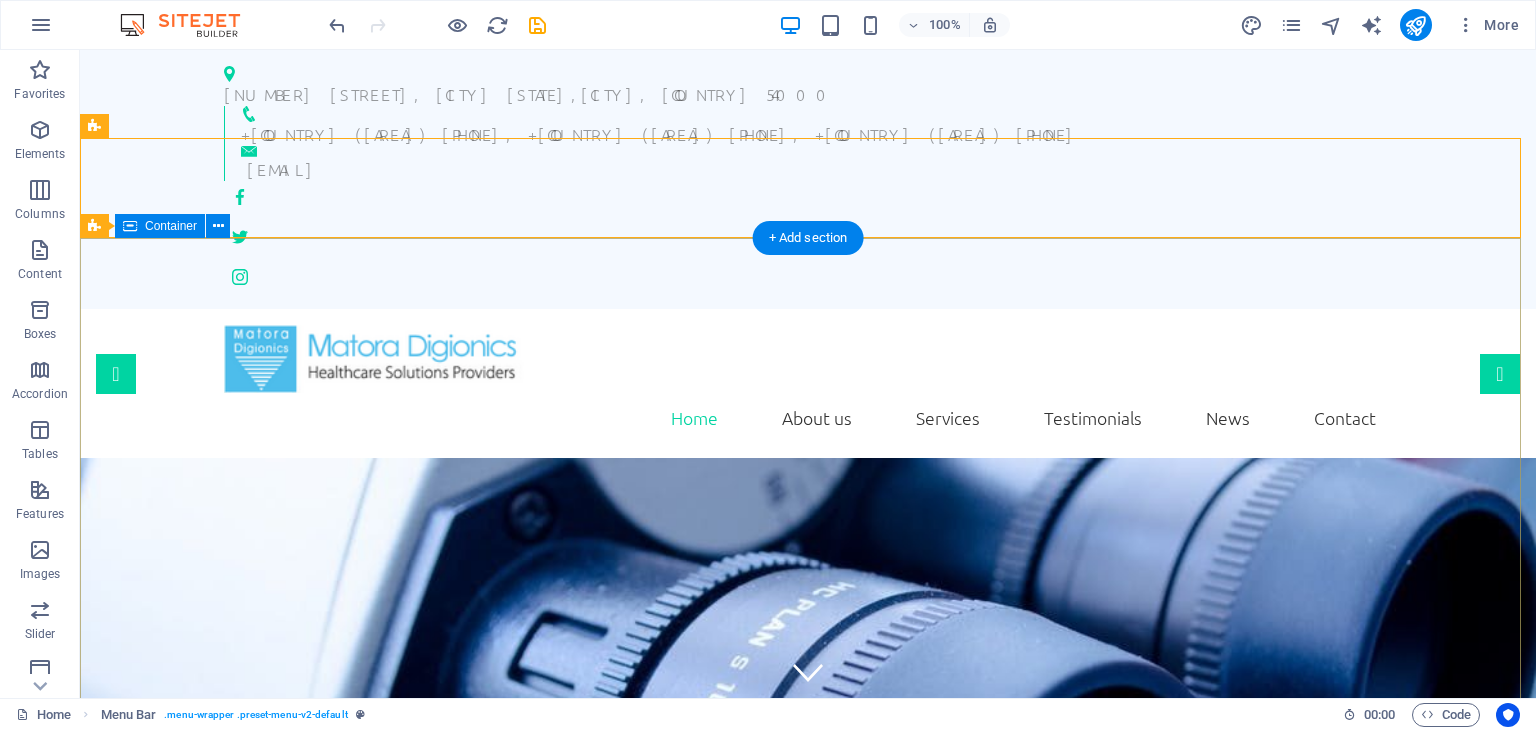 click on "We take  care  of you!" at bounding box center [808, 1127] 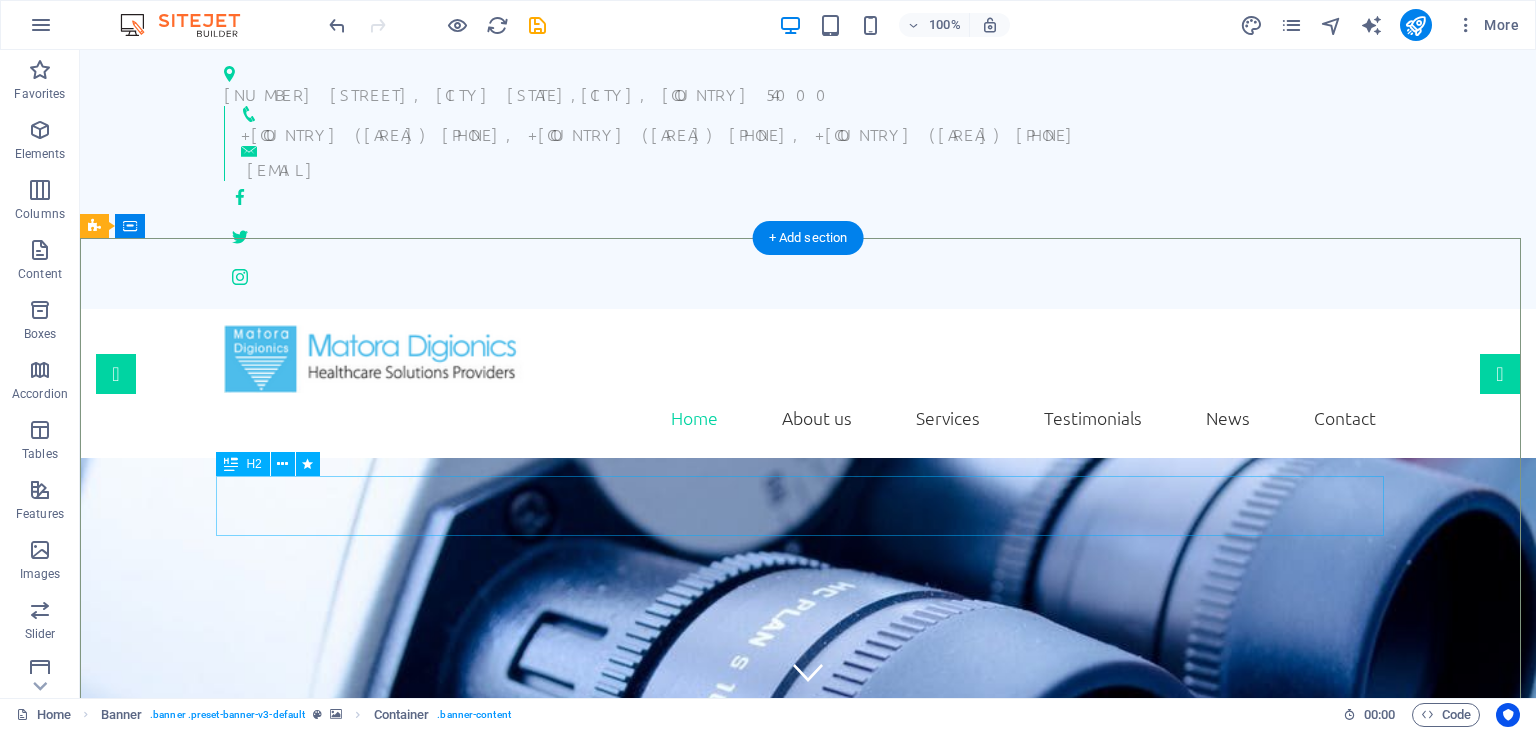 click on "We take  care  of you!" at bounding box center [808, 1119] 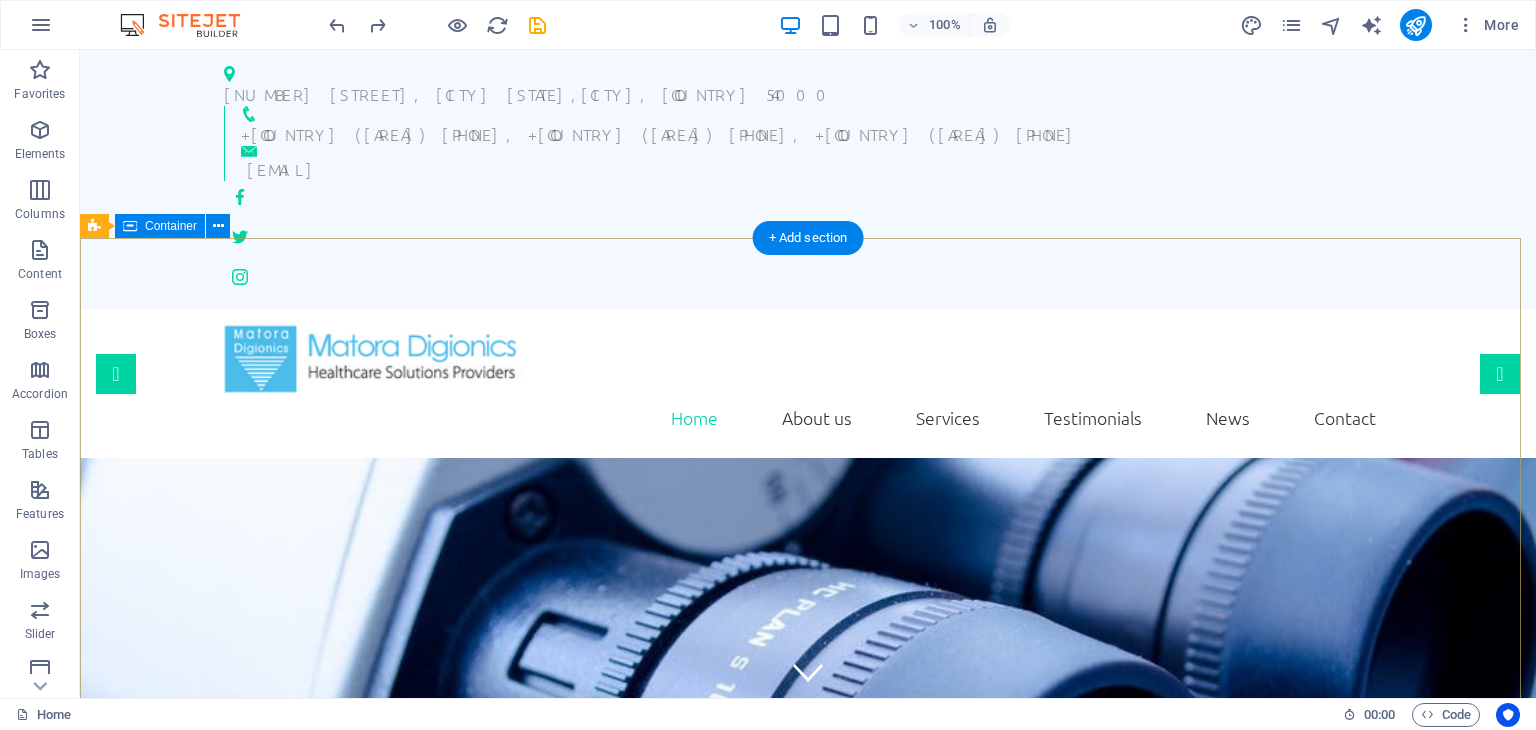 click on "We take  care  of you!" at bounding box center (808, 1127) 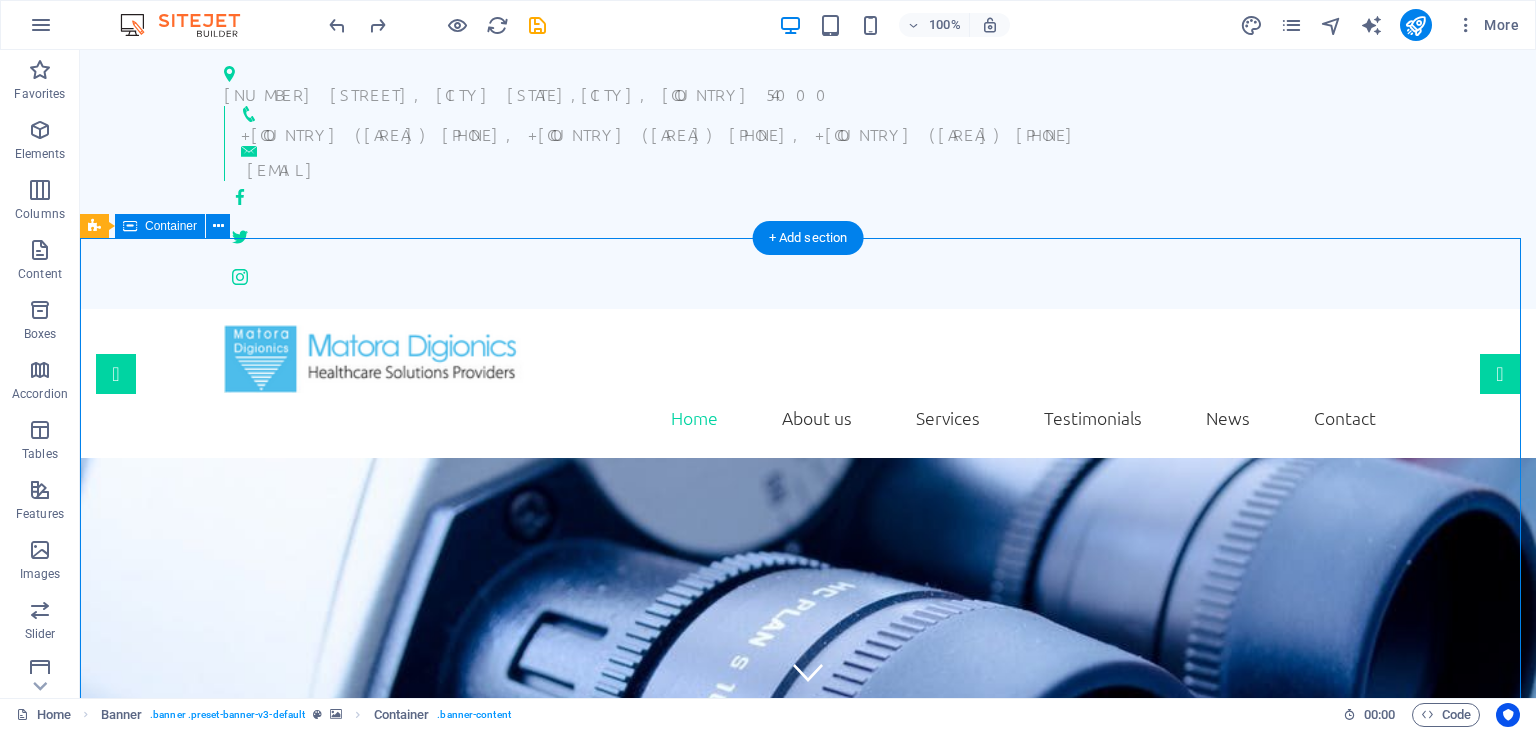 click on "We take  care  of you!" at bounding box center [808, 1127] 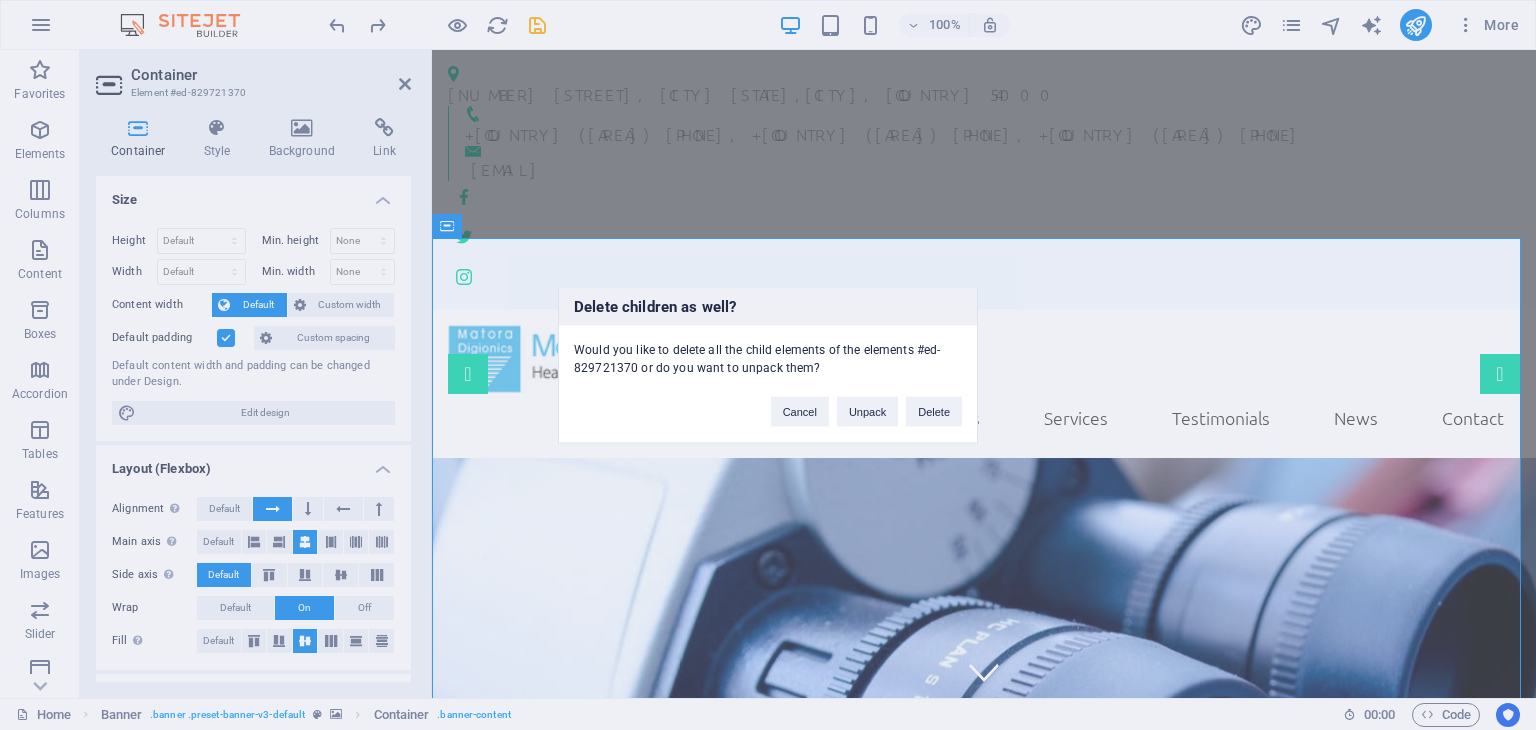 type 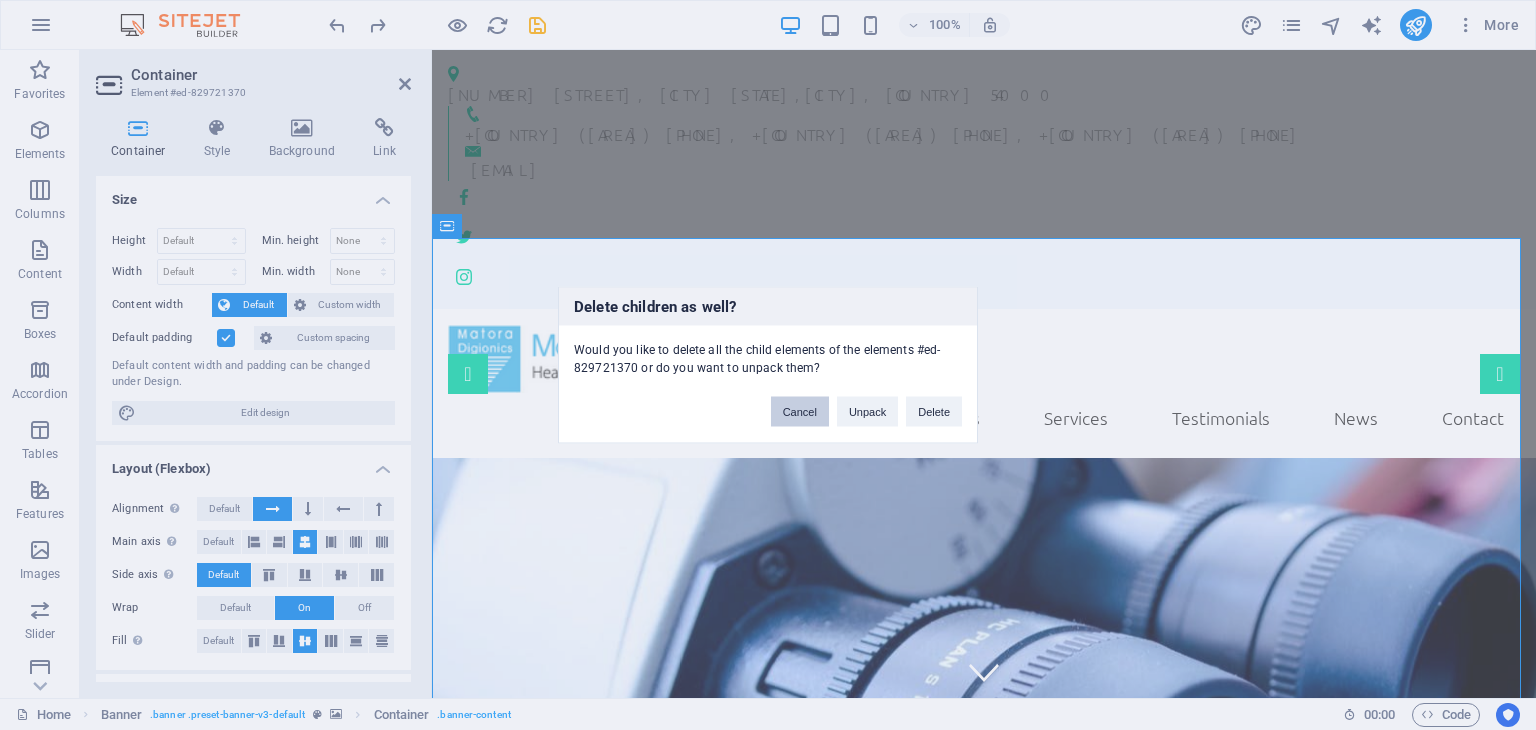 click on "Cancel" at bounding box center [800, 412] 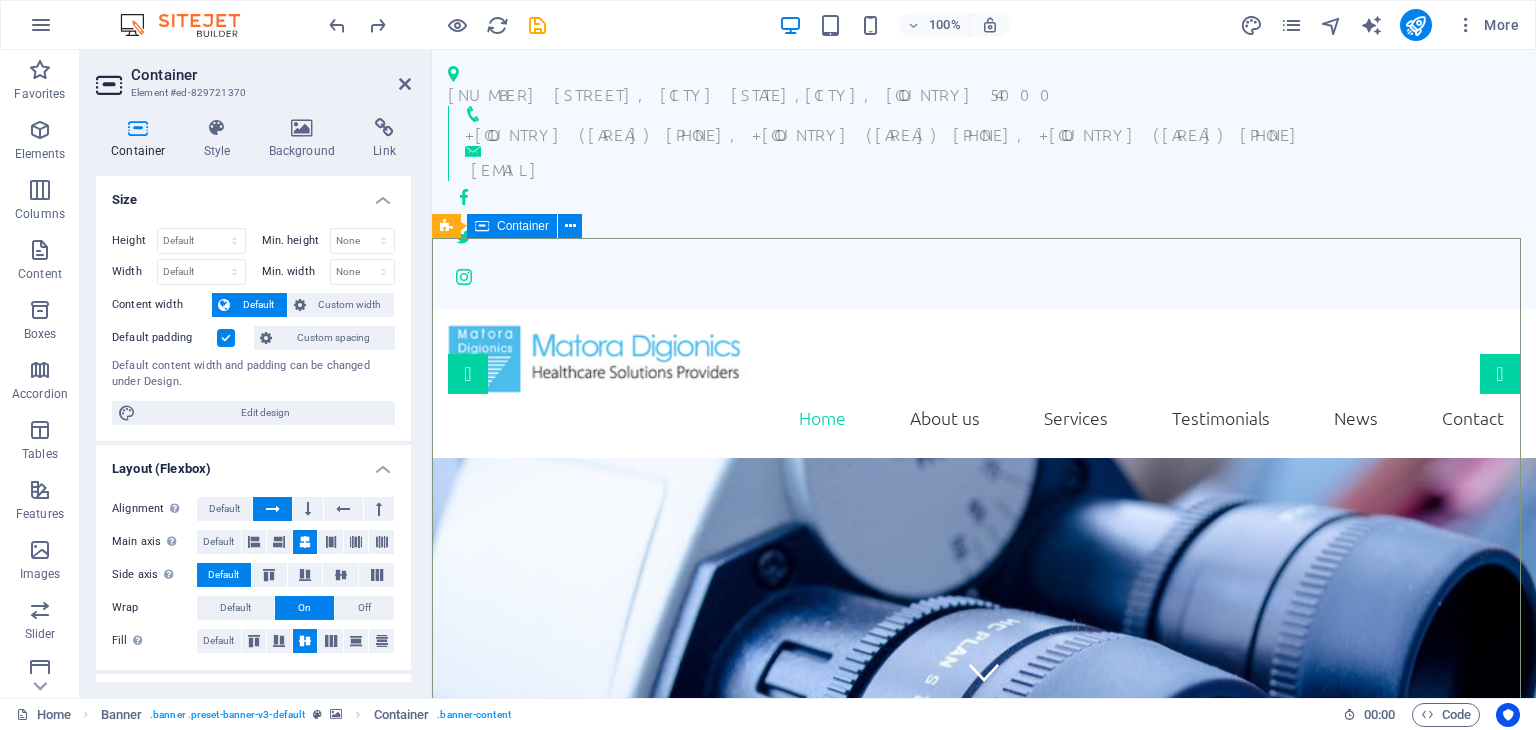 click on "We take  care  of you!" at bounding box center [984, 1127] 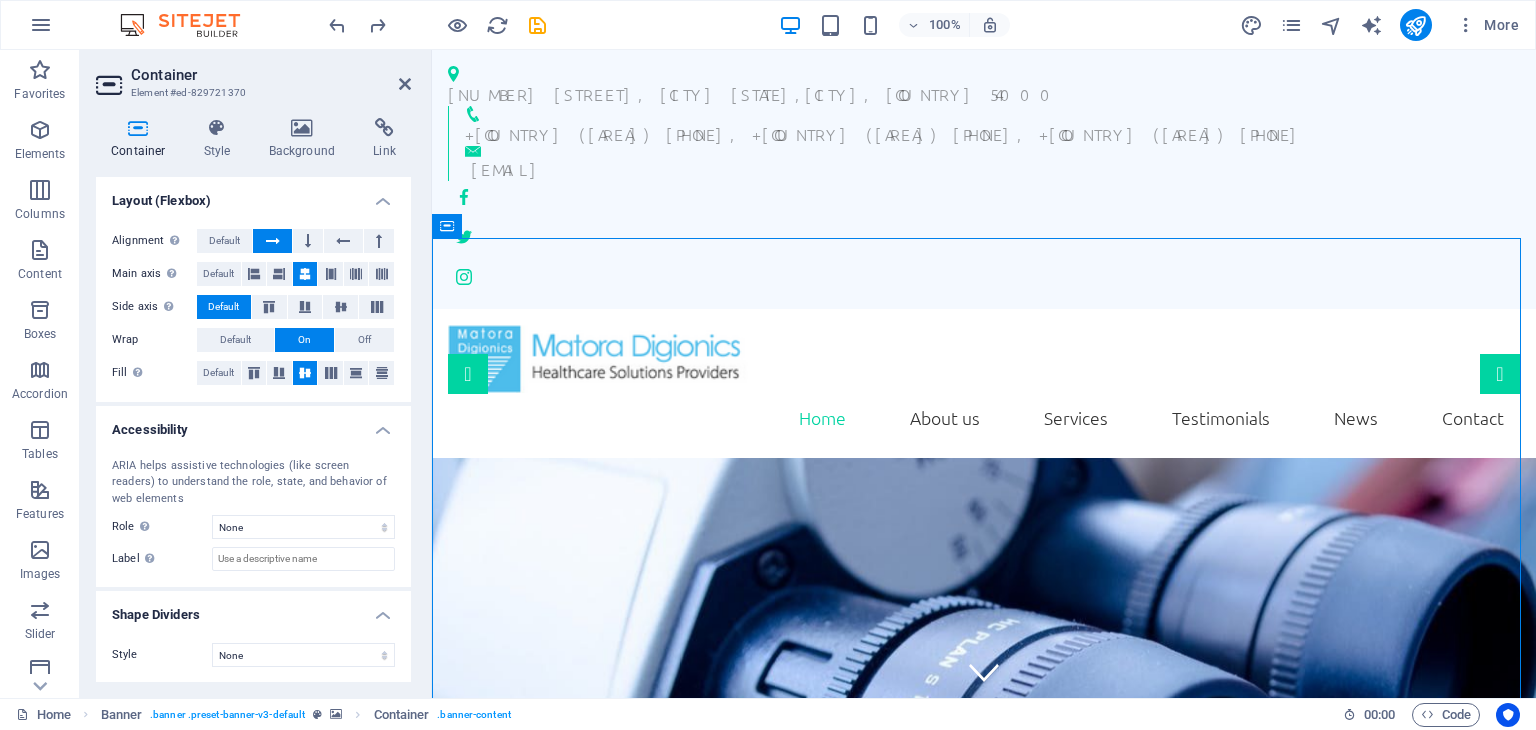 scroll, scrollTop: 0, scrollLeft: 0, axis: both 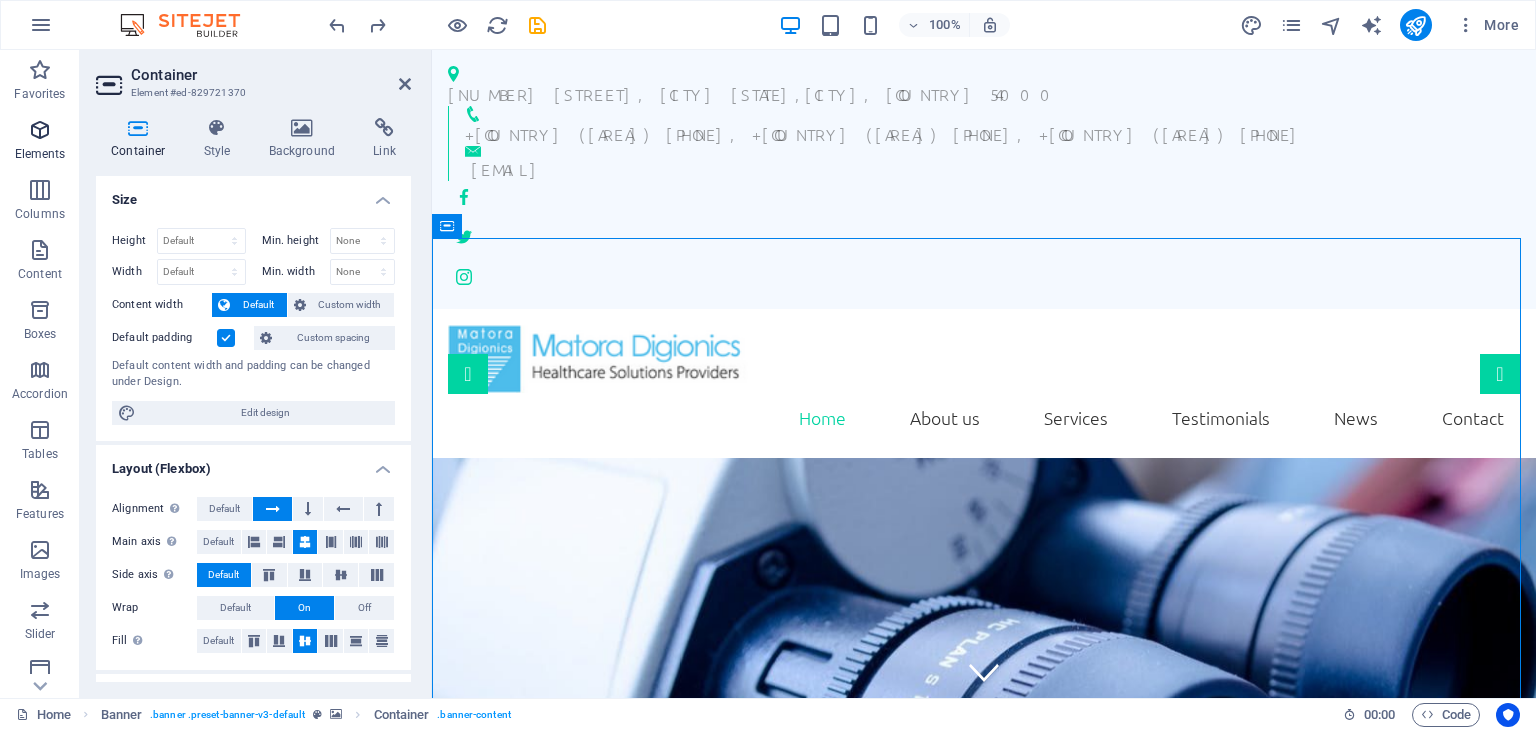 click on "Elements" at bounding box center (40, 142) 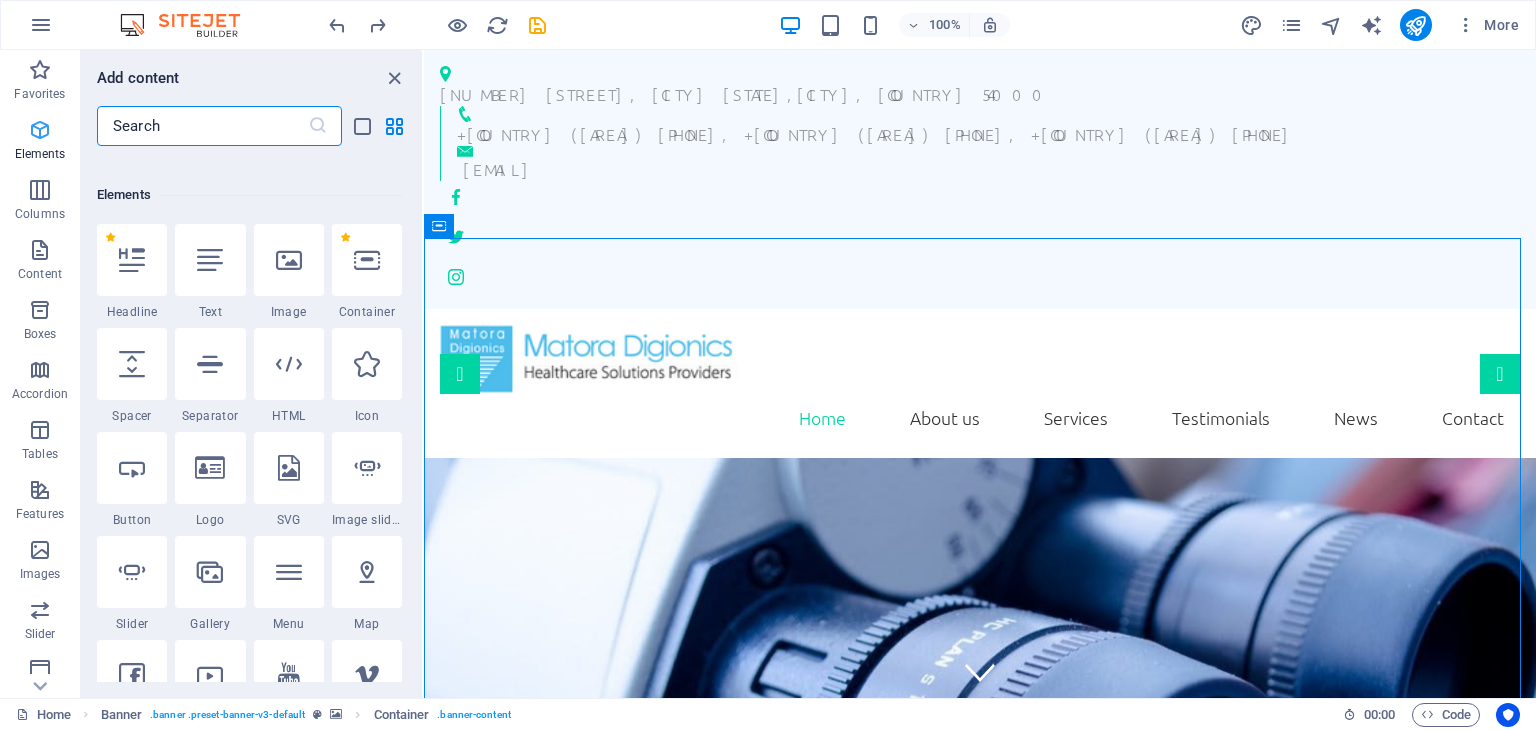 scroll, scrollTop: 212, scrollLeft: 0, axis: vertical 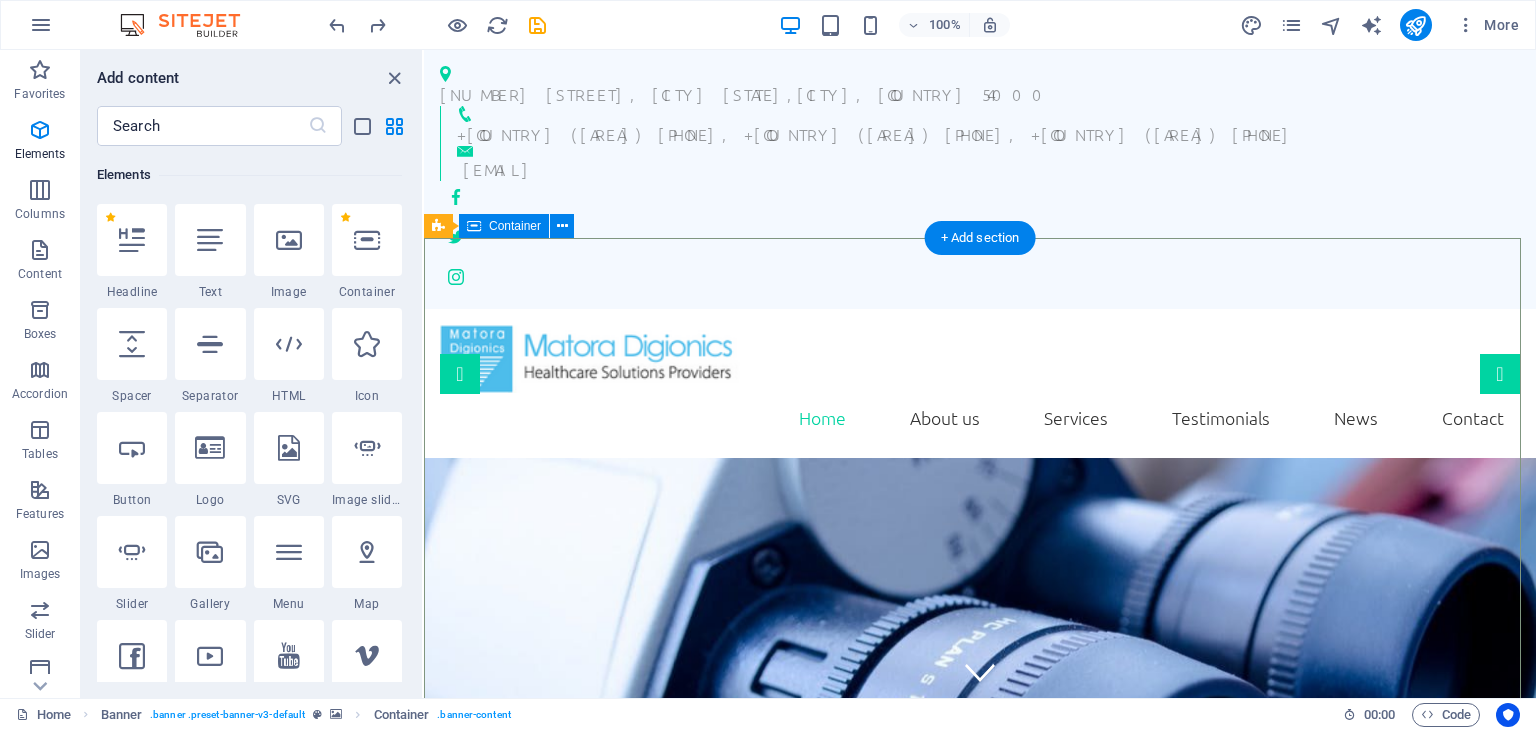 click on "We take  care  of you!" at bounding box center [980, 1127] 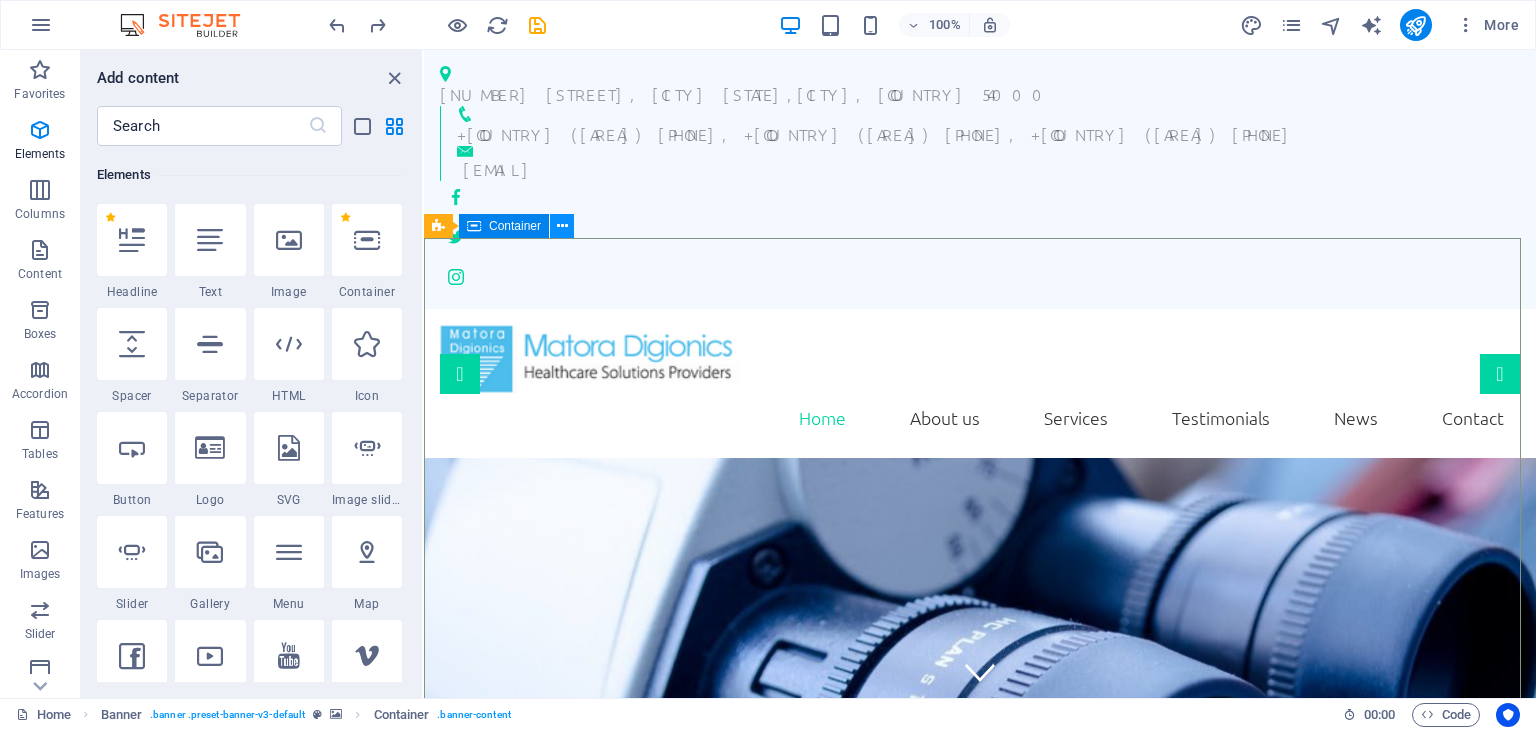 click at bounding box center [562, 226] 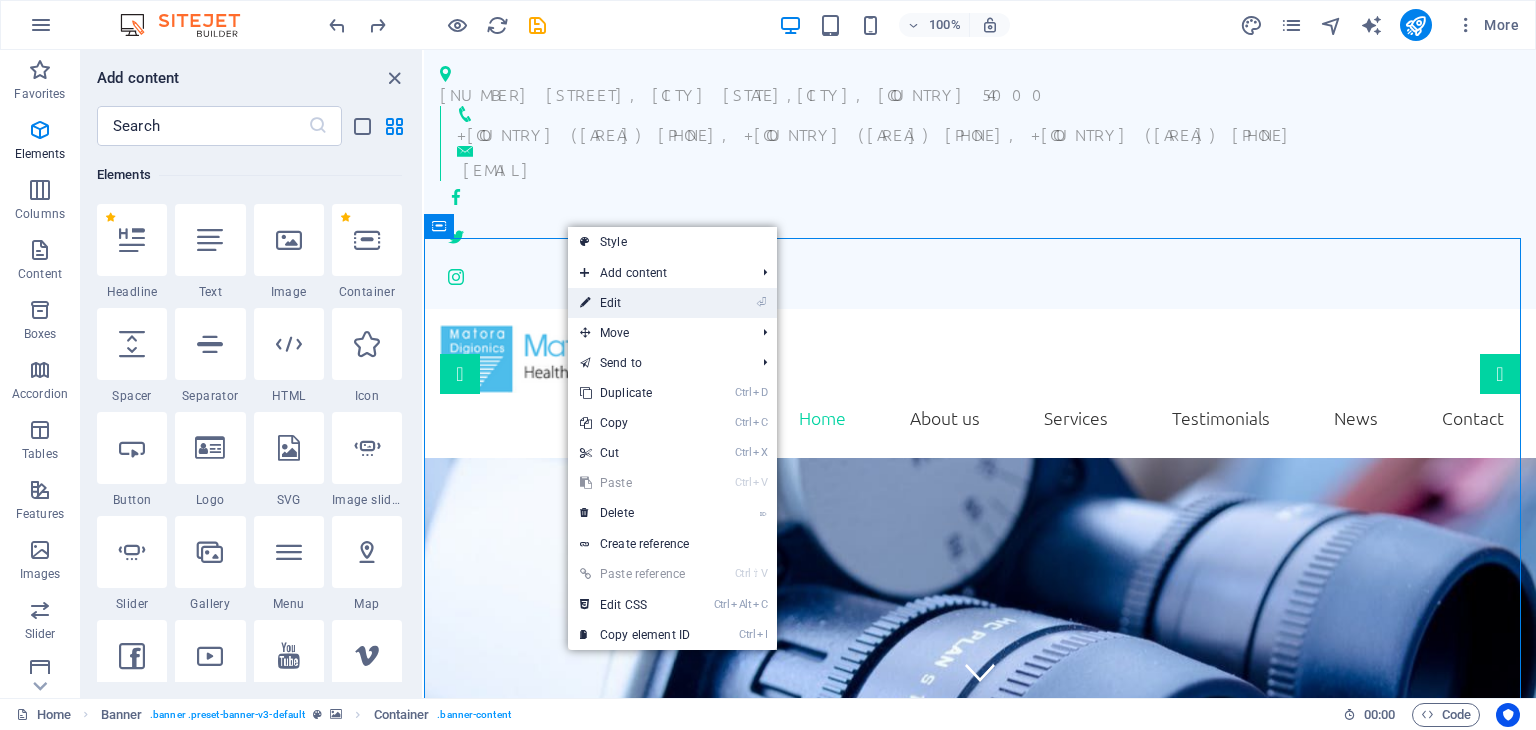 click on "⏎  Edit" at bounding box center (635, 303) 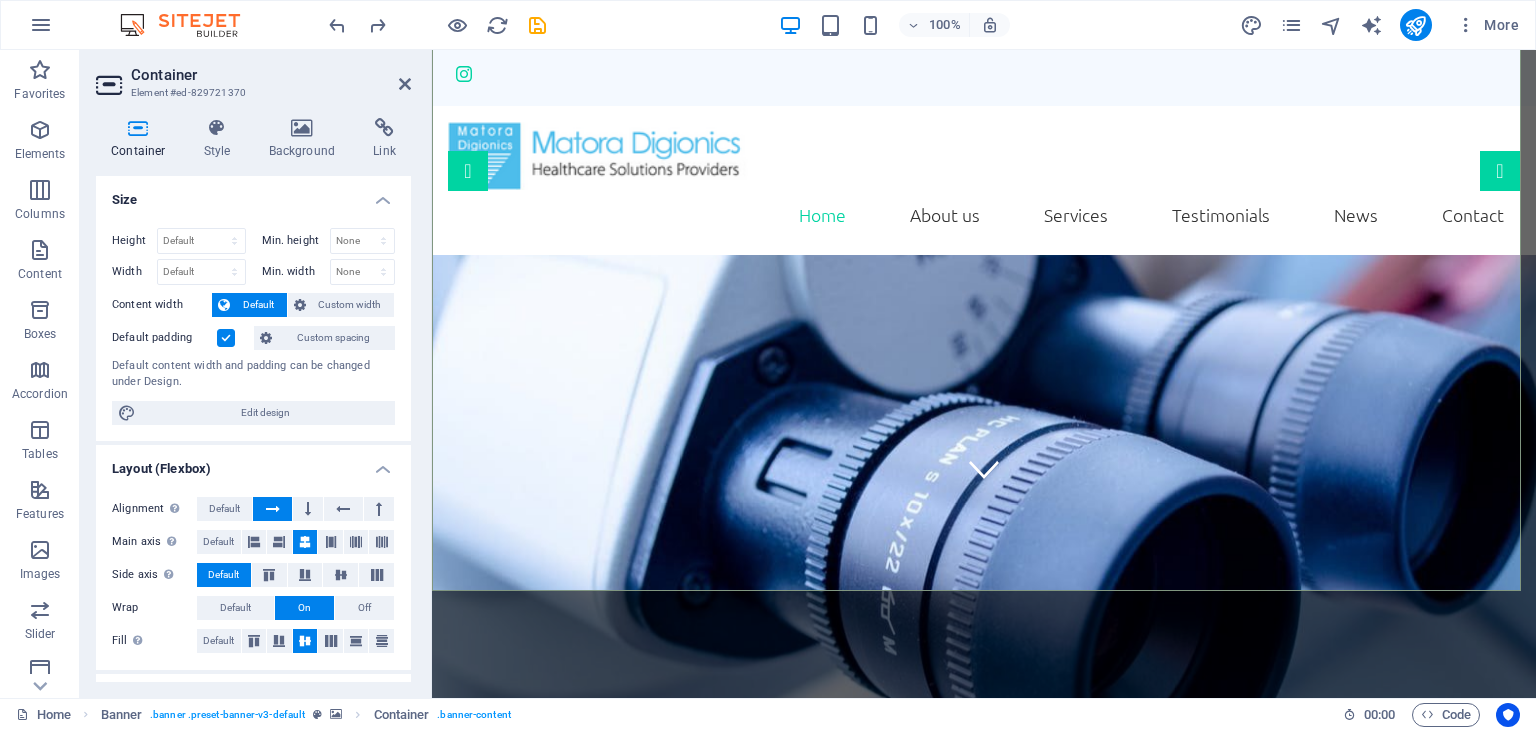 scroll, scrollTop: 215, scrollLeft: 0, axis: vertical 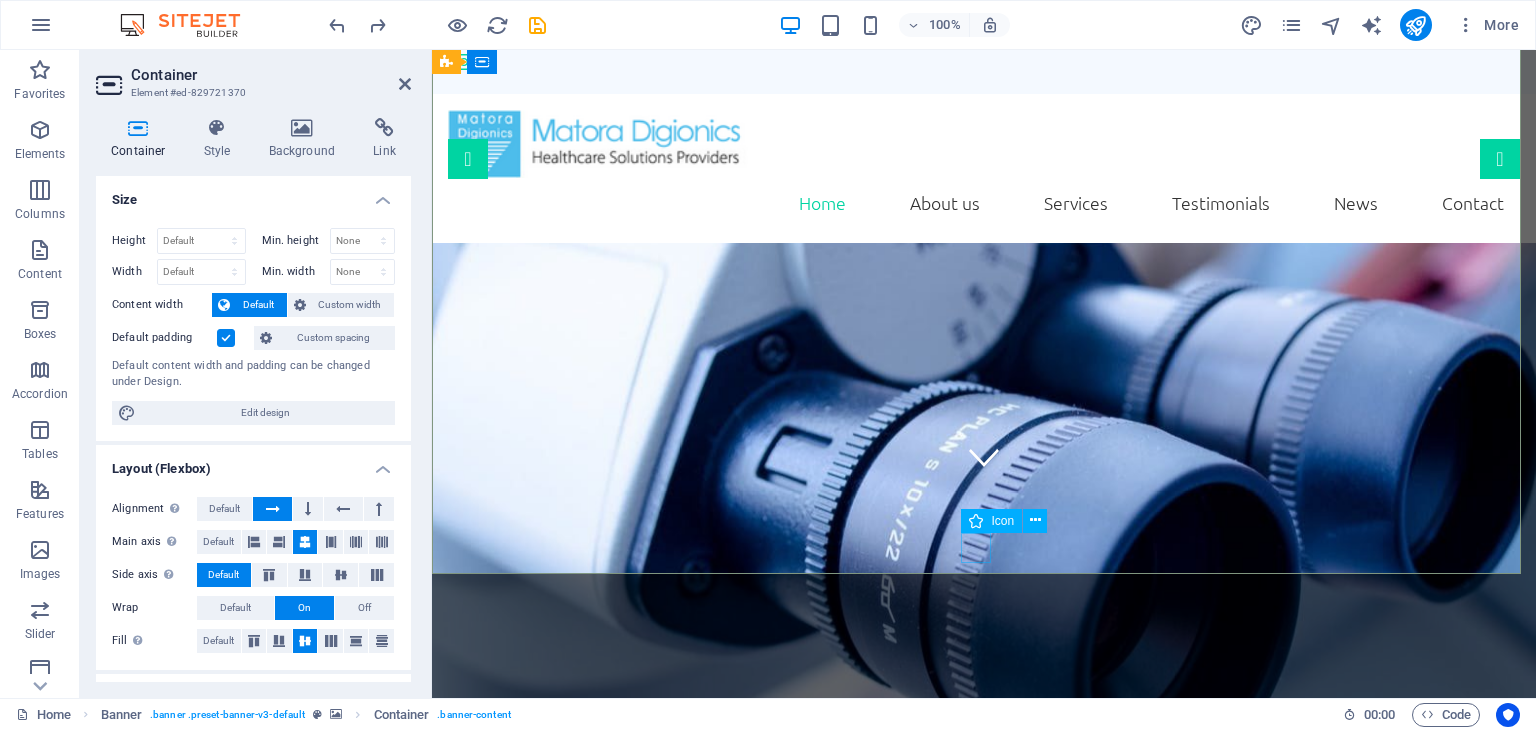 click at bounding box center (984, 457) 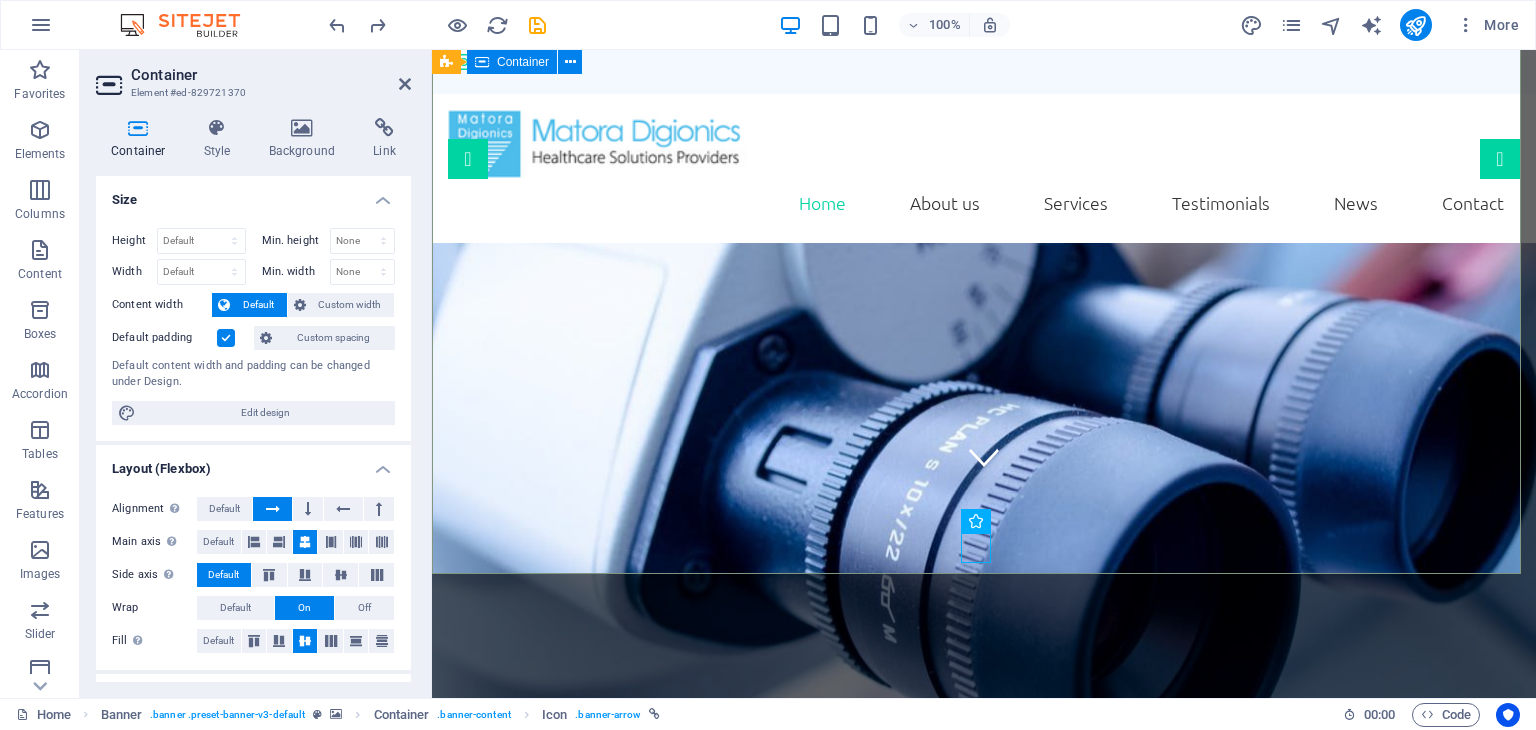 click on "We take  care  of you!" at bounding box center (984, 912) 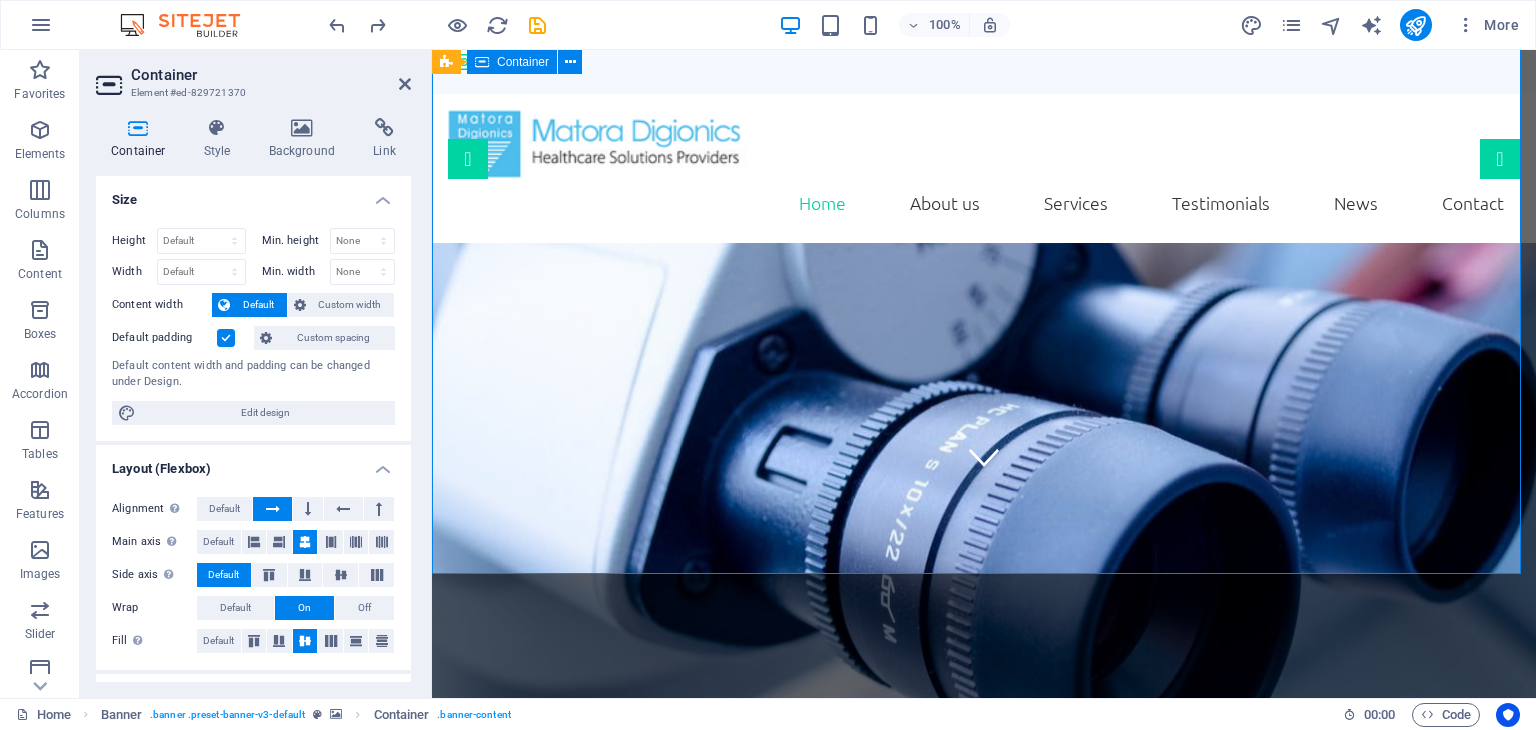 click on "We take  care  of you!" at bounding box center (984, 912) 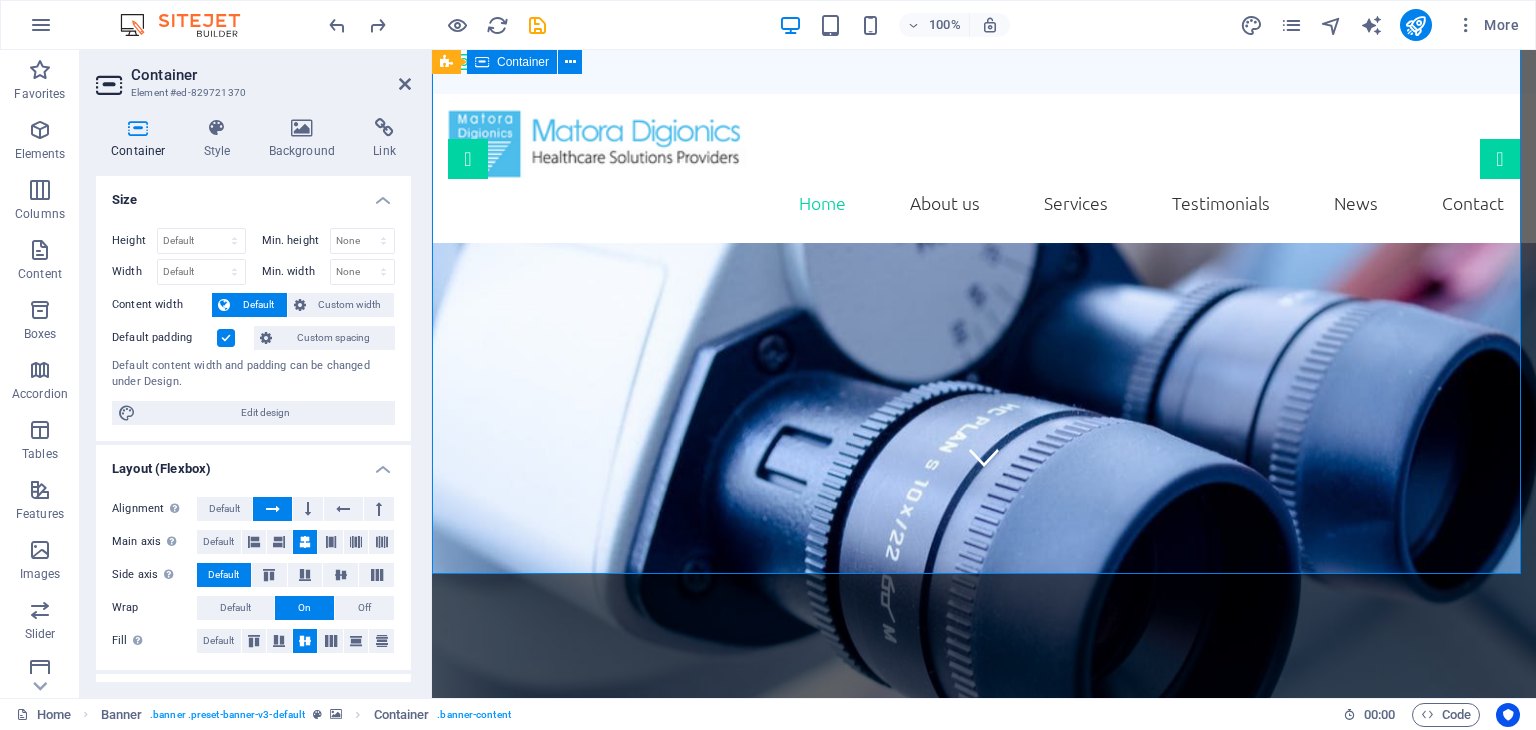 click on "We take  care  of you!" at bounding box center [984, 912] 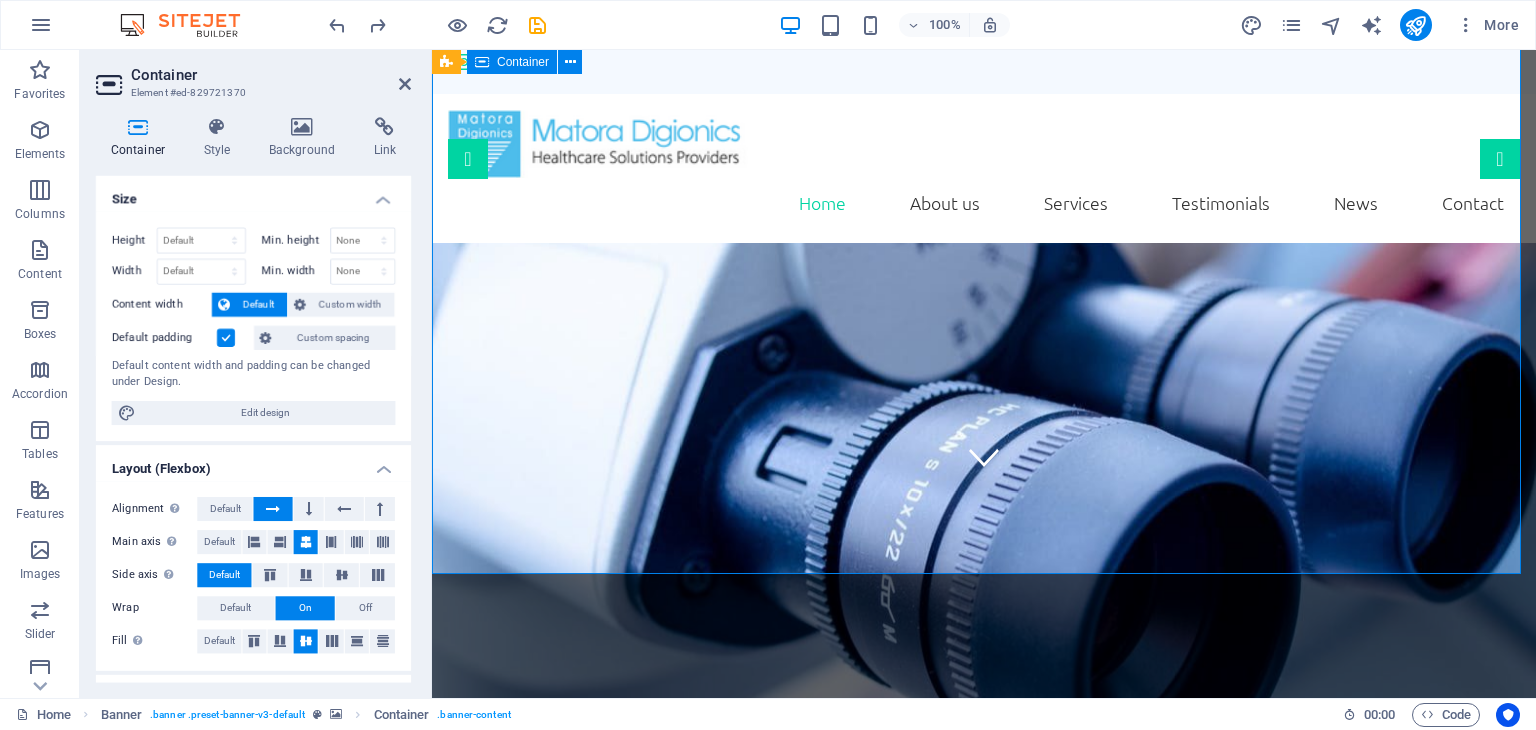 click on "We take  care  of you!" at bounding box center [984, 912] 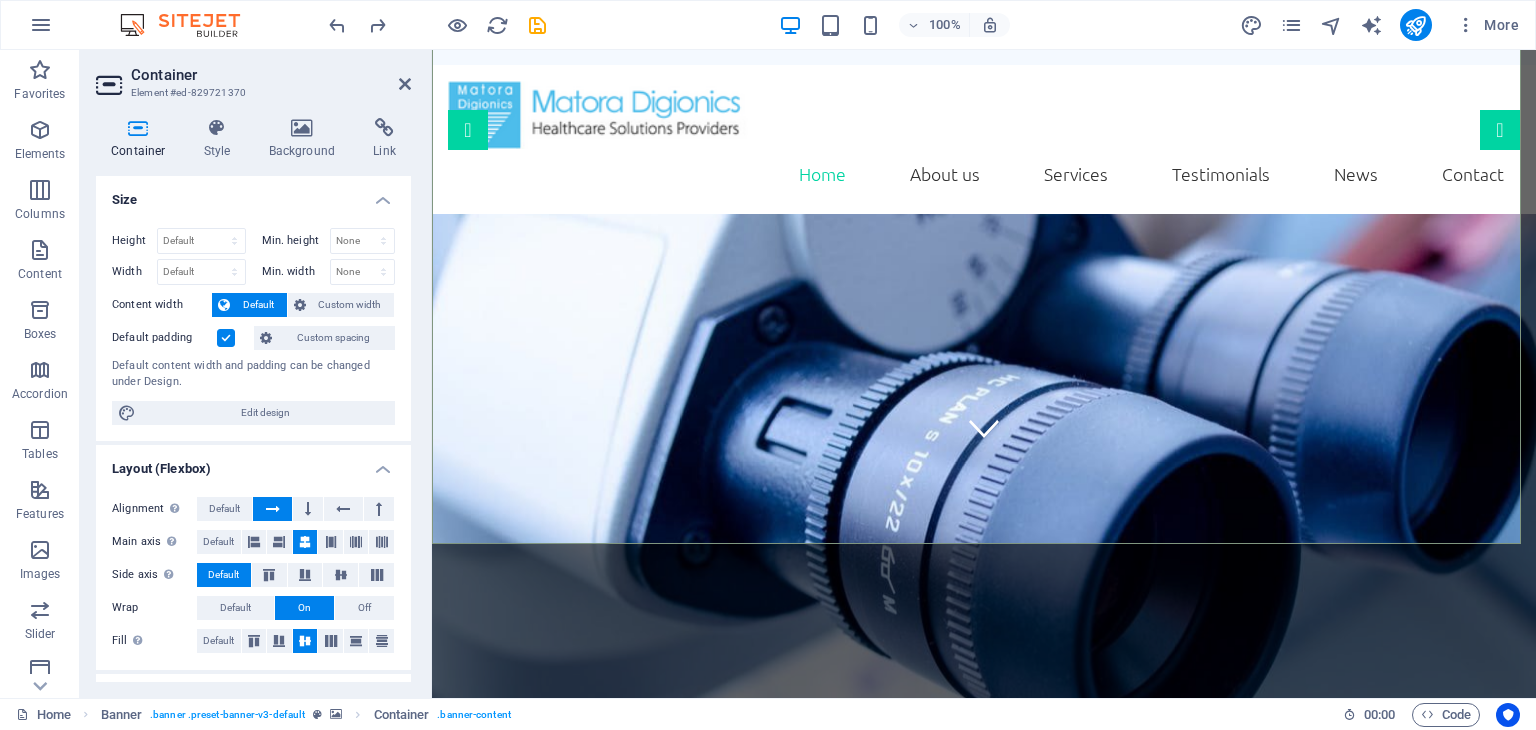 scroll, scrollTop: 287, scrollLeft: 0, axis: vertical 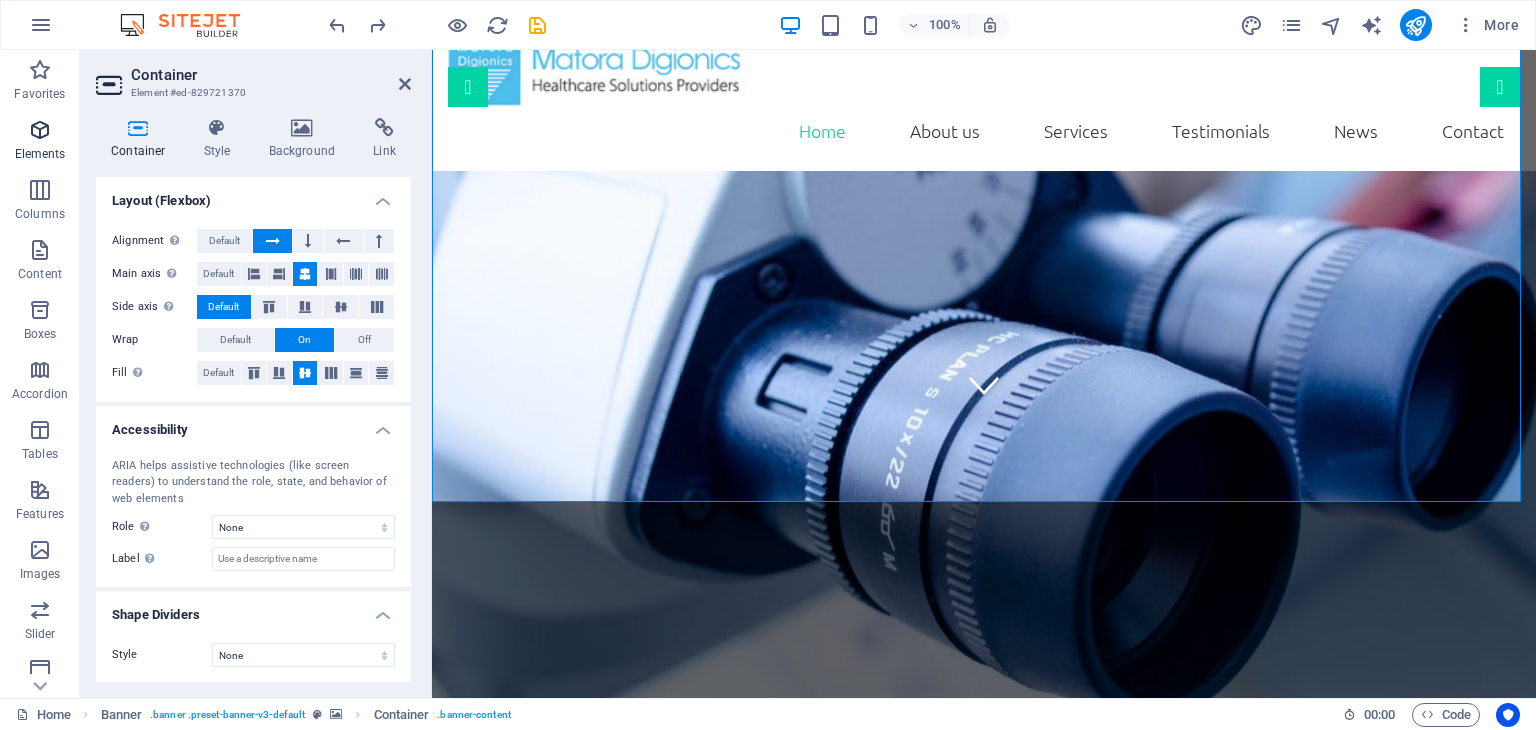 click at bounding box center [40, 130] 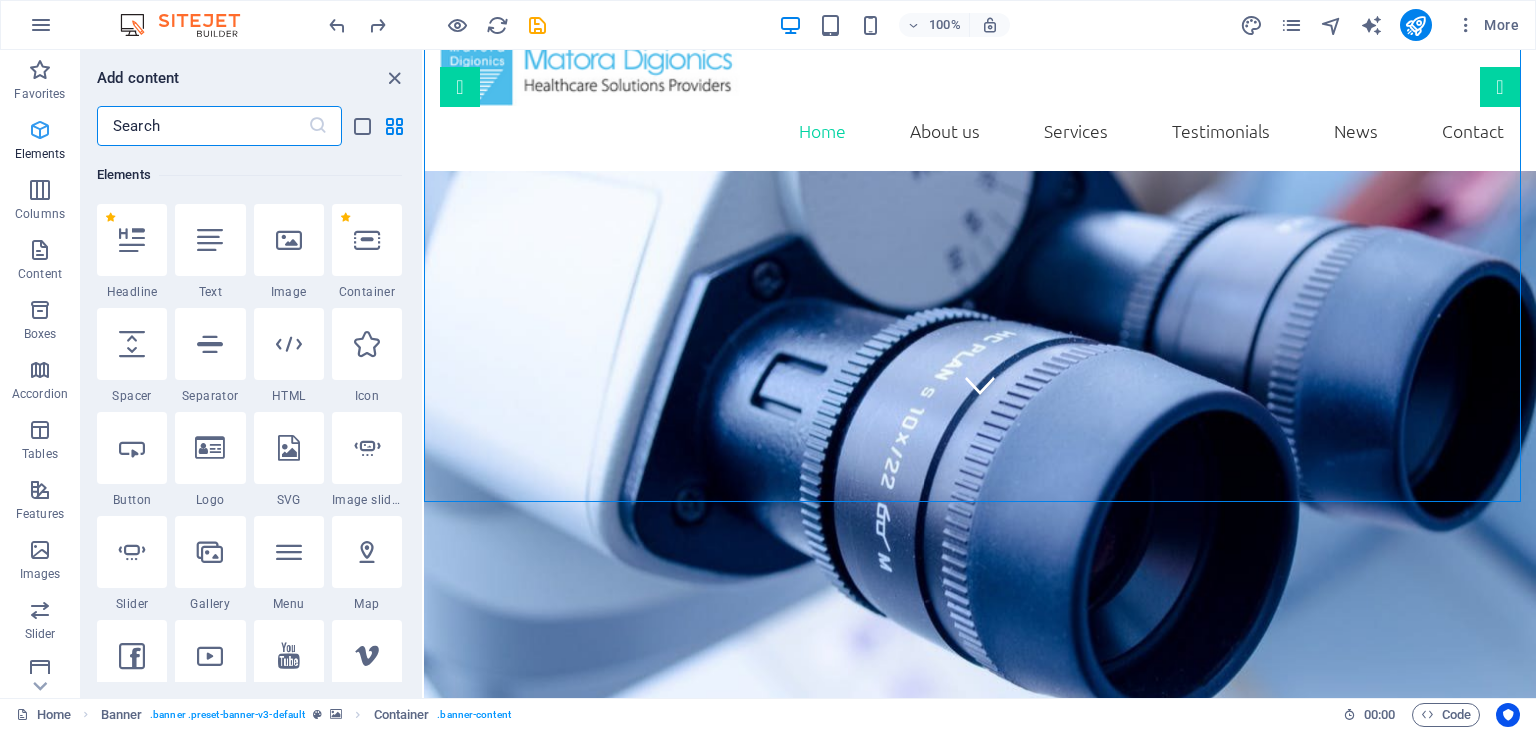 scroll, scrollTop: 212, scrollLeft: 0, axis: vertical 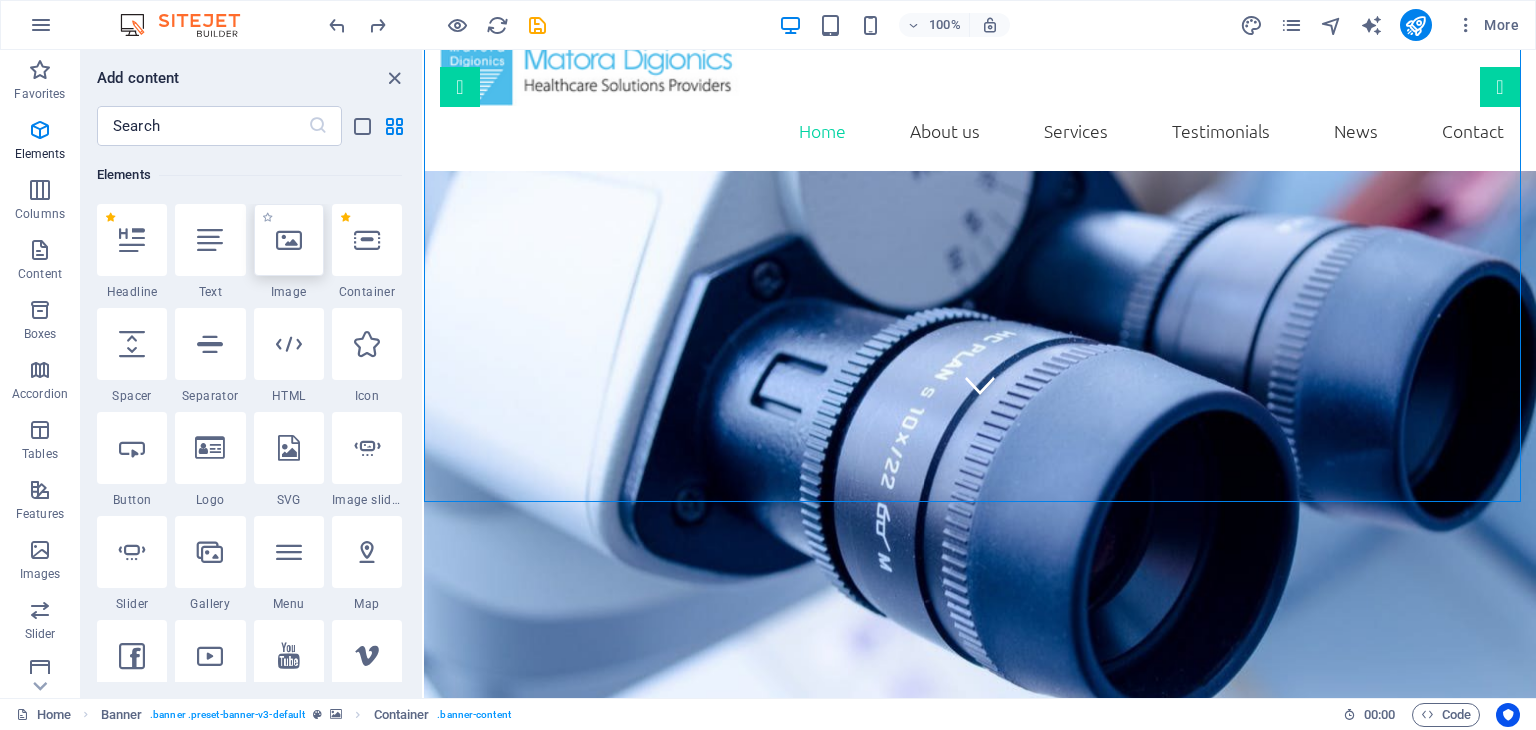 click at bounding box center [289, 240] 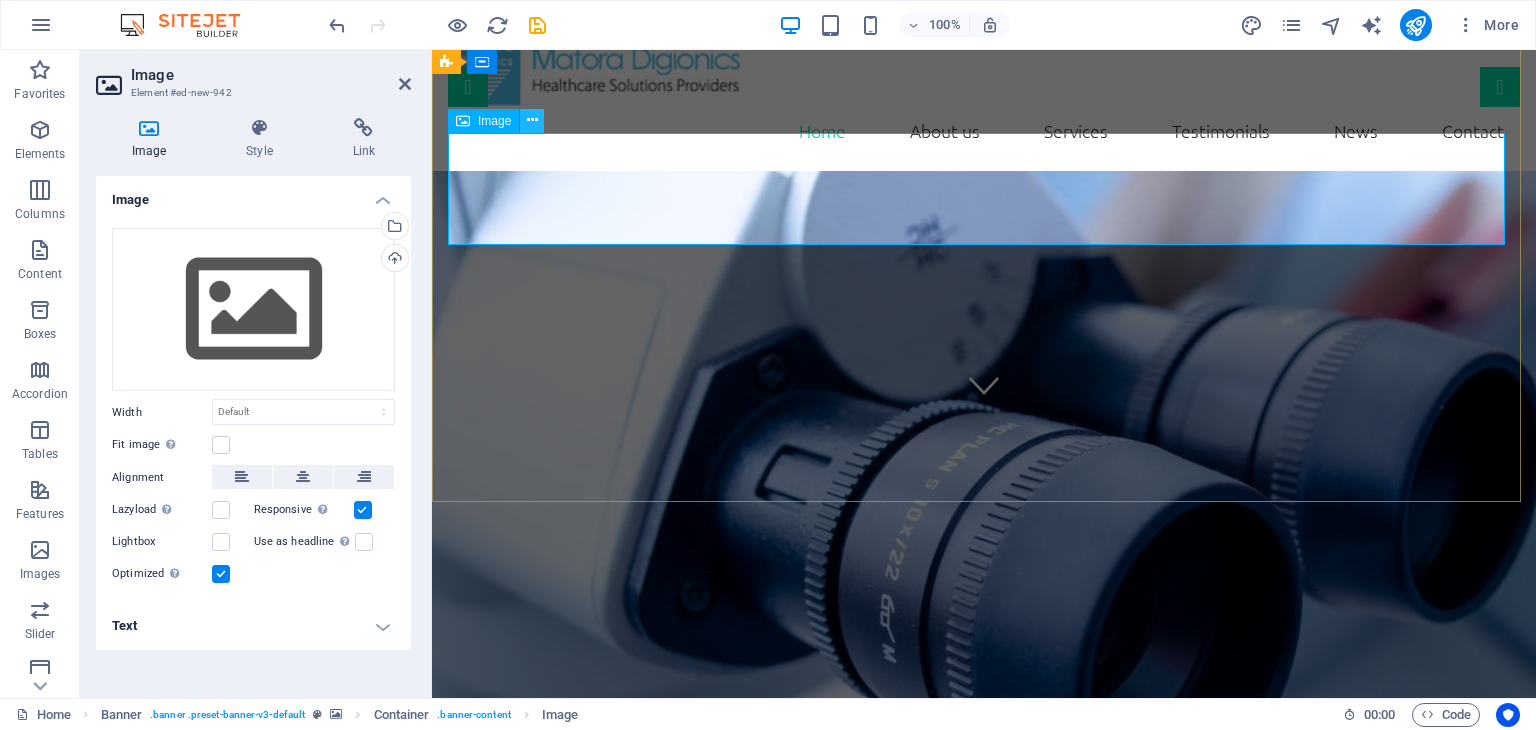 click at bounding box center (532, 120) 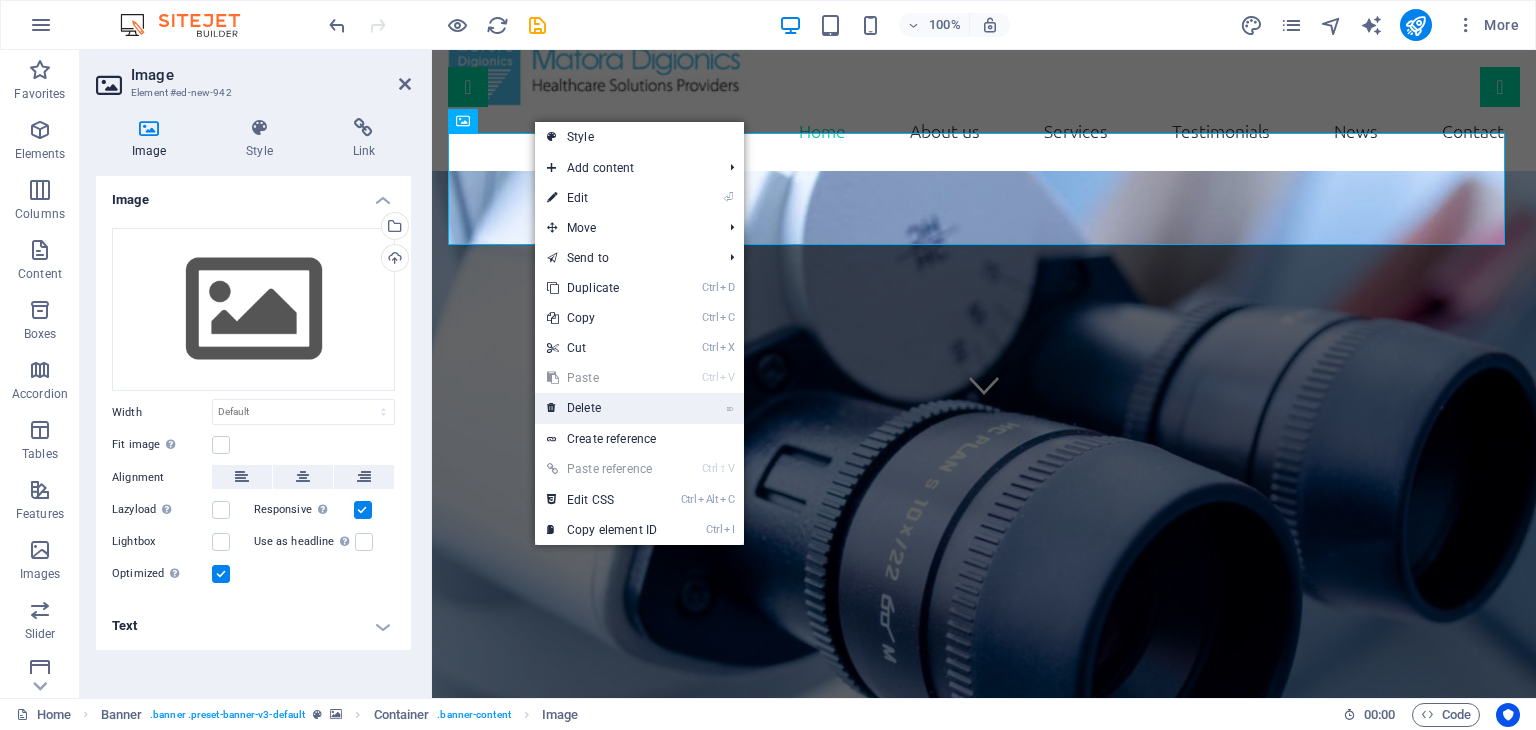 click on "⌦  Delete" at bounding box center (602, 408) 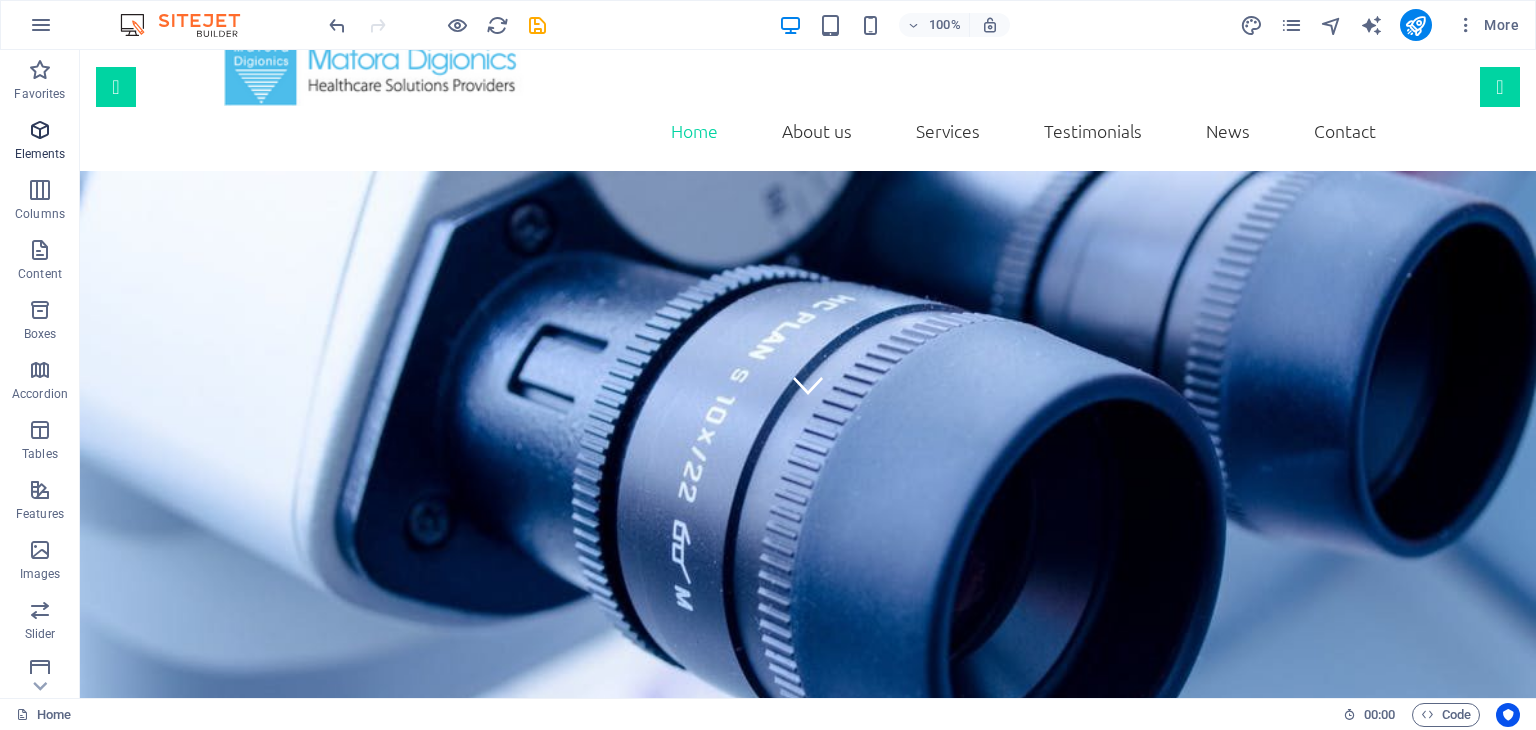 click on "Elements" at bounding box center [40, 154] 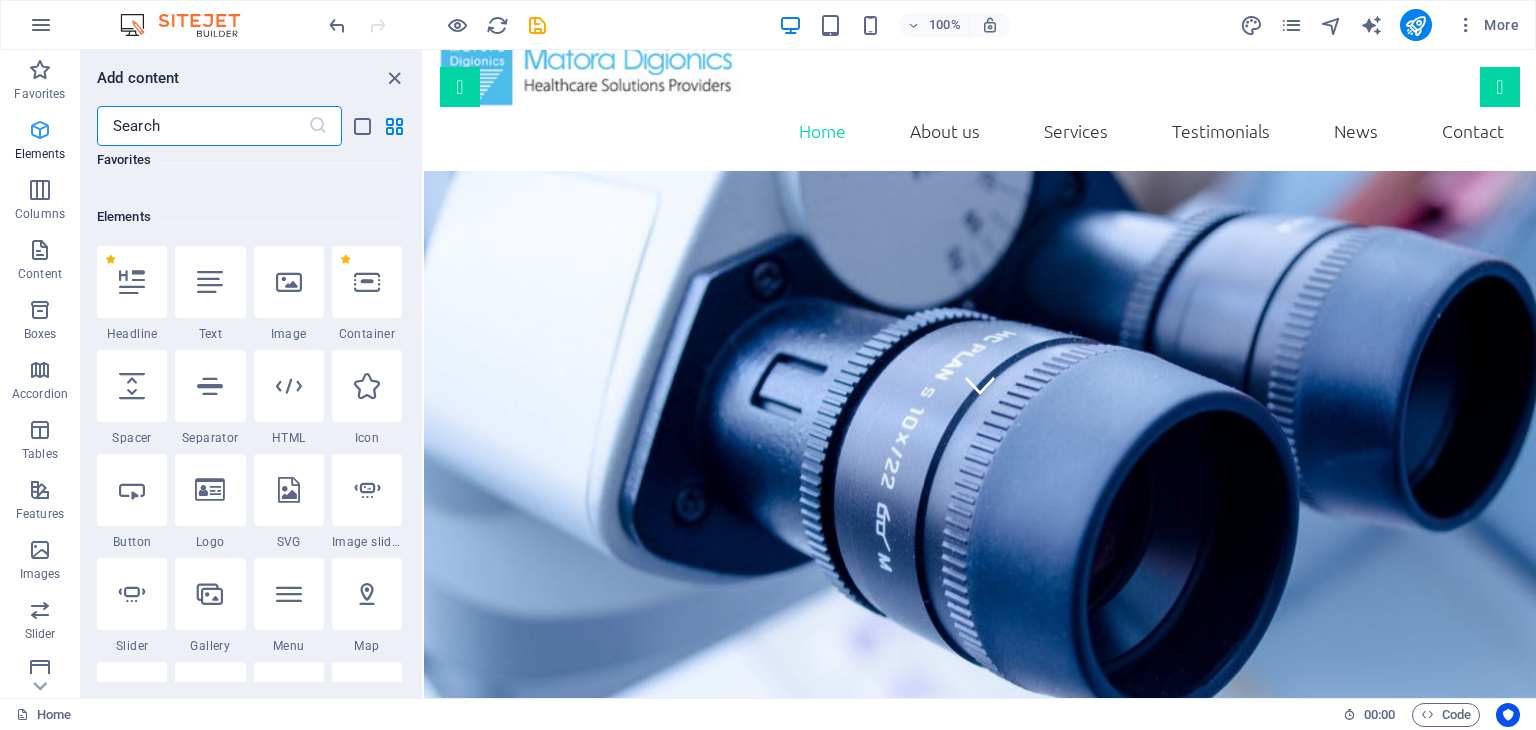 scroll, scrollTop: 212, scrollLeft: 0, axis: vertical 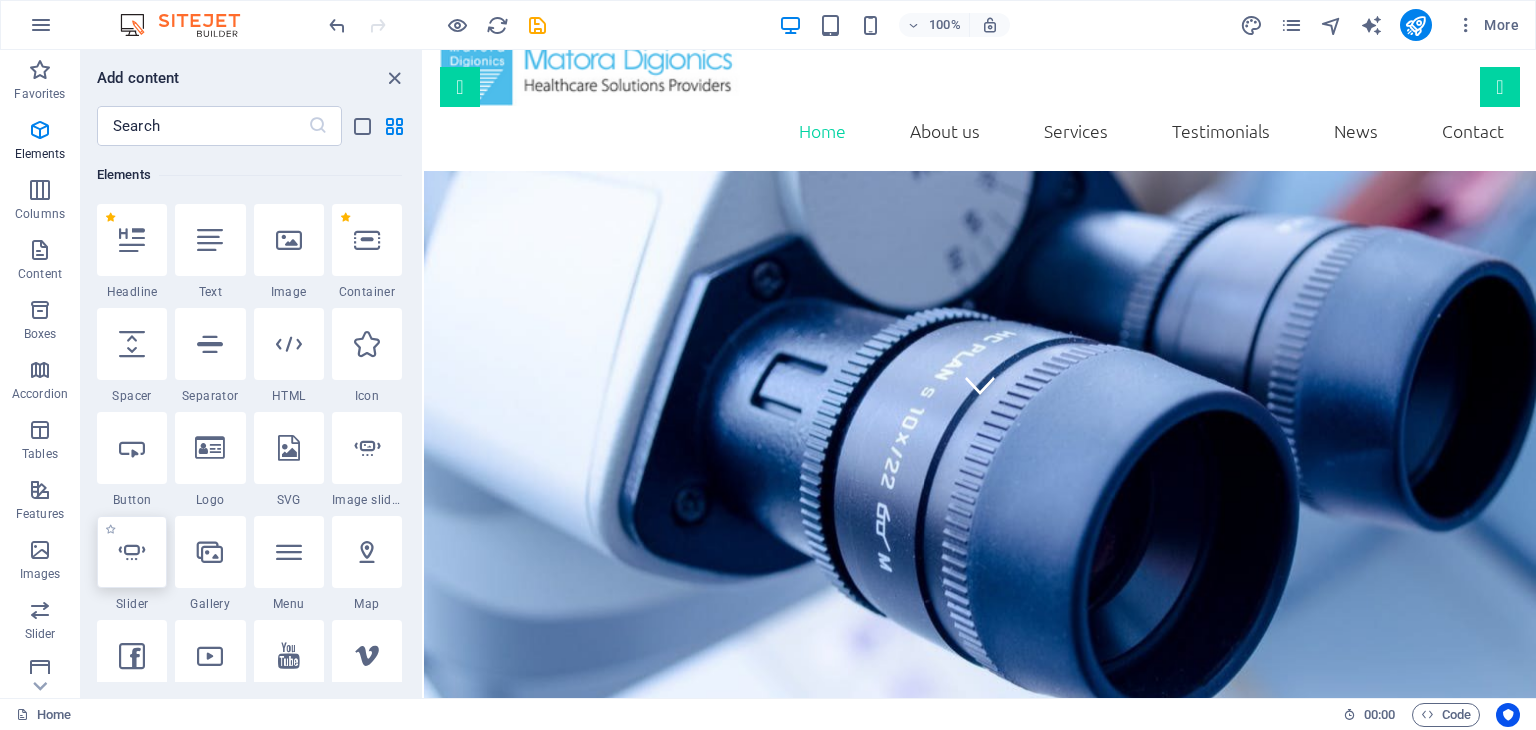 click at bounding box center (132, 552) 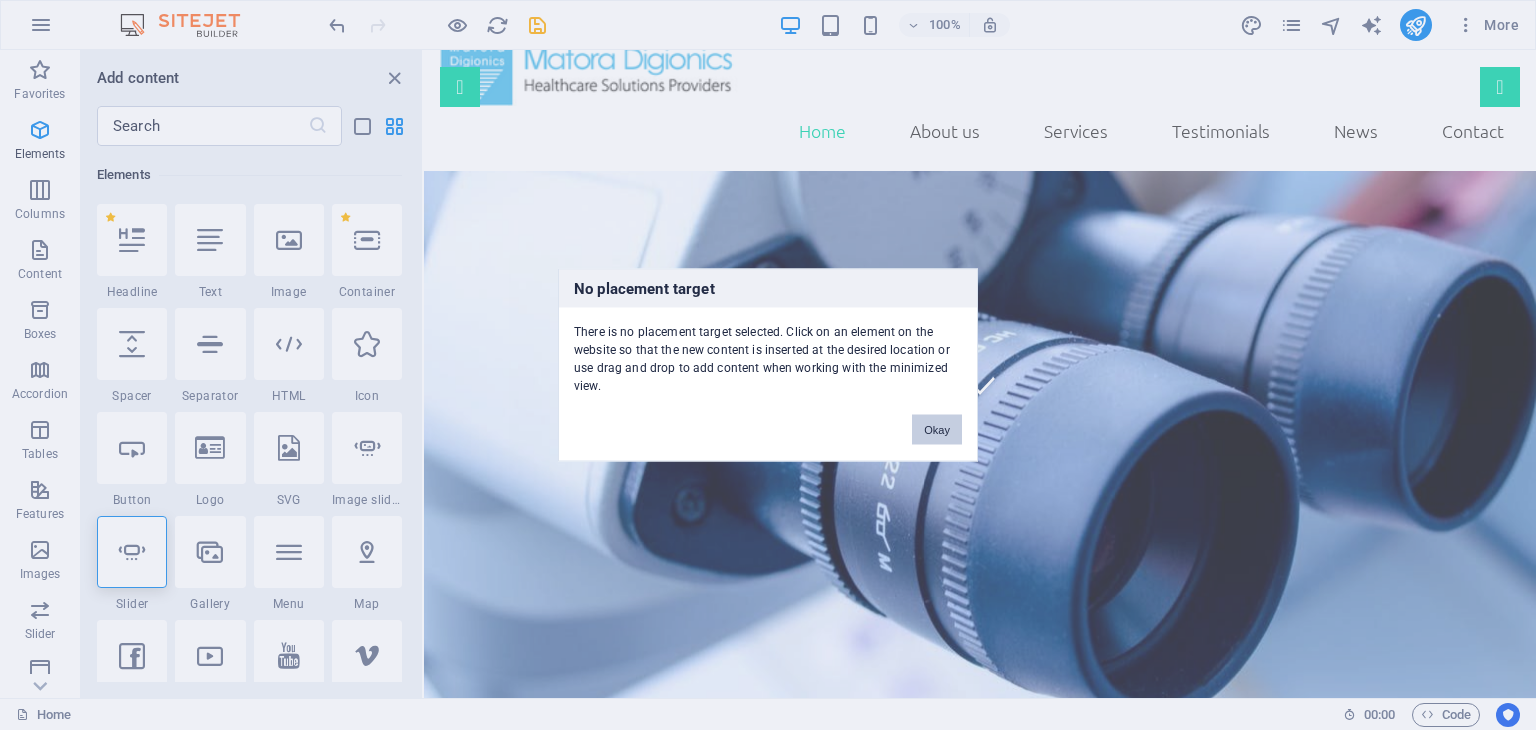 click on "Okay" at bounding box center (937, 430) 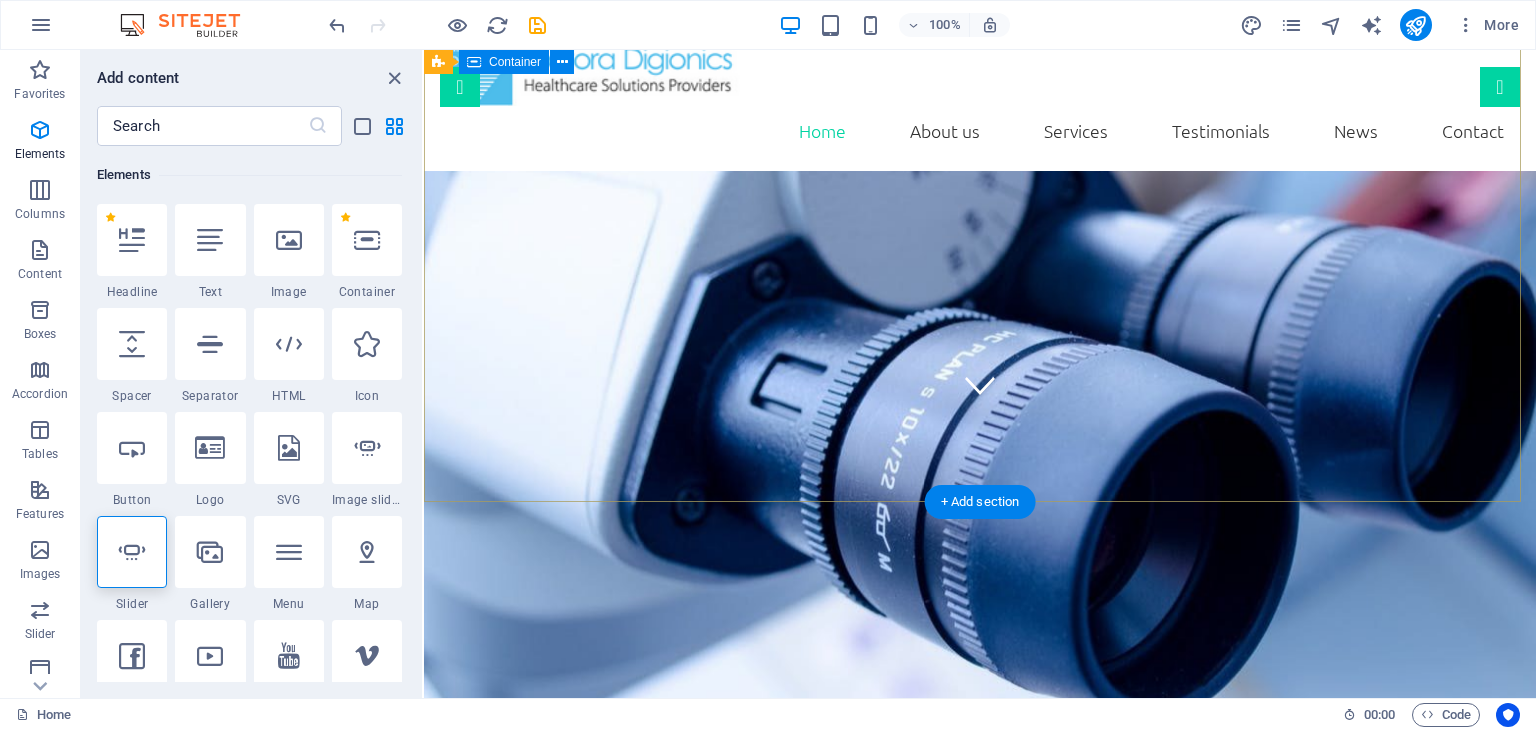 click on "We take  care  of you!" at bounding box center (980, 840) 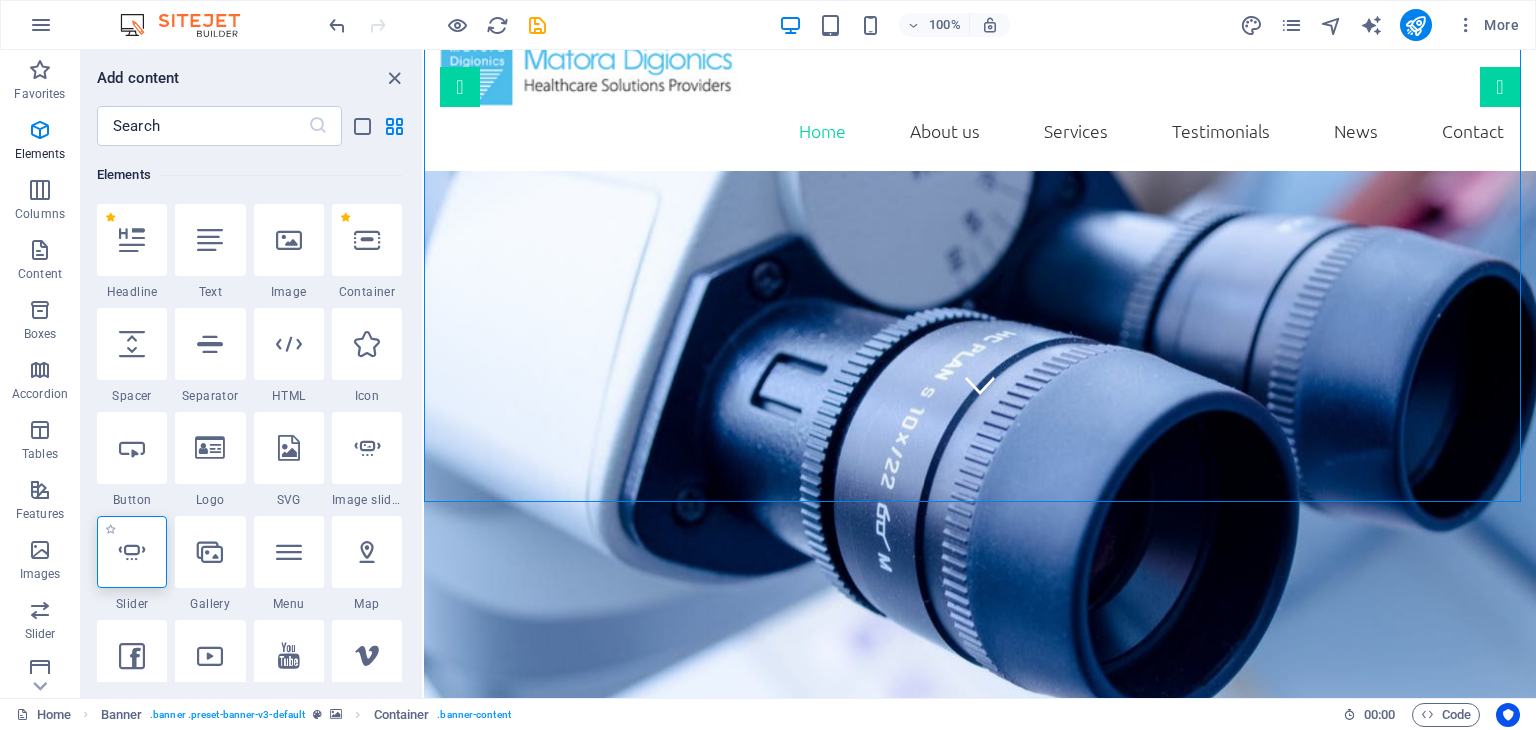 click at bounding box center [132, 552] 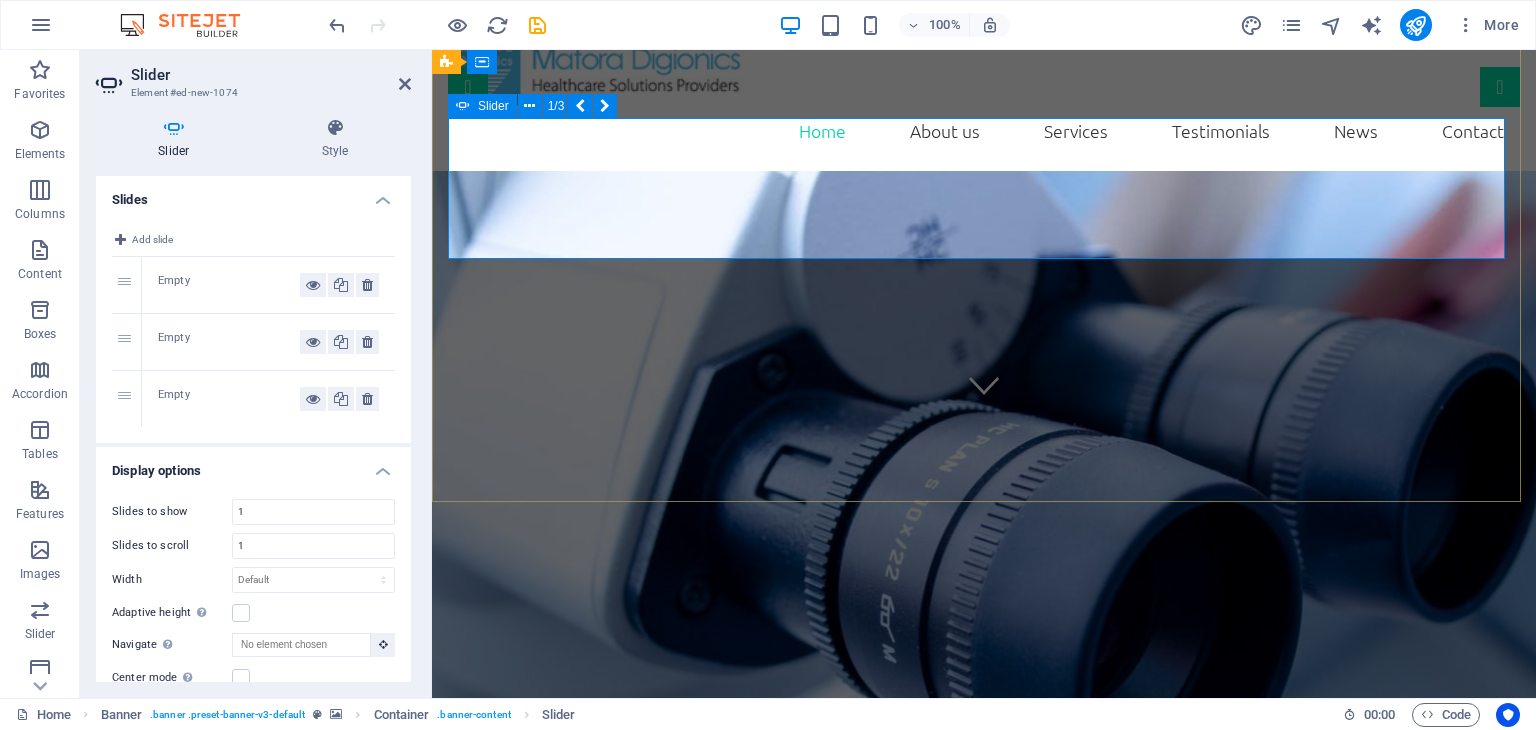 click on "Add elements" at bounding box center (-140, 1255) 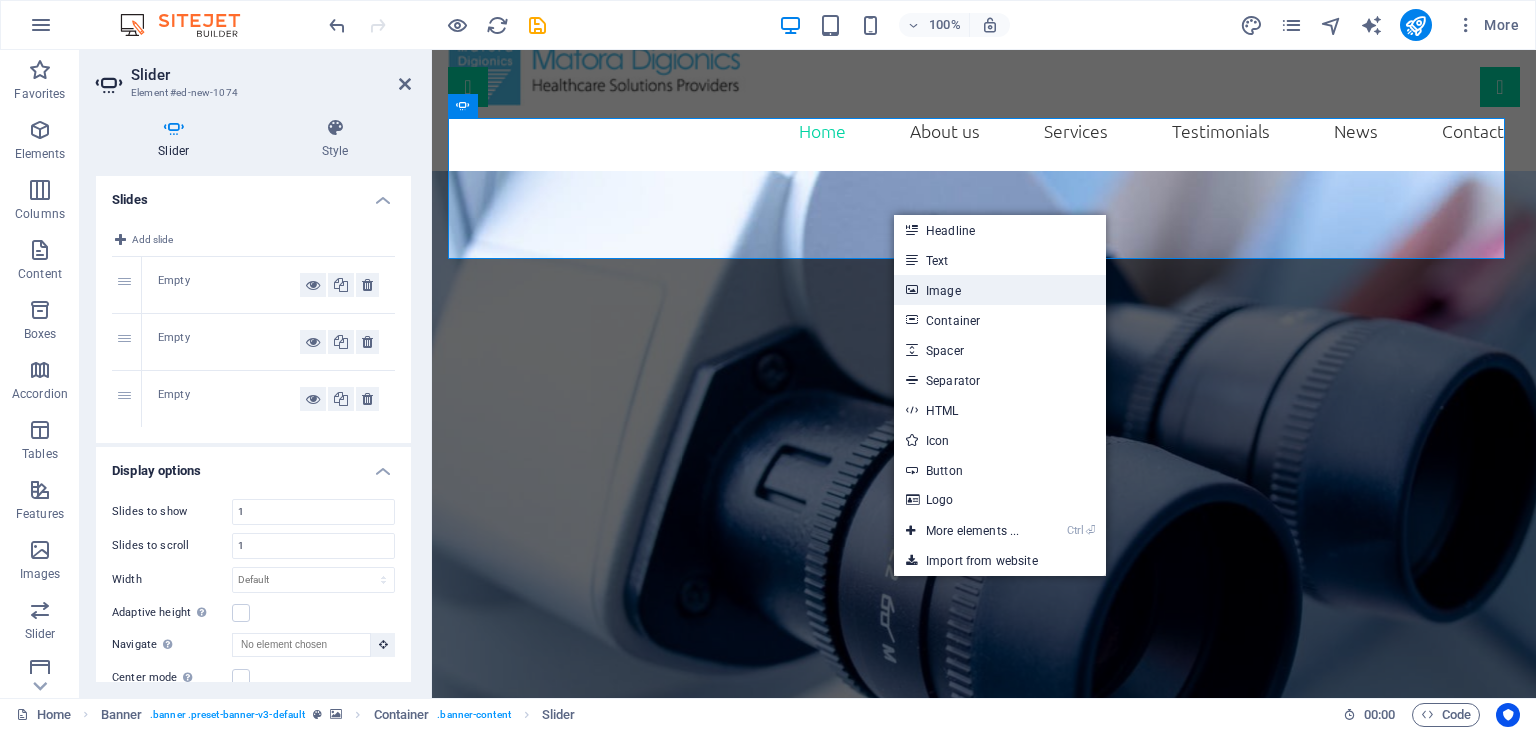 click on "Image" at bounding box center (1000, 290) 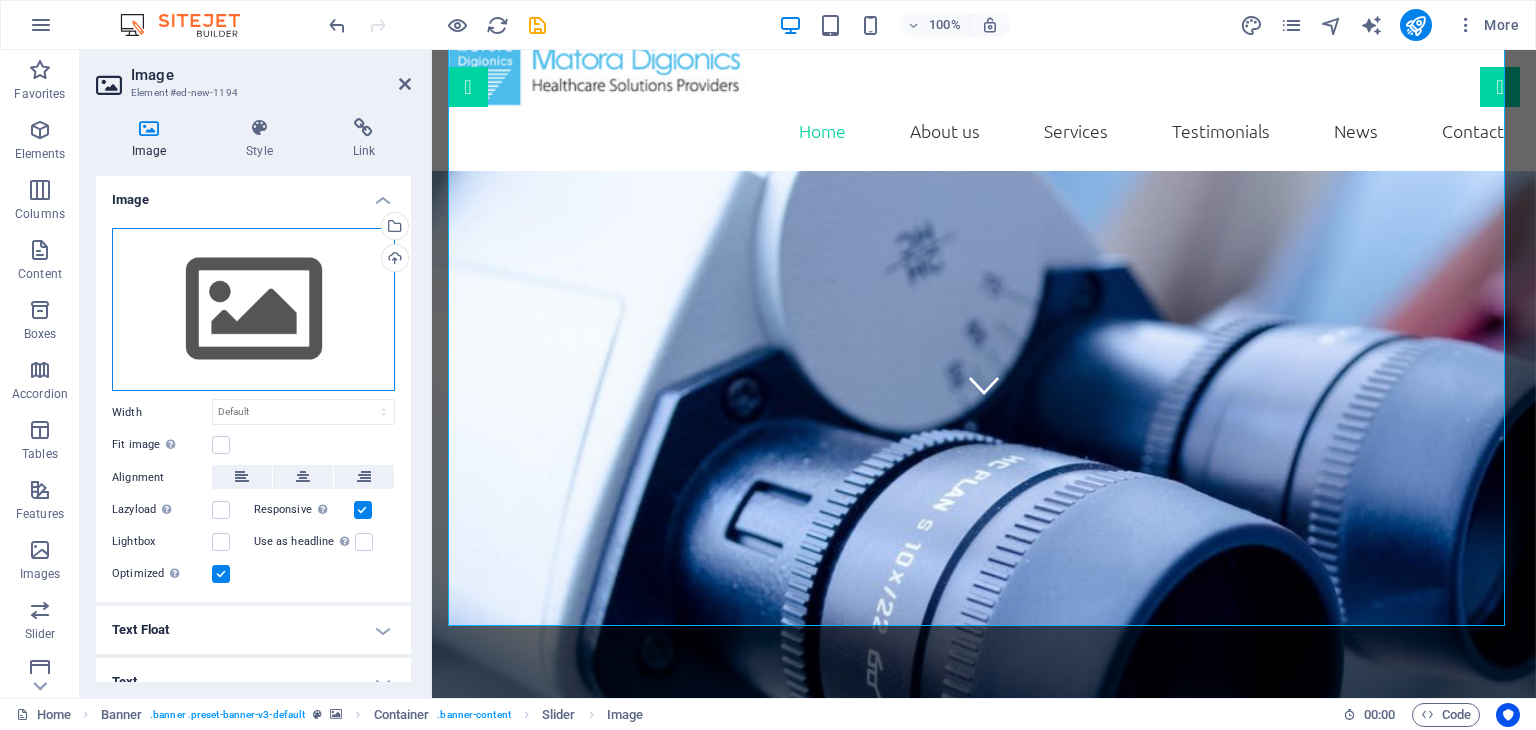 click on "Drag files here, click to choose files or select files from Files or our free stock photos & videos" at bounding box center [253, 310] 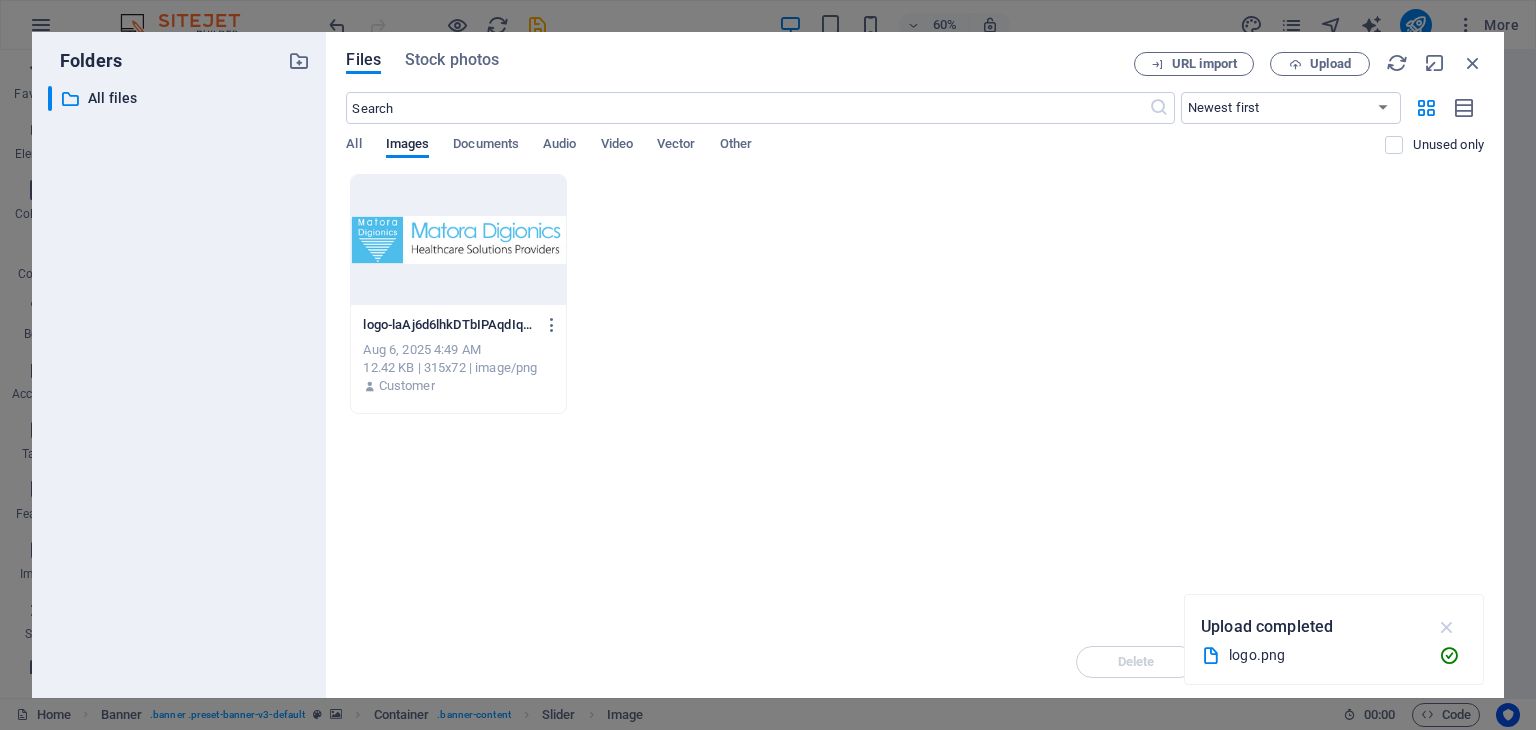 click at bounding box center [1447, 627] 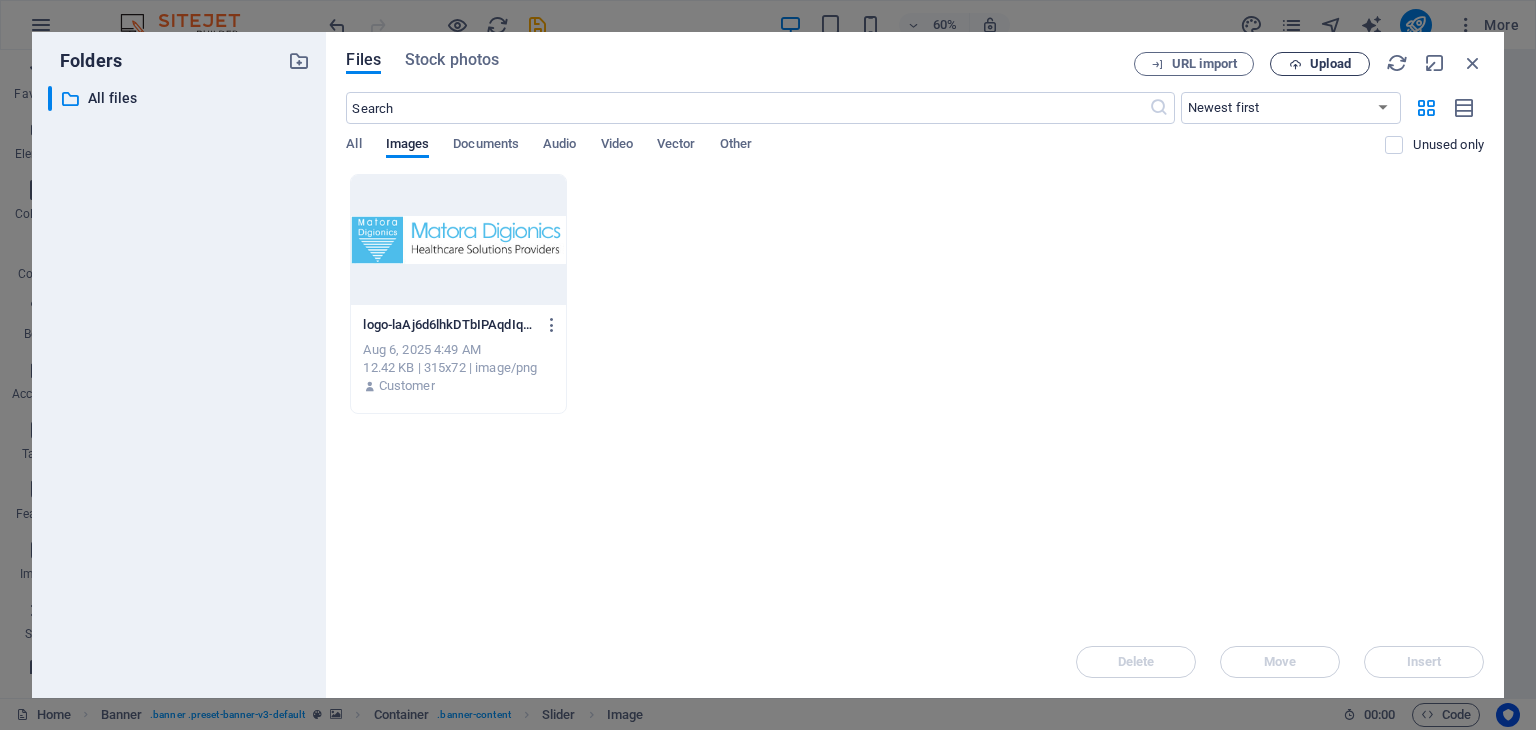 click on "Upload" at bounding box center (1320, 64) 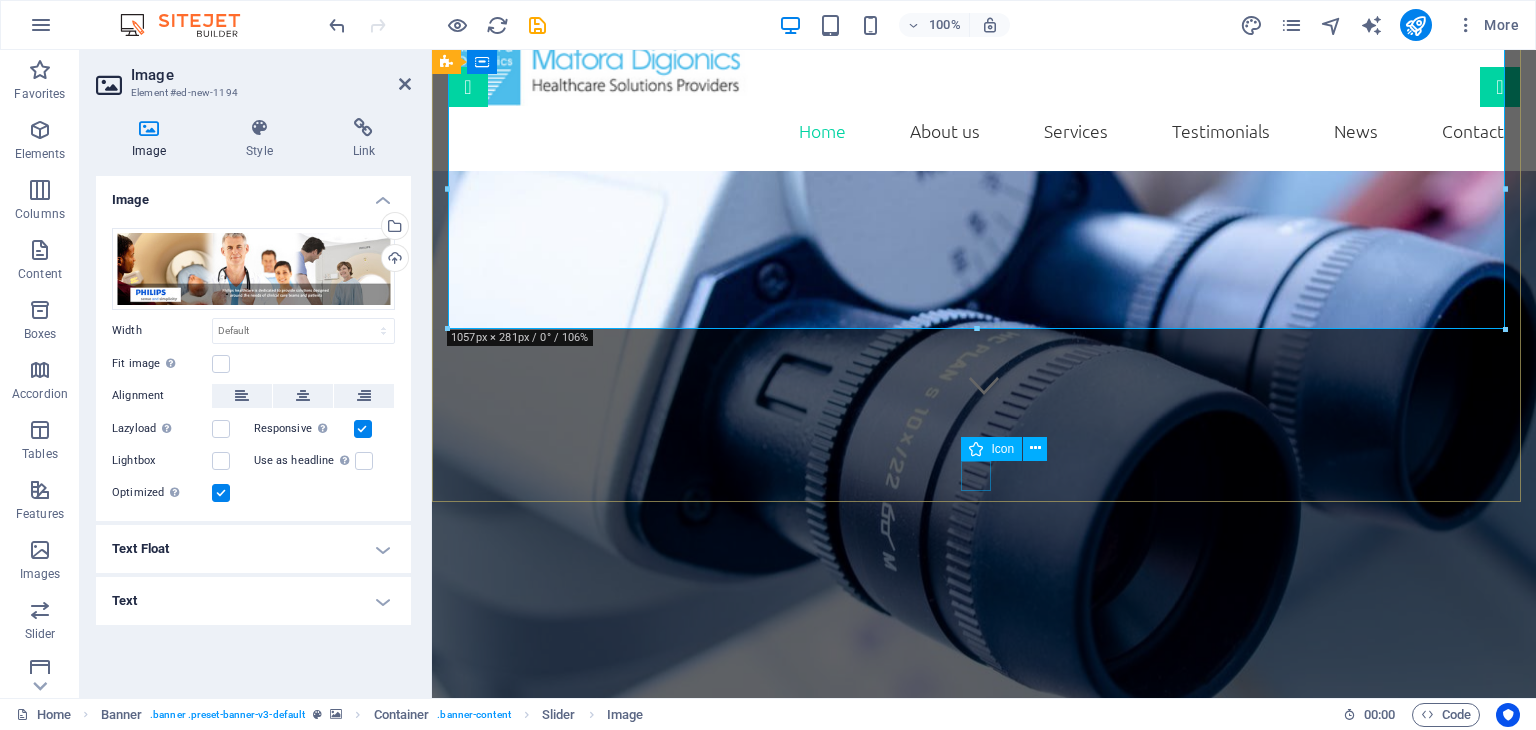 drag, startPoint x: 1409, startPoint y: 383, endPoint x: 987, endPoint y: 471, distance: 431.07773 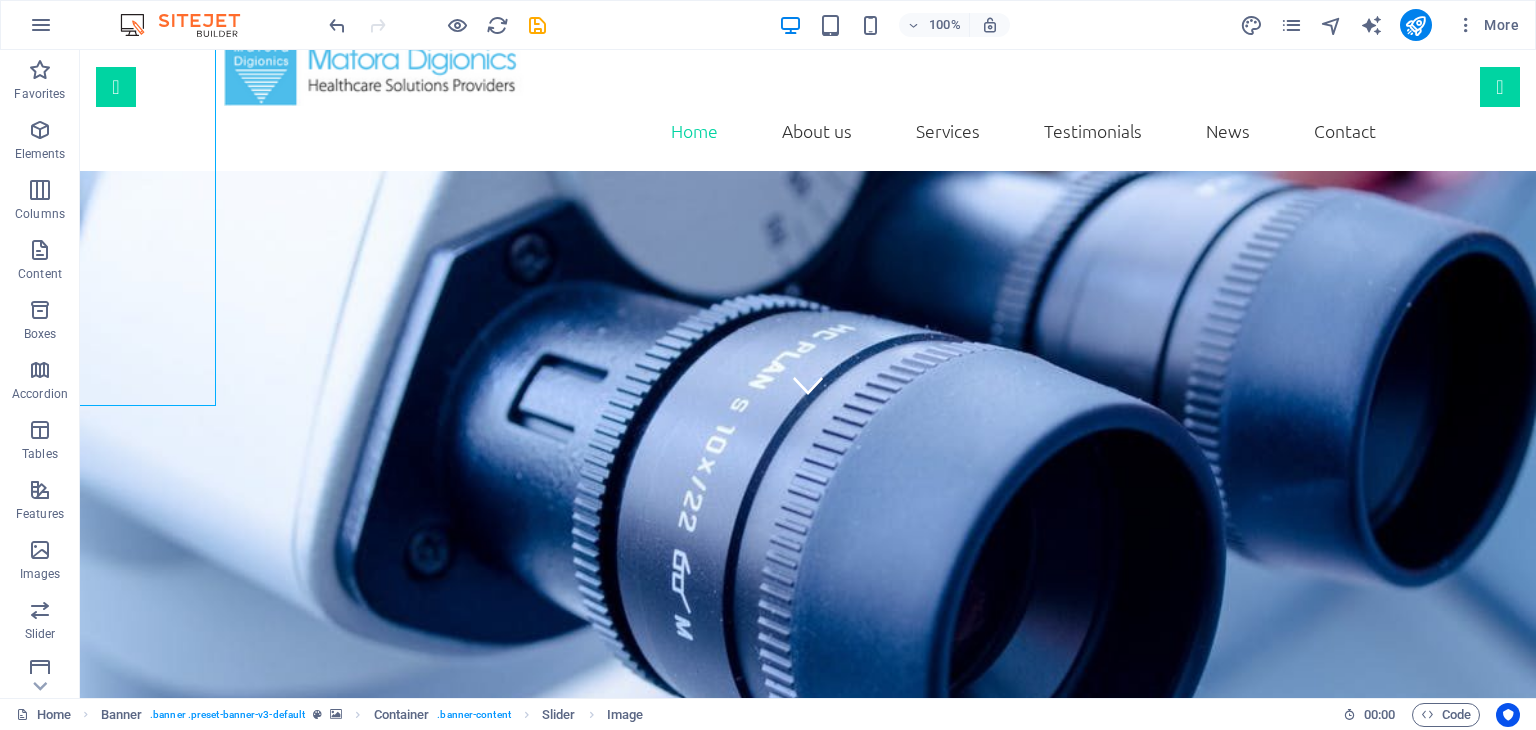 click at bounding box center [800, 218] 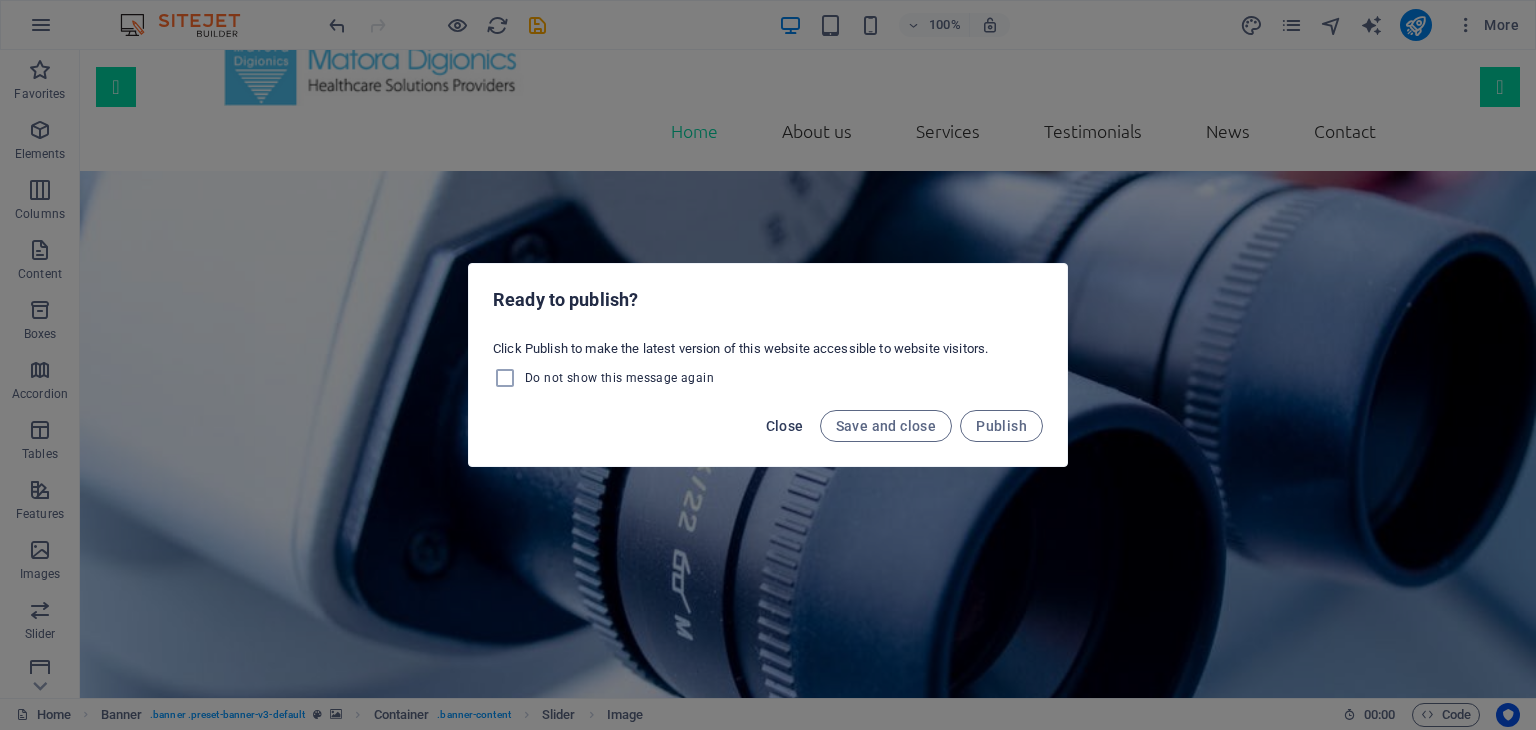 click on "Close" at bounding box center (785, 426) 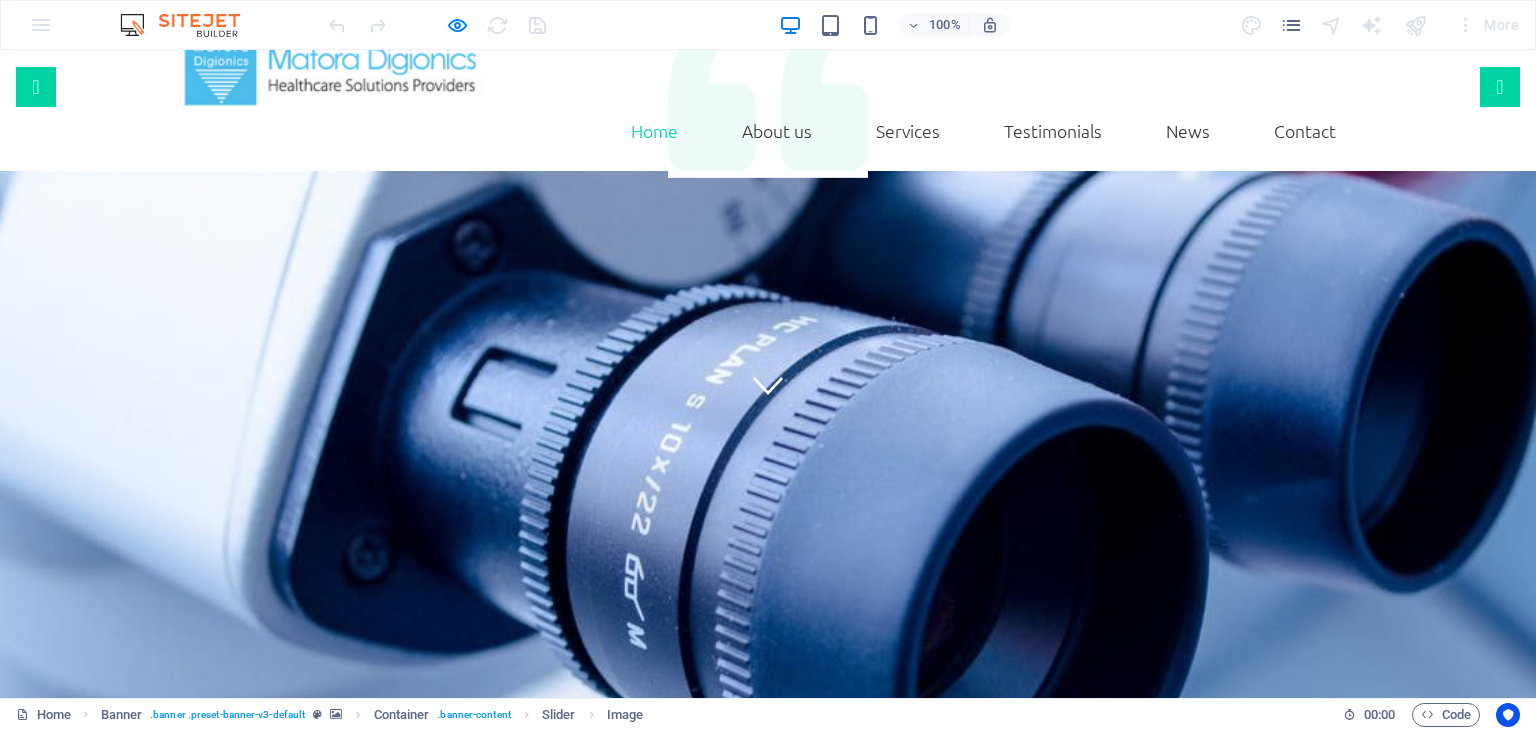 click at bounding box center (-649, 1075) 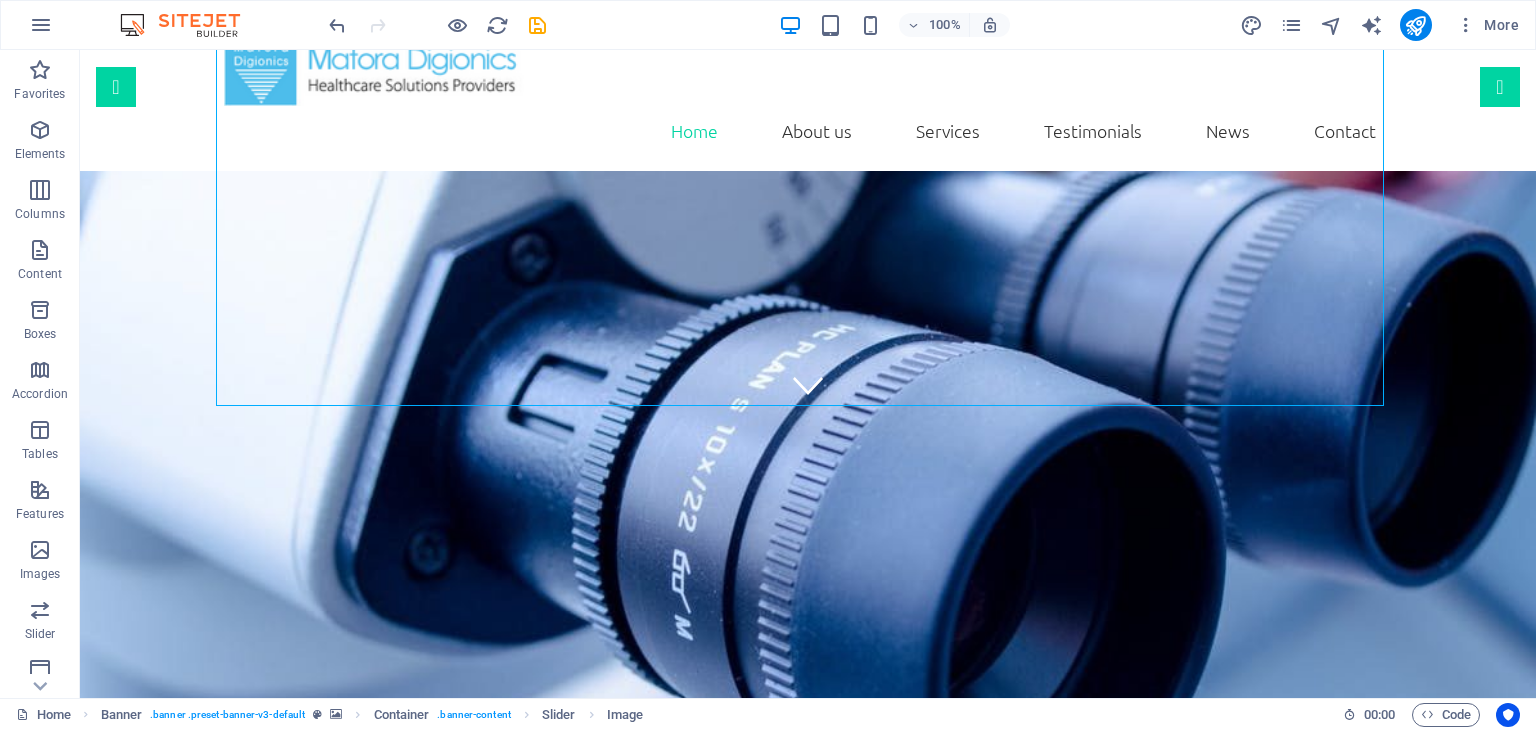 click at bounding box center (800, 218) 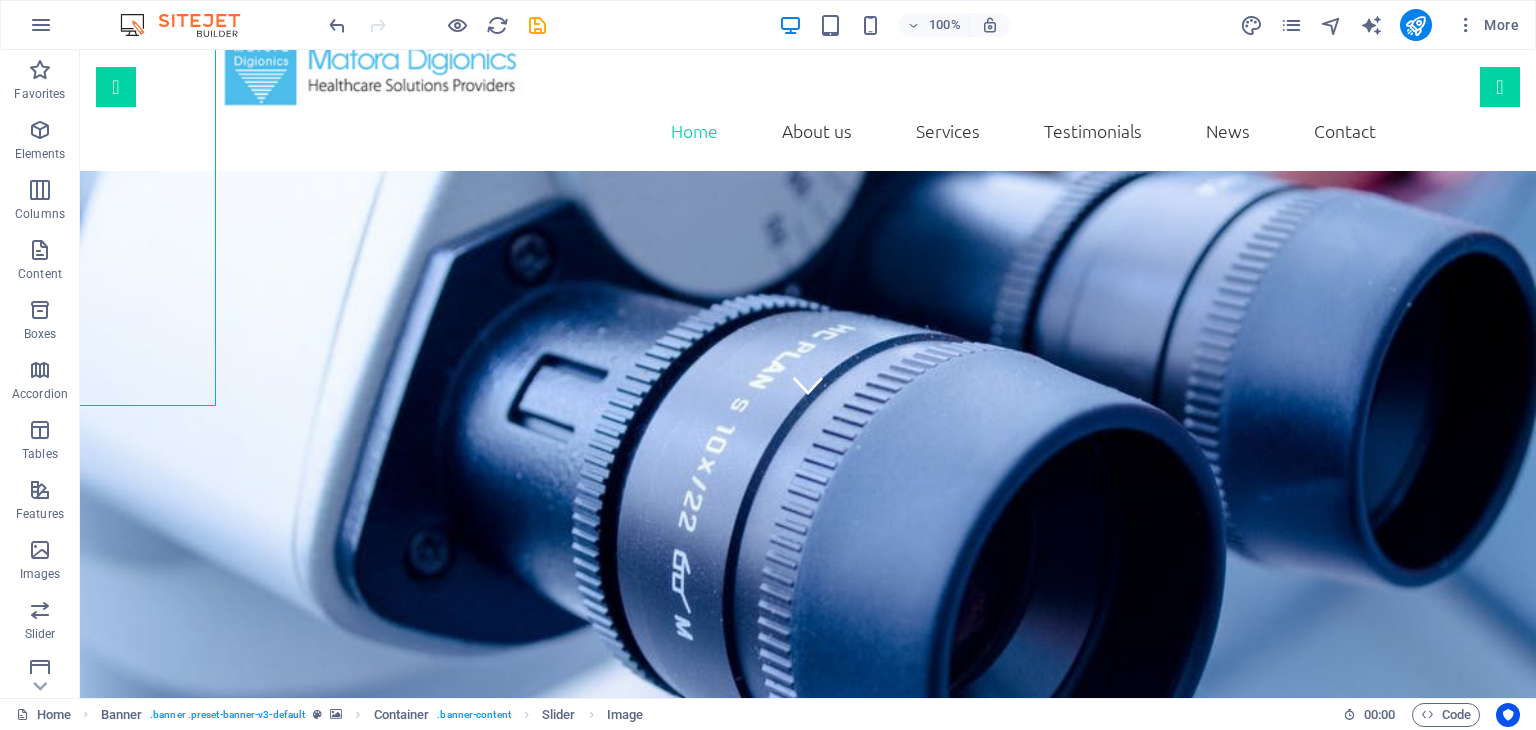 click at bounding box center (800, 436) 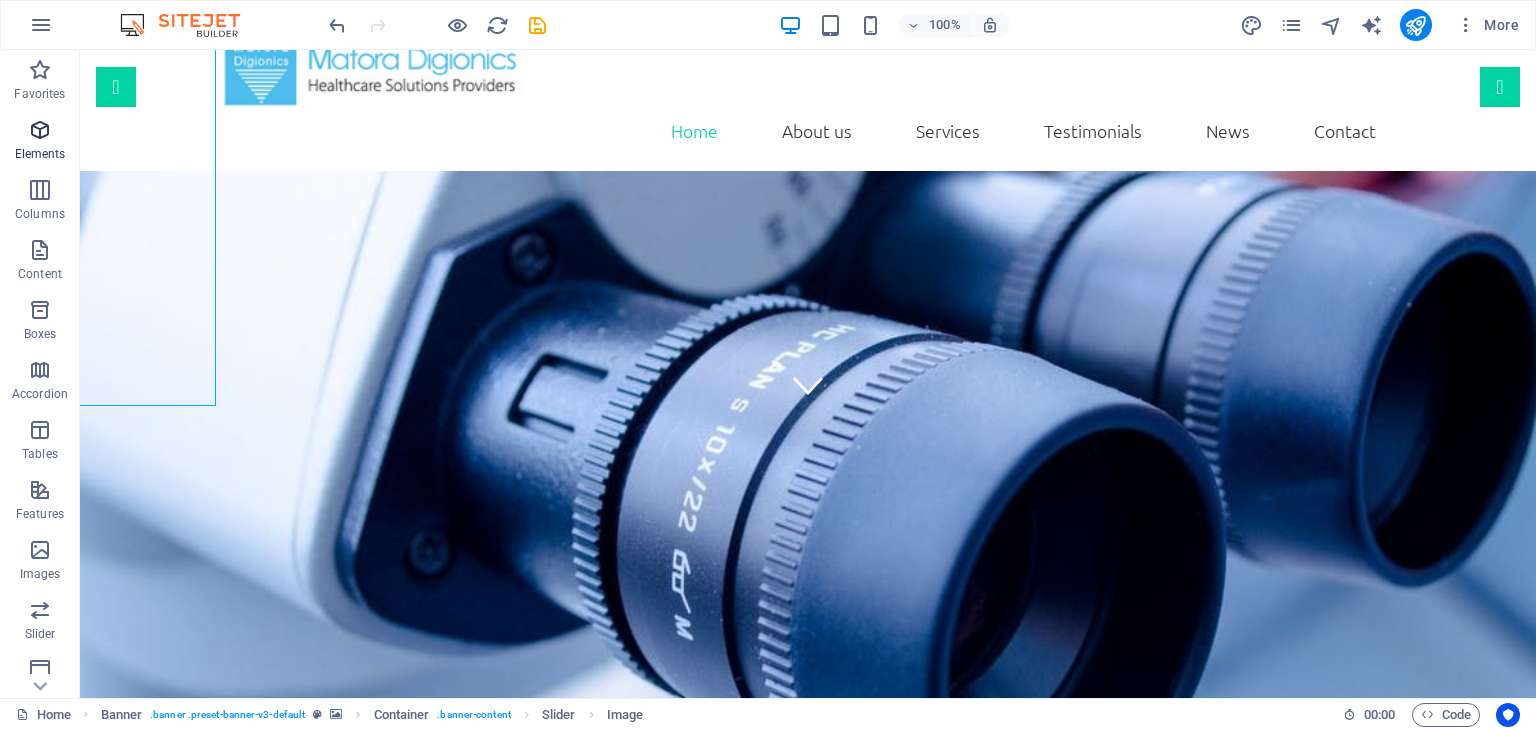 click on "Elements" at bounding box center [40, 142] 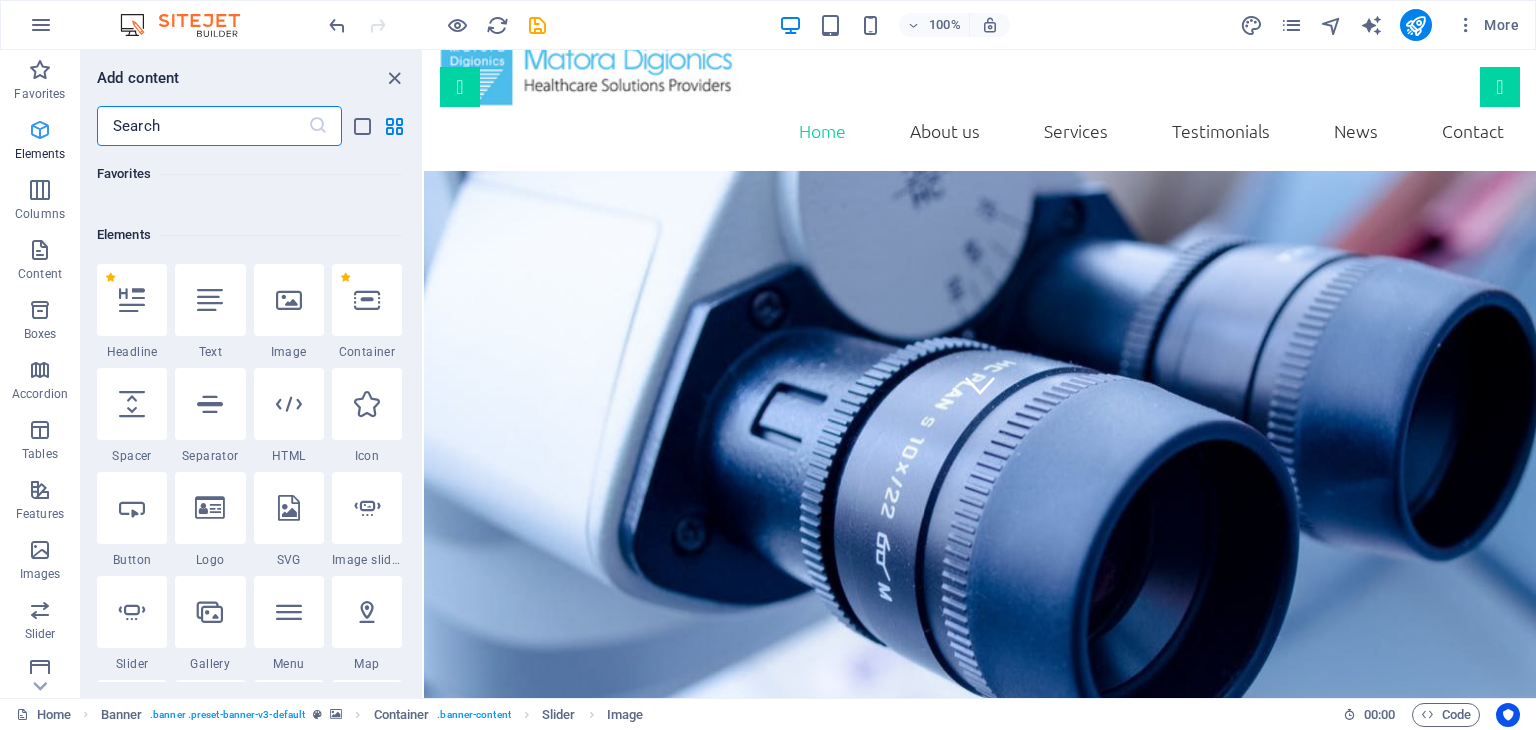 scroll, scrollTop: 212, scrollLeft: 0, axis: vertical 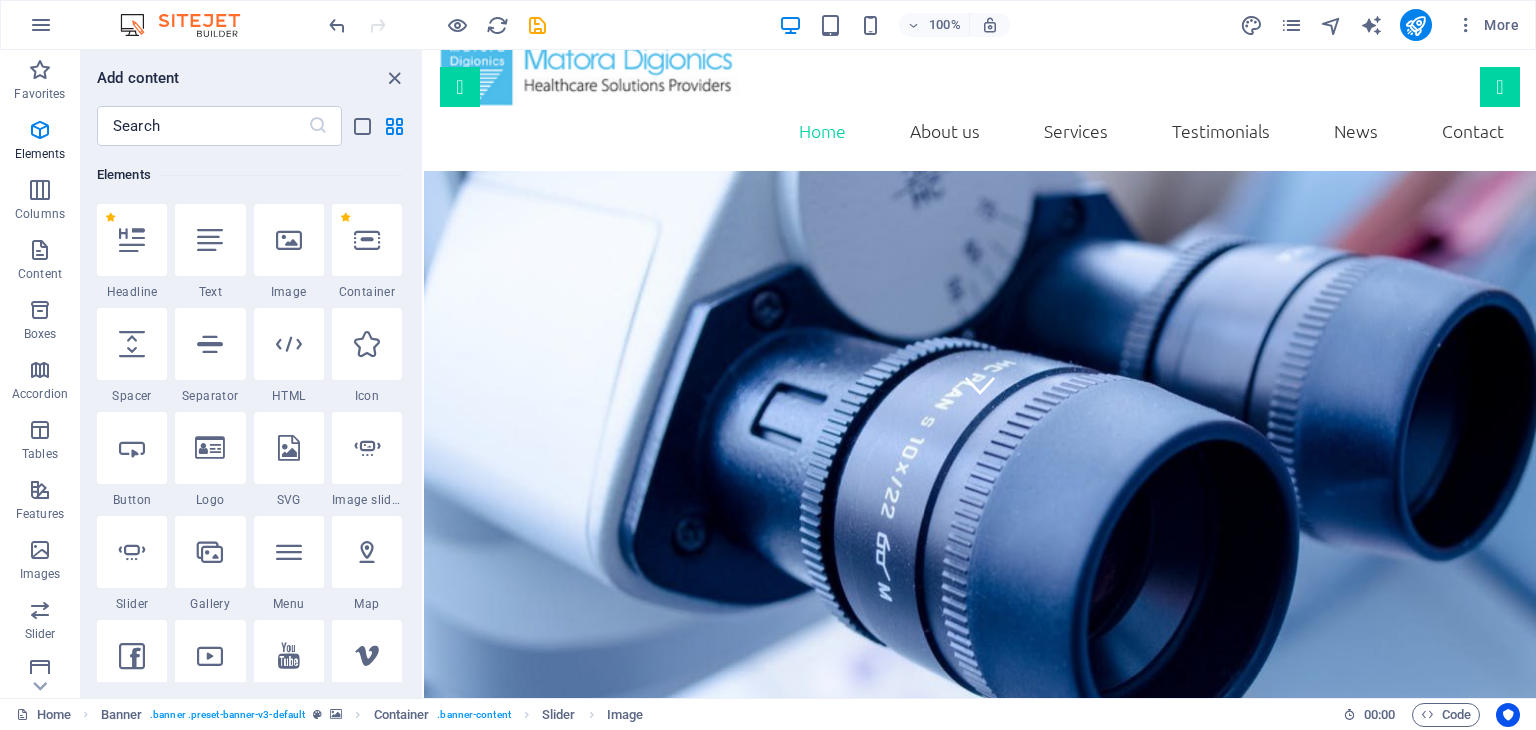 click at bounding box center [972, 218] 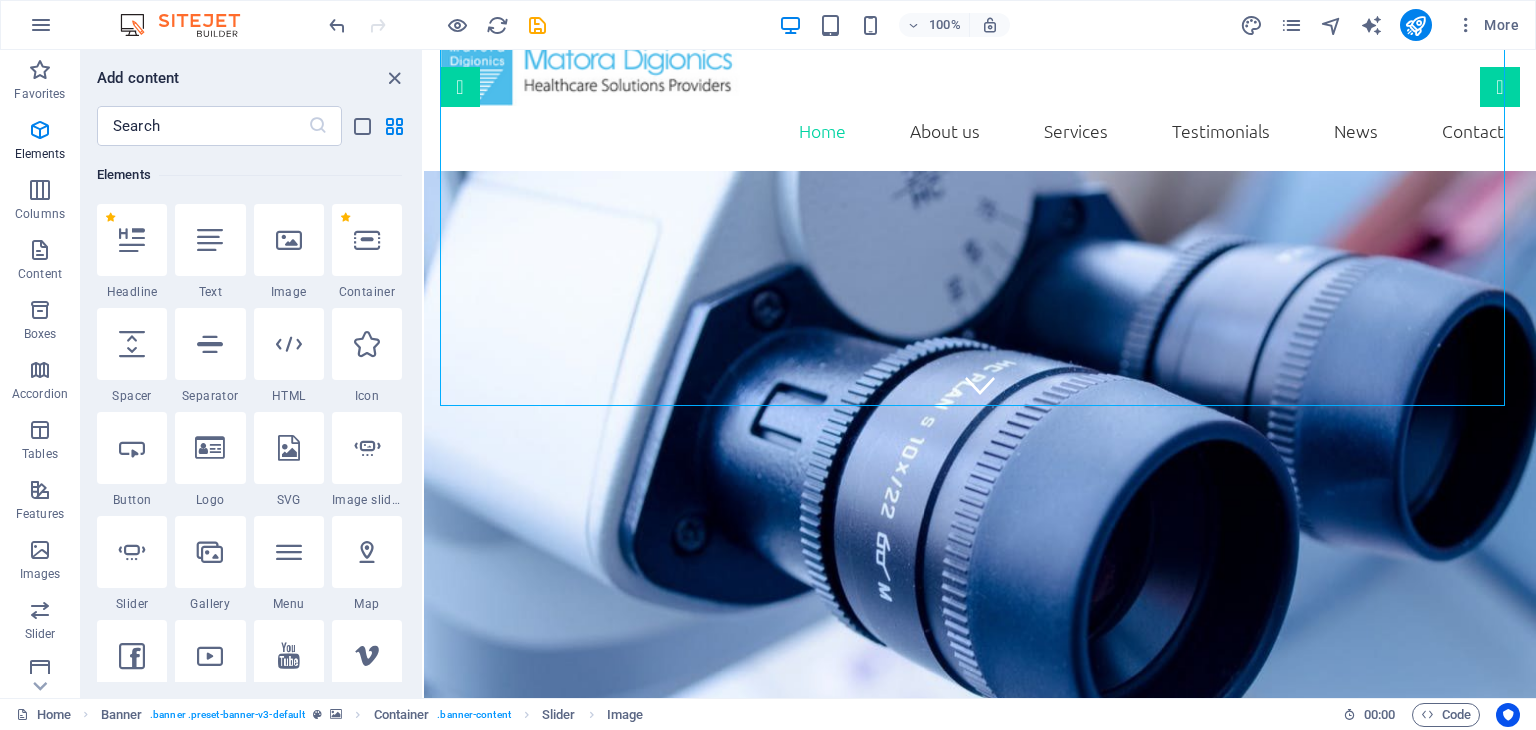 click at bounding box center [972, 218] 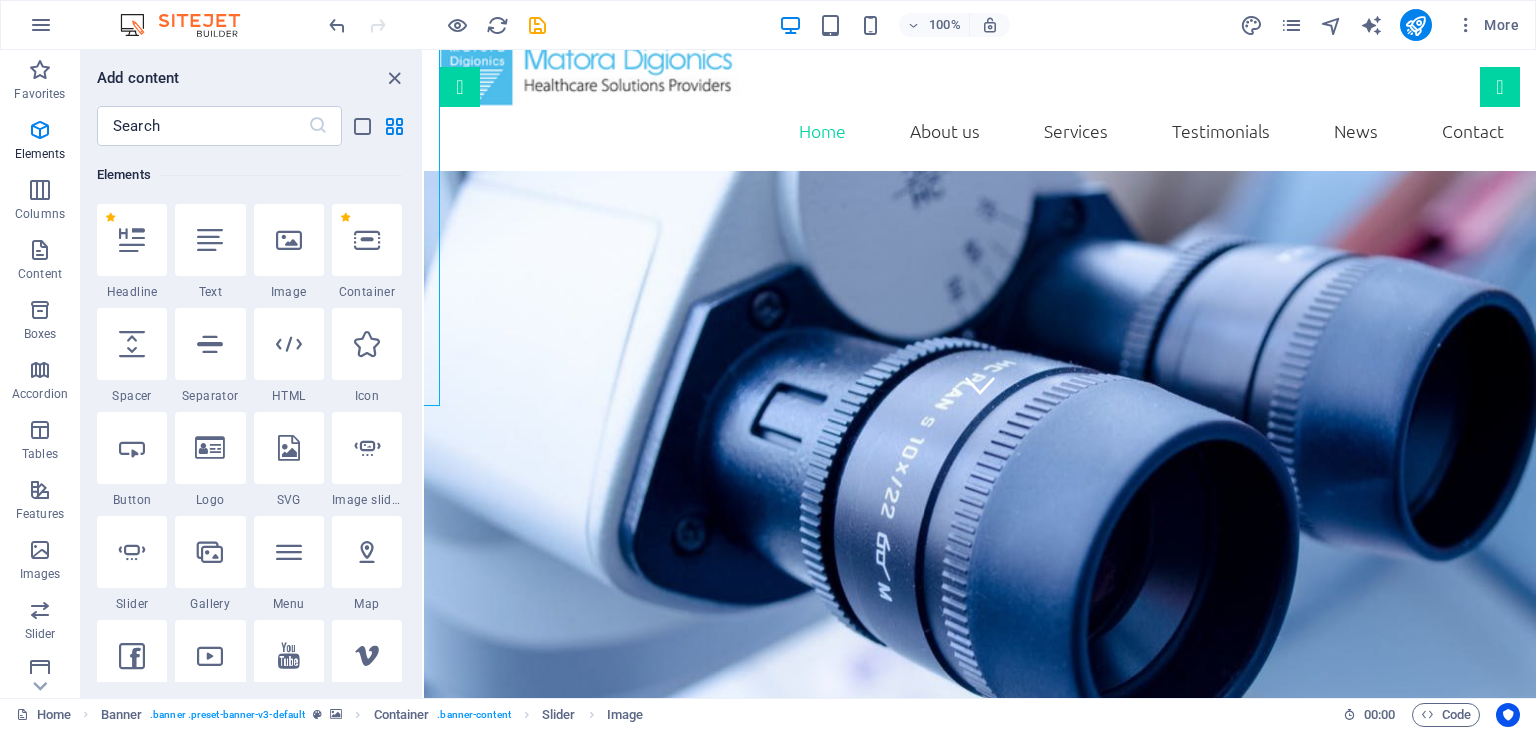 click at bounding box center [972, 535] 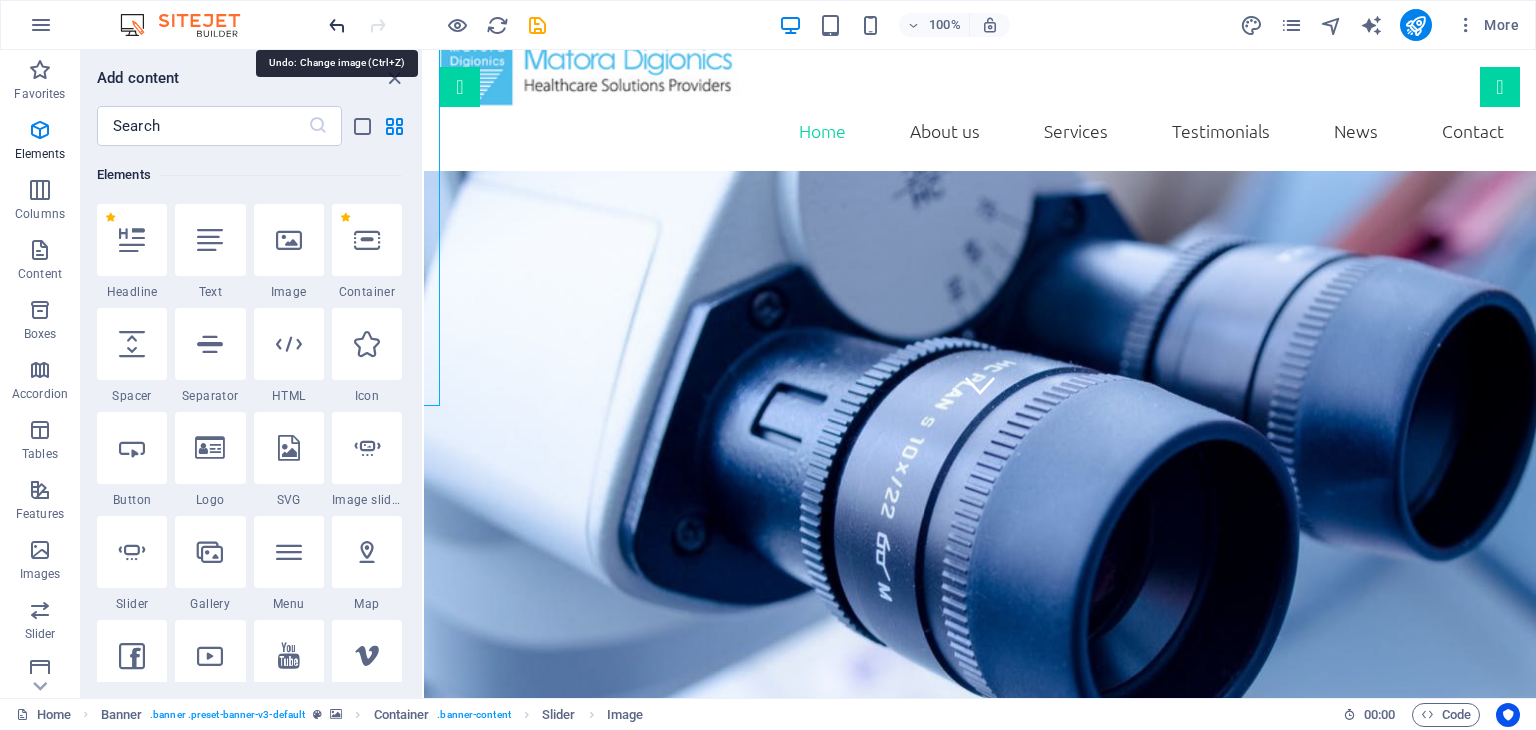 click at bounding box center (337, 25) 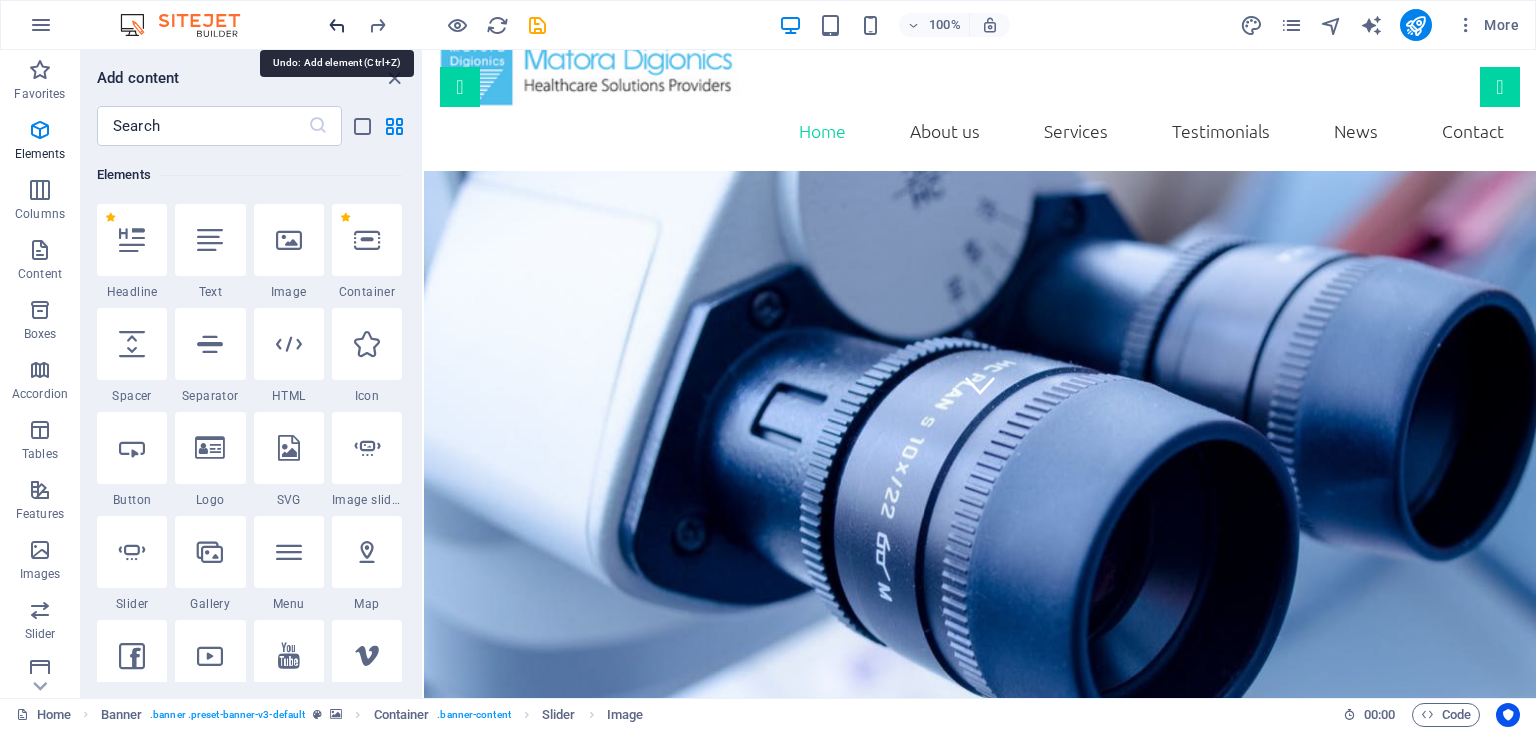 click at bounding box center (337, 25) 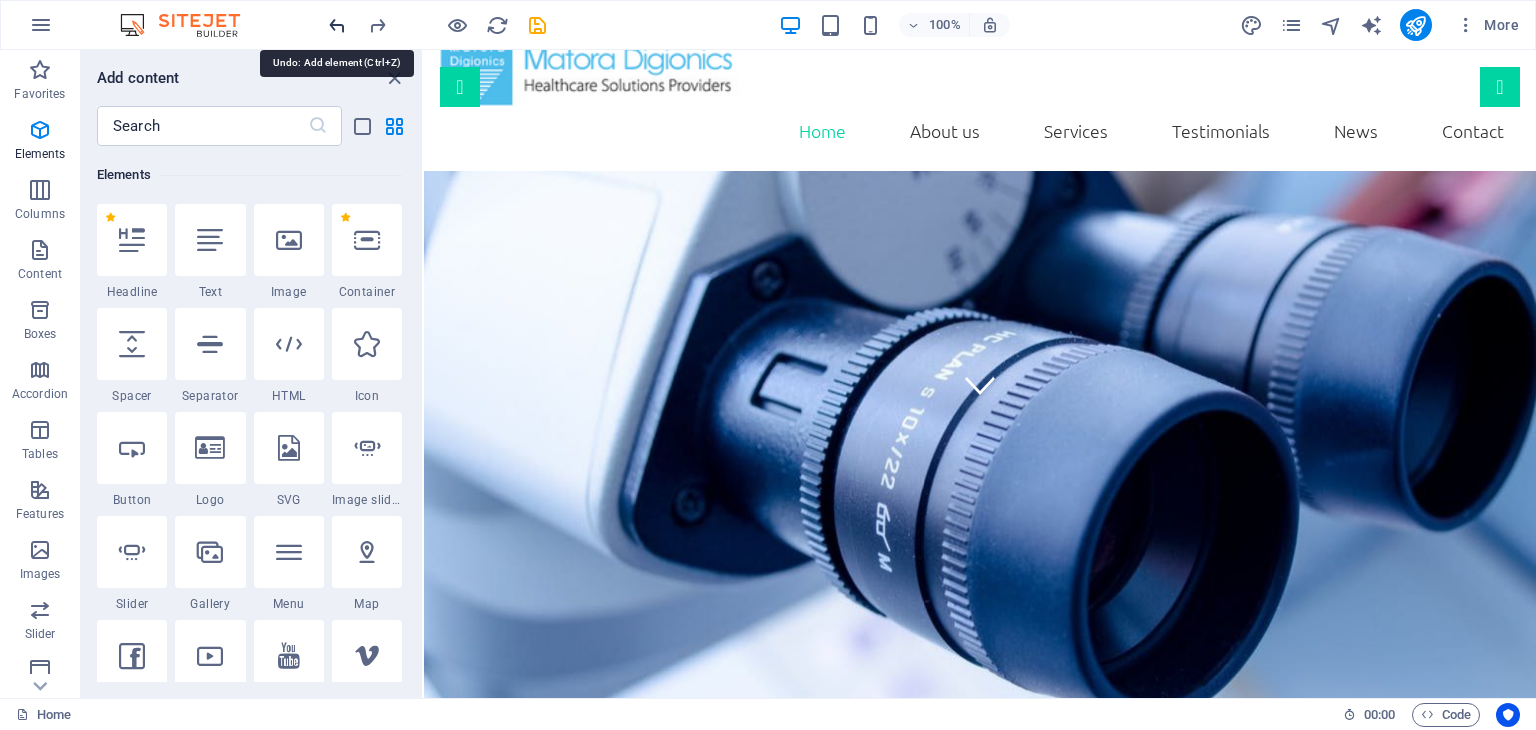 click at bounding box center (337, 25) 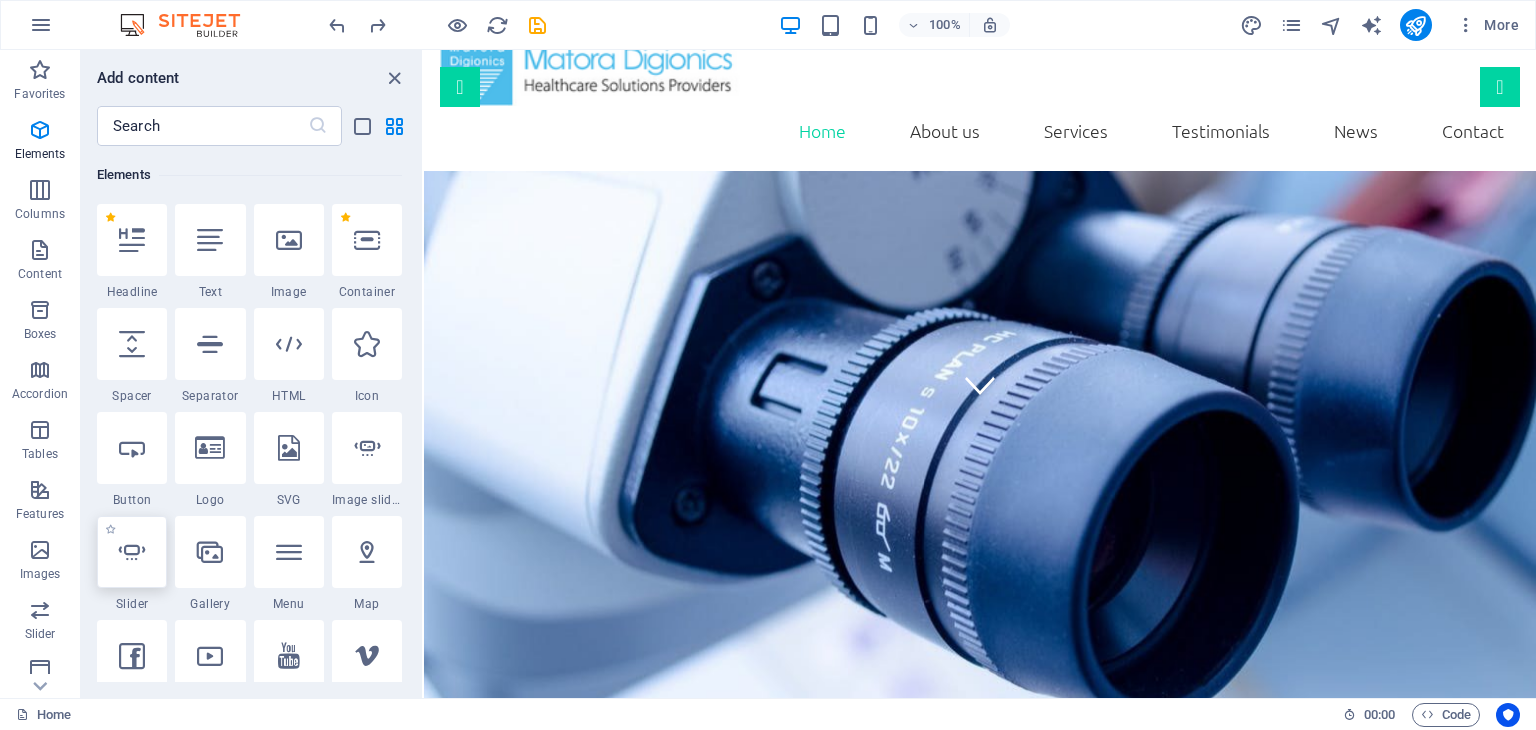 click at bounding box center (132, 552) 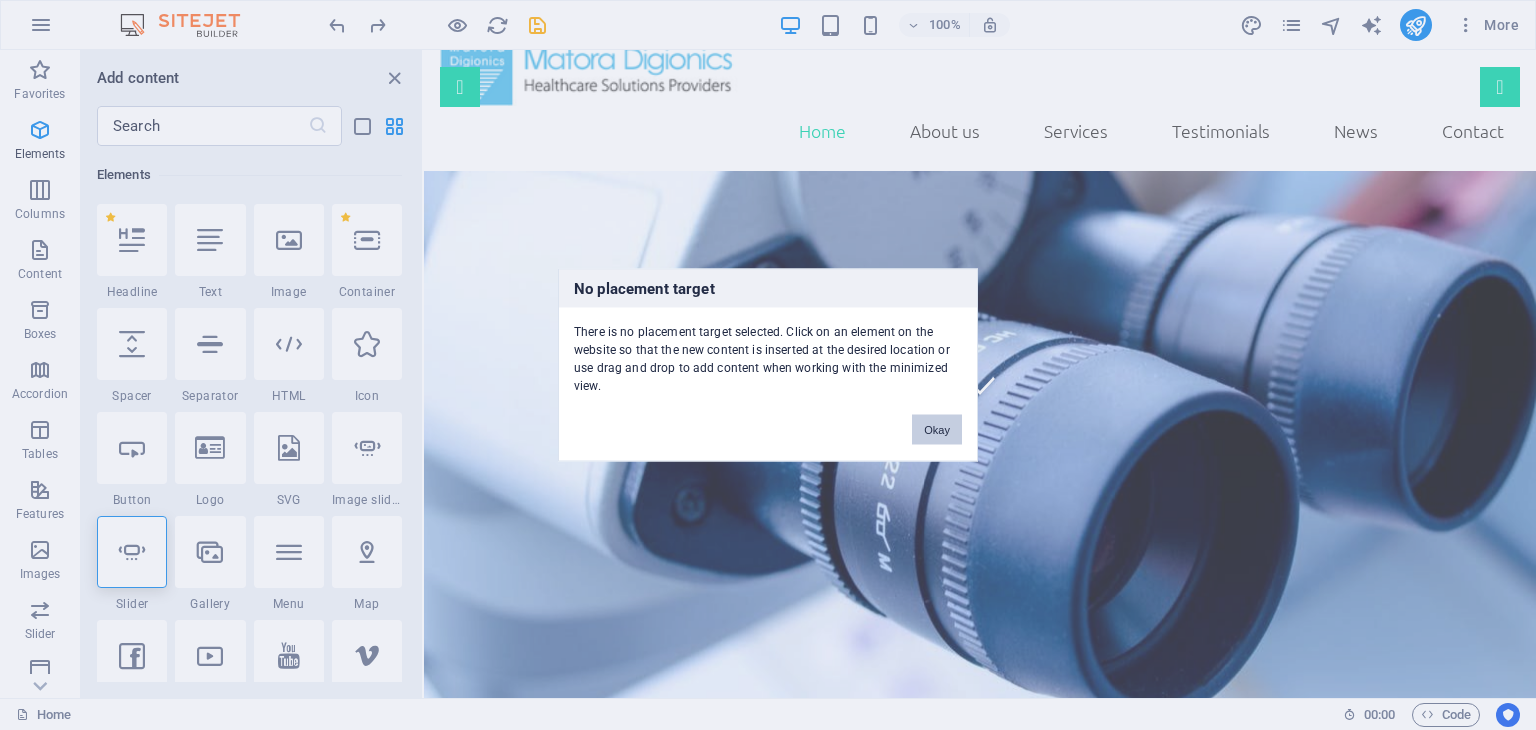 click on "Okay" at bounding box center [937, 430] 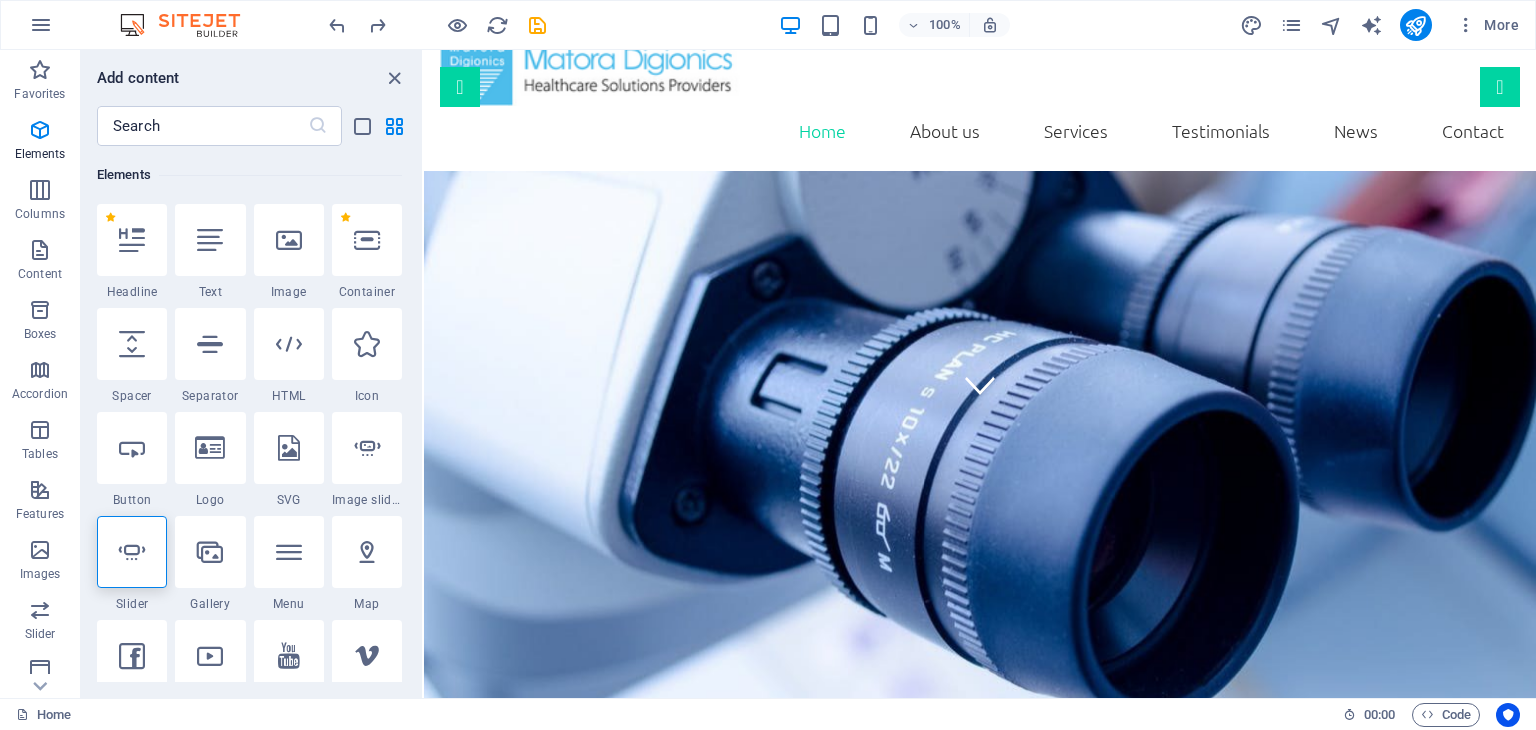 click at bounding box center [972, 219] 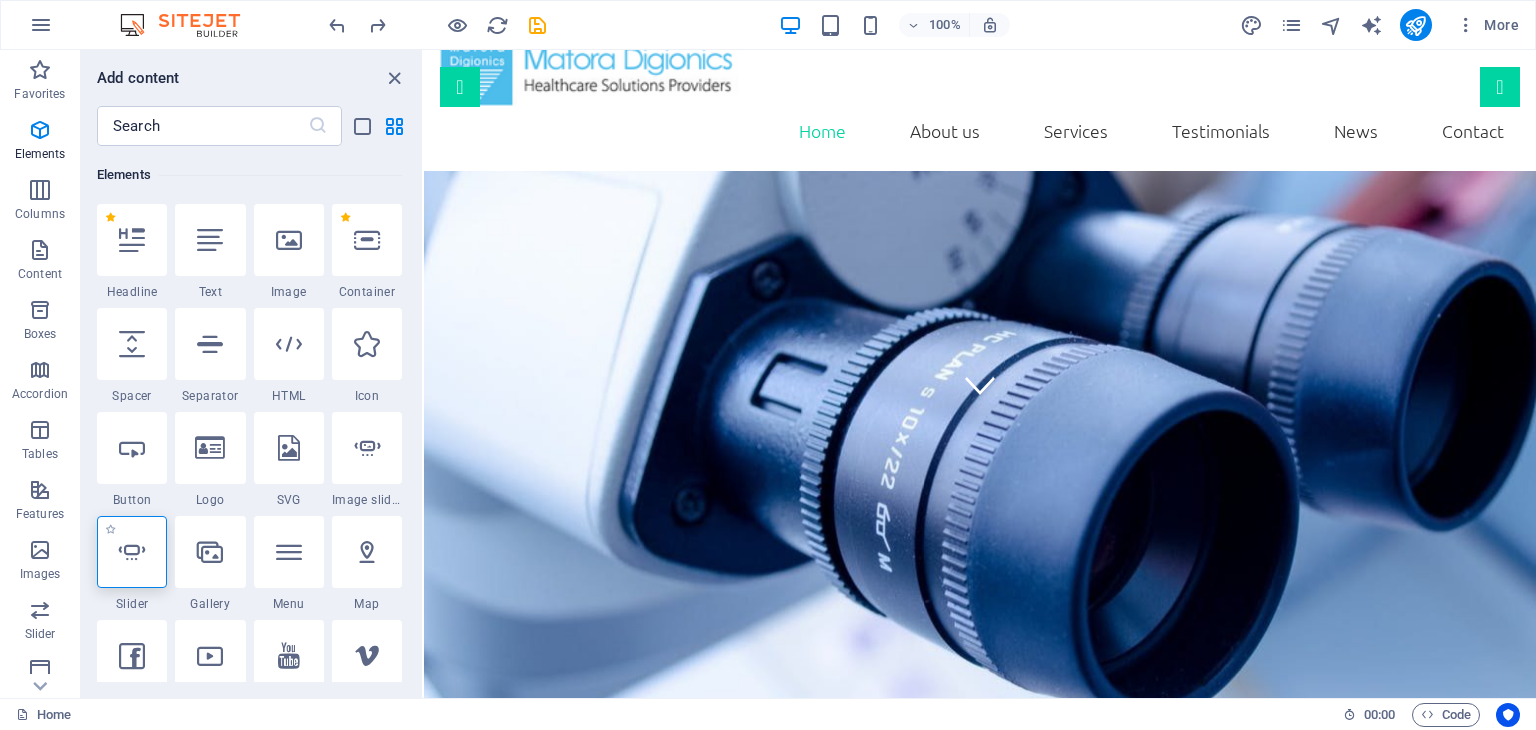 click at bounding box center [132, 552] 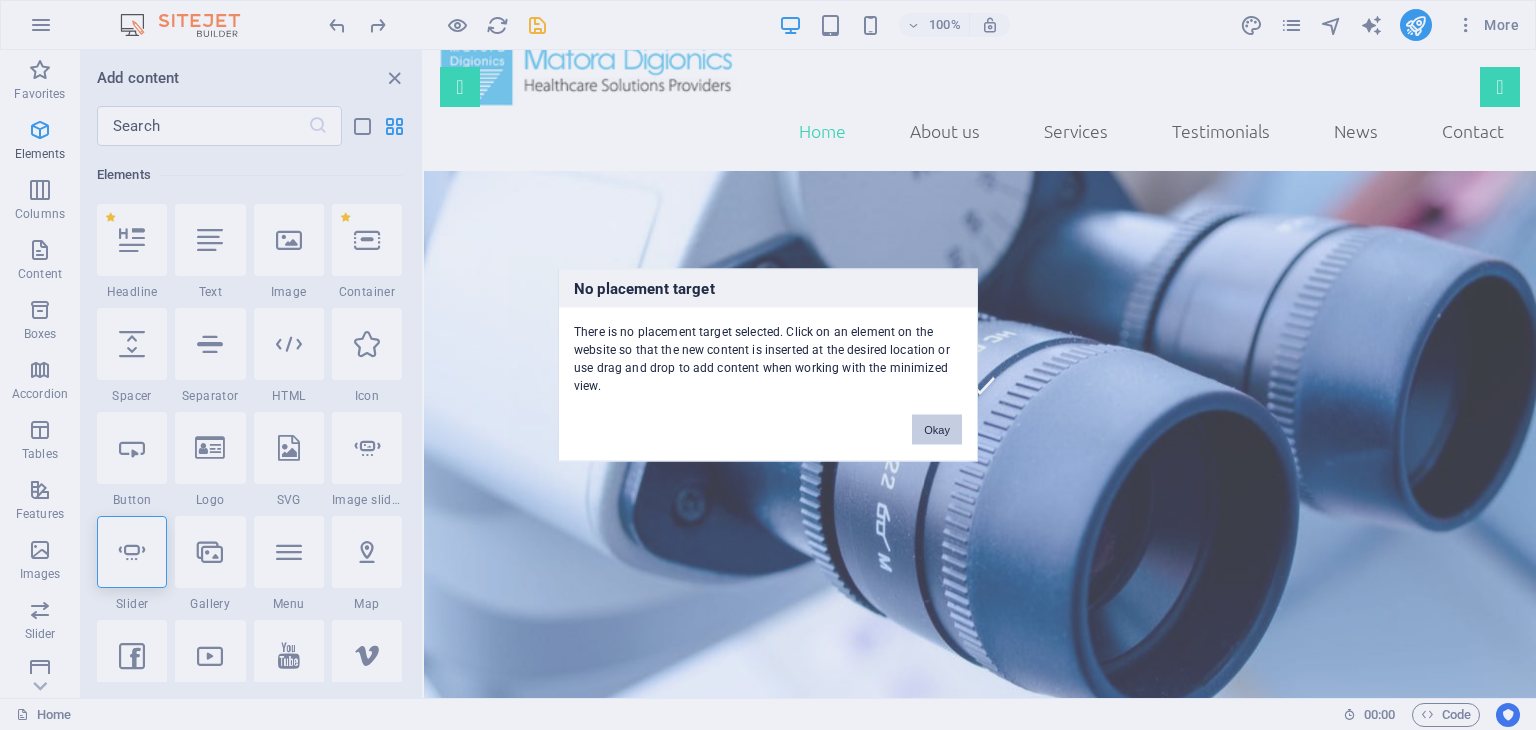 click on "Okay" at bounding box center (937, 430) 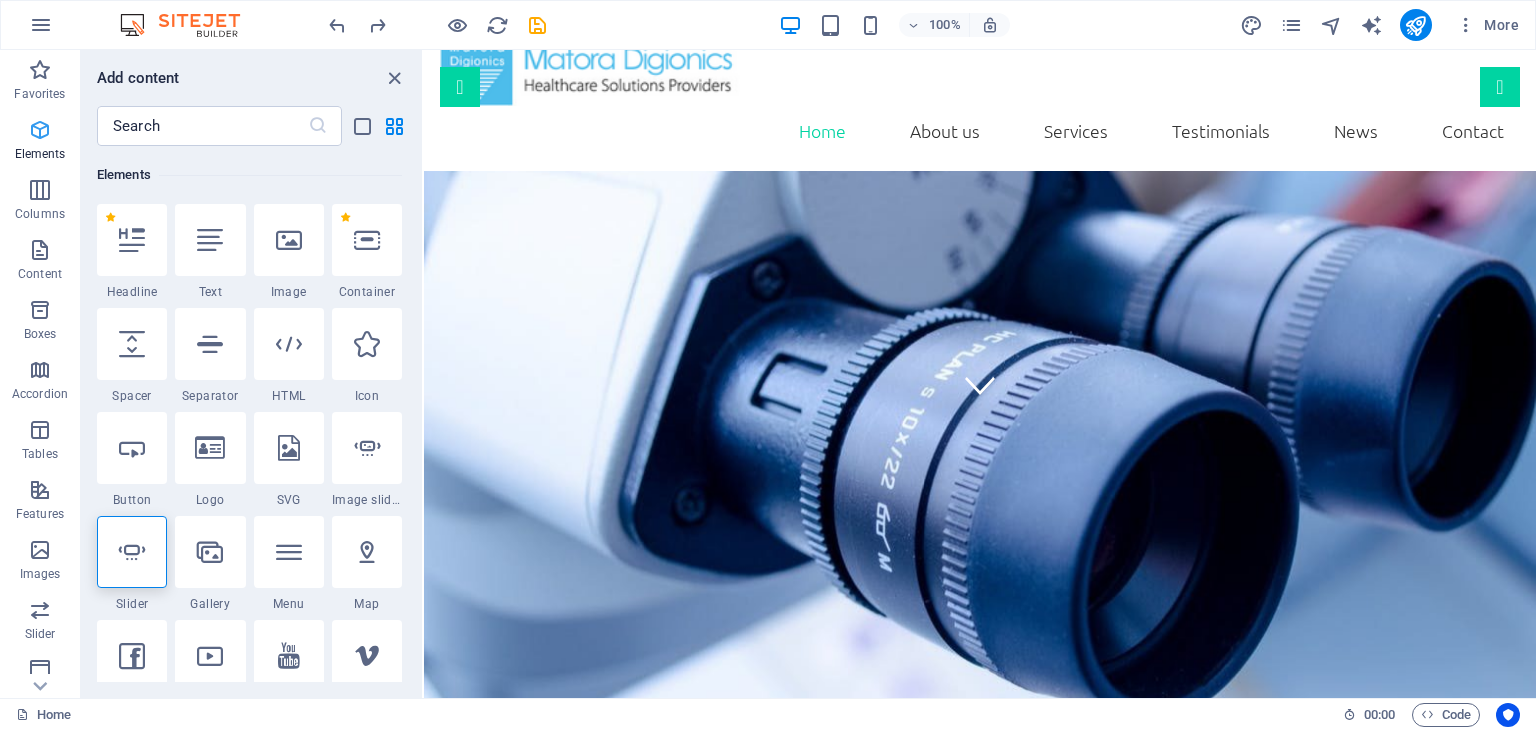 click at bounding box center [40, 130] 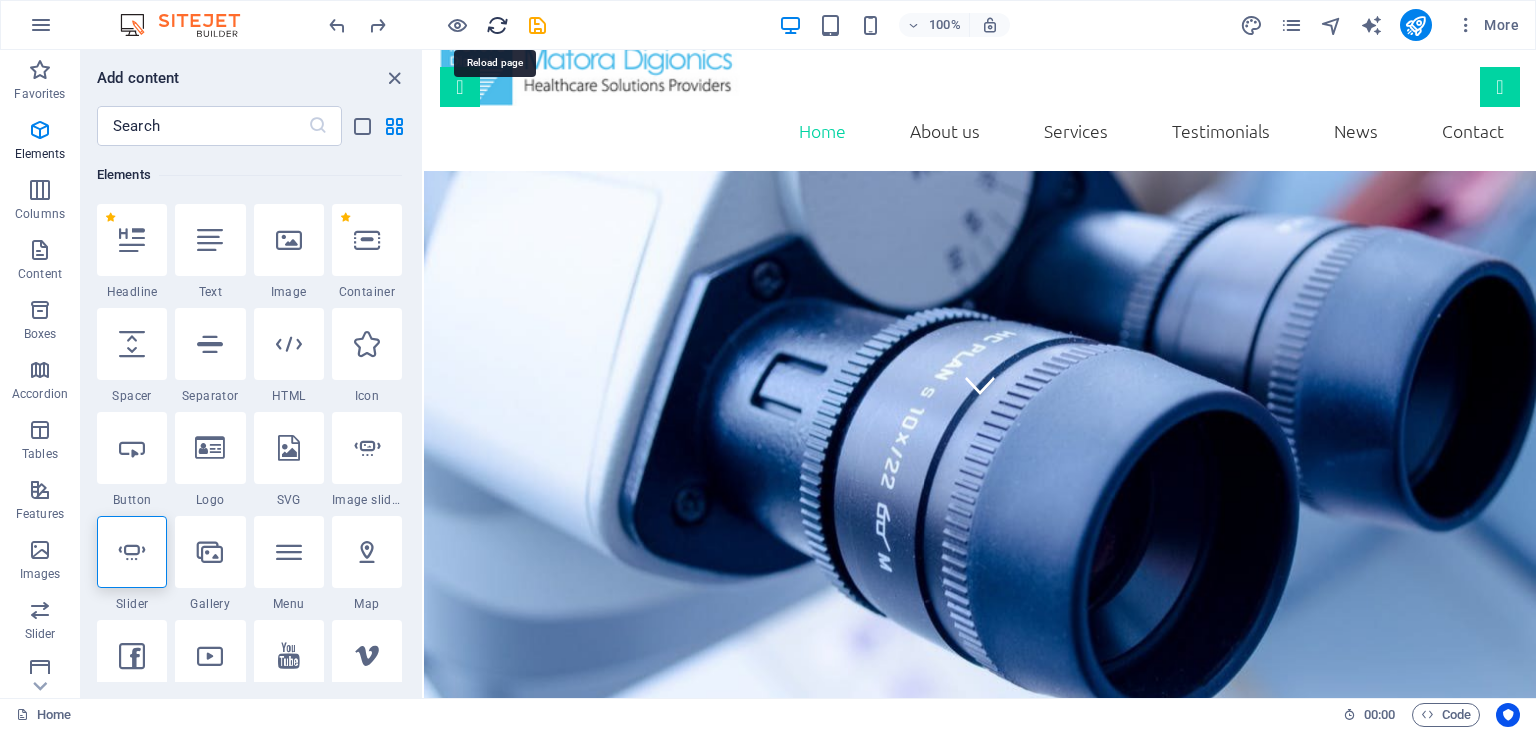 click at bounding box center (497, 25) 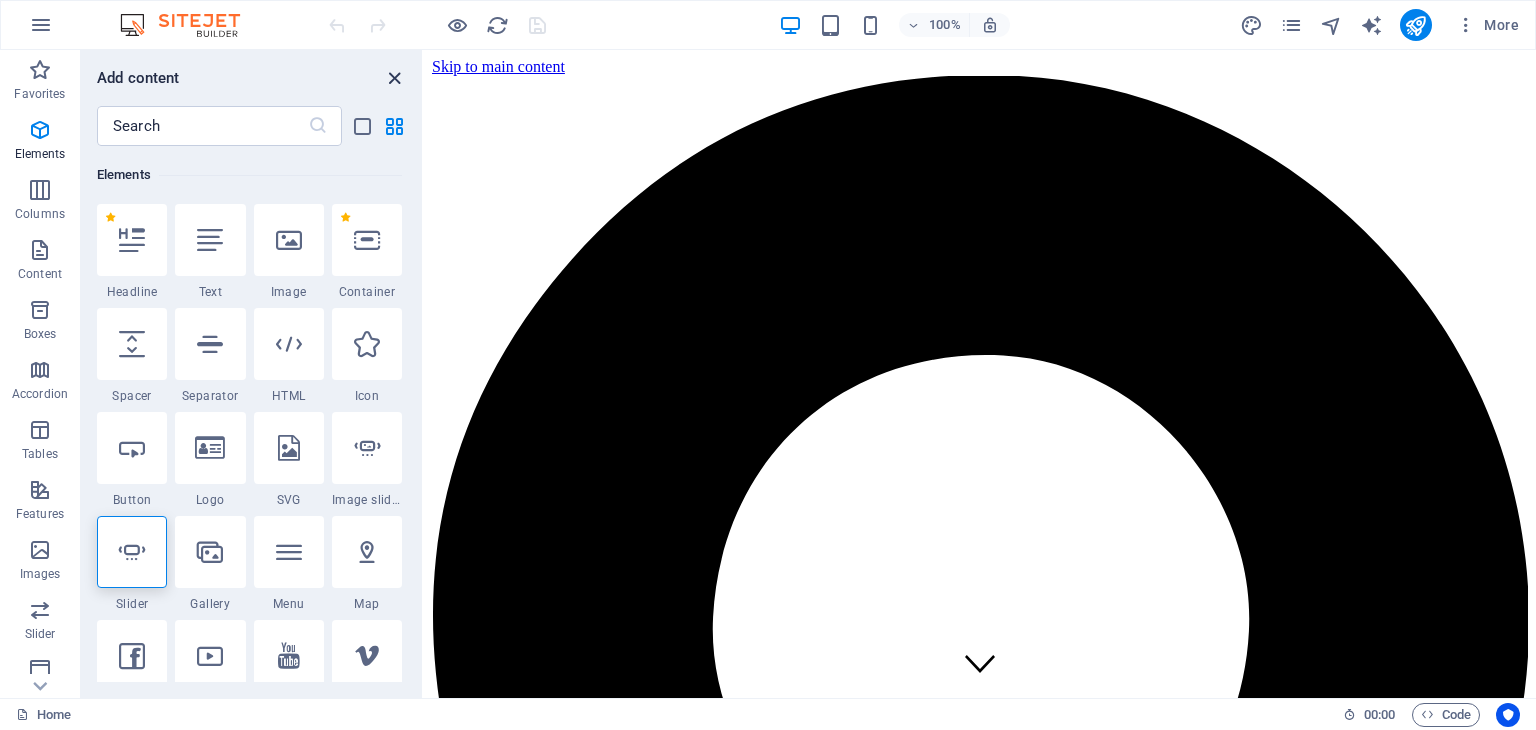 click at bounding box center [394, 78] 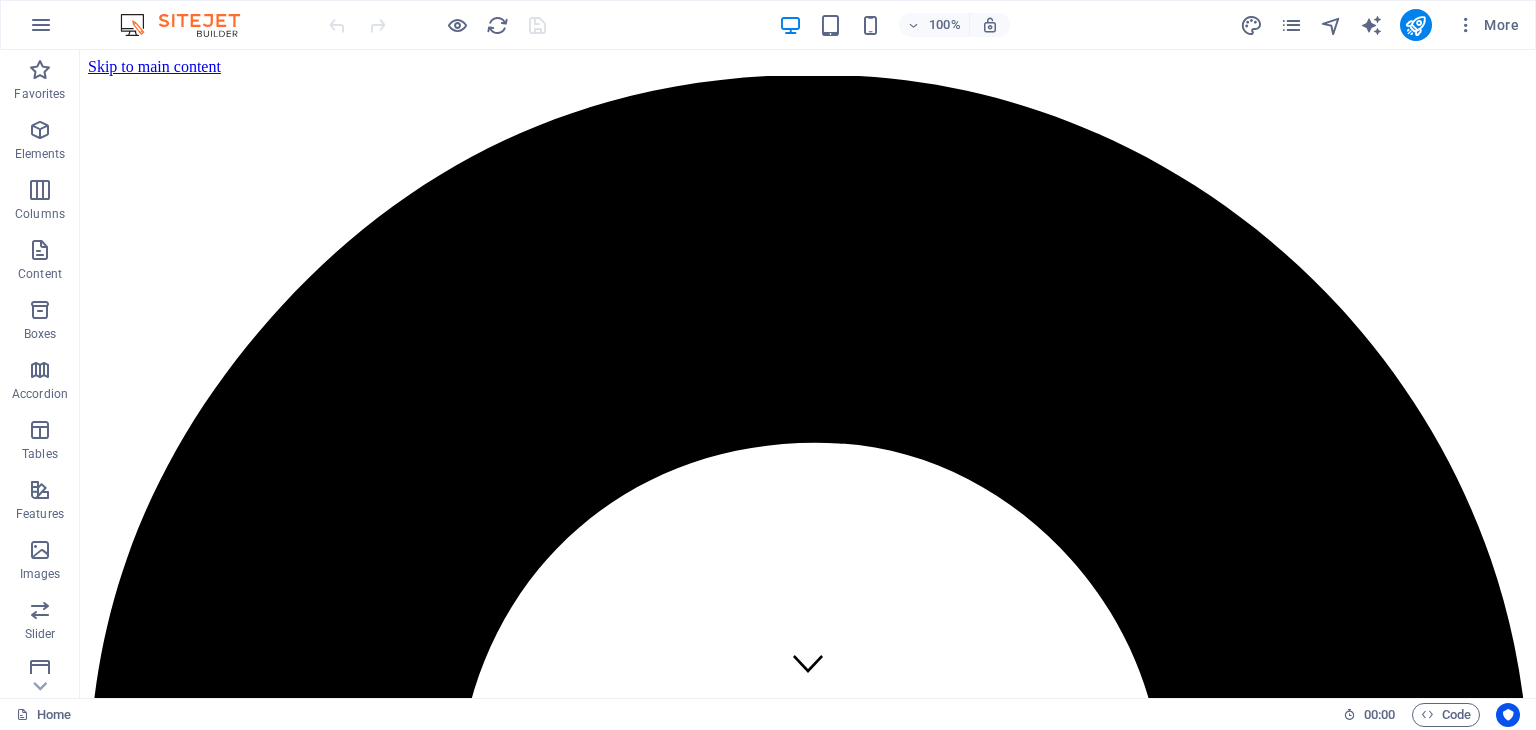 scroll, scrollTop: 0, scrollLeft: 0, axis: both 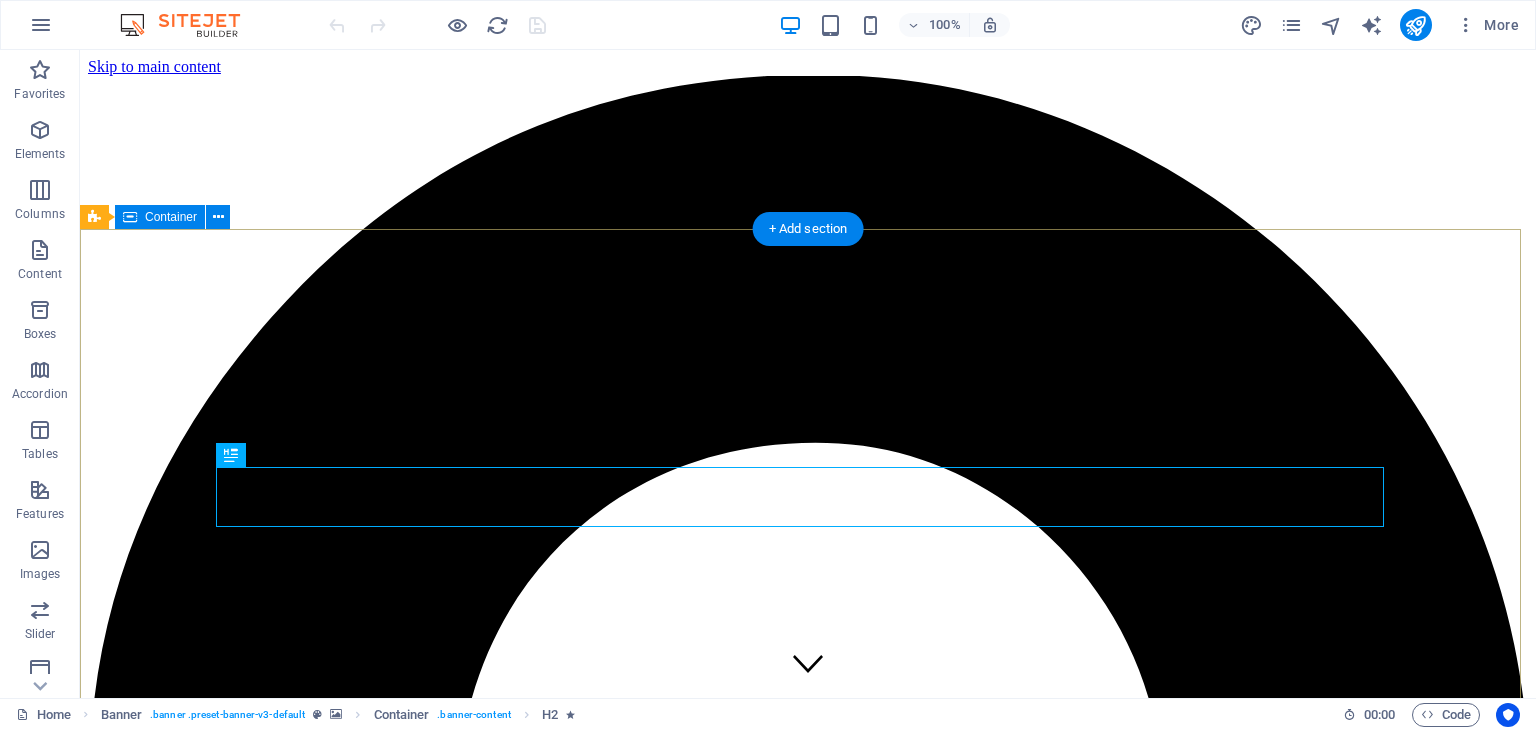click on "We take  care  of you!" at bounding box center [808, 13317] 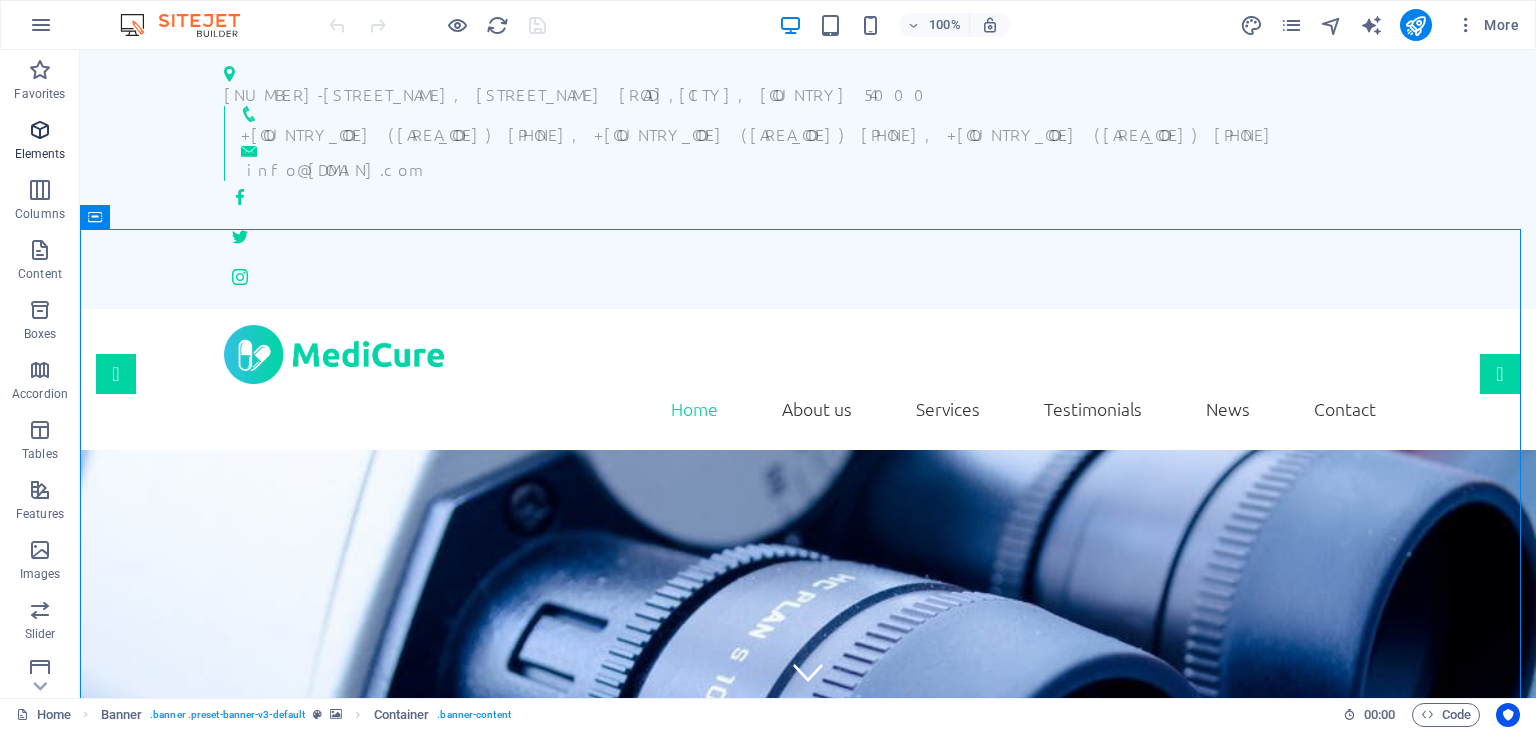 click at bounding box center [40, 130] 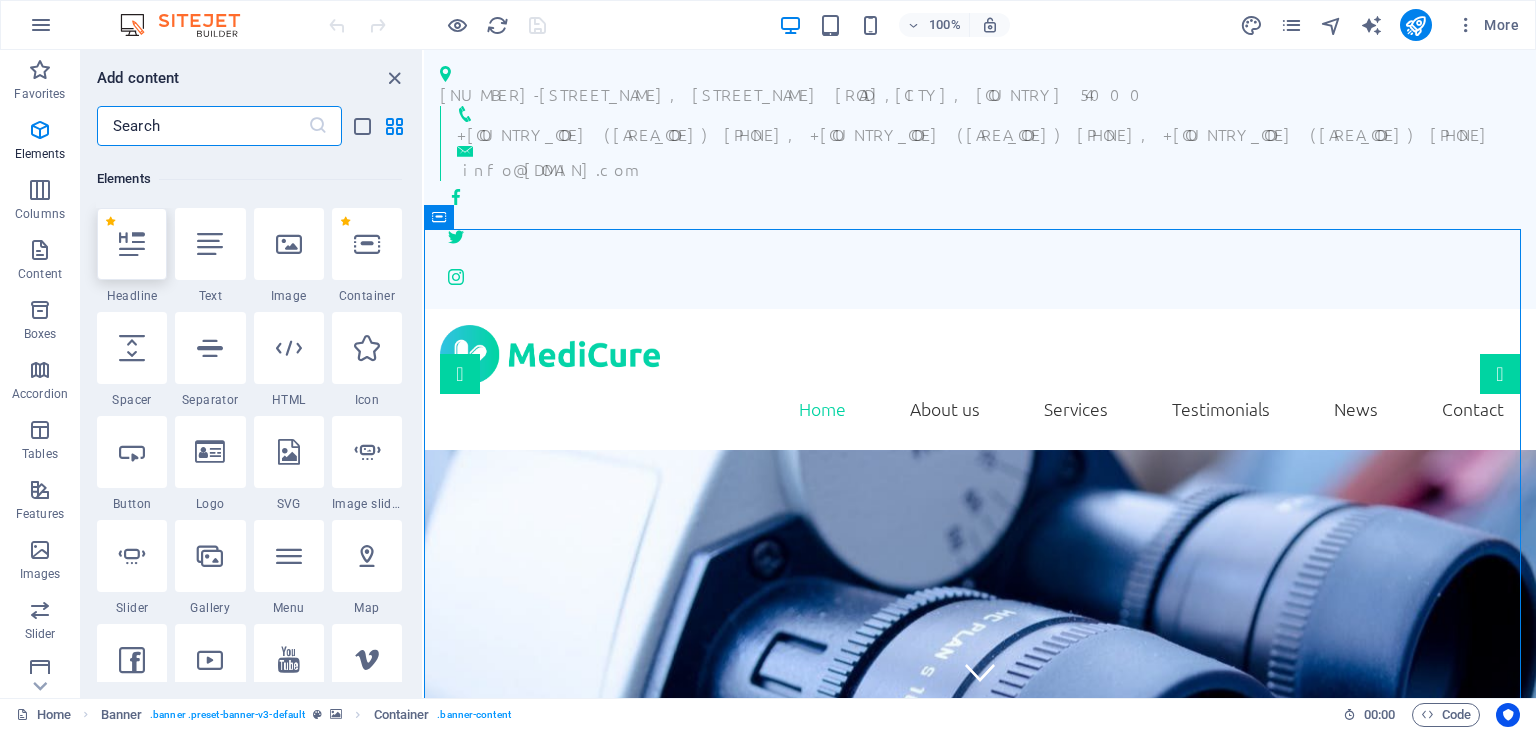 scroll, scrollTop: 212, scrollLeft: 0, axis: vertical 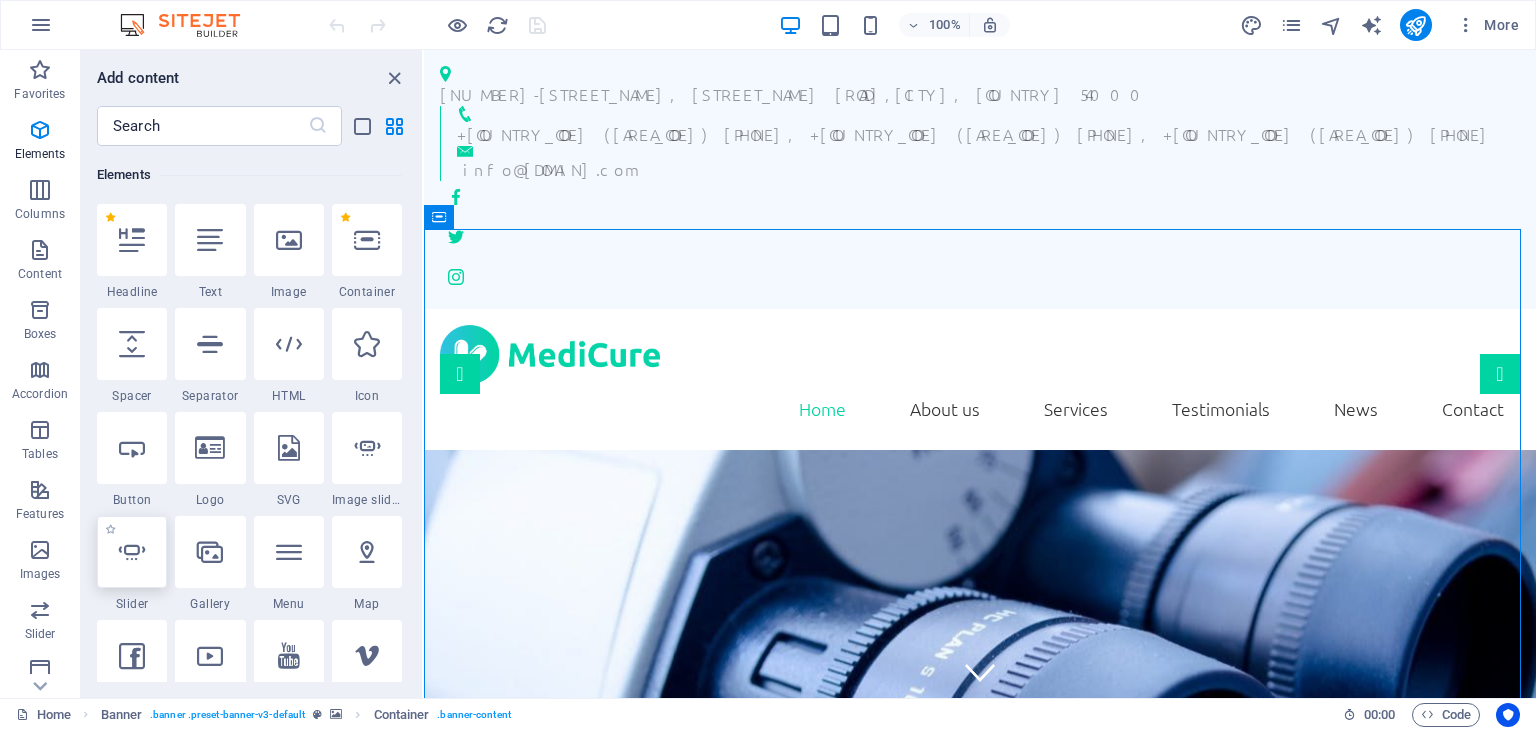 click at bounding box center (132, 552) 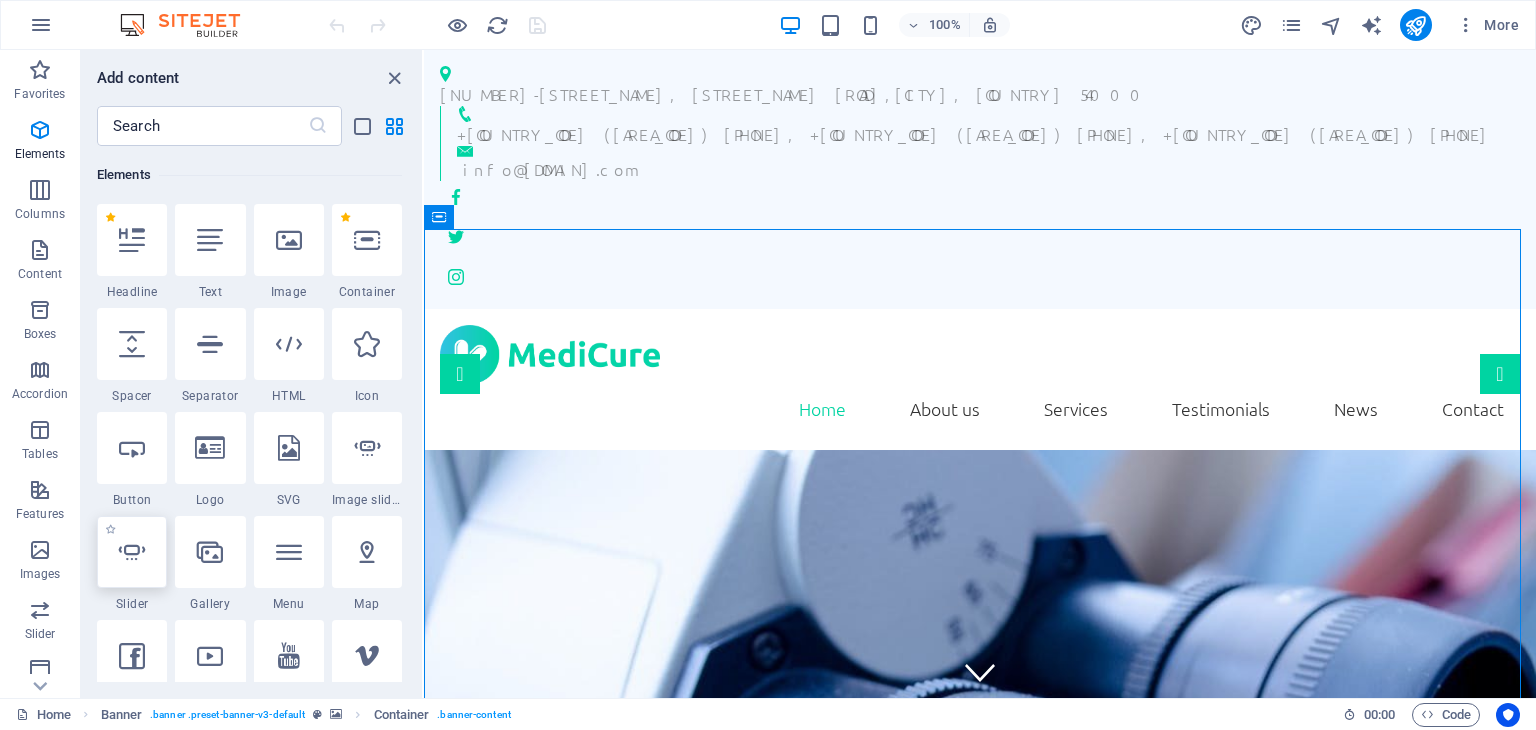 select on "ms" 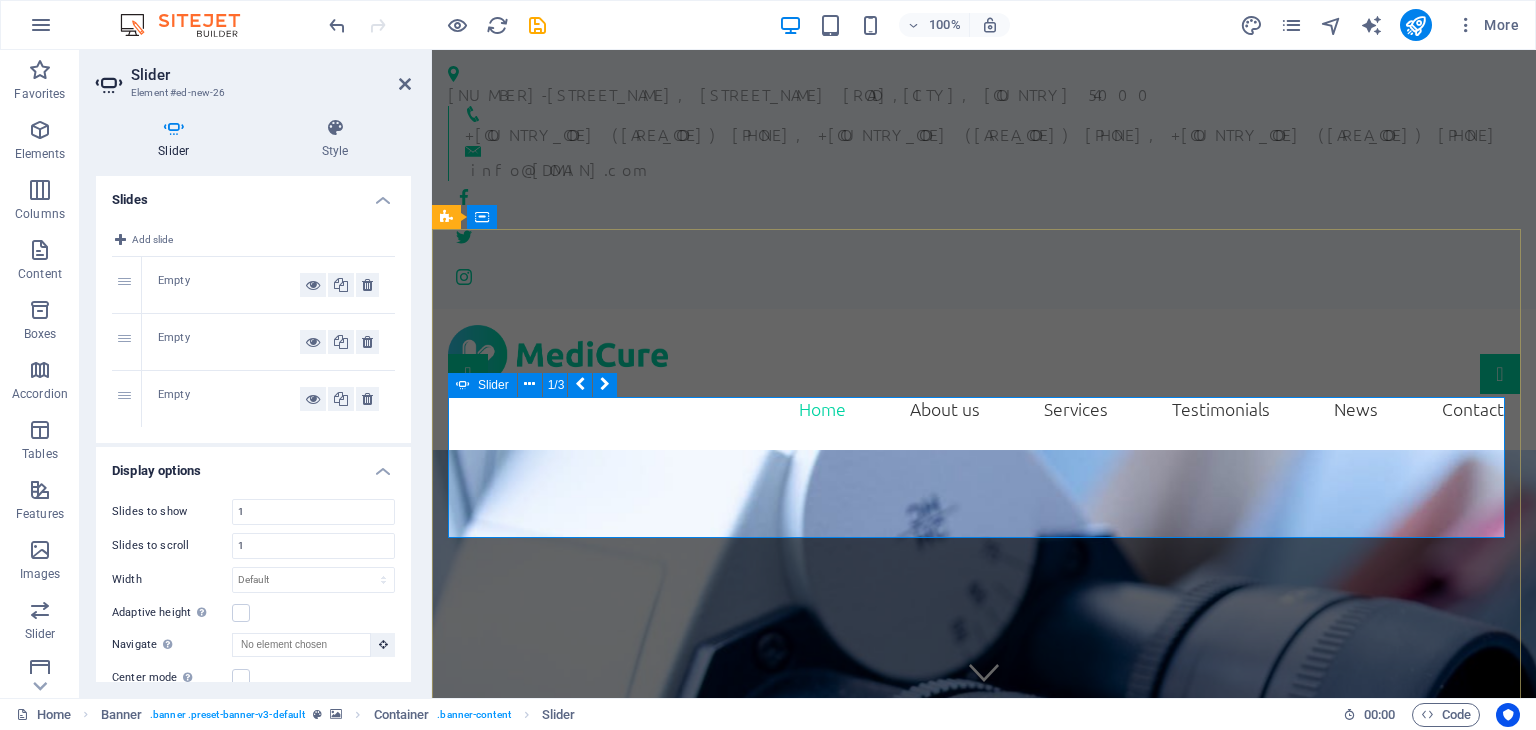 click on "Add elements" at bounding box center (-140, 1533) 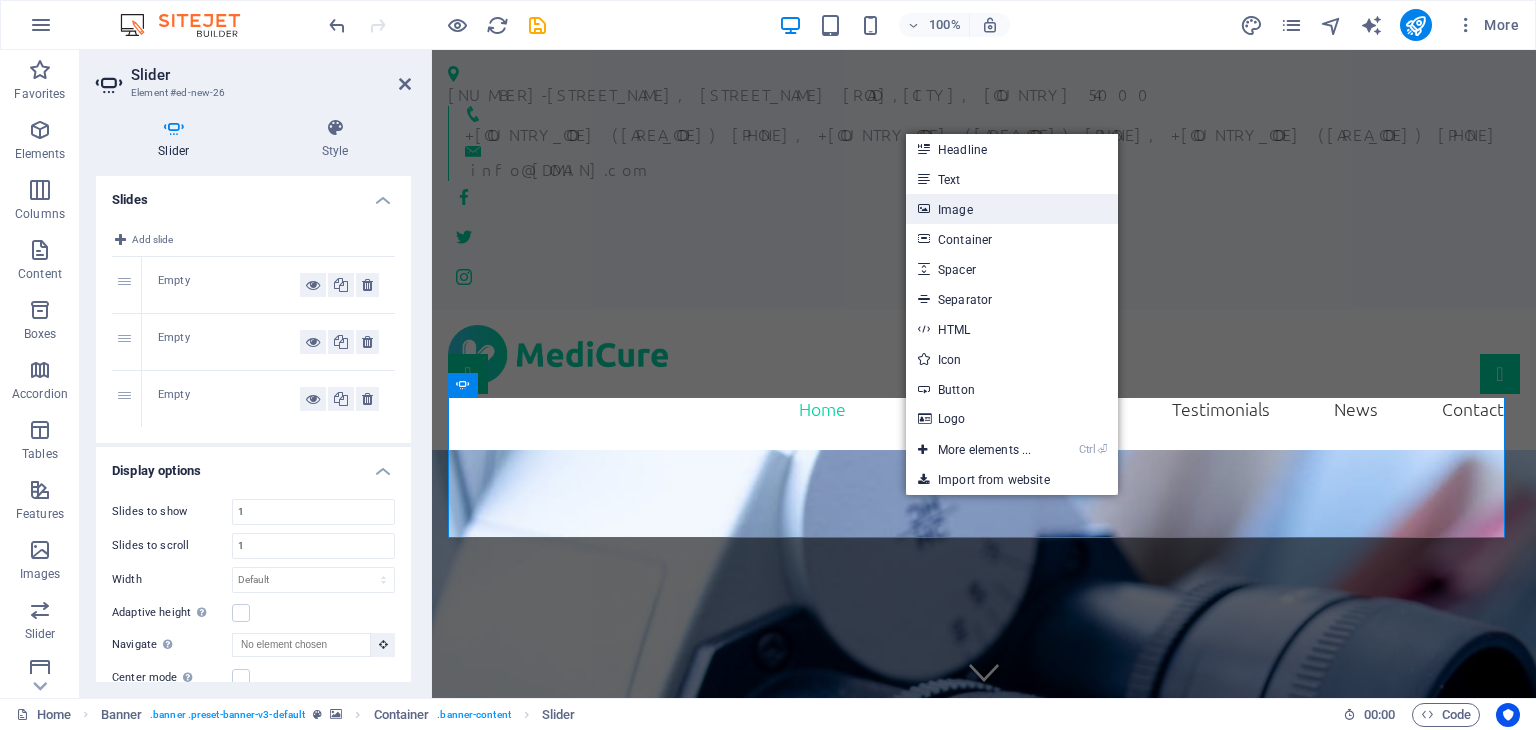 click on "Image" at bounding box center [1012, 209] 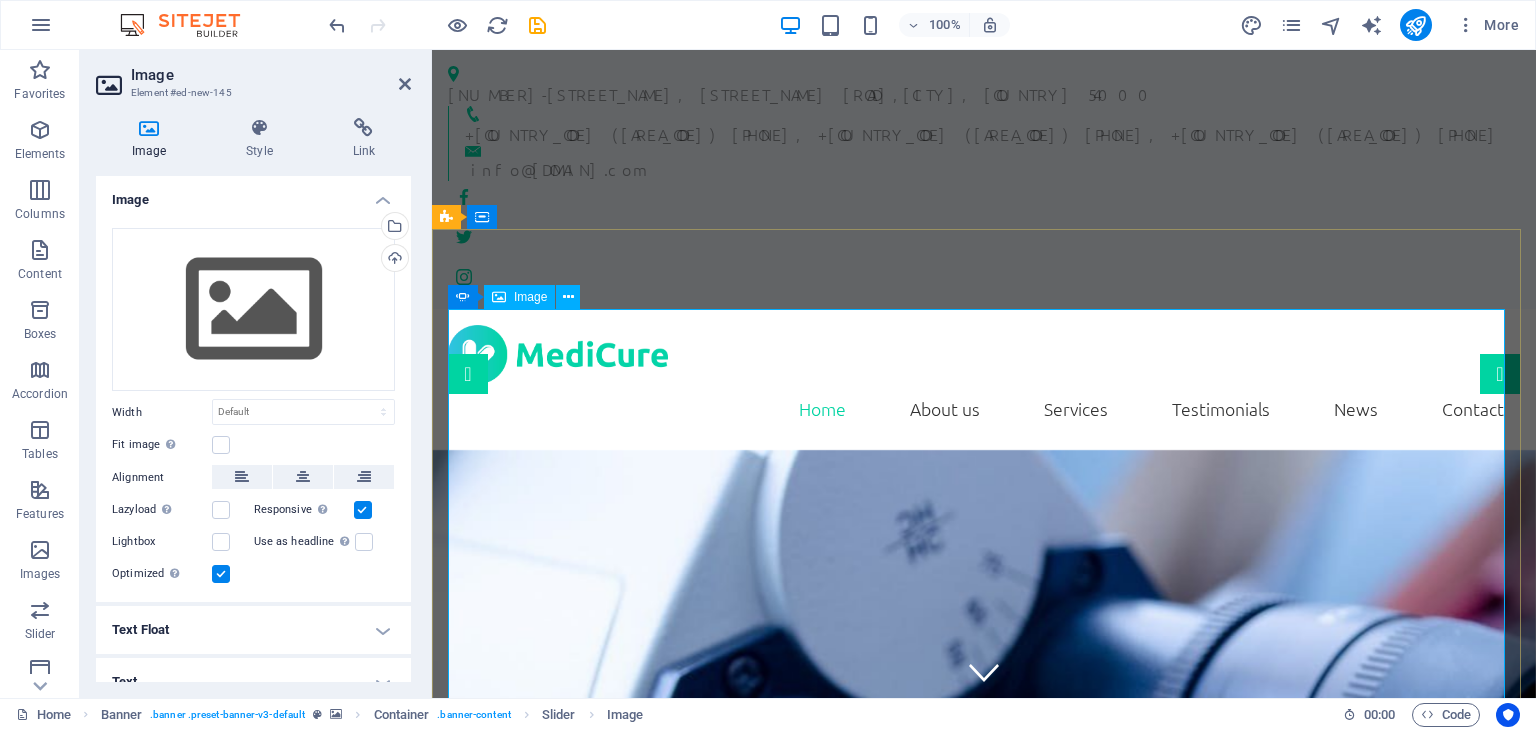 click at bounding box center [-81, 1640] 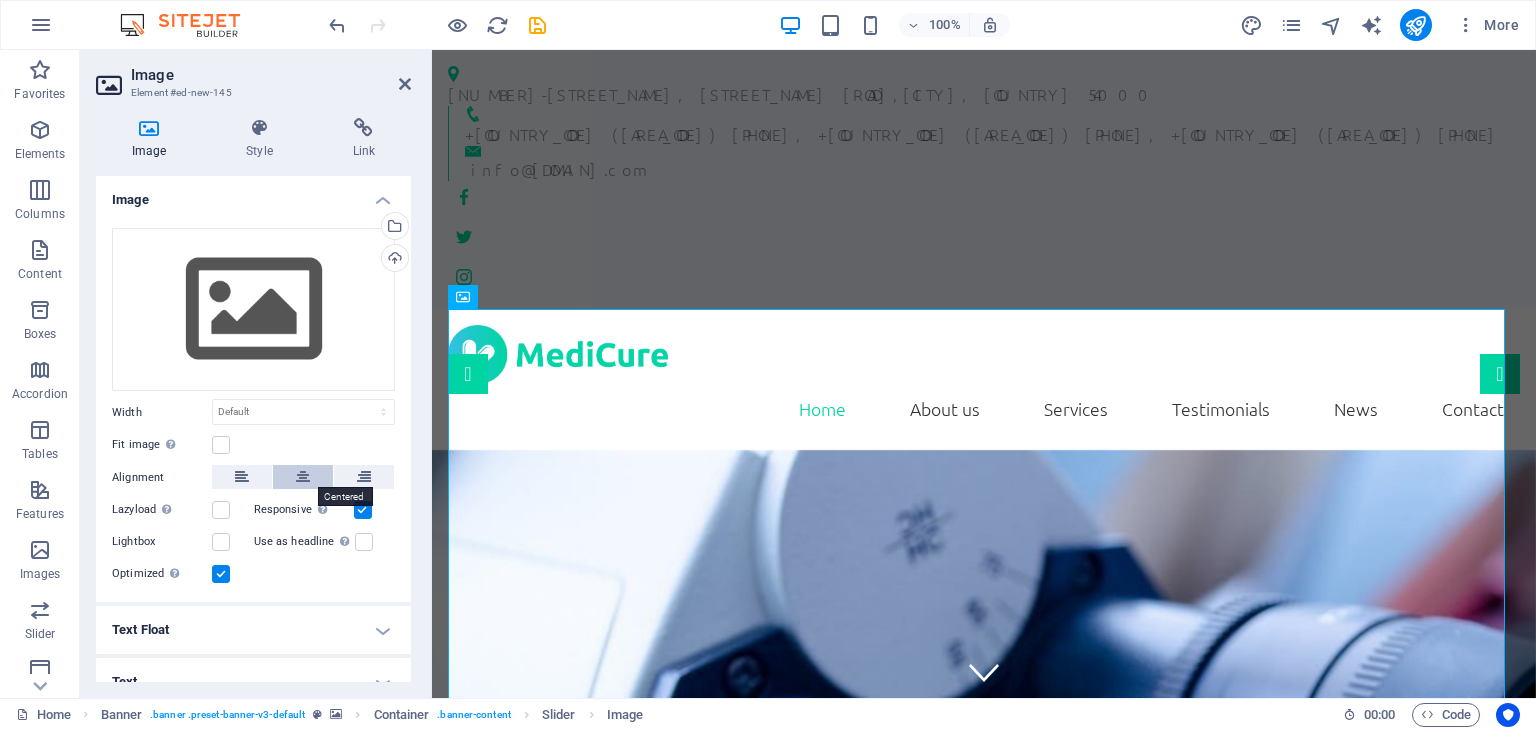 scroll, scrollTop: 21, scrollLeft: 0, axis: vertical 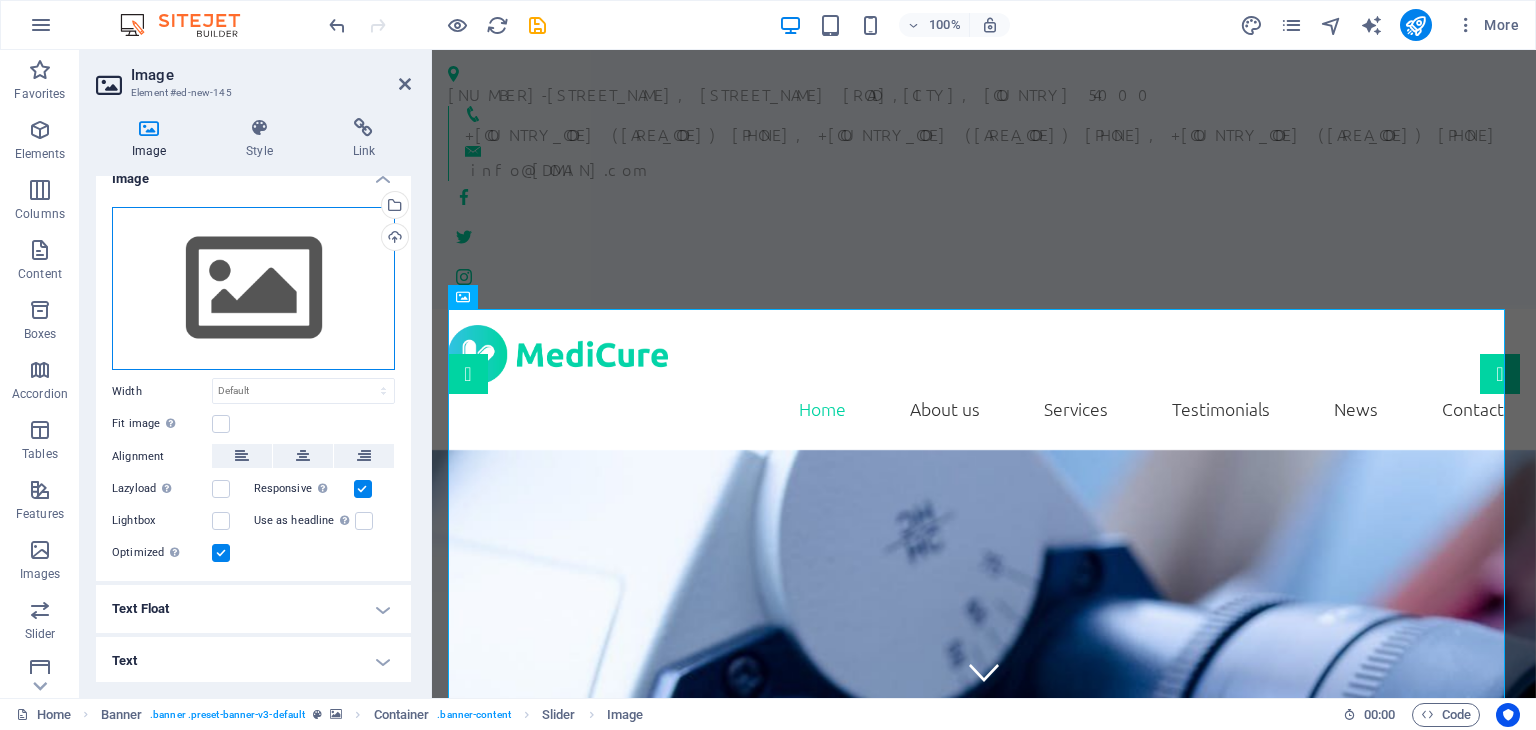 click on "Drag files here, click to choose files or select files from Files or our free stock photos & videos" at bounding box center [253, 289] 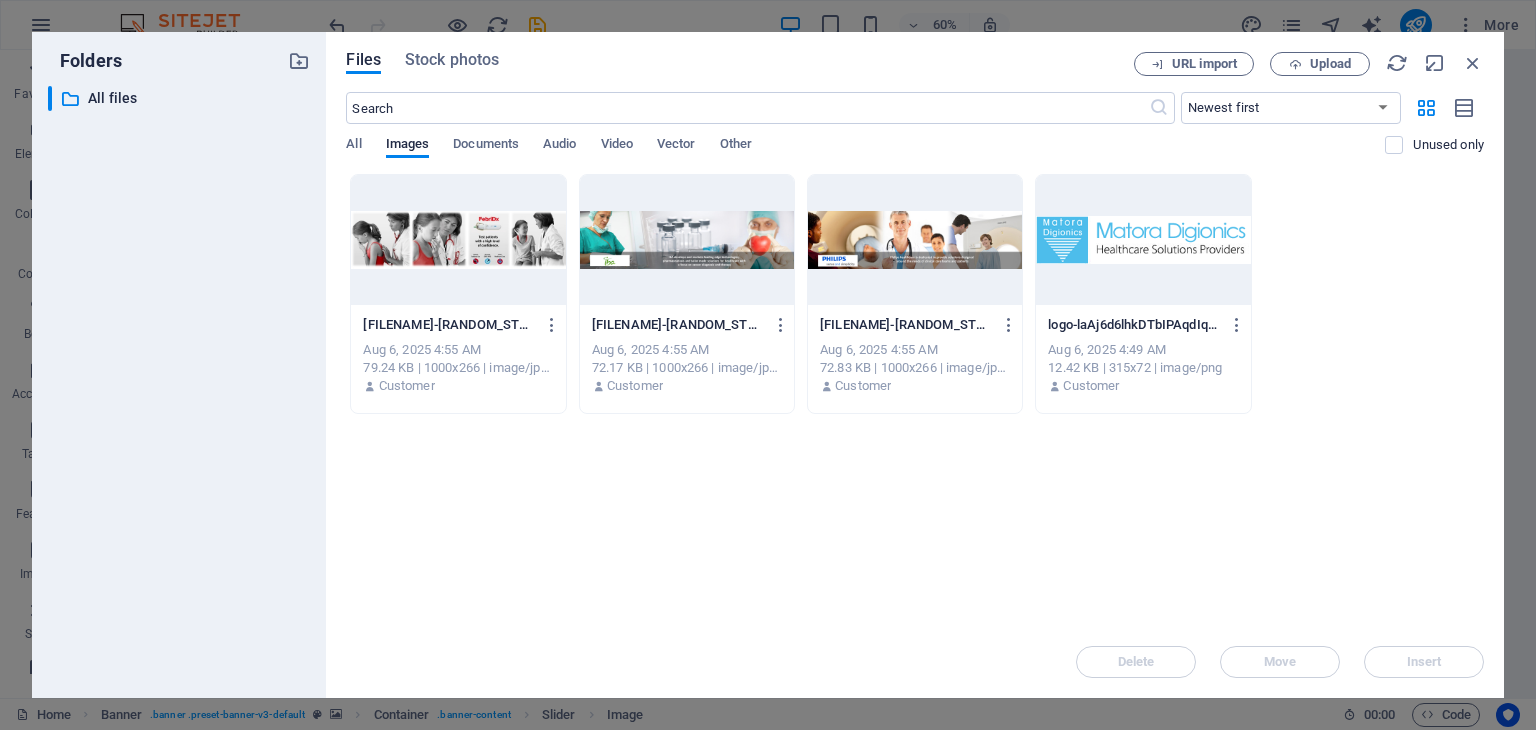 click at bounding box center (915, 240) 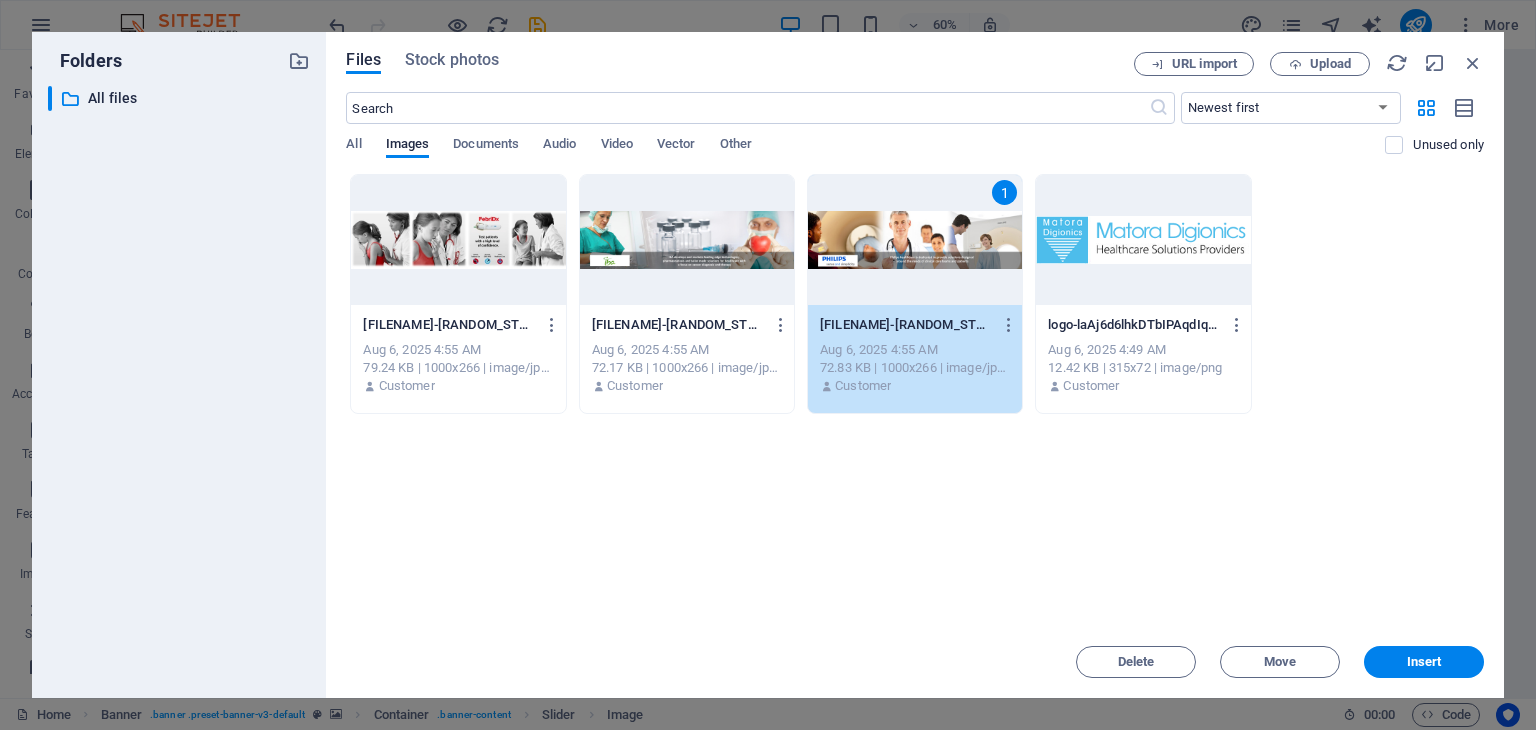 click on "1" at bounding box center [915, 240] 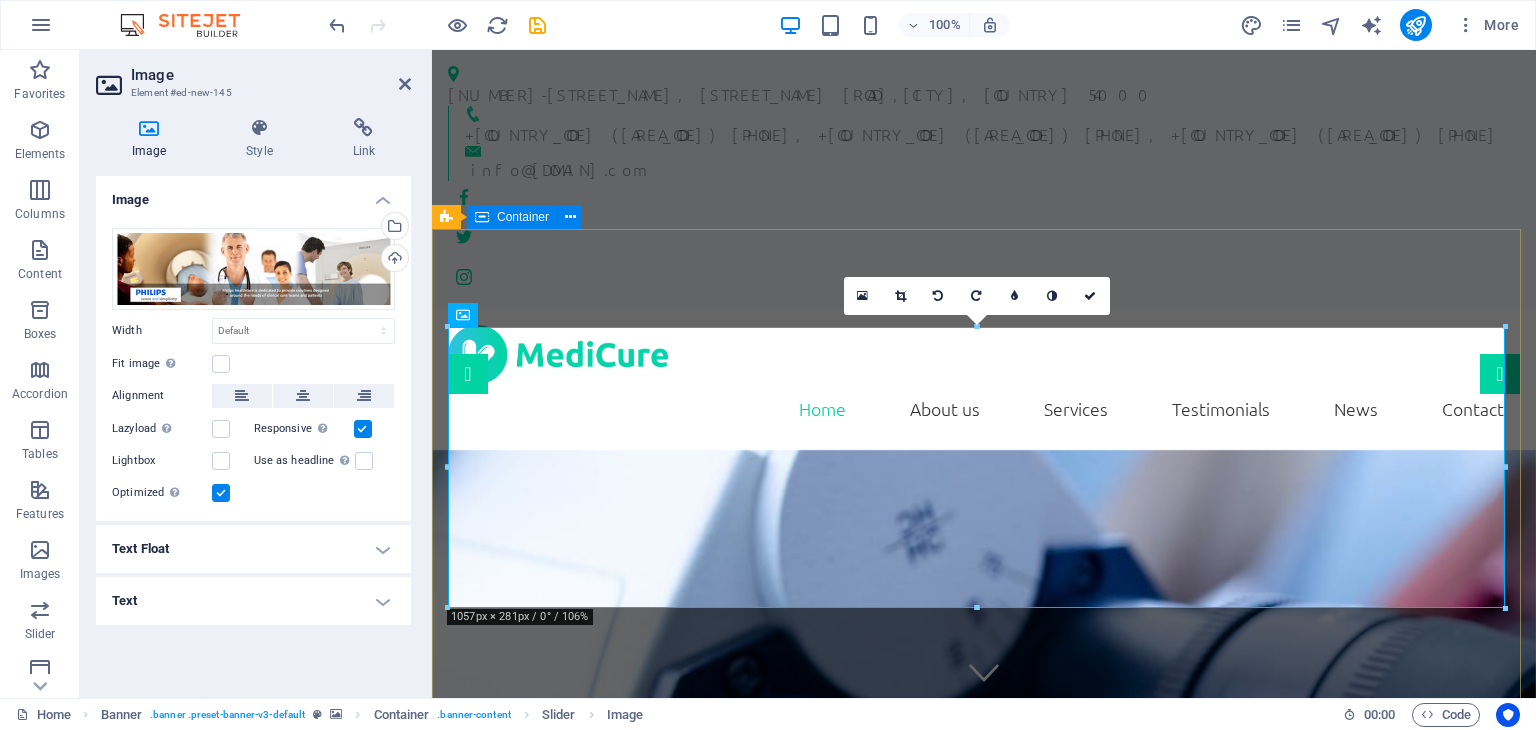 scroll, scrollTop: 0, scrollLeft: 0, axis: both 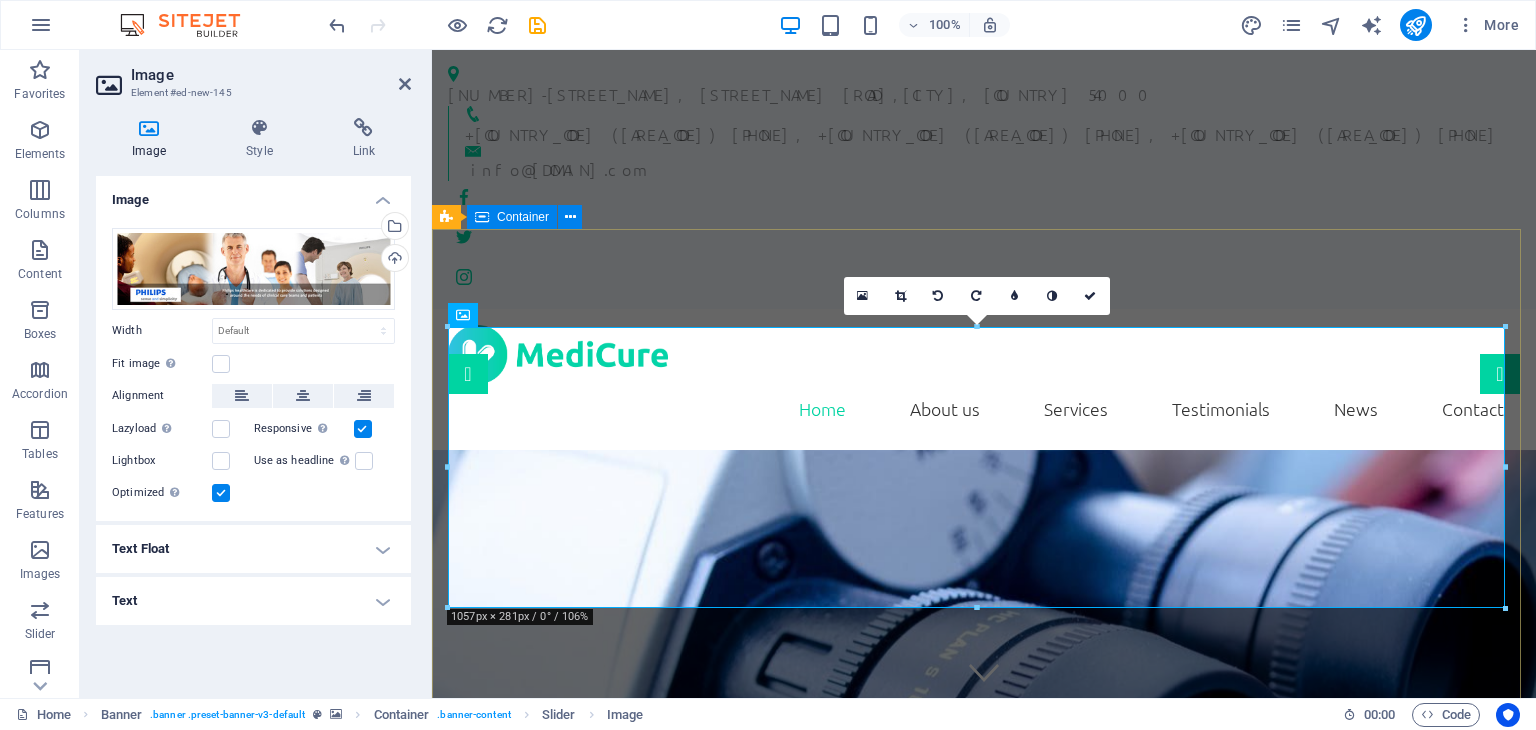 click on "Drop content here or  Add elements  Paste clipboard Drop content here or  Add elements  Paste clipboard Drop content here or  Add elements  Paste clipboard We take  care  of you!" at bounding box center (984, 1652) 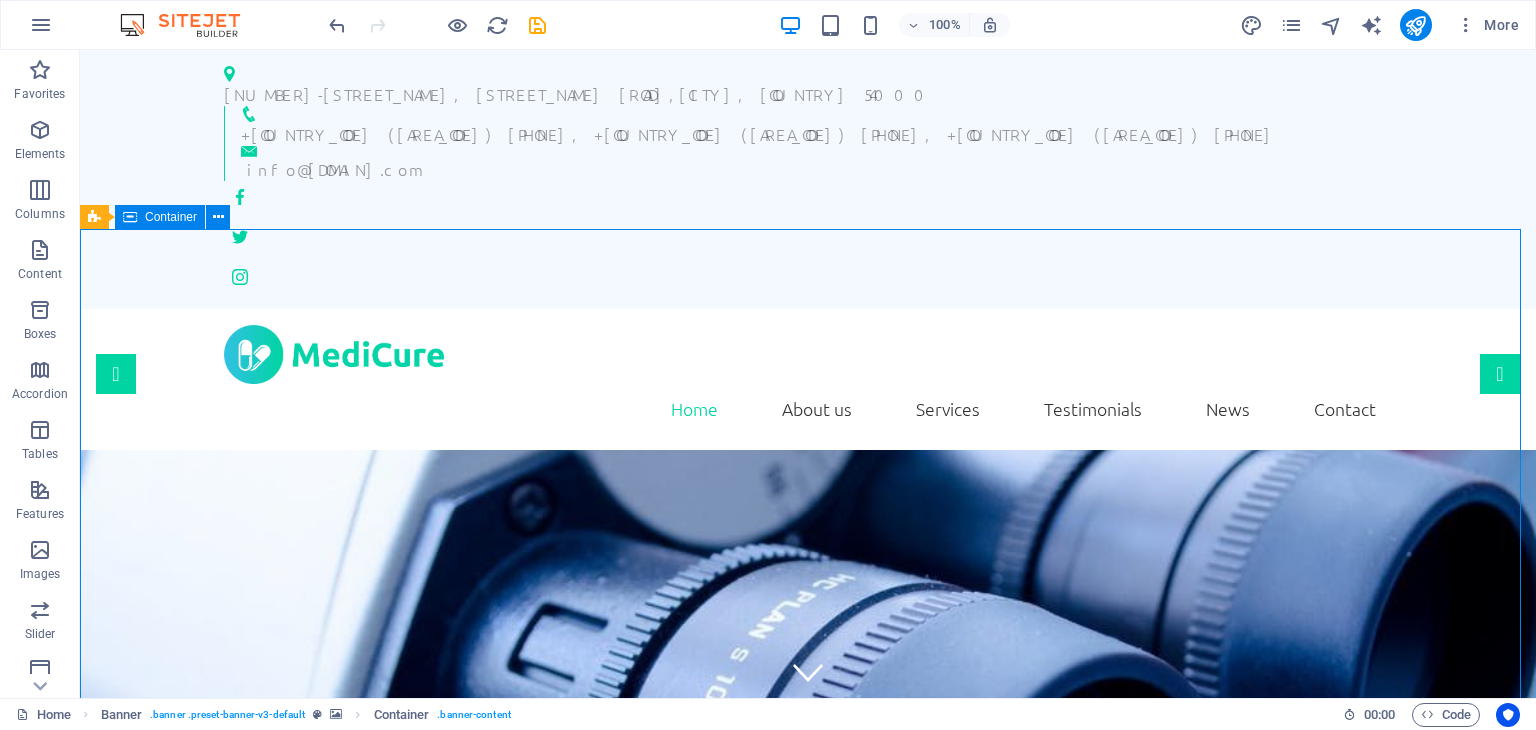 click on "Drop content here or  Add elements  Paste clipboard Drop content here or  Add elements  Paste clipboard Drop content here or  Add elements  Paste clipboard We take  care  of you!" at bounding box center (808, 1745) 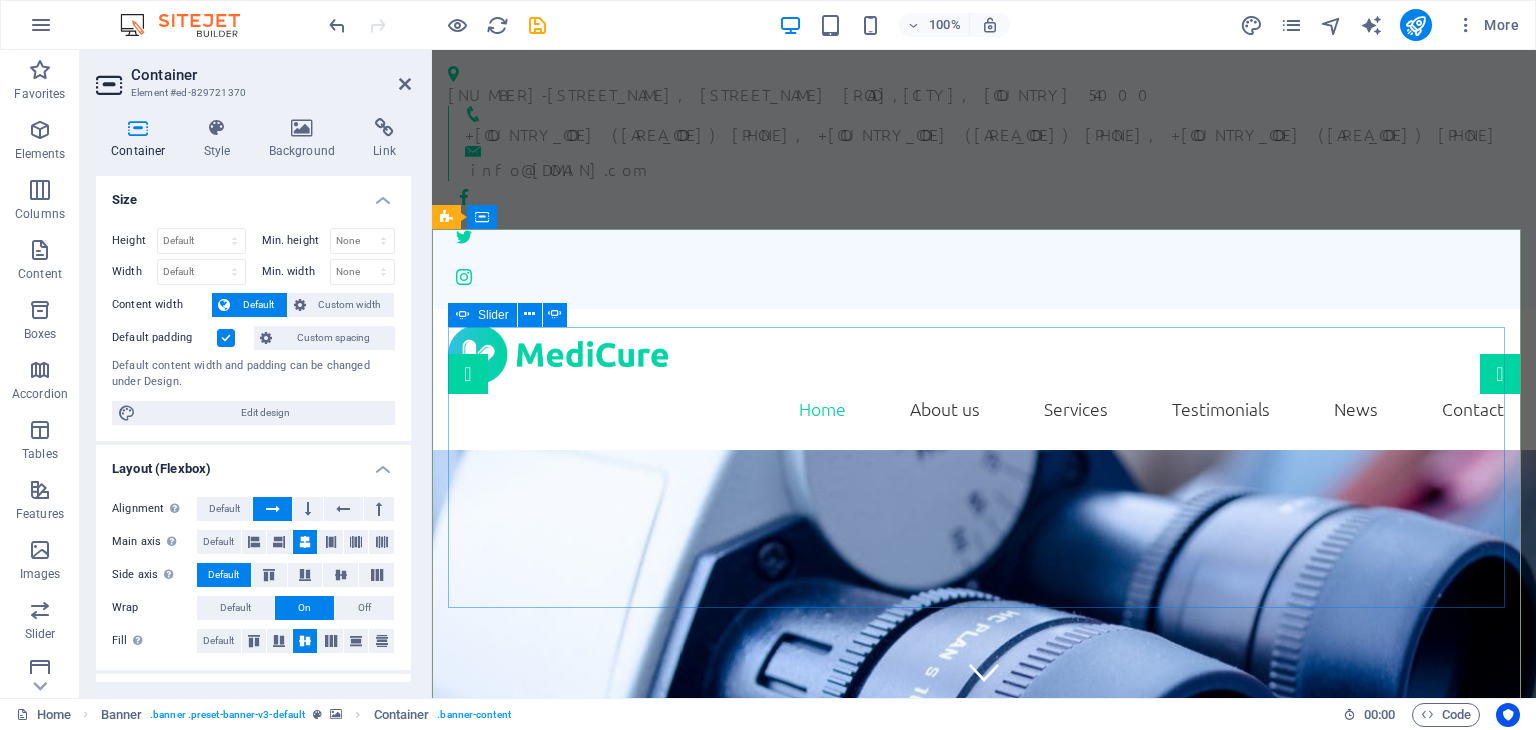click on "Add elements" at bounding box center (-1197, 1644) 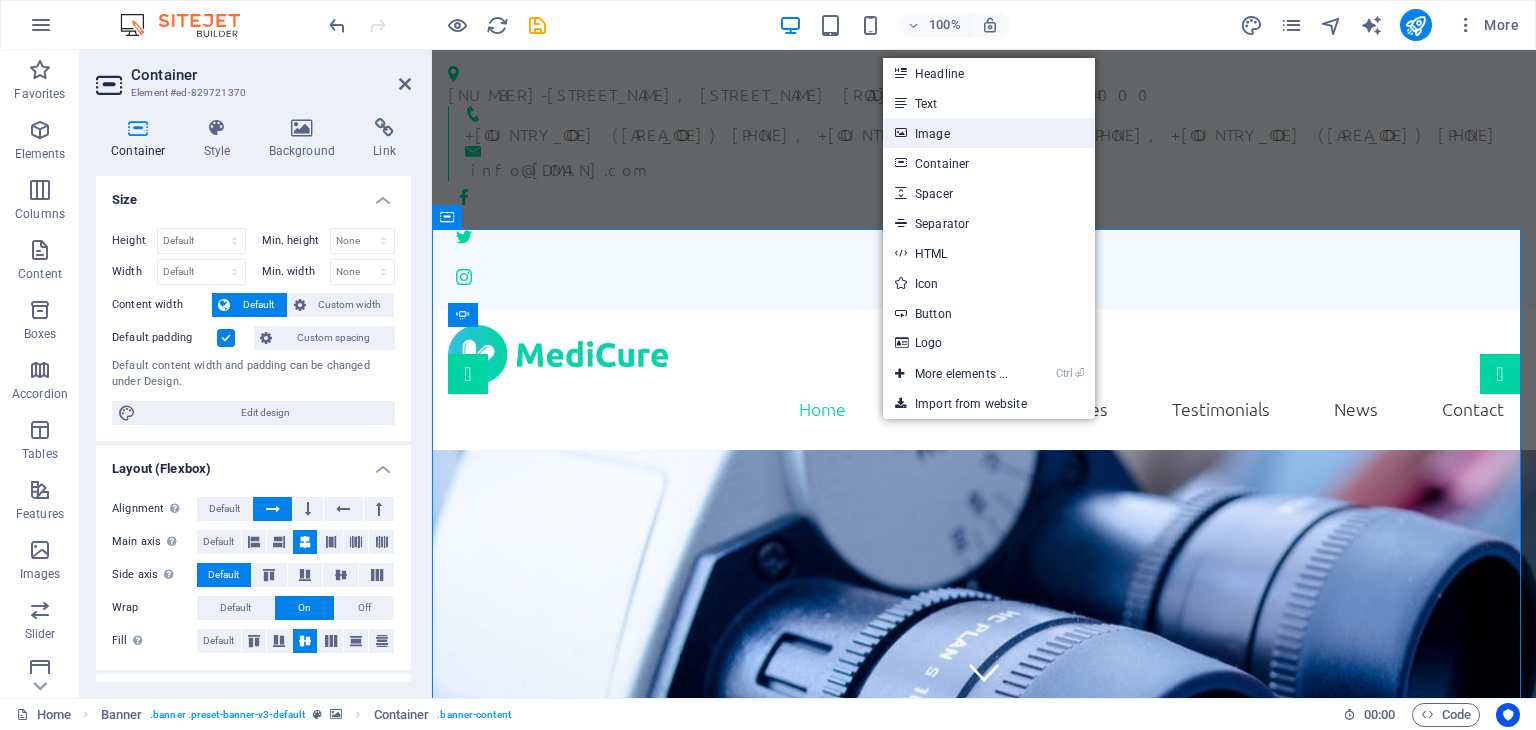 click on "Image" at bounding box center [989, 133] 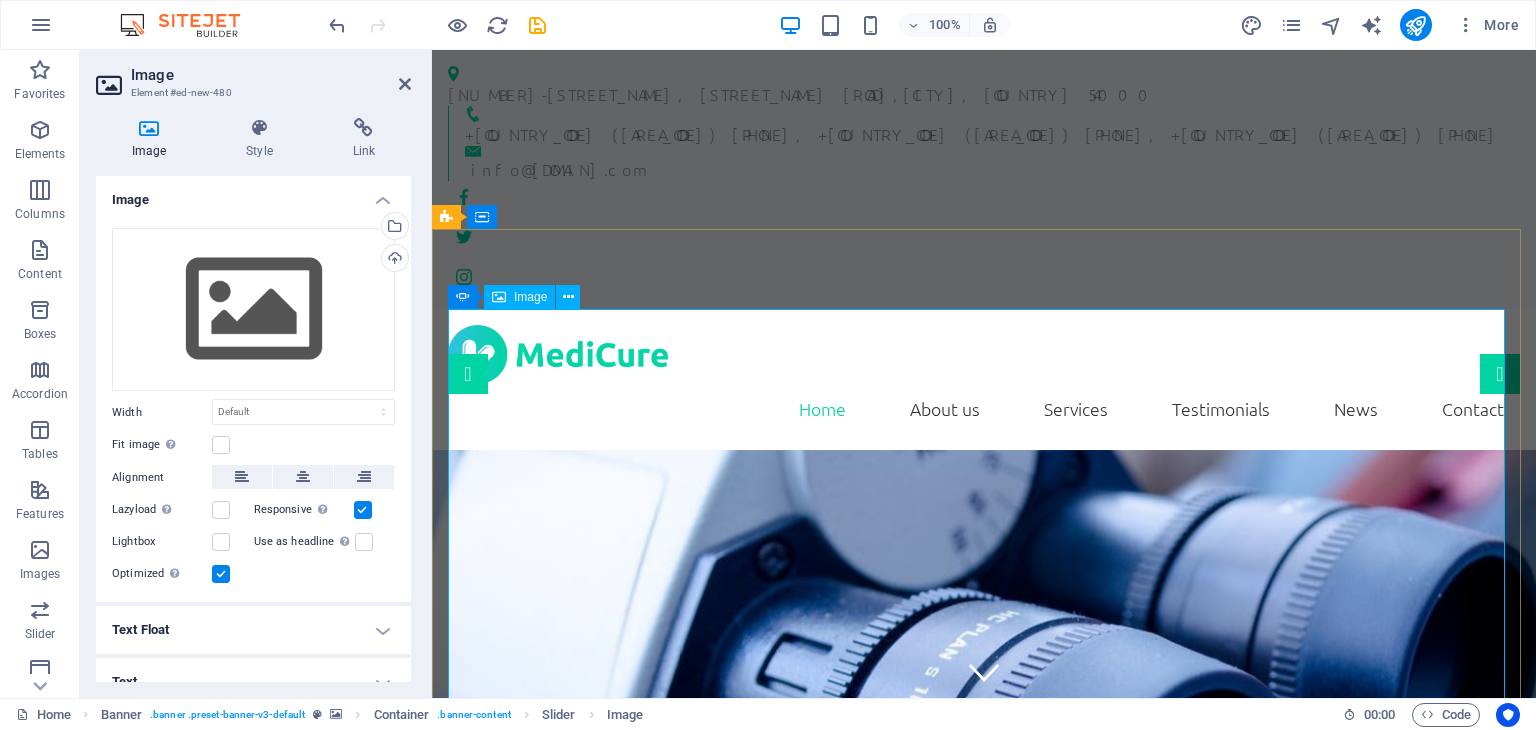click at bounding box center (-1138, 1599) 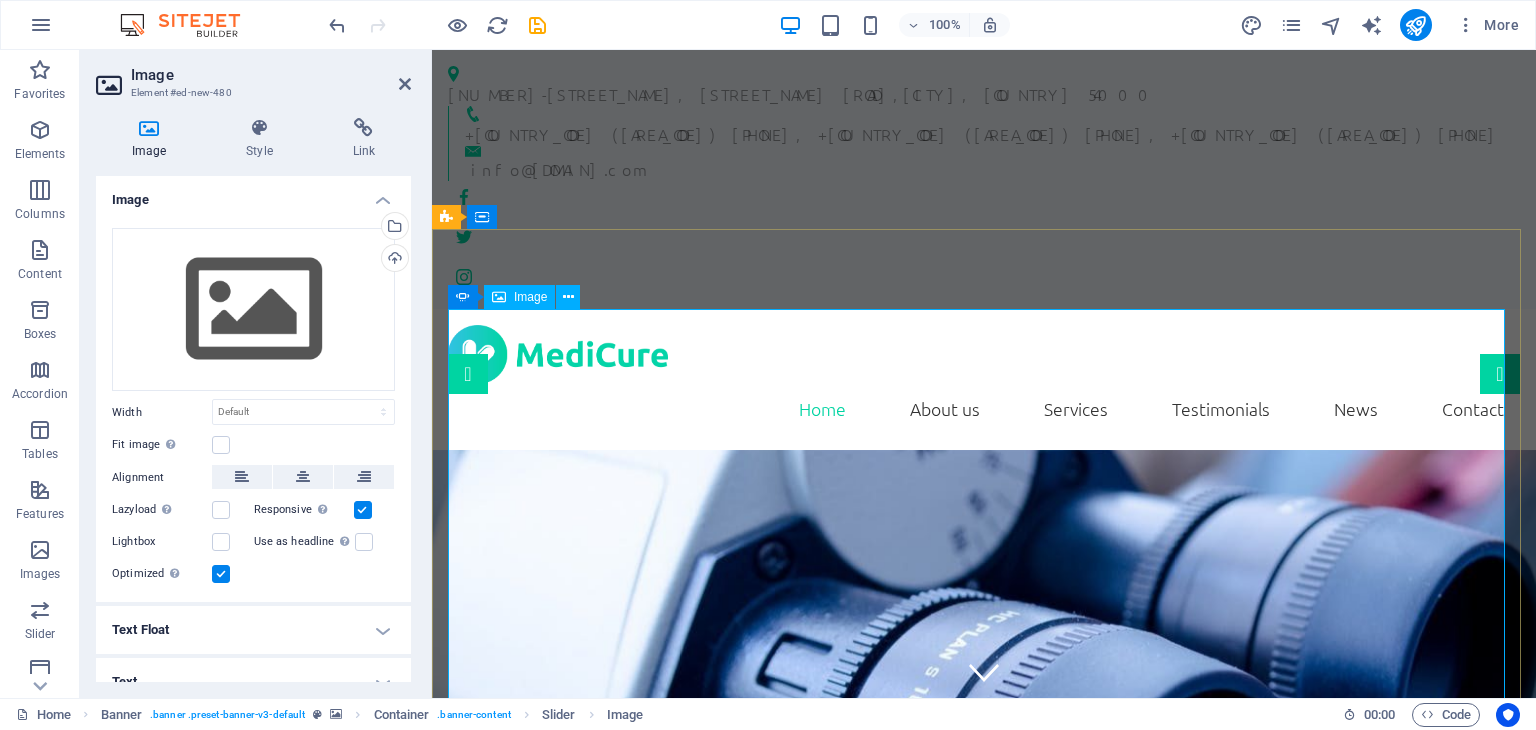 click at bounding box center (-1138, 1599) 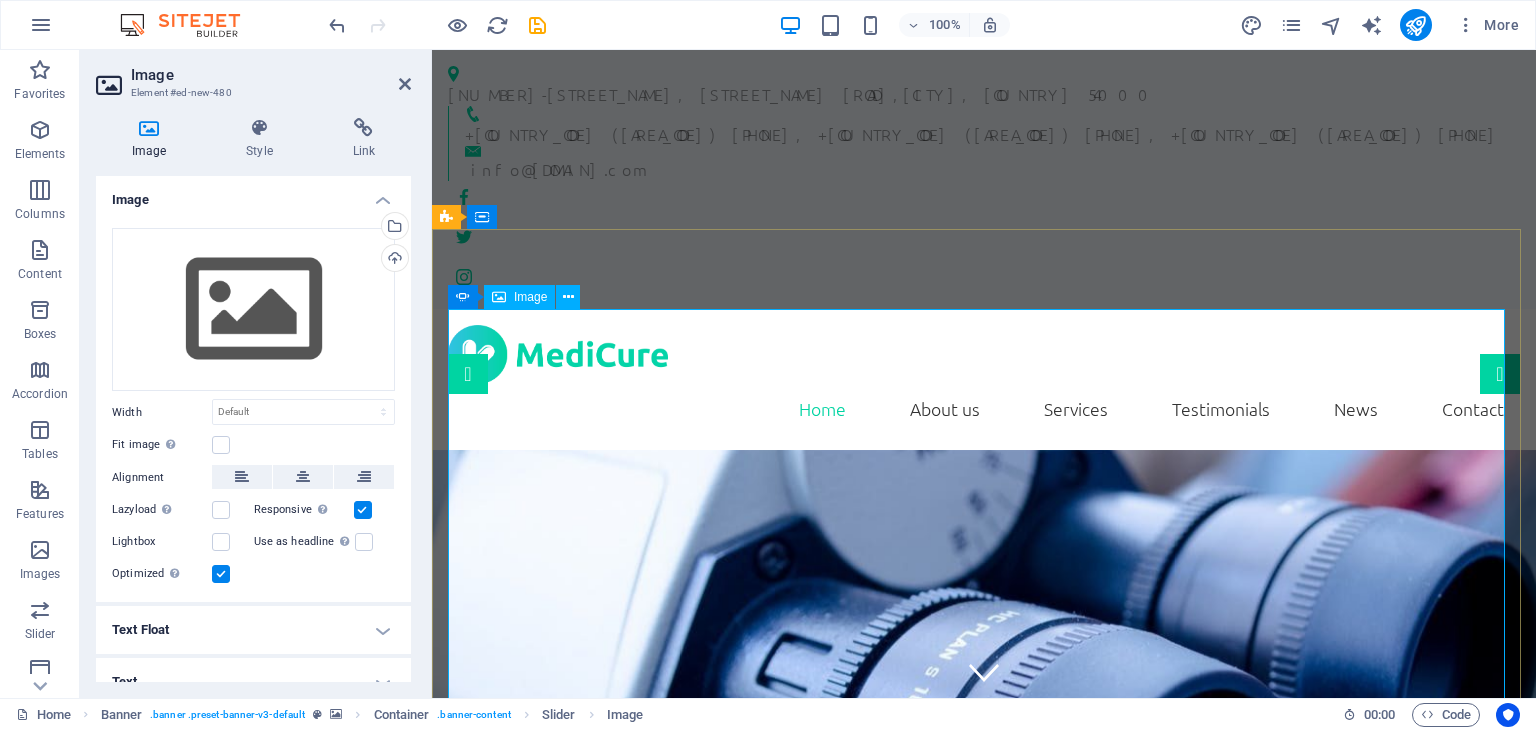 click at bounding box center [-1138, 1599] 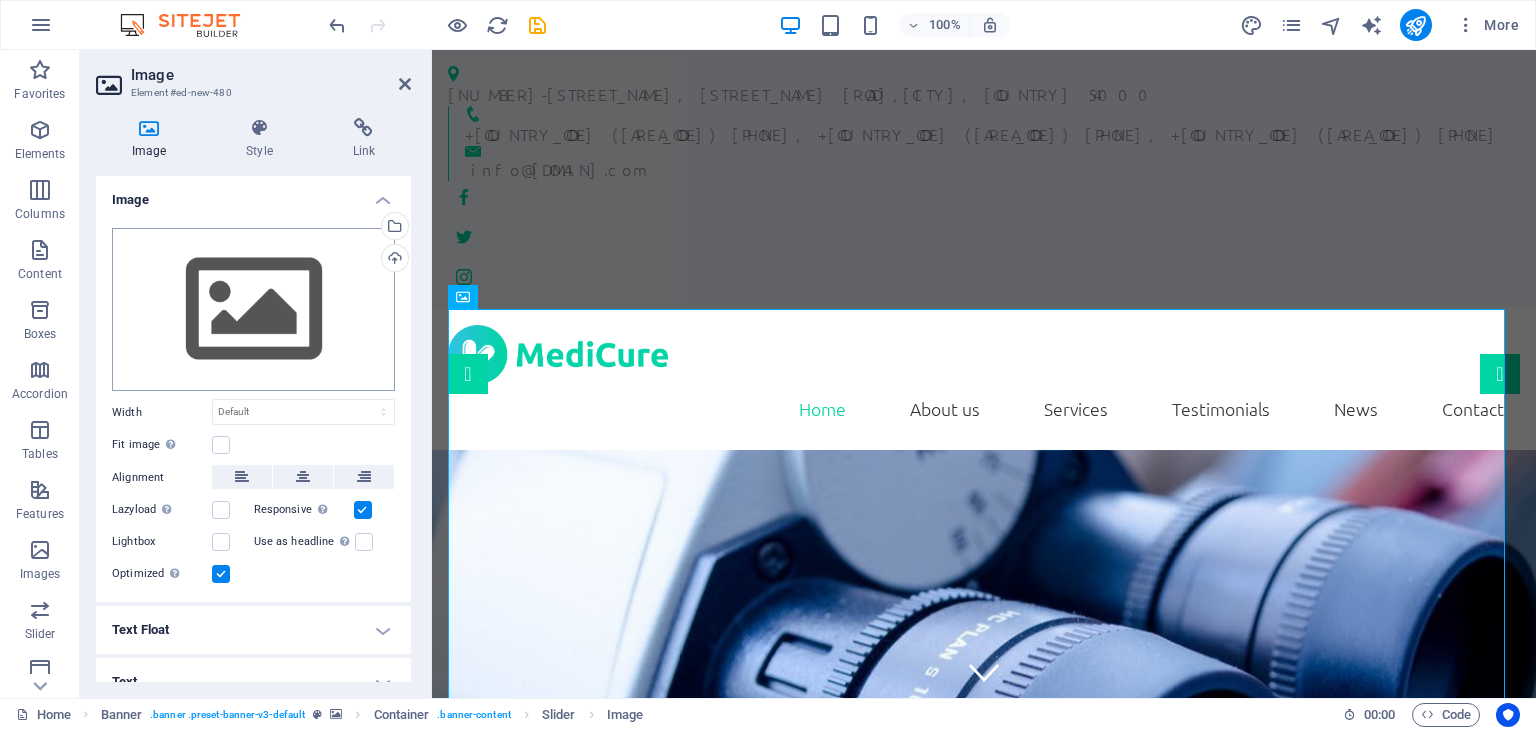 scroll, scrollTop: 21, scrollLeft: 0, axis: vertical 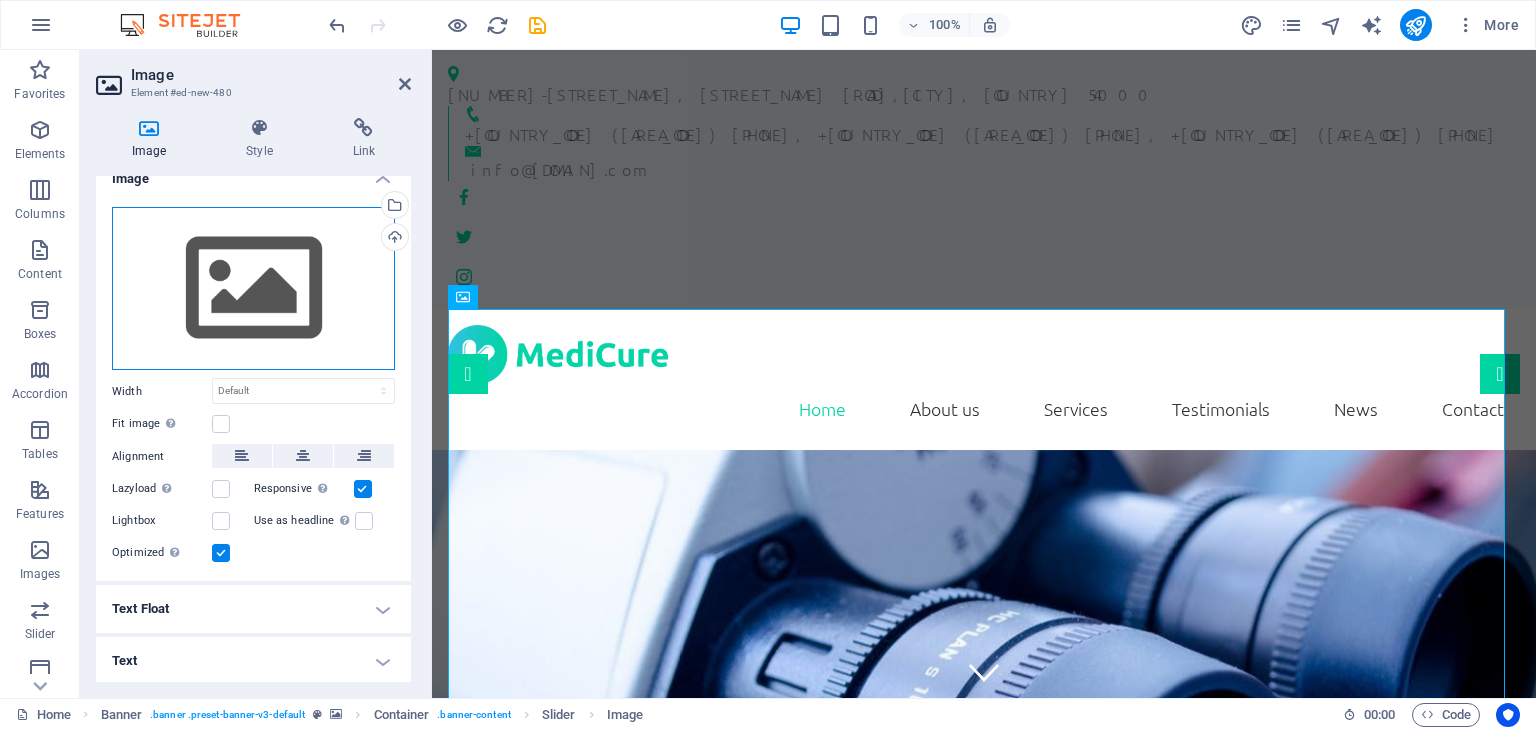 click on "Drag files here, click to choose files or select files from Files or our free stock photos & videos" at bounding box center [253, 289] 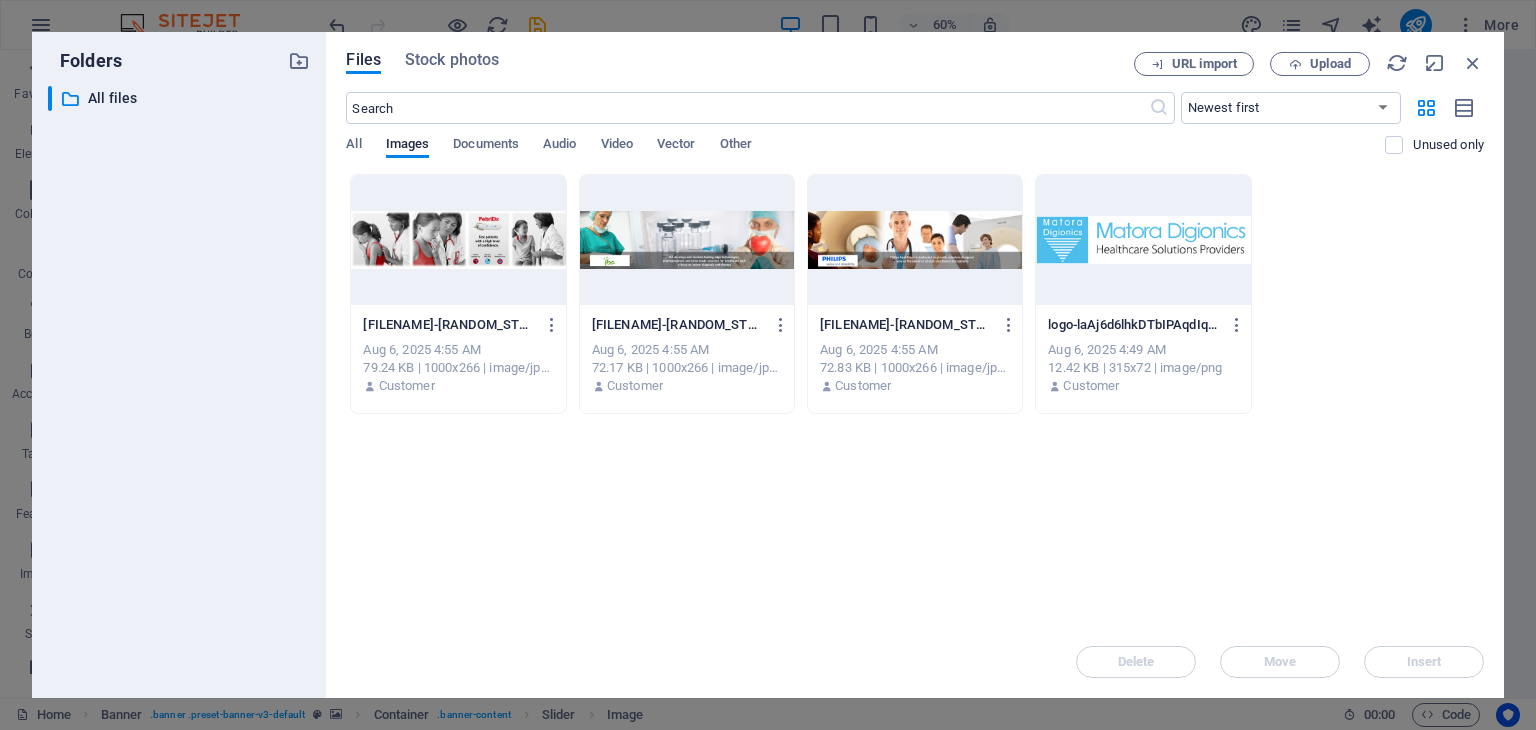 click at bounding box center [458, 240] 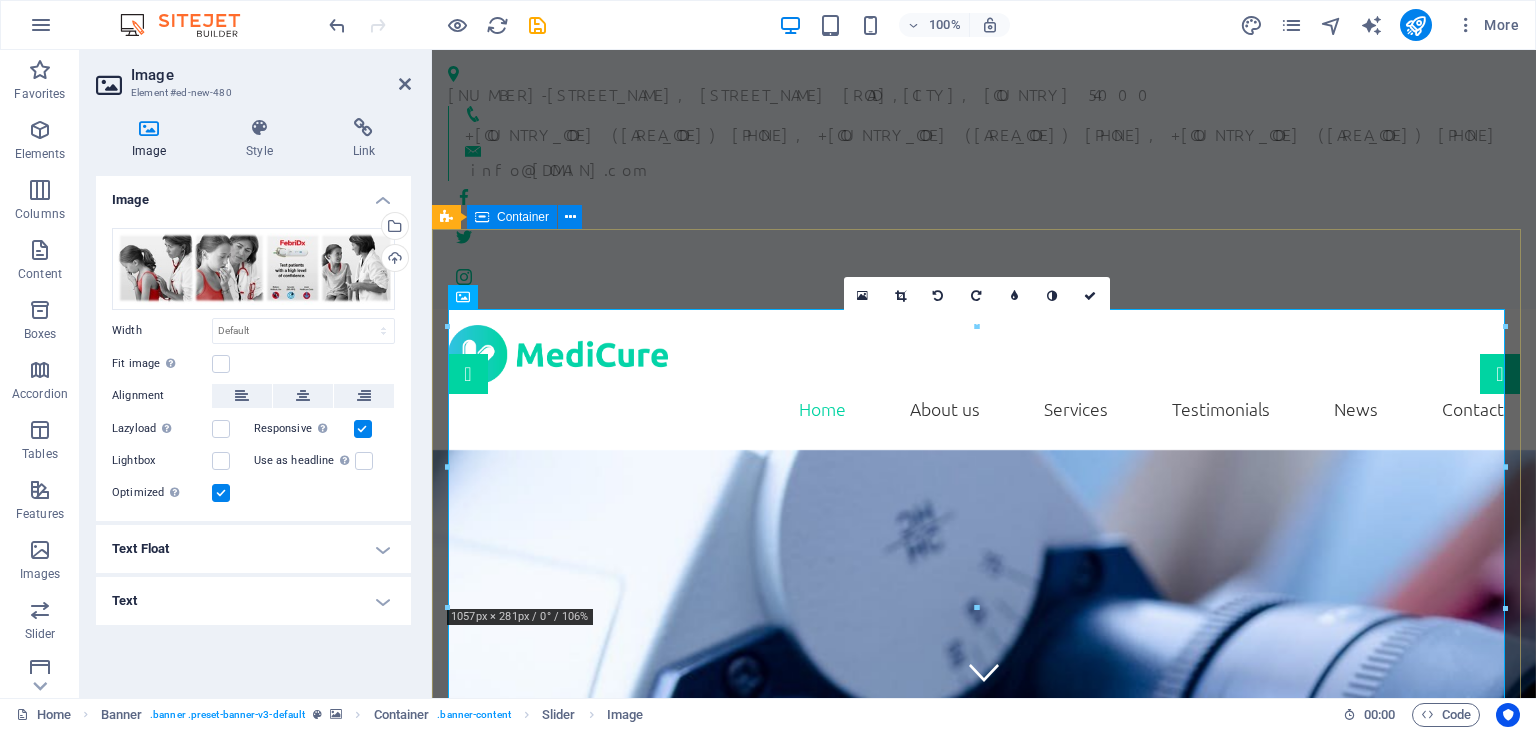 scroll, scrollTop: 0, scrollLeft: 0, axis: both 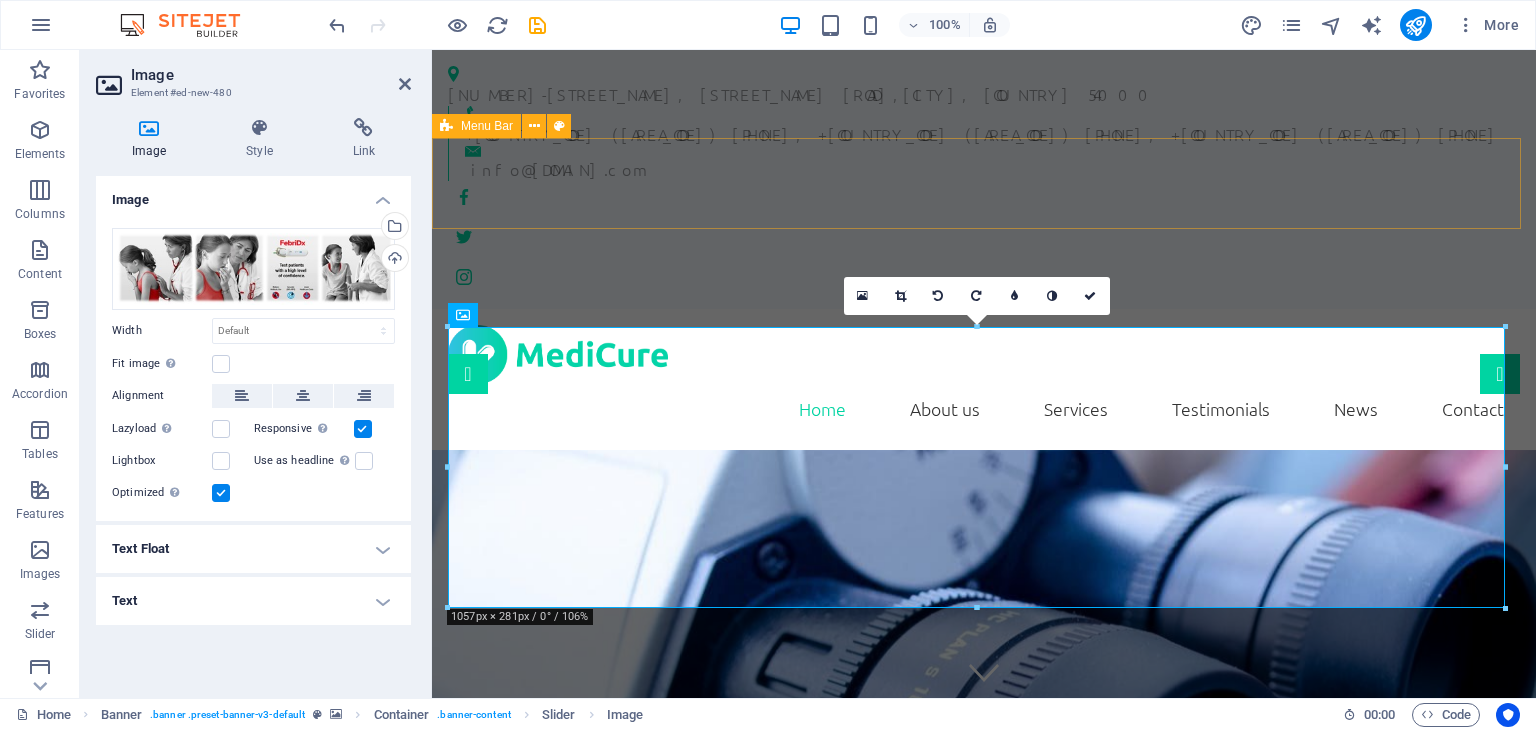click on "Home About us Services Testimonials News Contact" at bounding box center (984, 379) 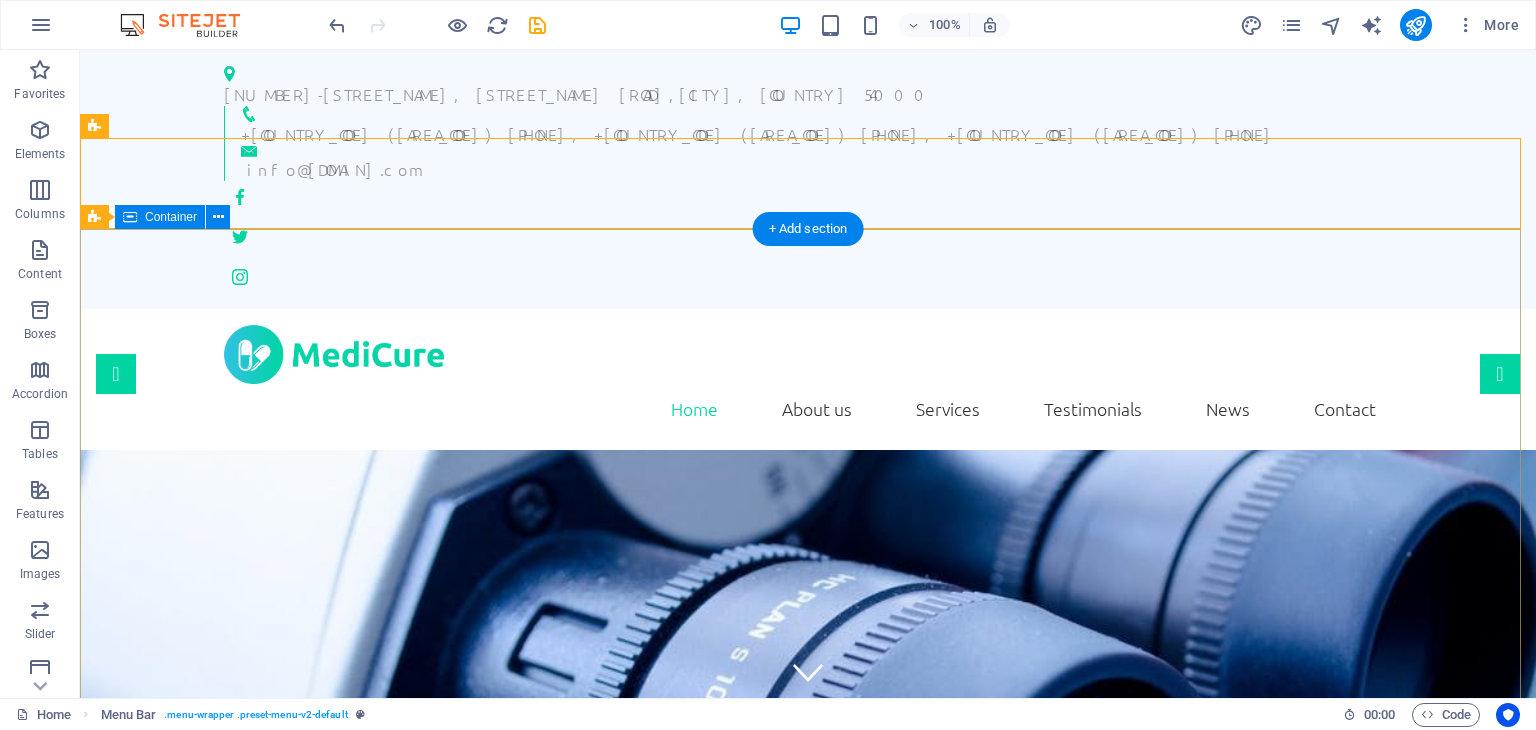 click on "Drop content here or  Add elements  Paste clipboard Drop content here or  Add elements  Paste clipboard We take  care  of you!" at bounding box center (808, 1868) 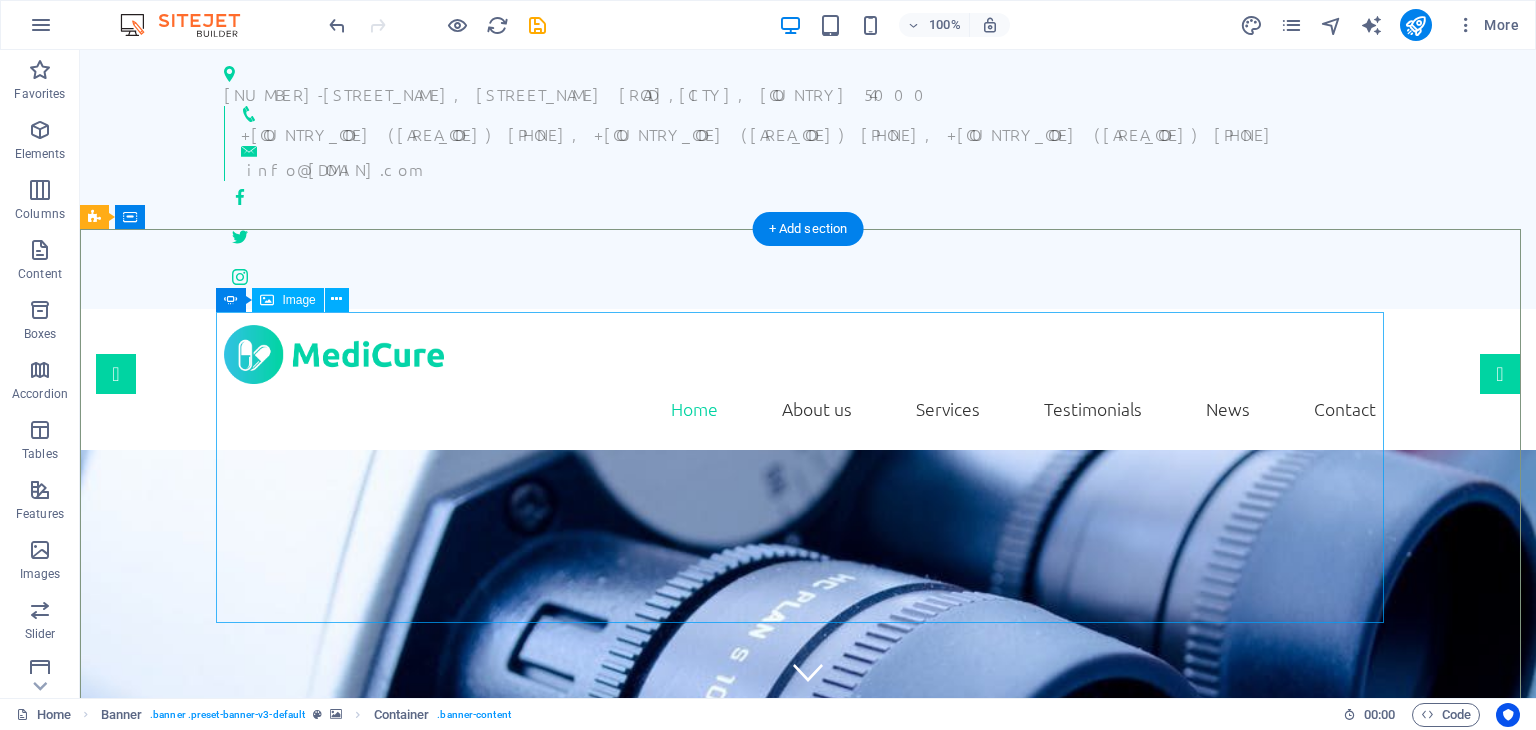click at bounding box center (-1528, 1829) 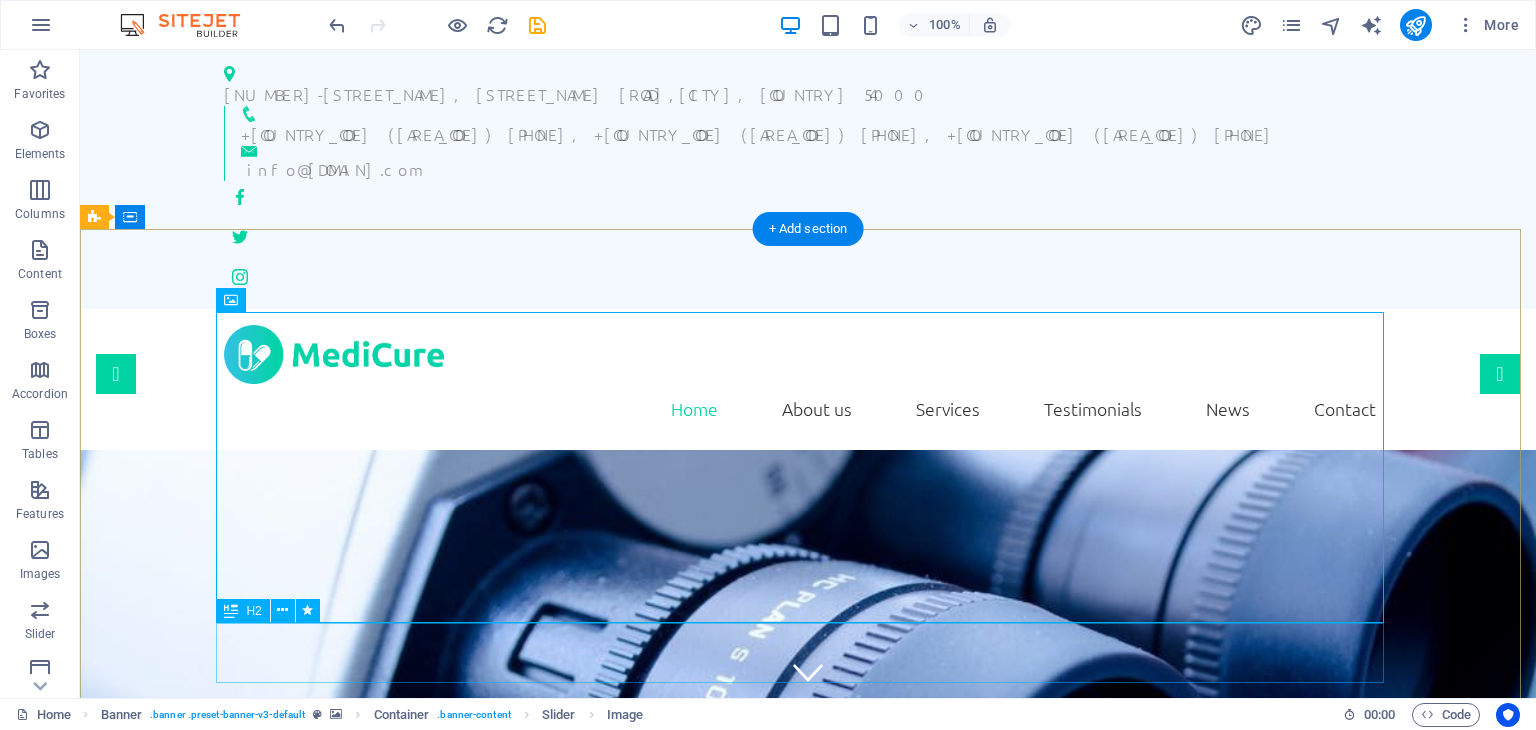 click on "We take  care  of you!" at bounding box center [808, 2609] 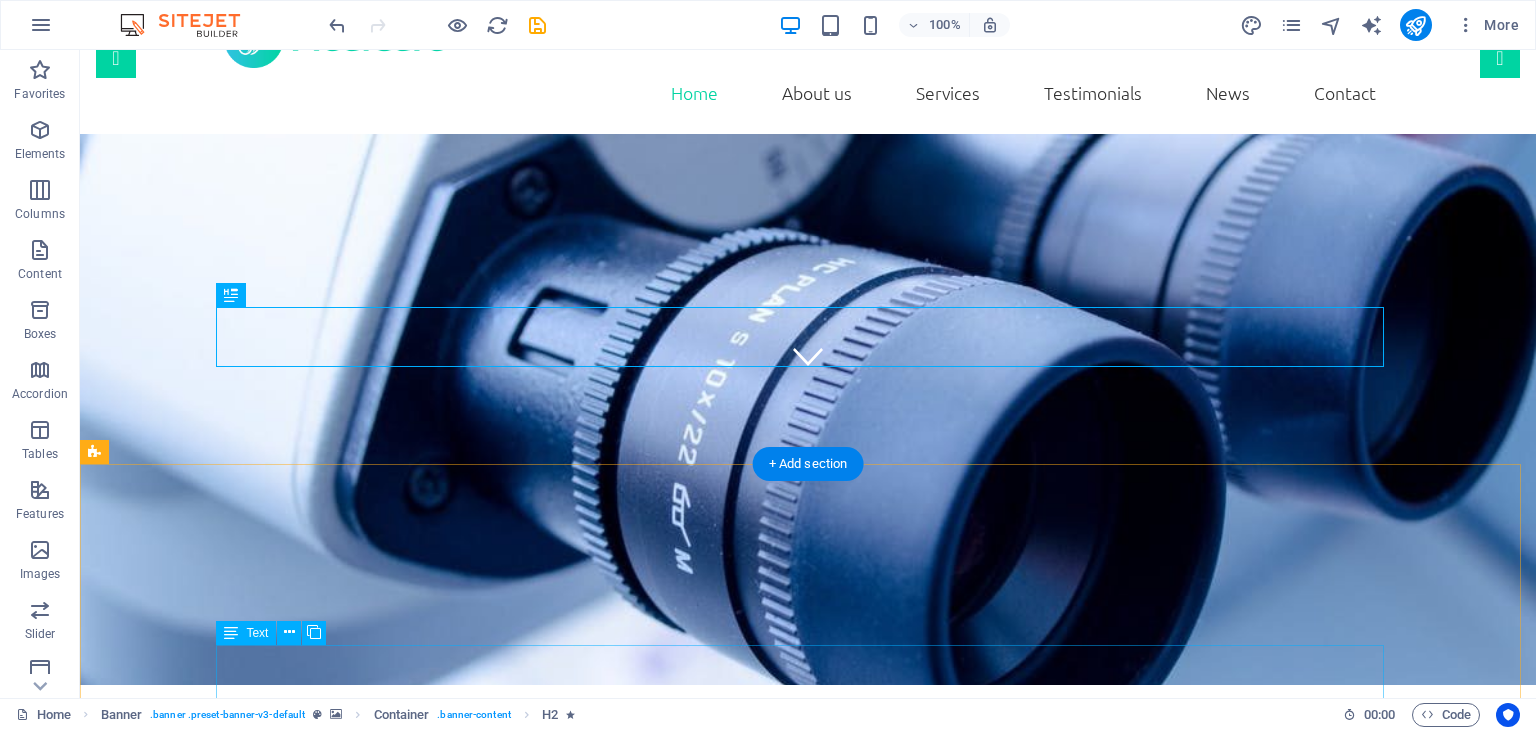 scroll, scrollTop: 0, scrollLeft: 0, axis: both 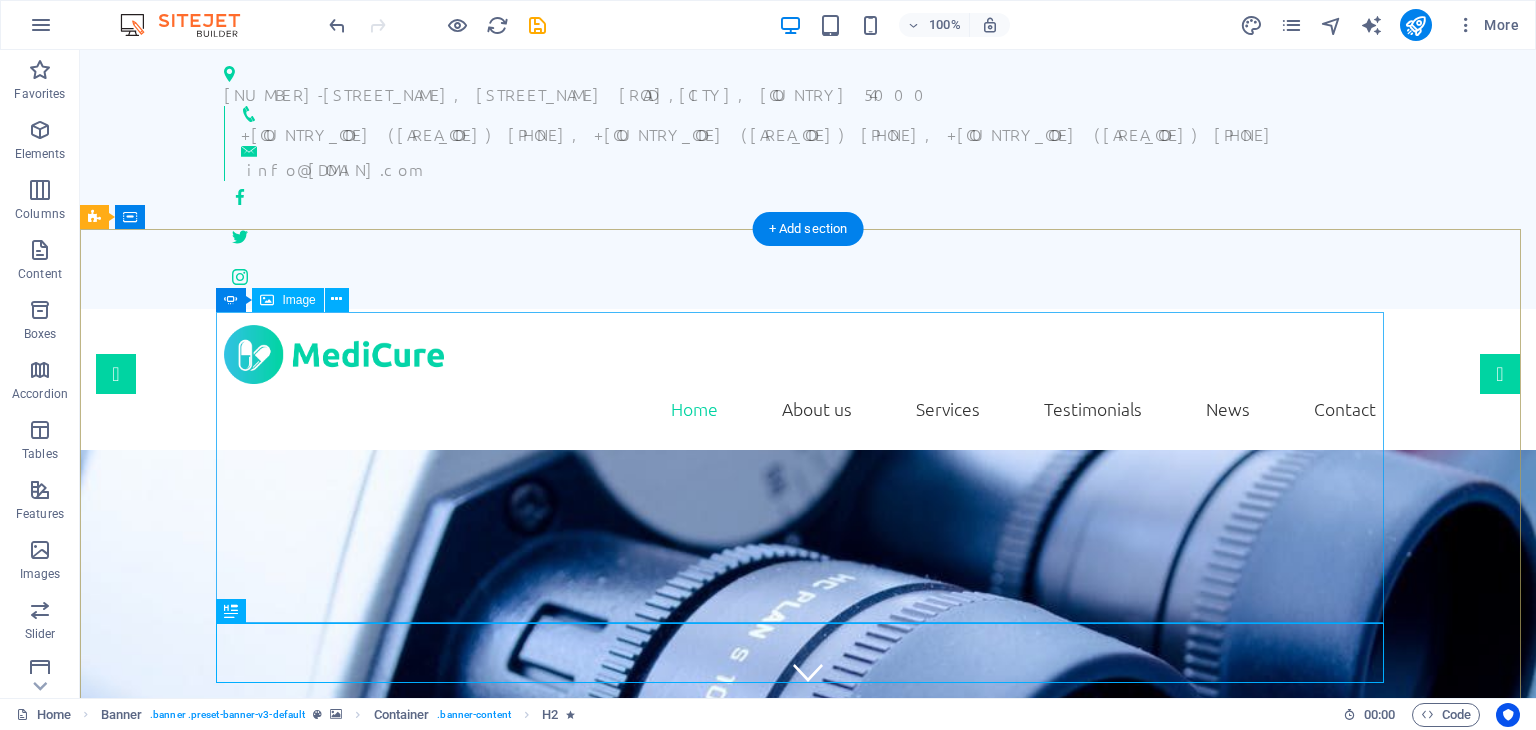 click at bounding box center (-1528, 1829) 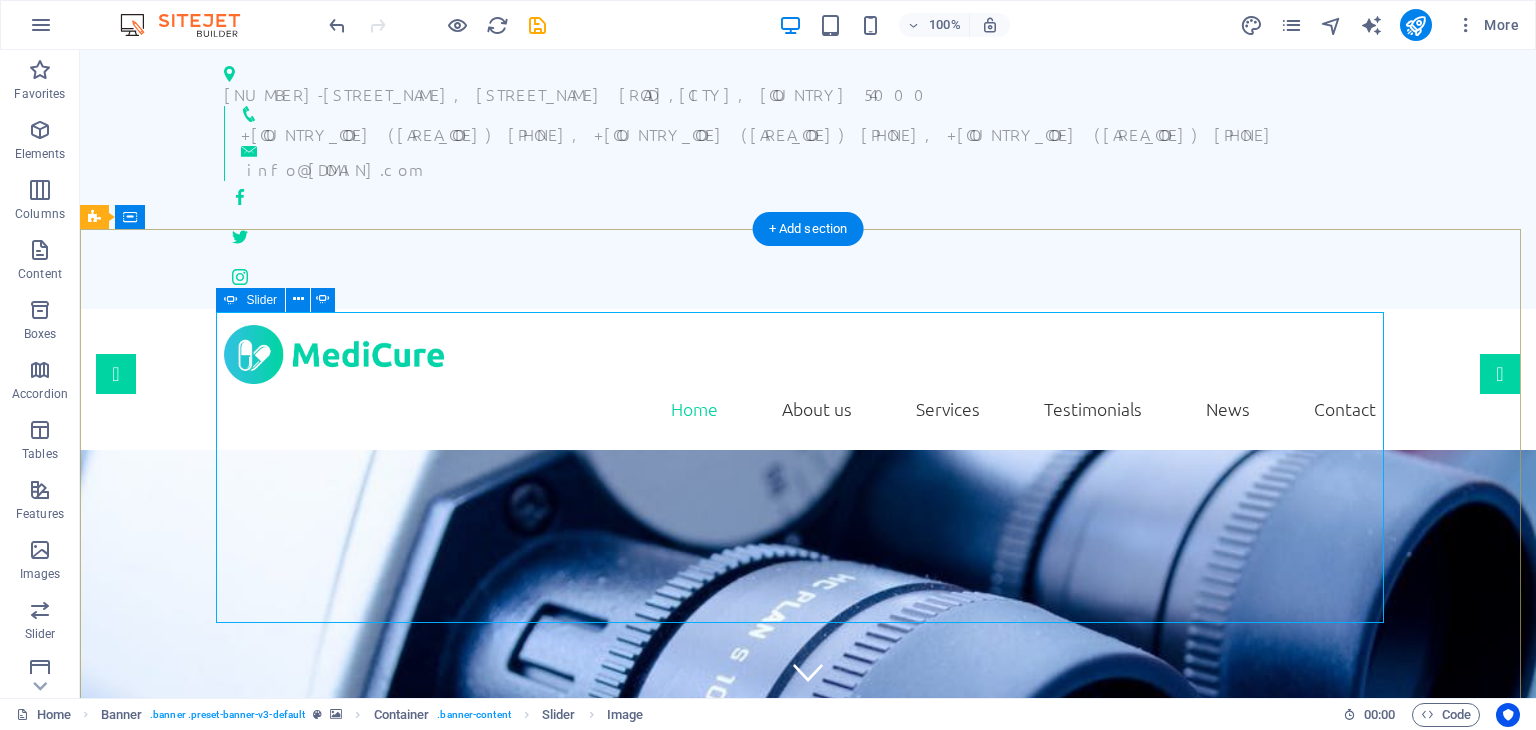 click at bounding box center [224, 2573] 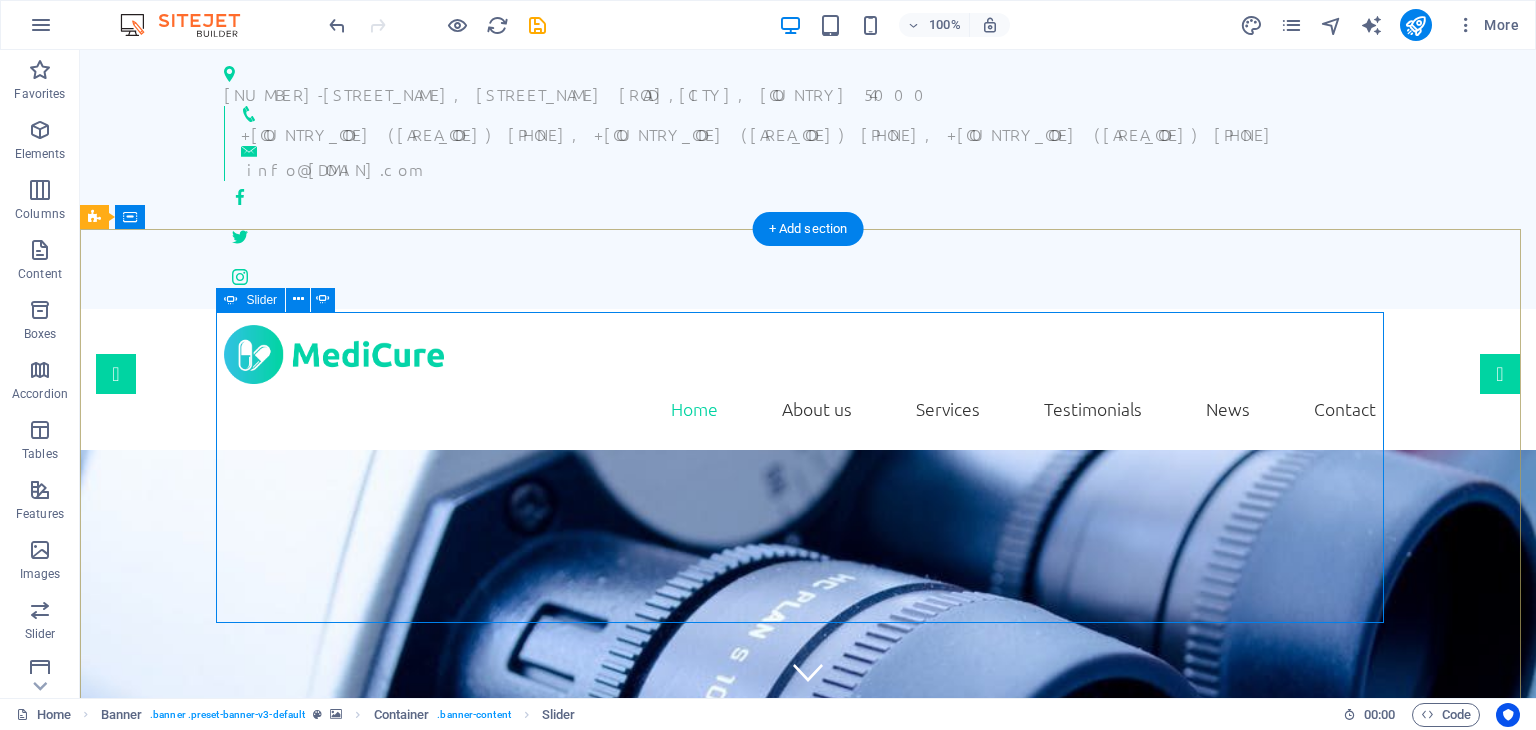 click on "Add elements" at bounding box center [-2755, 2125] 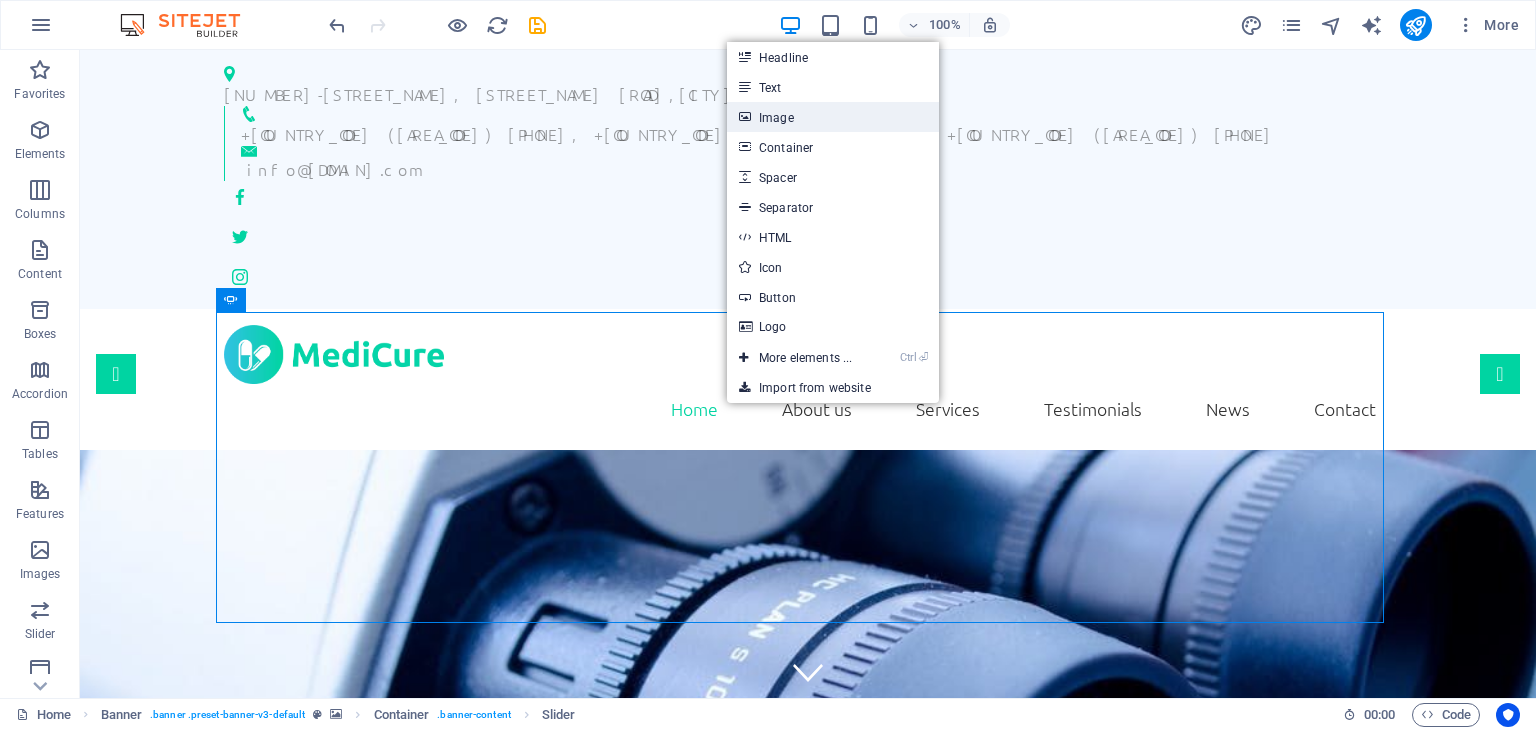 click on "Image" at bounding box center [833, 117] 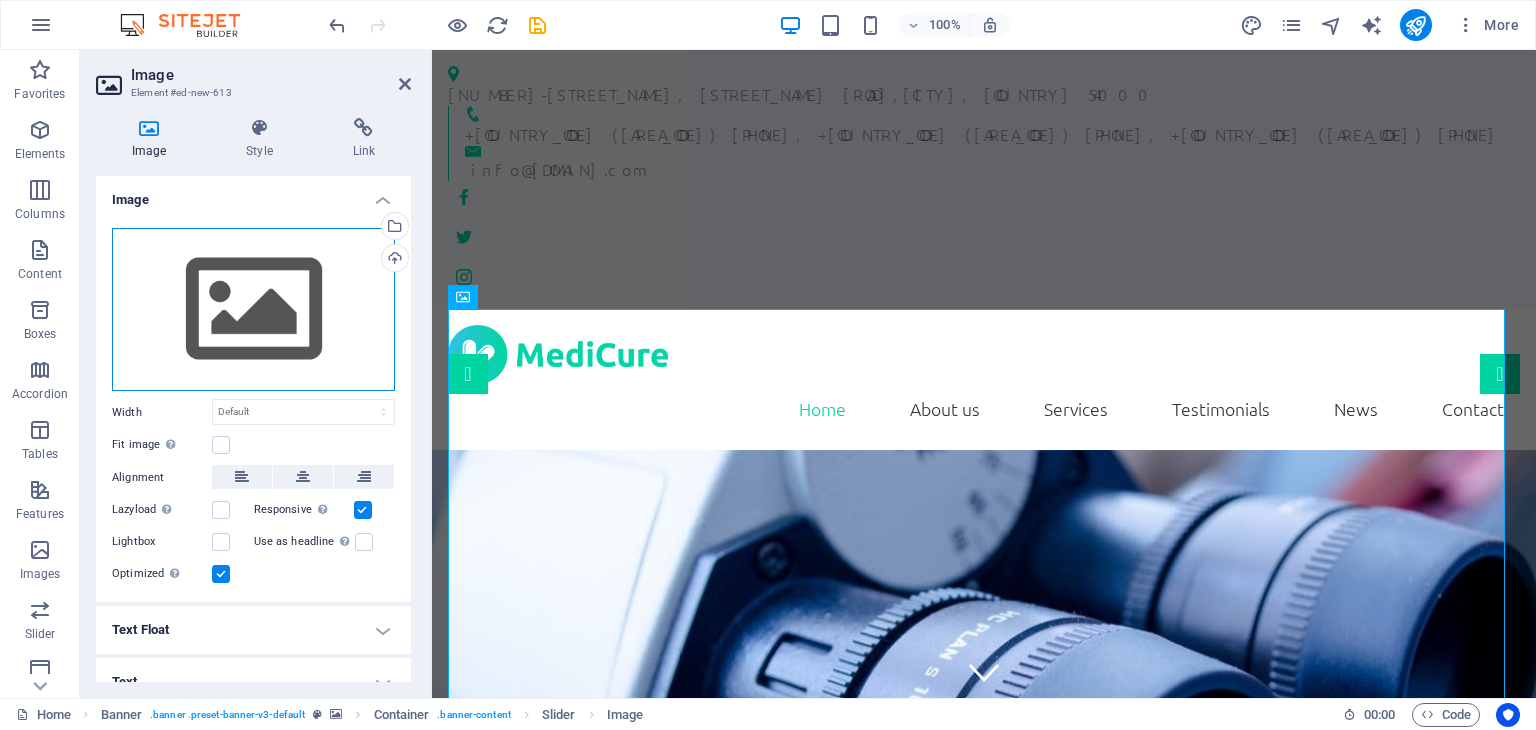 click on "Drag files here, click to choose files or select files from Files or our free stock photos & videos" at bounding box center [253, 310] 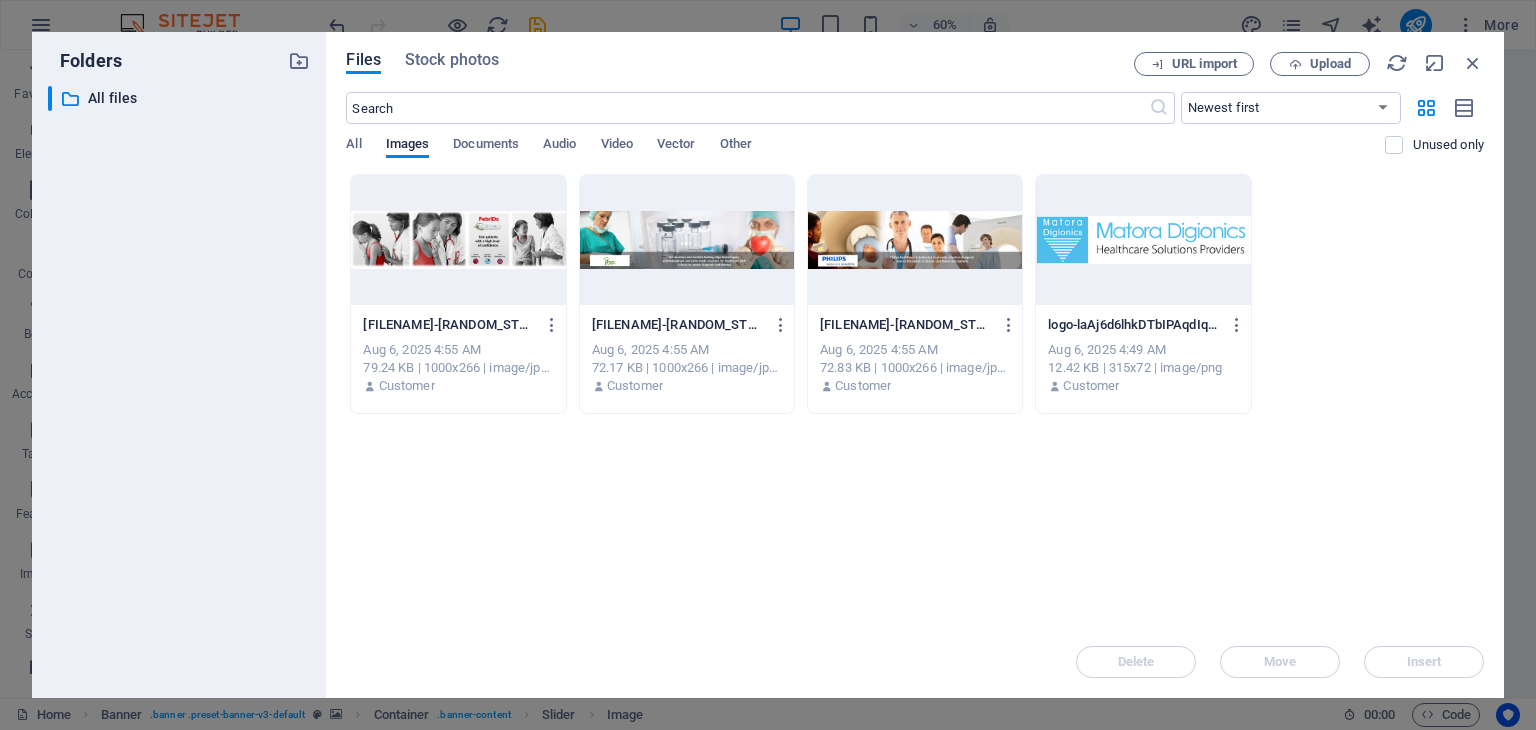 click at bounding box center (687, 240) 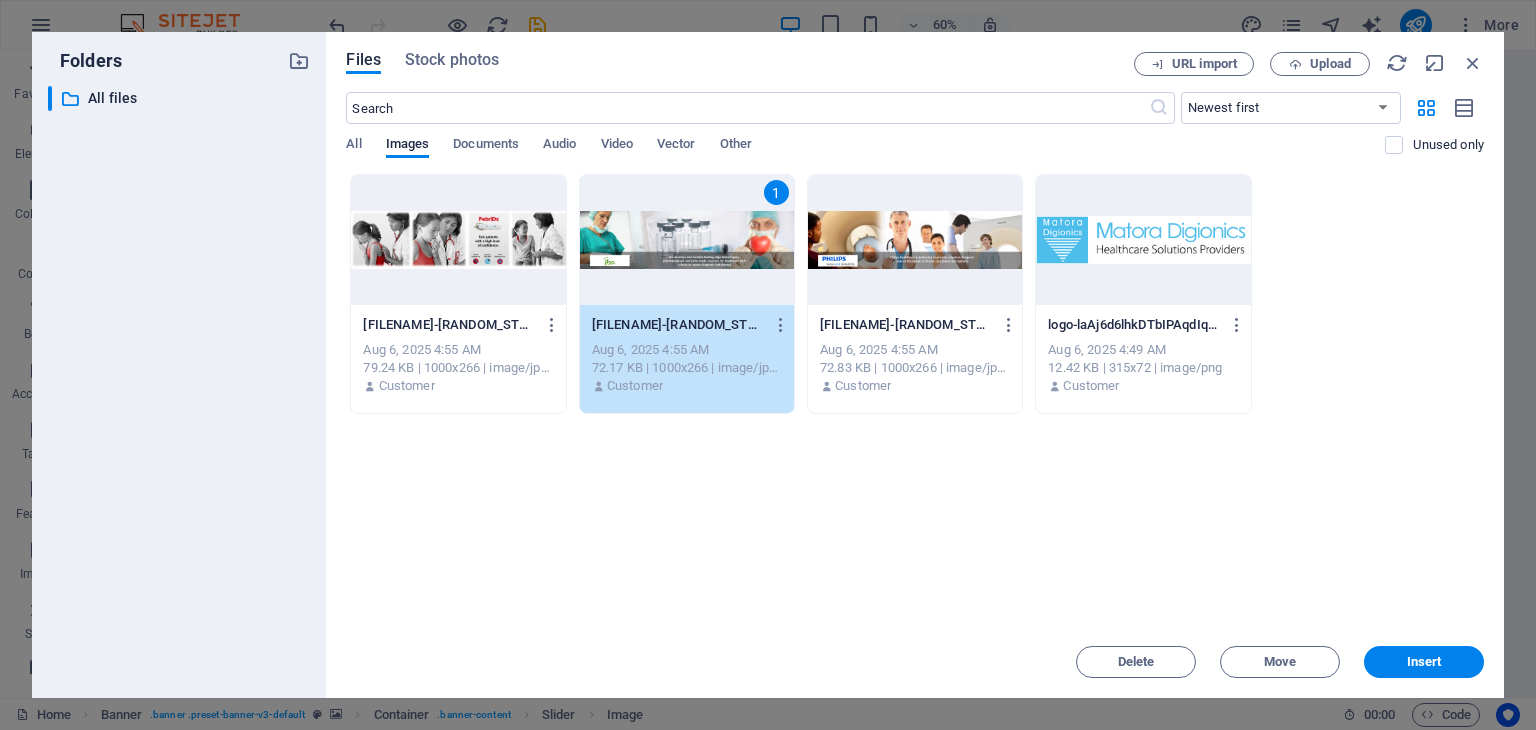 click on "1" at bounding box center [687, 240] 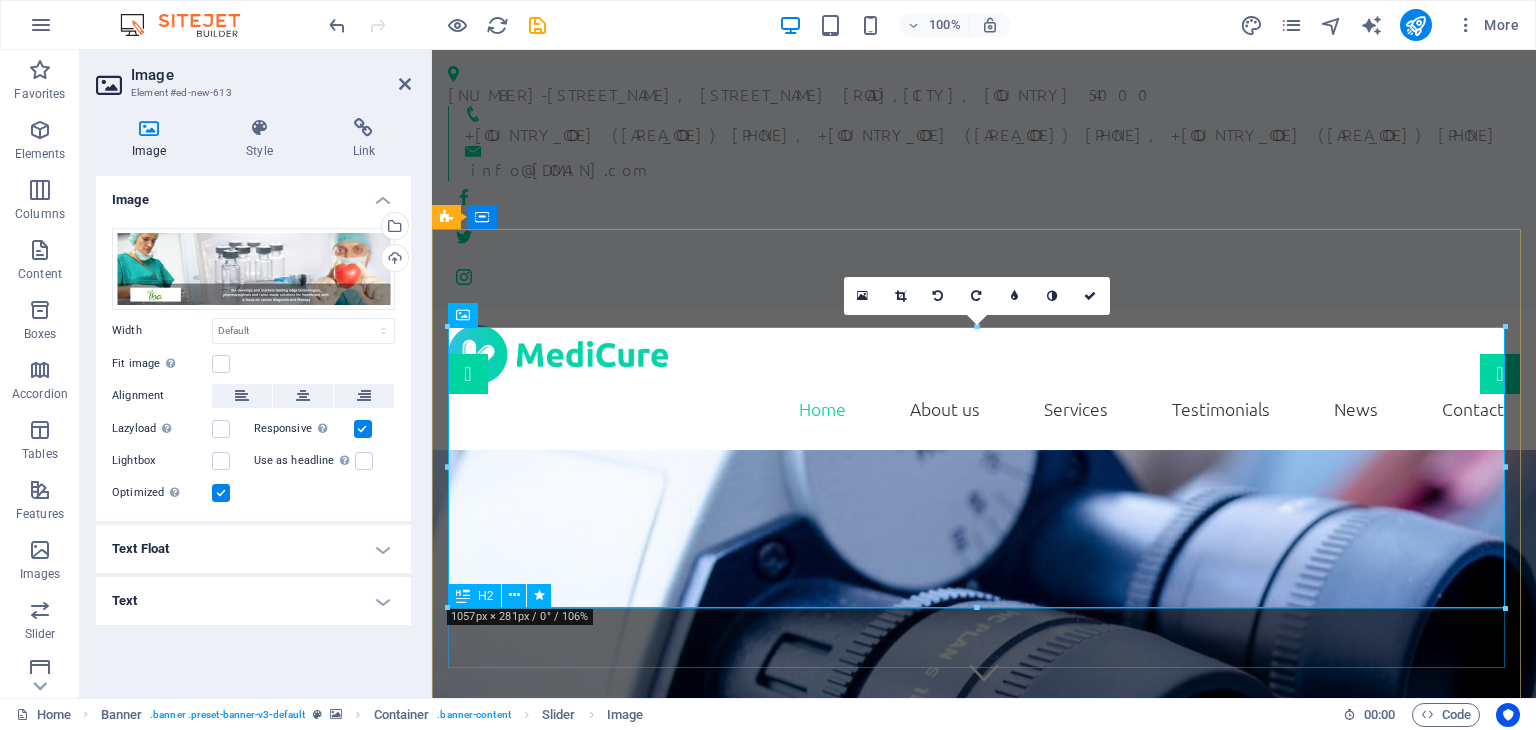 click on "We take  care  of you!" at bounding box center [984, 2632] 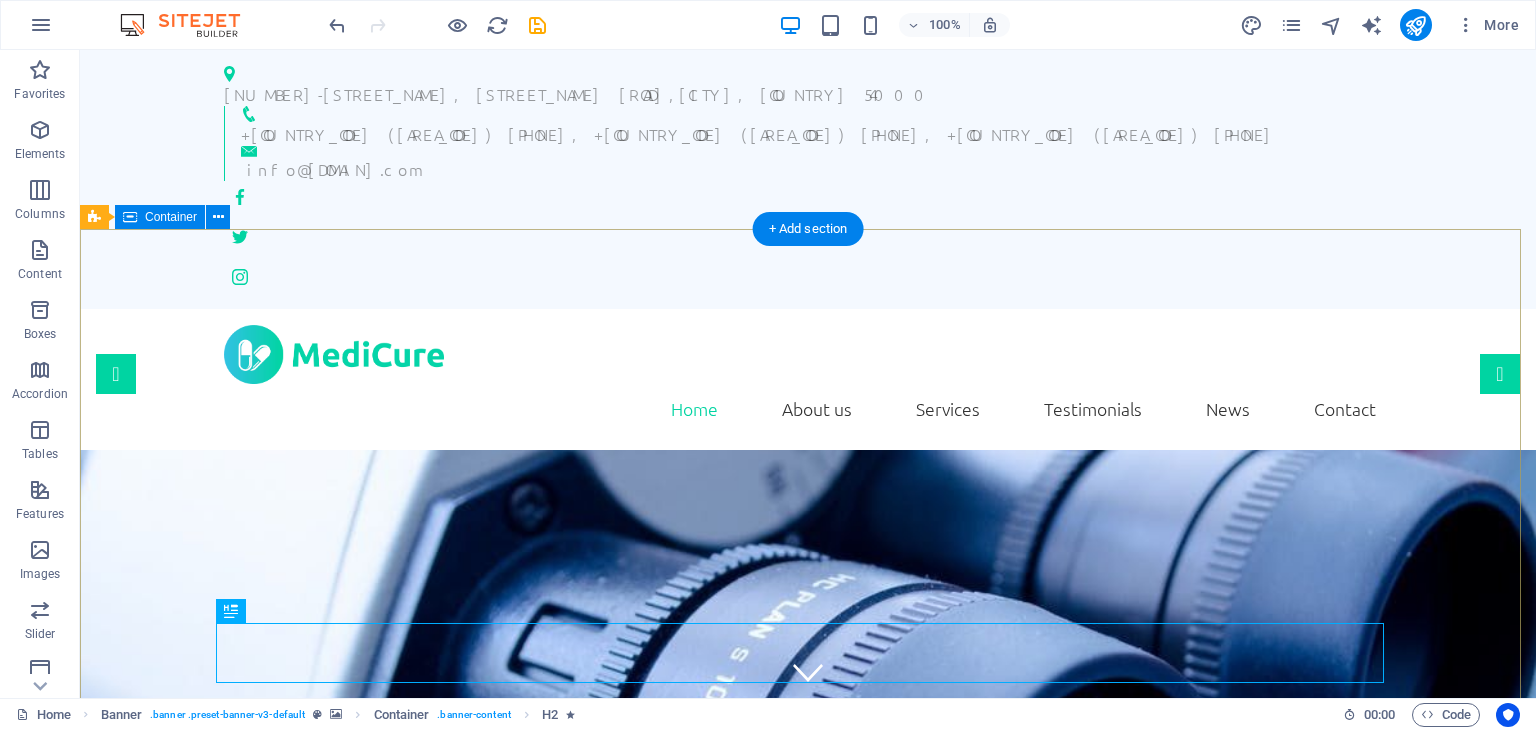 click on "We take  care  of you!" at bounding box center [808, 2113] 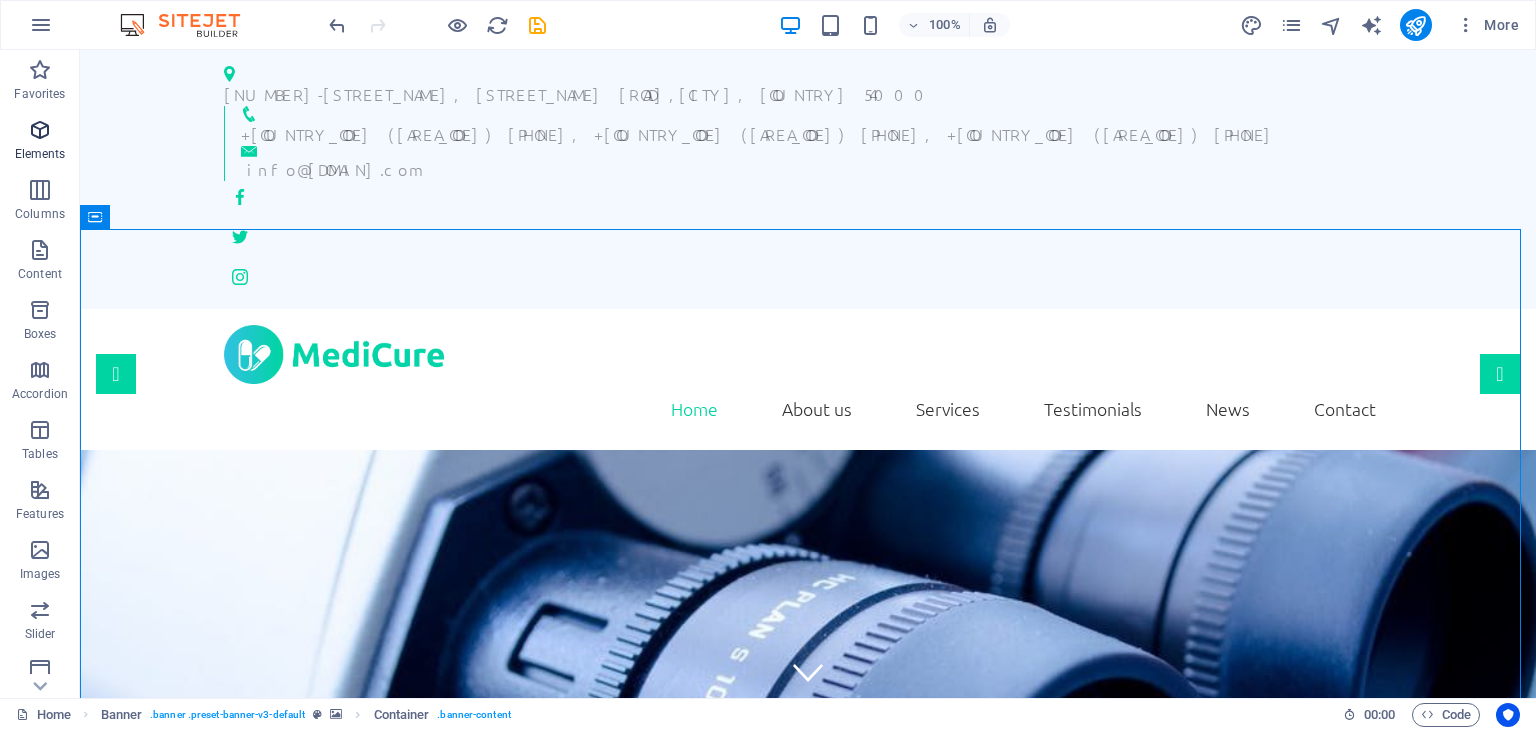 click at bounding box center (40, 130) 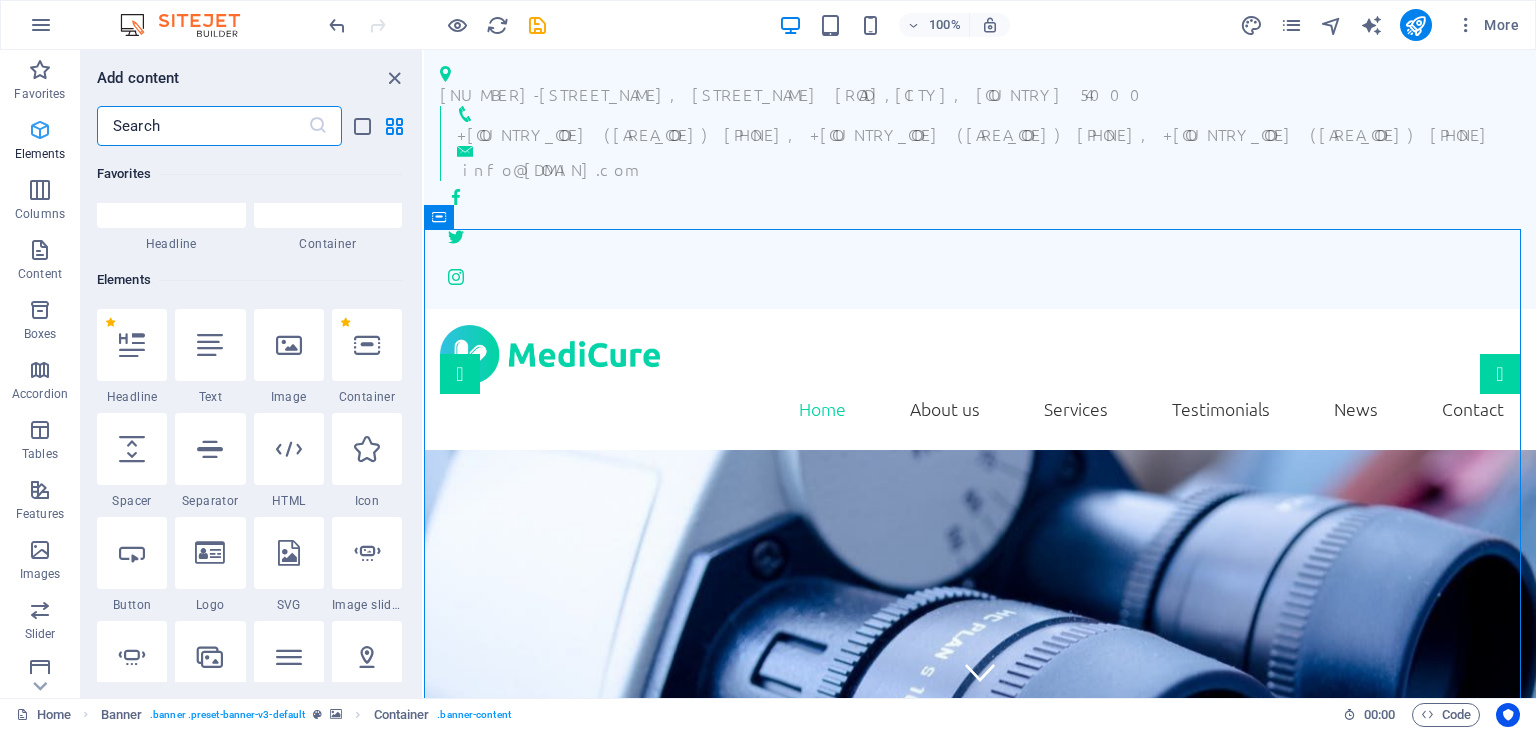 scroll, scrollTop: 212, scrollLeft: 0, axis: vertical 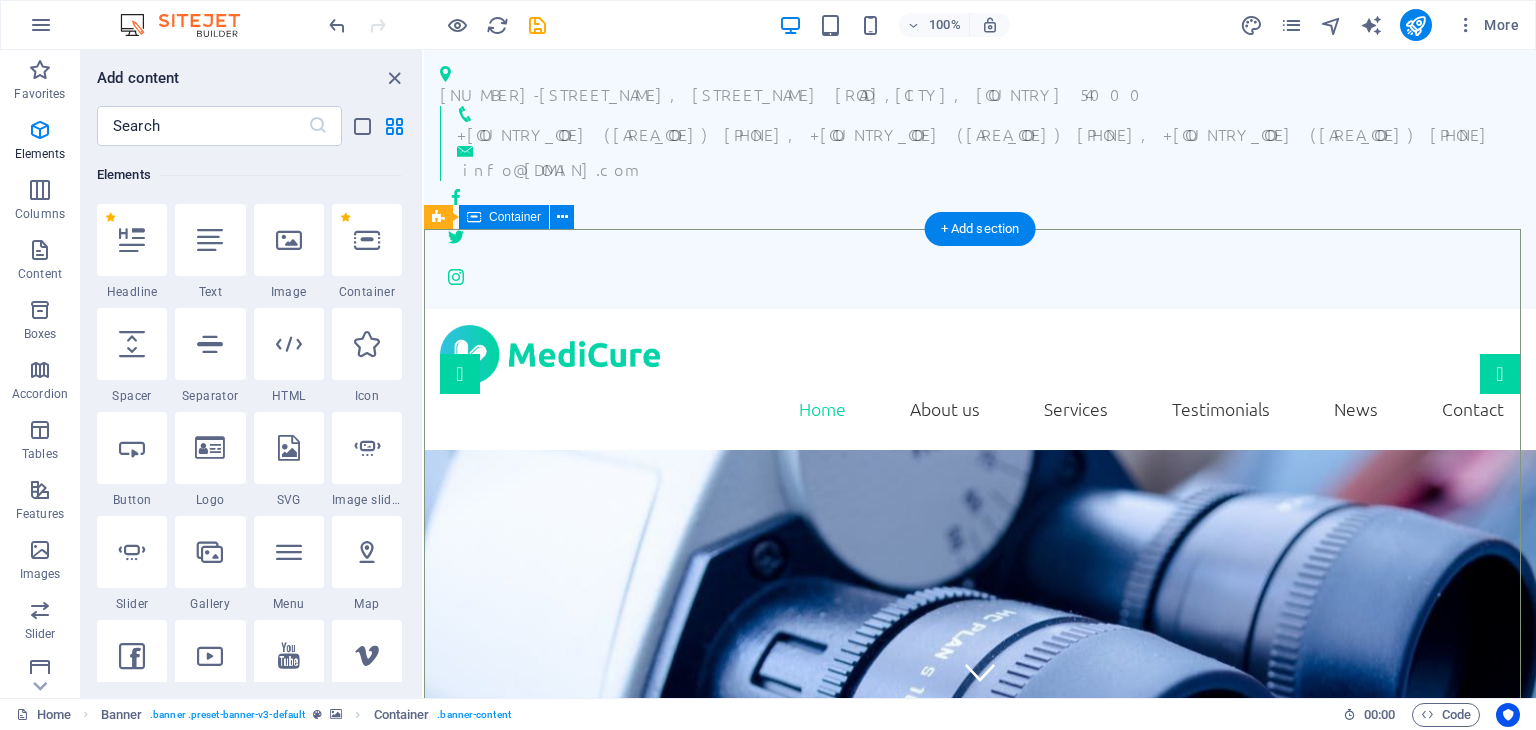 click on "We take  care  of you!" at bounding box center (980, 1885) 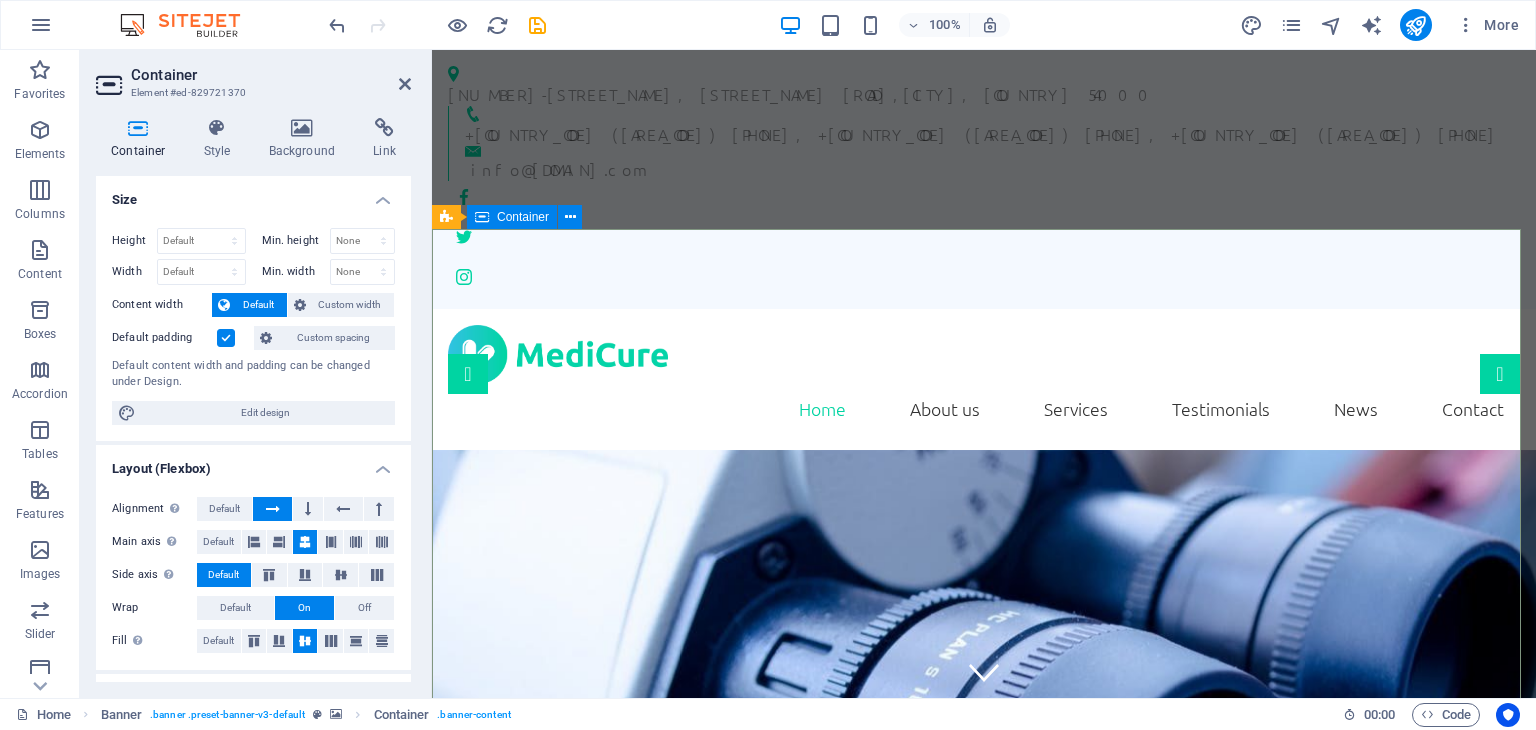 click on "Container" at bounding box center (523, 217) 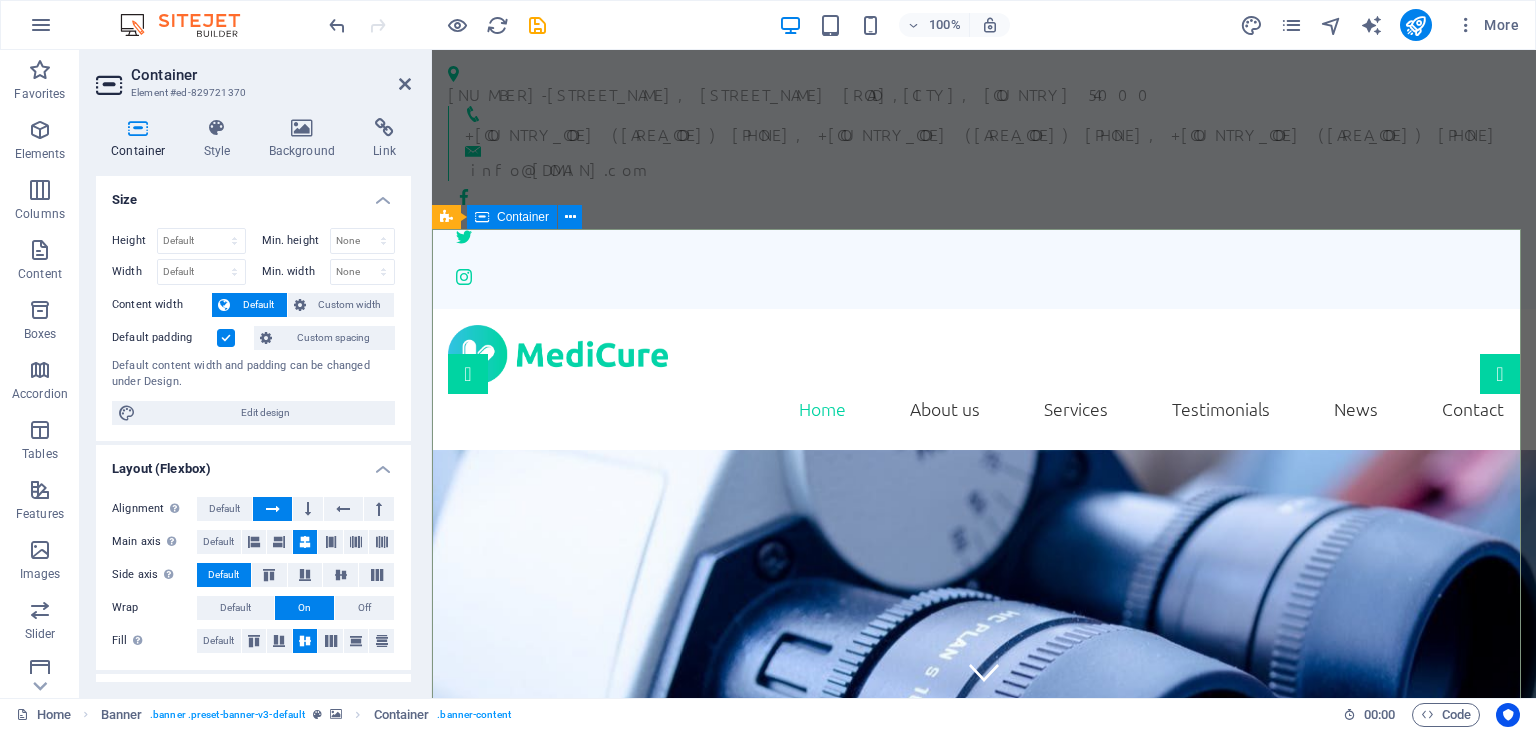 click on "Container" at bounding box center (523, 217) 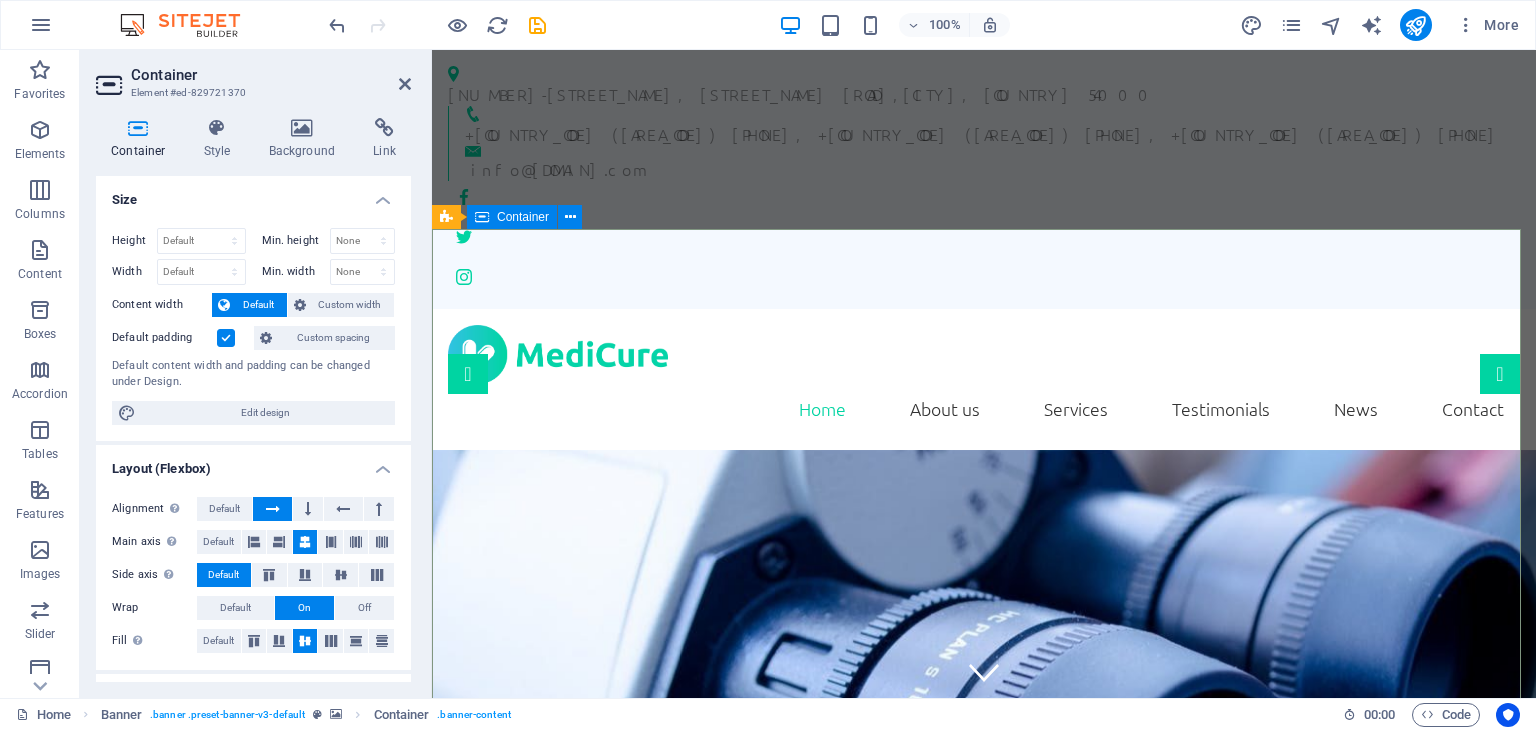 click on "Container" at bounding box center [523, 217] 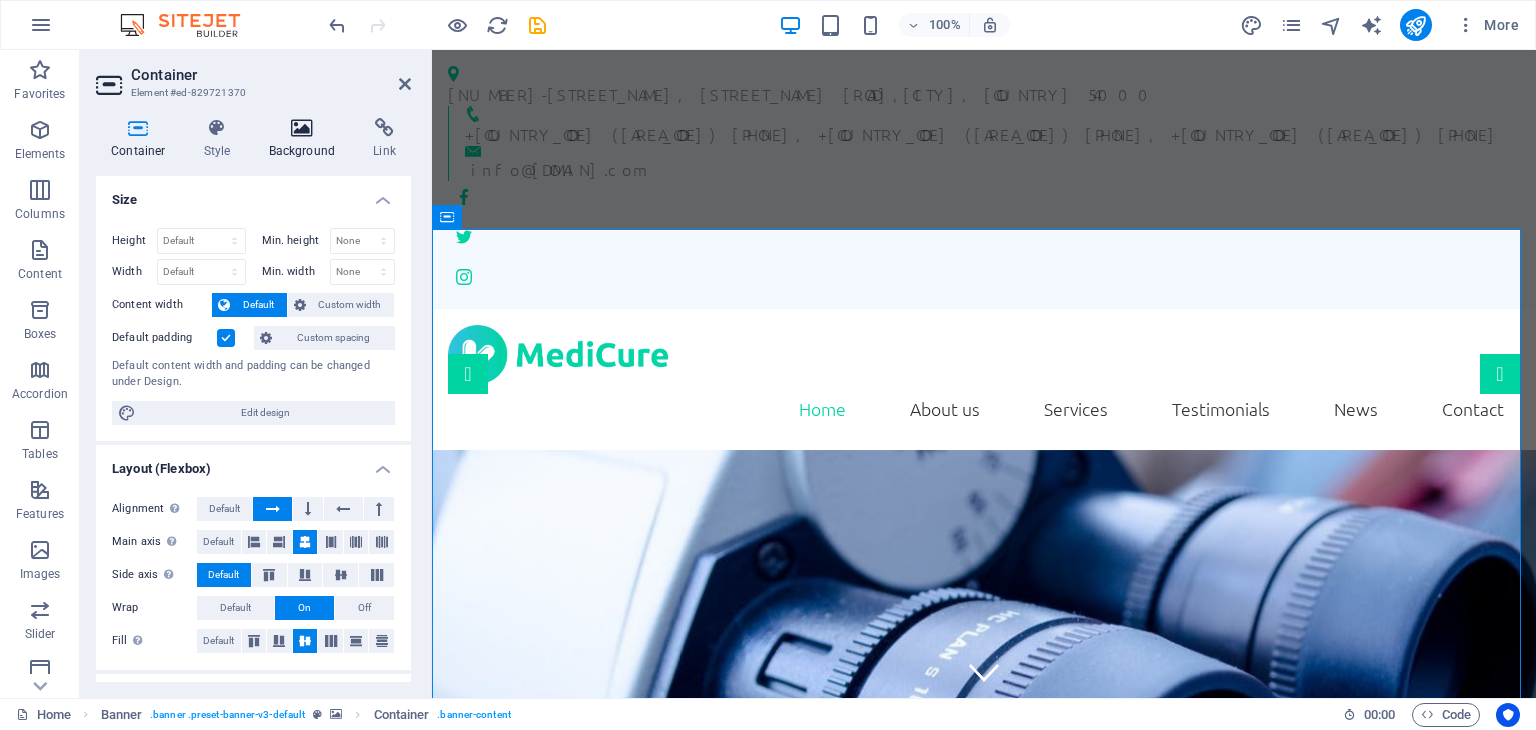 click on "Background" at bounding box center (306, 139) 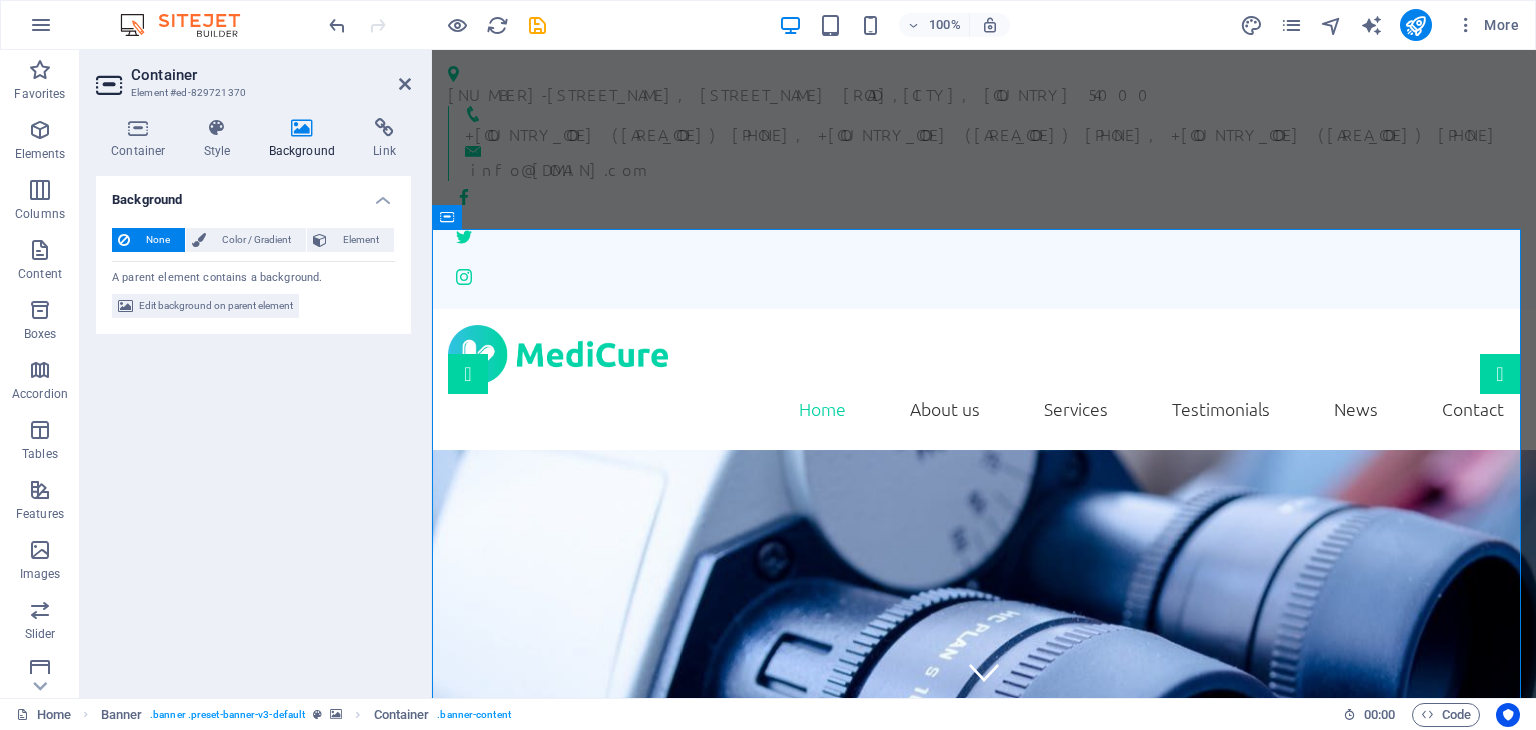 click on "None" at bounding box center [157, 240] 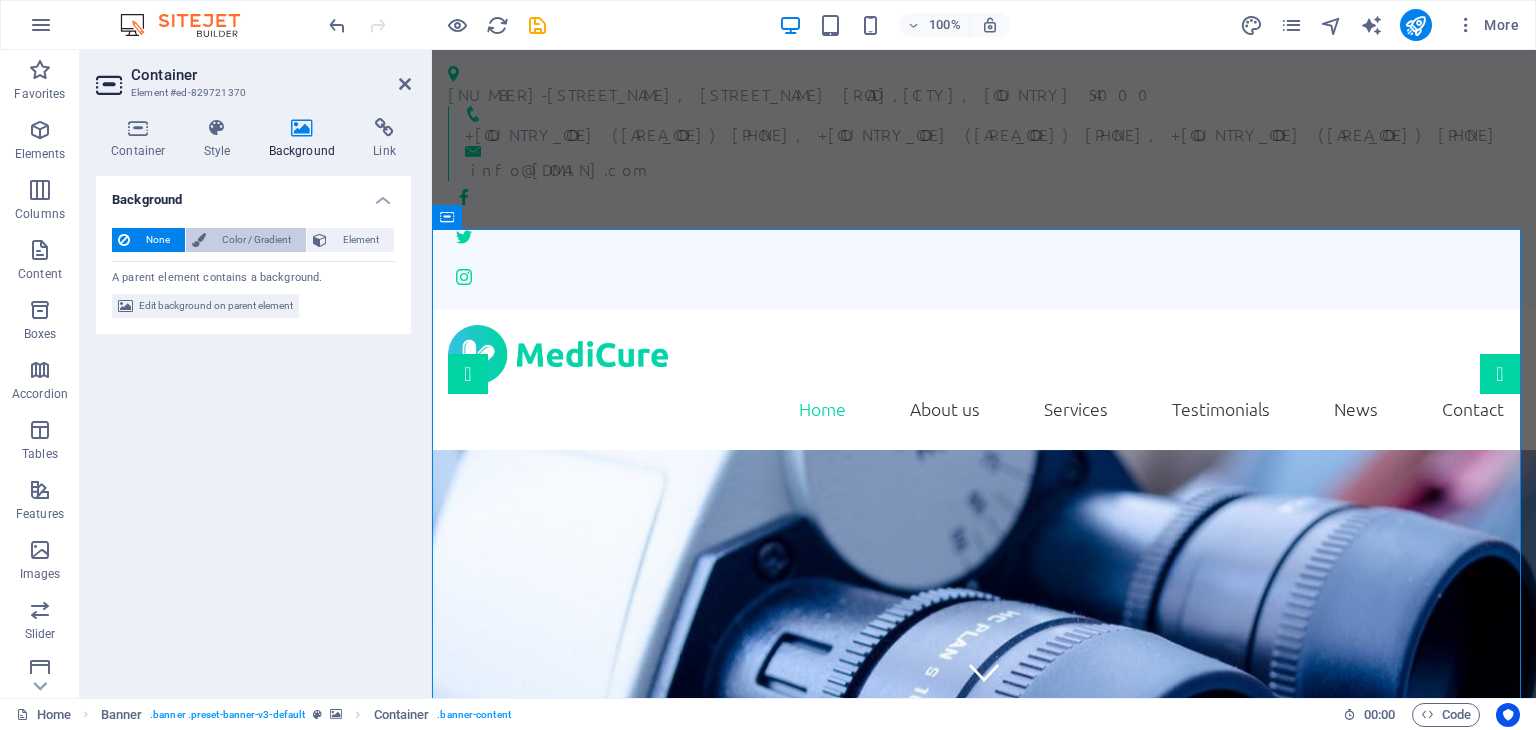 click on "Color / Gradient" at bounding box center (256, 240) 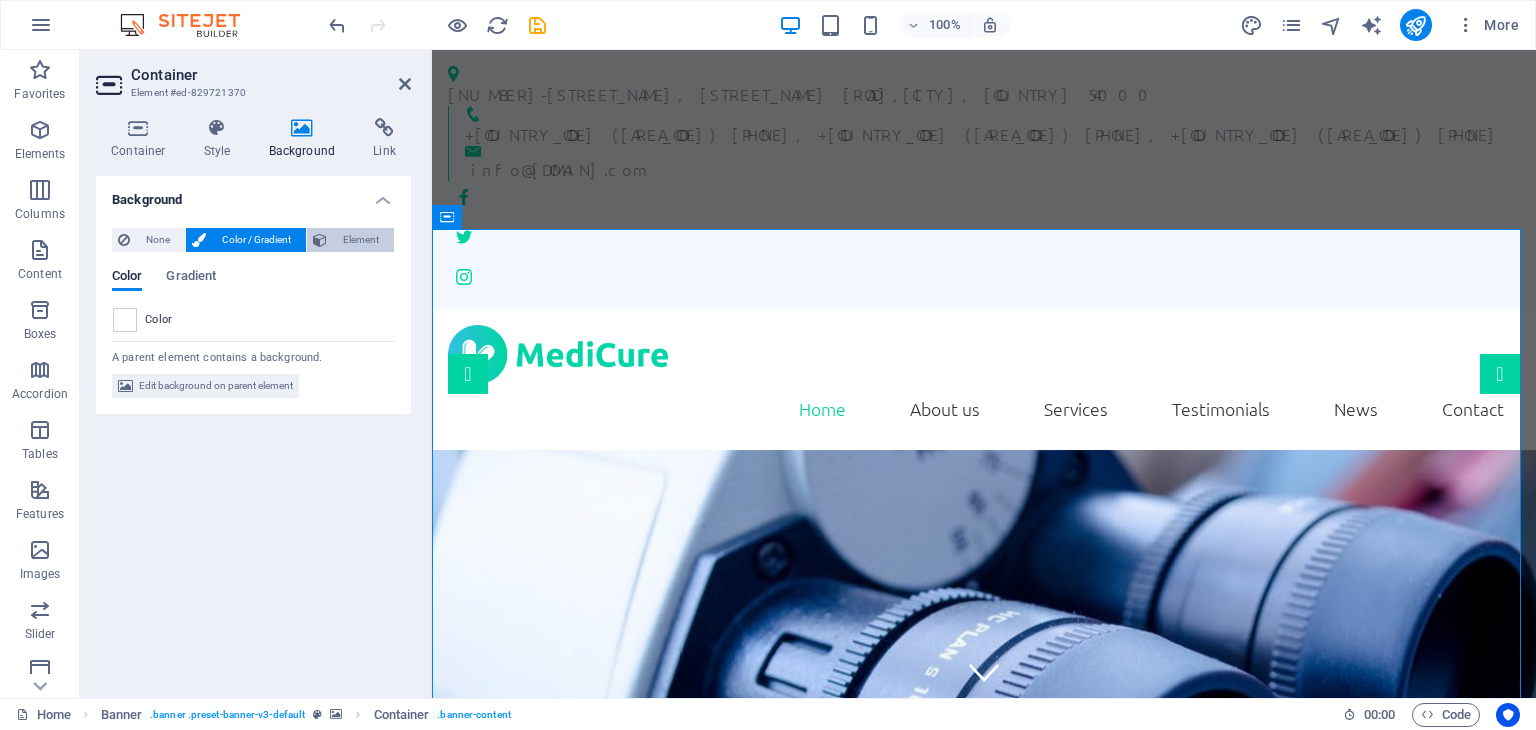 click on "Element" at bounding box center [360, 240] 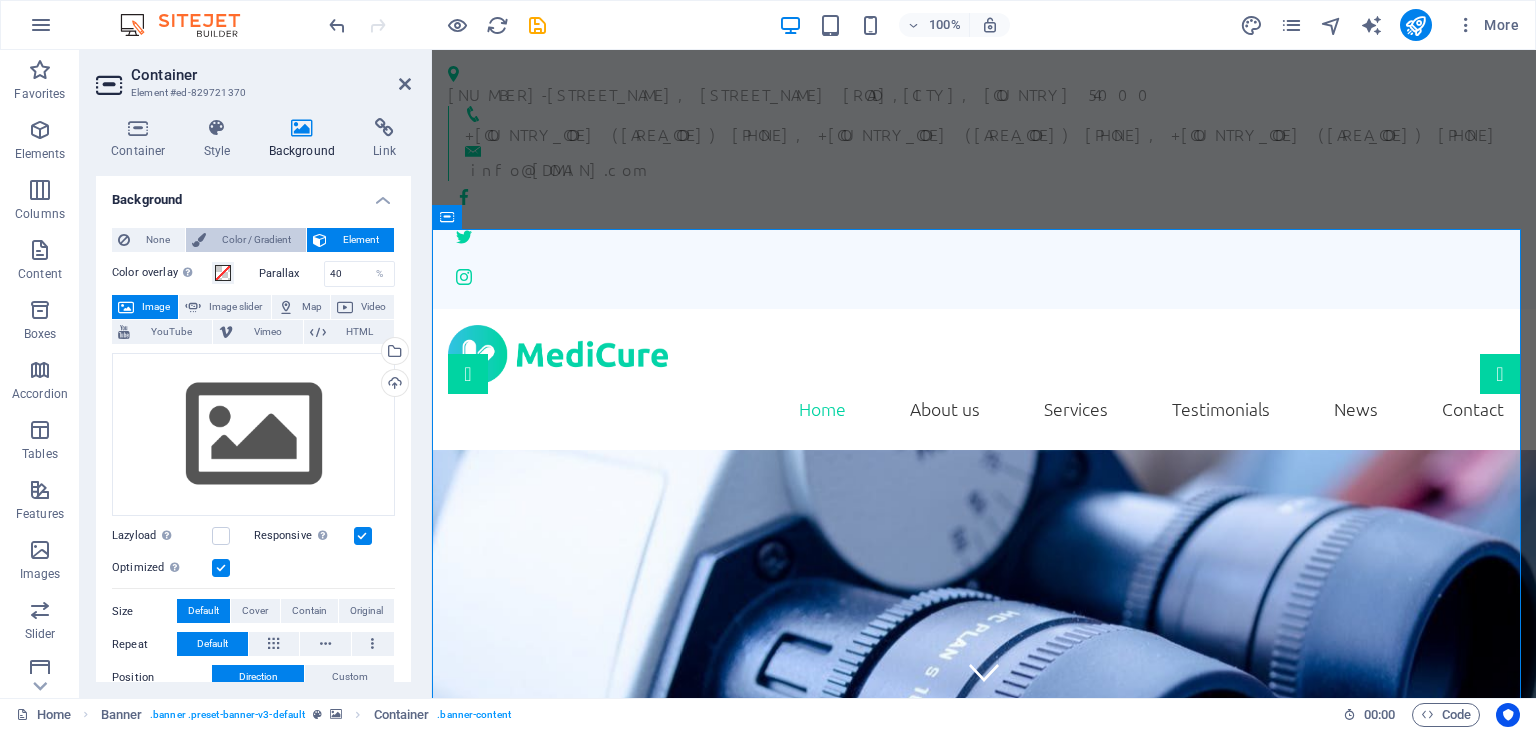 click on "Color / Gradient" at bounding box center (256, 240) 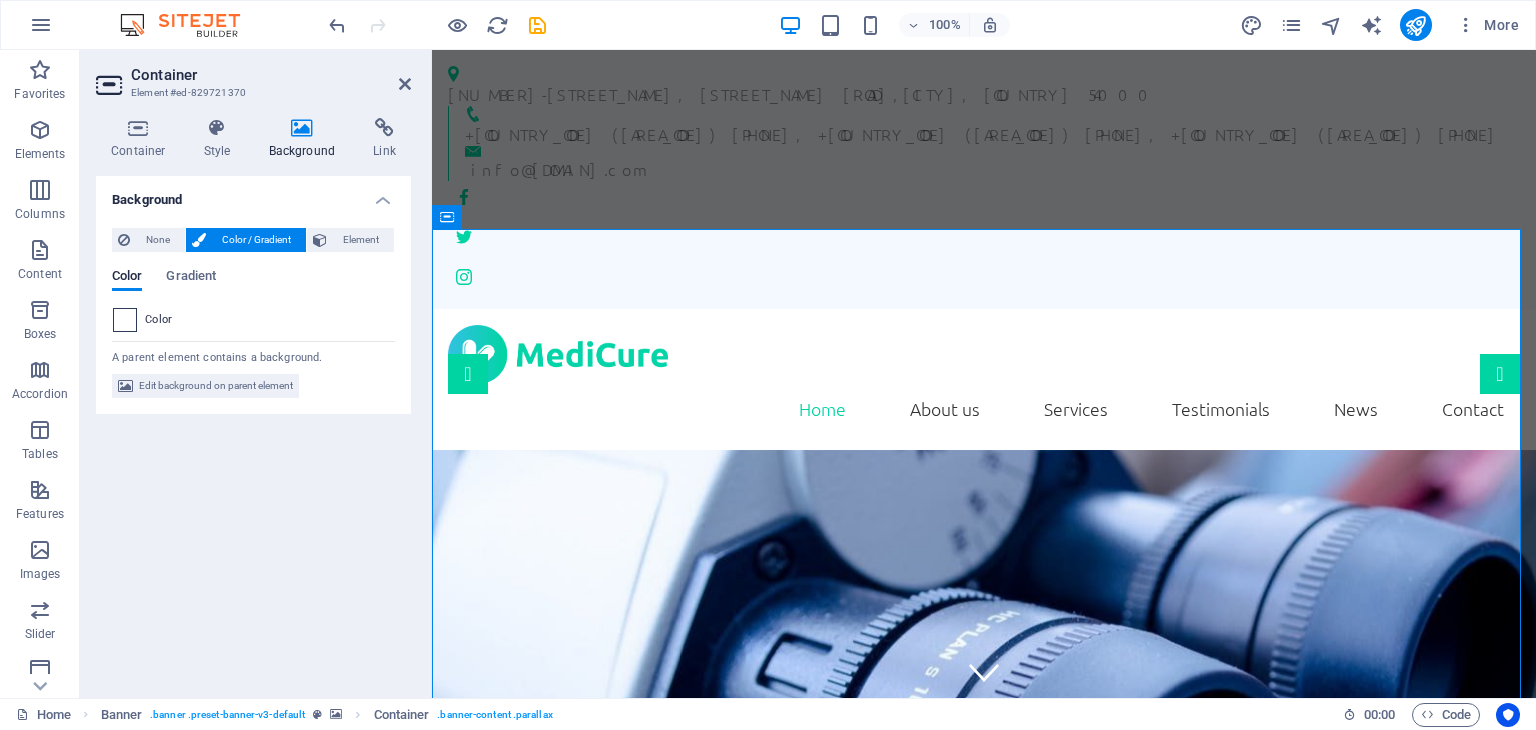 click at bounding box center (125, 320) 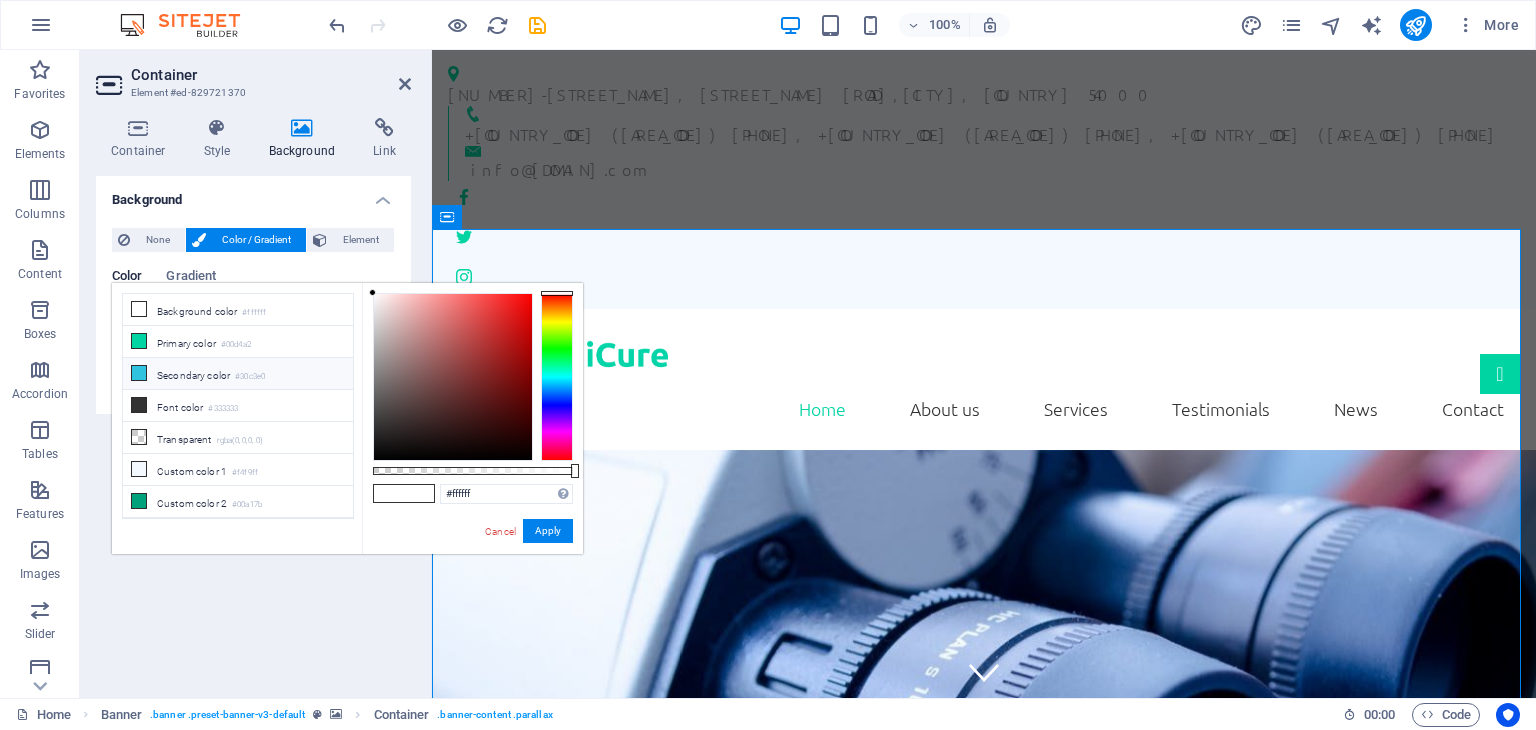 click on "Secondary color
#30c3e0" at bounding box center [238, 374] 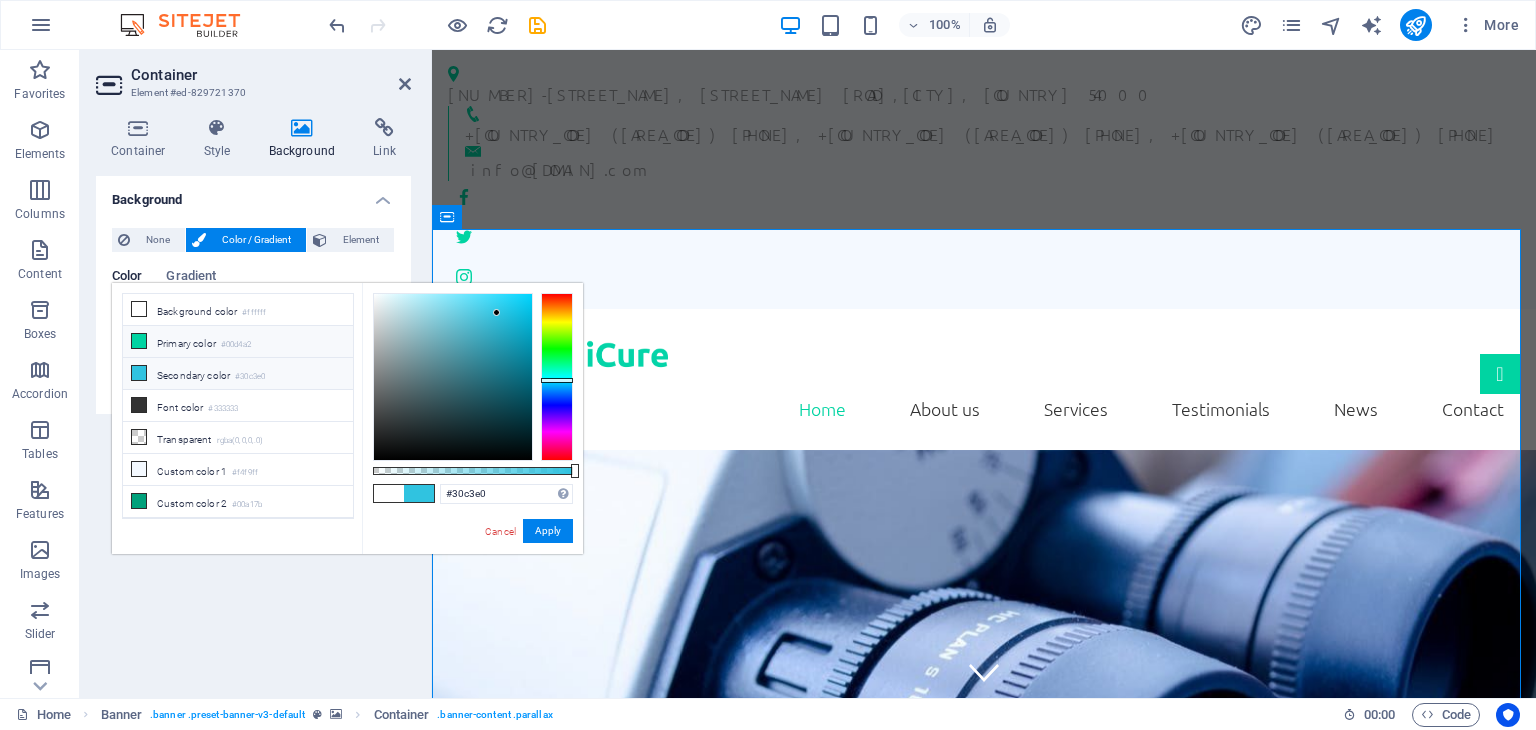 click on "Primary color
#00d4a2" at bounding box center (238, 342) 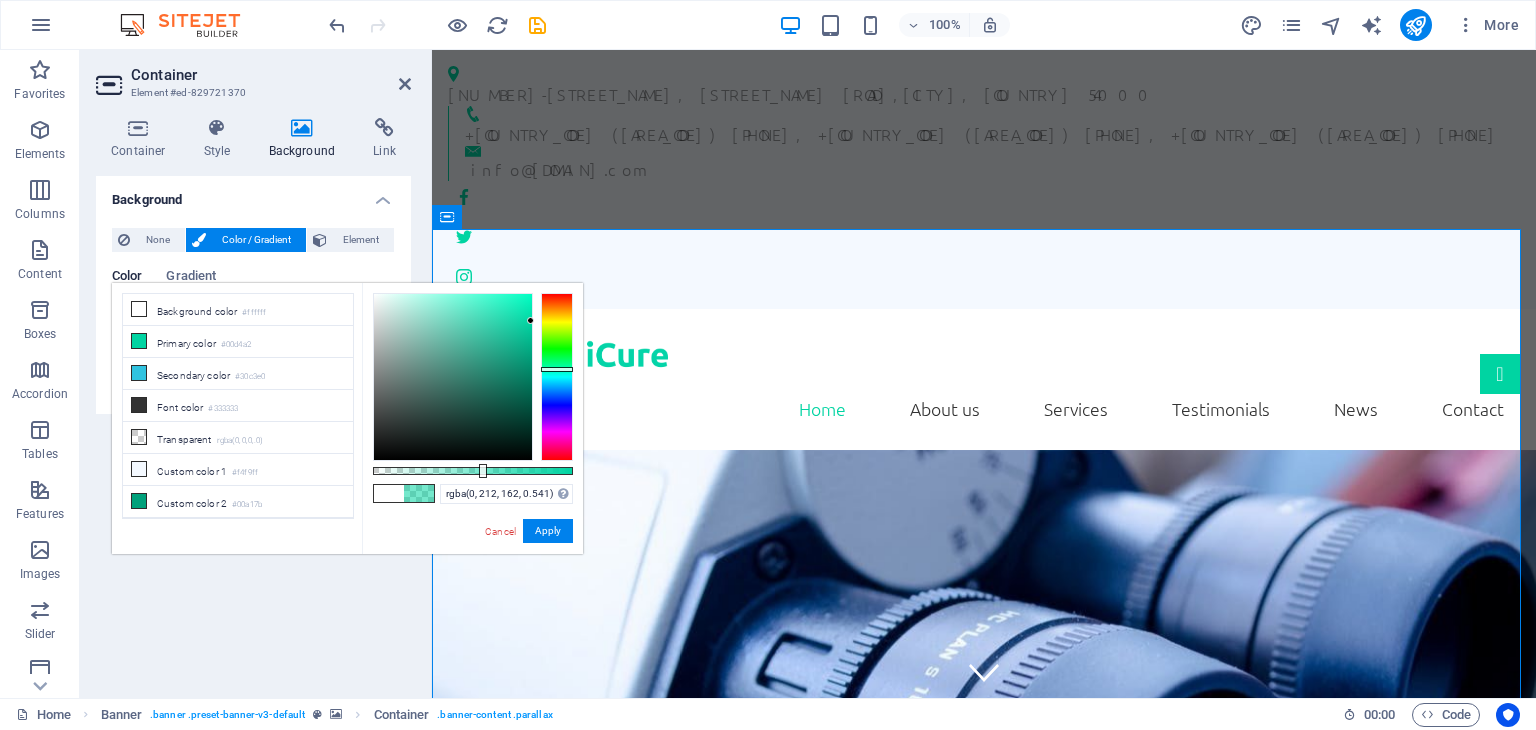 click at bounding box center [473, 471] 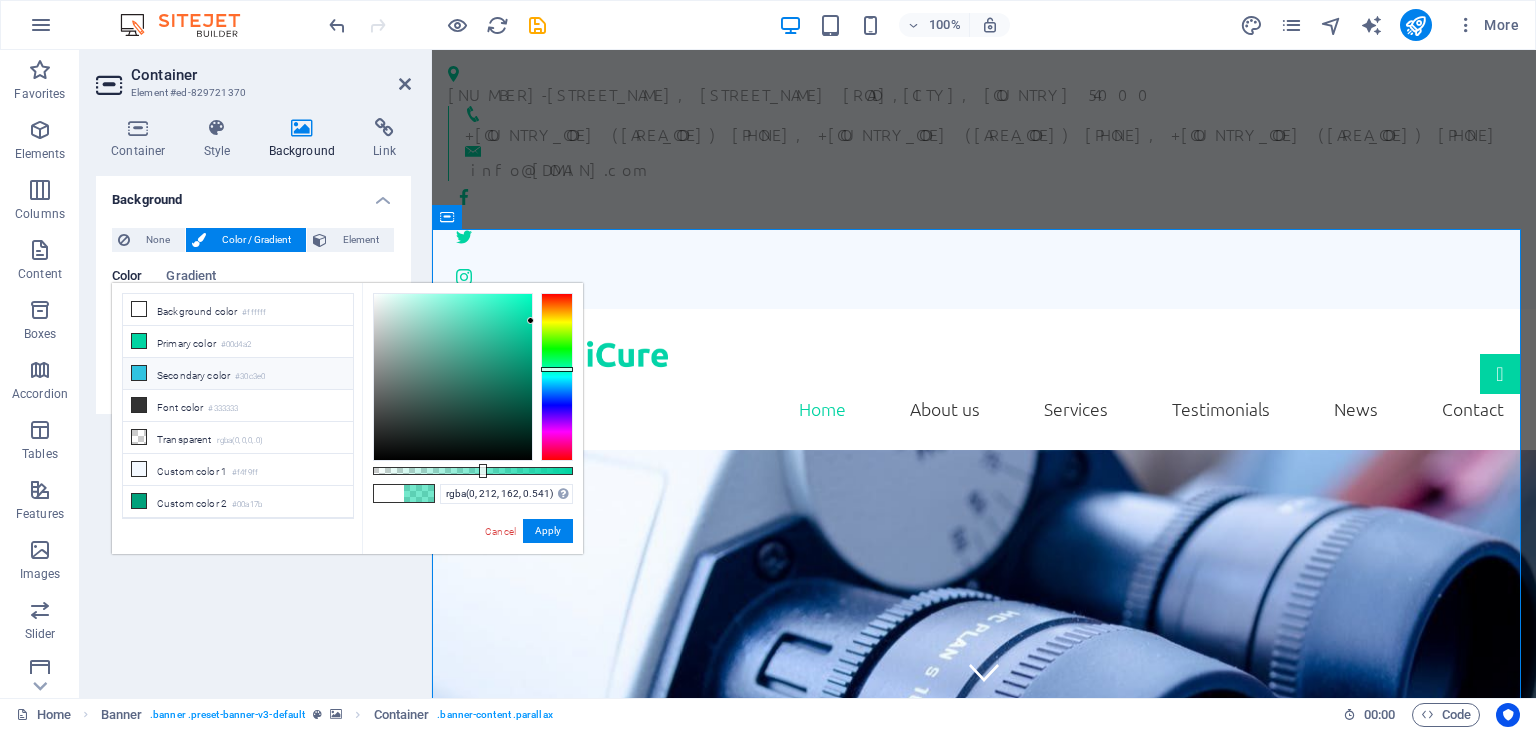 click at bounding box center (139, 373) 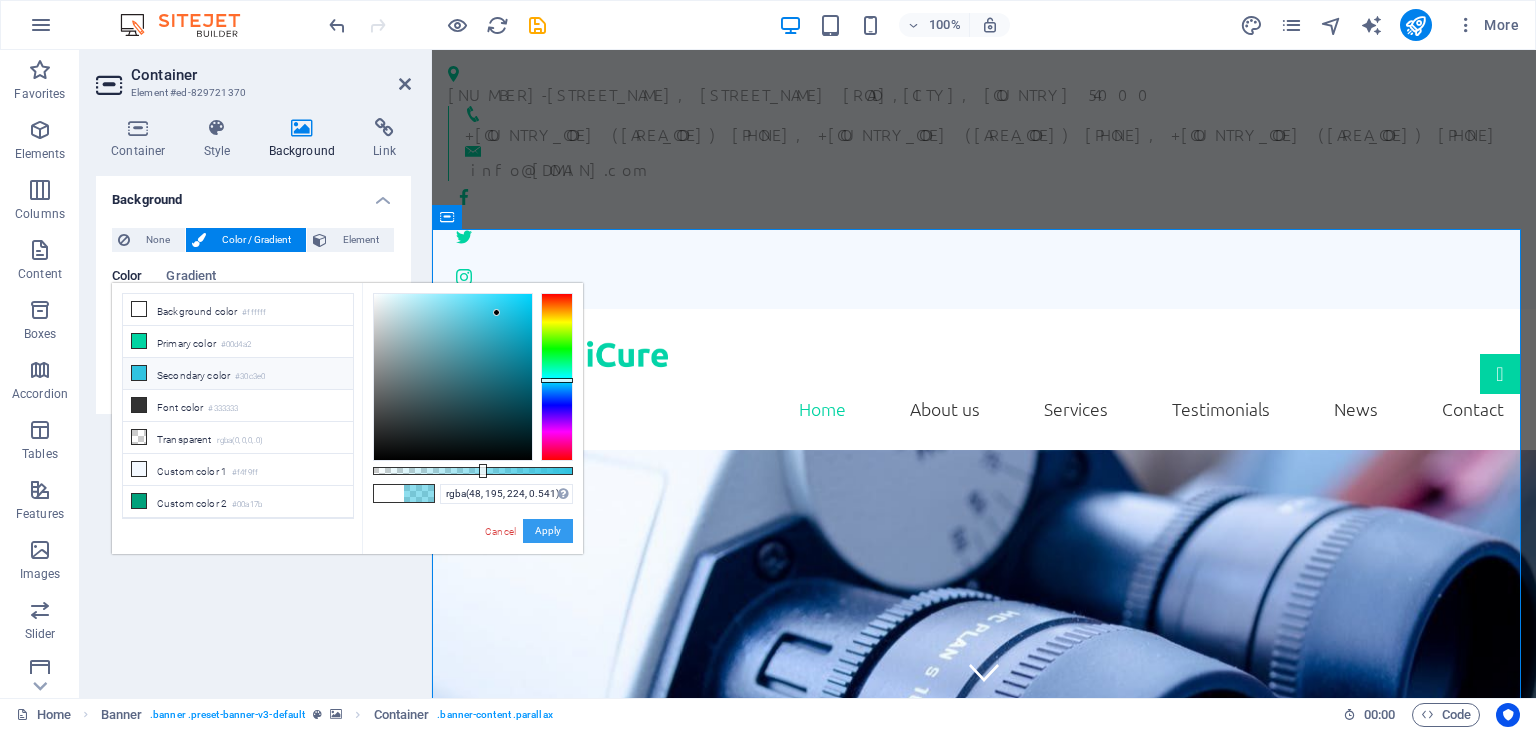 click on "Apply" at bounding box center (548, 531) 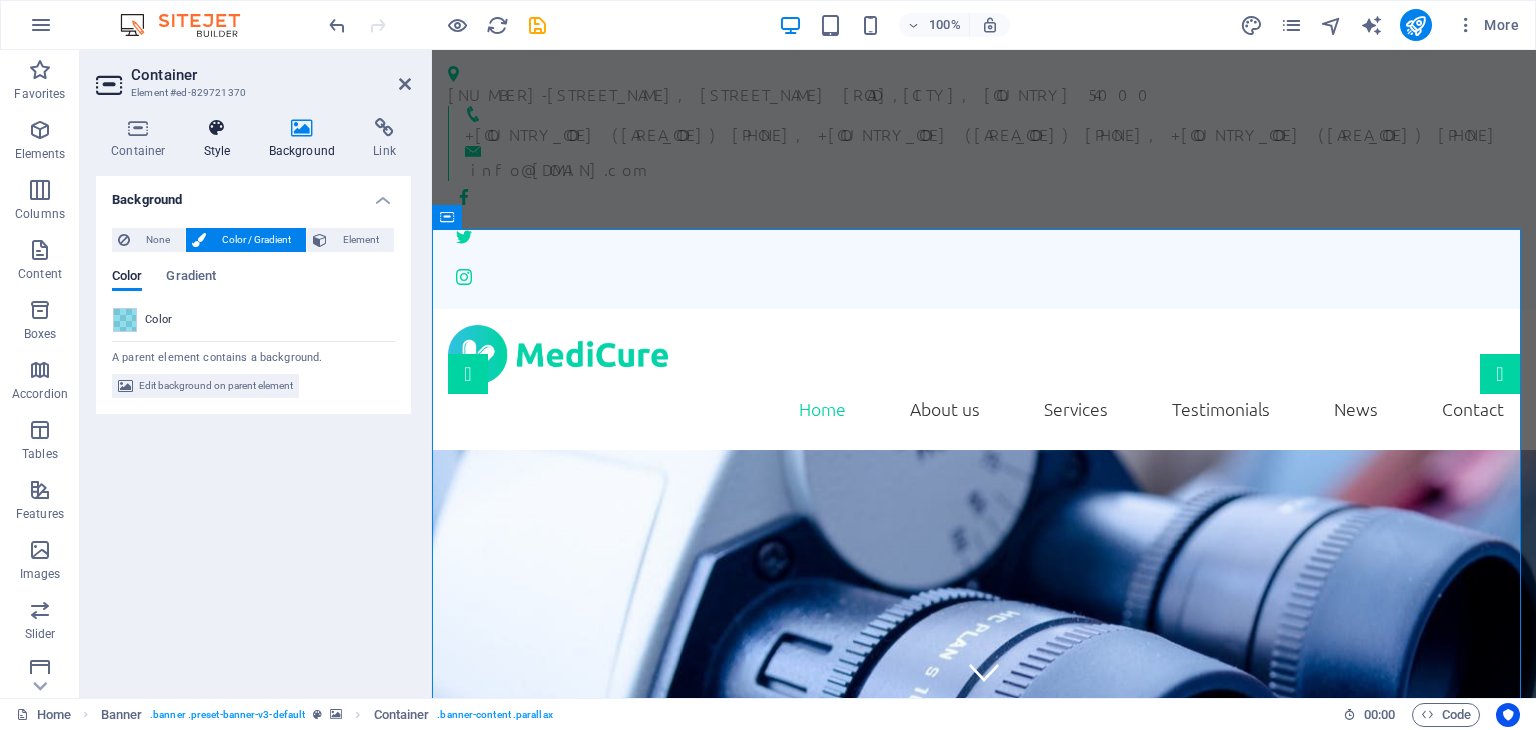 click on "Style" at bounding box center [221, 139] 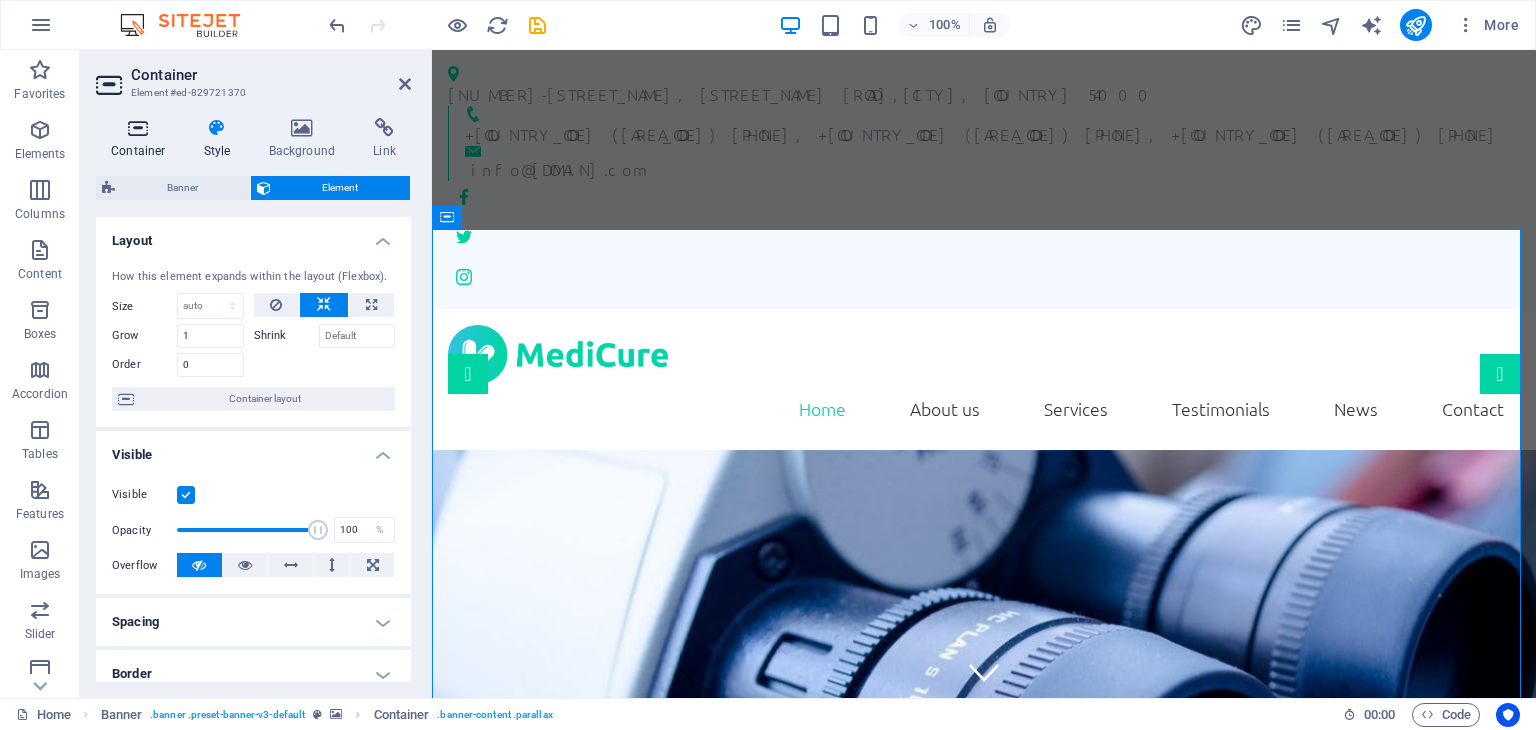 click on "Container" at bounding box center [142, 139] 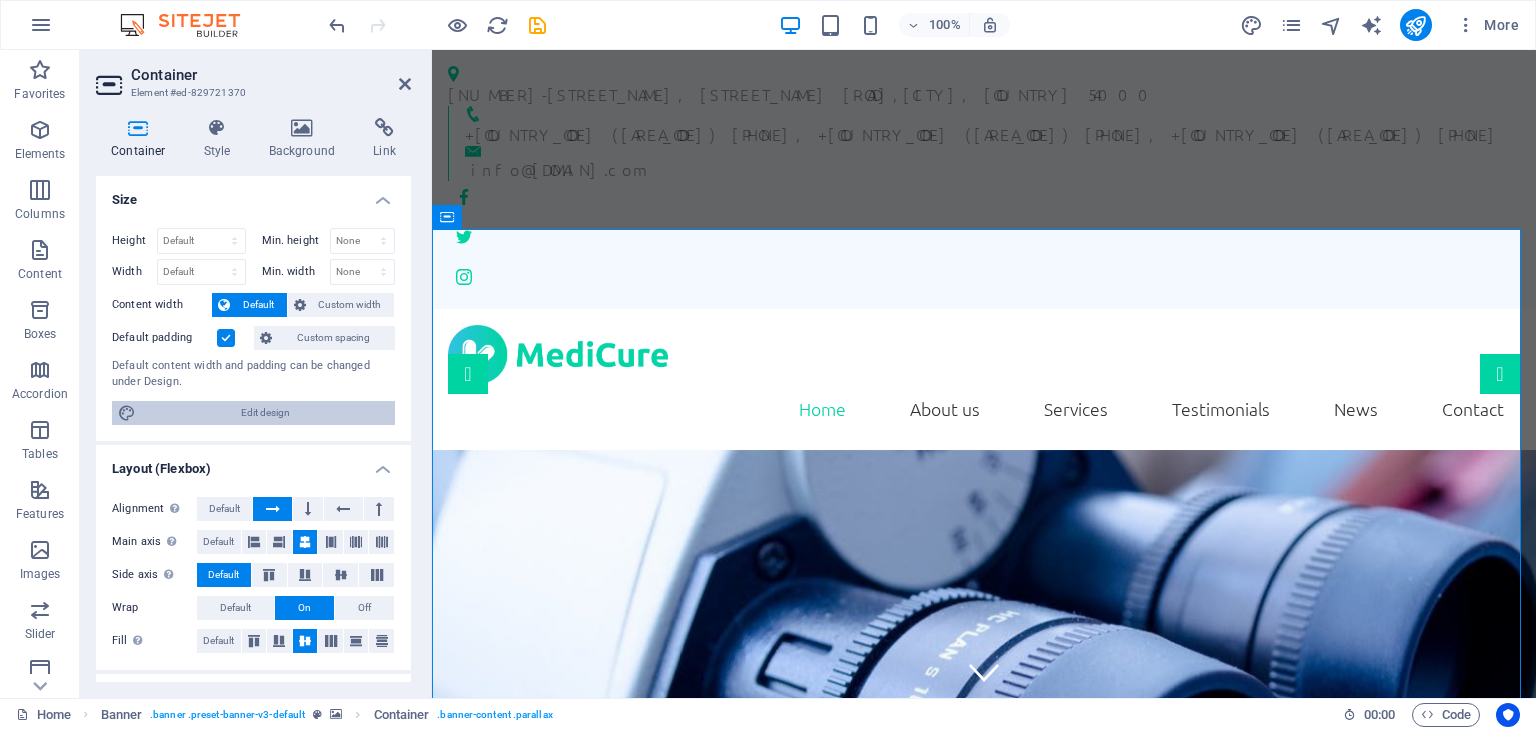 click on "Edit design" at bounding box center [265, 413] 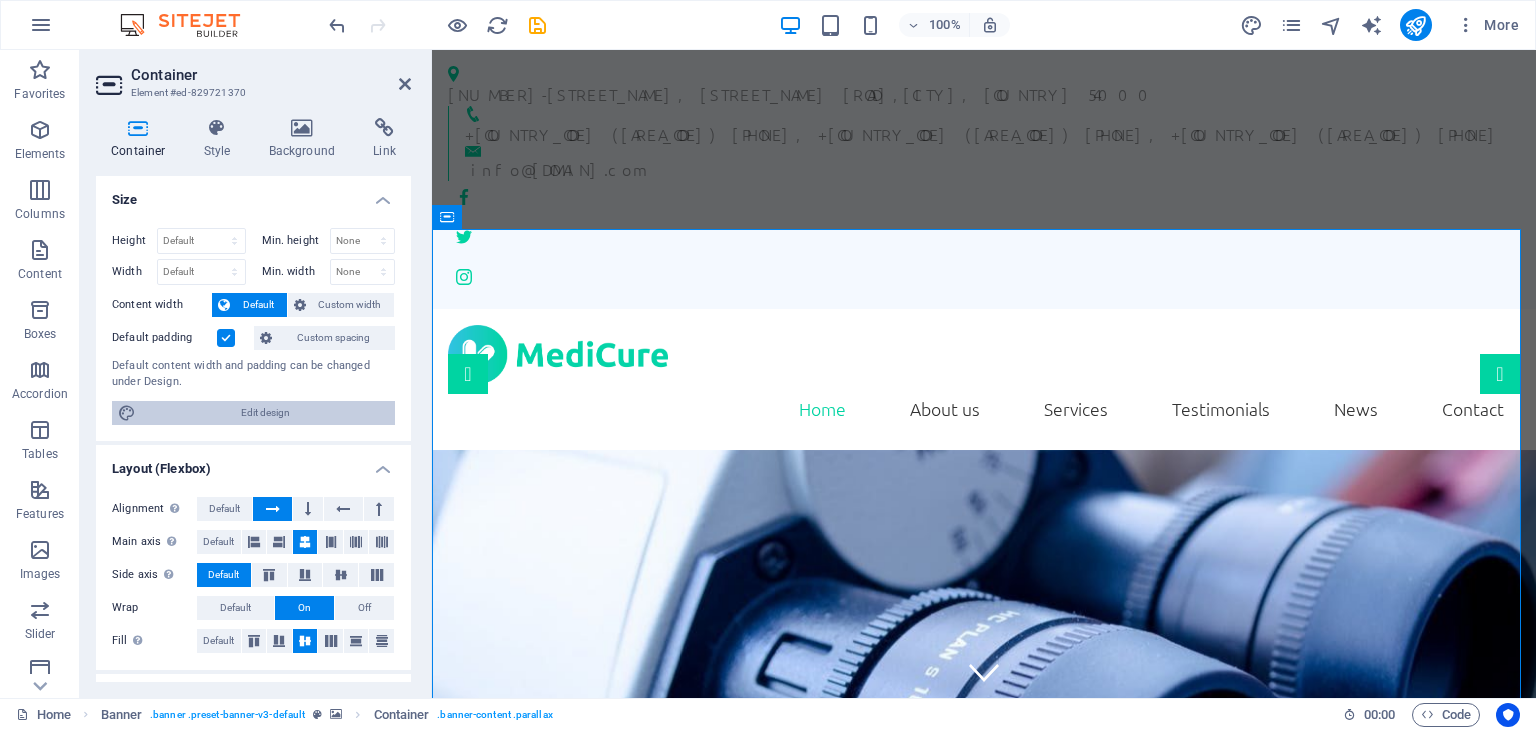 select on "rem" 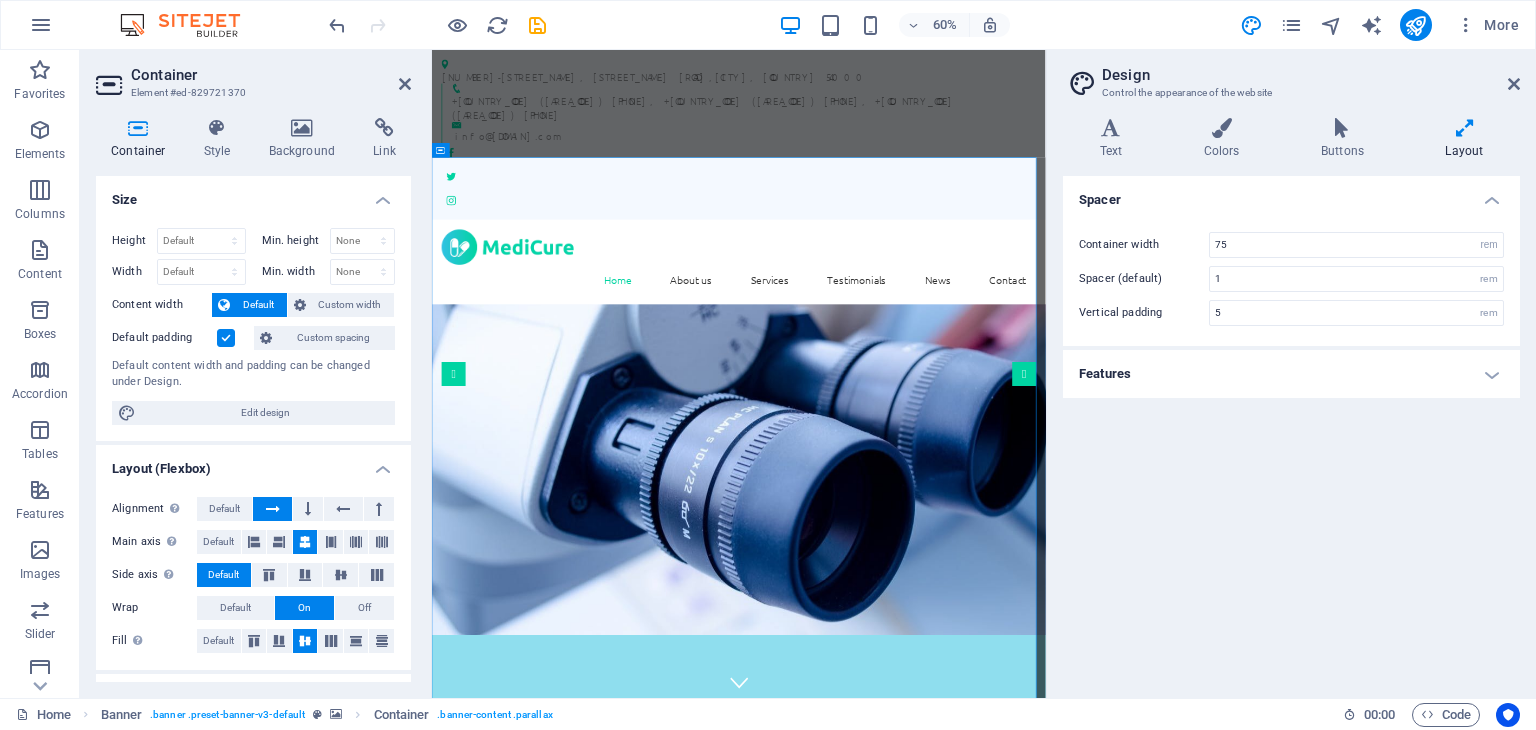 click on "Features" at bounding box center [1291, 374] 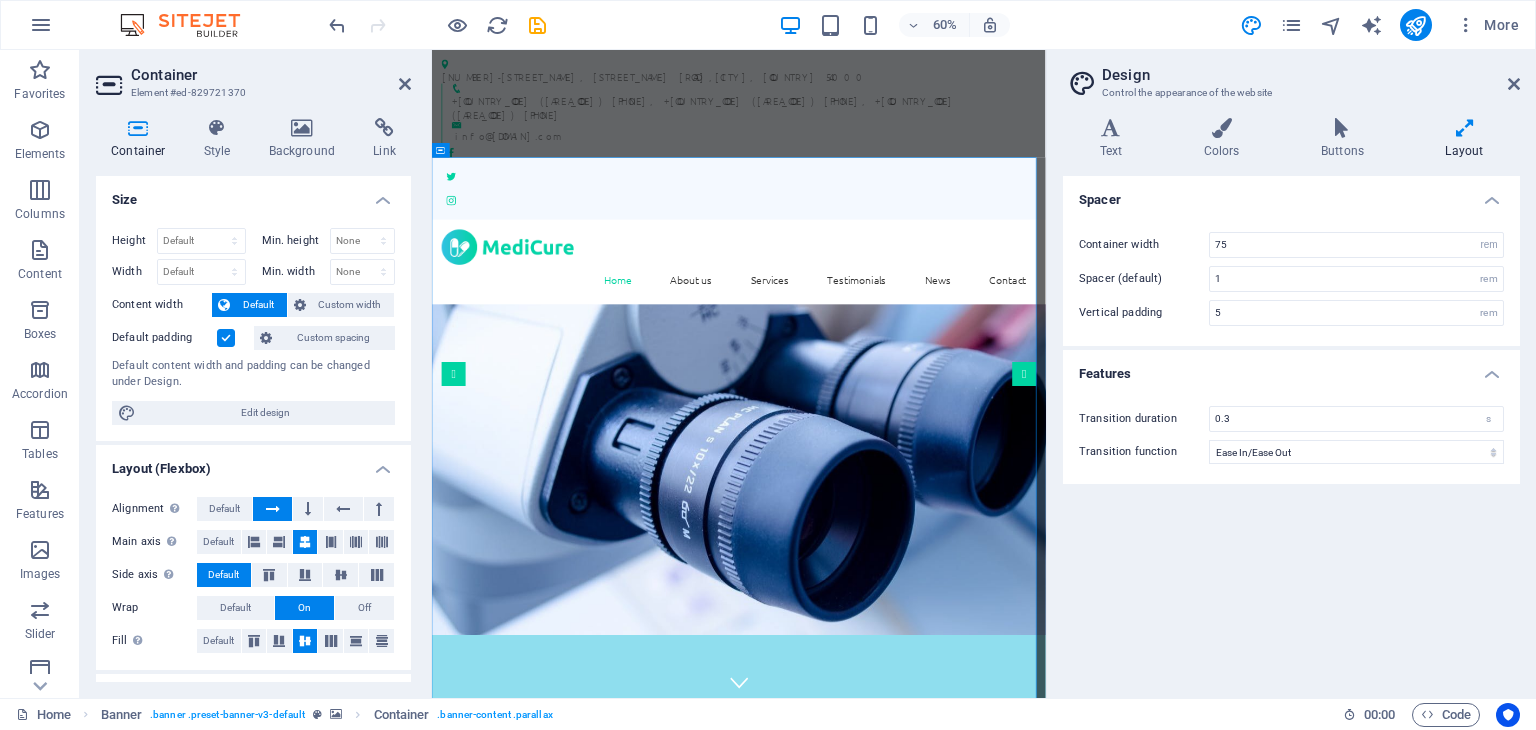 click on "Container" at bounding box center (142, 139) 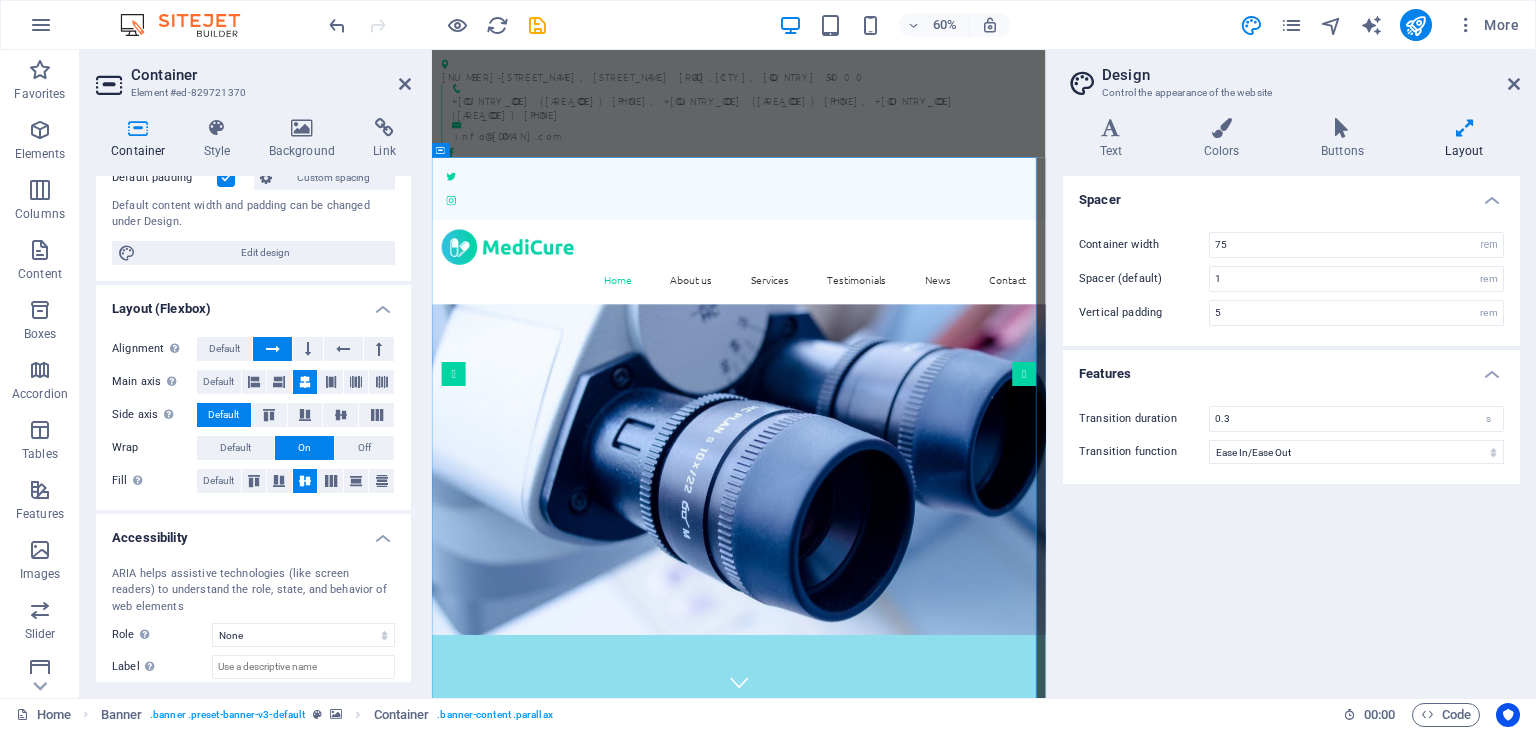 scroll, scrollTop: 176, scrollLeft: 0, axis: vertical 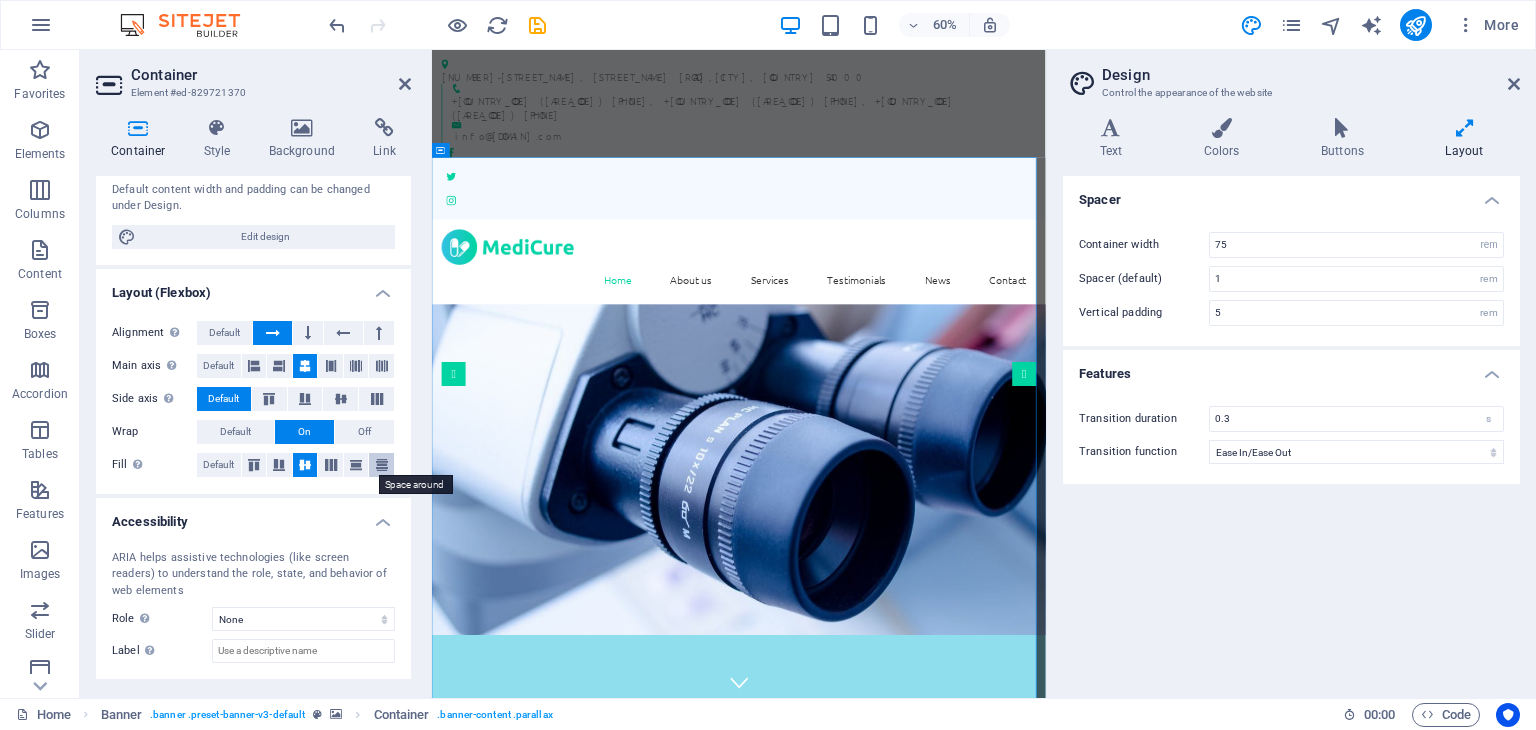 click at bounding box center (382, 465) 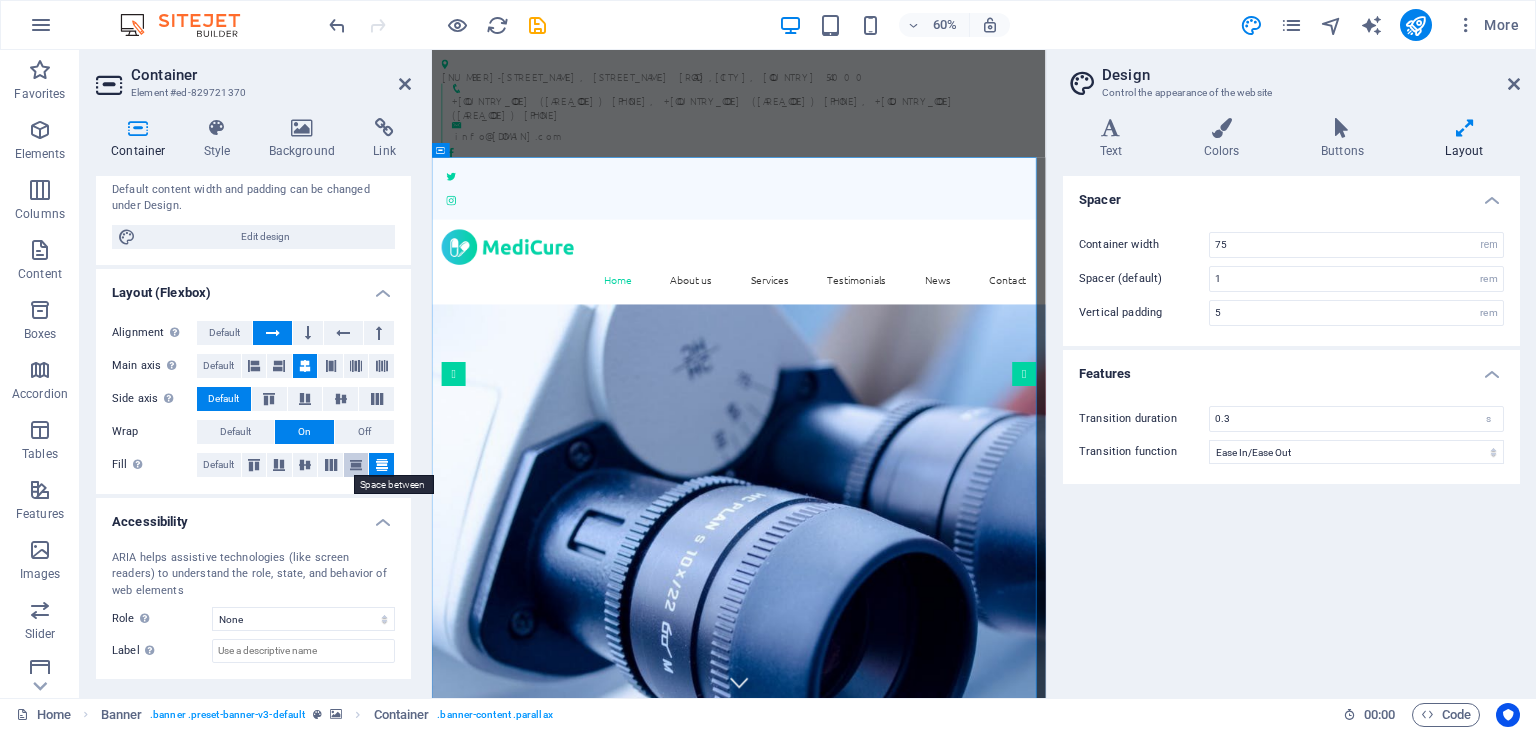 click at bounding box center (356, 465) 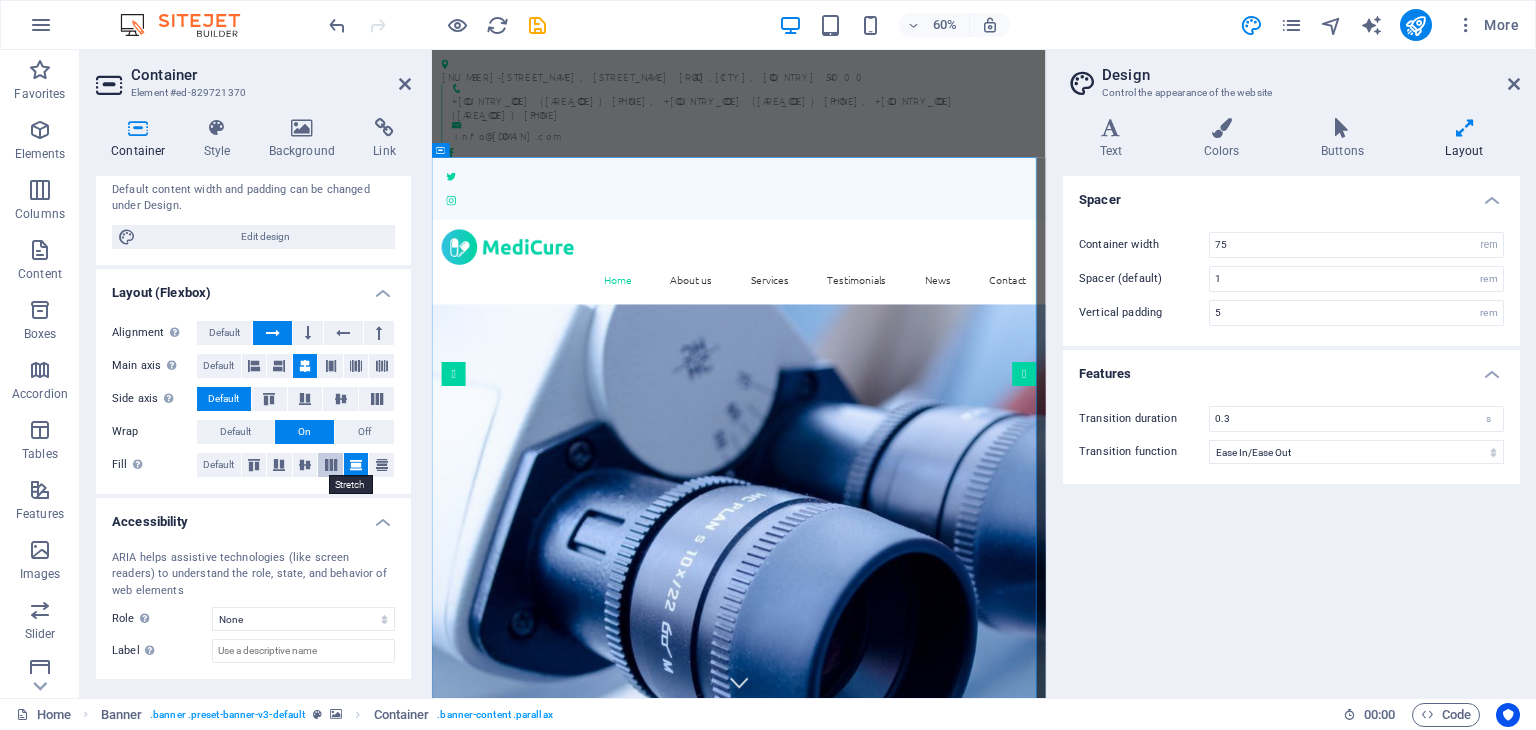 click at bounding box center [331, 465] 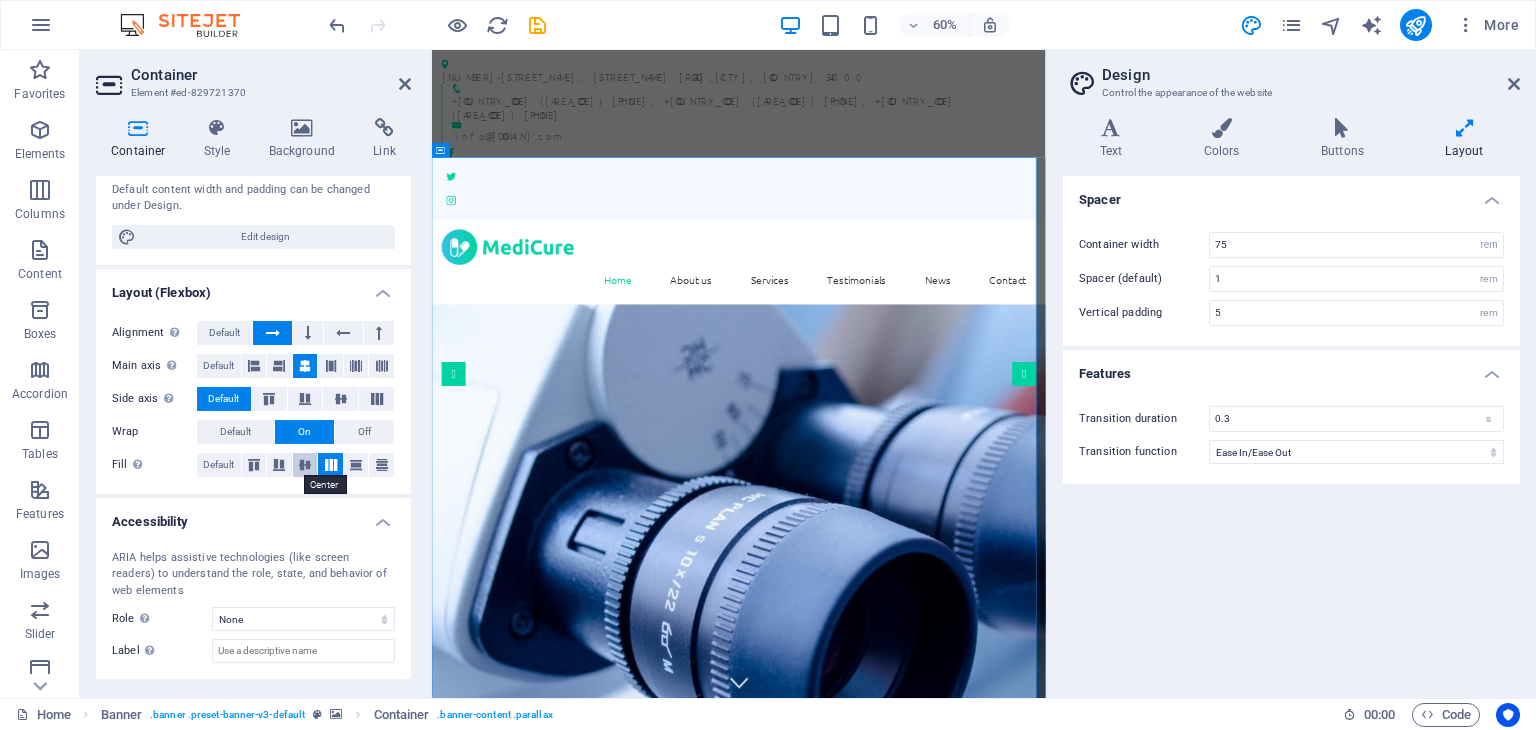 click at bounding box center (305, 465) 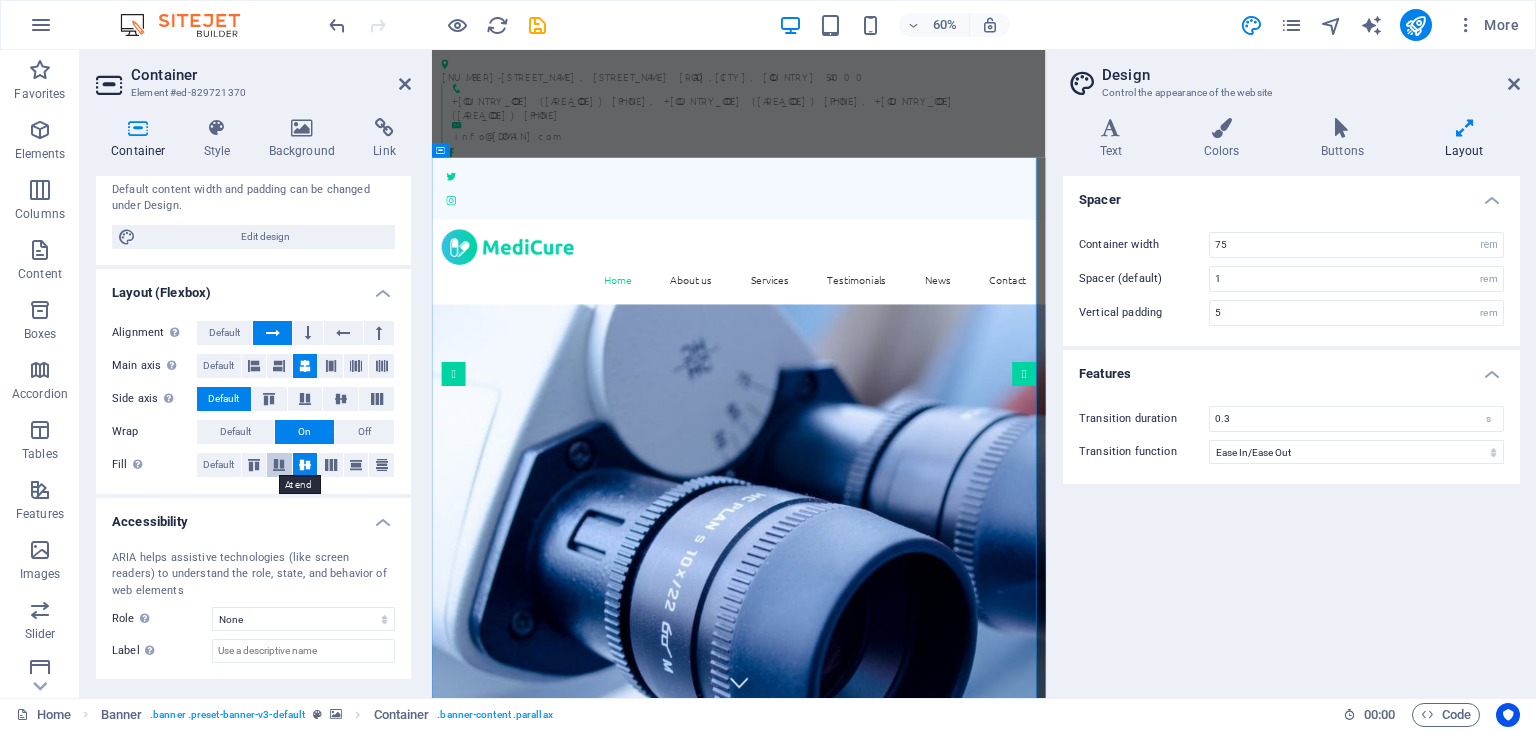 click at bounding box center [279, 465] 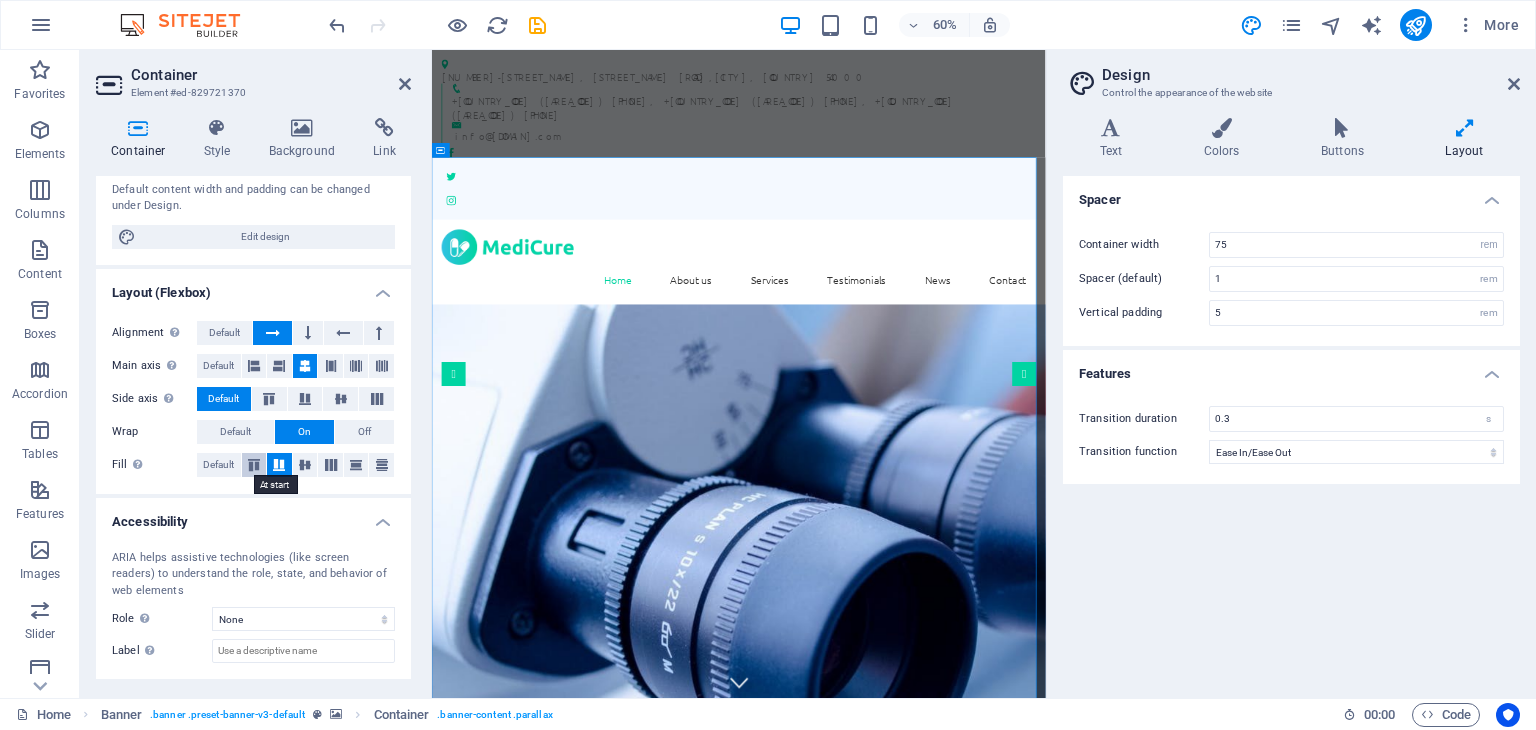 click at bounding box center (254, 465) 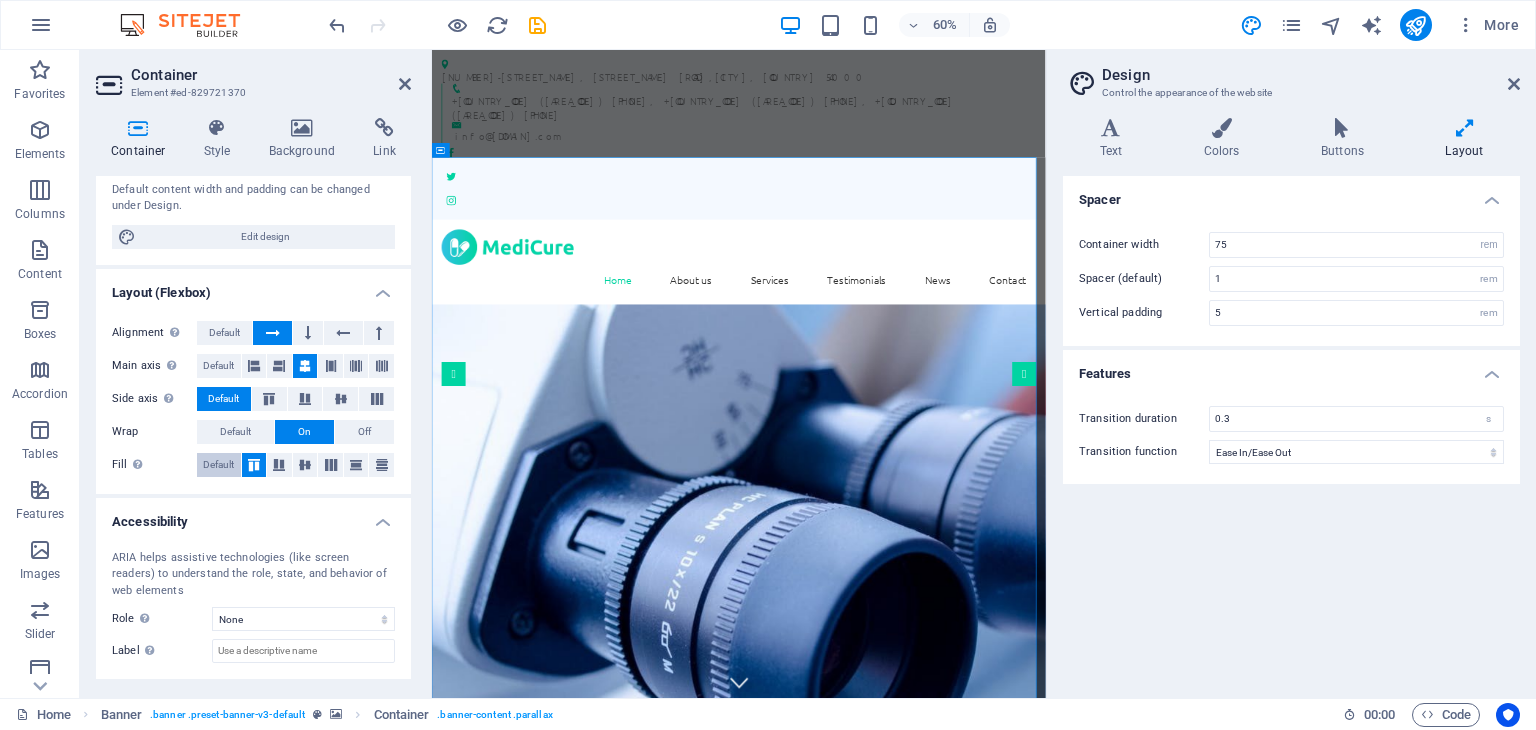 click on "Default" at bounding box center [218, 465] 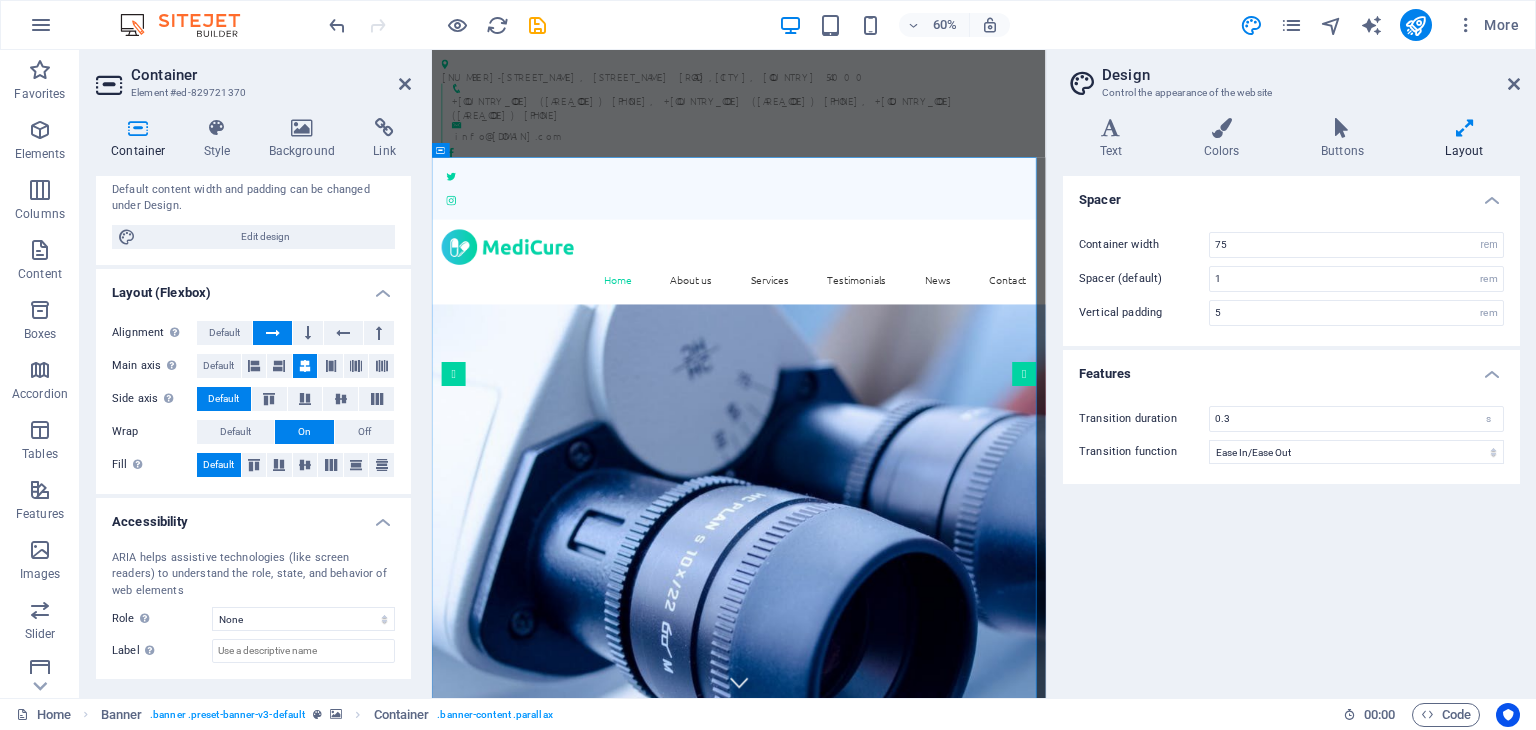 click on "Default" at bounding box center (218, 465) 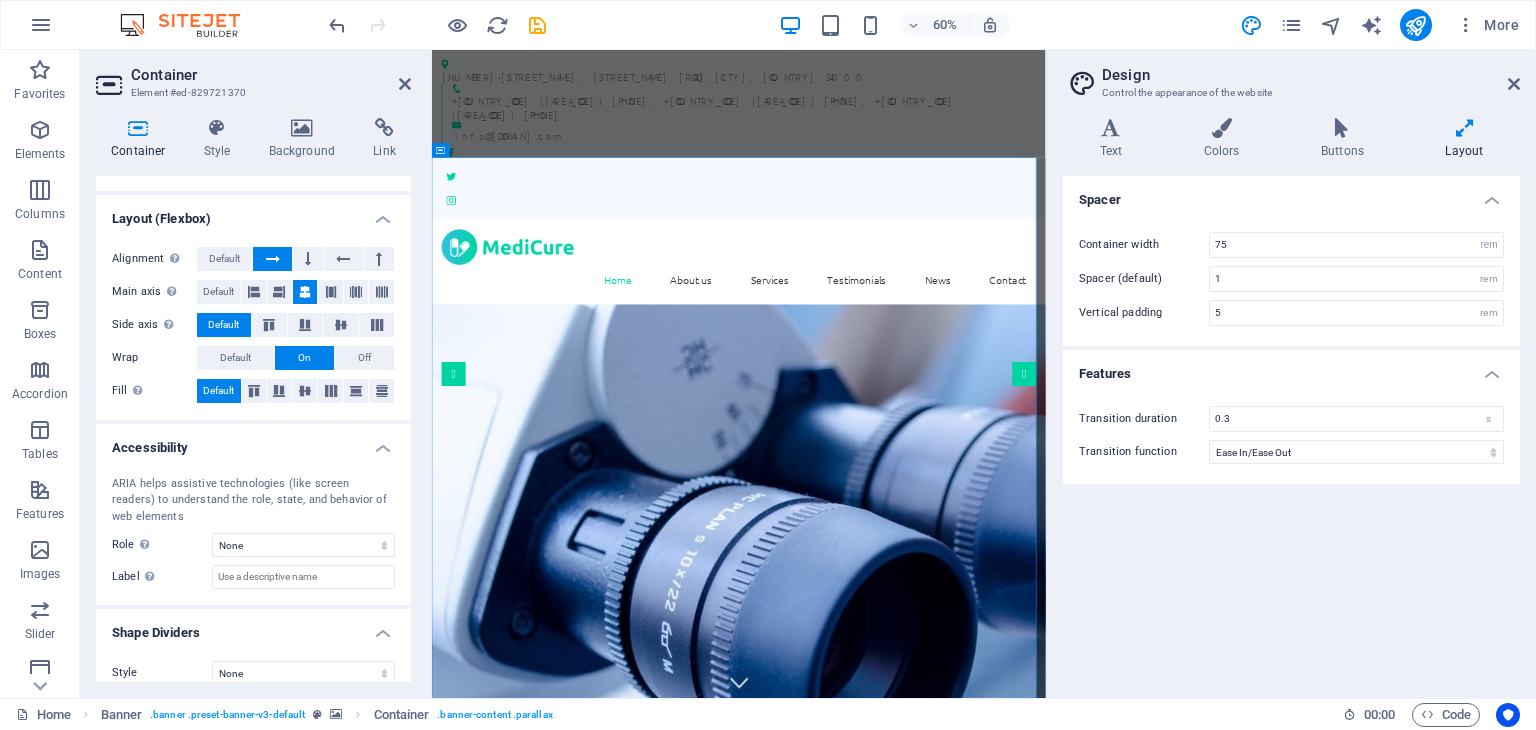 scroll, scrollTop: 268, scrollLeft: 0, axis: vertical 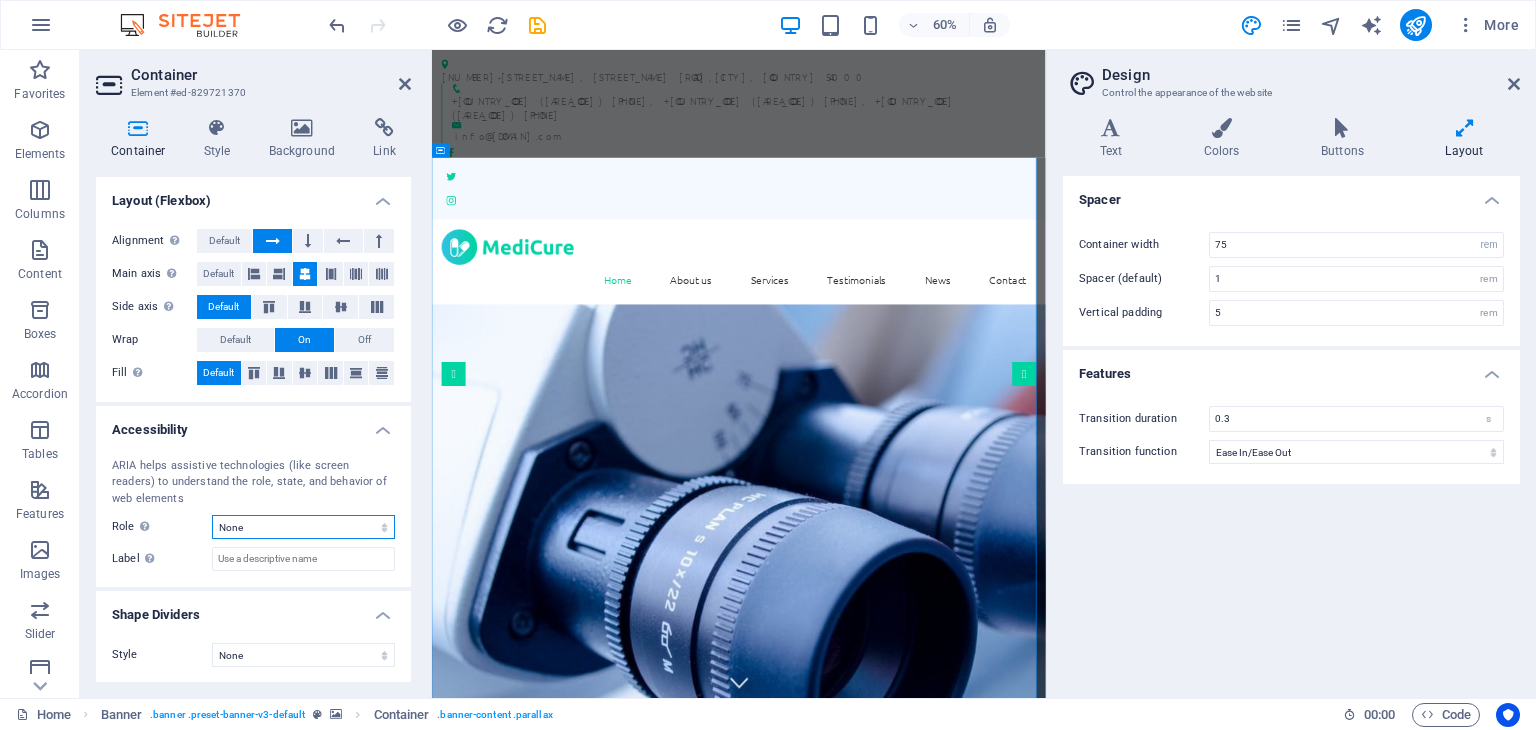click on "None Alert Article Banner Comment Complementary Dialog Footer Header Marquee Presentation Region Section Separator Status Timer" at bounding box center (303, 527) 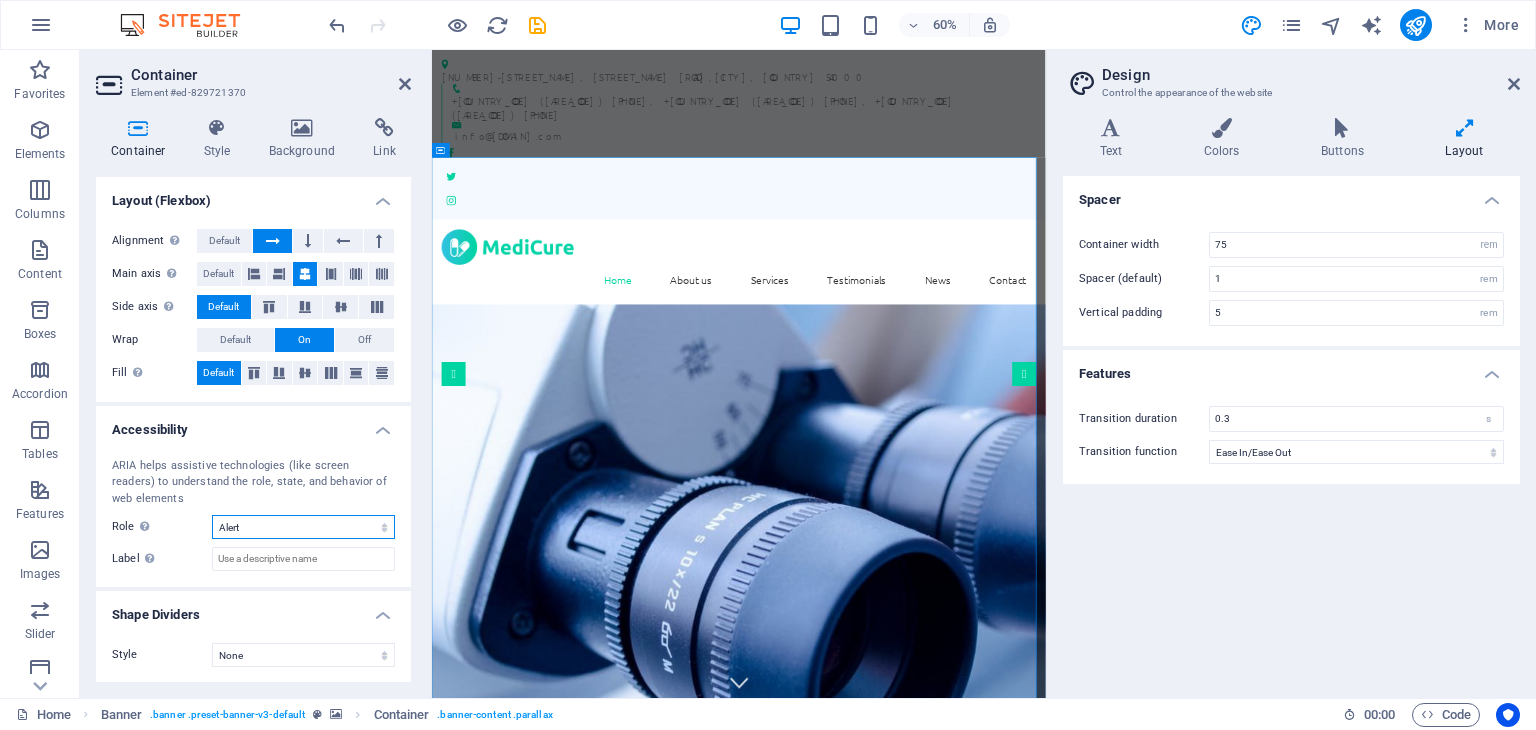 click on "None Alert Article Banner Comment Complementary Dialog Footer Header Marquee Presentation Region Section Separator Status Timer" at bounding box center (303, 527) 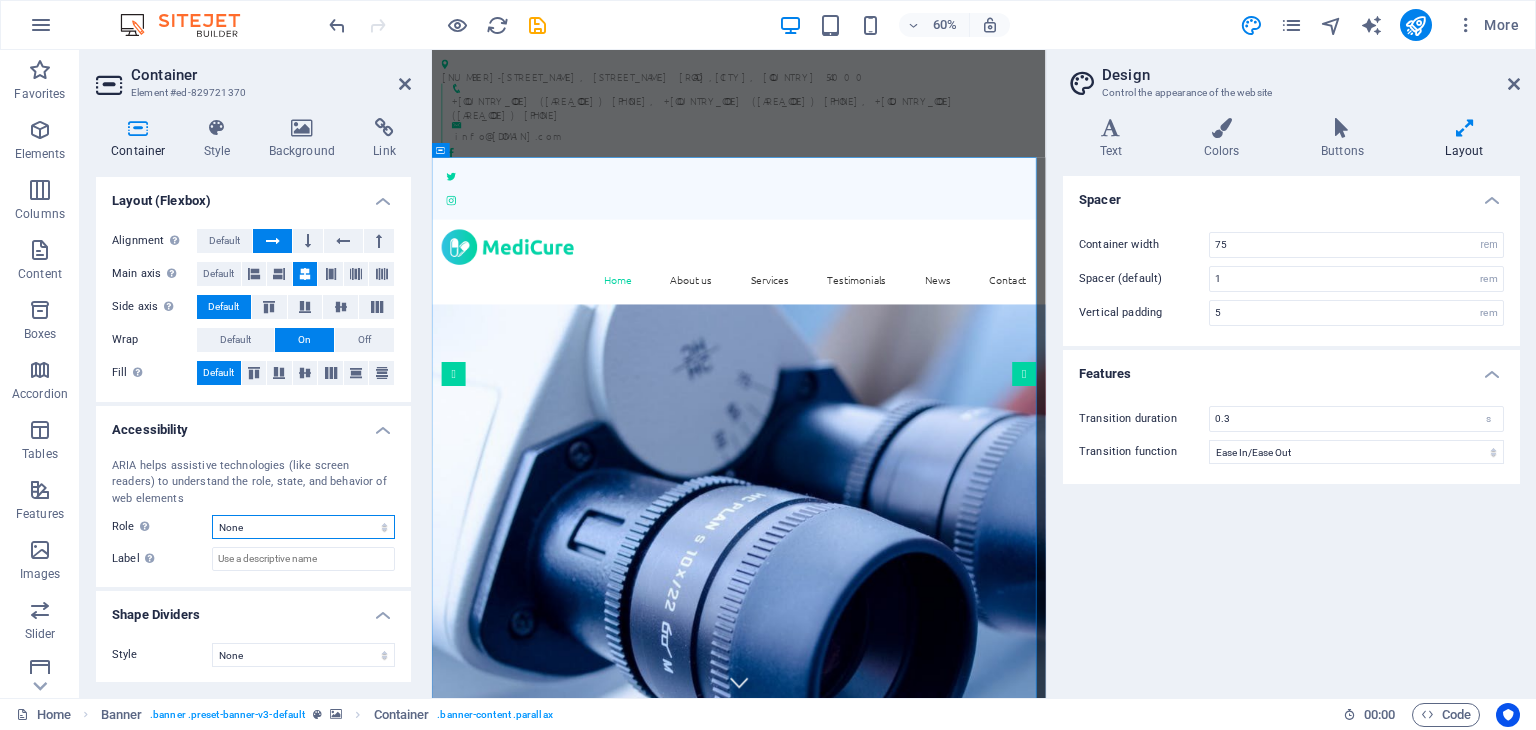 click on "None Alert Article Banner Comment Complementary Dialog Footer Header Marquee Presentation Region Section Separator Status Timer" at bounding box center [303, 527] 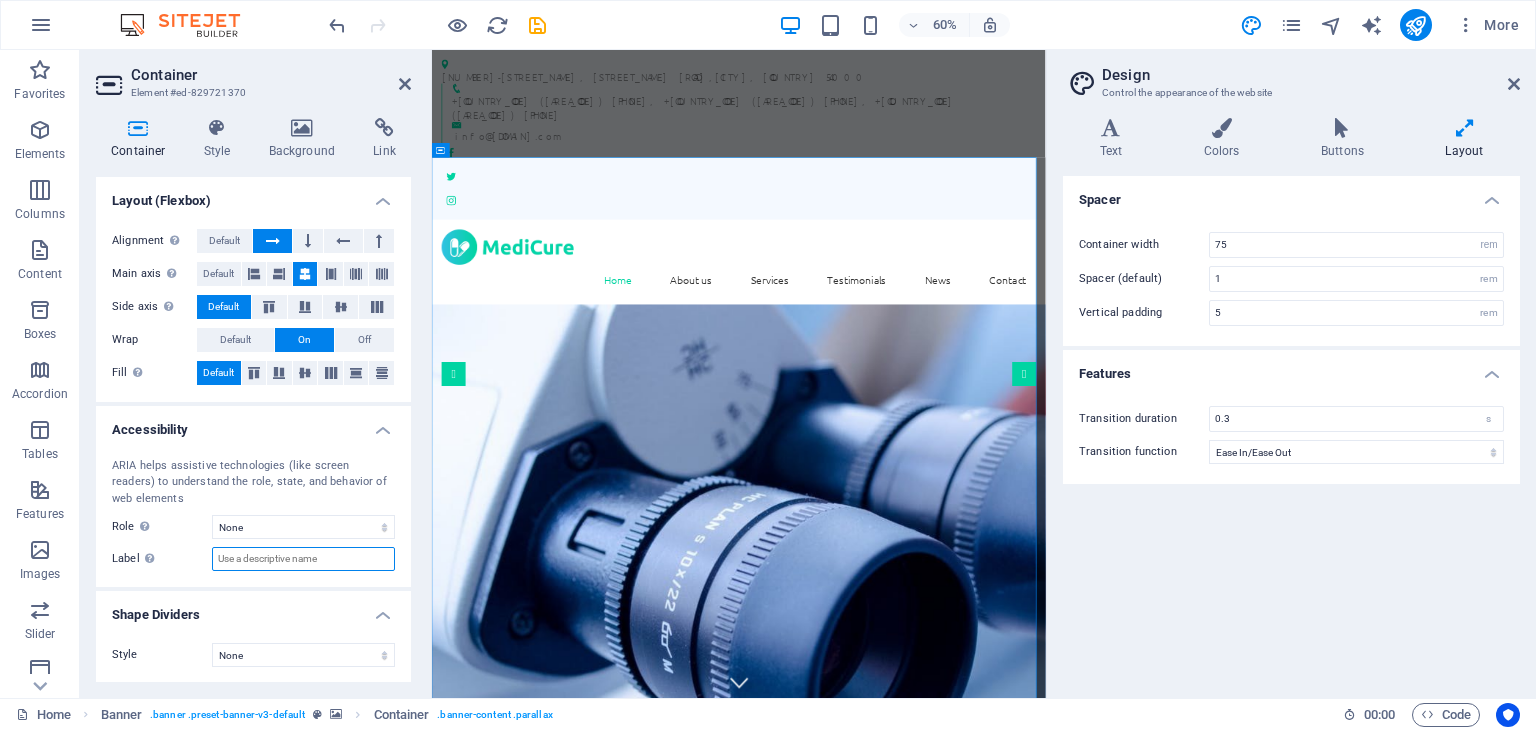 click on "Label Use the  ARIA label  to provide a clear and descriptive name for elements that aren not self-explanatory on their own." at bounding box center [303, 559] 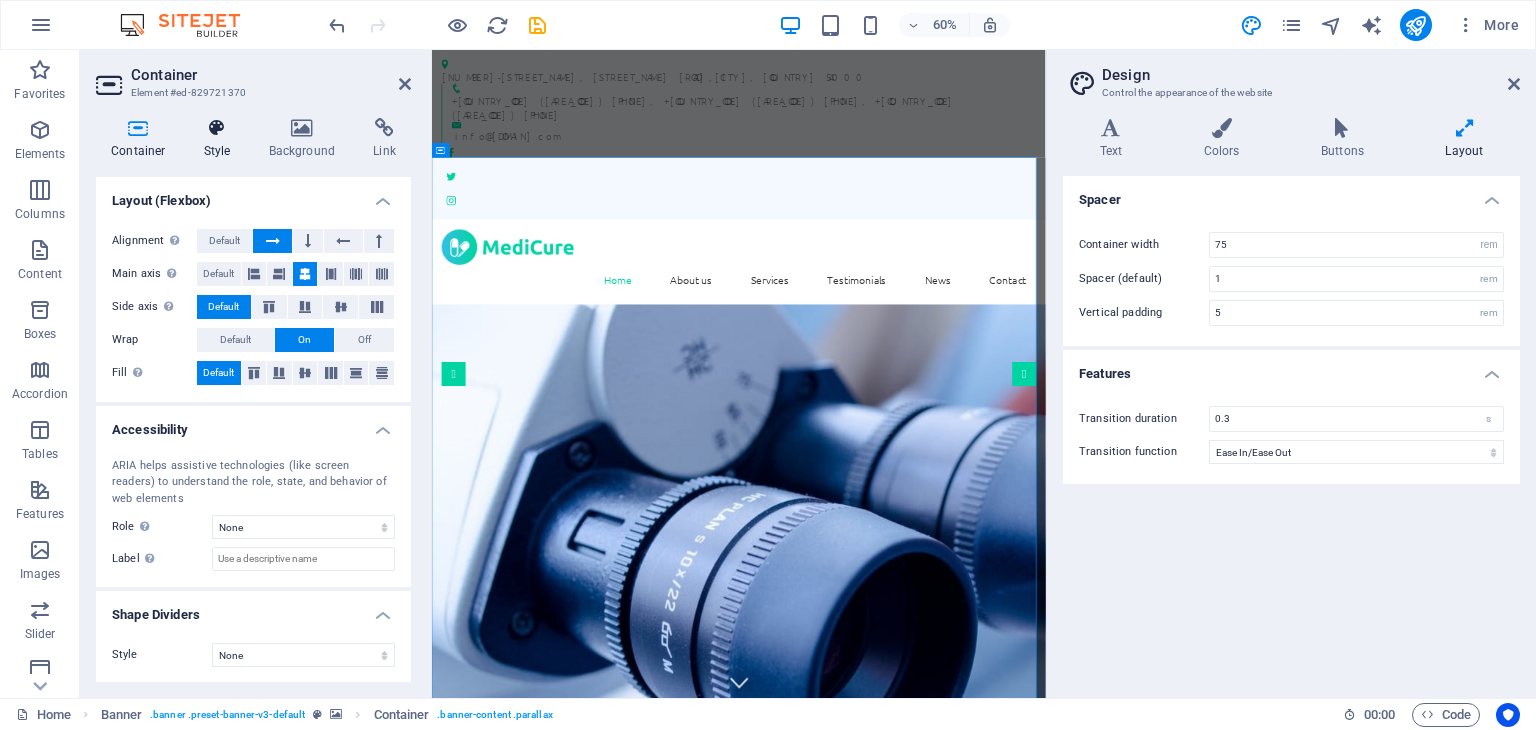 click at bounding box center [217, 128] 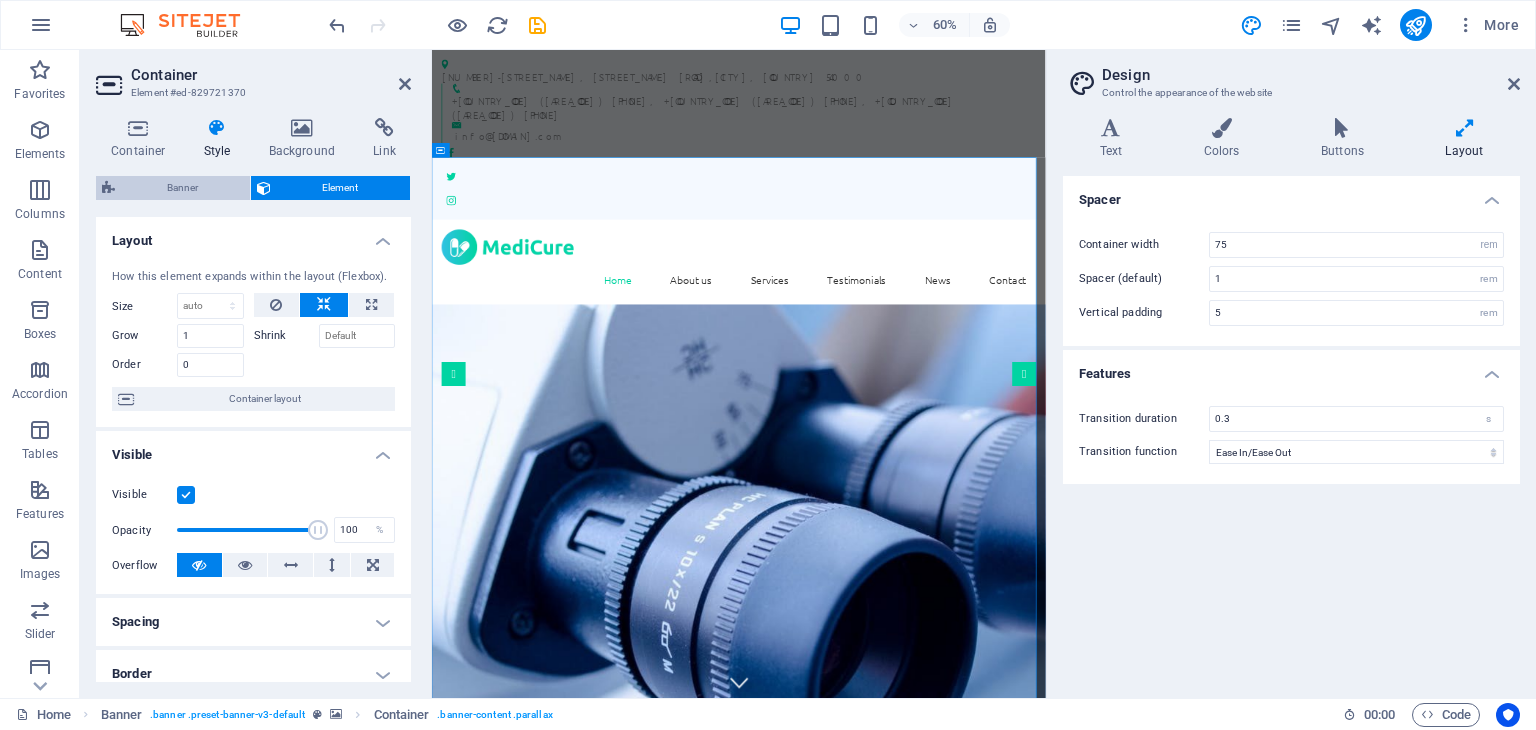 click on "Banner" at bounding box center (182, 188) 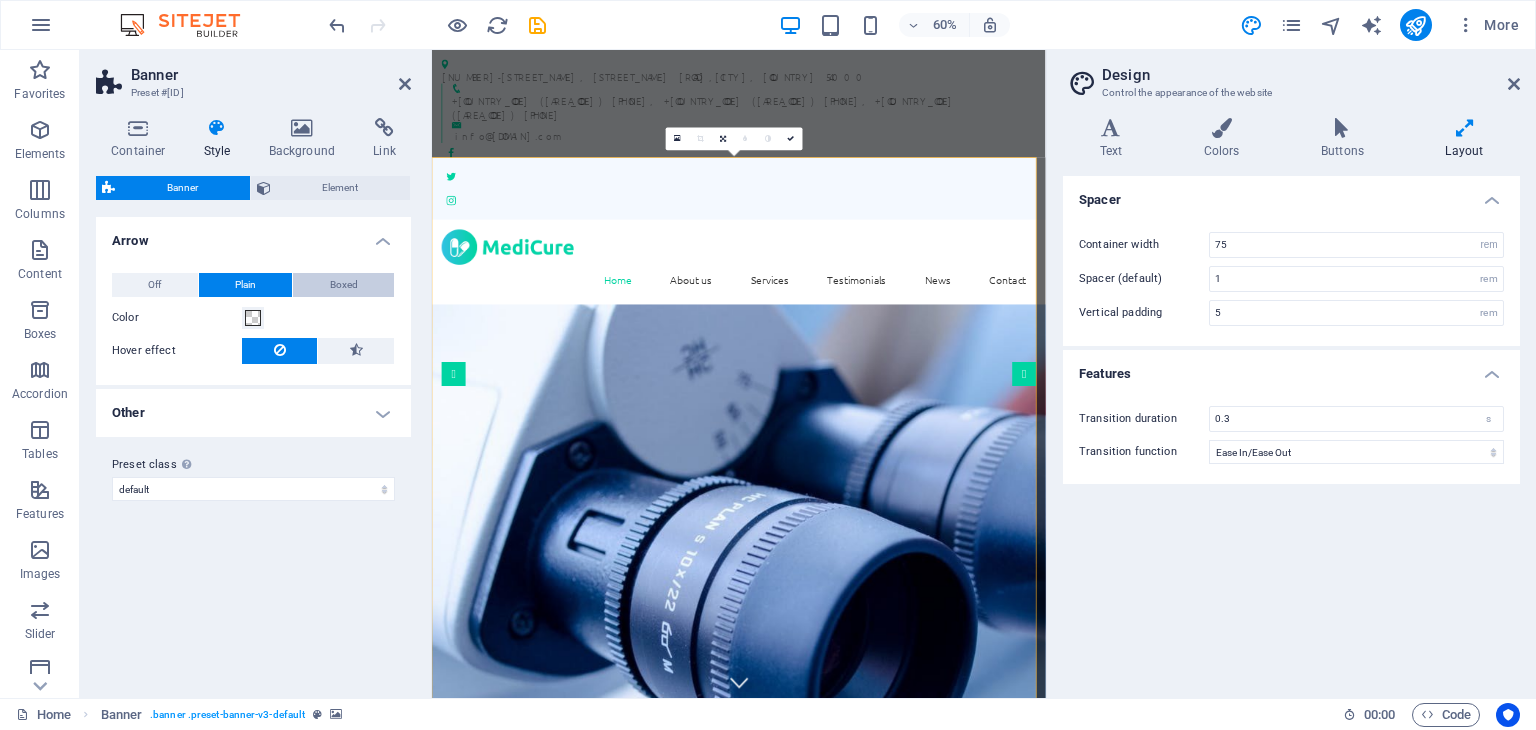 click on "Boxed" at bounding box center (344, 285) 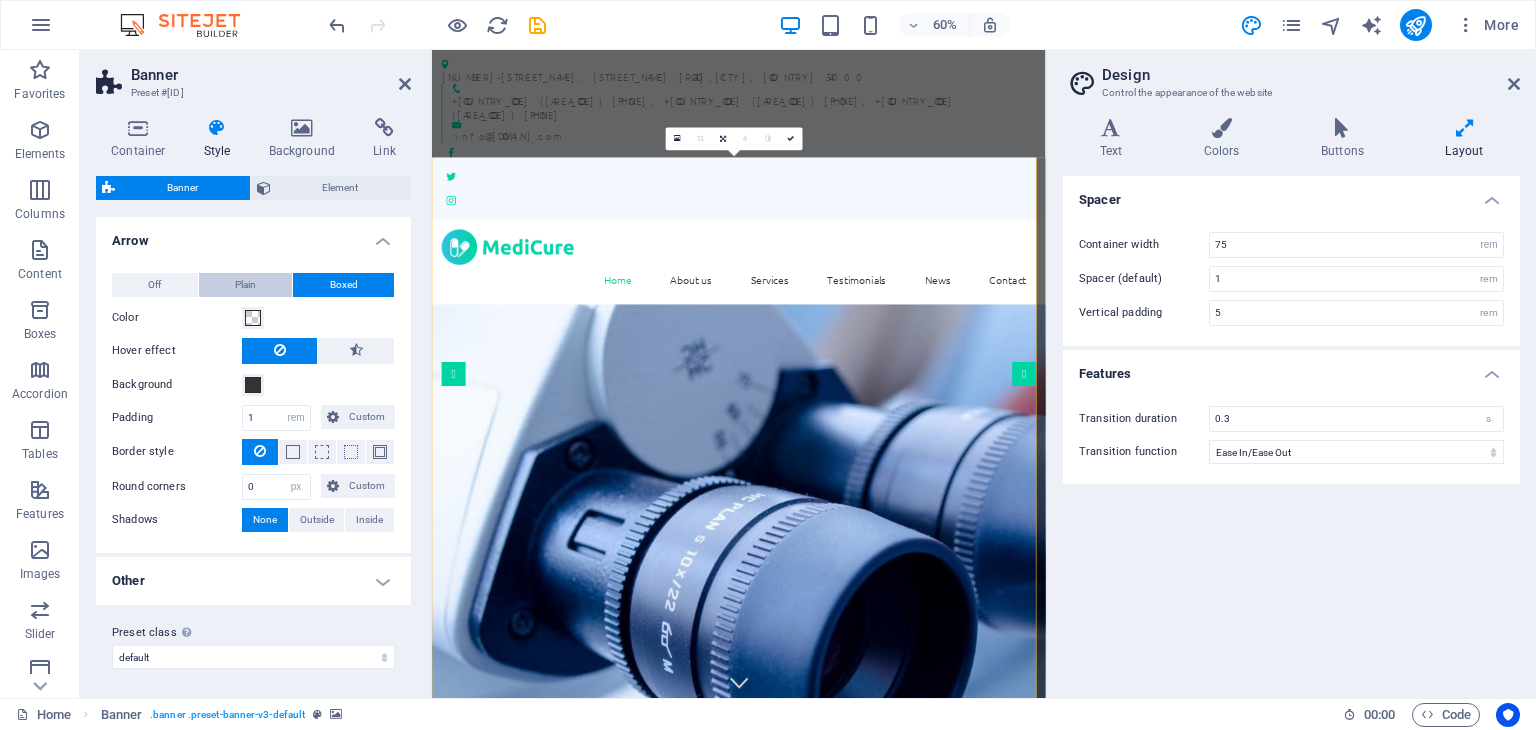 click on "Plain" at bounding box center [245, 285] 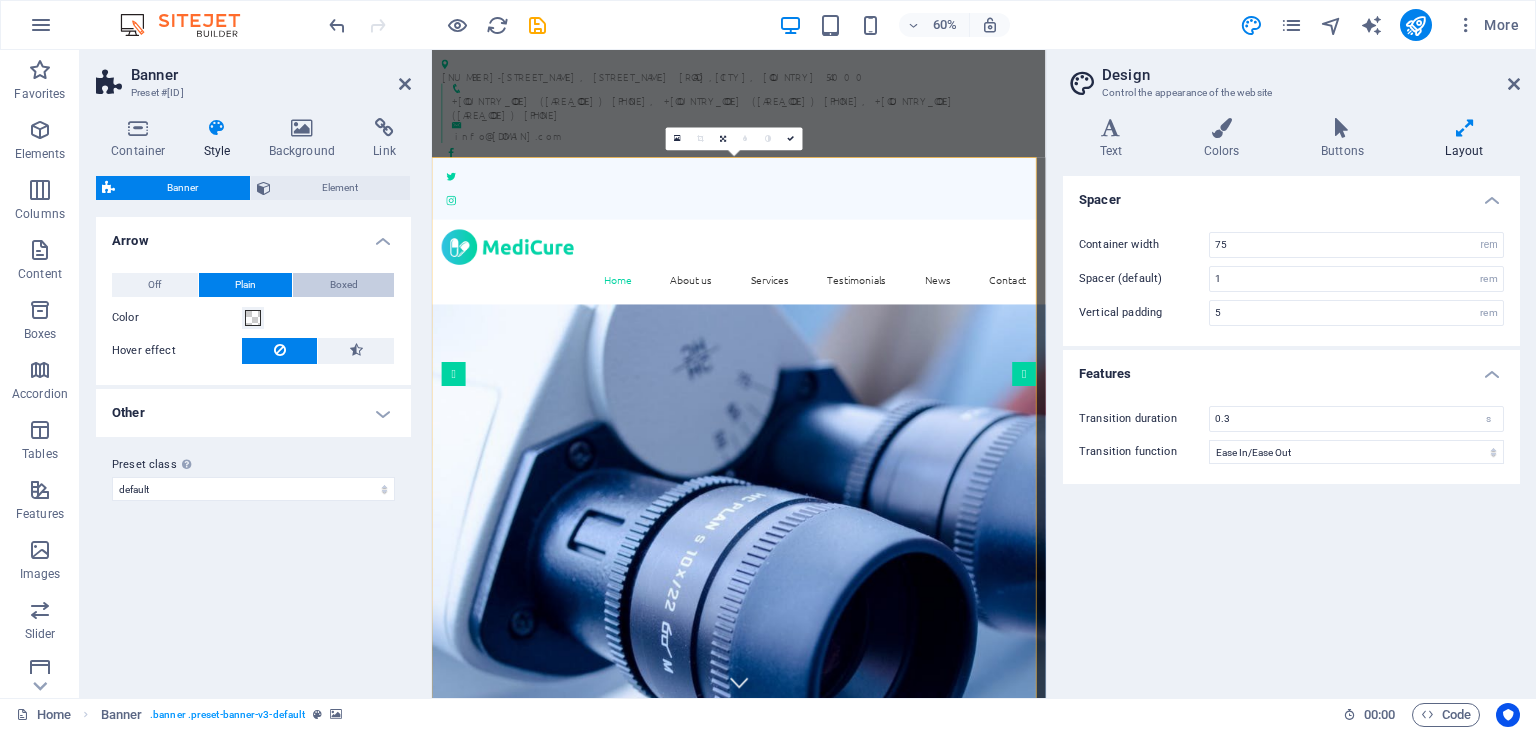 click on "Boxed" at bounding box center [344, 285] 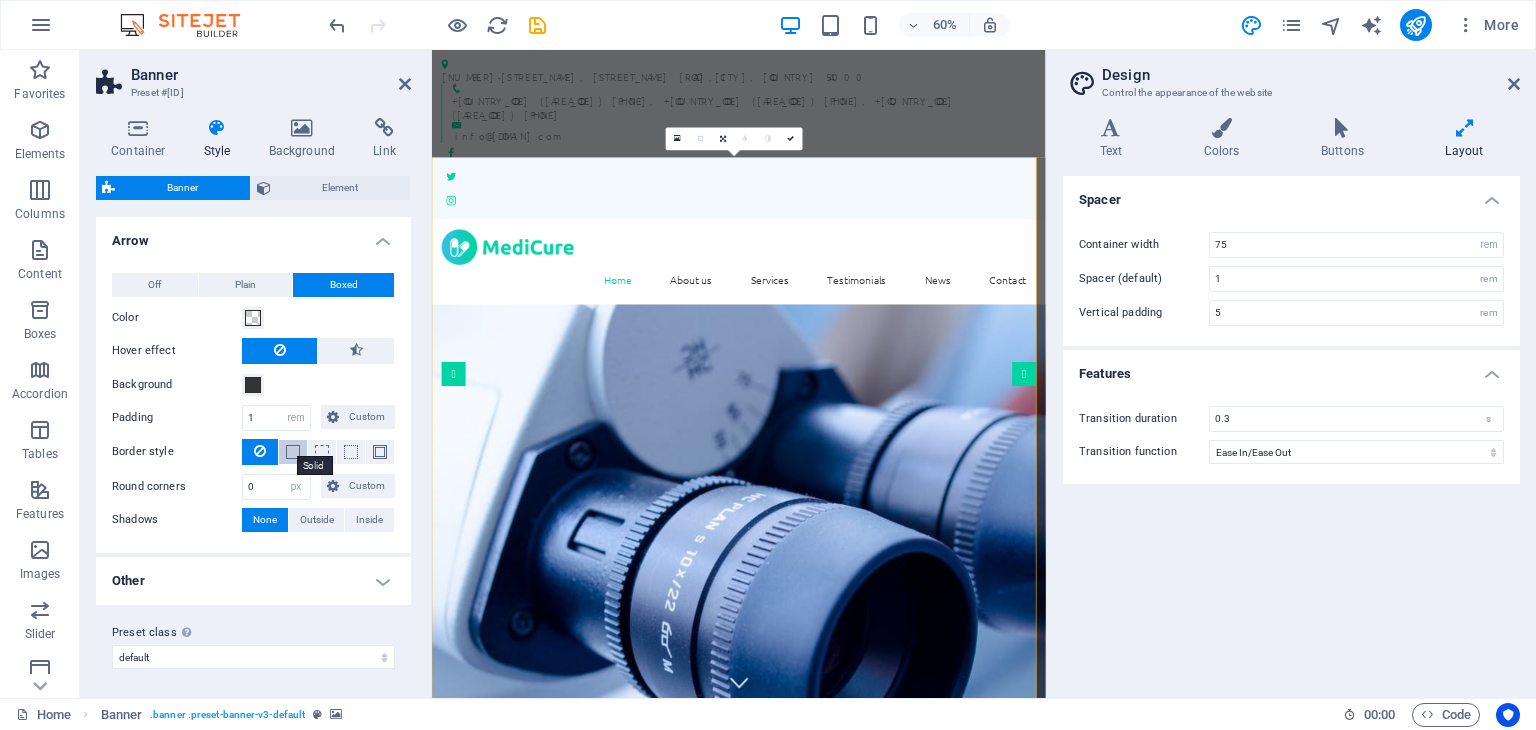 click at bounding box center [293, 452] 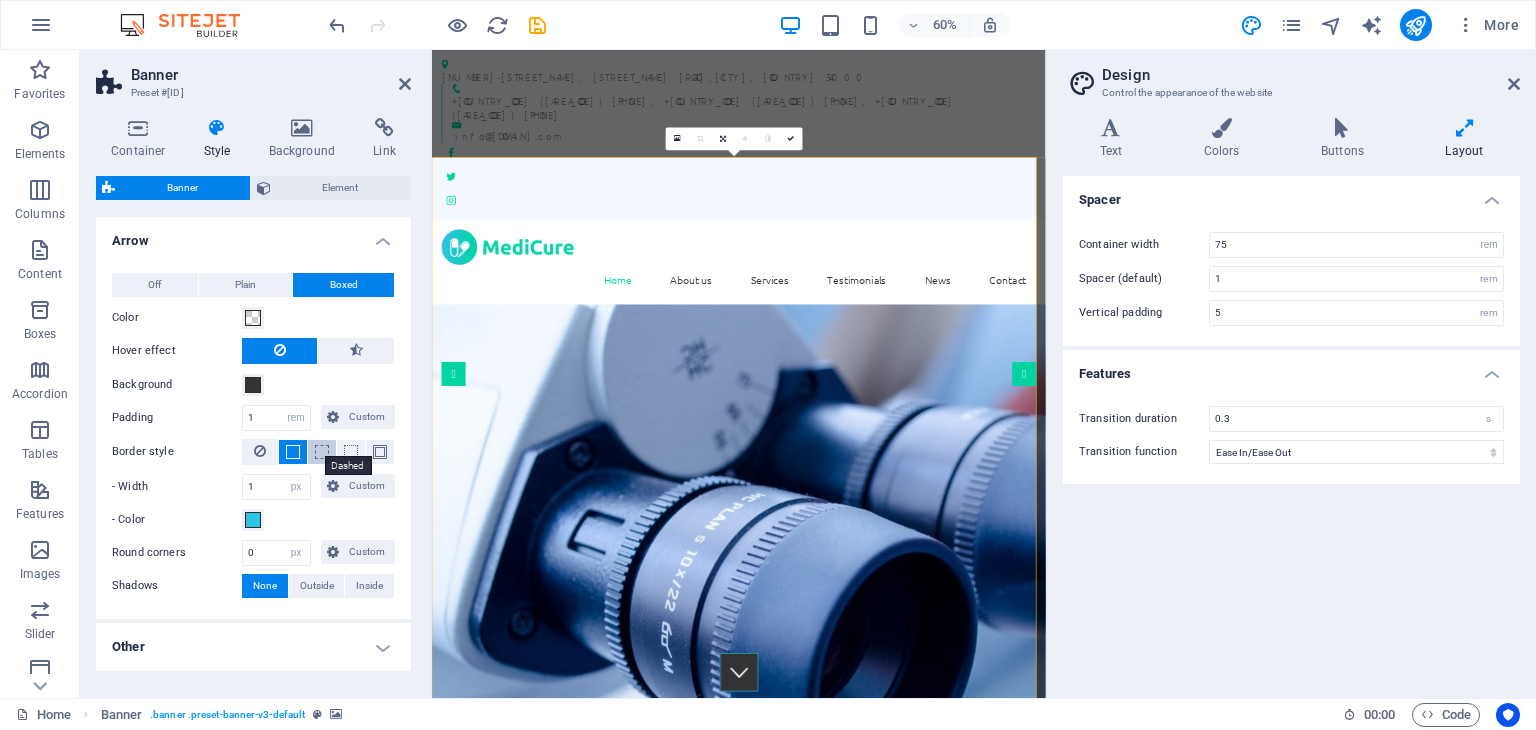 click at bounding box center (322, 452) 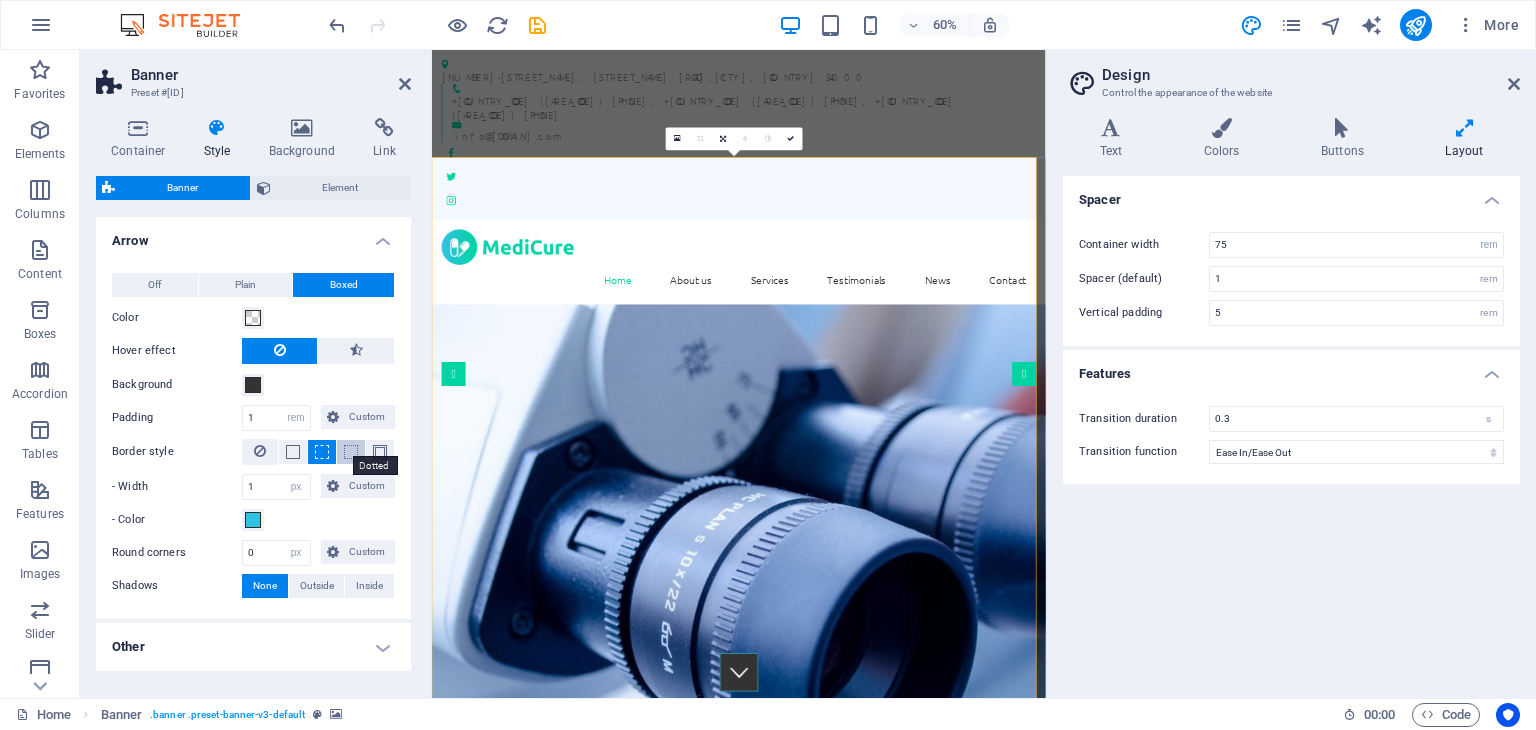 click at bounding box center (351, 452) 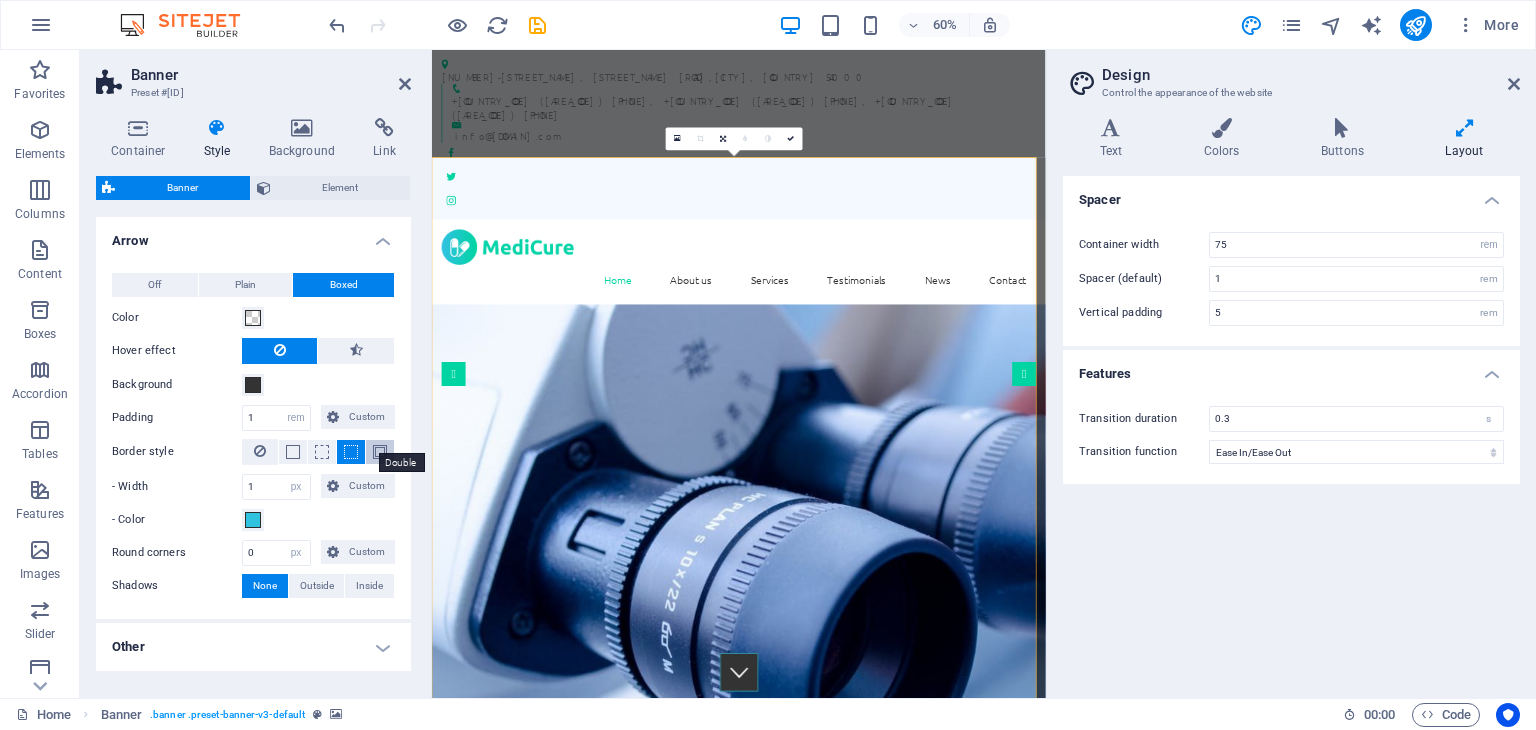 click at bounding box center (380, 452) 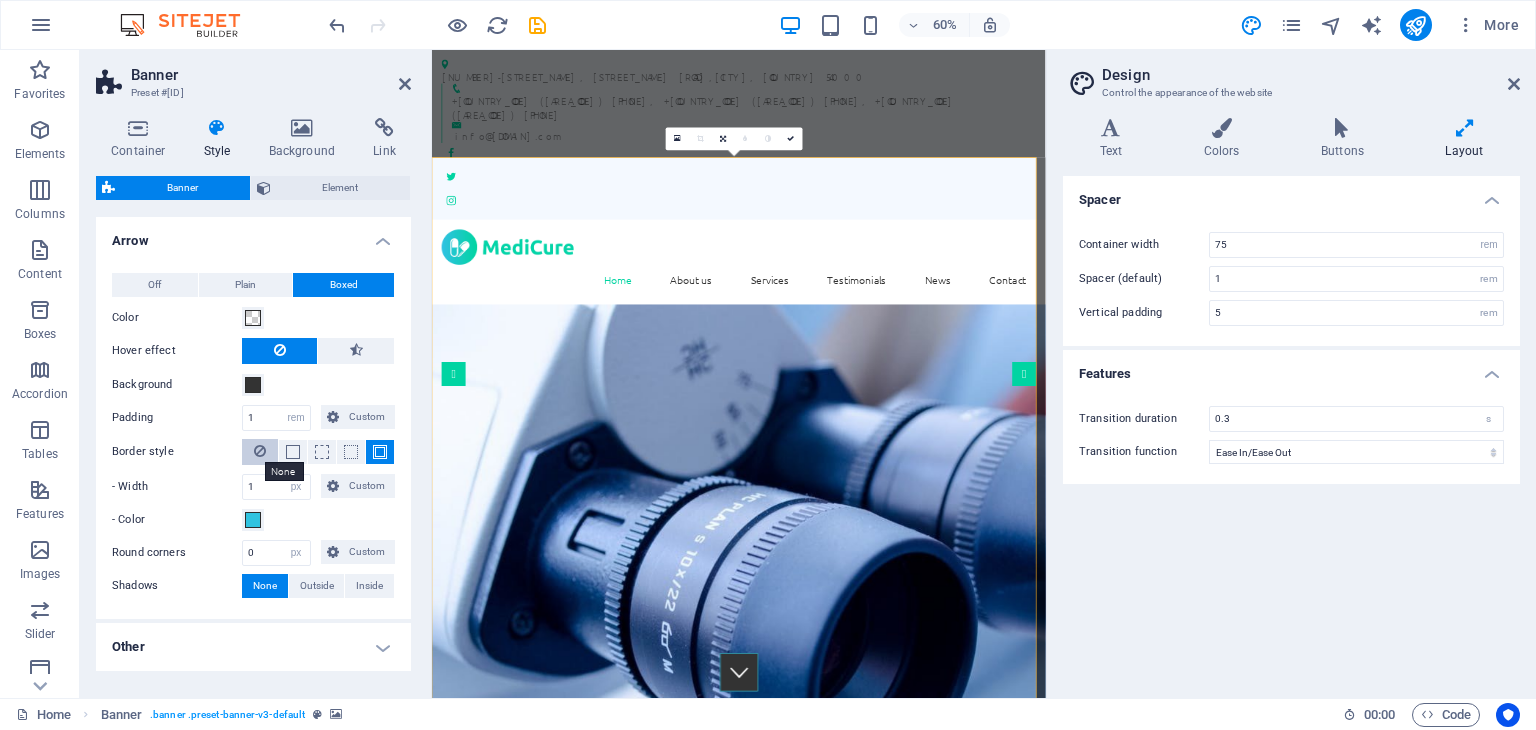click at bounding box center [260, 451] 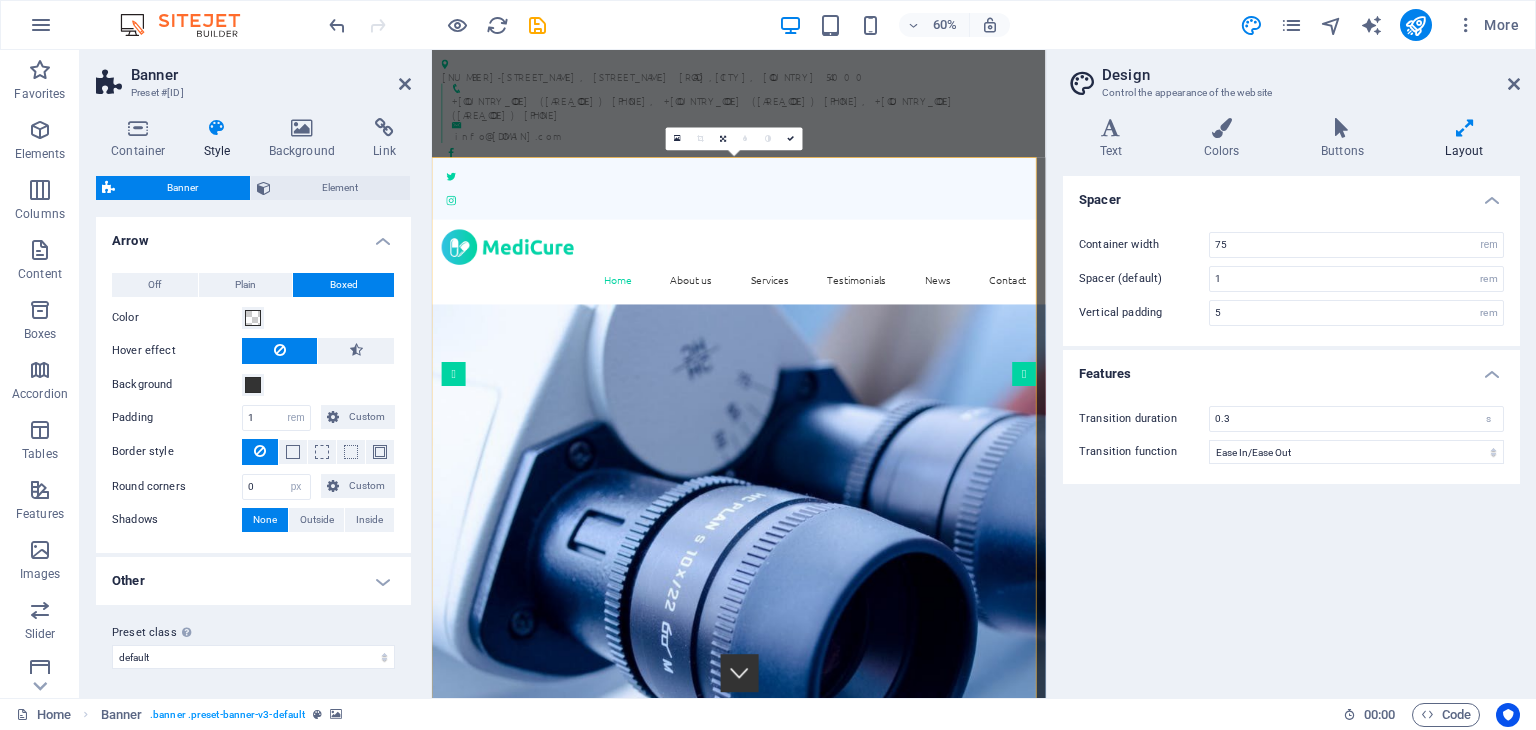 click on "Other" at bounding box center [253, 581] 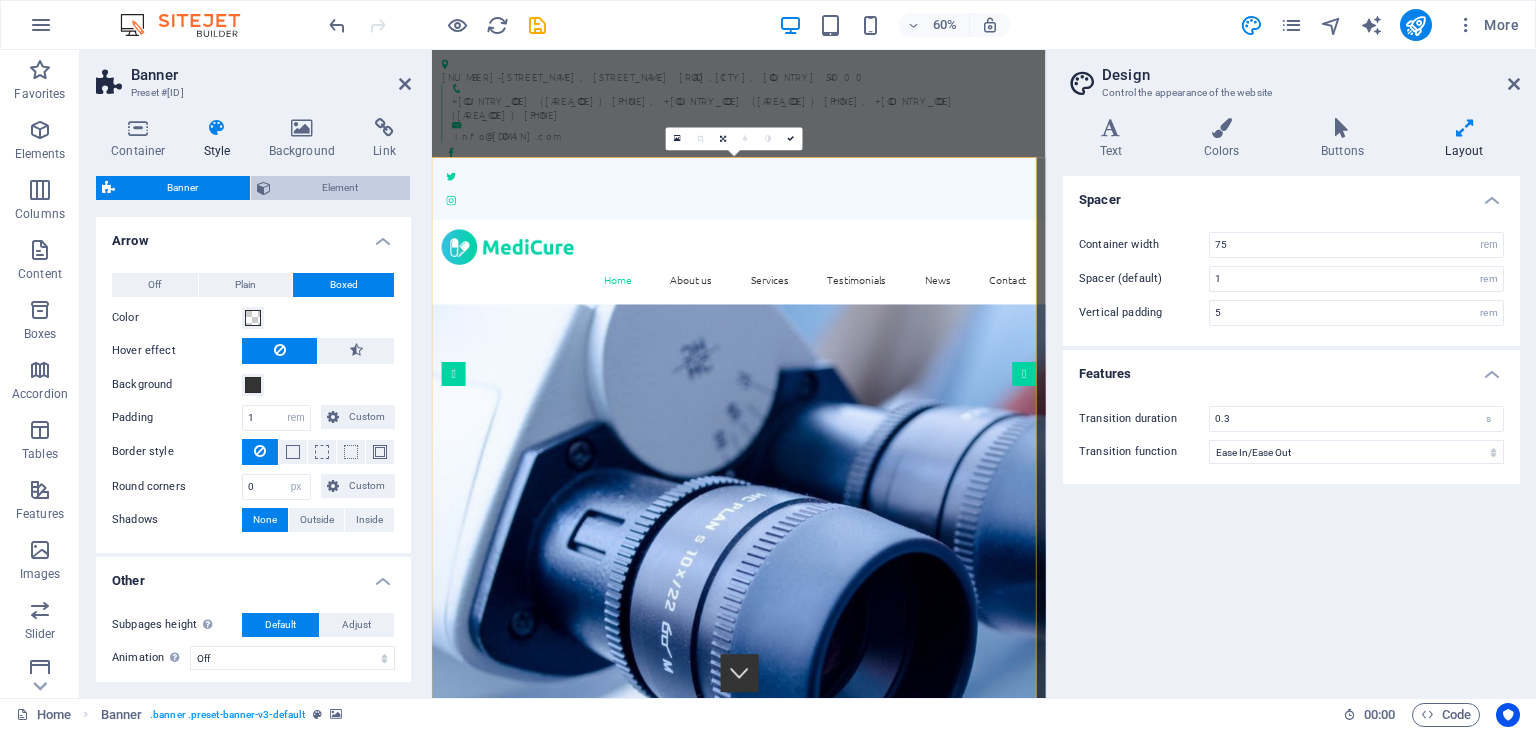 click on "Element" at bounding box center [341, 188] 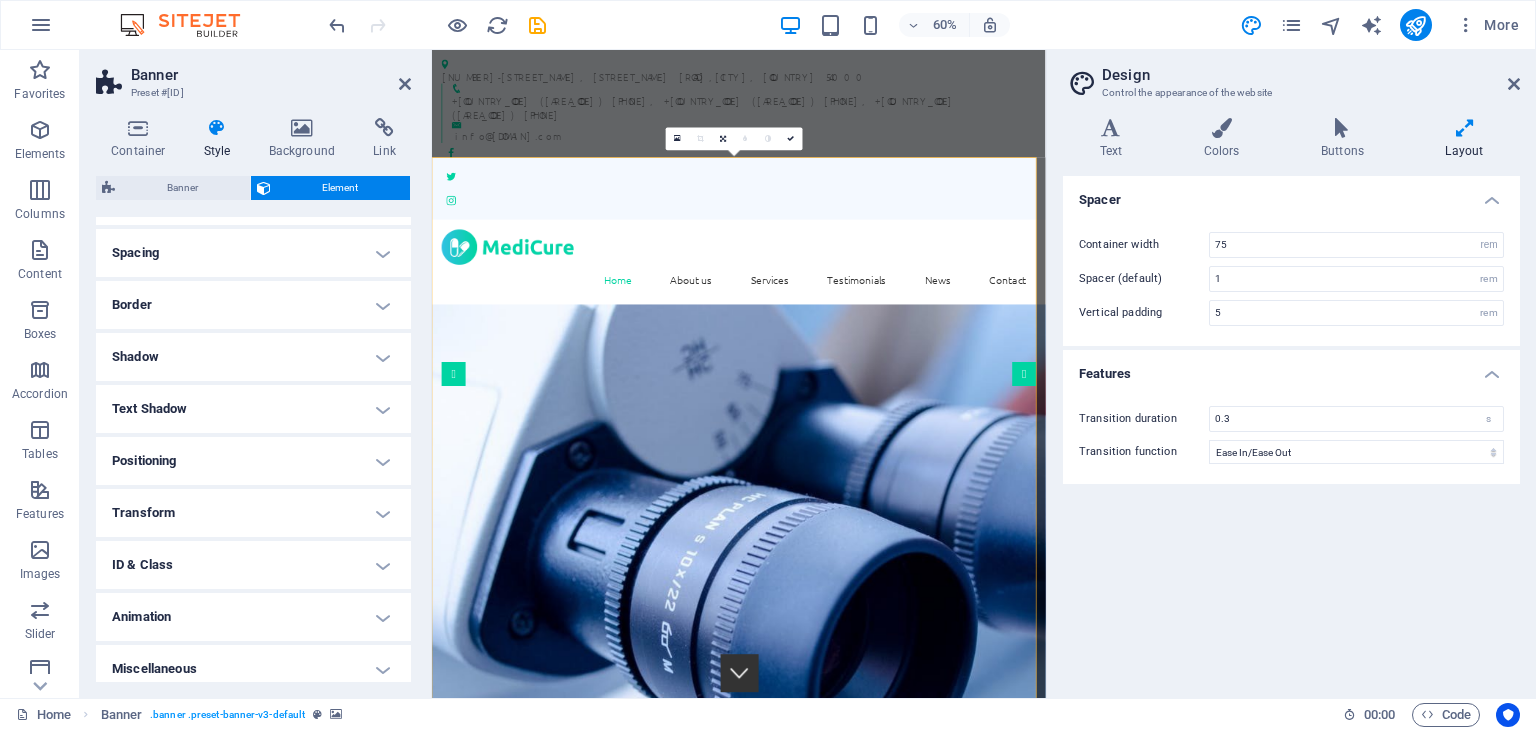 scroll, scrollTop: 166, scrollLeft: 0, axis: vertical 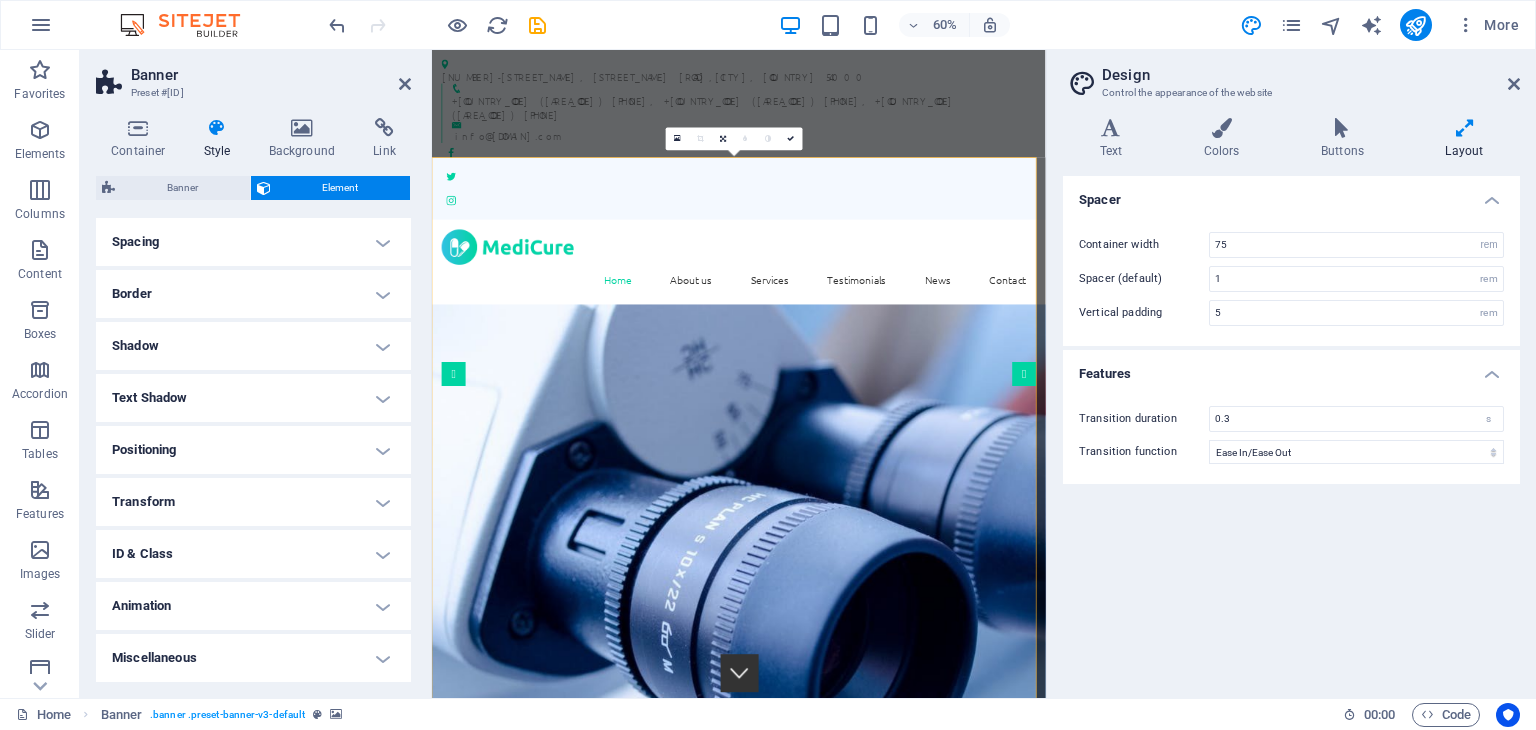 click on "Animation" at bounding box center [253, 606] 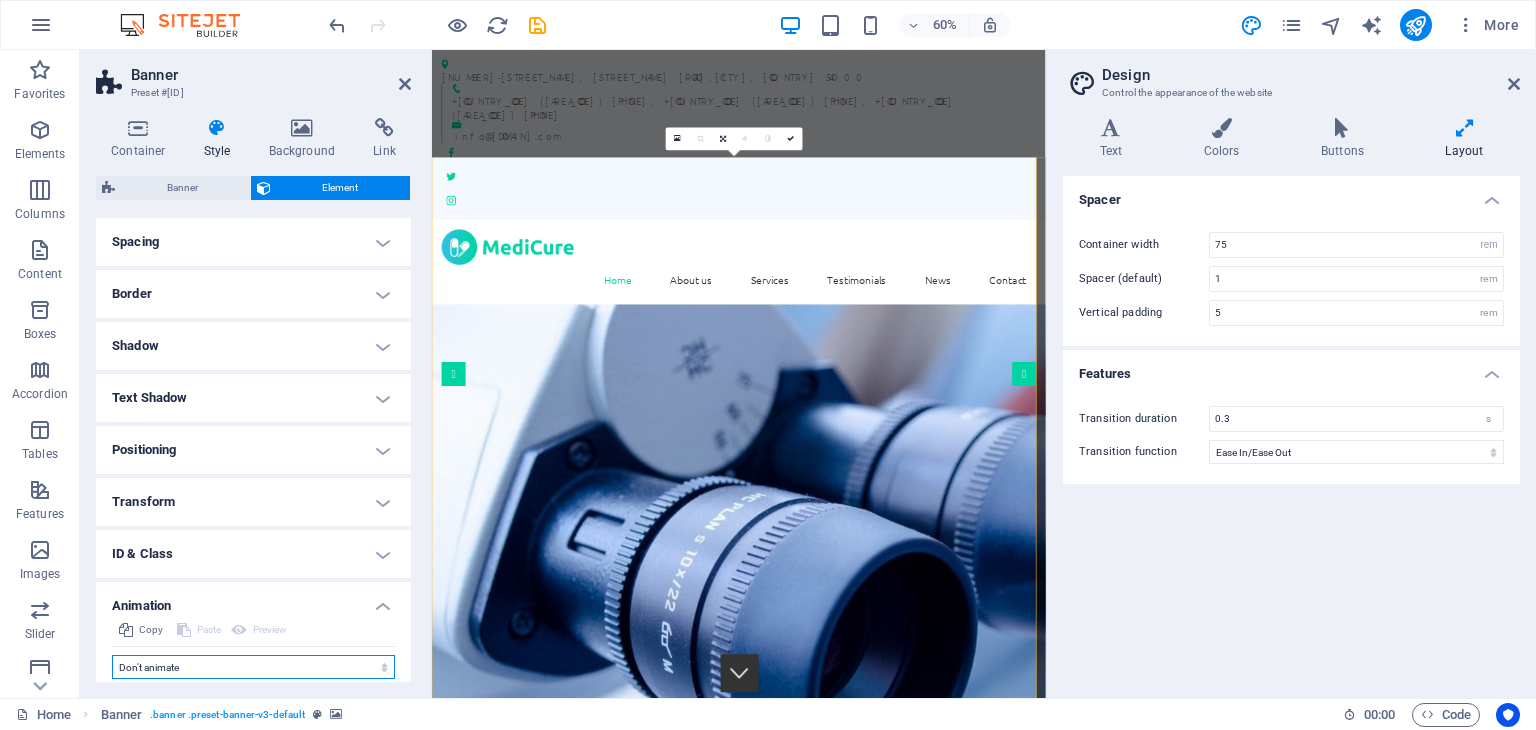 click on "Don't animate Show / Hide Slide up/down Zoom in/out Slide left to right Slide right to left Slide top to bottom Slide bottom to top Pulse Blink Open as overlay" at bounding box center [253, 667] 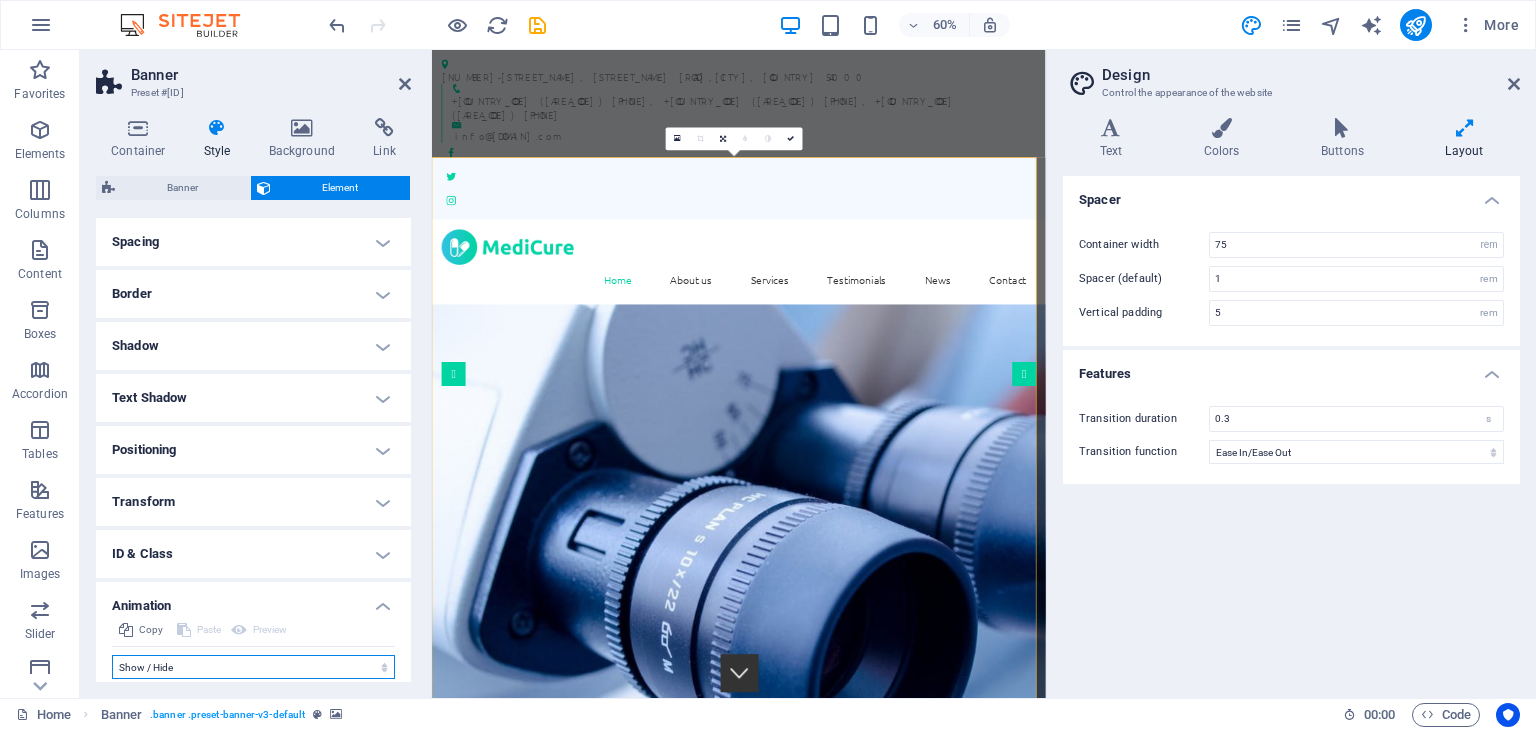 click on "Don't animate Show / Hide Slide up/down Zoom in/out Slide left to right Slide right to left Slide top to bottom Slide bottom to top Pulse Blink Open as overlay" at bounding box center (253, 667) 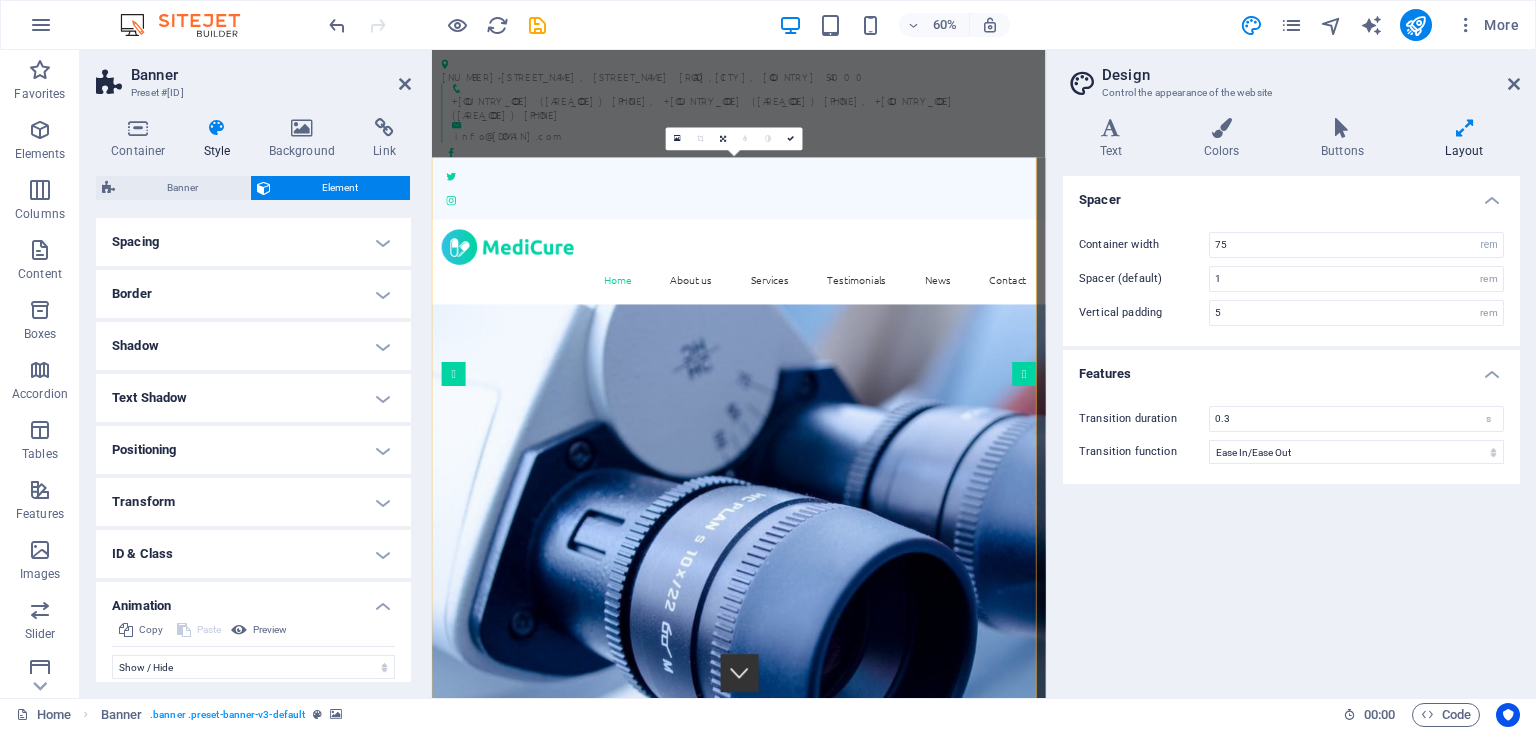click on "Positioning" at bounding box center (253, 450) 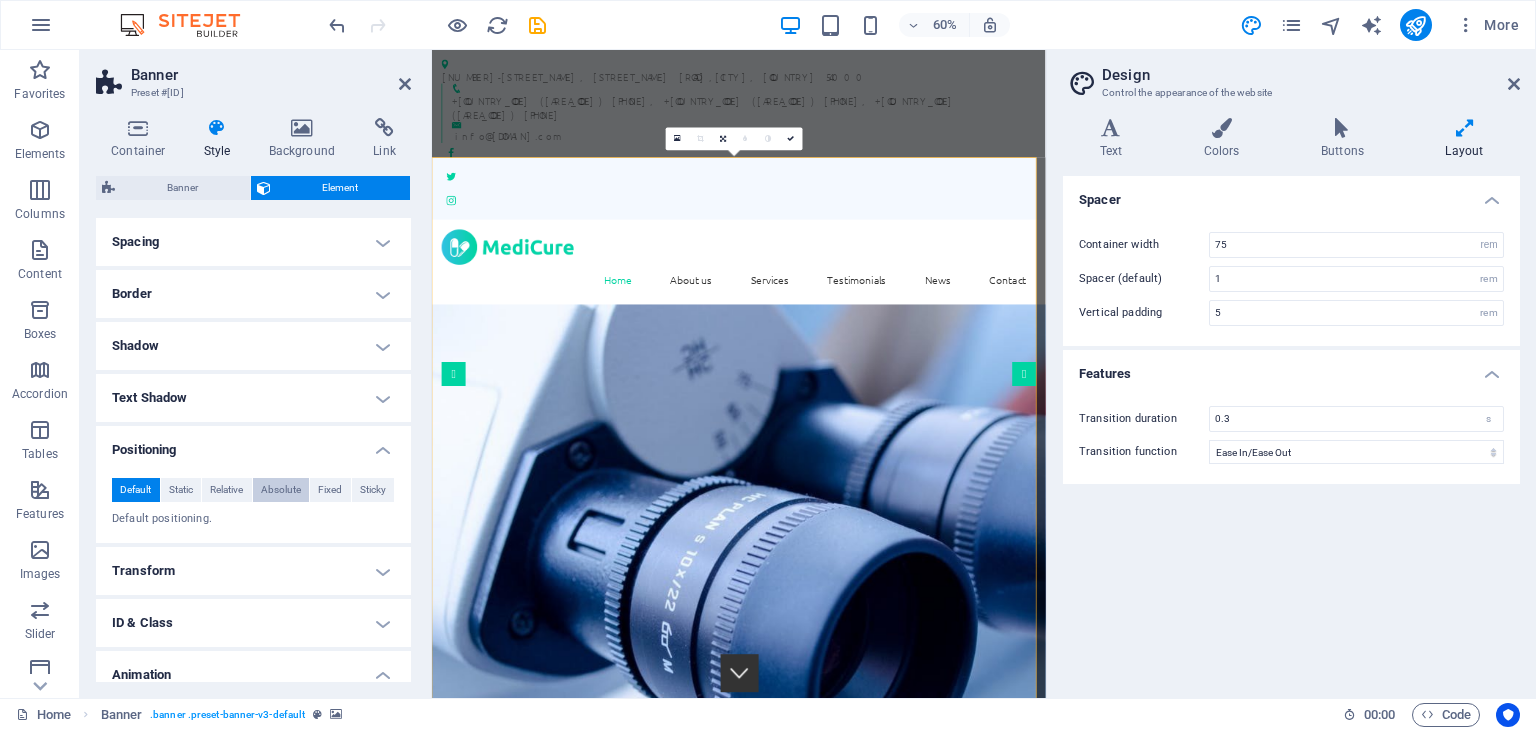 click on "Absolute" at bounding box center [281, 490] 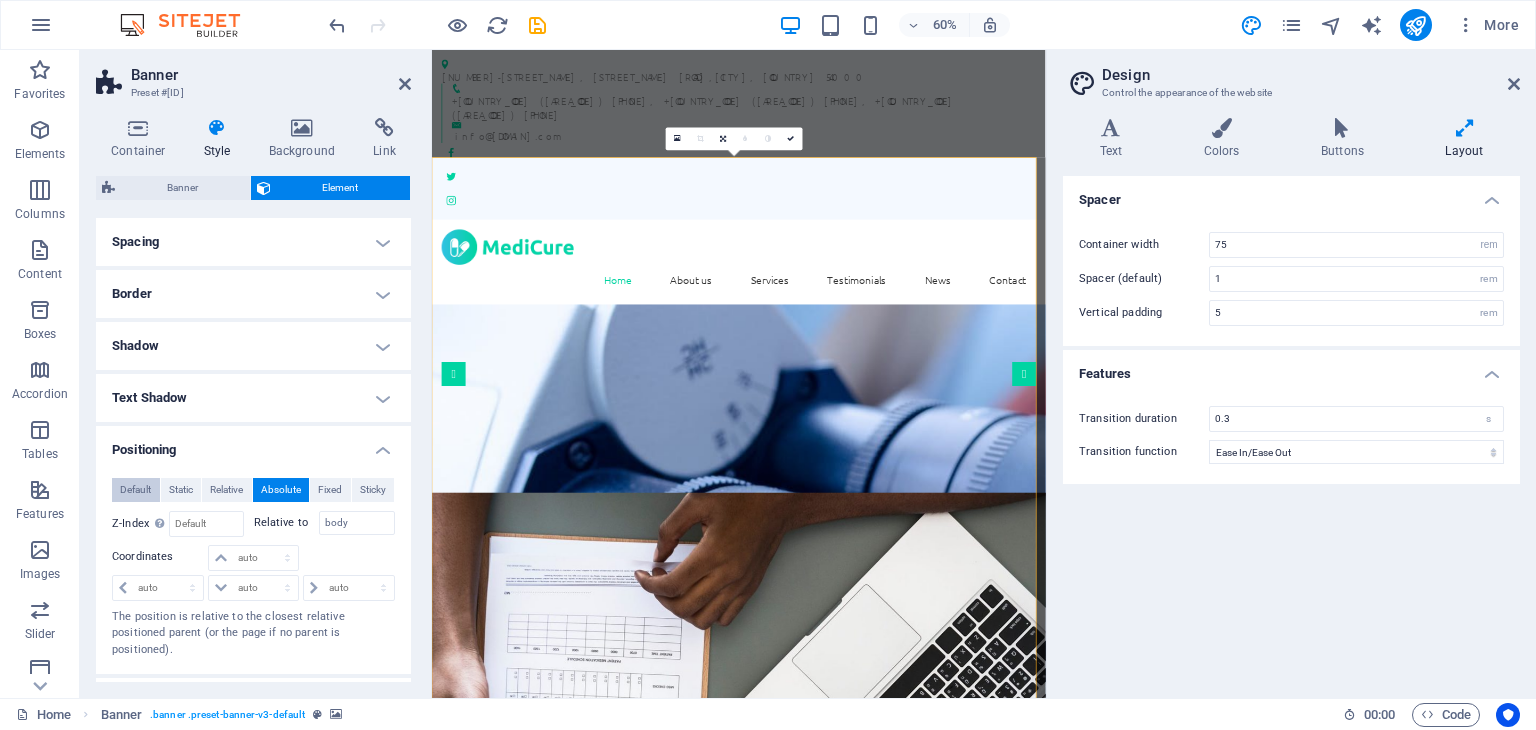 click on "Default" at bounding box center [135, 490] 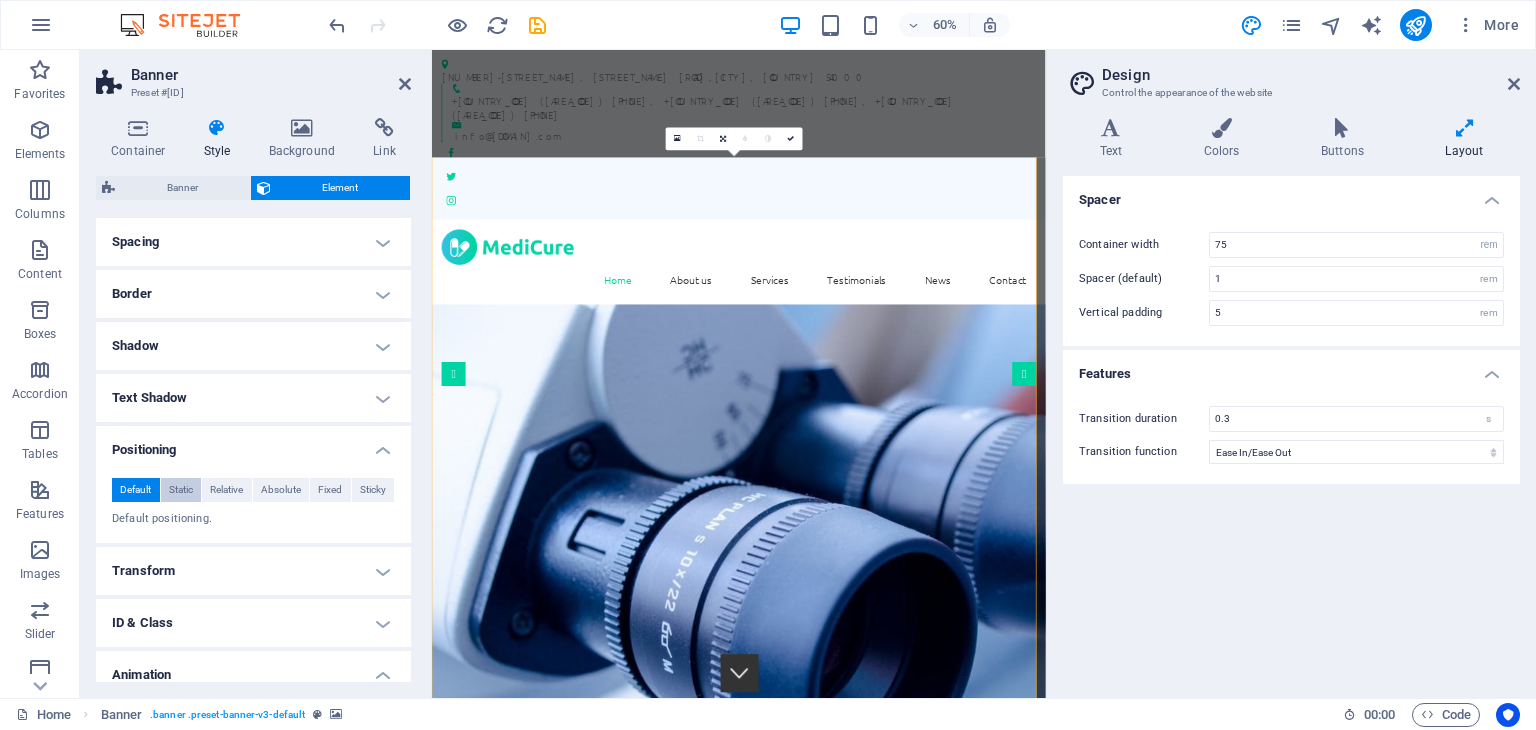 click on "Static" at bounding box center (181, 490) 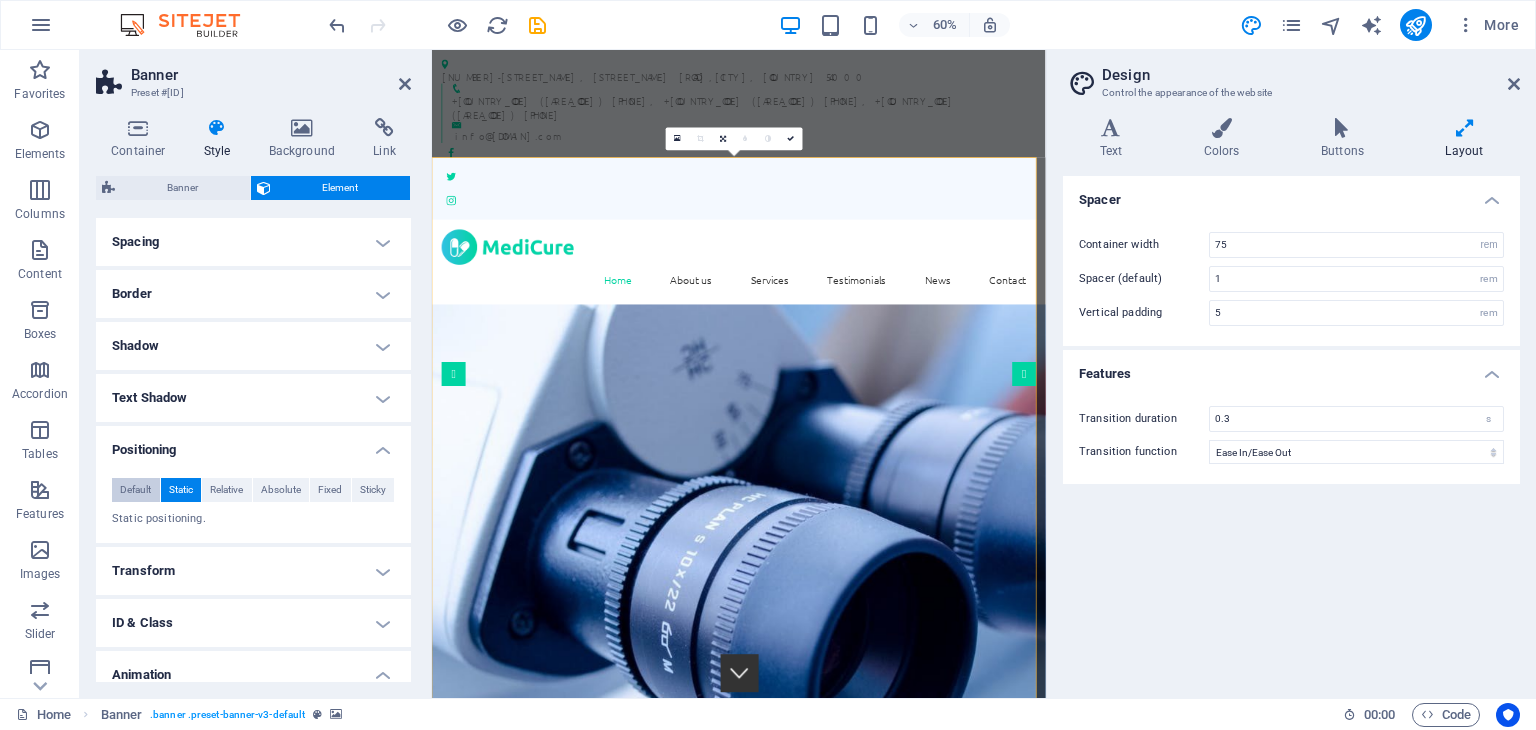 click on "Default" at bounding box center [135, 490] 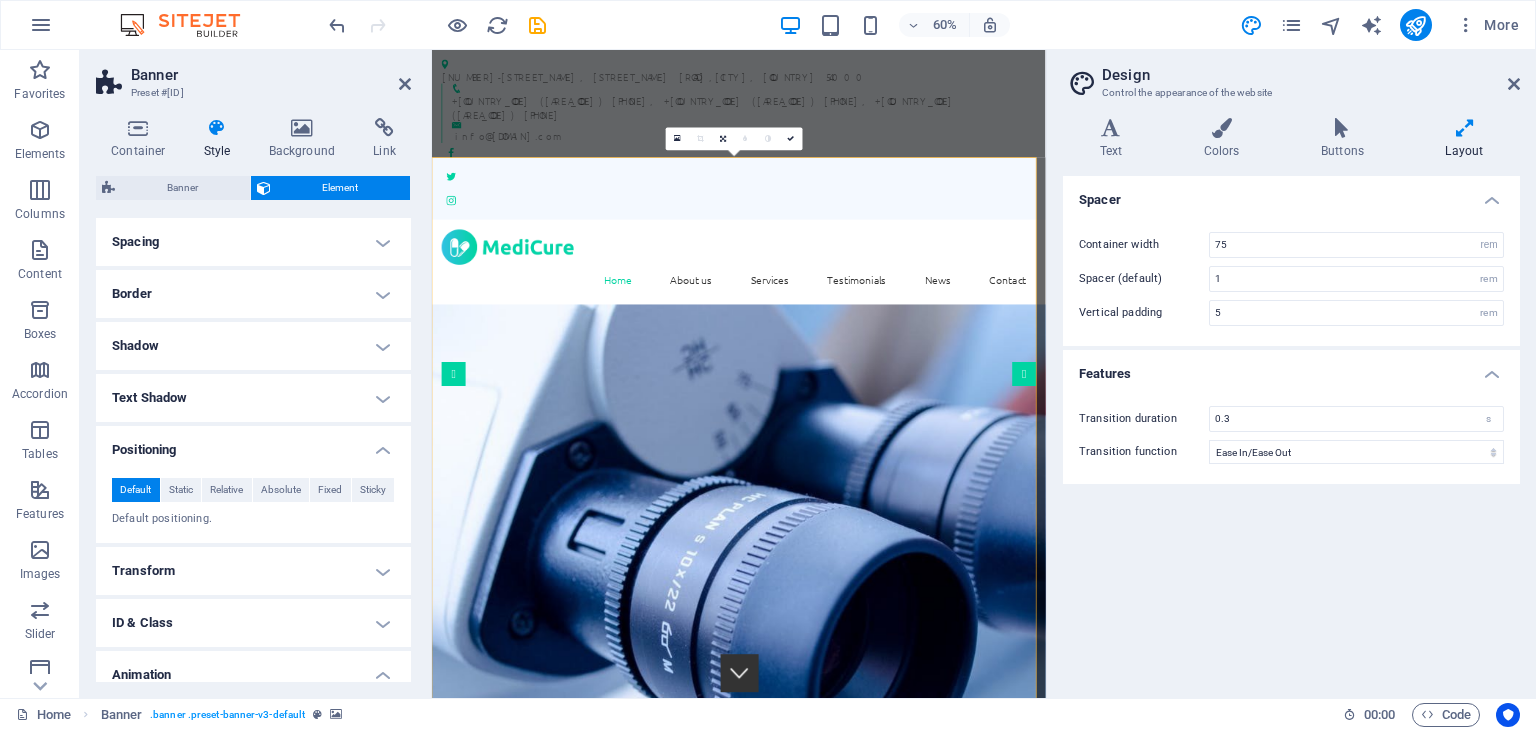 click on "Transform" at bounding box center (253, 571) 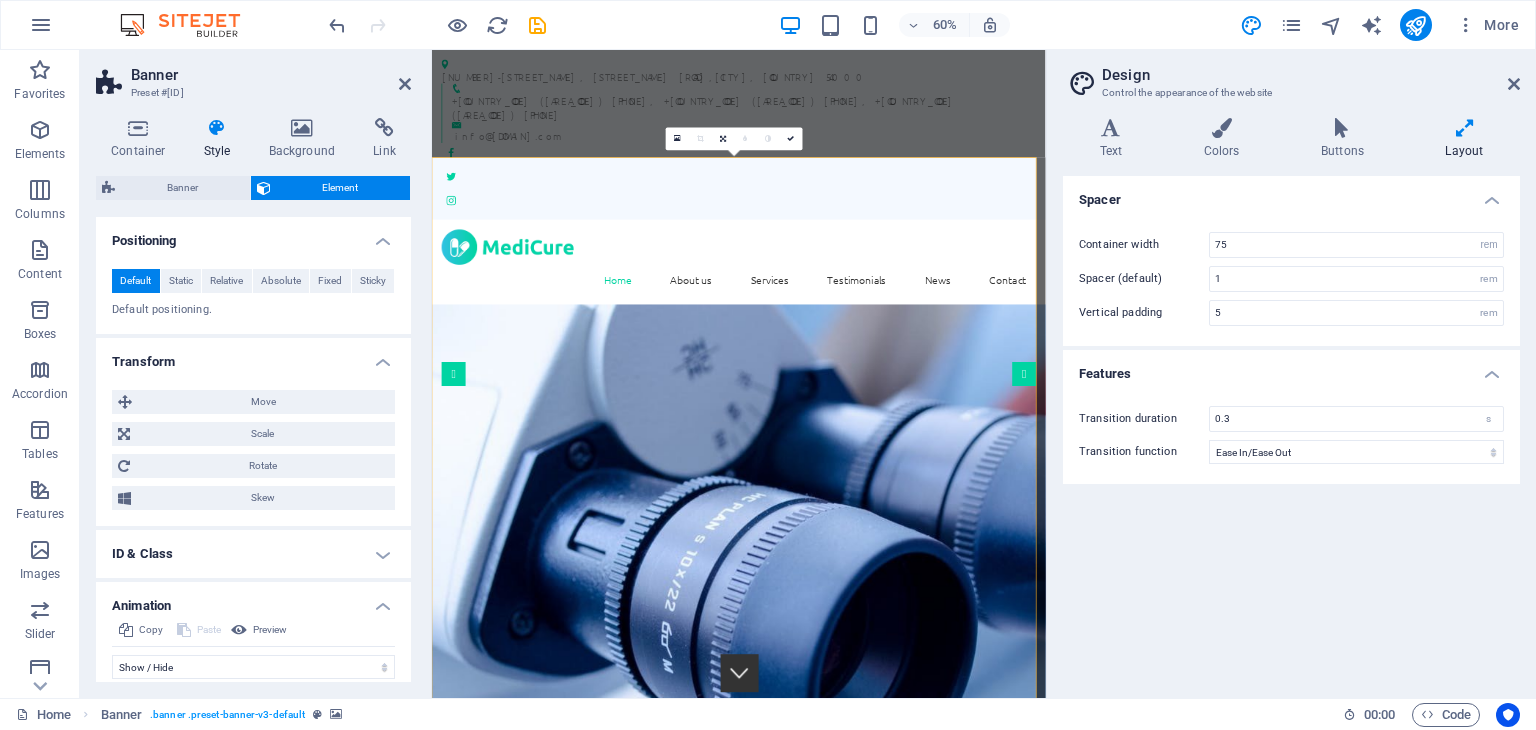 scroll, scrollTop: 376, scrollLeft: 0, axis: vertical 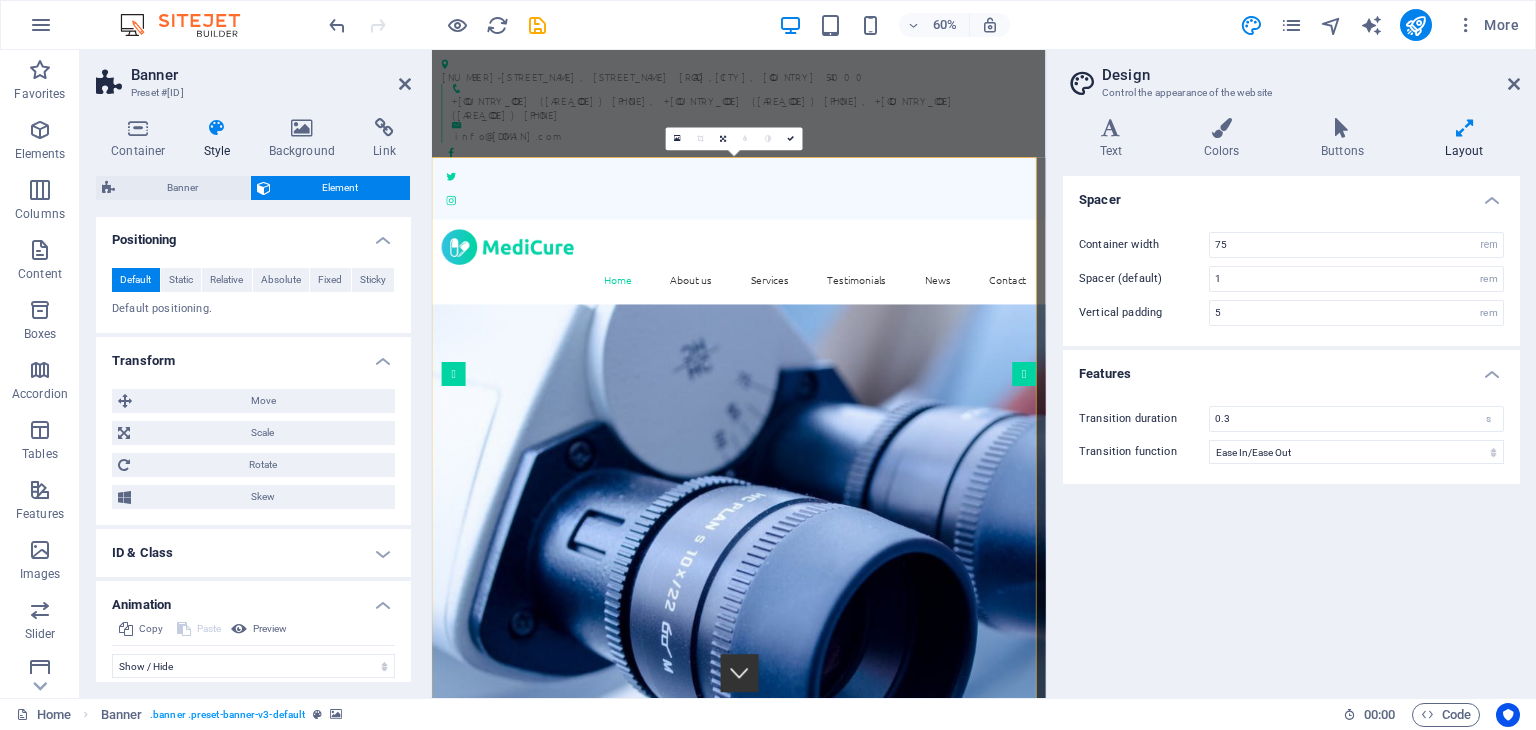click on "ID & Class" at bounding box center [253, 553] 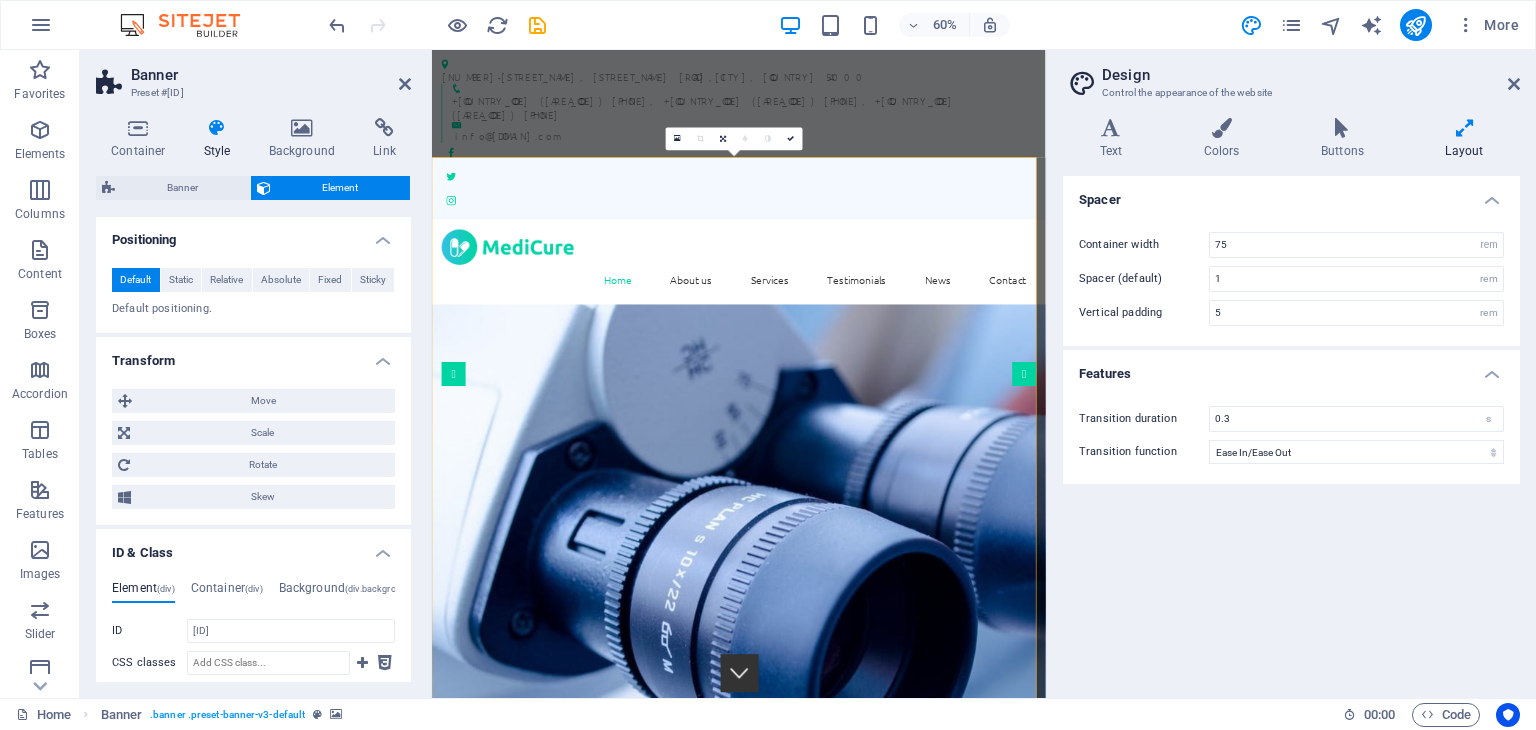 click on "ID & Class" at bounding box center (253, 547) 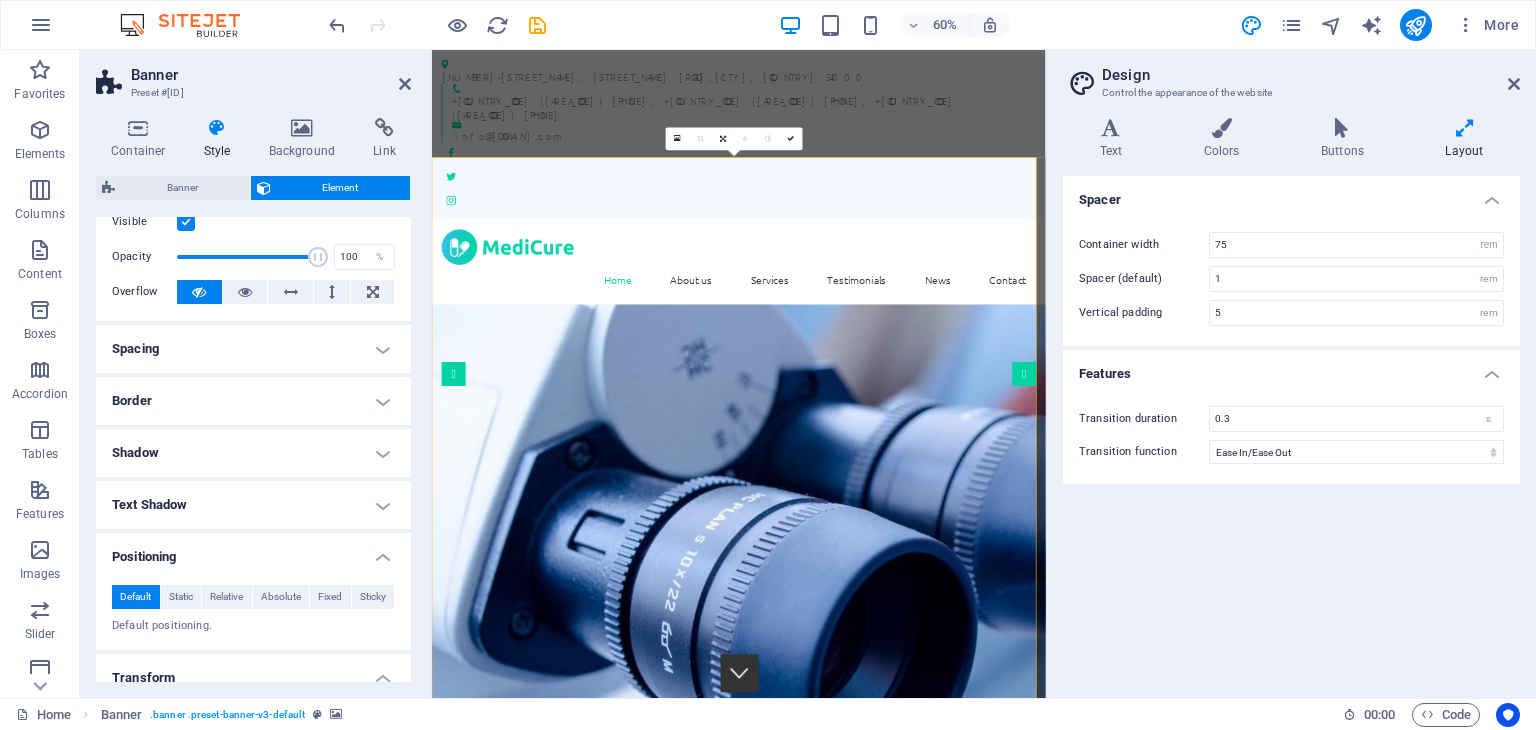 scroll, scrollTop: 0, scrollLeft: 0, axis: both 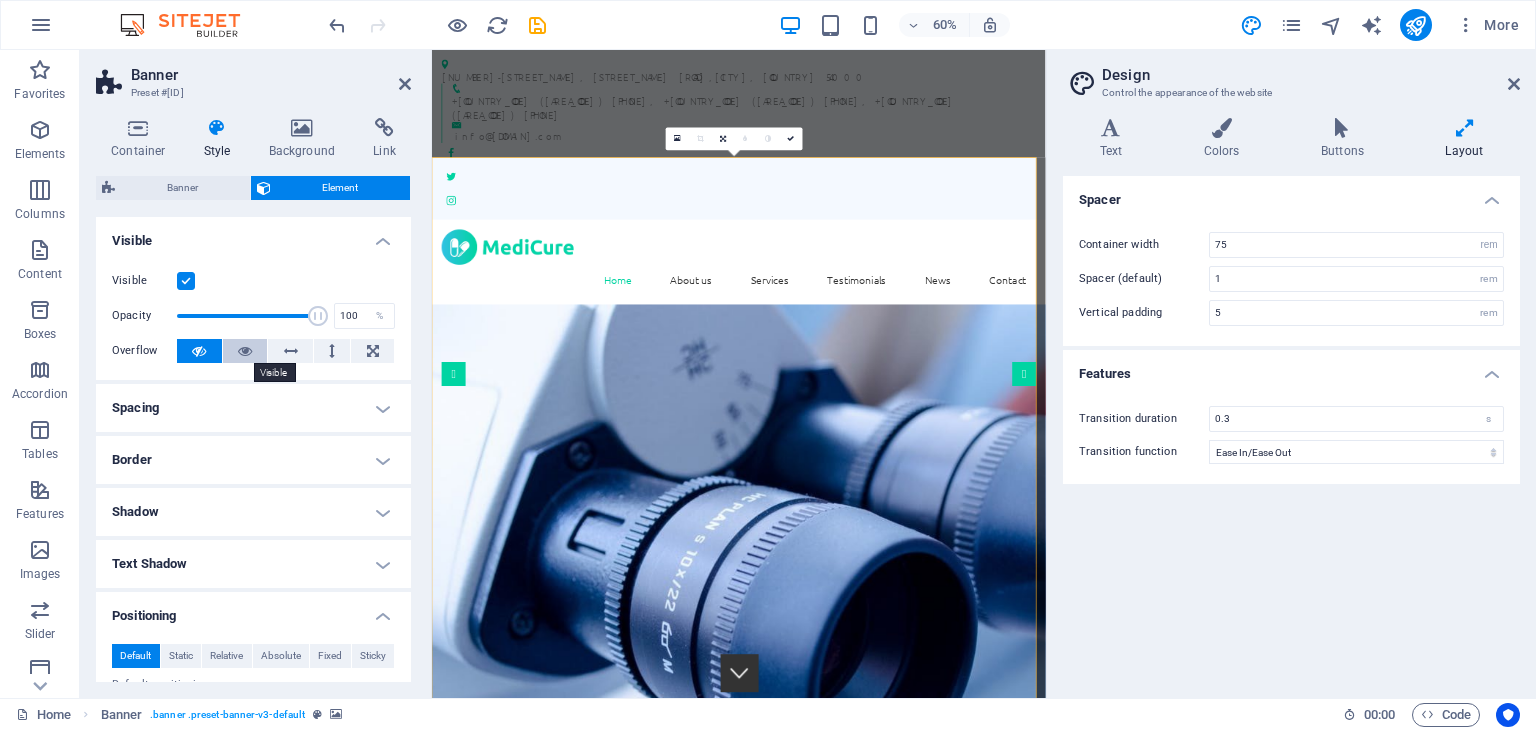 click at bounding box center (245, 351) 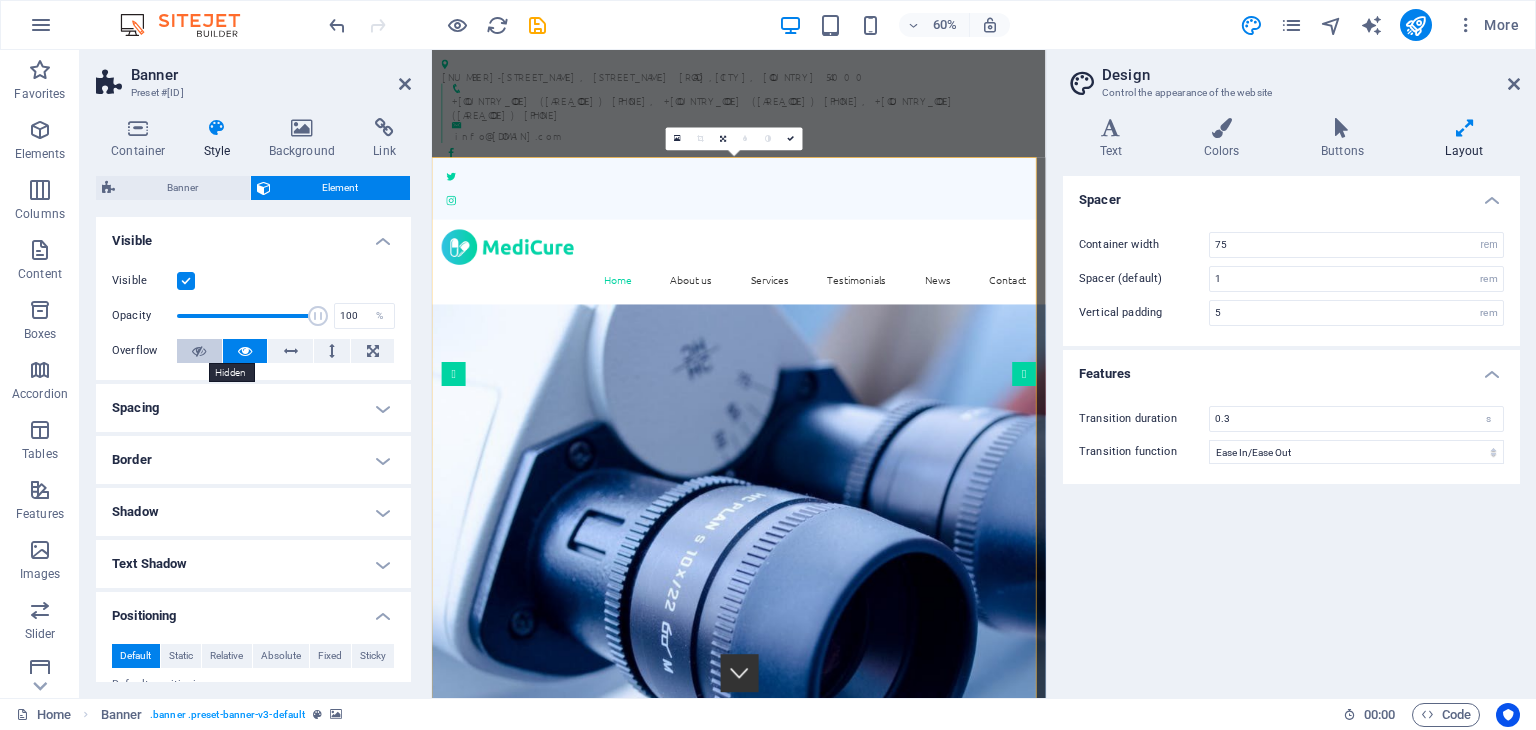 click at bounding box center (199, 351) 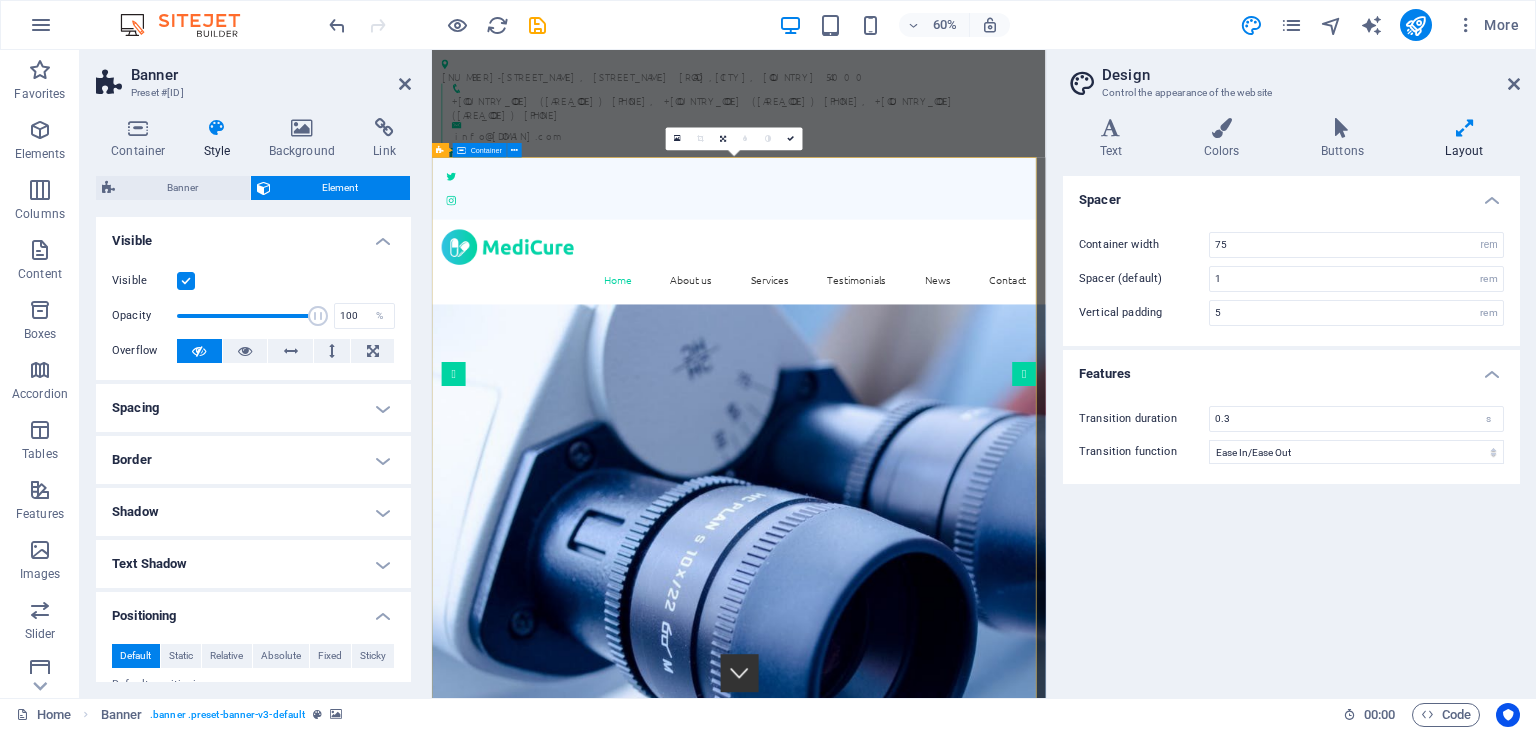 click on "We take  care  of you!" at bounding box center [943, 2215] 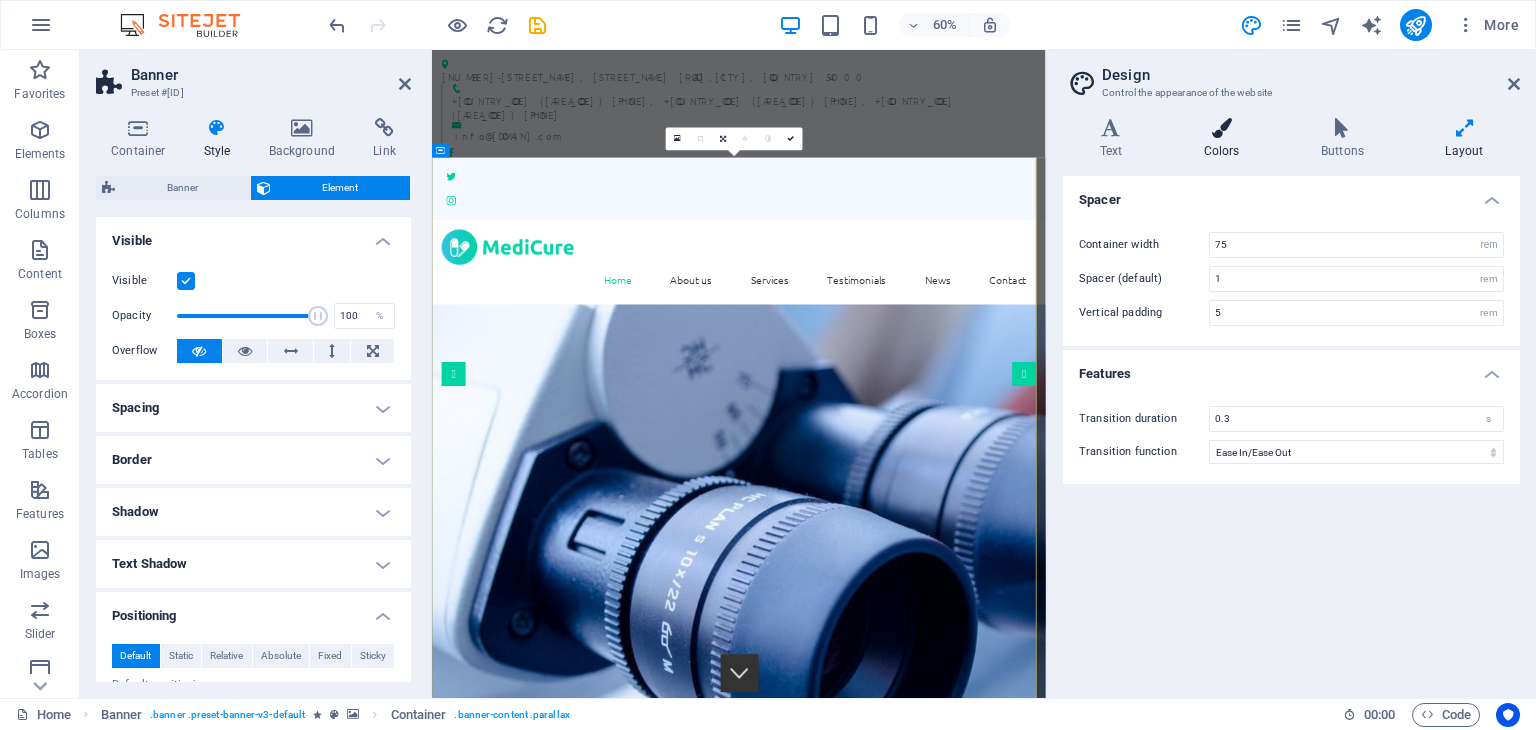 click on "Colors" at bounding box center [1225, 139] 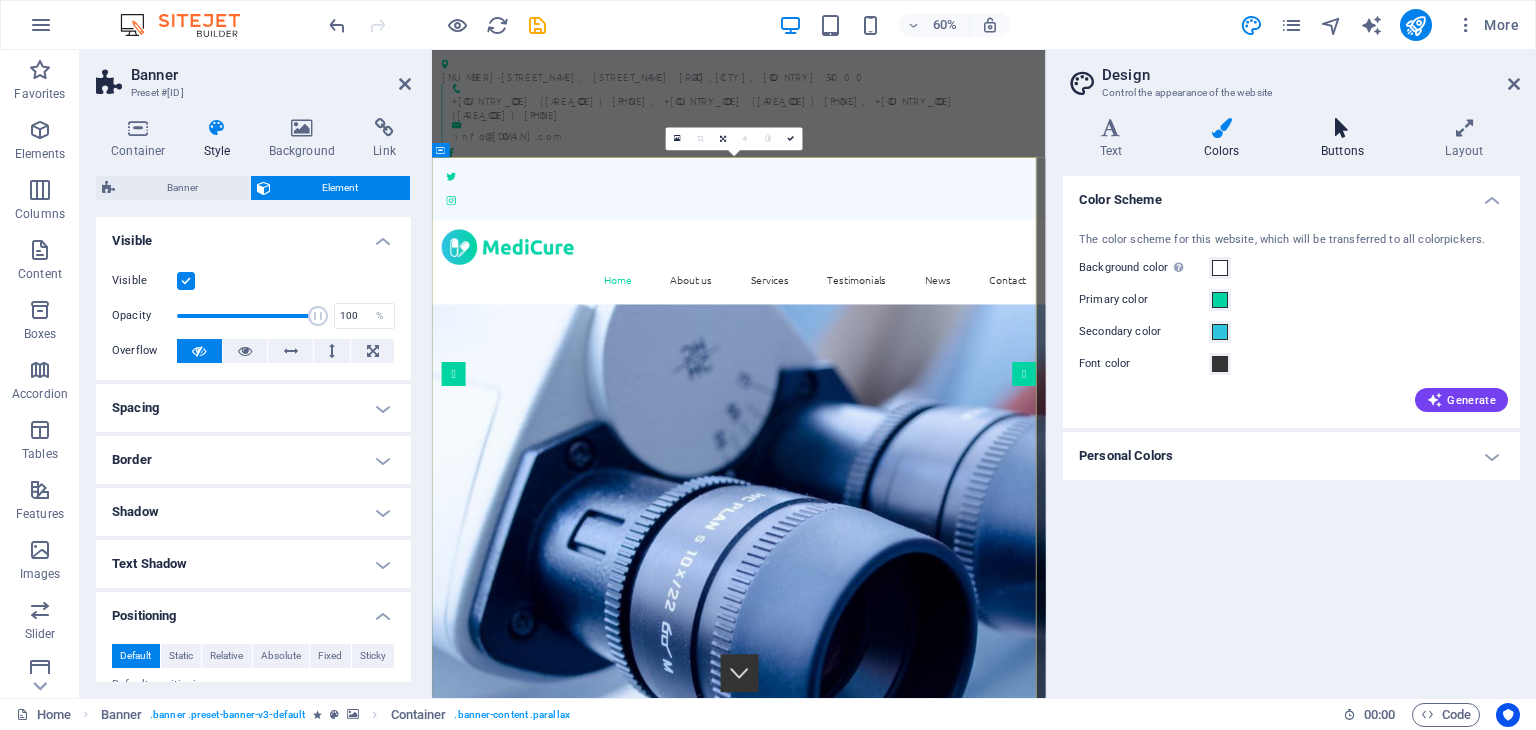 click on "Buttons" at bounding box center [1346, 139] 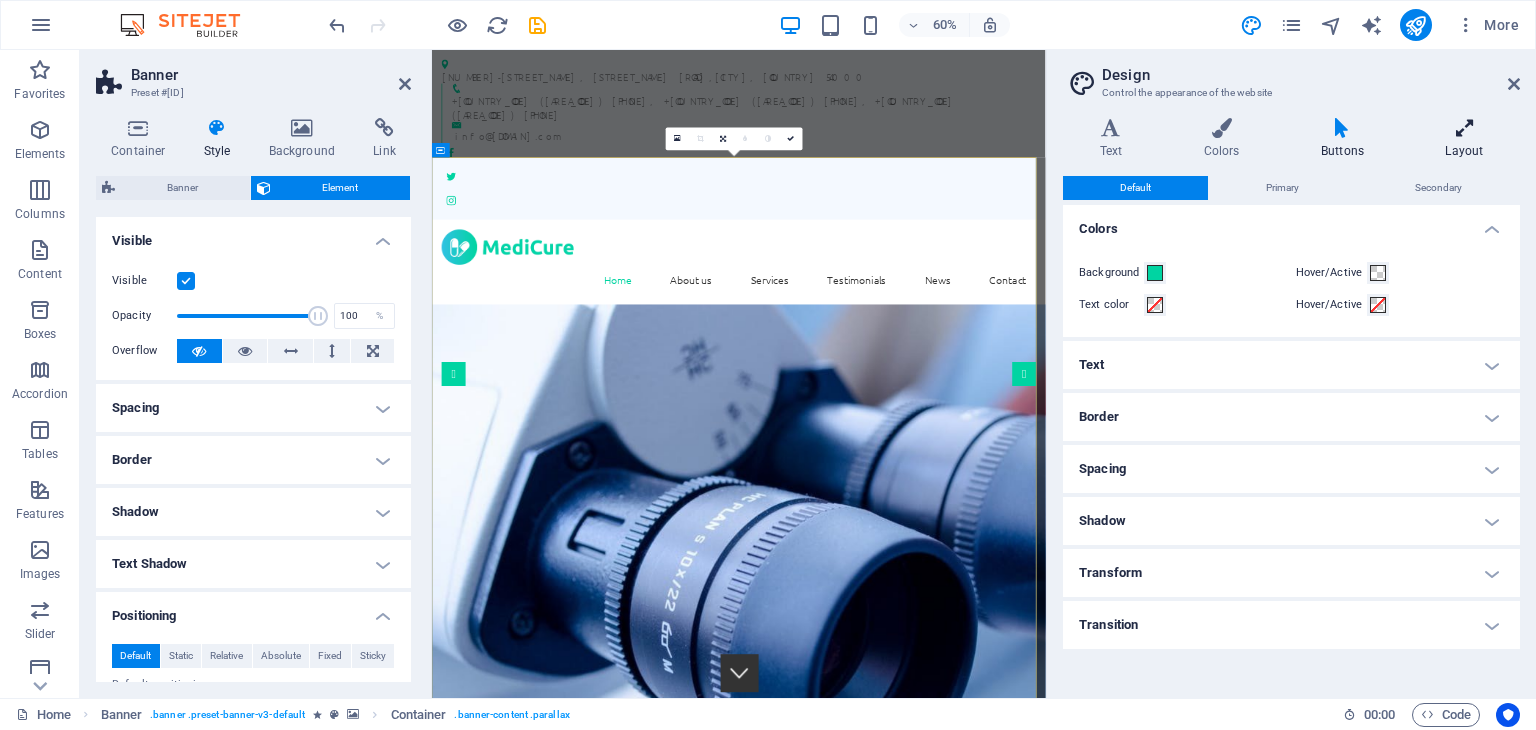 click on "Layout" at bounding box center (1464, 139) 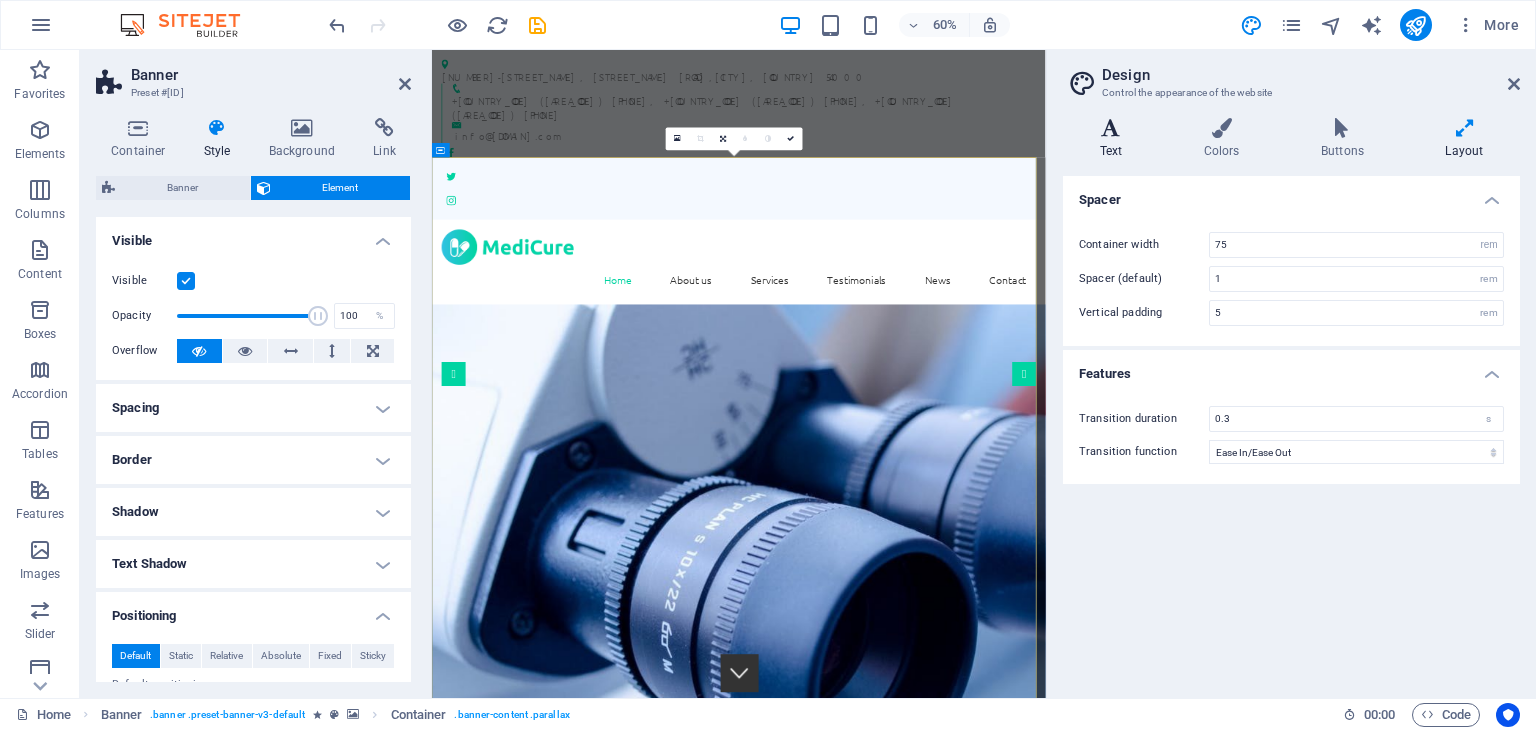 click at bounding box center [1111, 128] 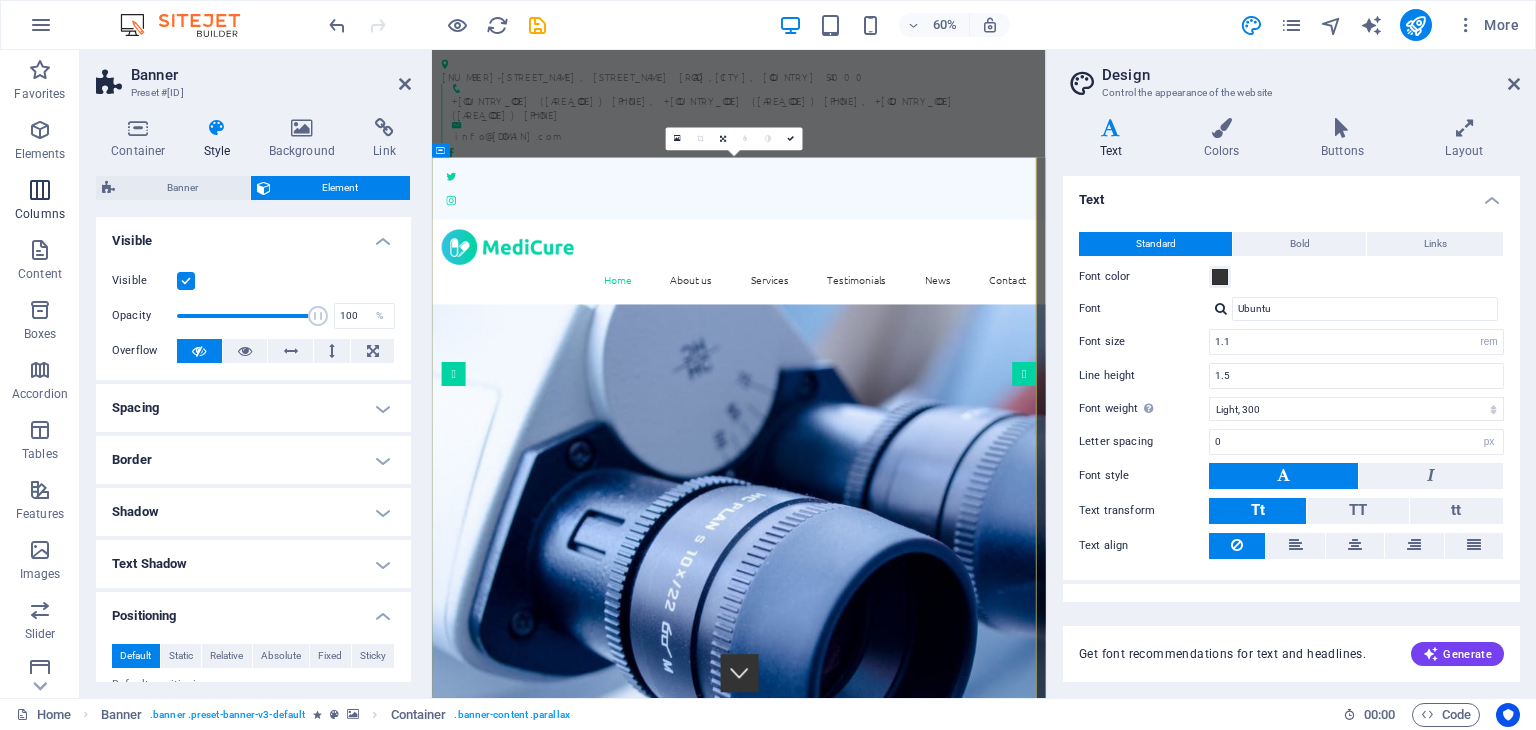 click at bounding box center [40, 190] 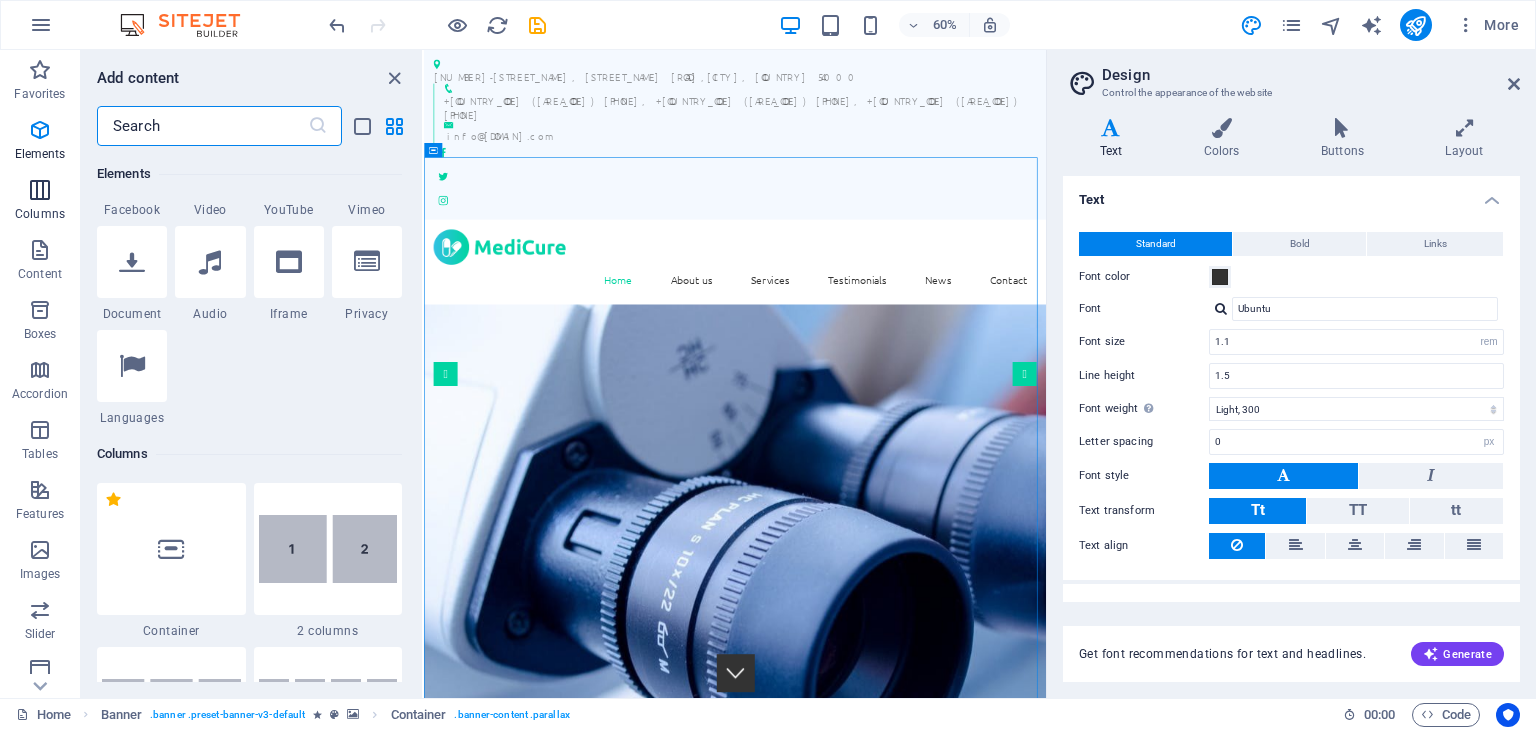 scroll, scrollTop: 990, scrollLeft: 0, axis: vertical 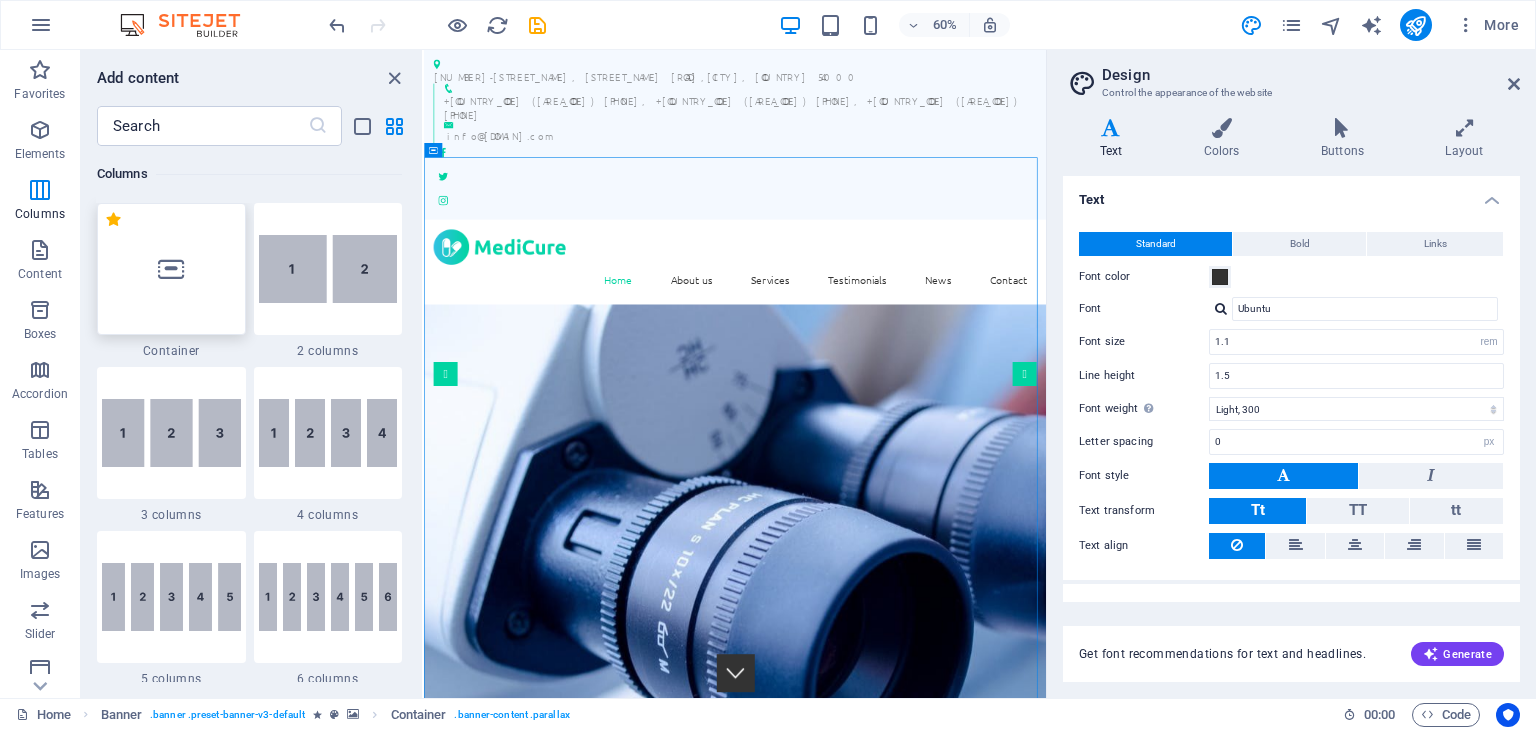 click at bounding box center (171, 269) 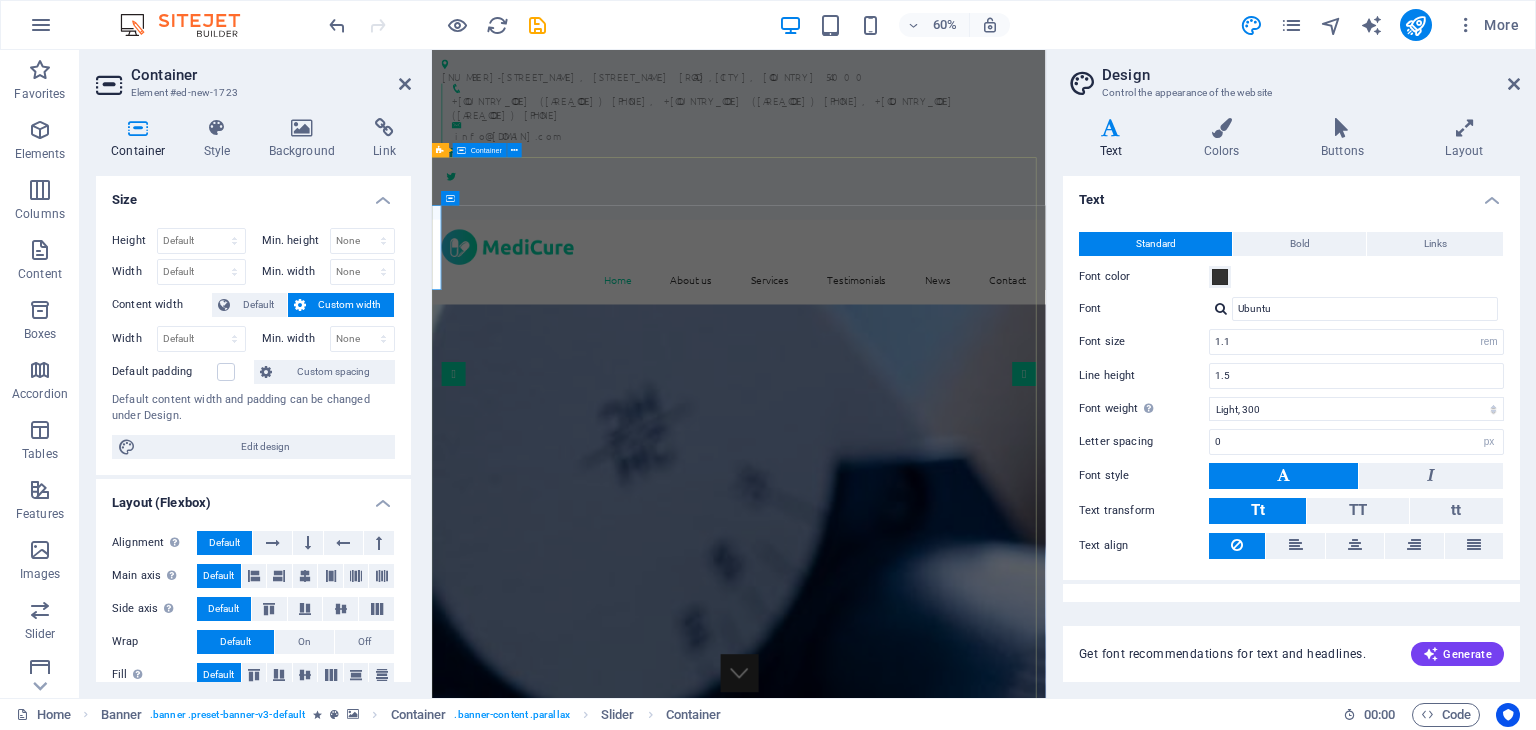 click on "Drop content here or  Add elements  Paste clipboard Drop content here or  Add elements  Paste clipboard We take  care  of you!" at bounding box center [943, 3642] 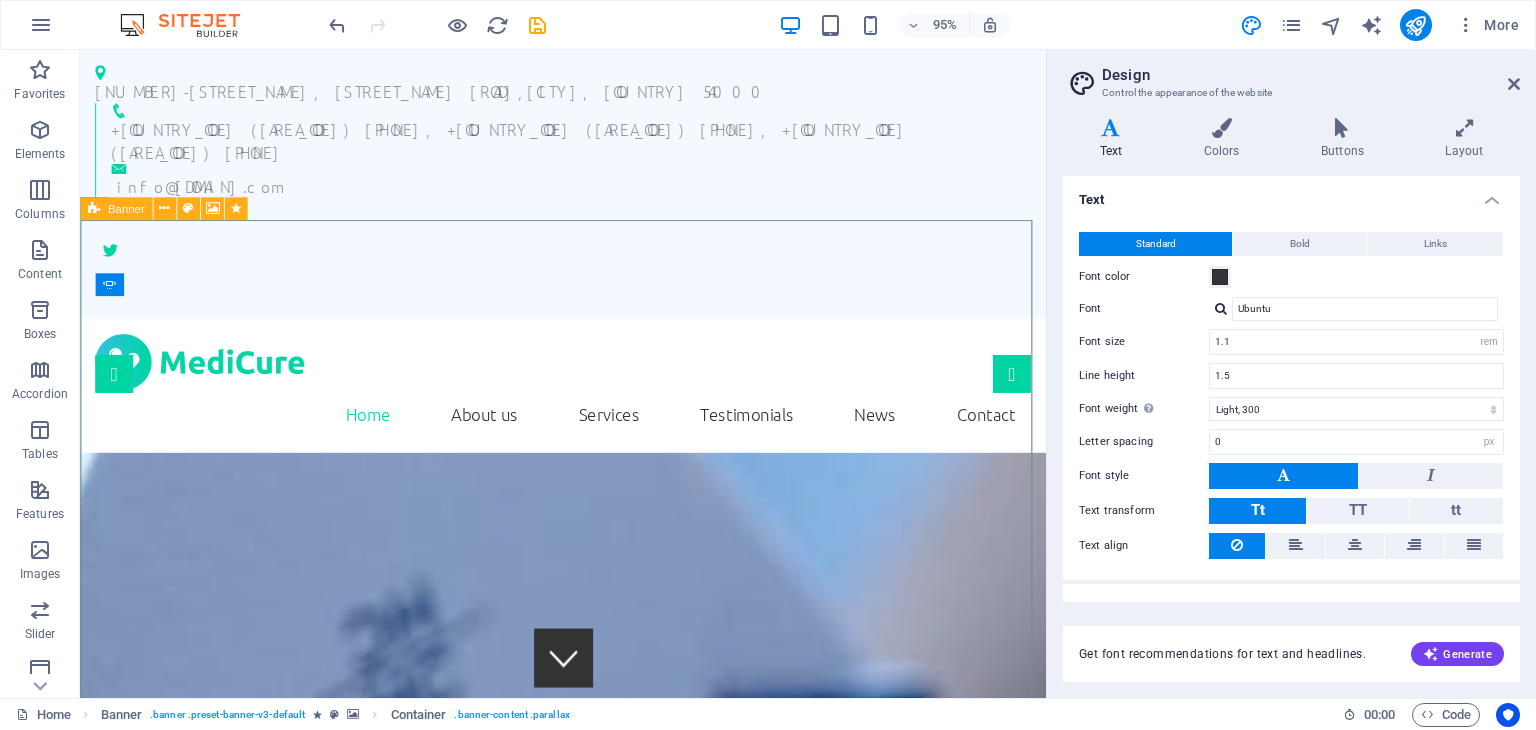 click at bounding box center [94, 209] 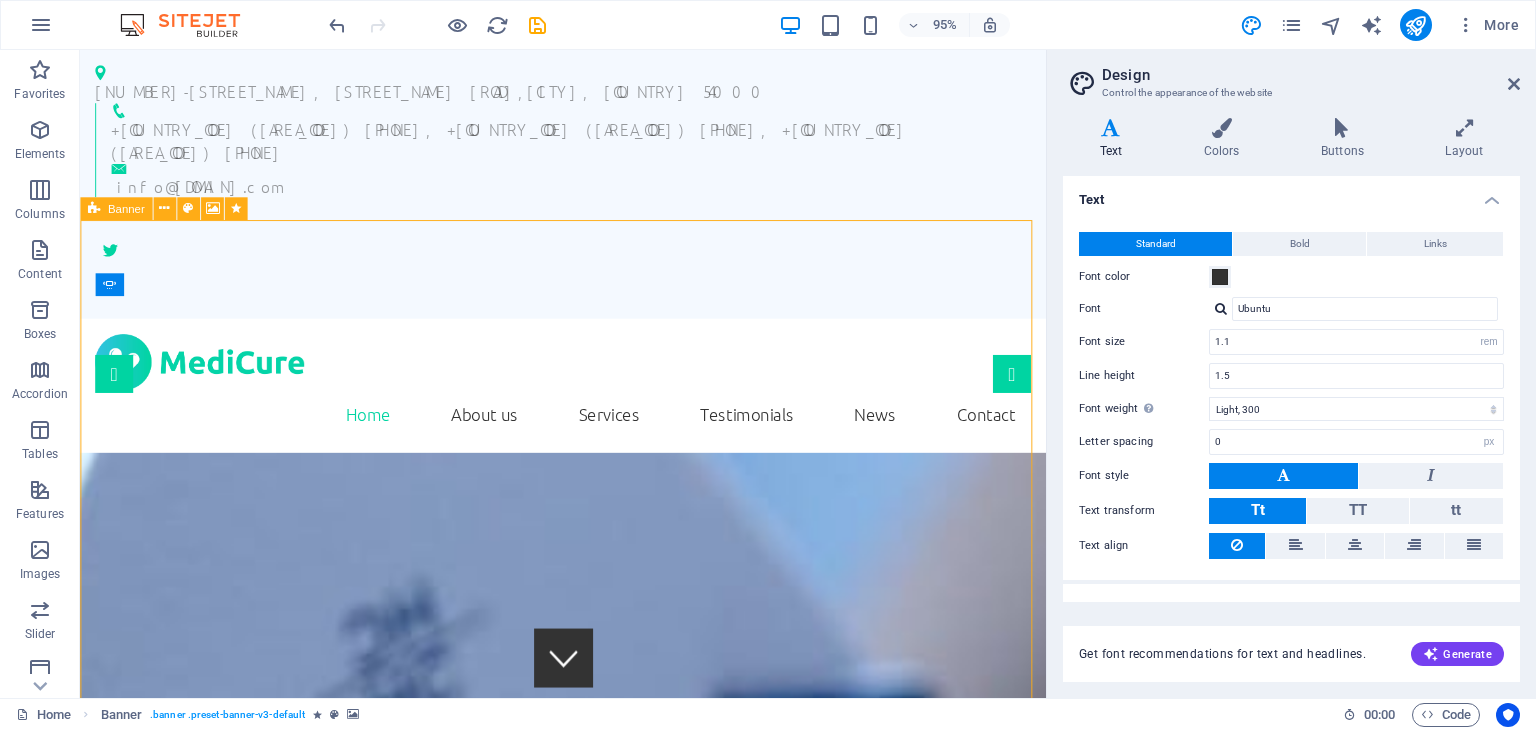 click on "Banner" at bounding box center [126, 208] 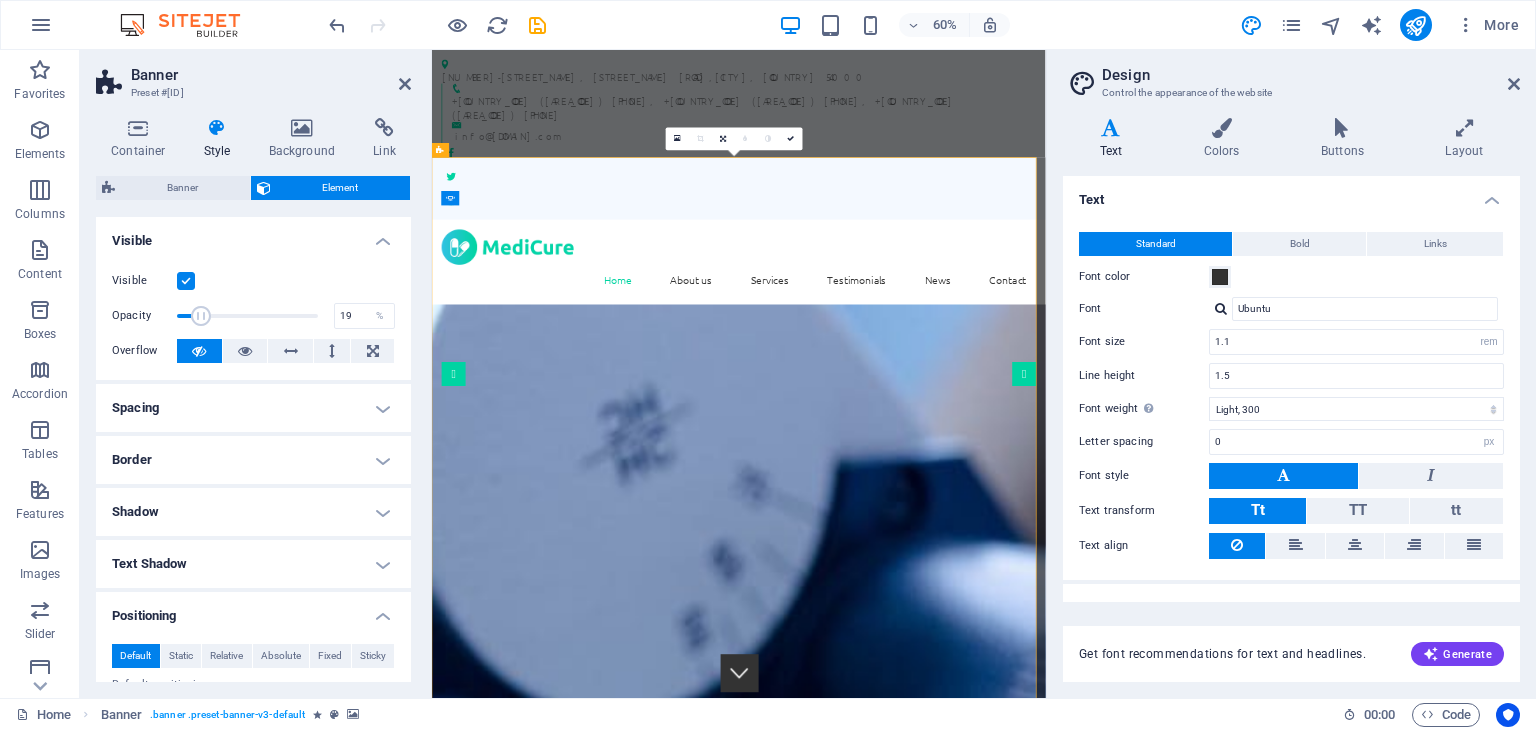 drag, startPoint x: 311, startPoint y: 311, endPoint x: 202, endPoint y: 314, distance: 109.041275 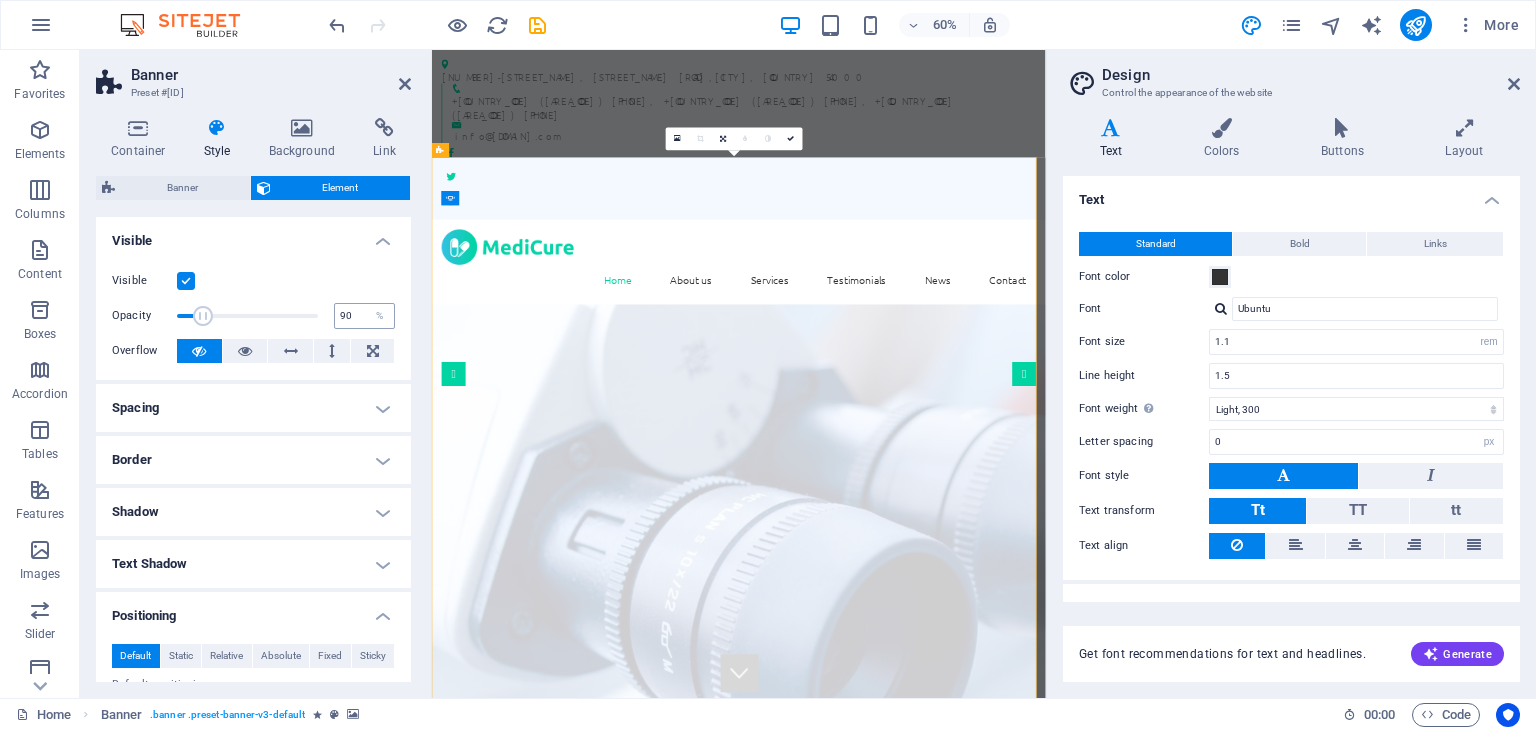 type on "100" 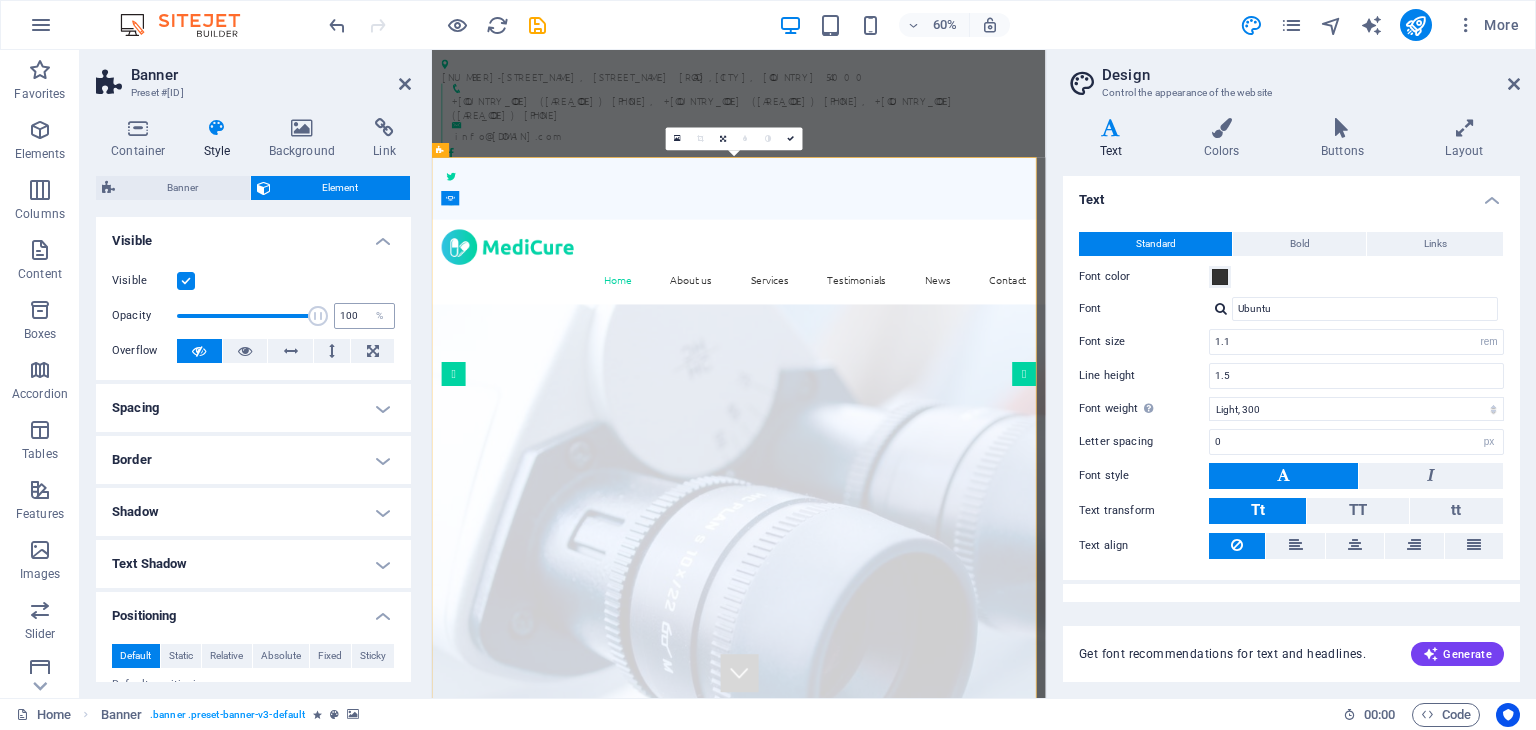 drag, startPoint x: 202, startPoint y: 314, endPoint x: 362, endPoint y: 328, distance: 160.61133 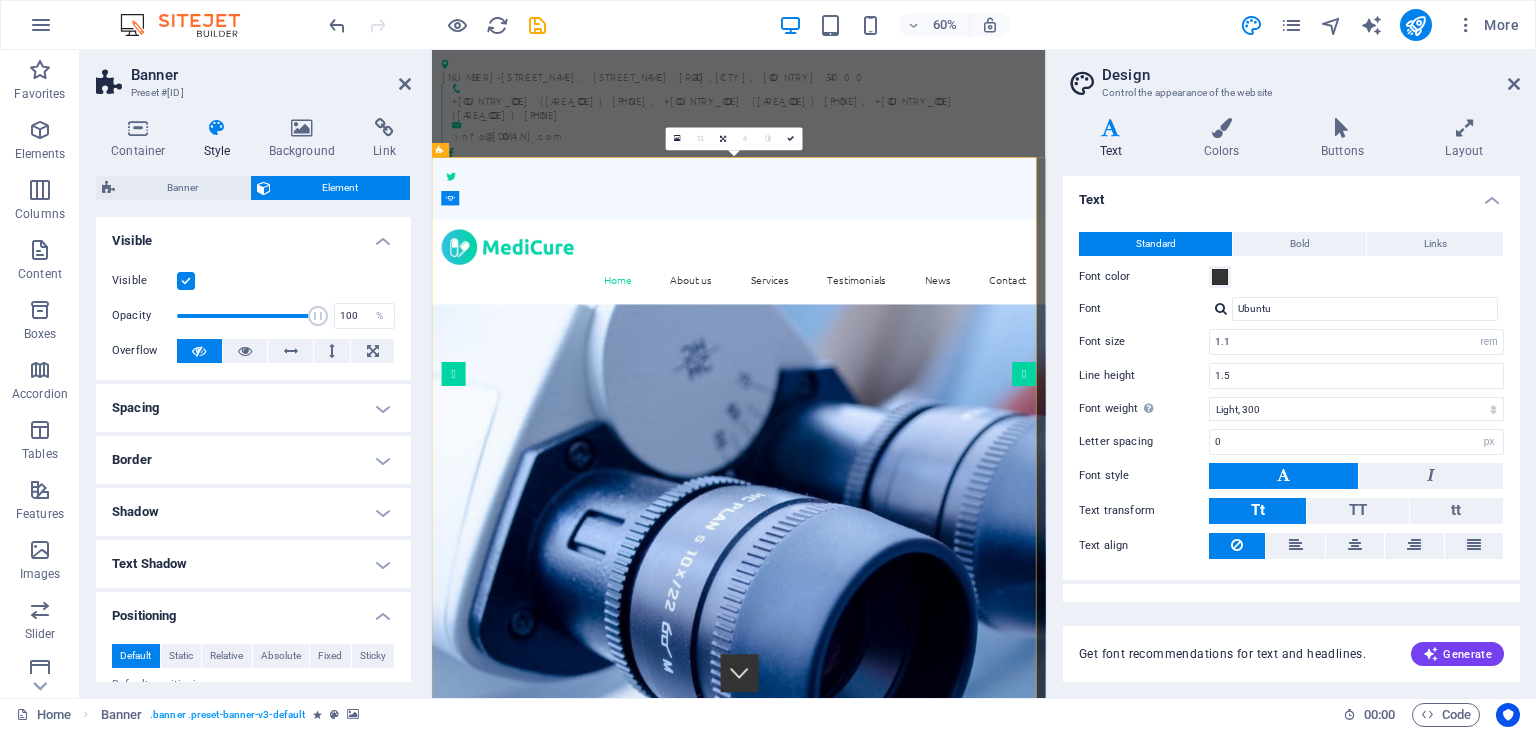 click at bounding box center (186, 281) 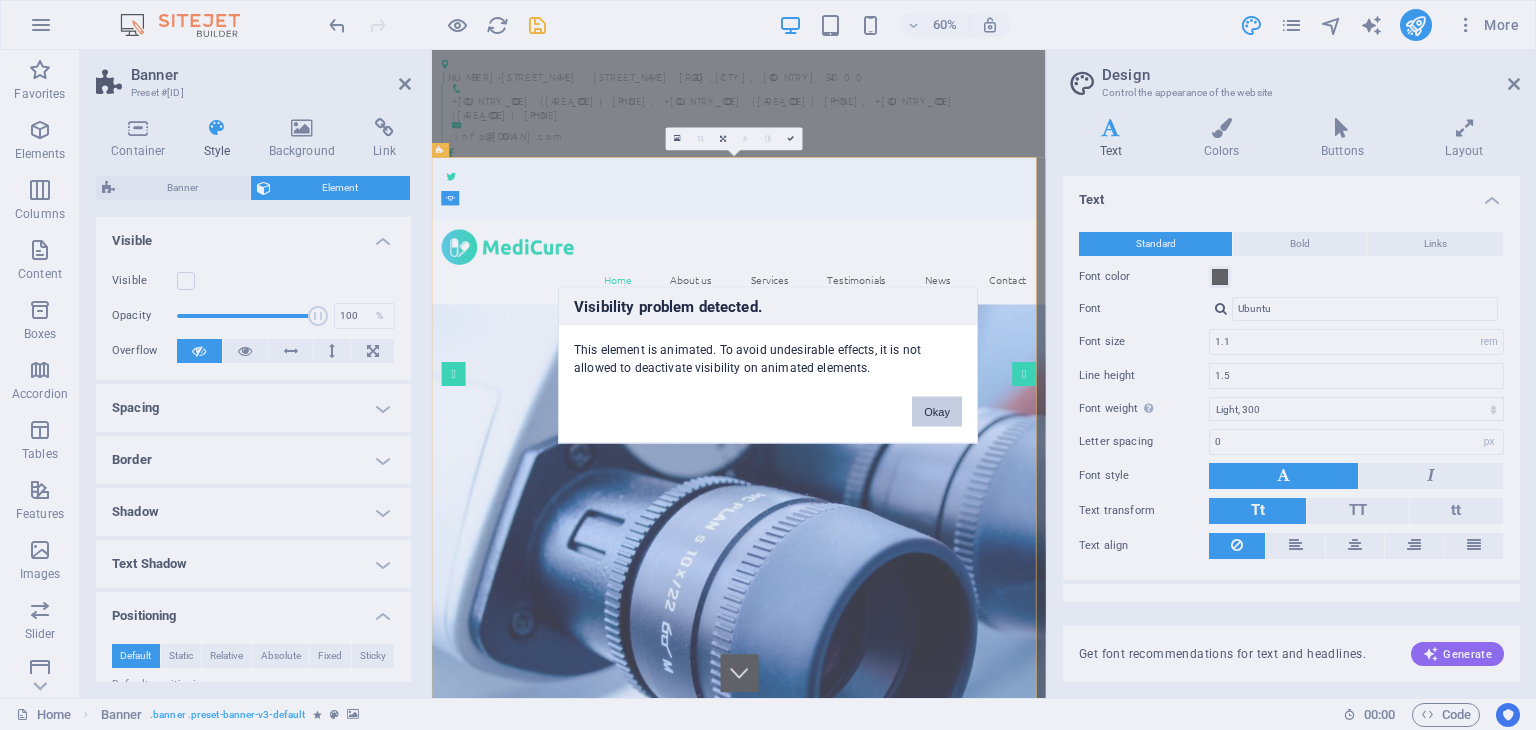 click on "Okay" at bounding box center (937, 412) 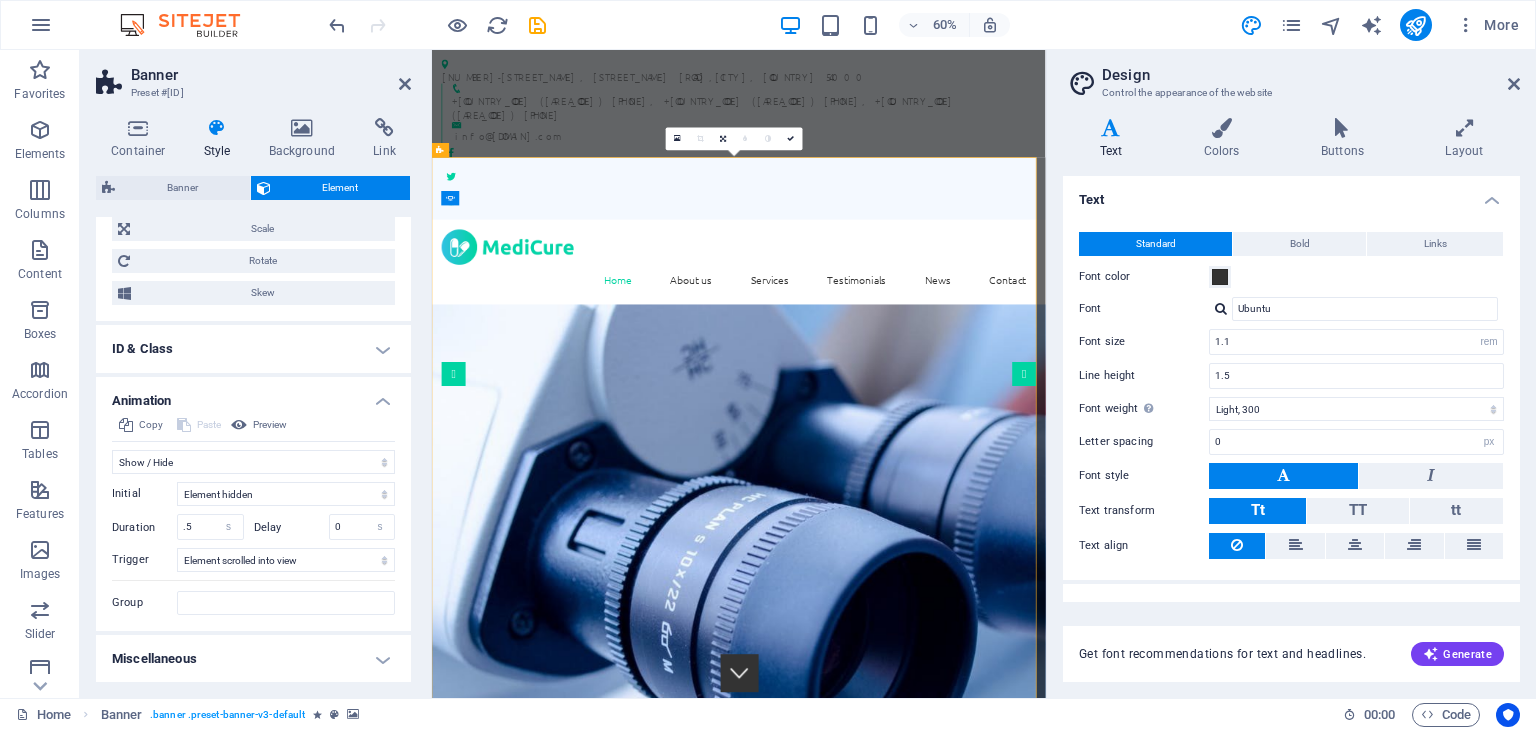 scroll, scrollTop: 0, scrollLeft: 0, axis: both 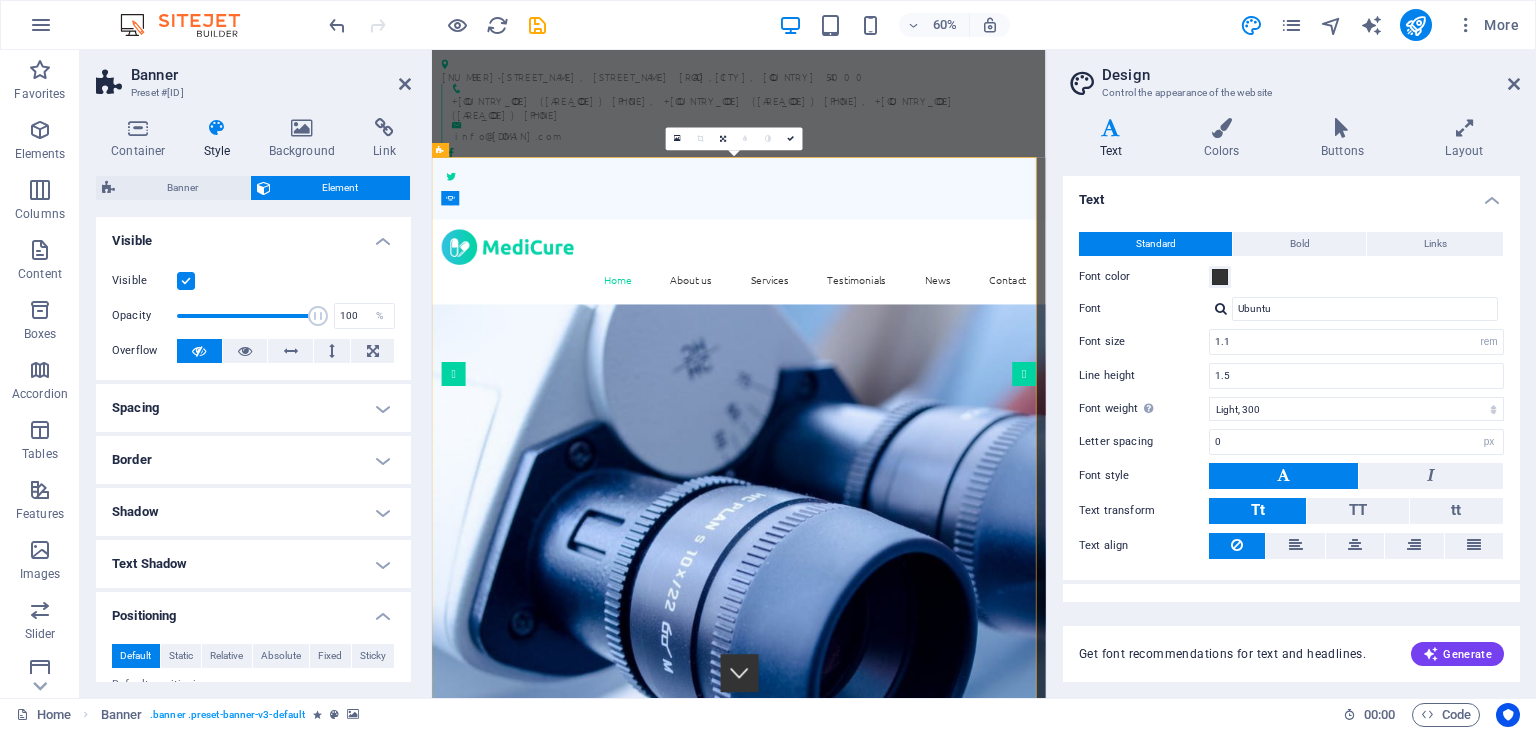 click on "Banner" at bounding box center (271, 75) 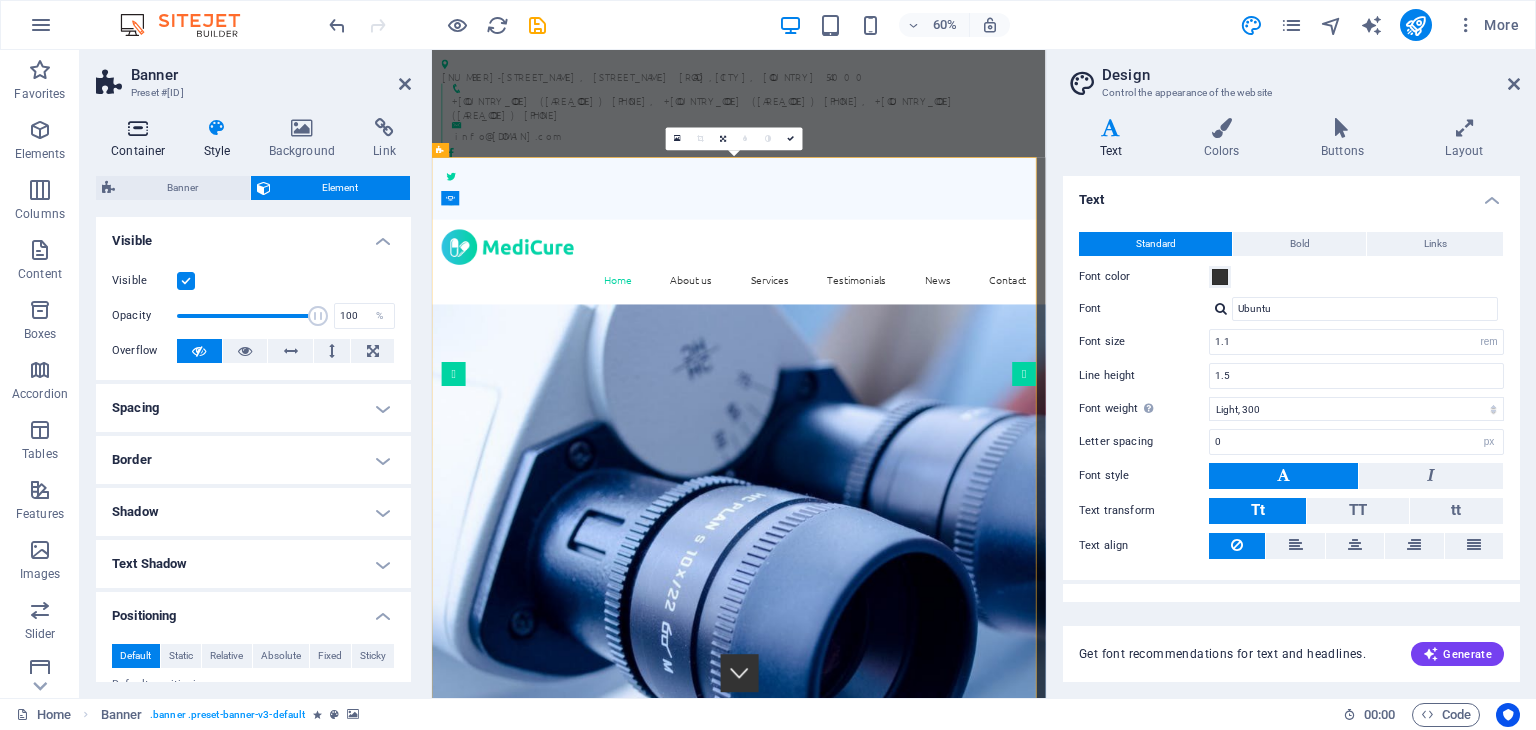 click on "Container" at bounding box center (142, 139) 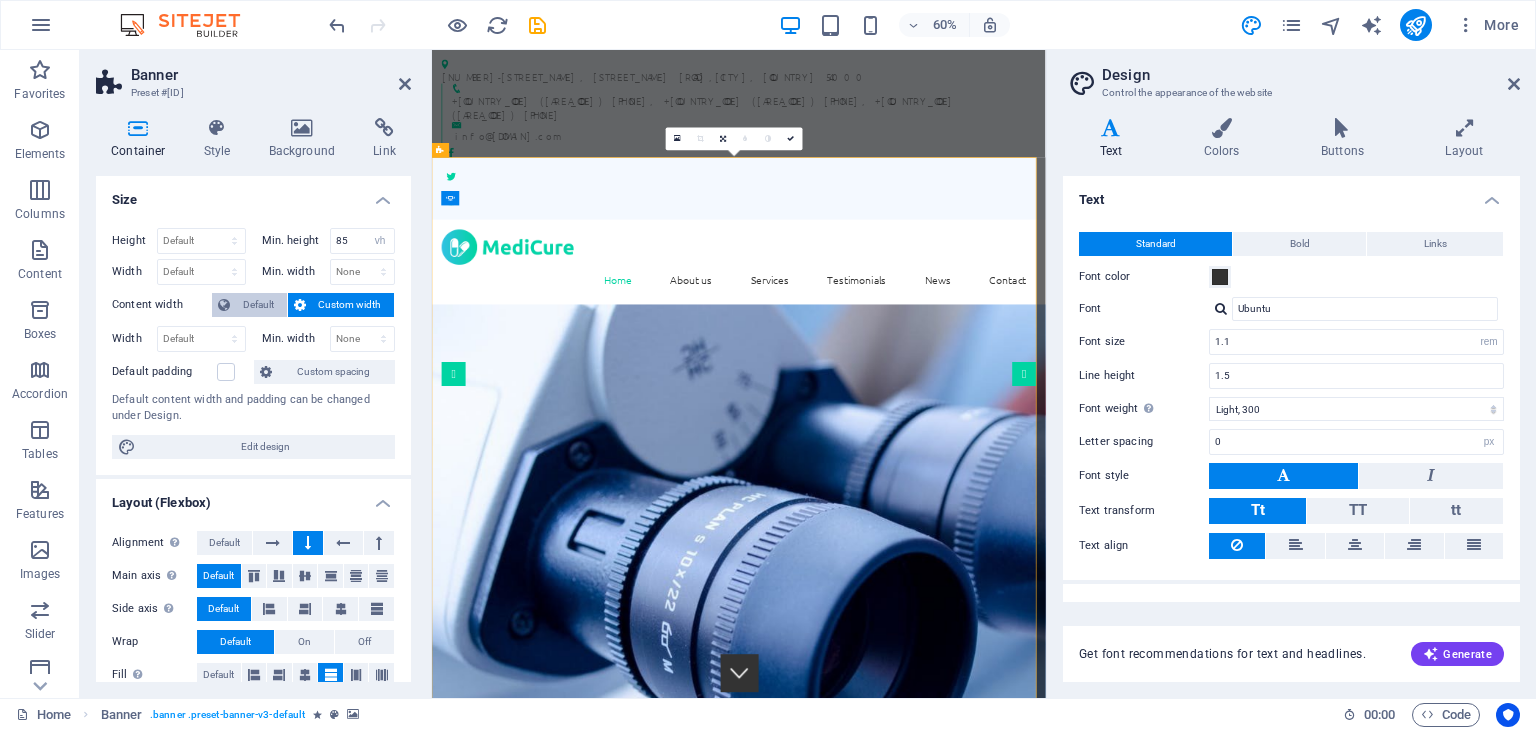 click on "Default" at bounding box center (258, 305) 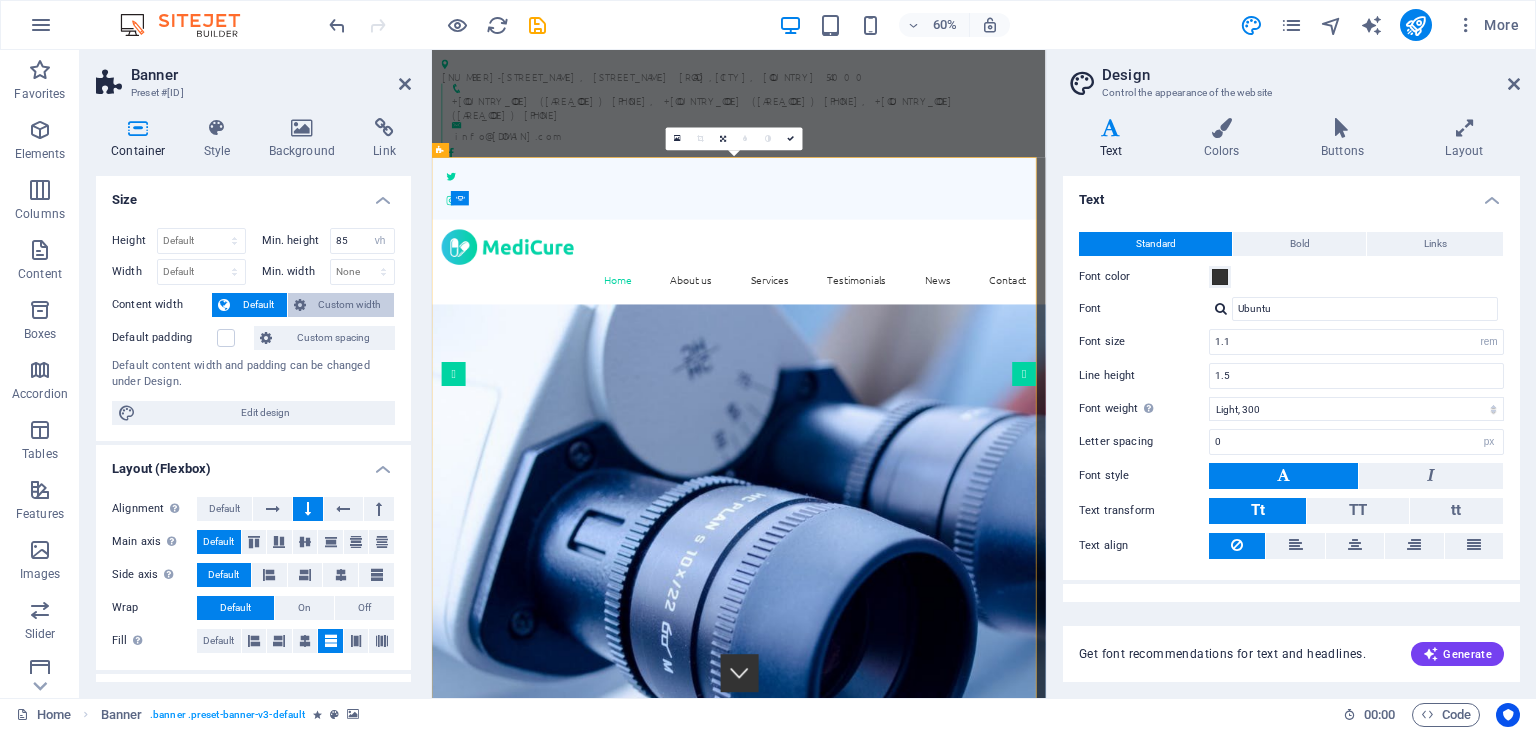 click on "Custom width" at bounding box center (350, 305) 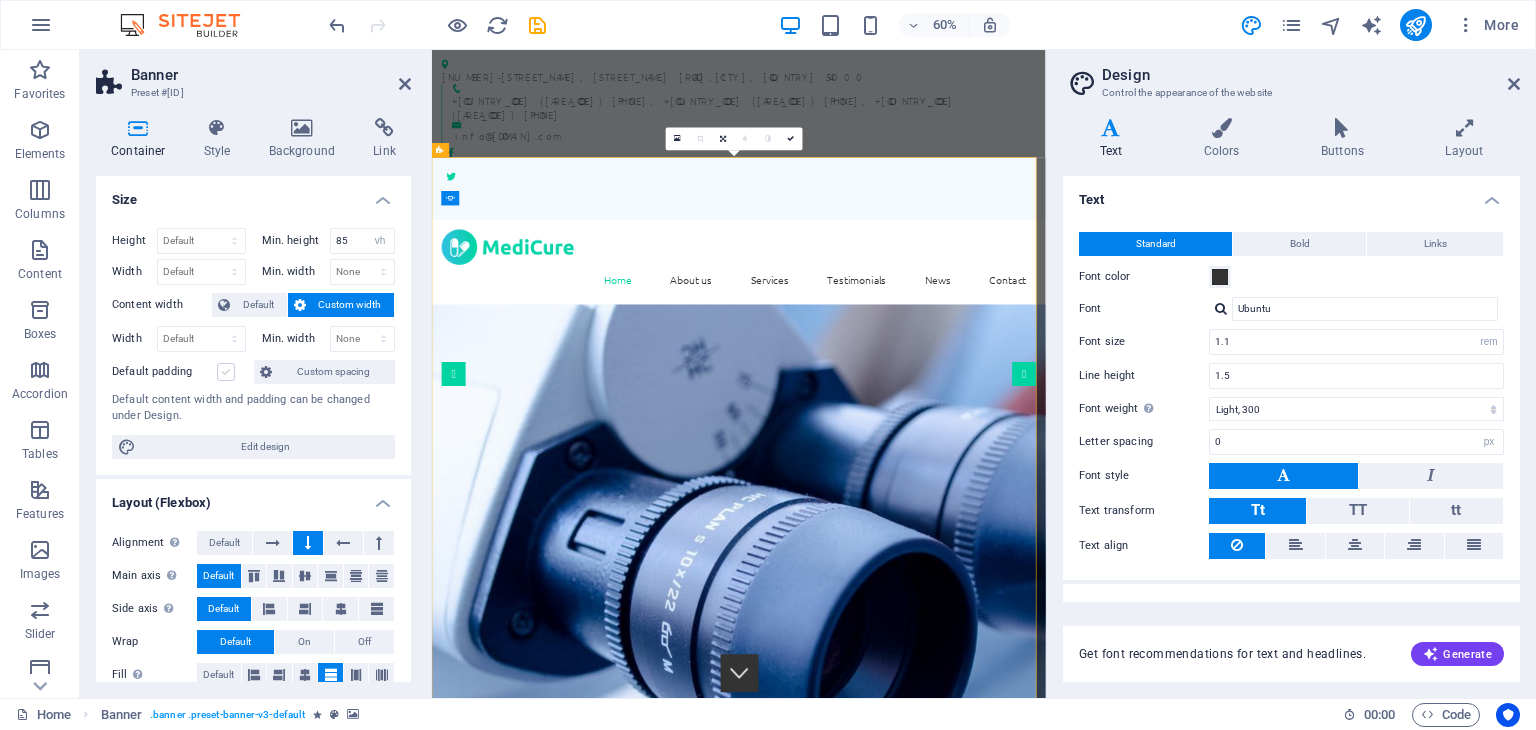 click at bounding box center (226, 372) 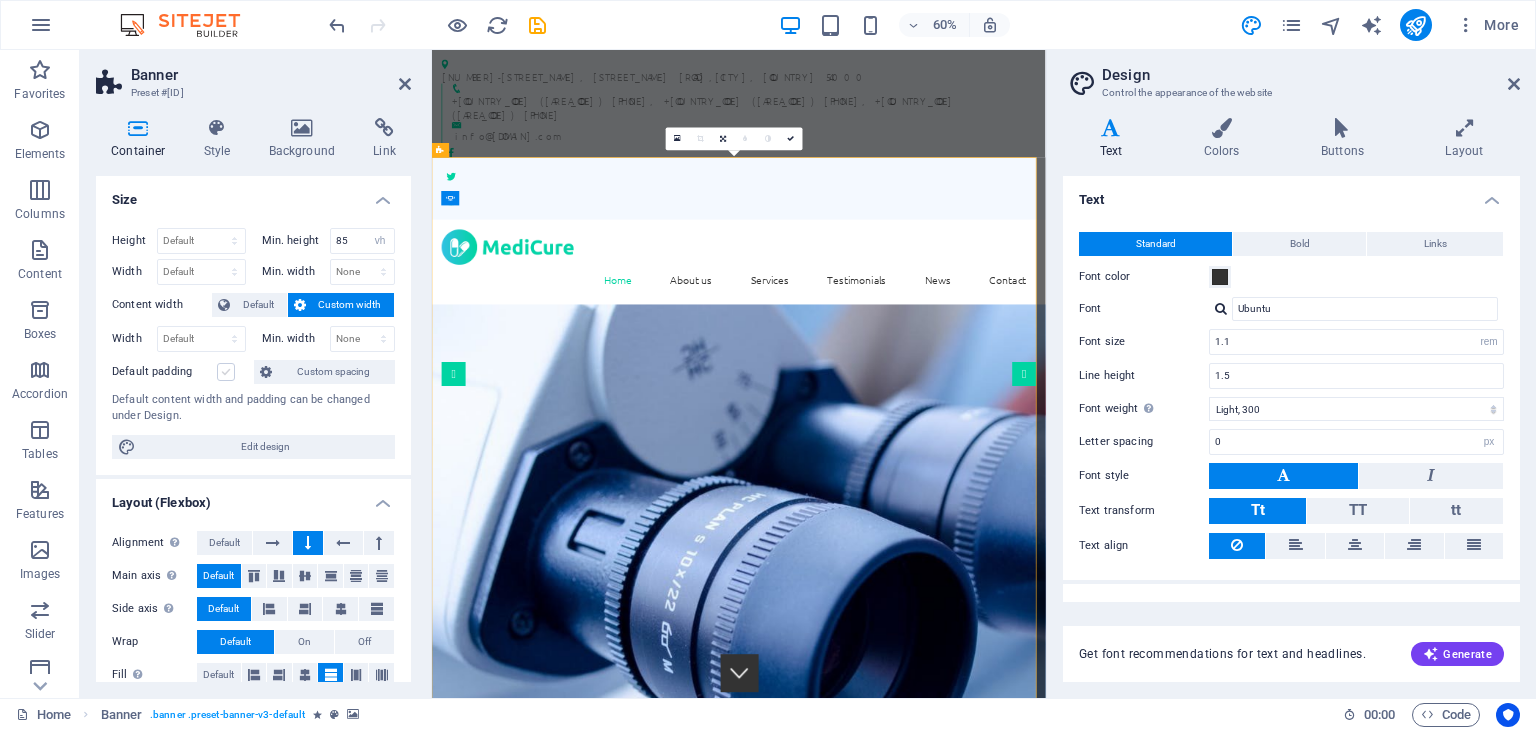 click on "Default padding" at bounding box center (0, 0) 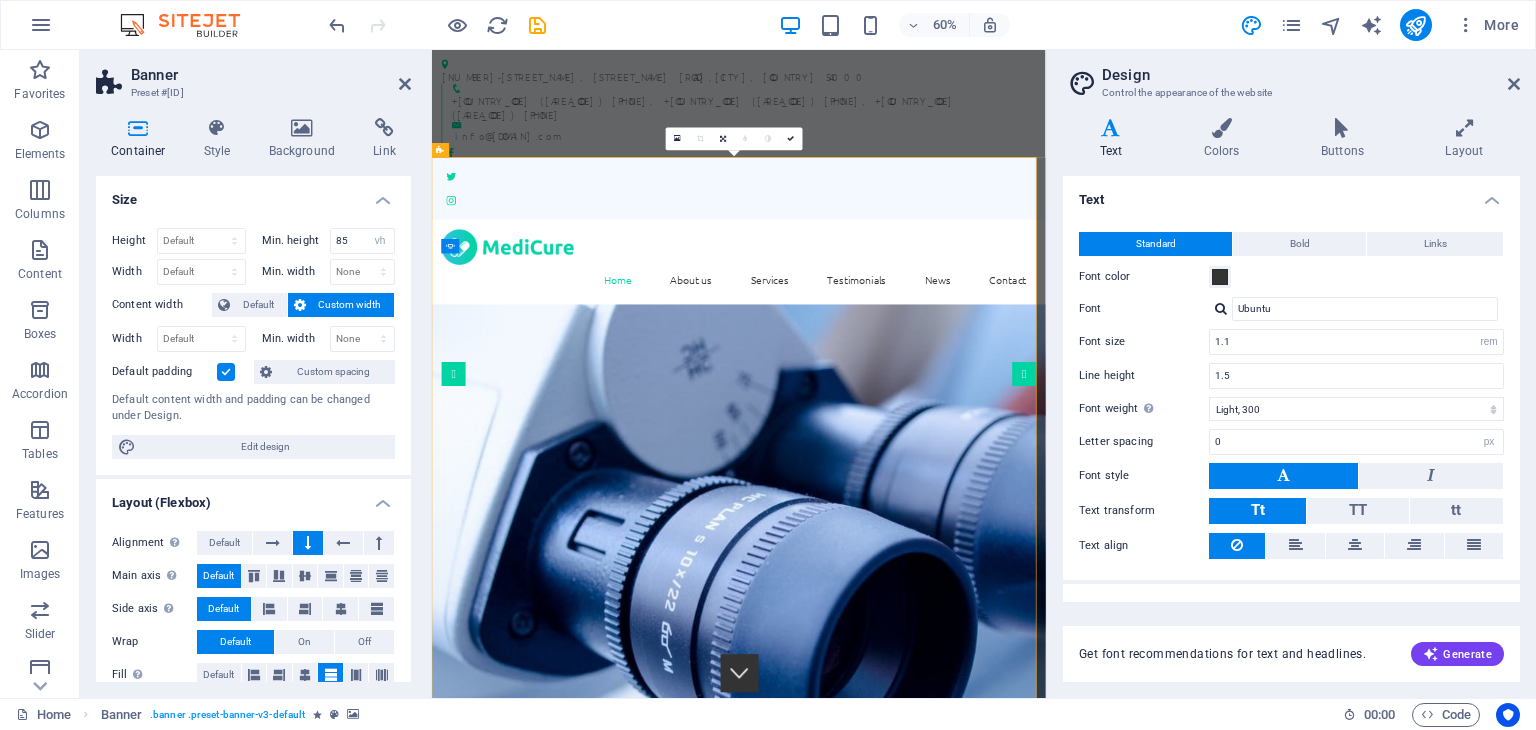 click at bounding box center (226, 372) 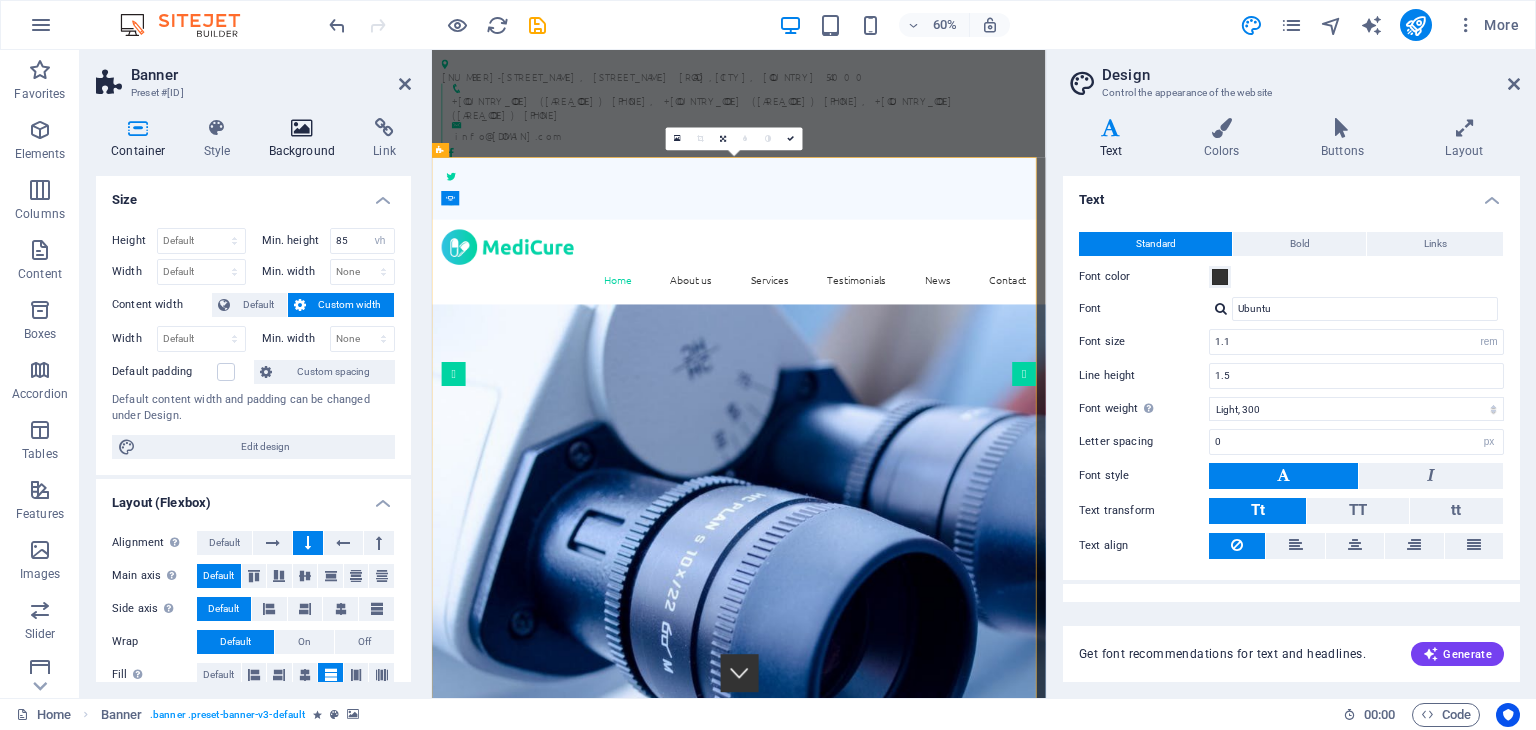 click at bounding box center [302, 128] 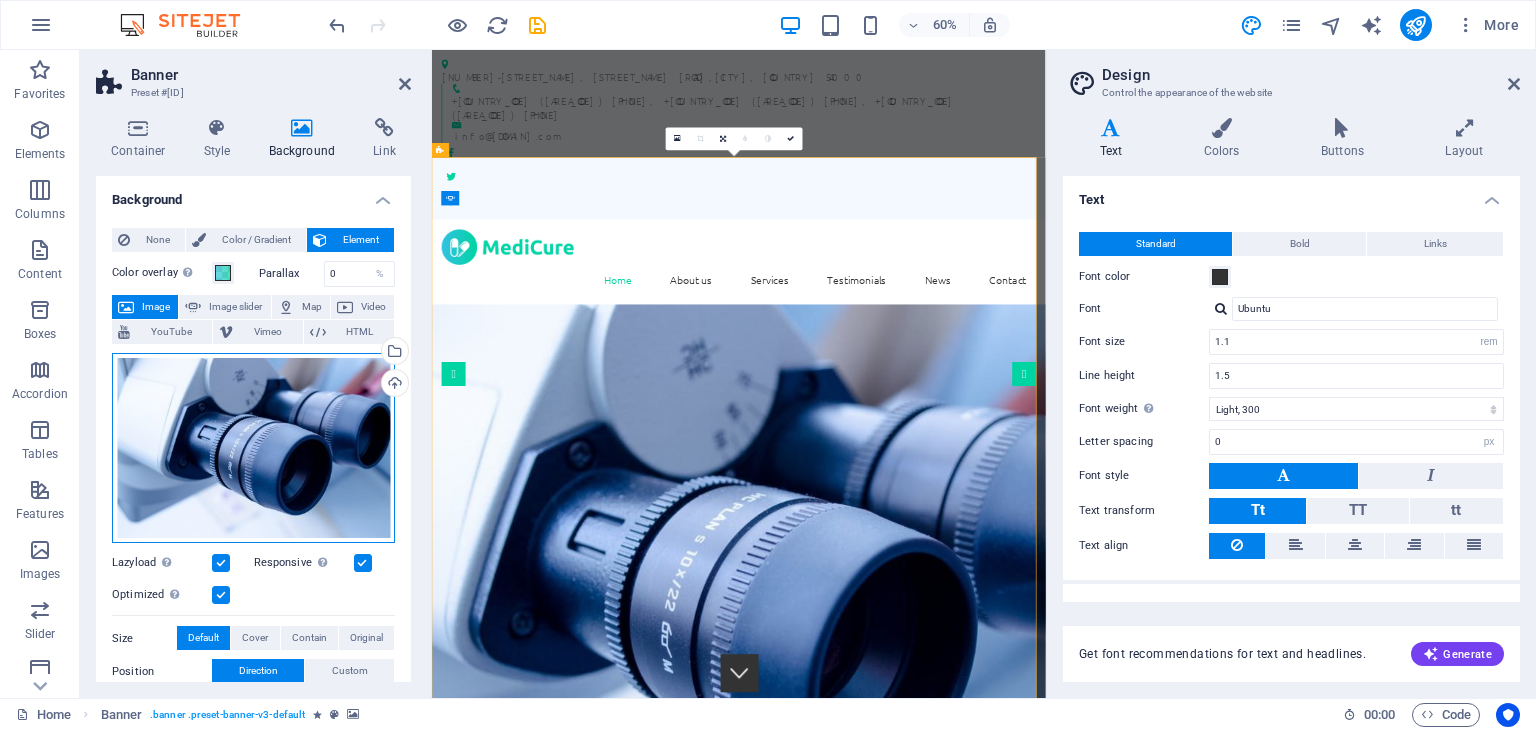 click on "Drag files here, click to choose files or select files from Files or our free stock photos & videos" at bounding box center (253, 448) 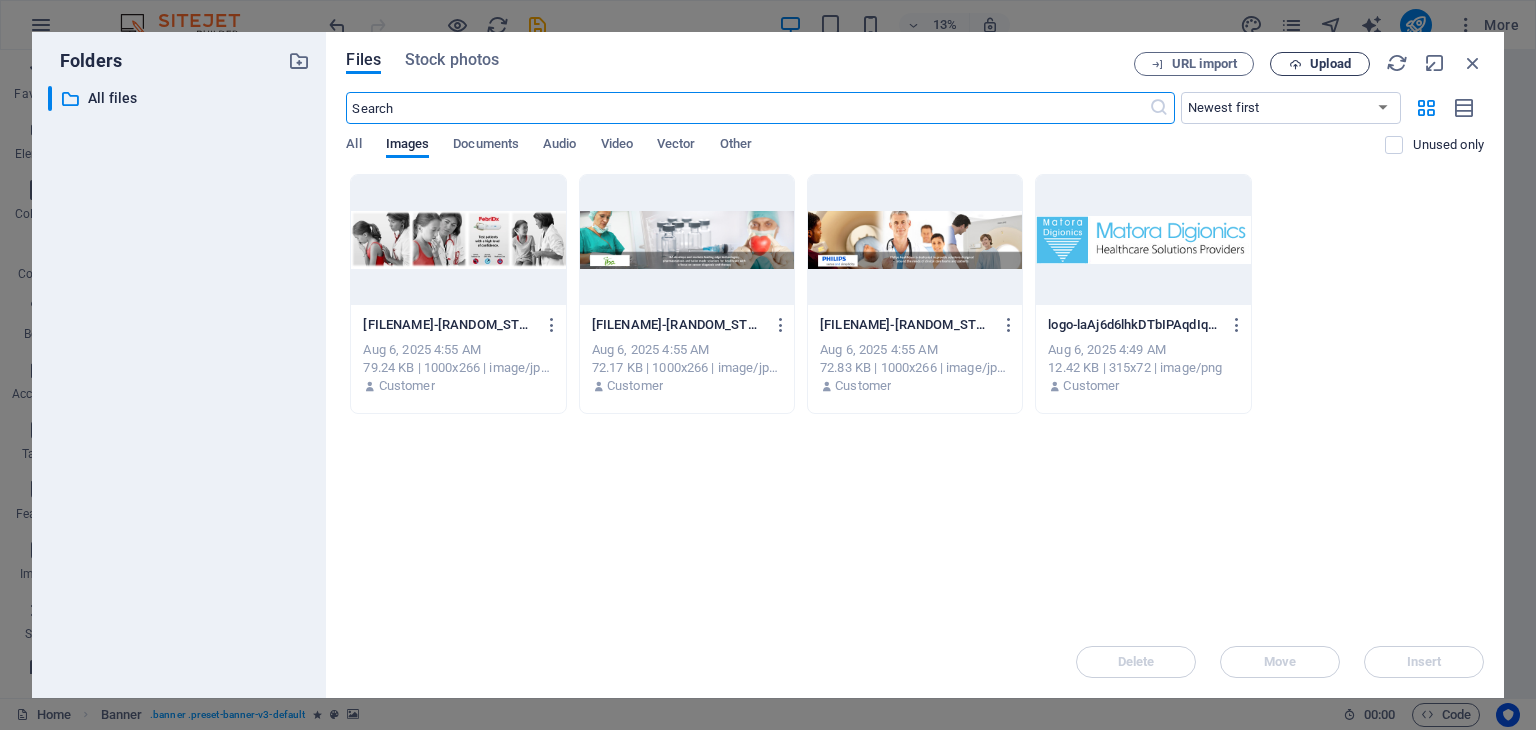 click on "Upload" at bounding box center [1330, 64] 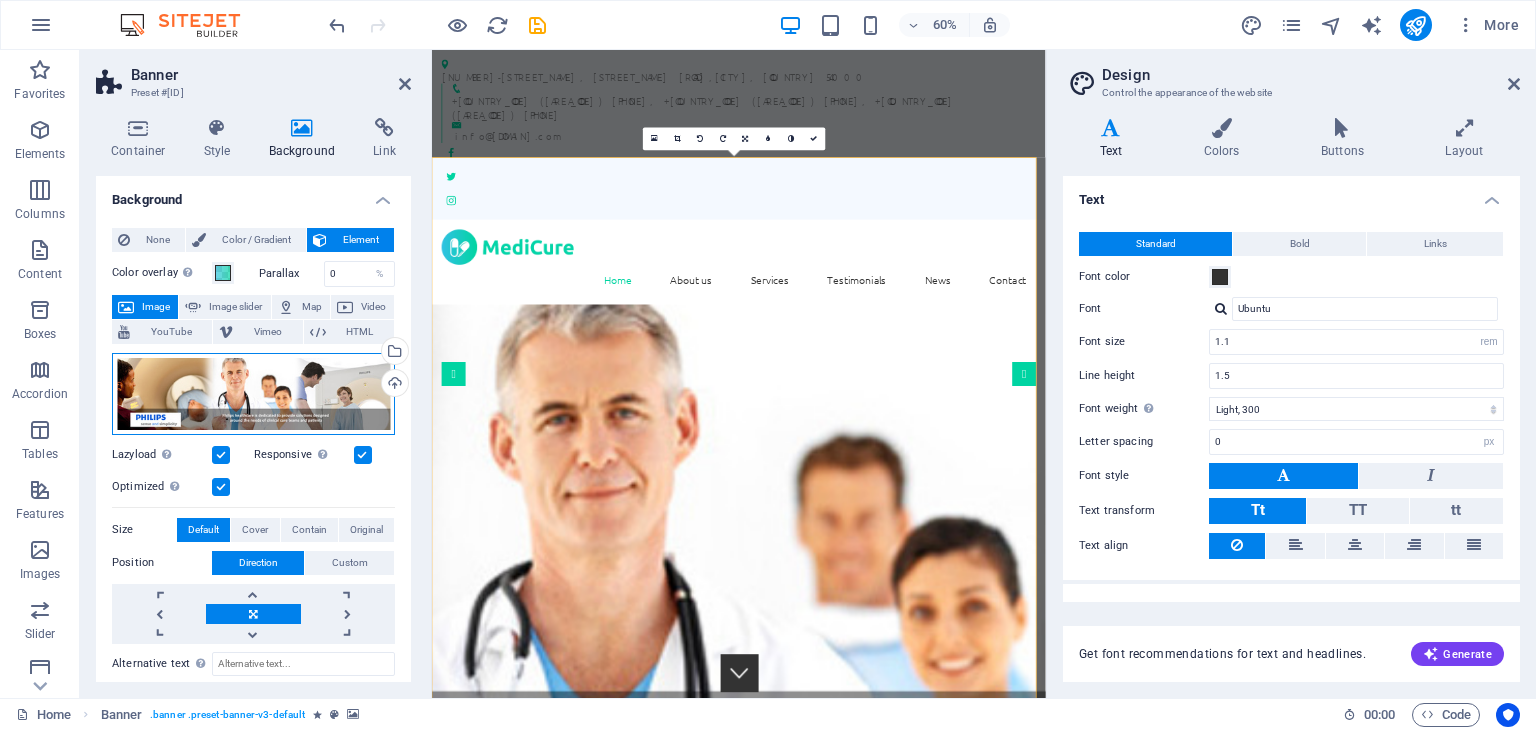 click on "Drag files here, click to choose files or select files from Files or our free stock photos & videos" at bounding box center (253, 394) 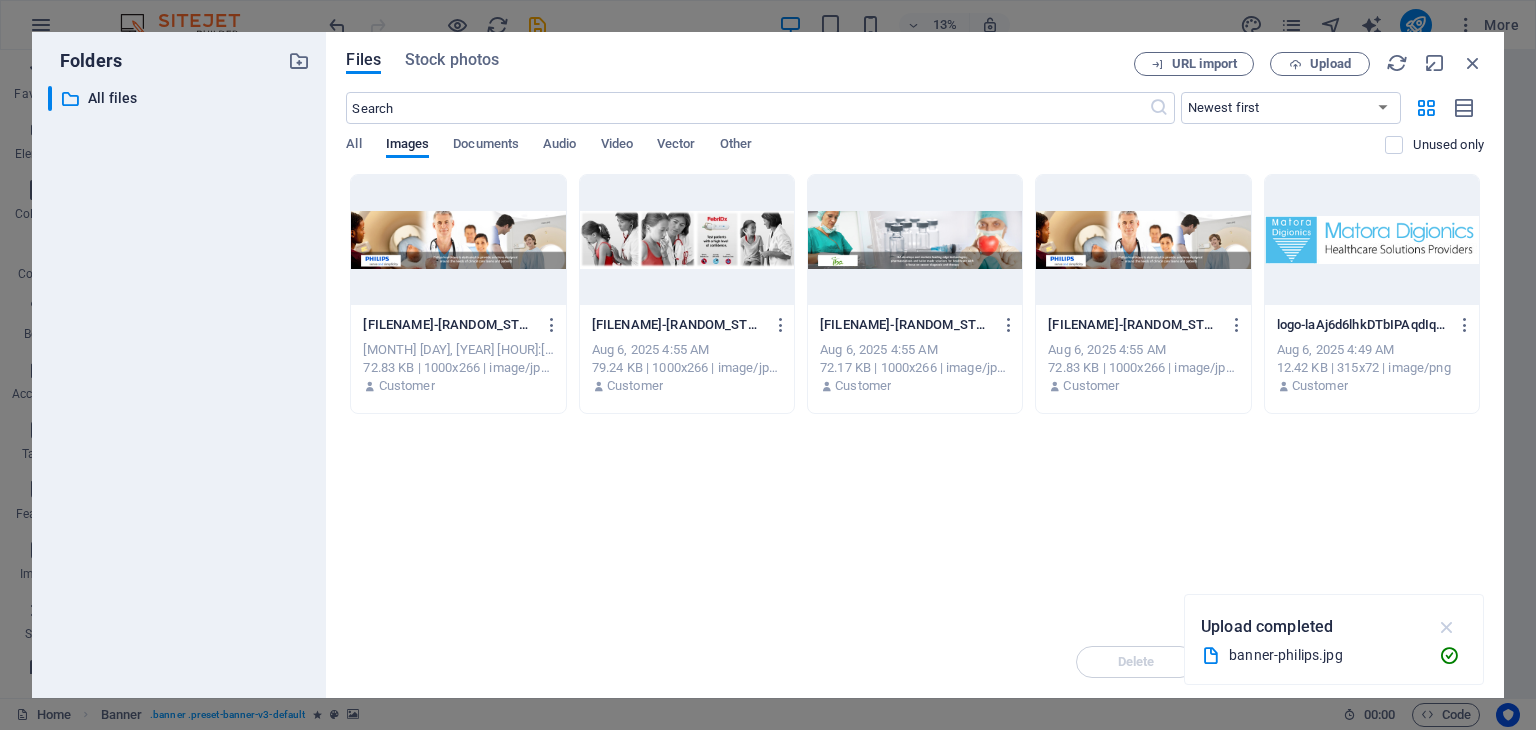 click at bounding box center (1447, 627) 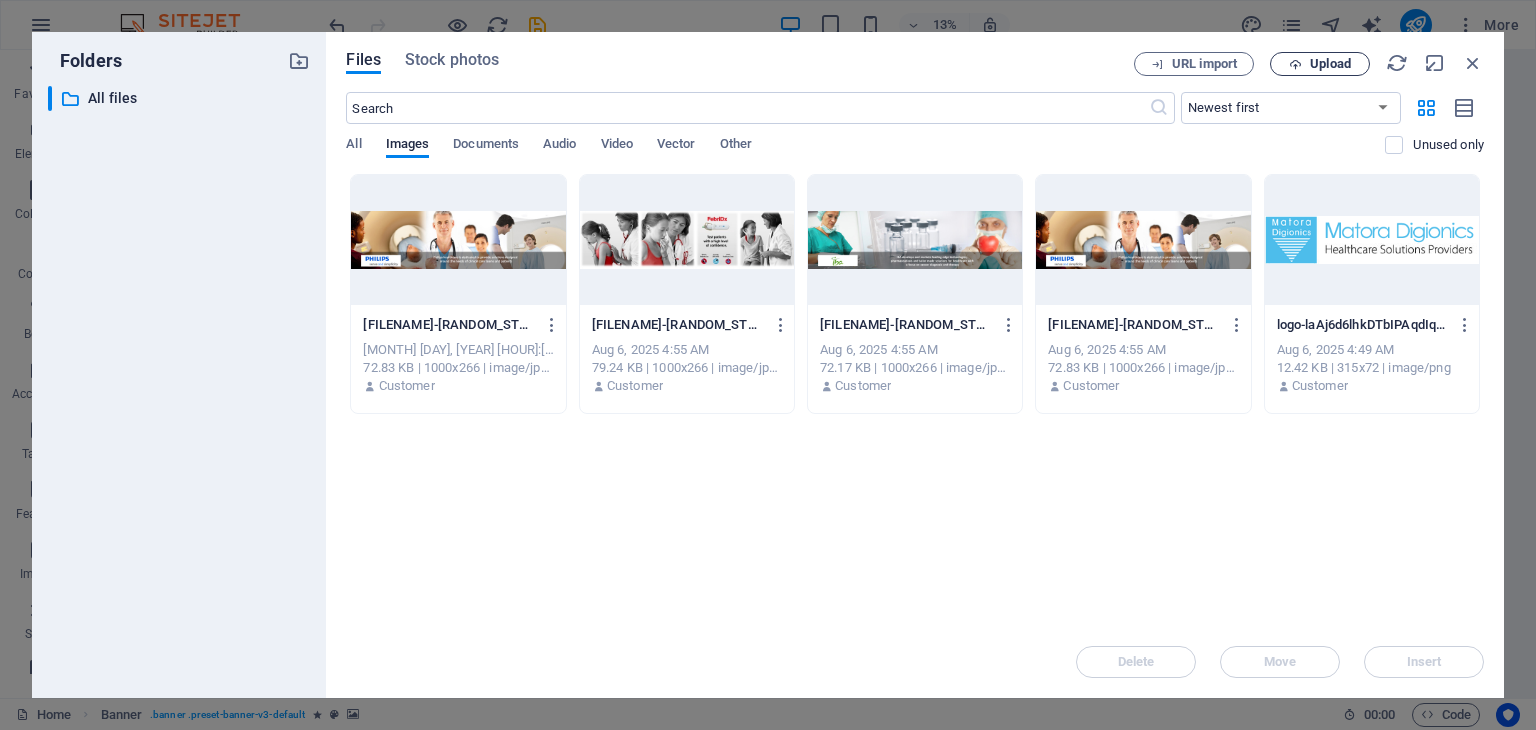 click on "Upload" at bounding box center [1330, 64] 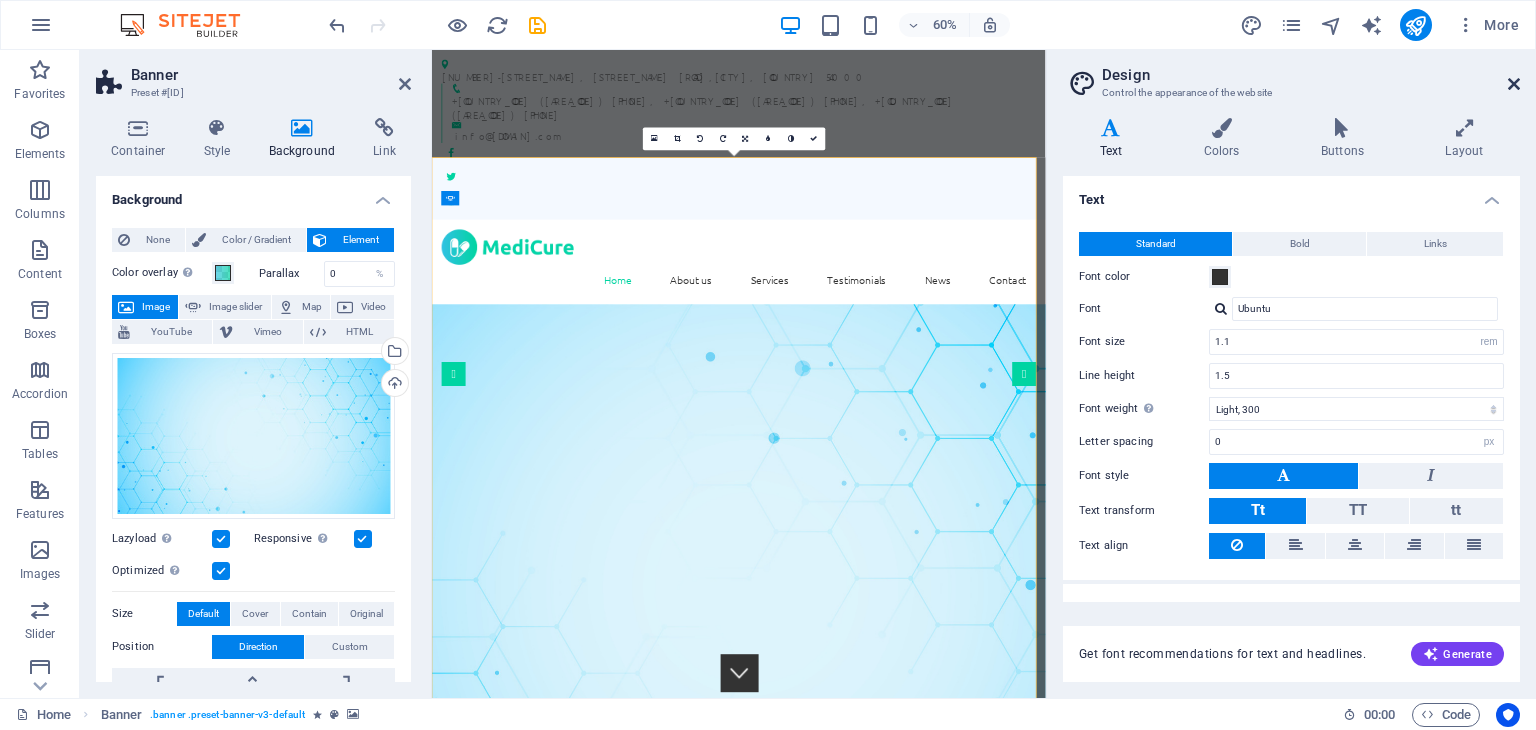 click at bounding box center (1514, 84) 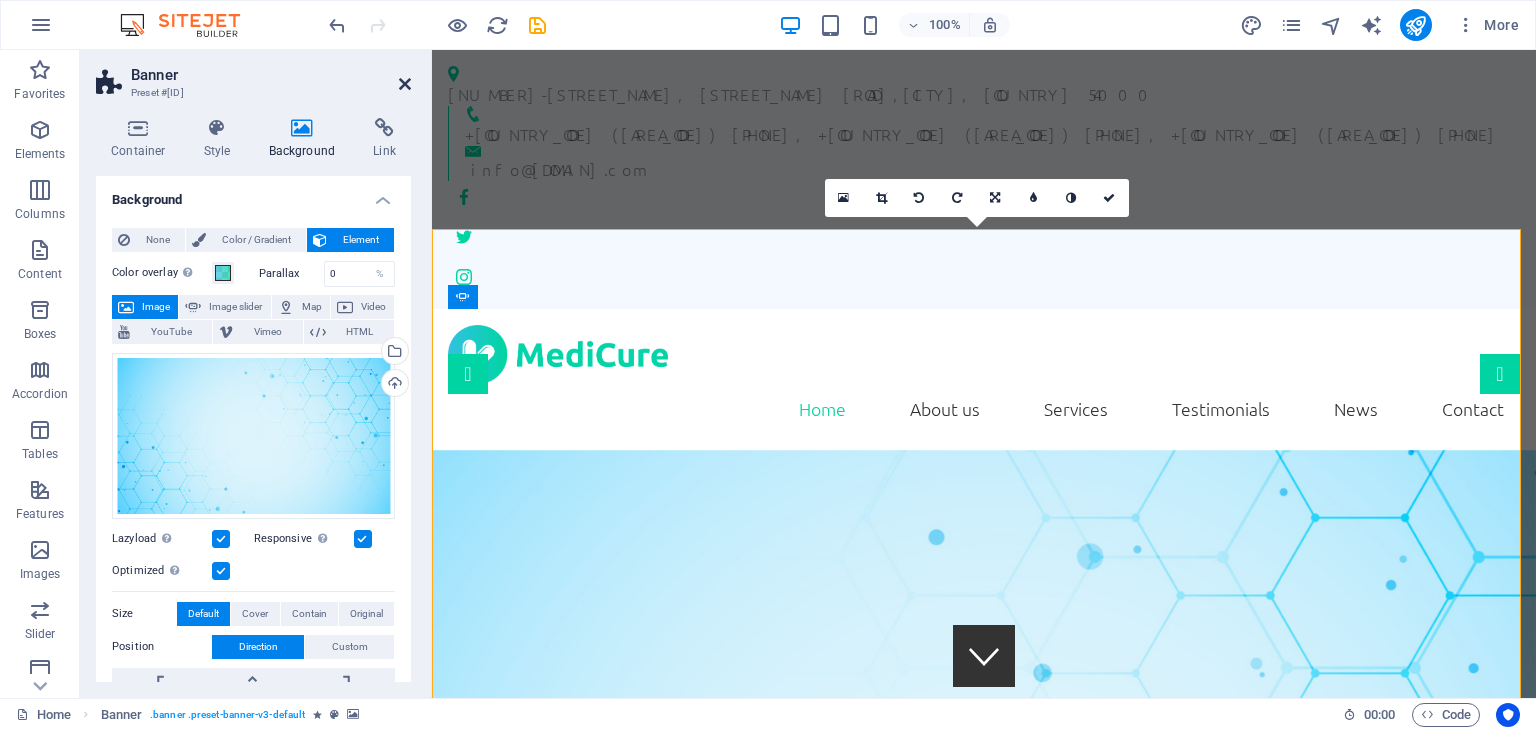 click at bounding box center [405, 84] 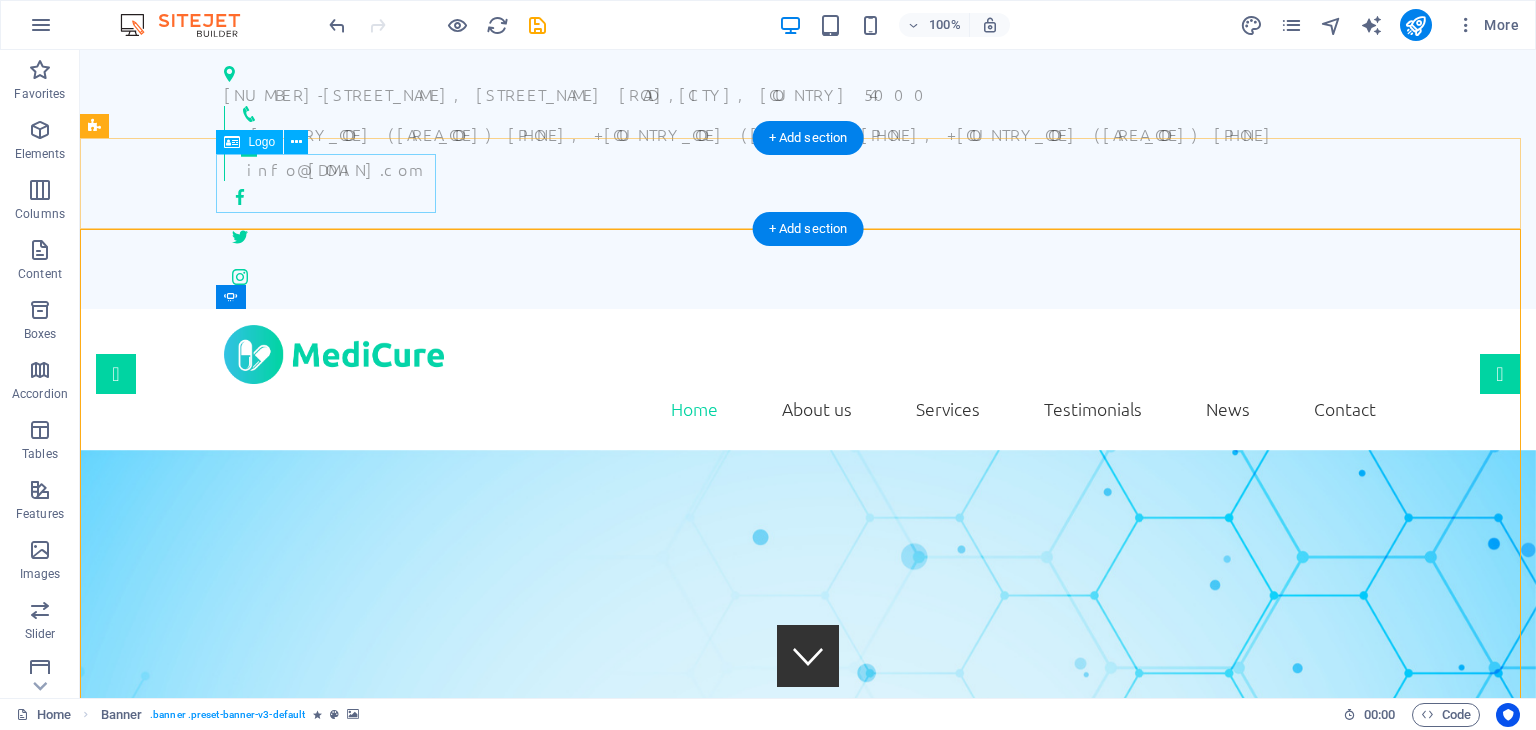 click at bounding box center [808, 354] 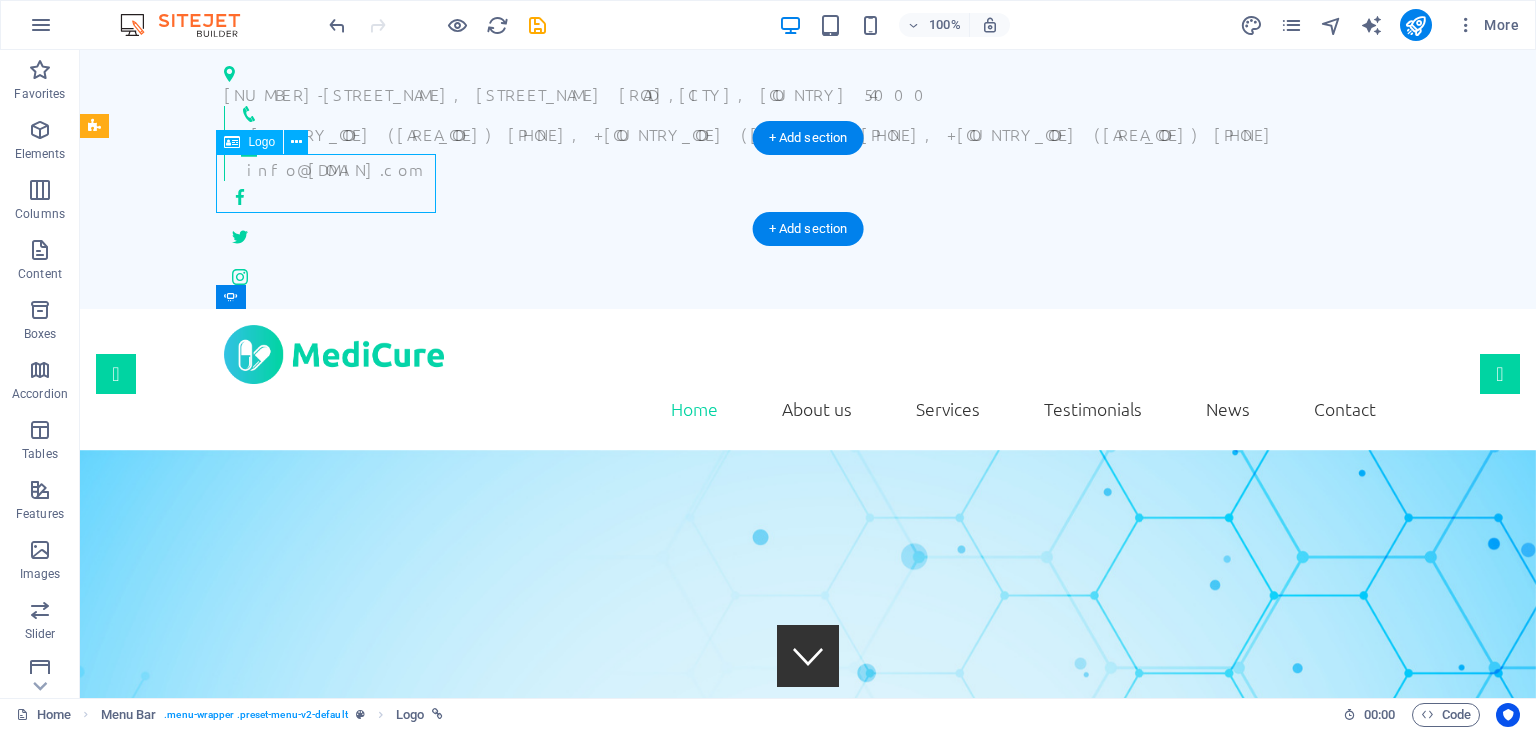 click at bounding box center (808, 354) 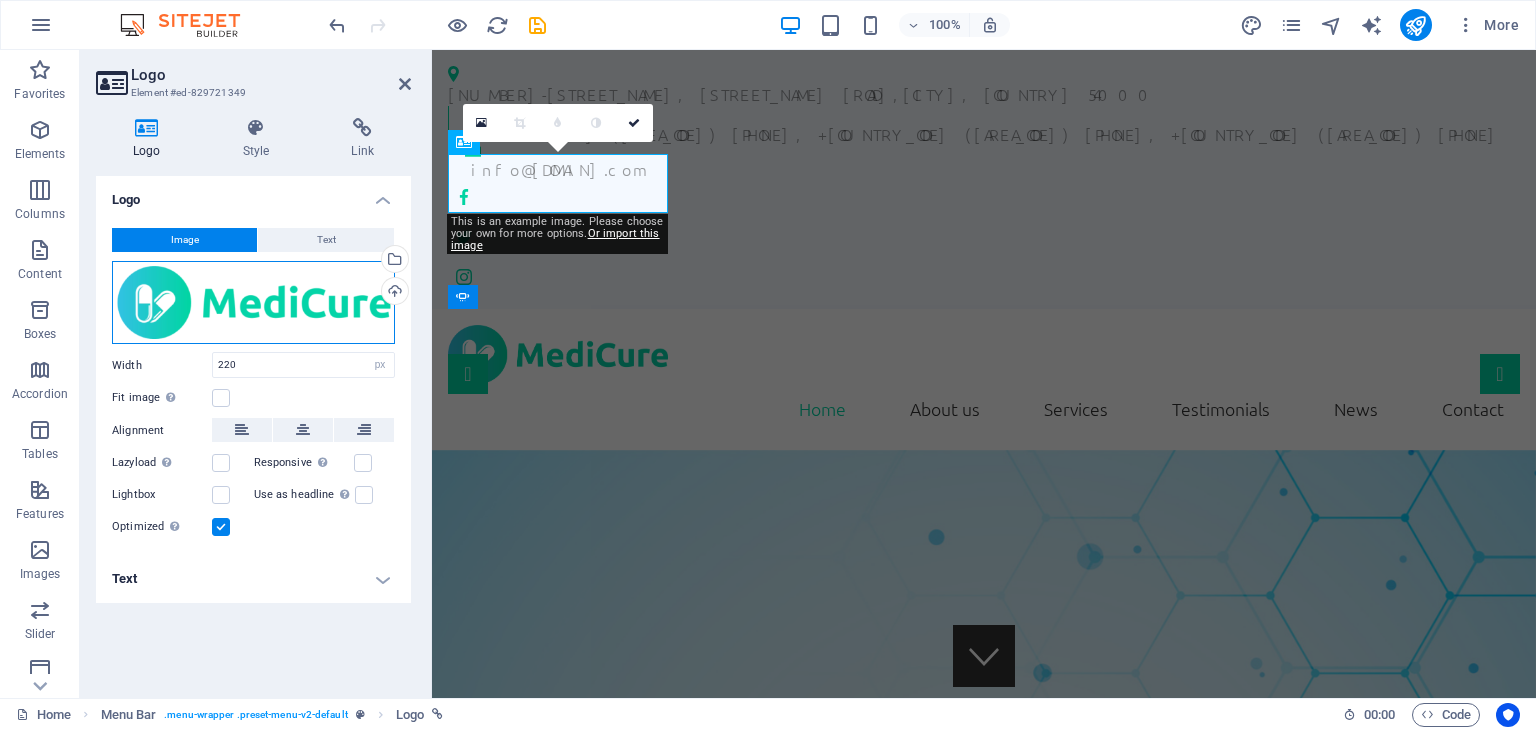 click on "Drag files here, click to choose files or select files from Files or our free stock photos & videos" at bounding box center (253, 303) 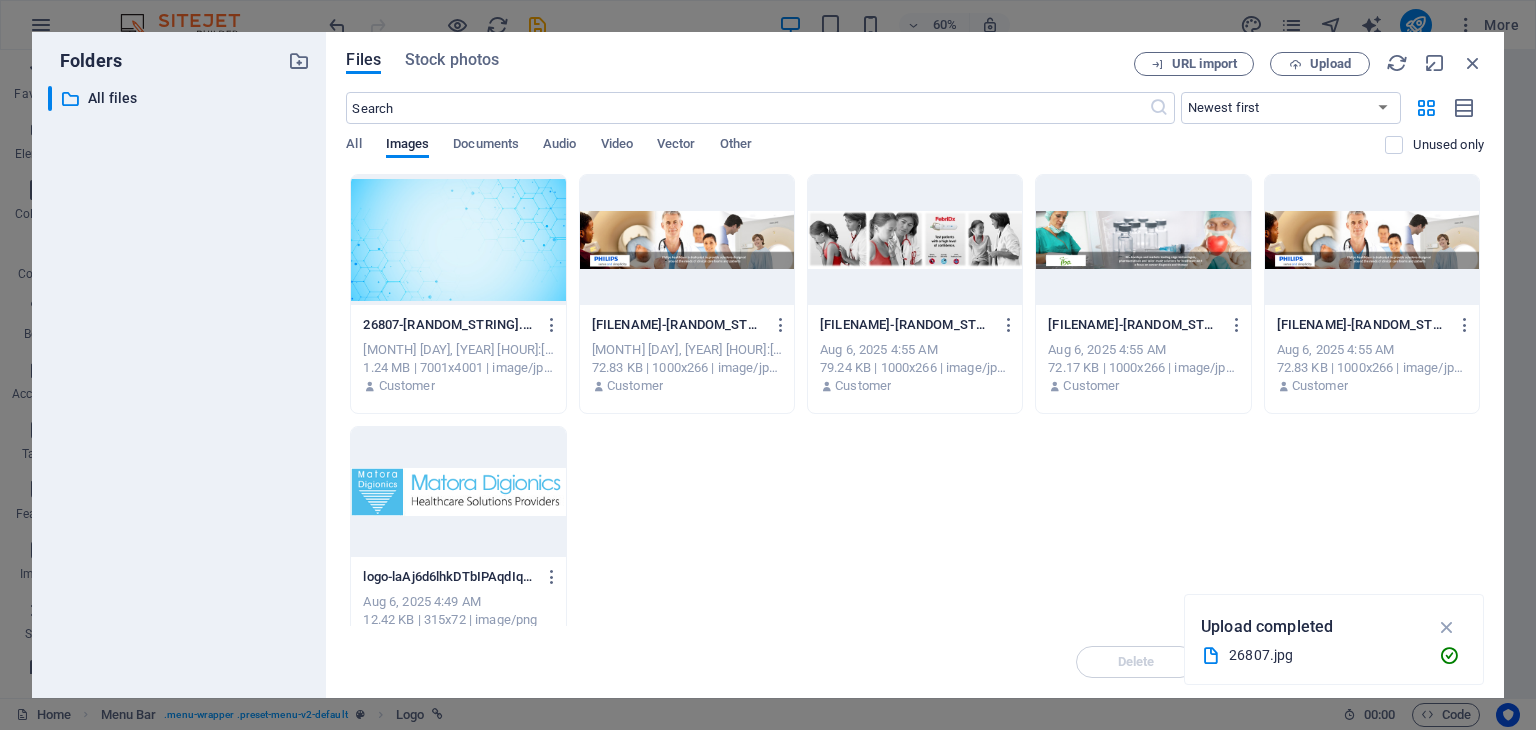click at bounding box center (458, 492) 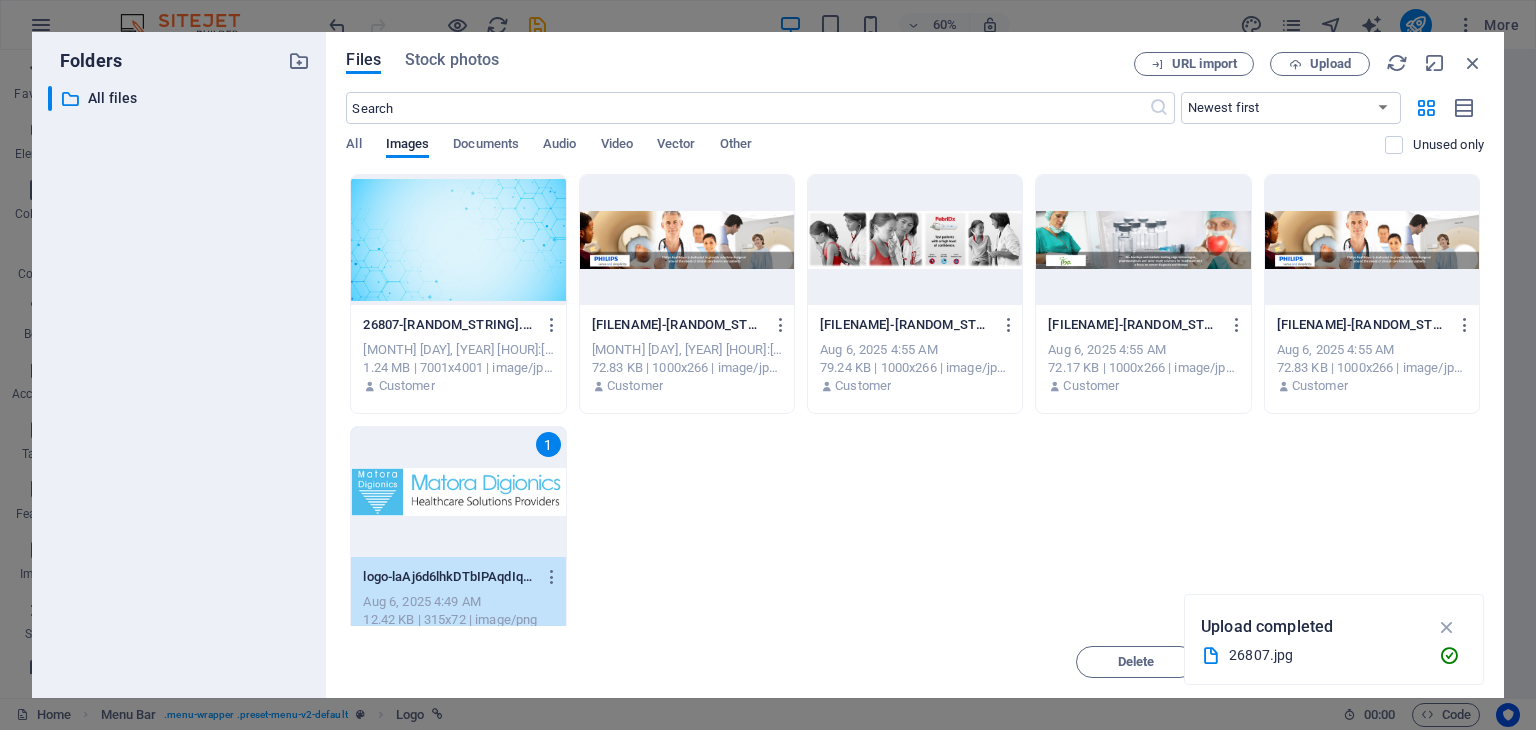 click on "1" at bounding box center (458, 492) 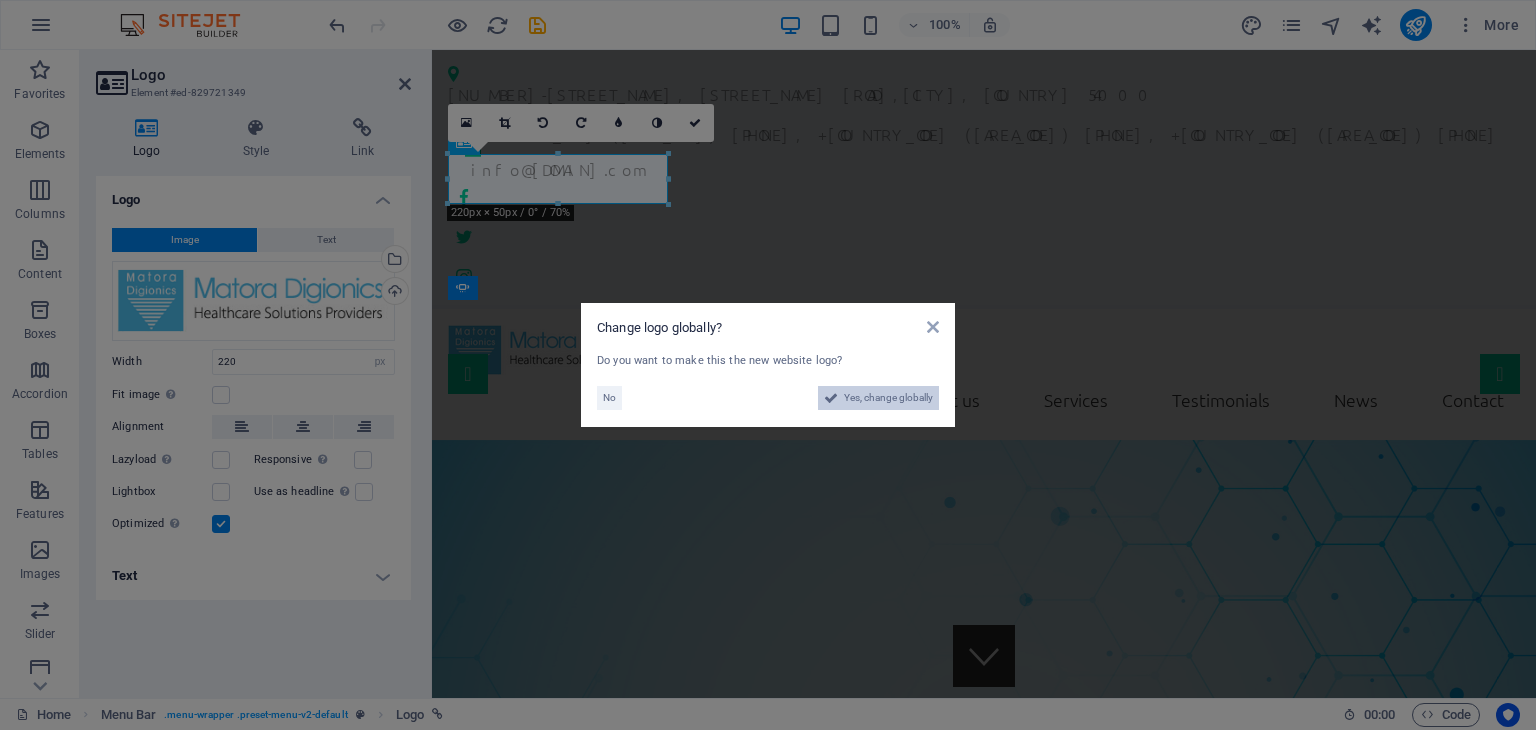 click on "Yes, change globally" at bounding box center (888, 398) 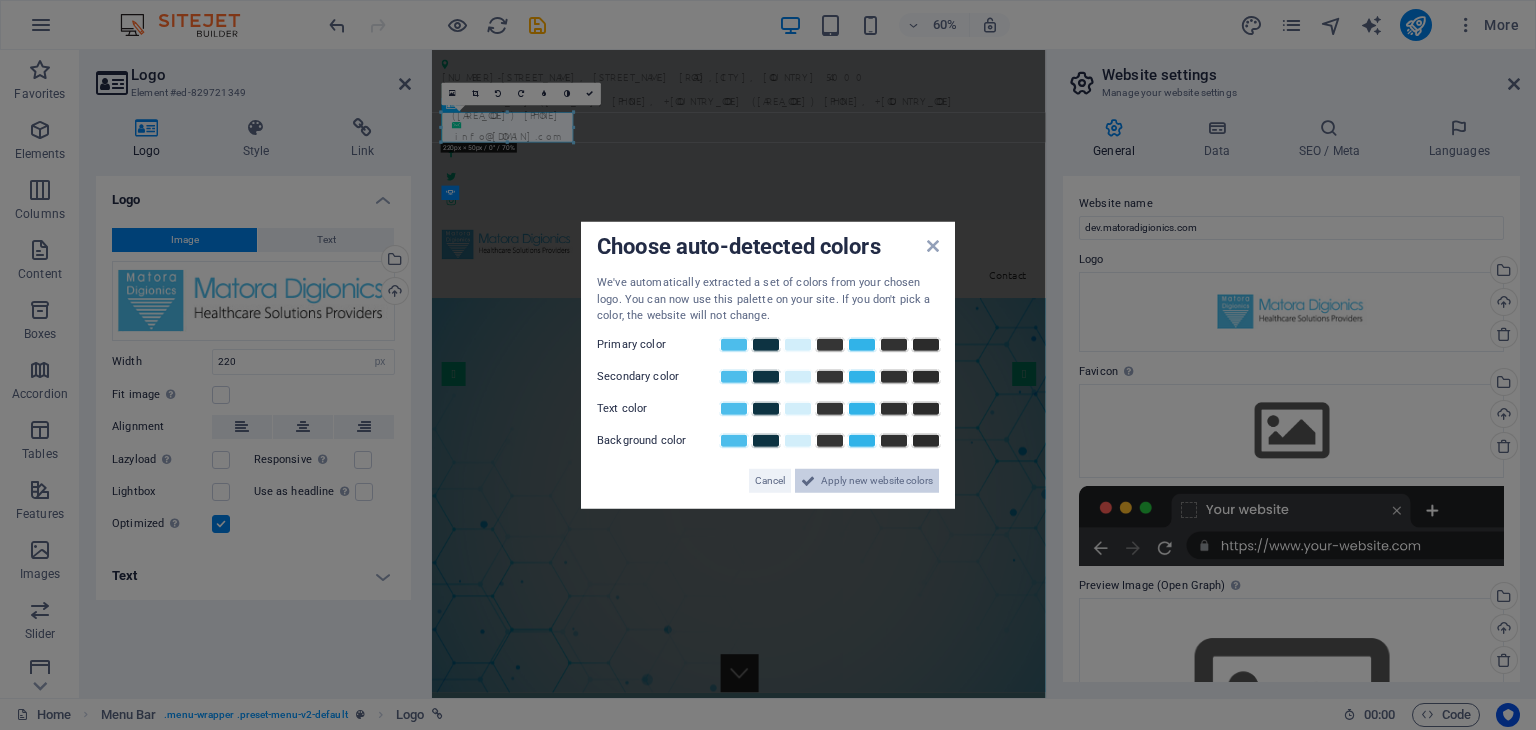 click on "Apply new website colors" at bounding box center [877, 480] 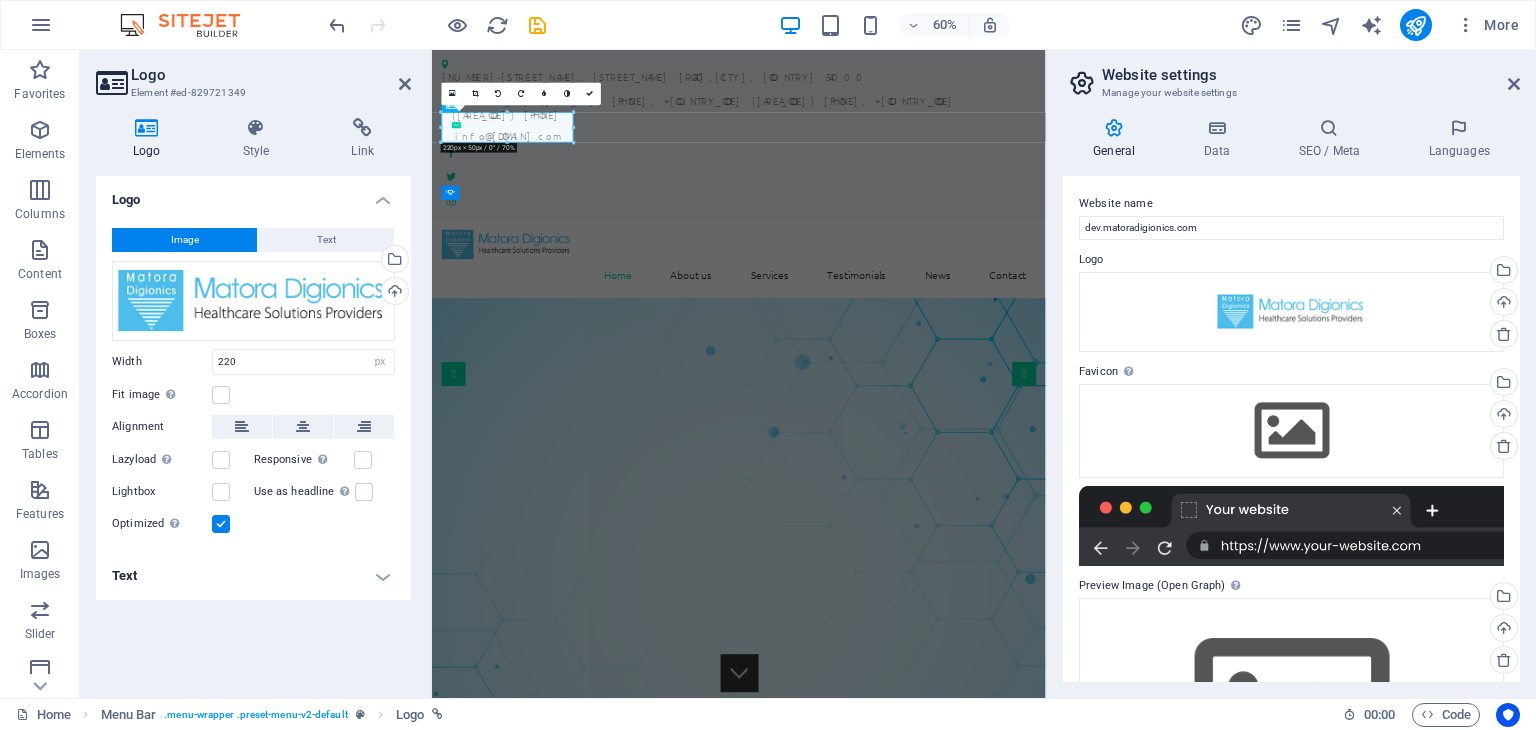 click on "60% More" at bounding box center (926, 25) 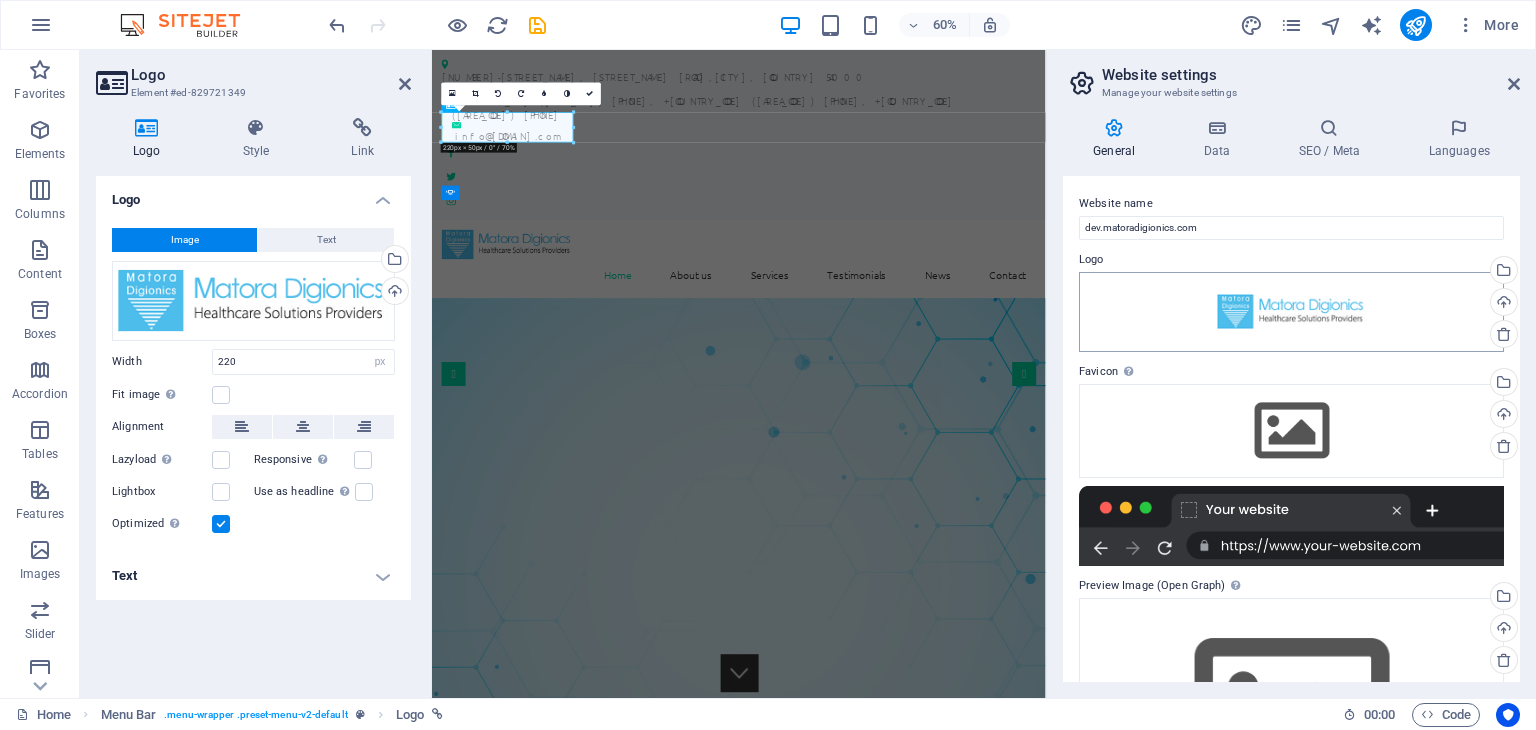 scroll, scrollTop: 161, scrollLeft: 0, axis: vertical 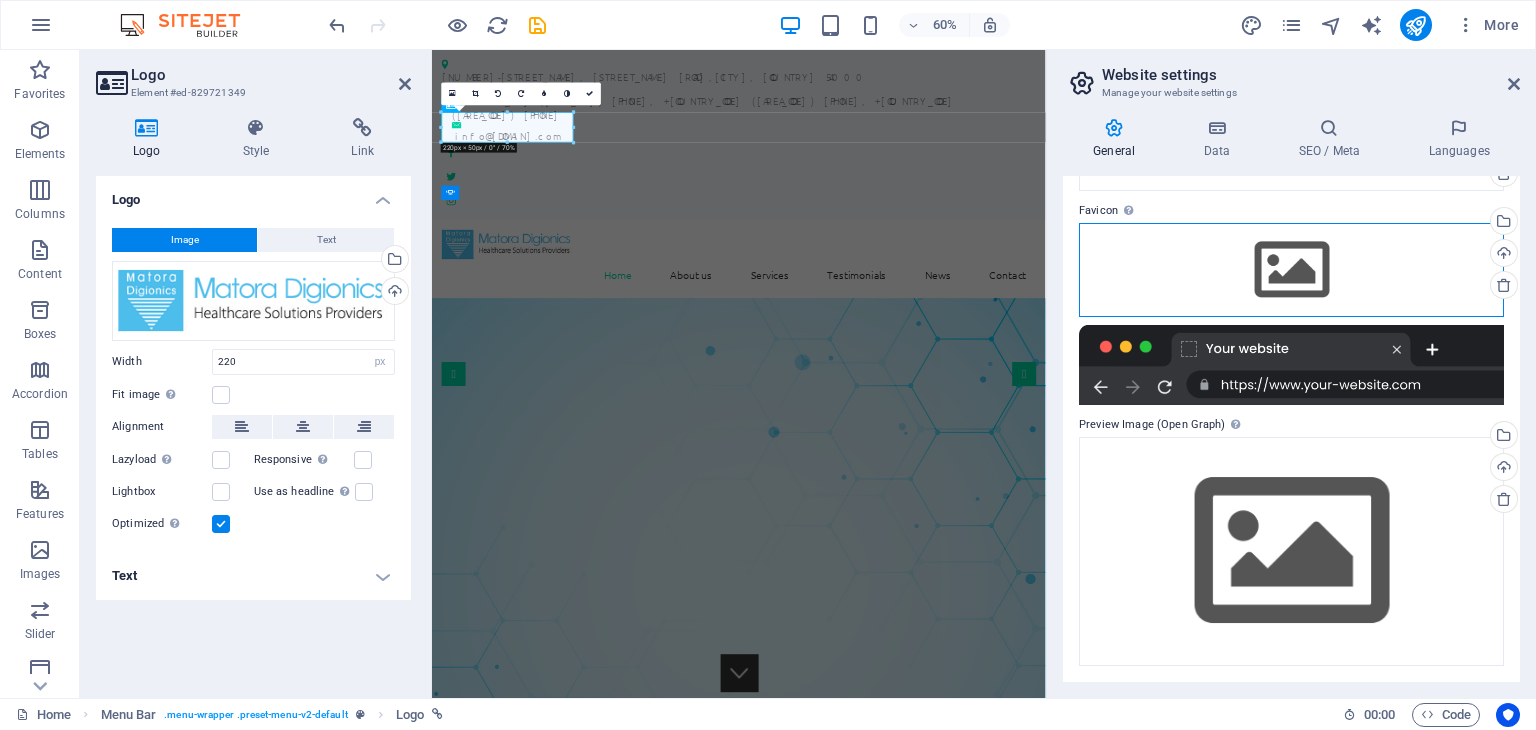 click on "Drag files here, click to choose files or select files from Files or our free stock photos & videos" at bounding box center [1291, 270] 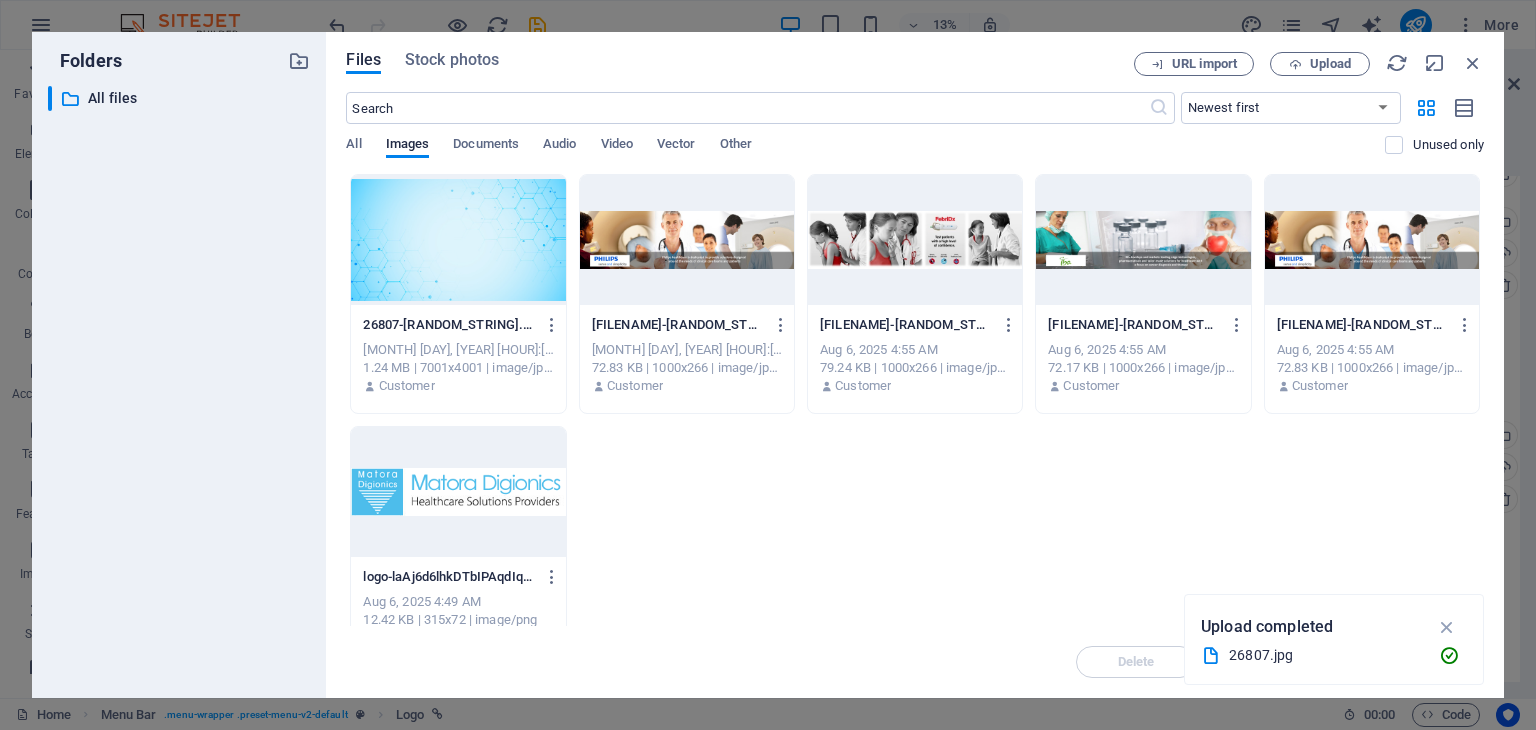 click at bounding box center (458, 492) 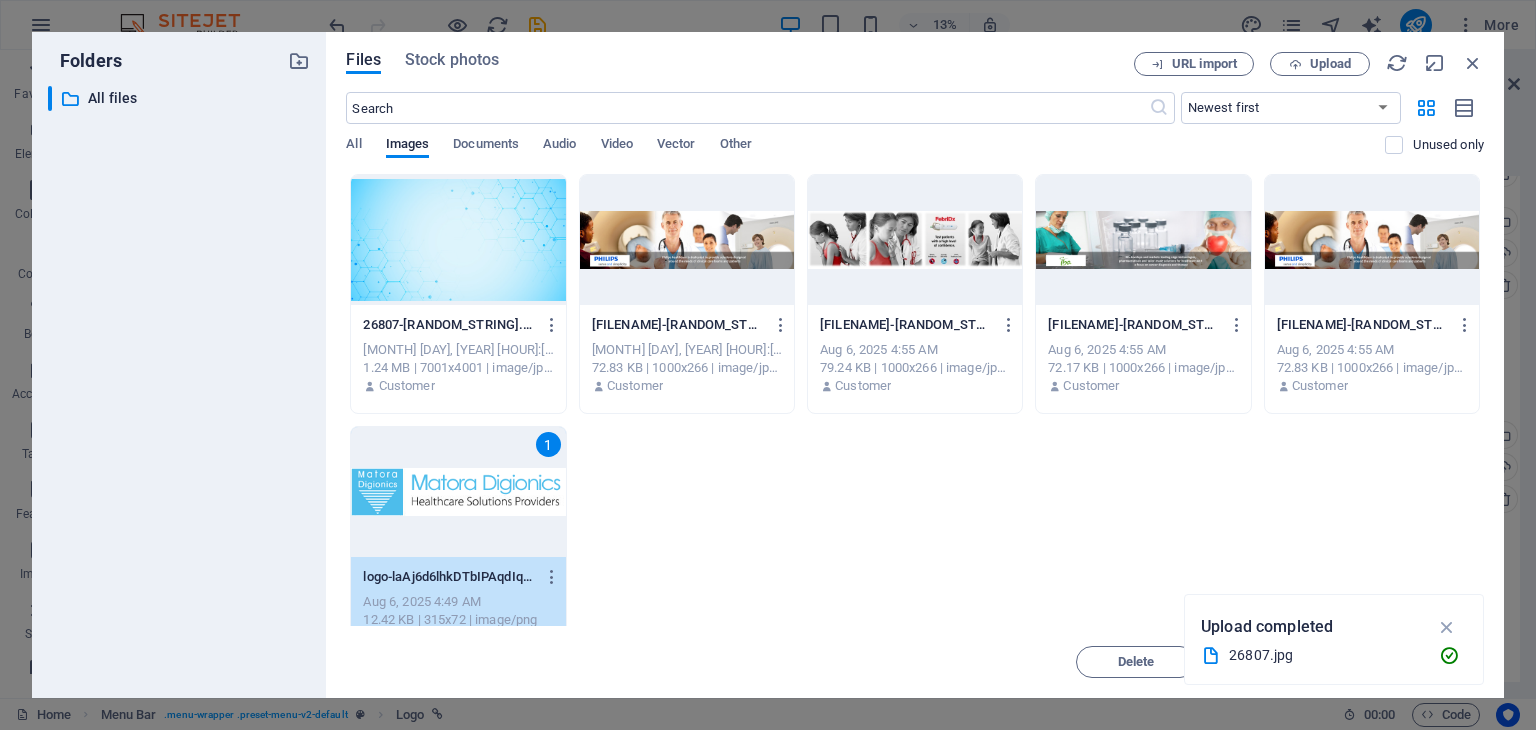 click on "1" at bounding box center (458, 492) 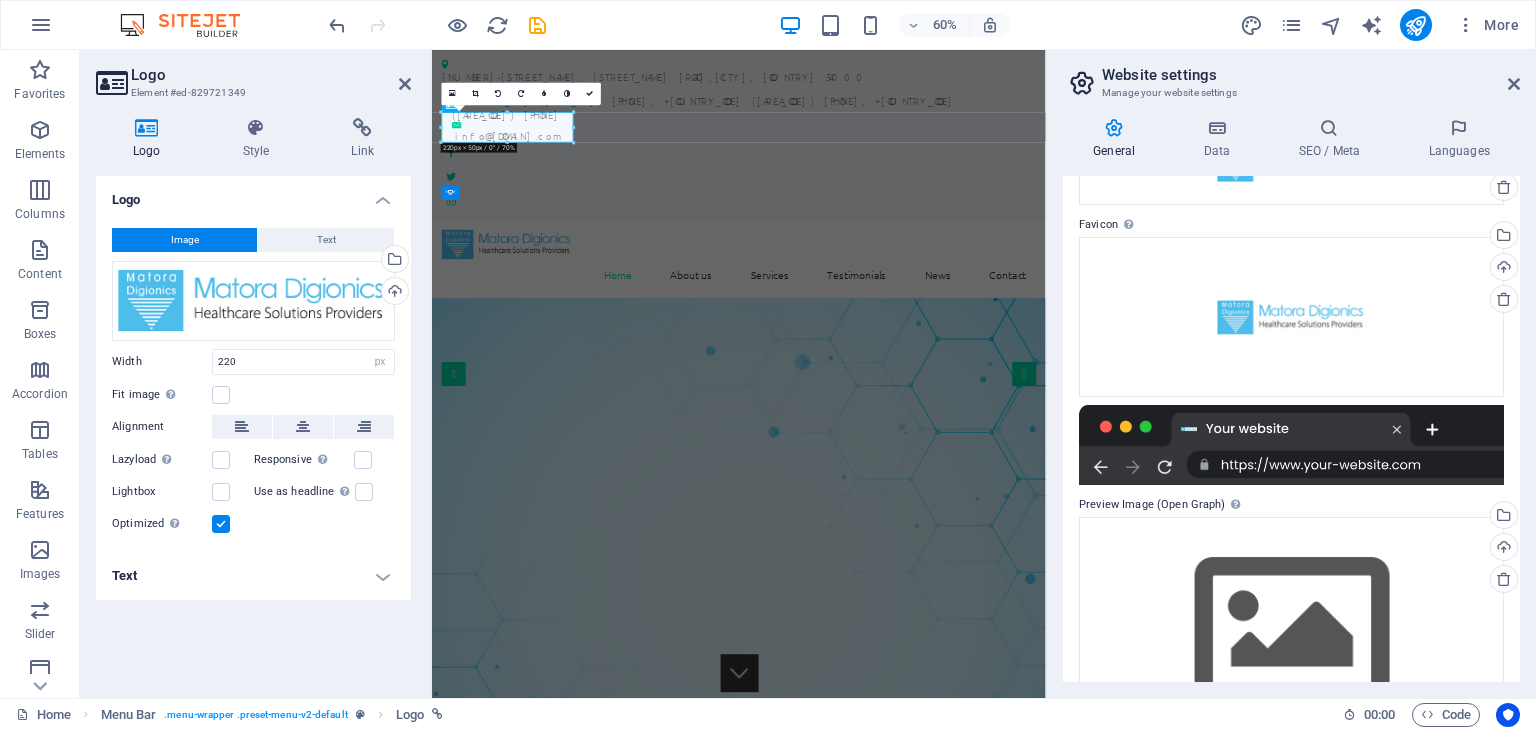 scroll, scrollTop: 161, scrollLeft: 0, axis: vertical 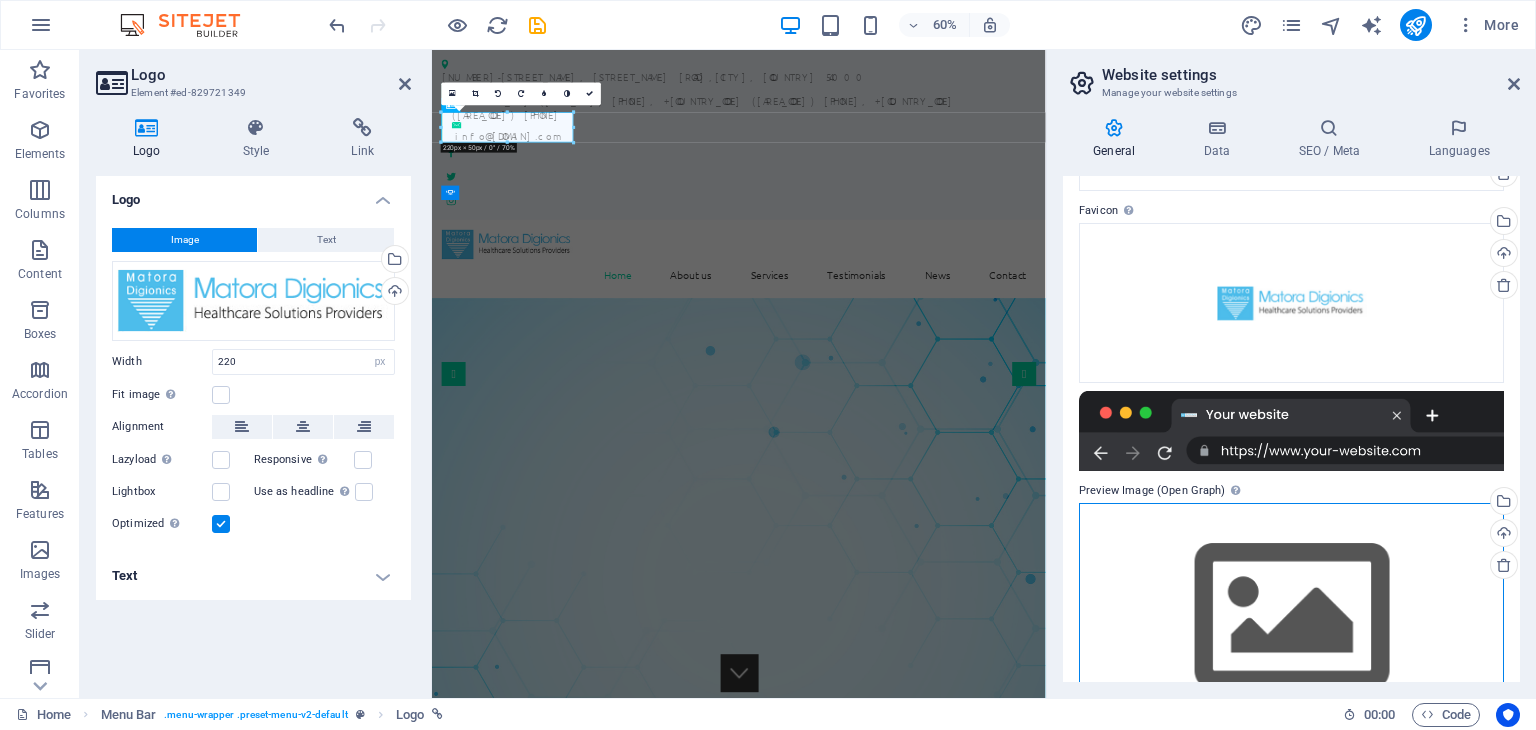 click on "Drag files here, click to choose files or select files from Files or our free stock photos & videos" at bounding box center (1291, 617) 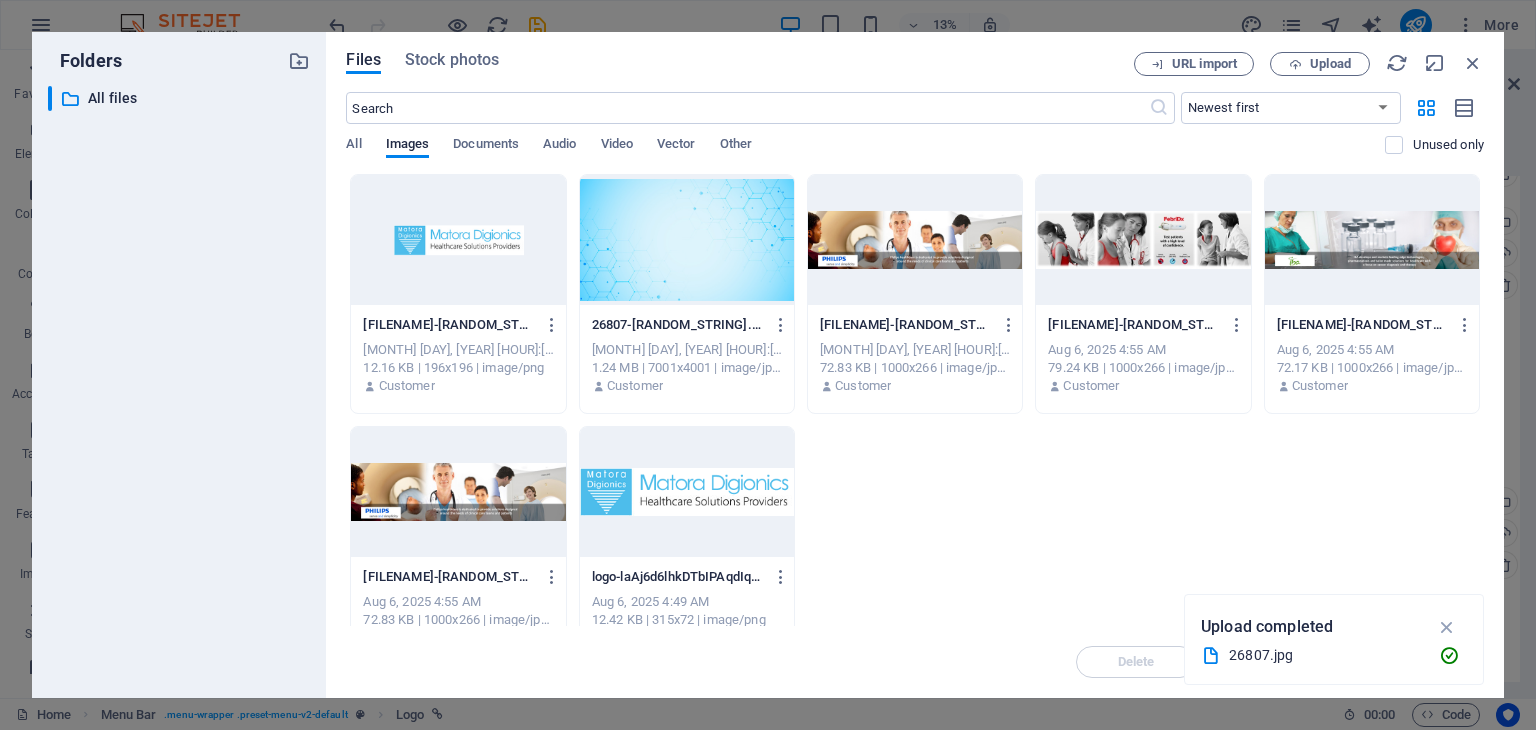 click at bounding box center [687, 492] 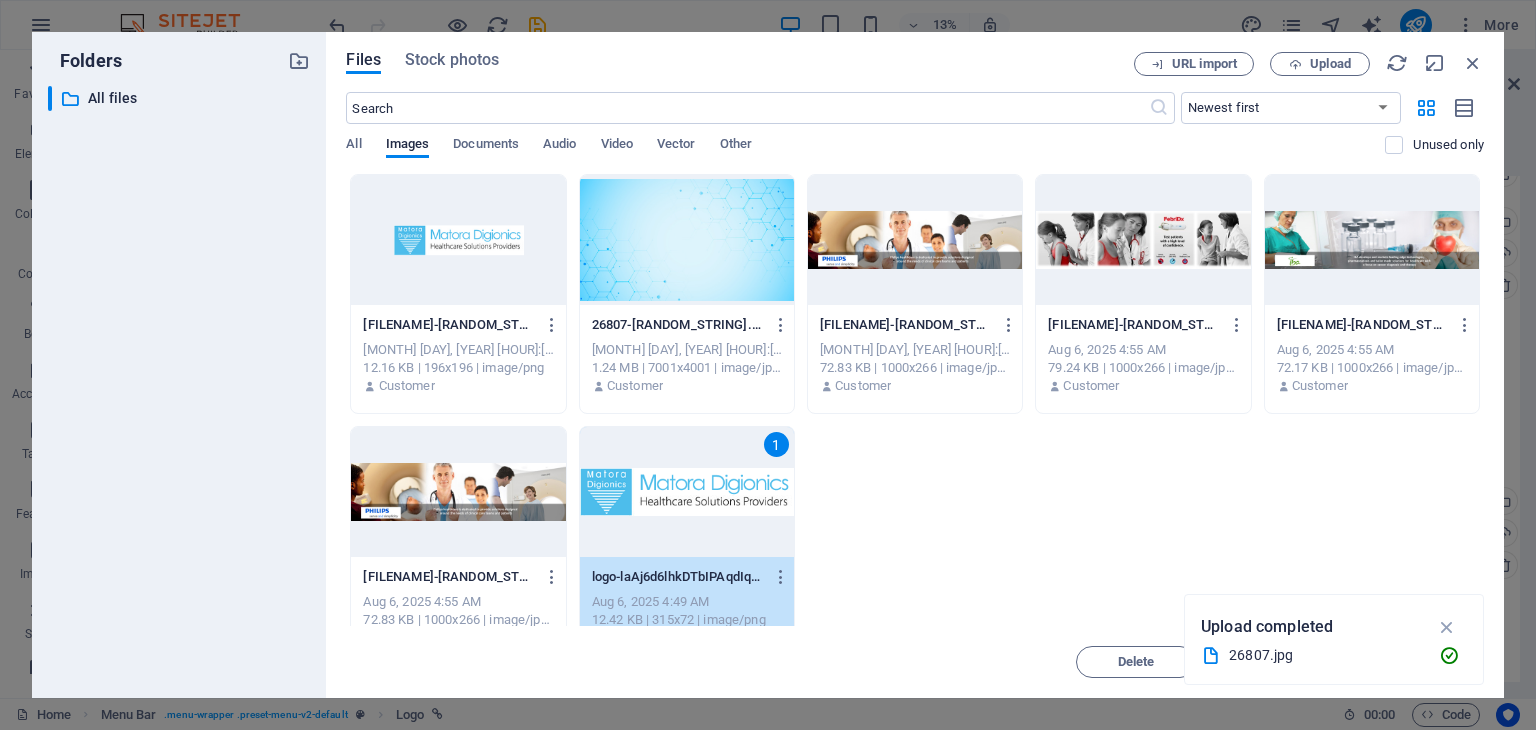 click on "1" at bounding box center (687, 492) 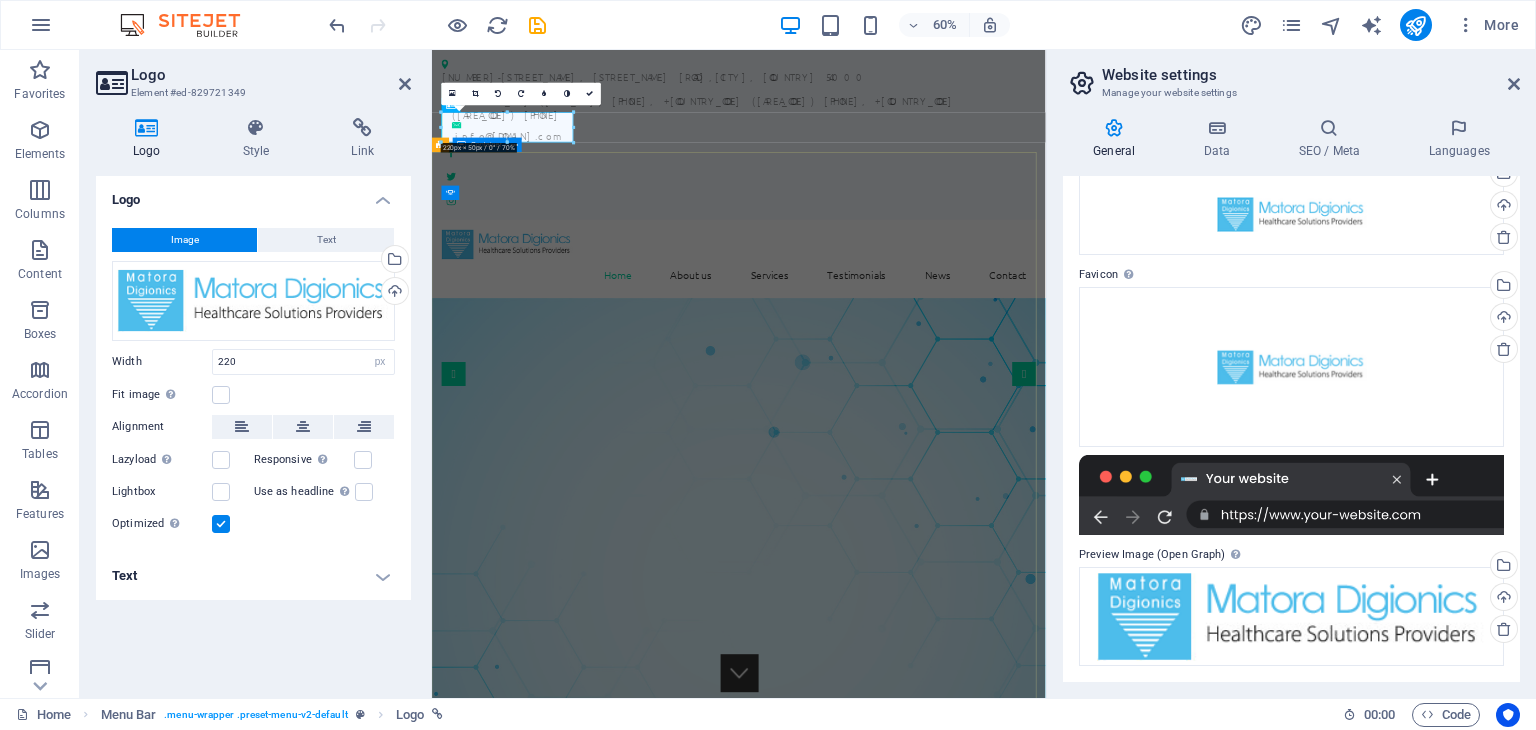 scroll, scrollTop: 96, scrollLeft: 0, axis: vertical 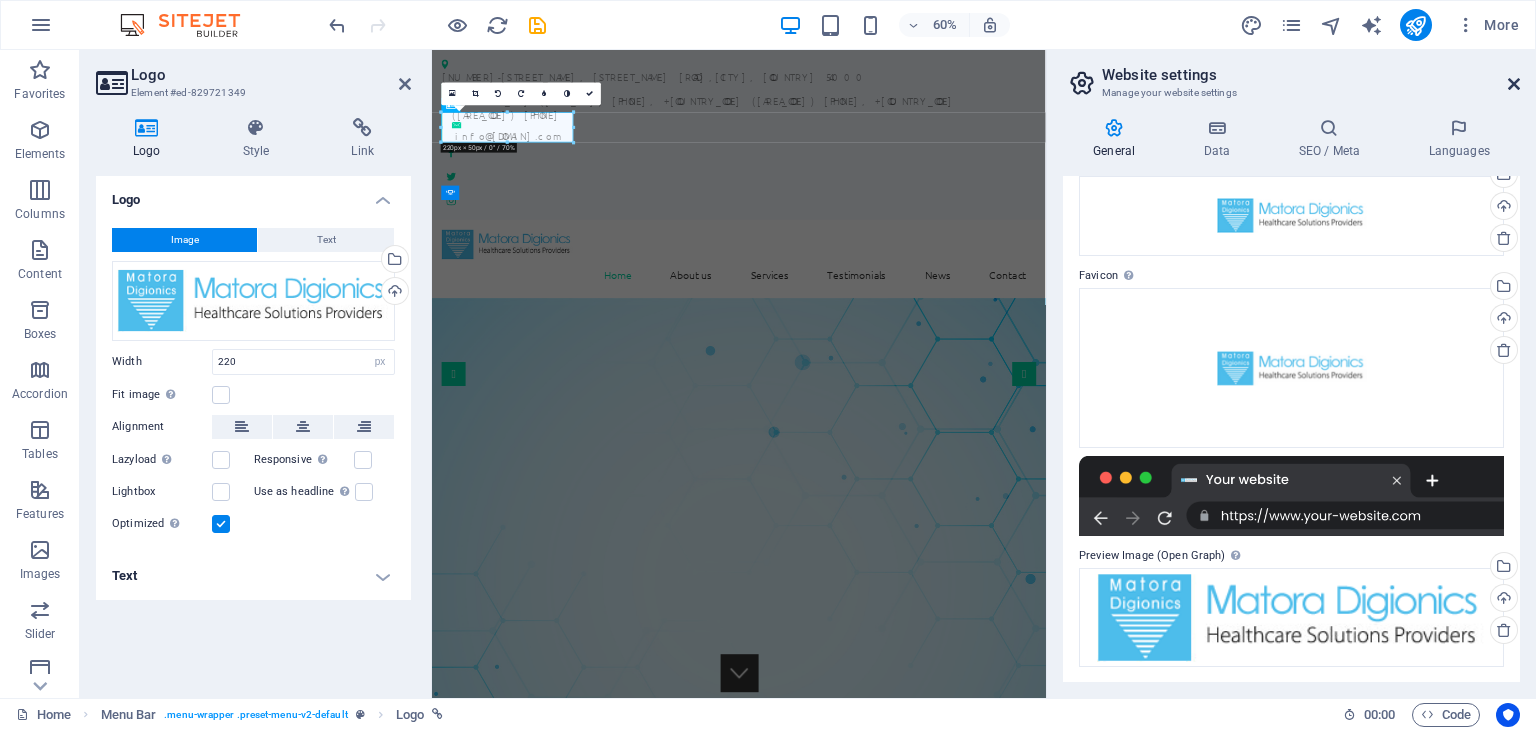 click at bounding box center (1514, 84) 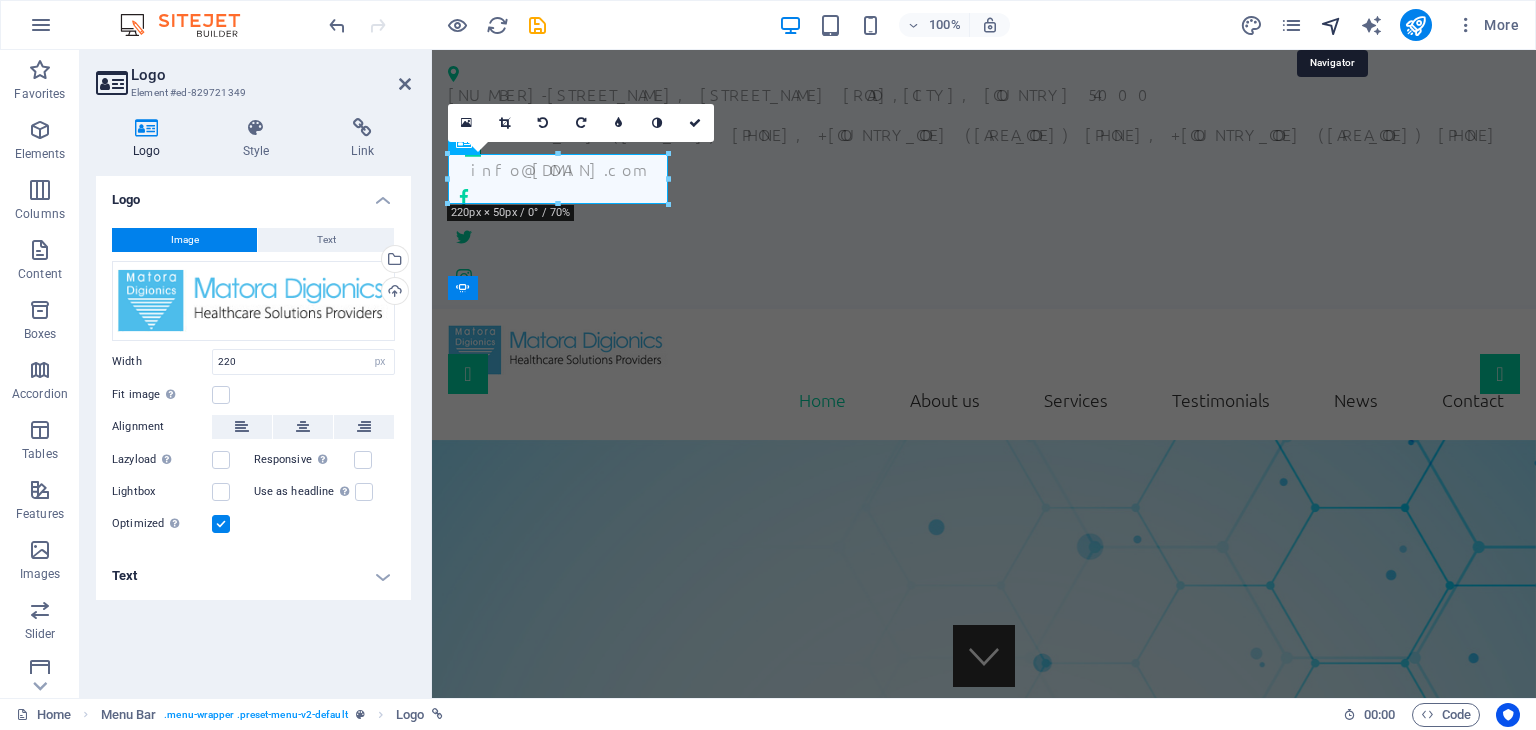 click at bounding box center [1331, 25] 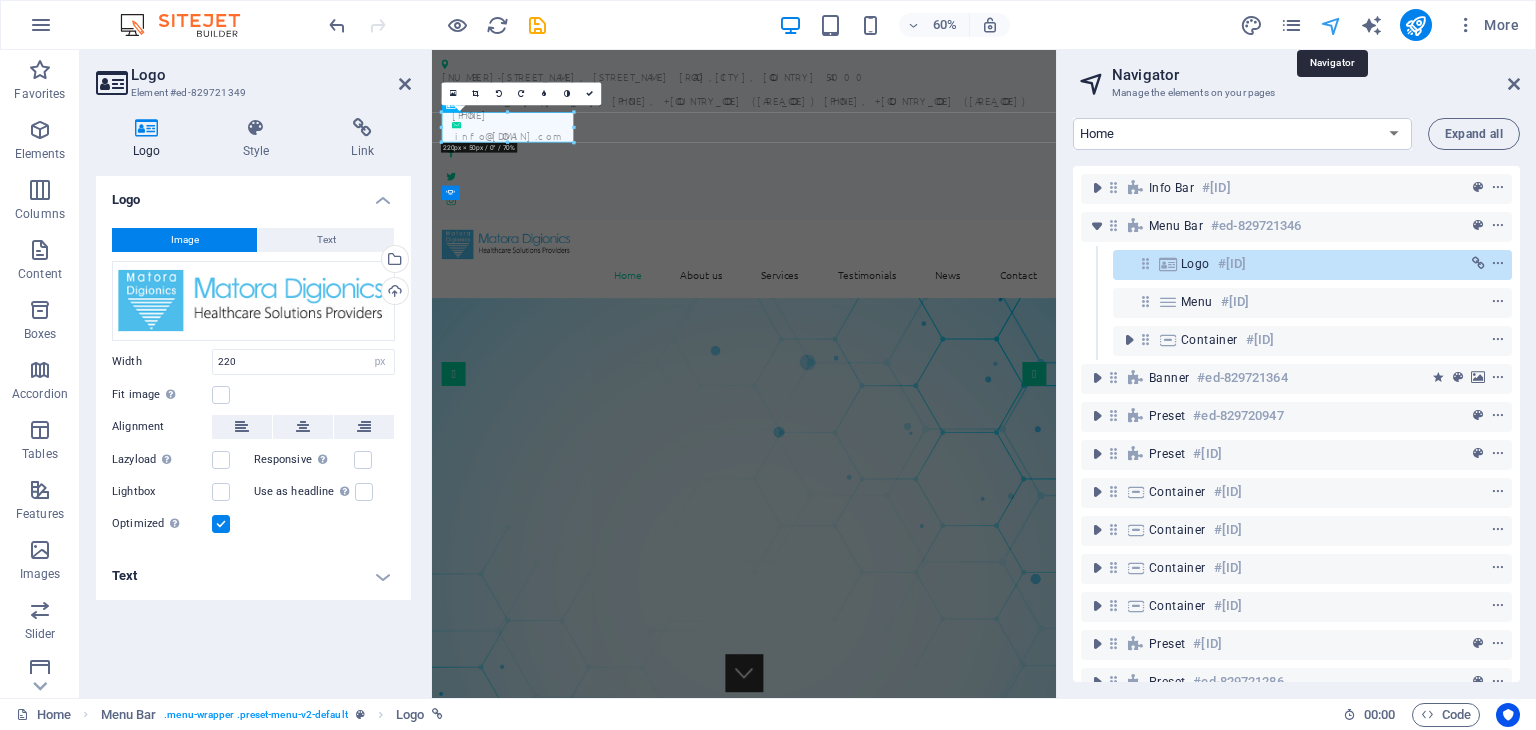 click at bounding box center (1331, 25) 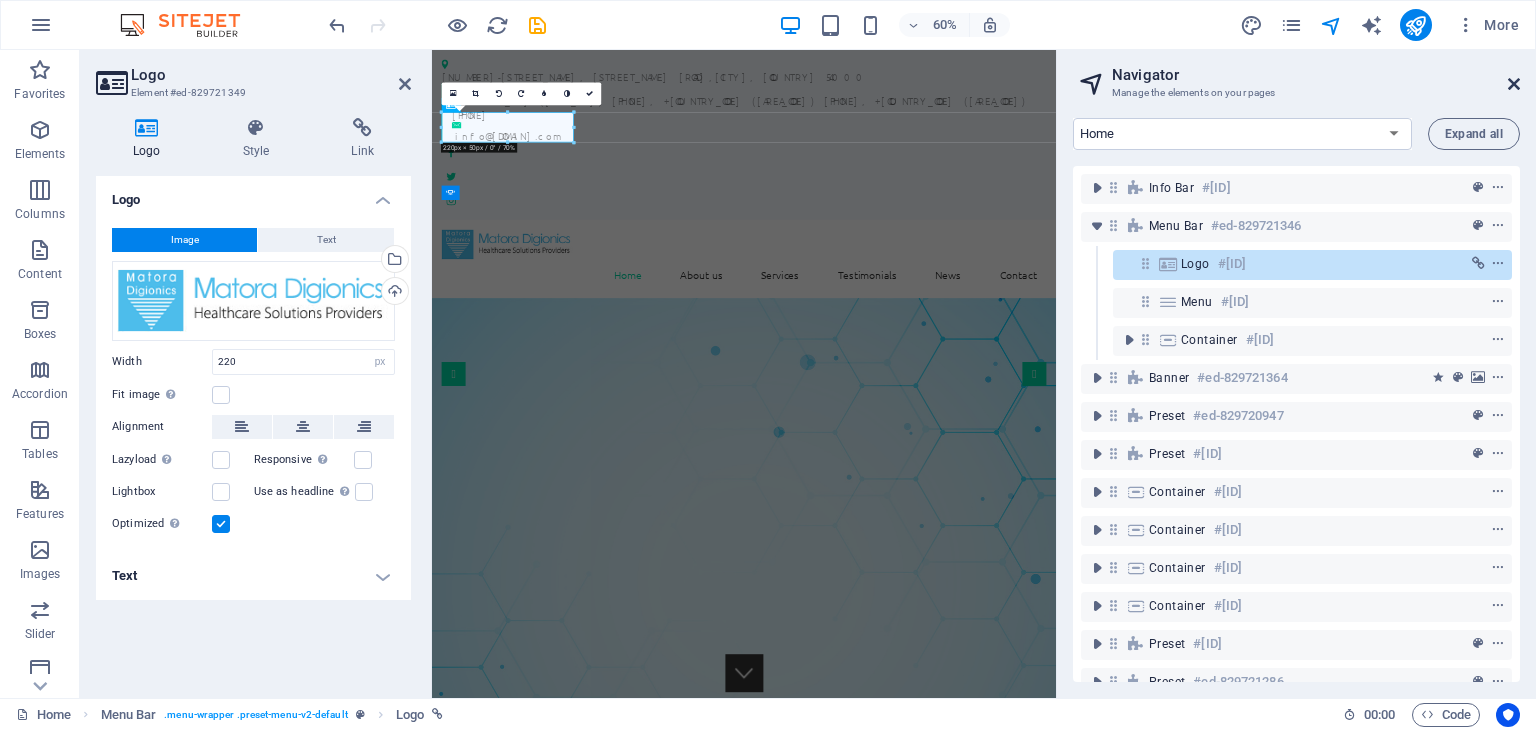 click at bounding box center (1514, 84) 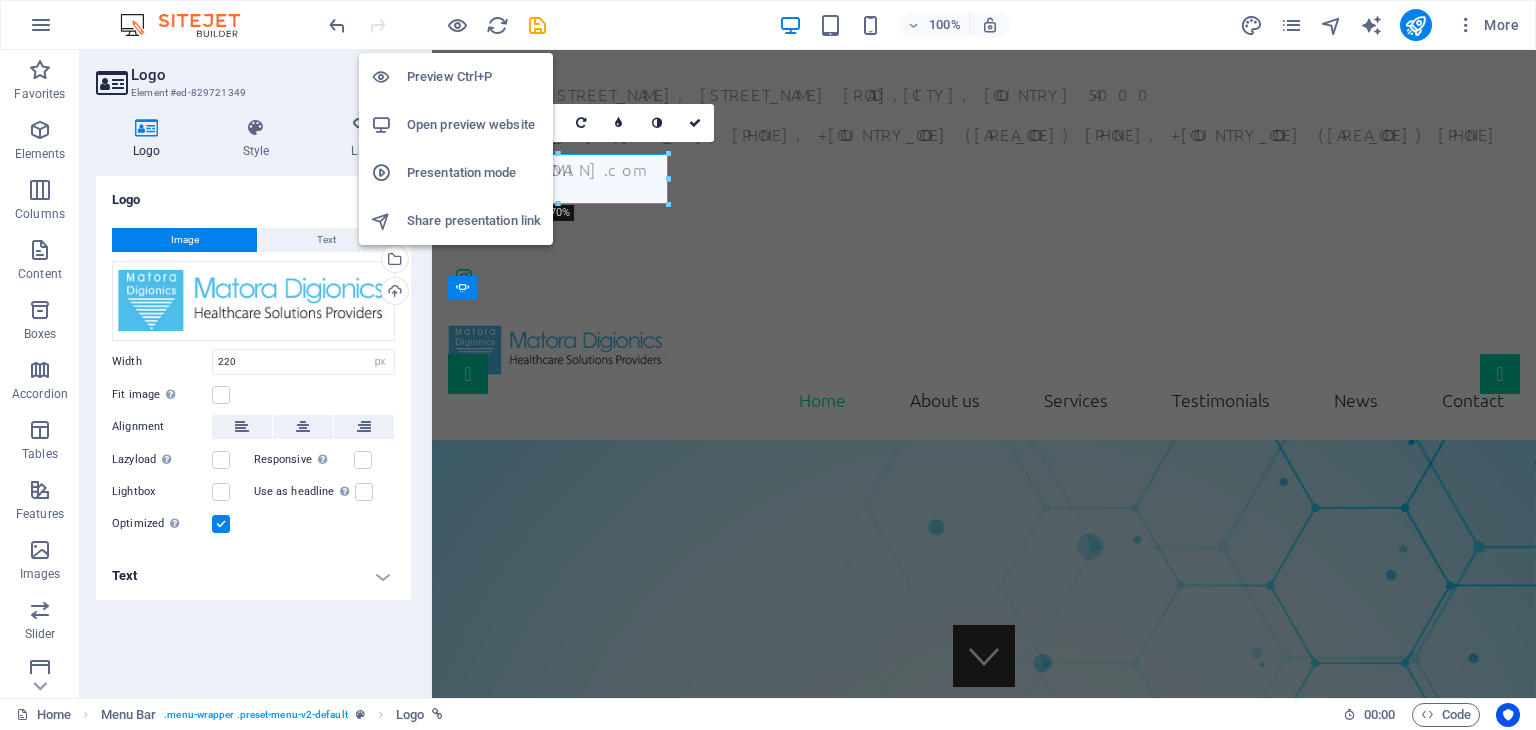 click on "Open preview website" at bounding box center (474, 125) 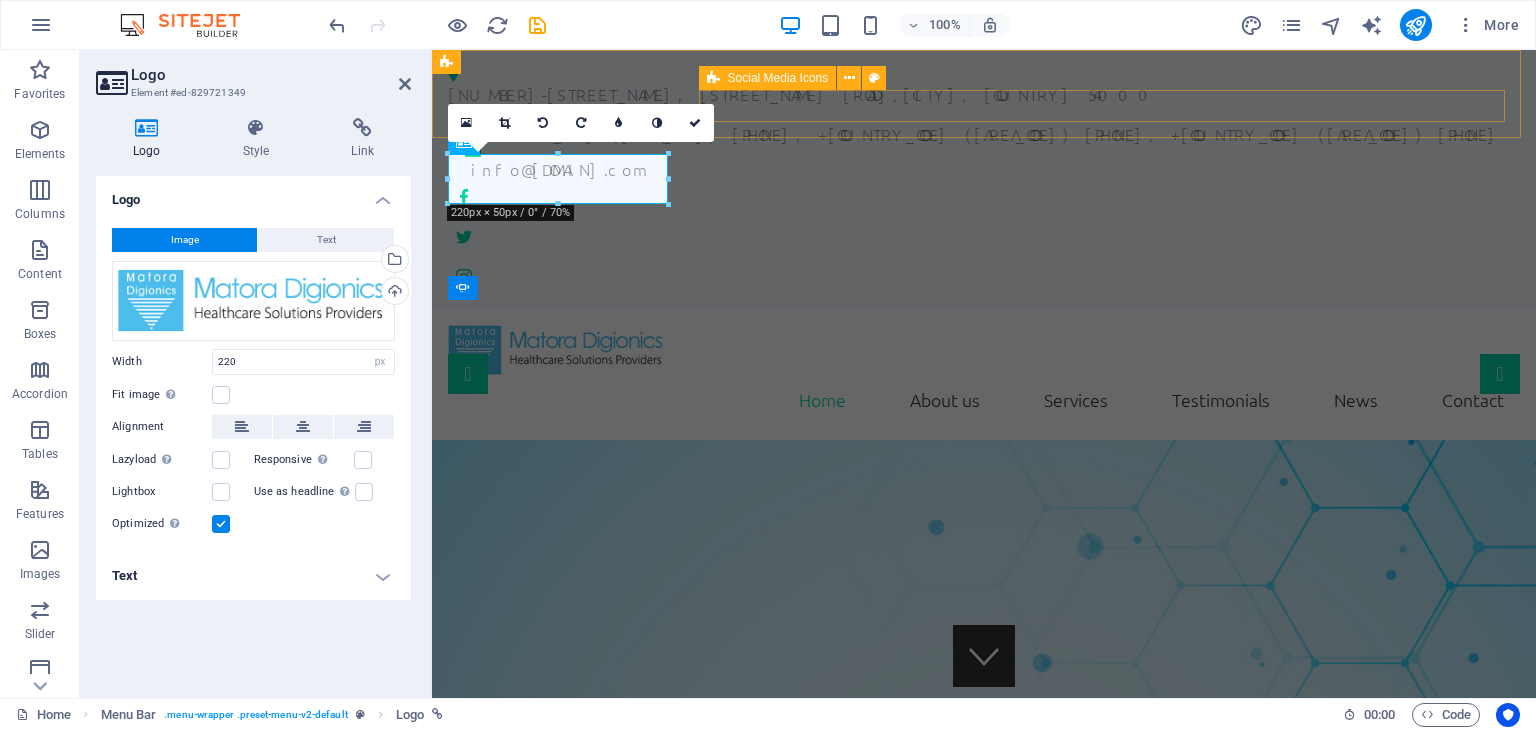 click at bounding box center (984, 237) 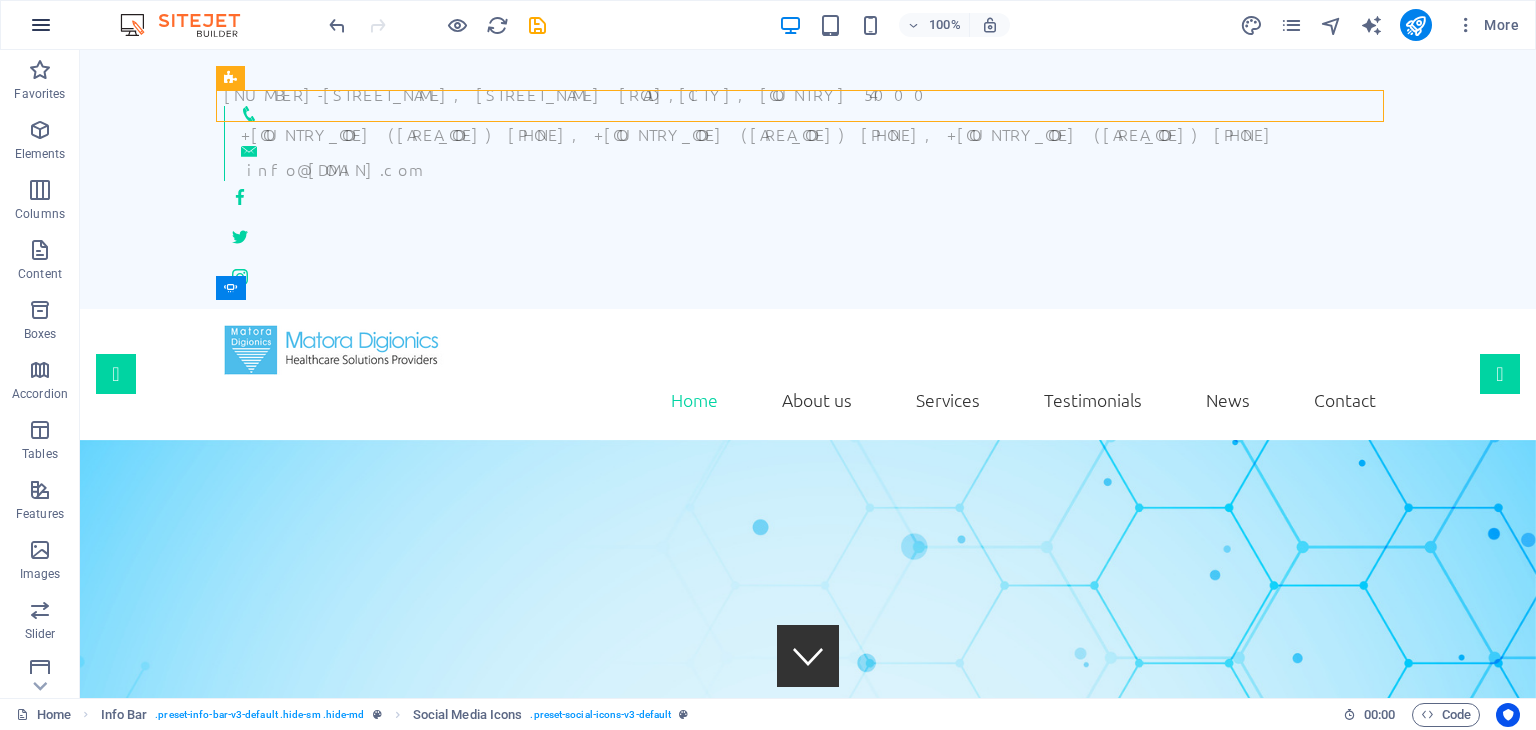 click at bounding box center [41, 25] 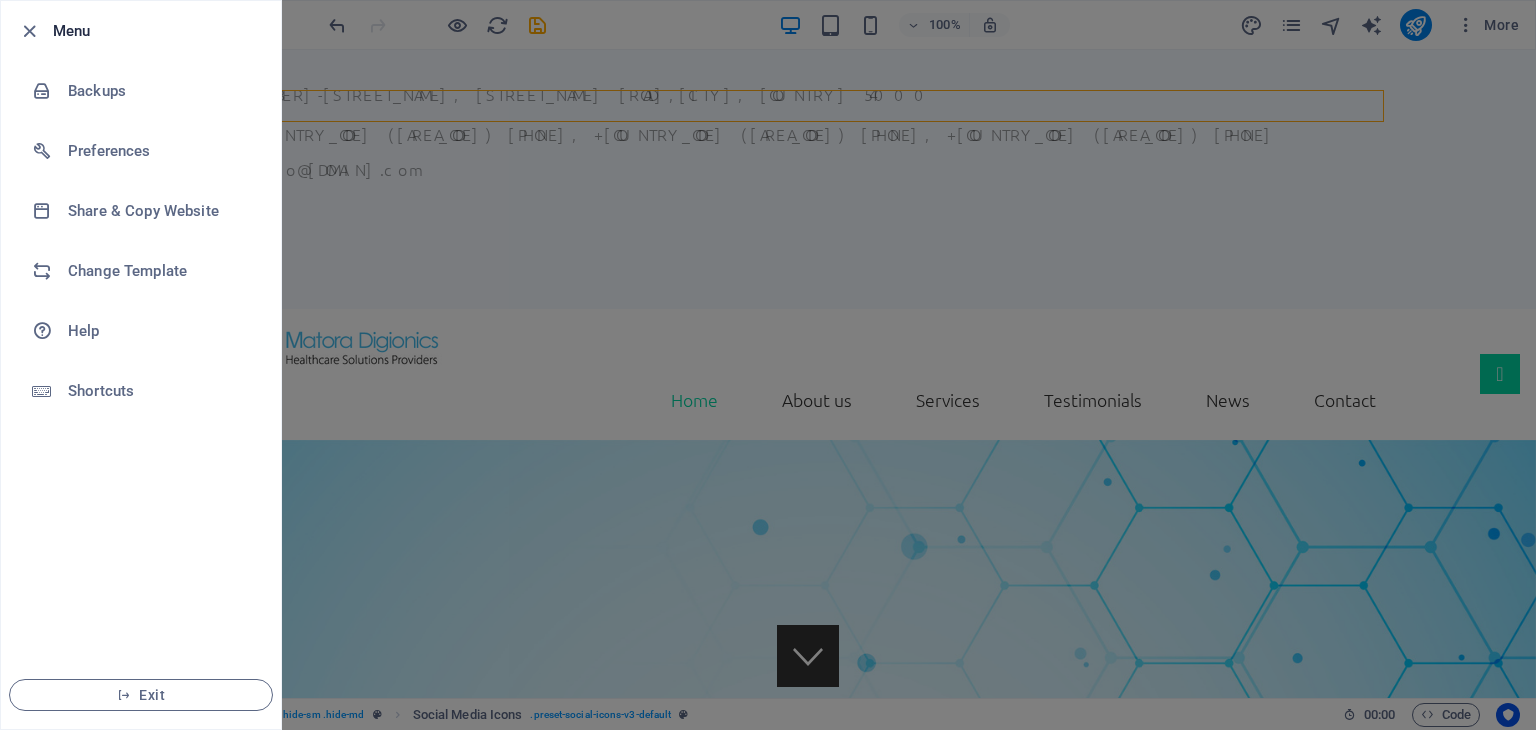 click at bounding box center (768, 365) 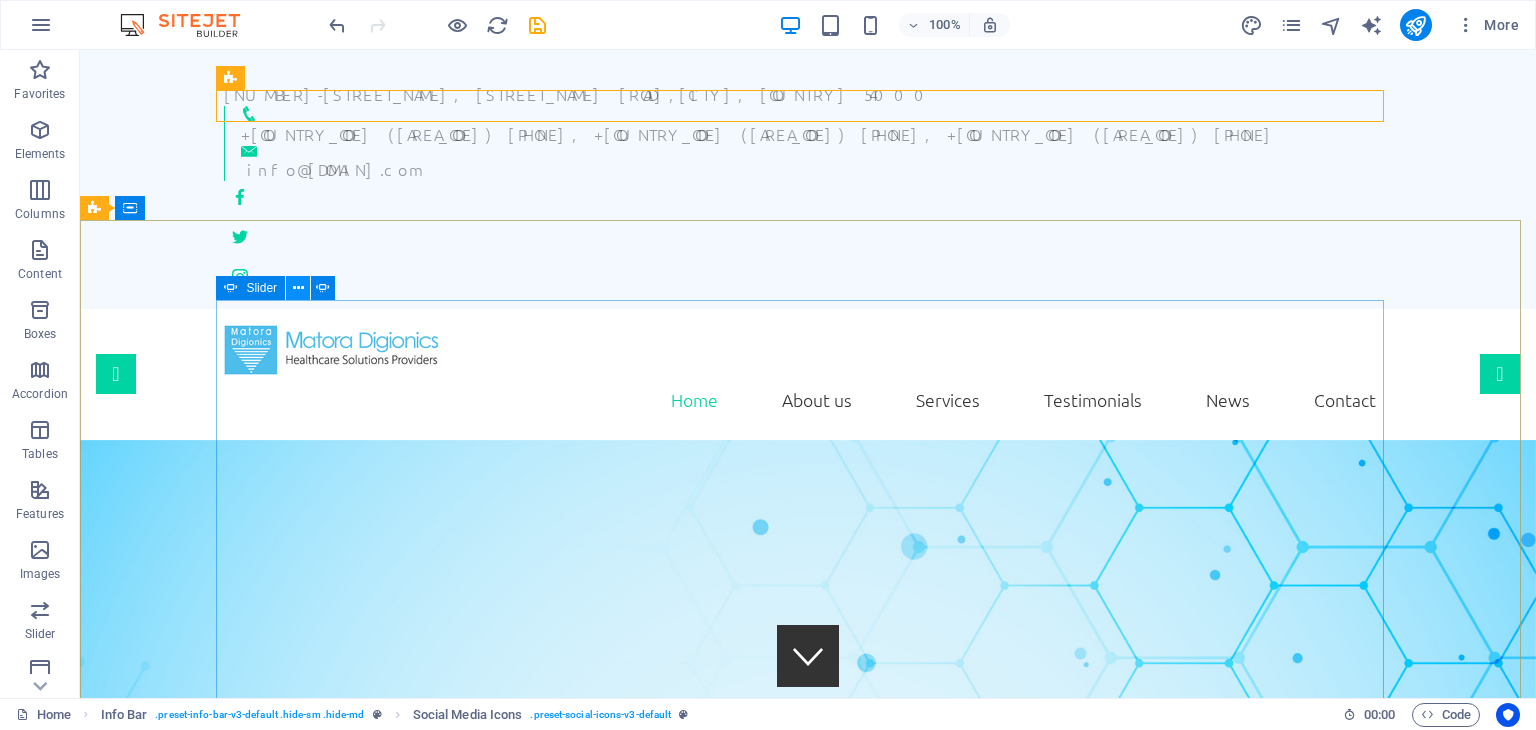 click at bounding box center (298, 288) 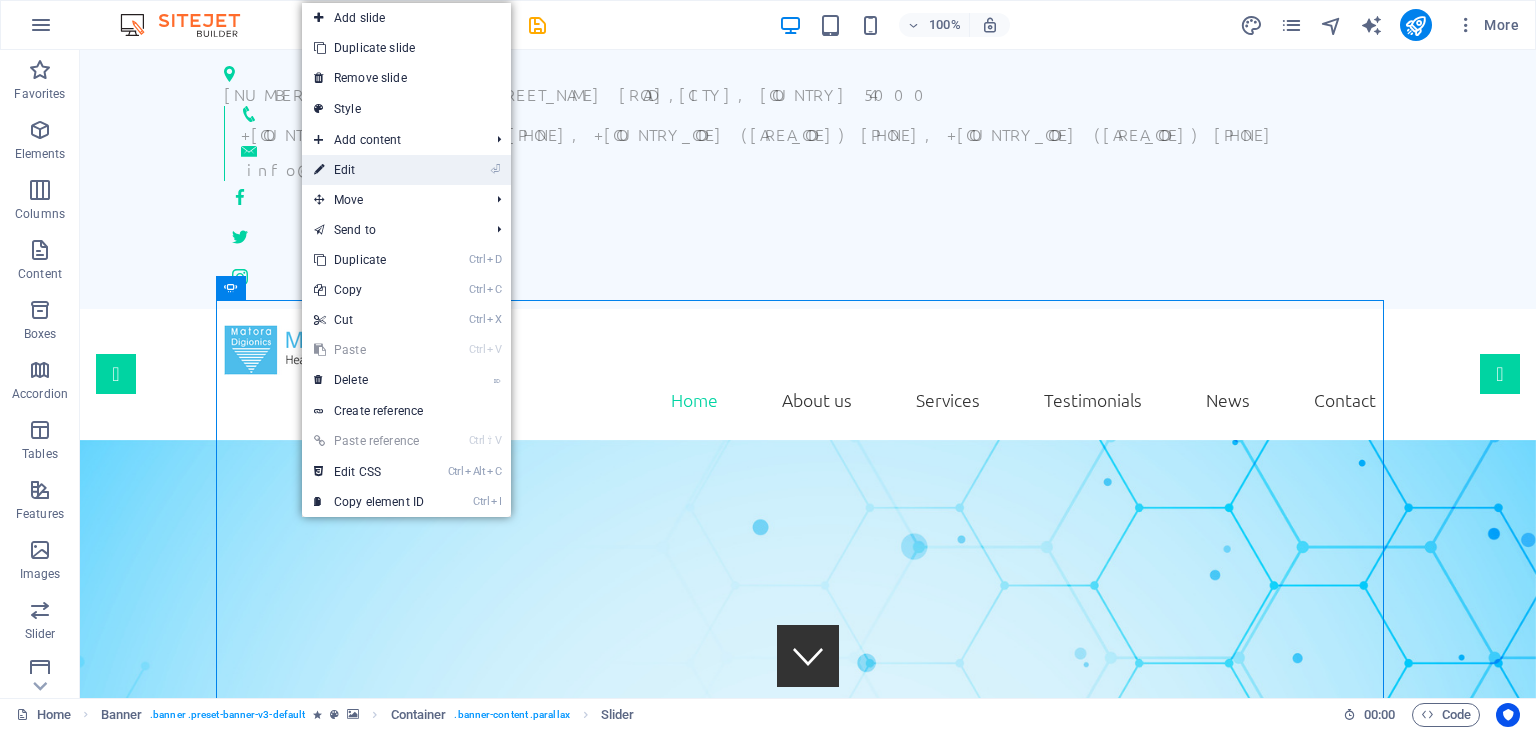 click on "⏎  Edit" at bounding box center (369, 170) 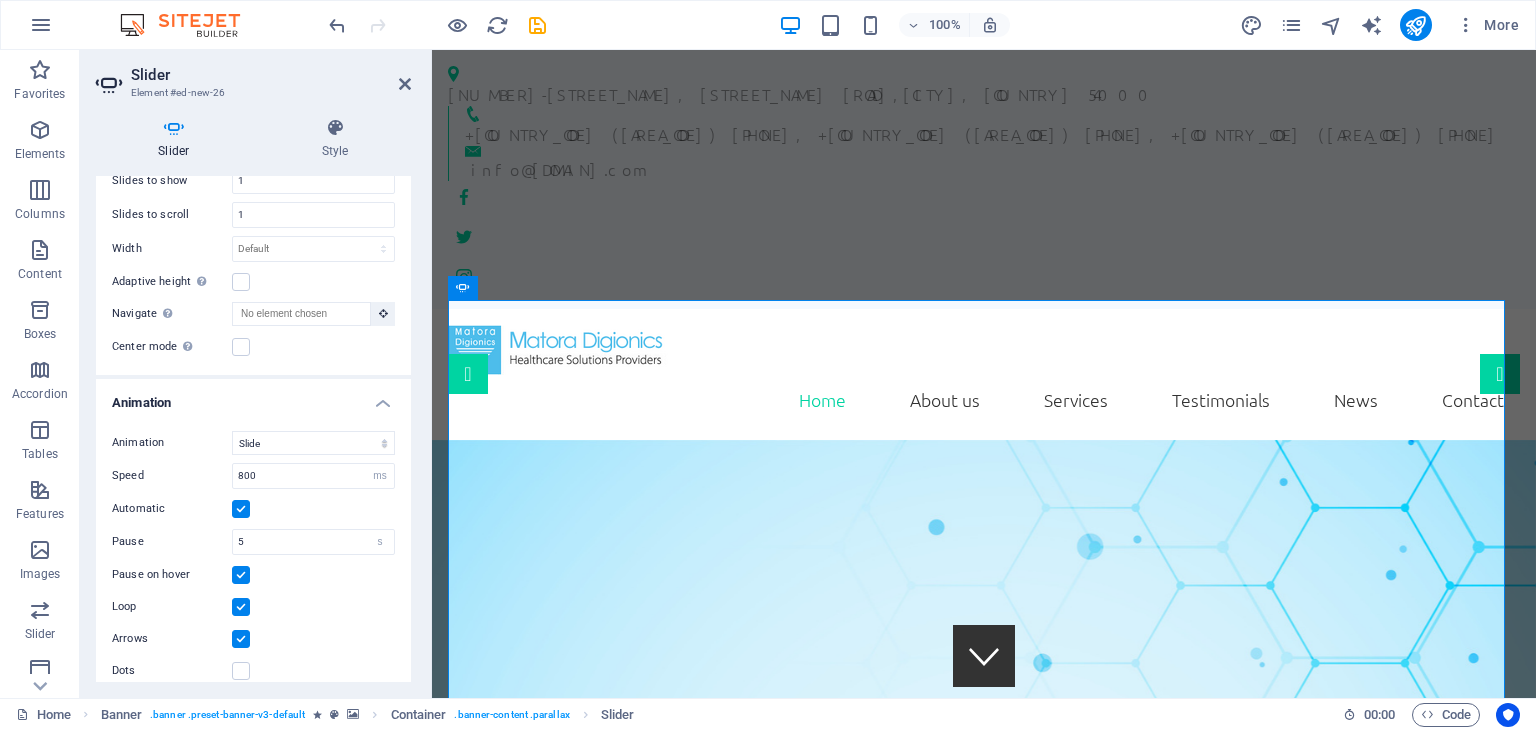 scroll, scrollTop: 354, scrollLeft: 0, axis: vertical 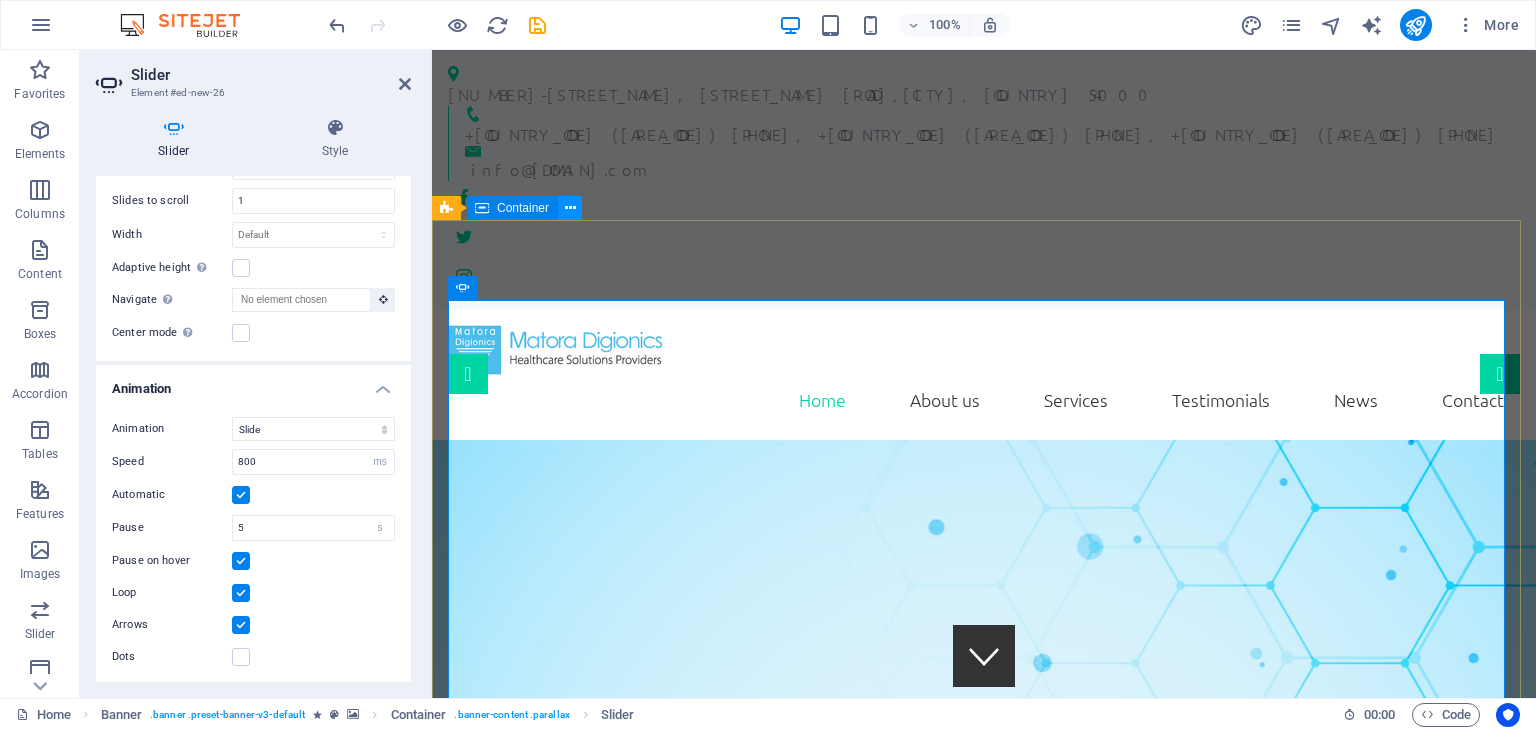 click at bounding box center [570, 208] 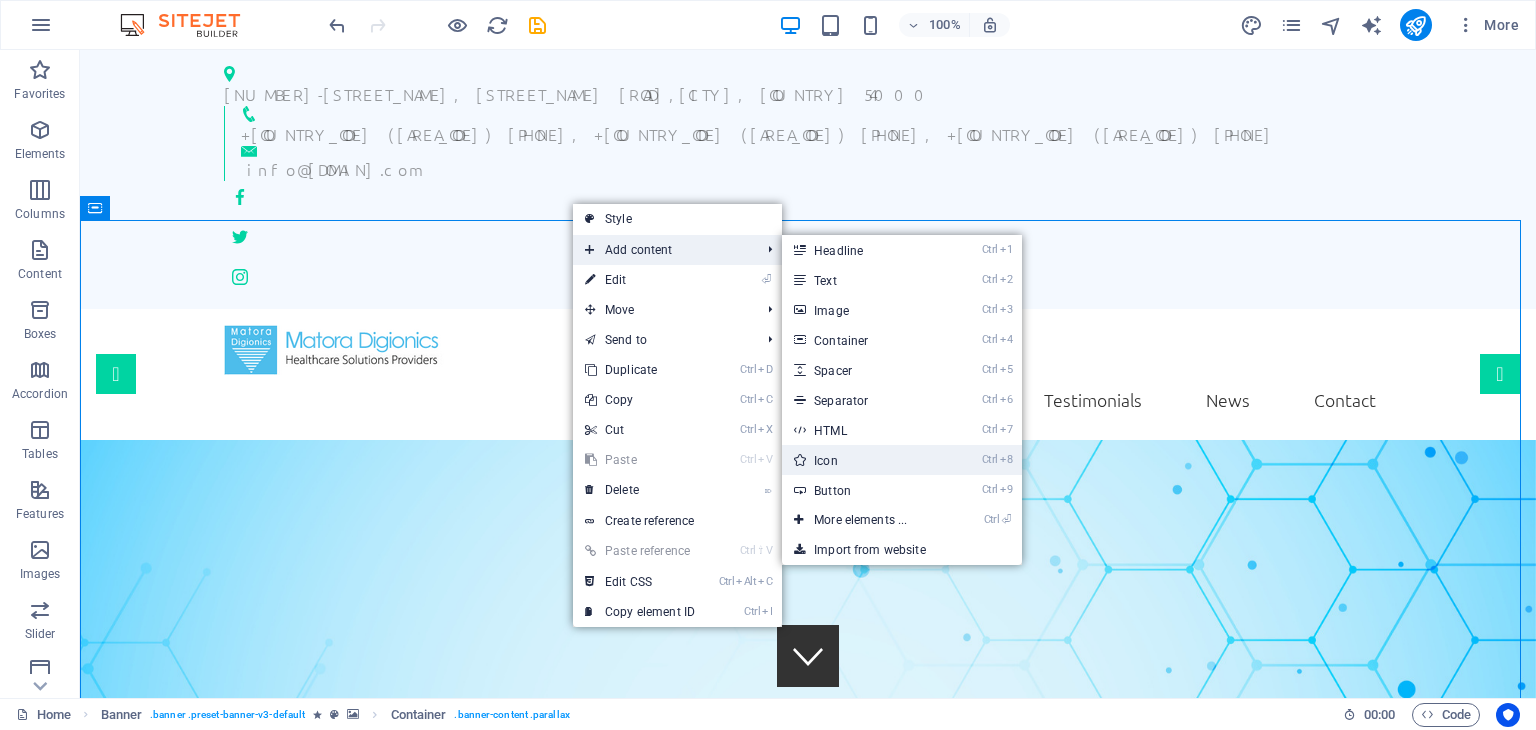 click on "Ctrl 8  Icon" at bounding box center (864, 460) 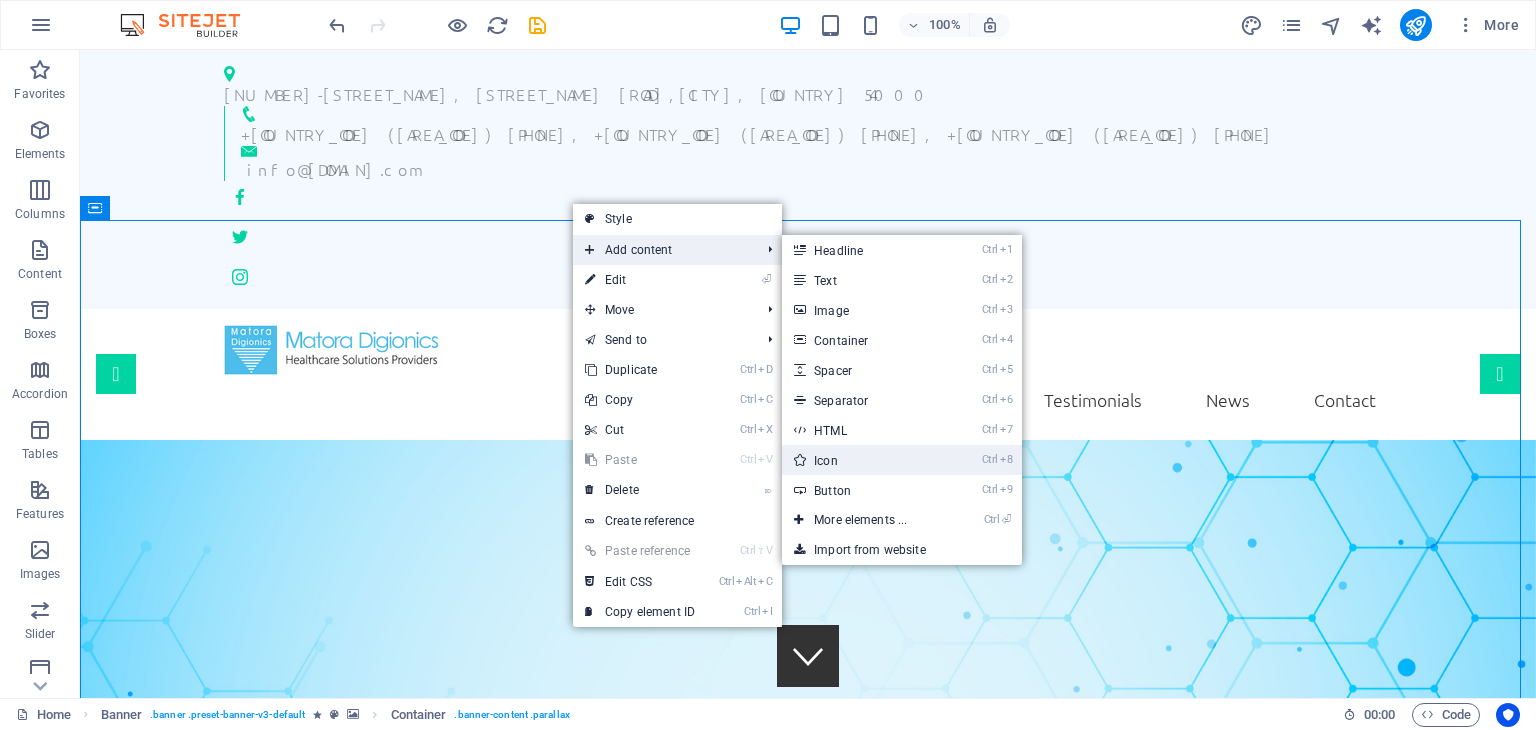 select on "xMidYMid" 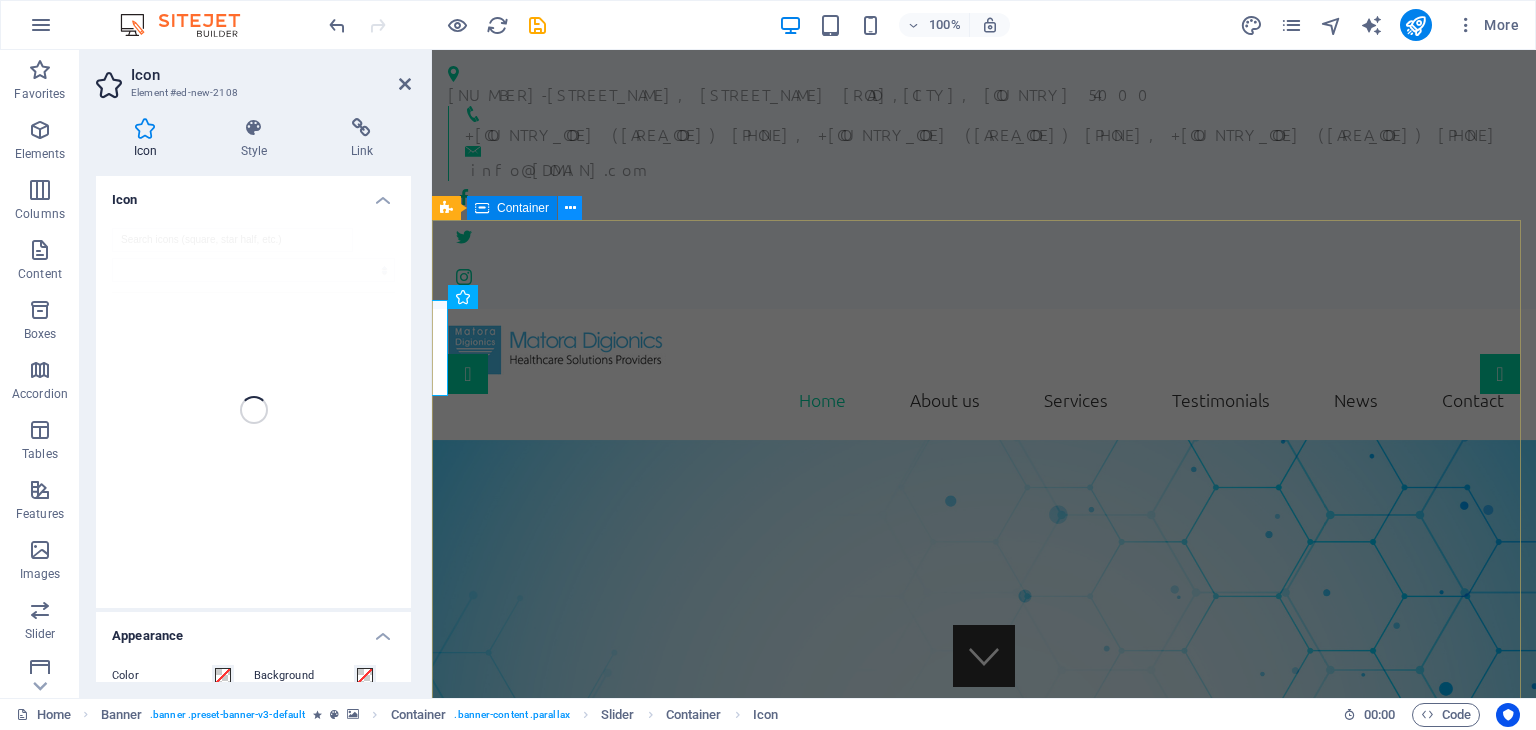 click at bounding box center (570, 208) 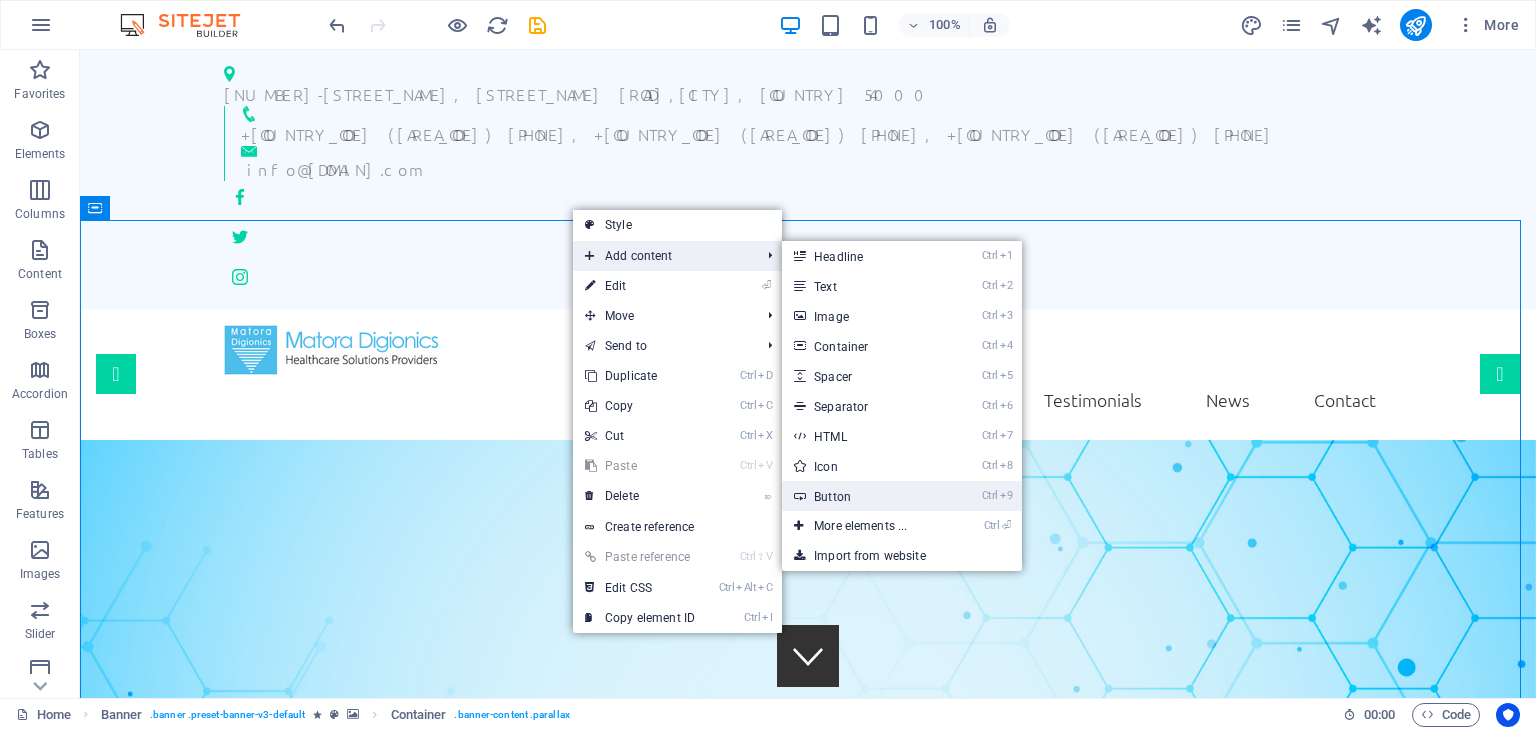 click on "Ctrl 9  Button" at bounding box center (864, 496) 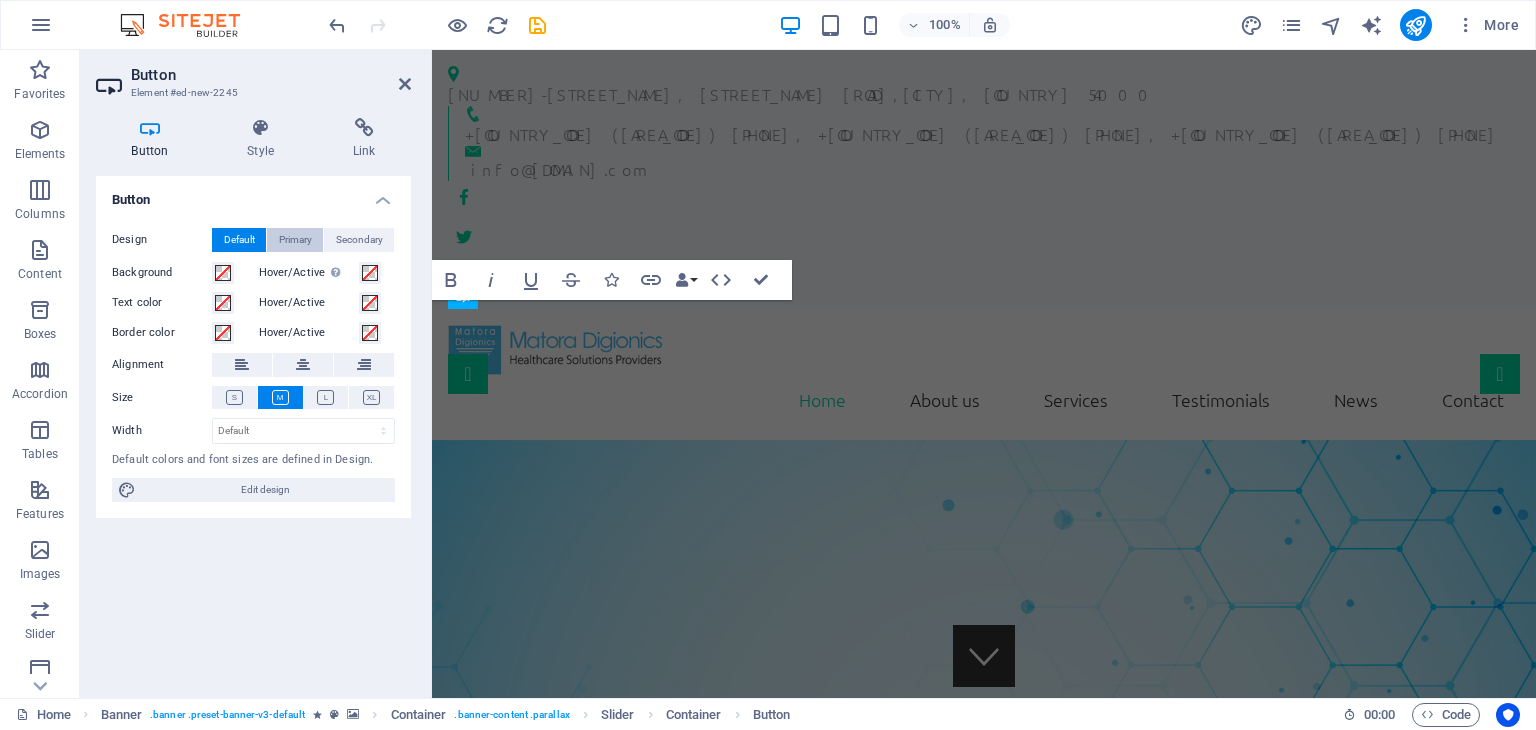click on "Primary" at bounding box center [295, 240] 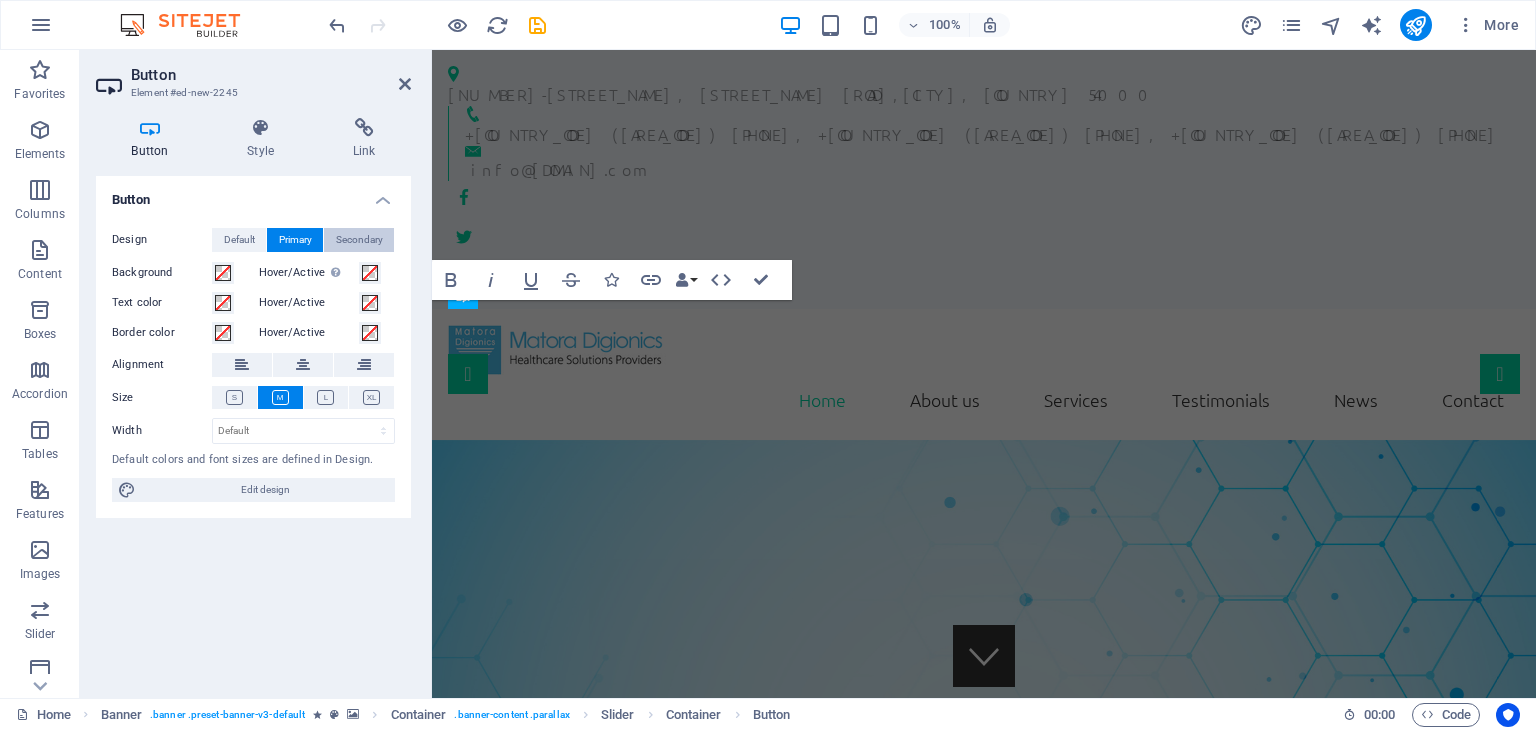 click on "Secondary" at bounding box center [359, 240] 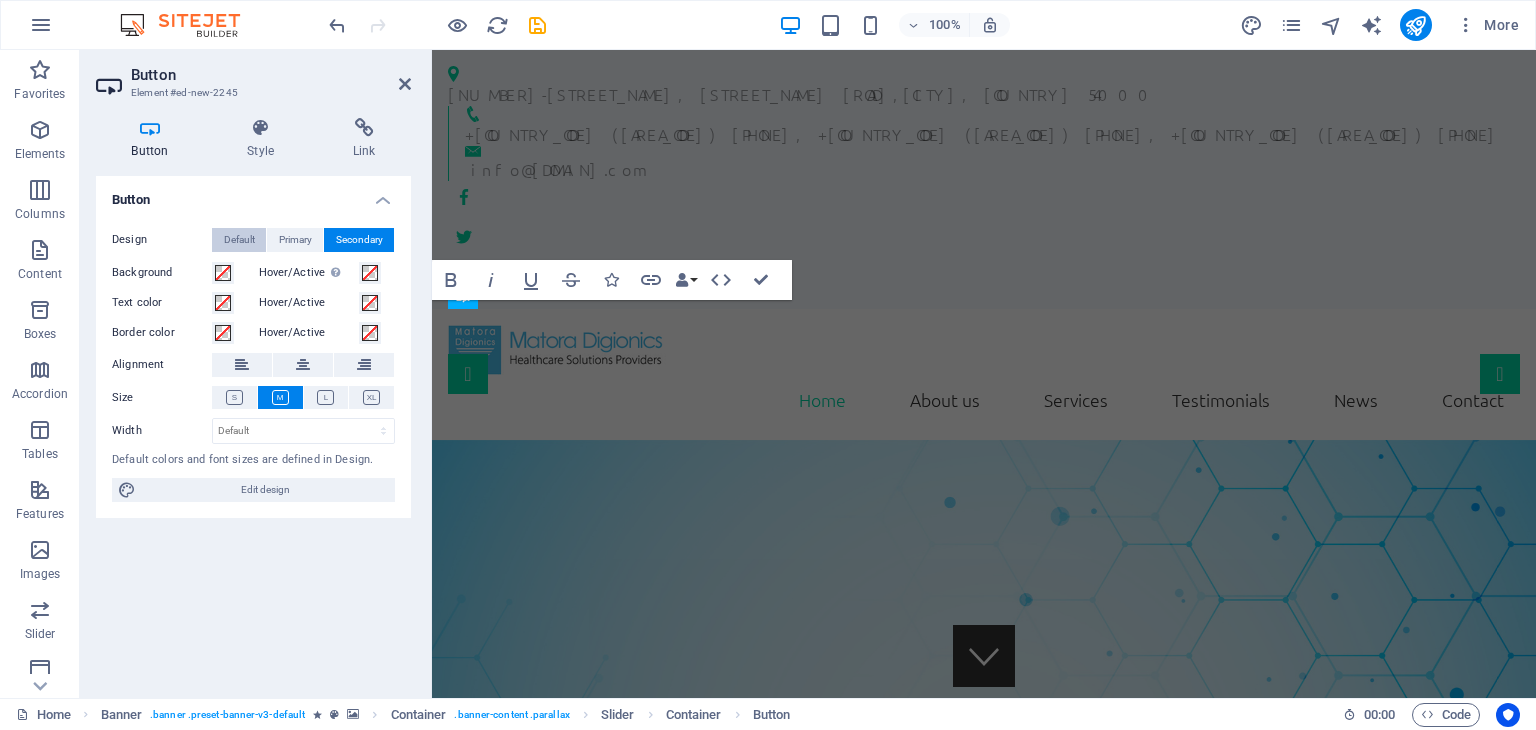 click on "Default" at bounding box center (239, 240) 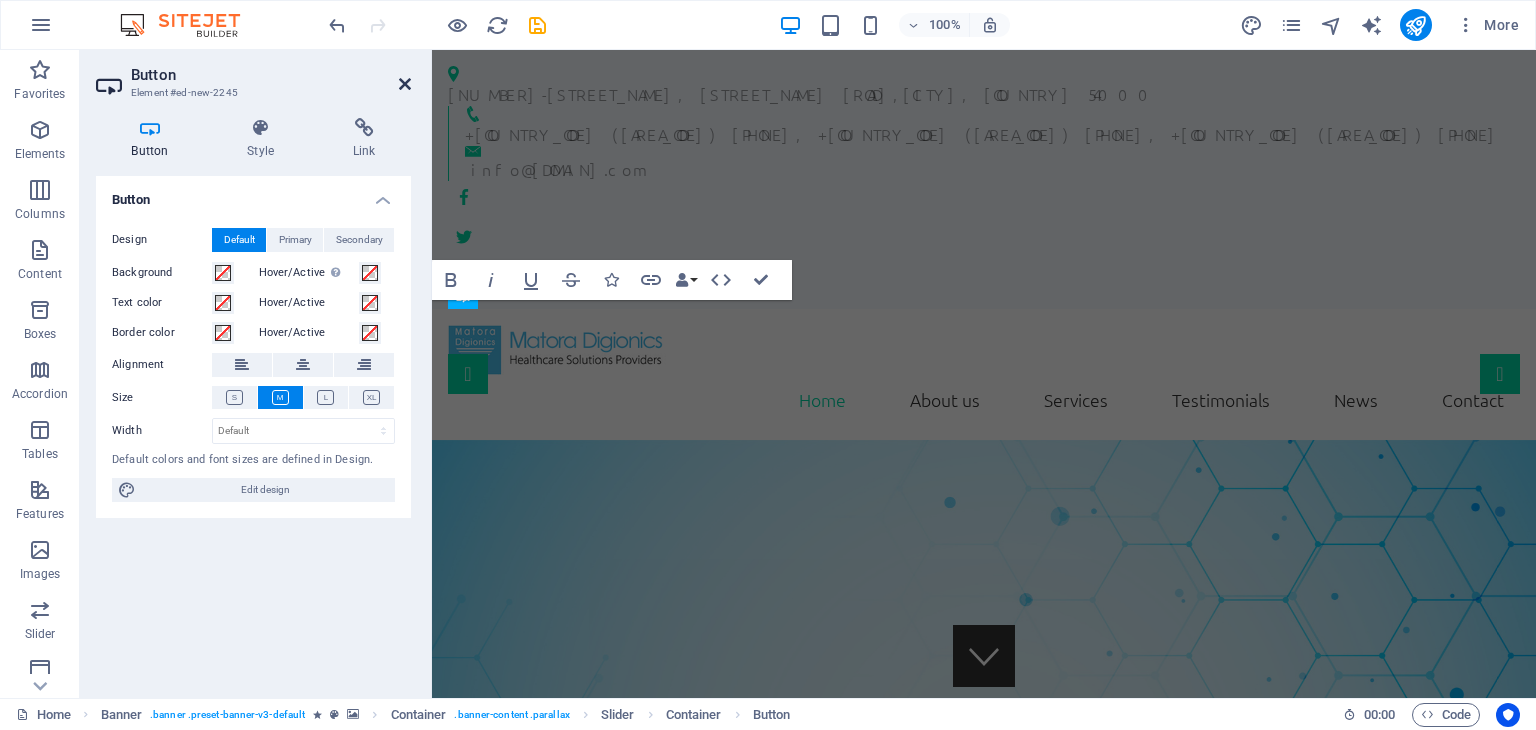click at bounding box center [405, 84] 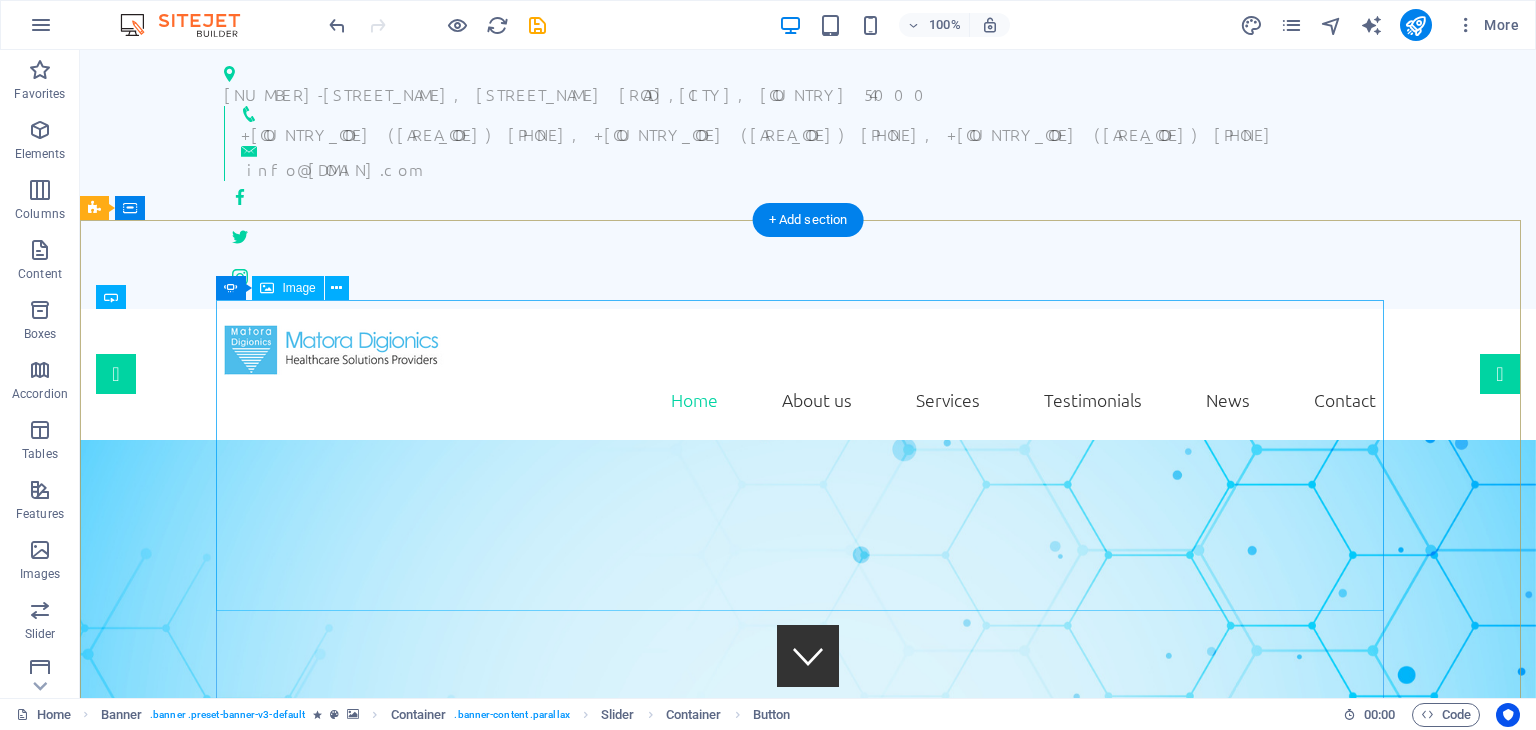 click at bounding box center [-2696, 2706] 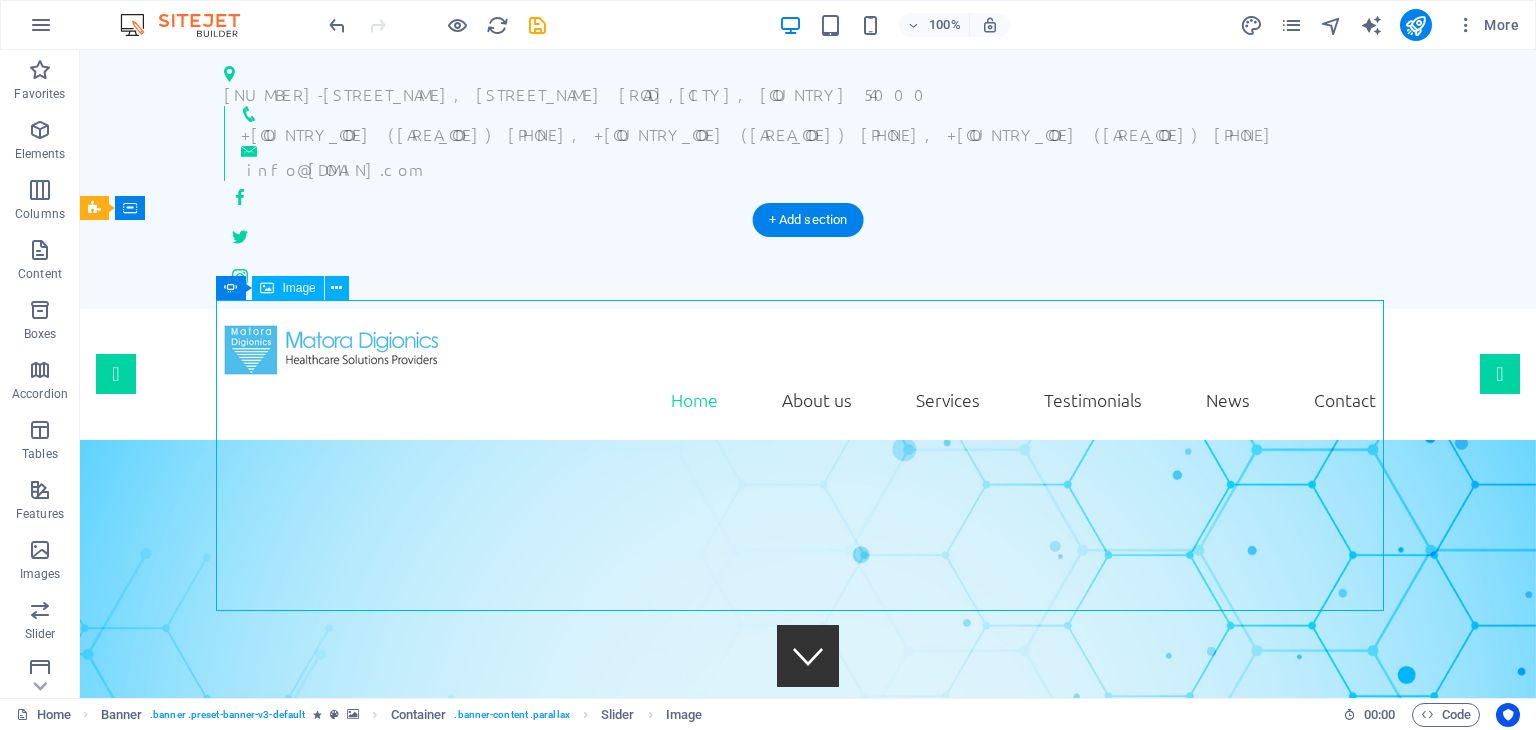 click at bounding box center (-2696, 2706) 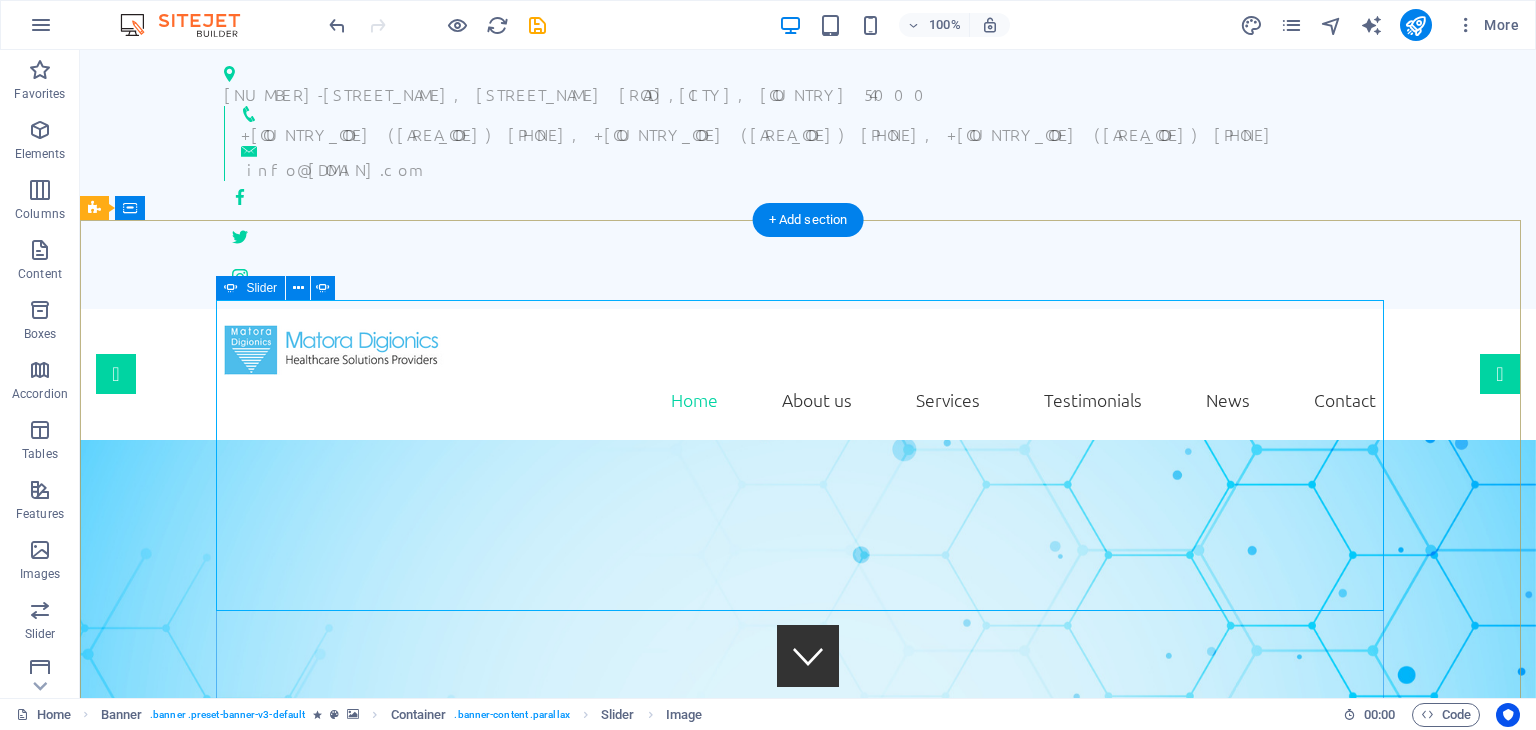 click at bounding box center [224, 1197] 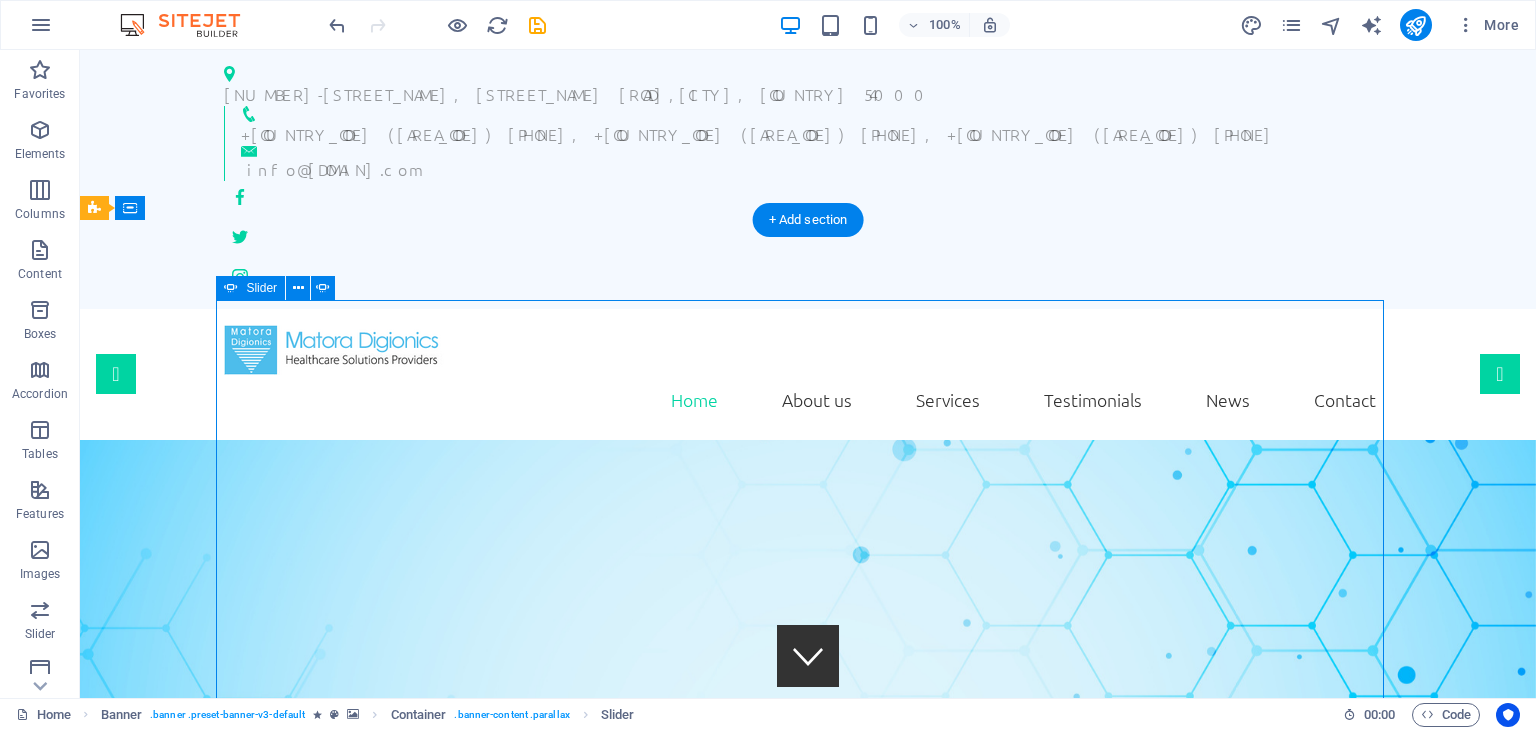 click at bounding box center [224, 1197] 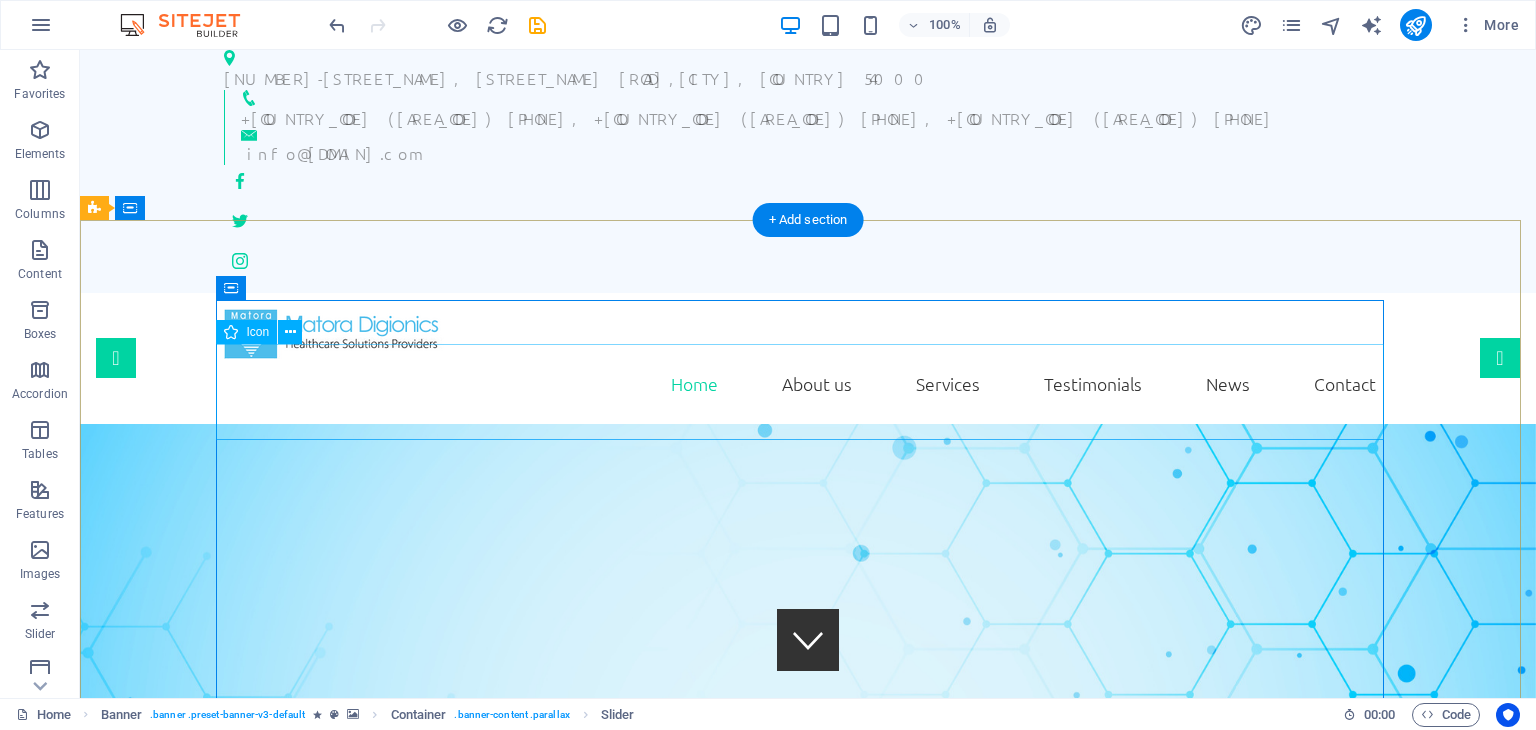 scroll, scrollTop: 16, scrollLeft: 0, axis: vertical 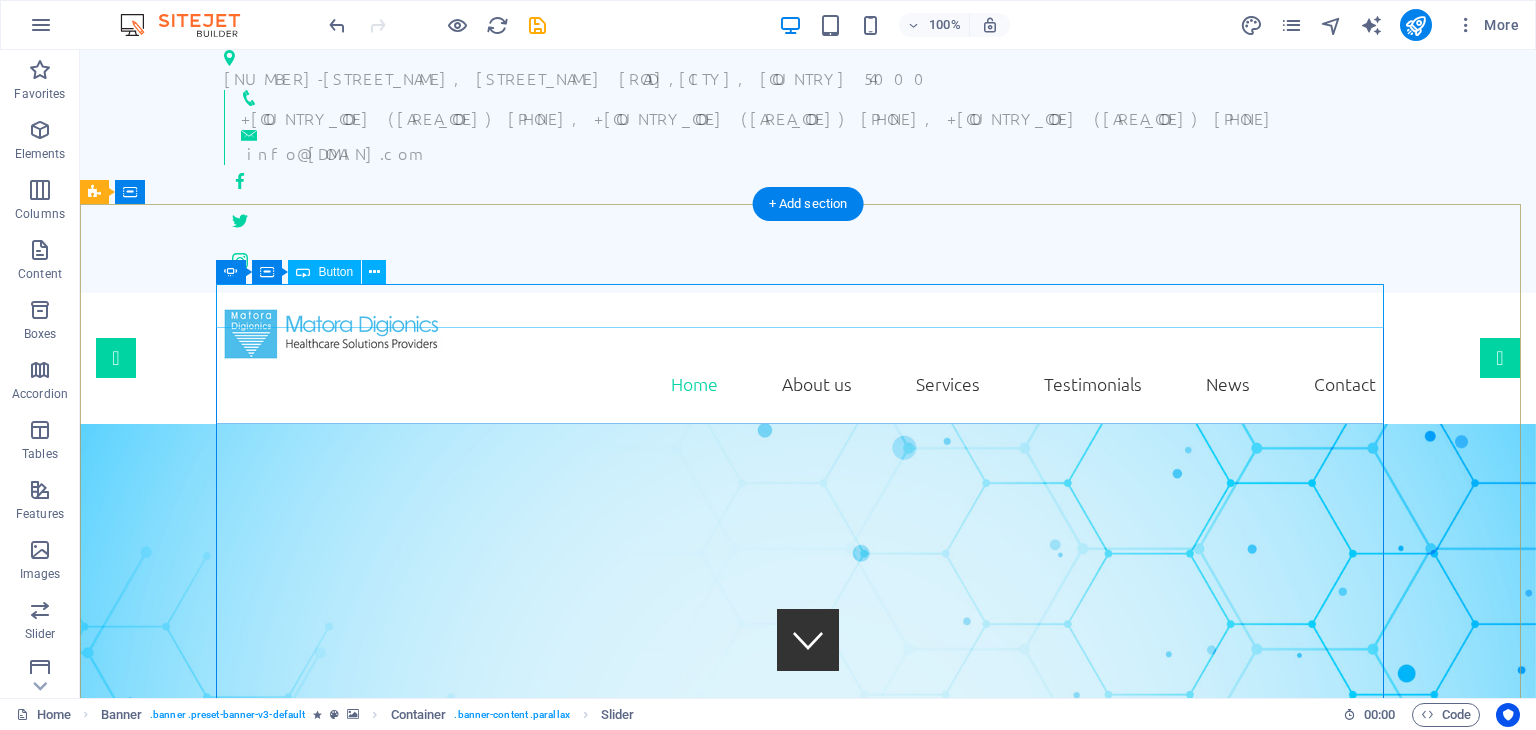 click on "Button label" at bounding box center [-360, 1626] 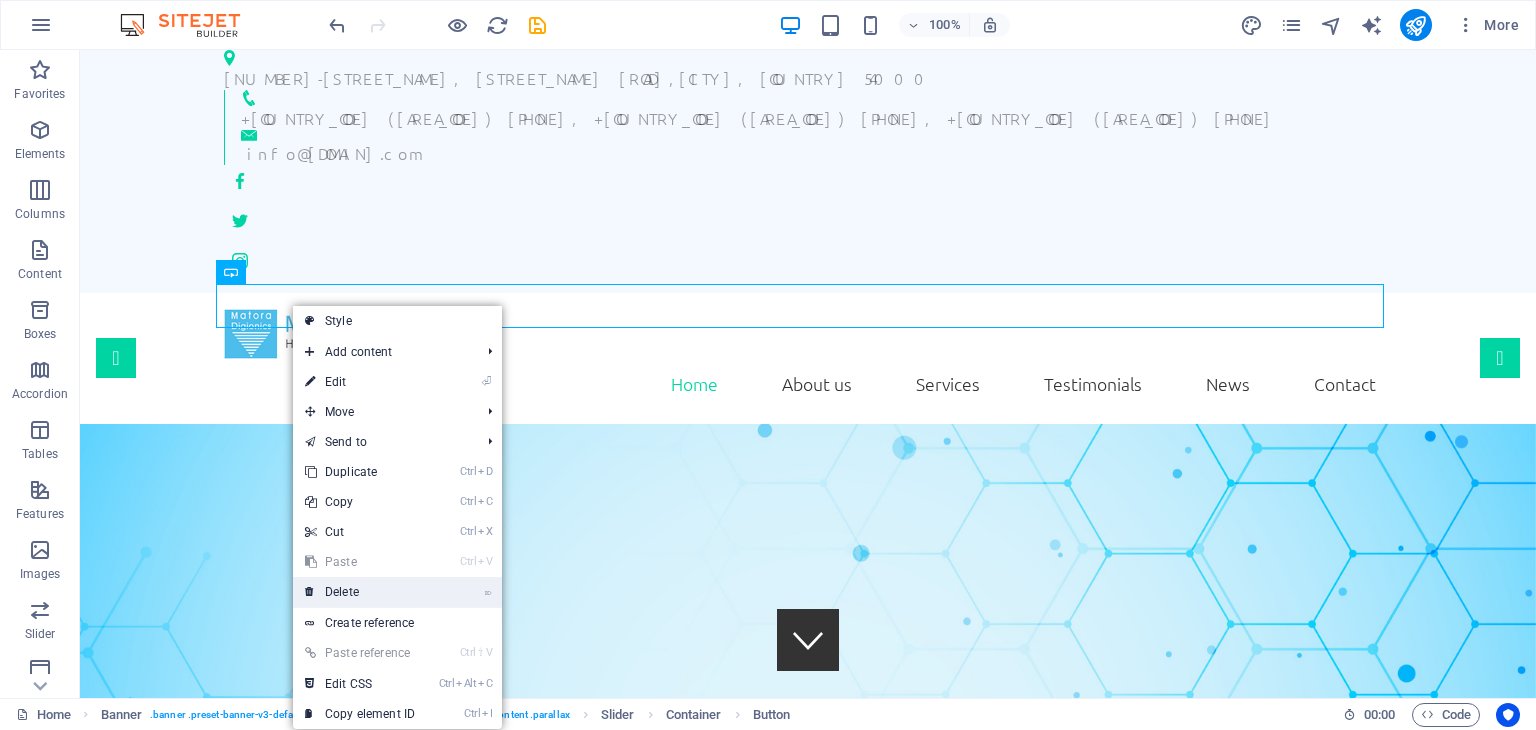 click on "⌦  Delete" at bounding box center [360, 592] 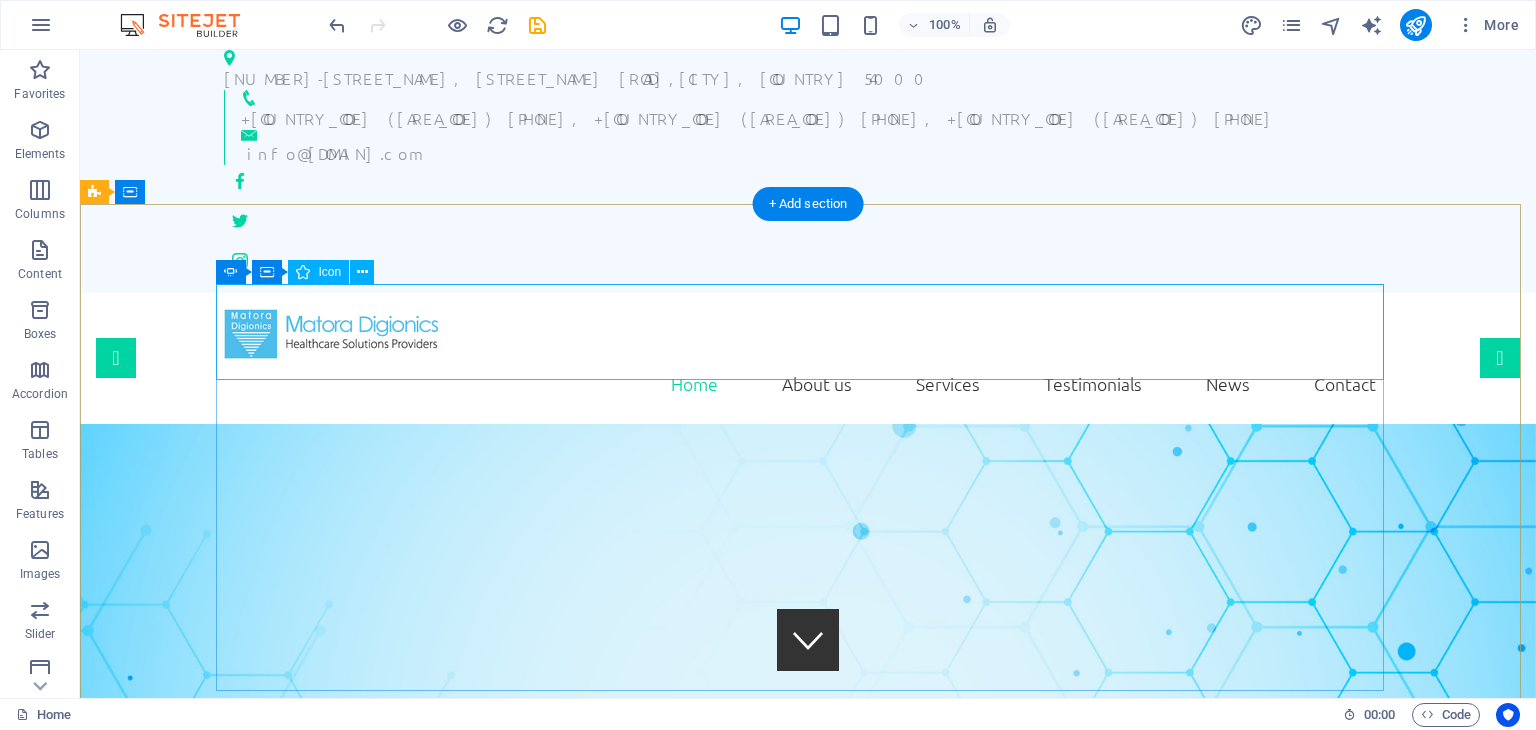 click at bounding box center (-360, 1611) 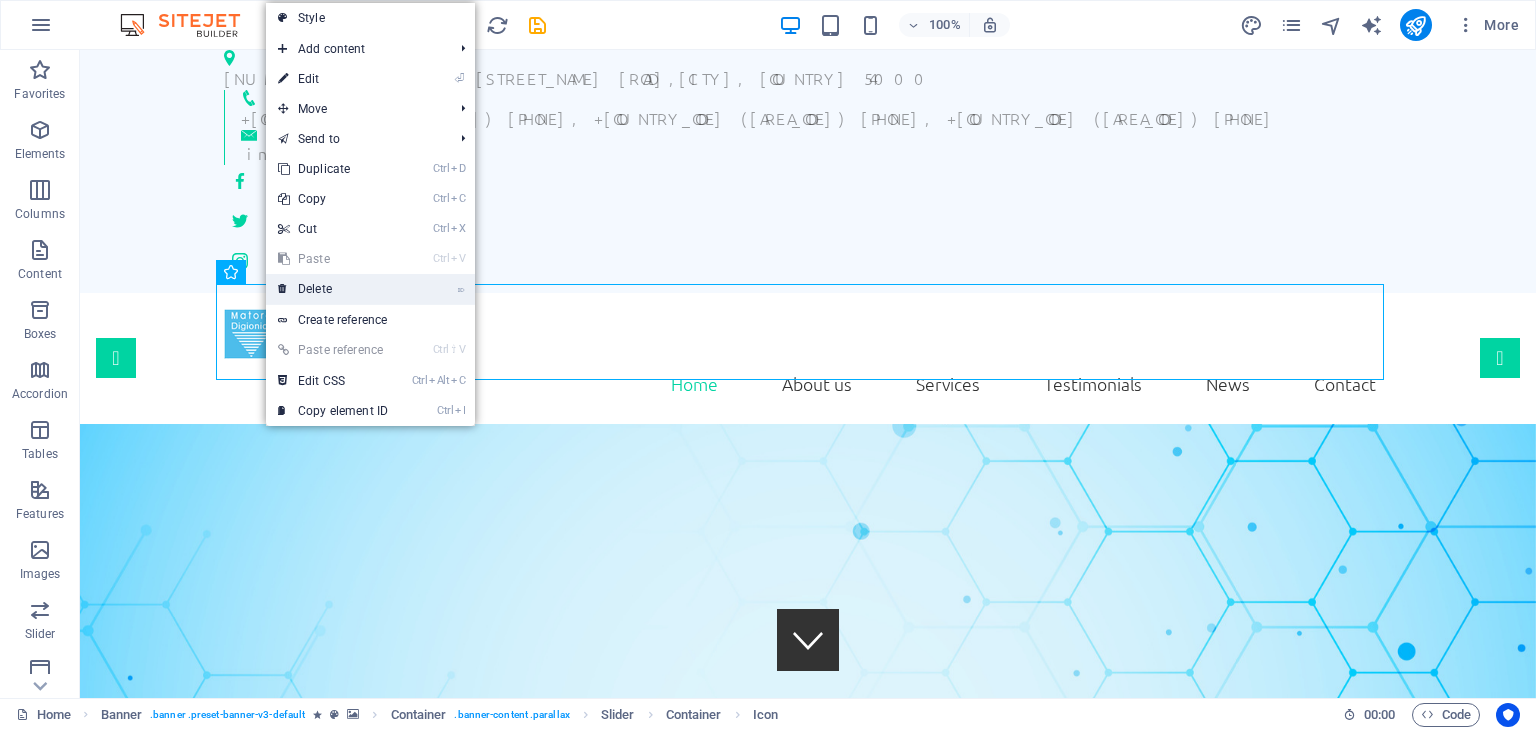 click on "⌦  Delete" at bounding box center (333, 289) 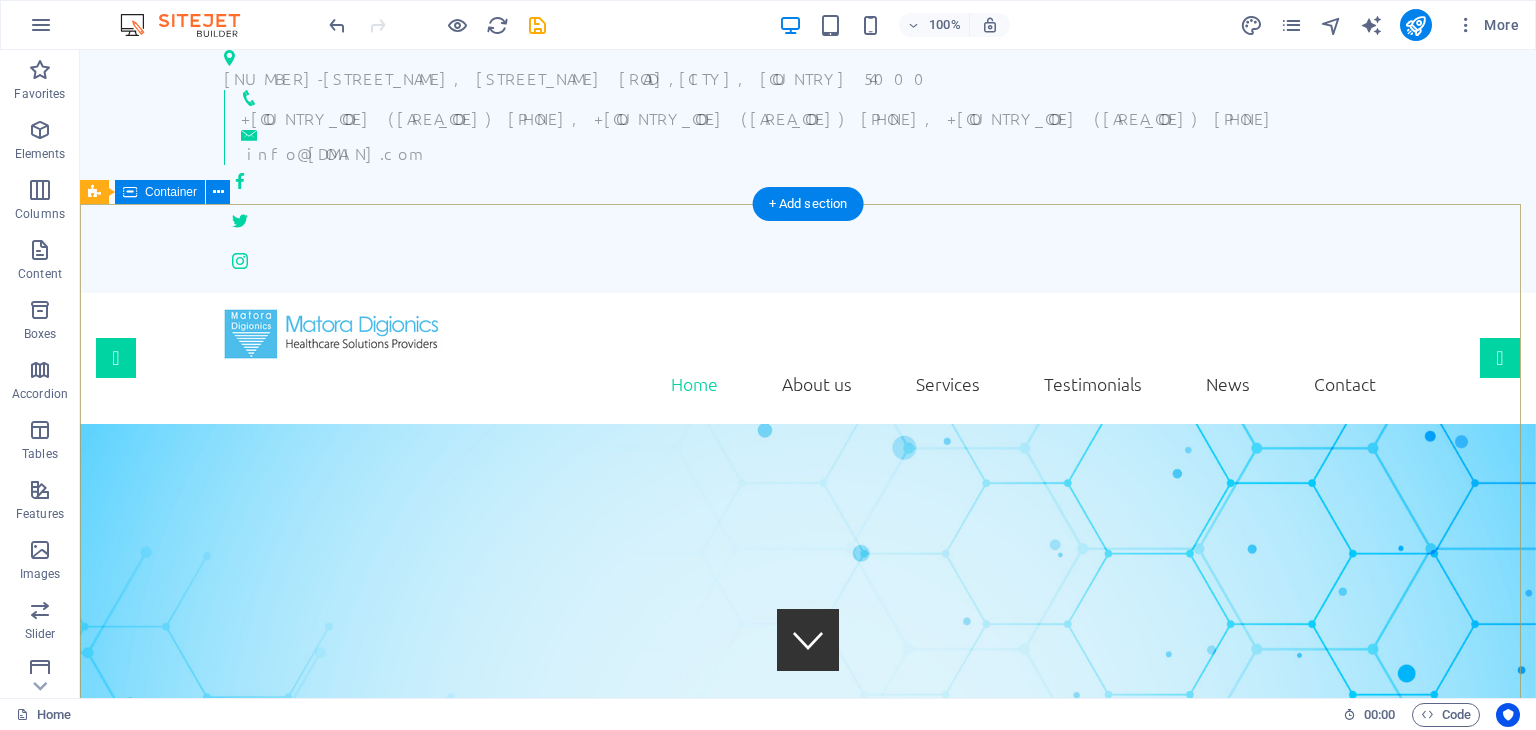 click on "Drop content here or  Add elements  Paste clipboard Drop content here or  Add elements  Paste clipboard We take  care  of you!" at bounding box center (808, 2364) 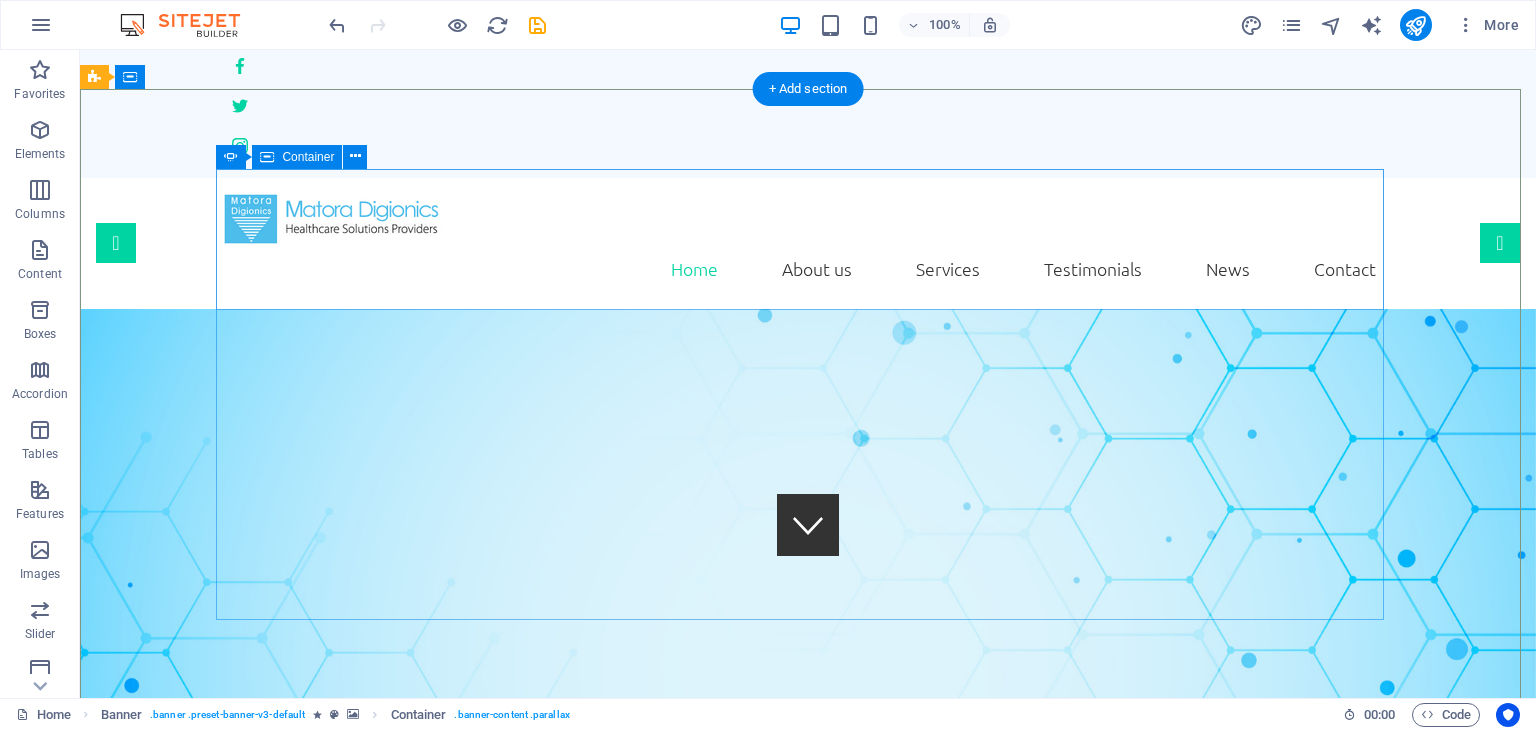 scroll, scrollTop: 130, scrollLeft: 0, axis: vertical 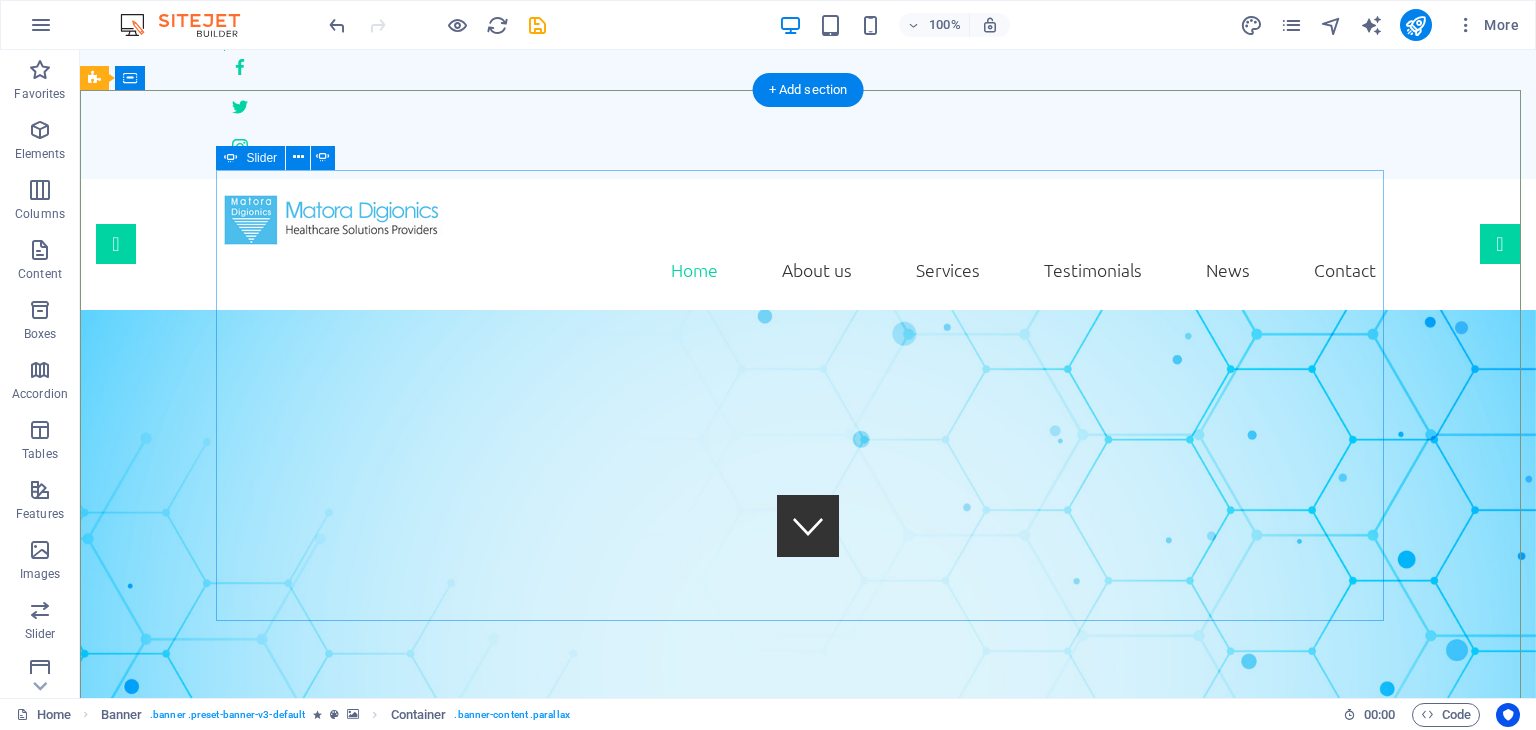click at bounding box center (224, 3343) 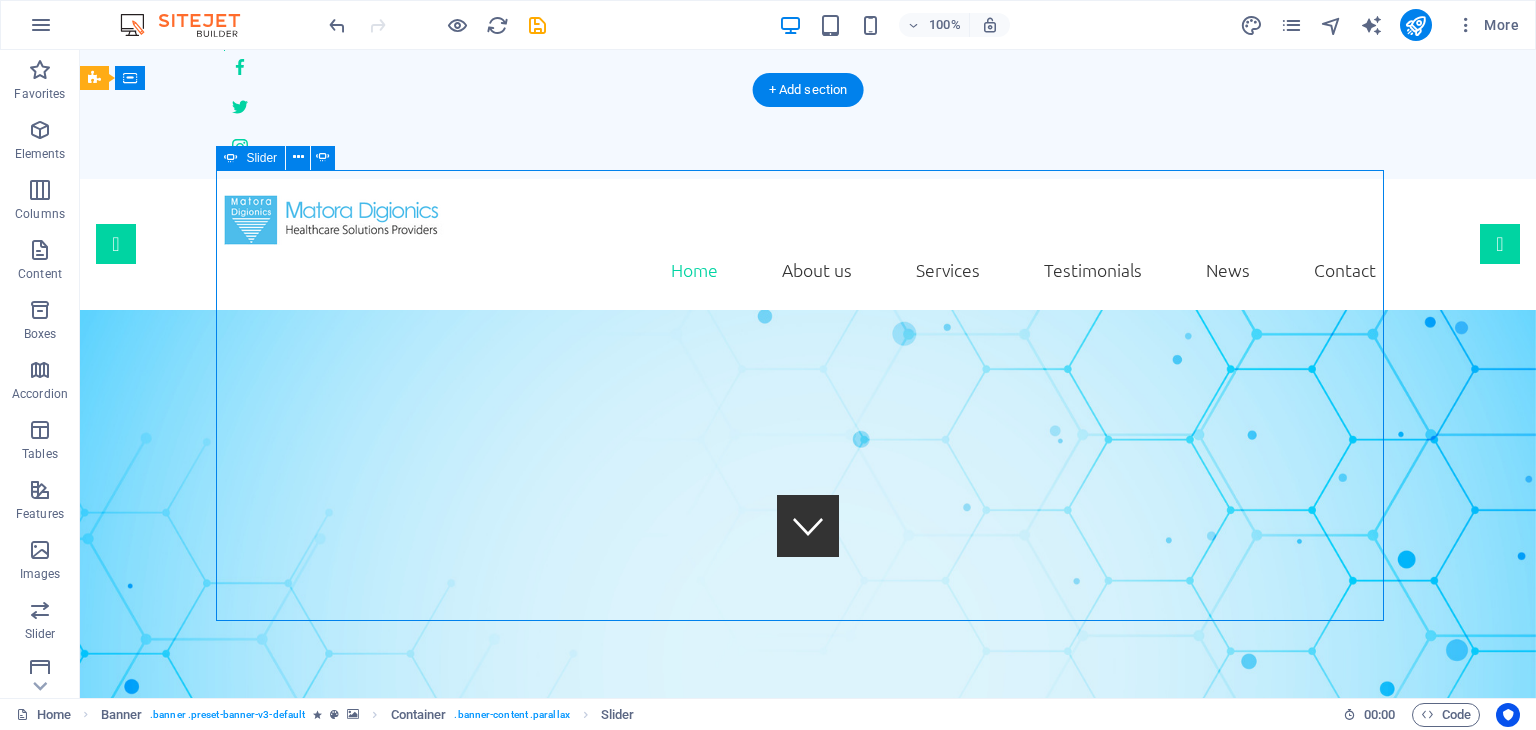 click at bounding box center [224, 3343] 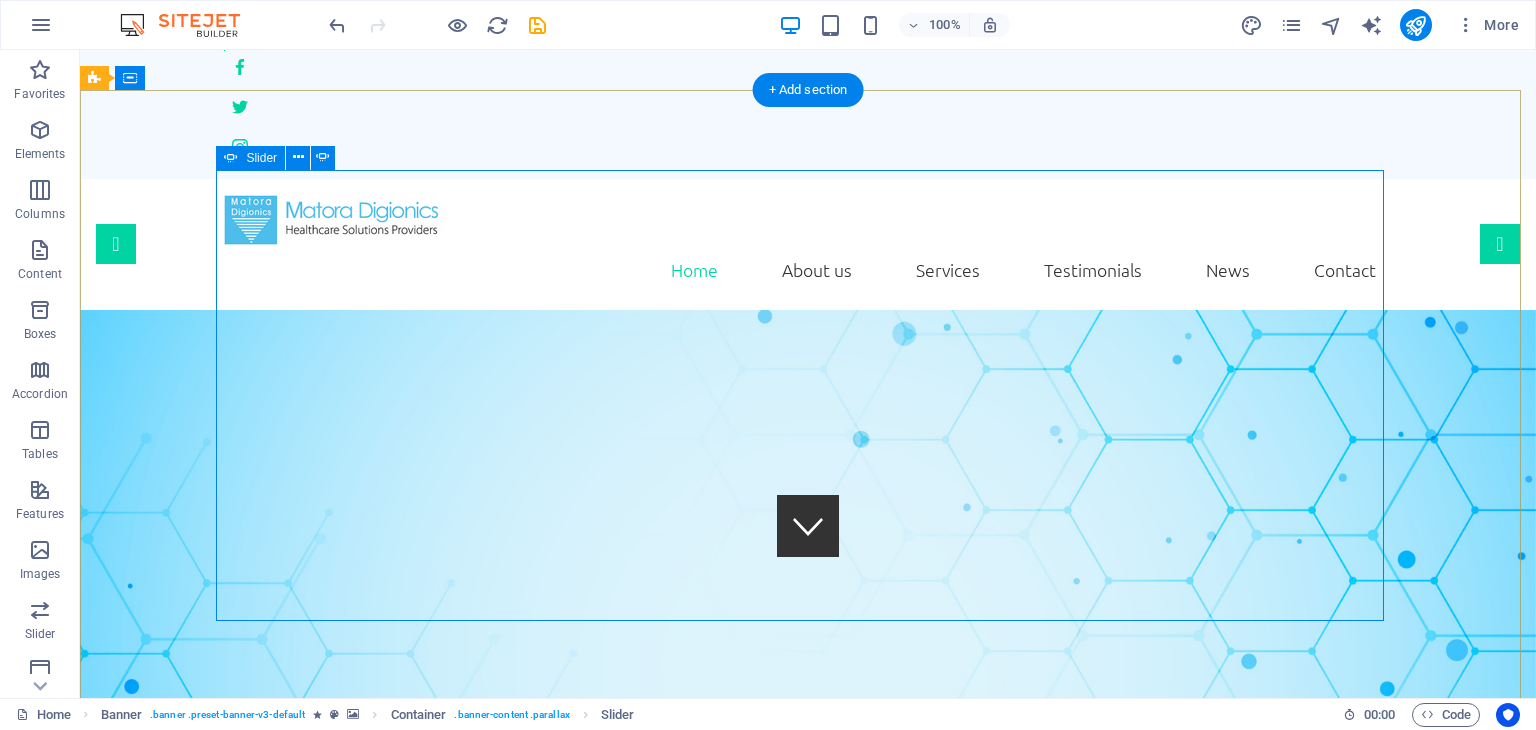 click at bounding box center (224, 1096) 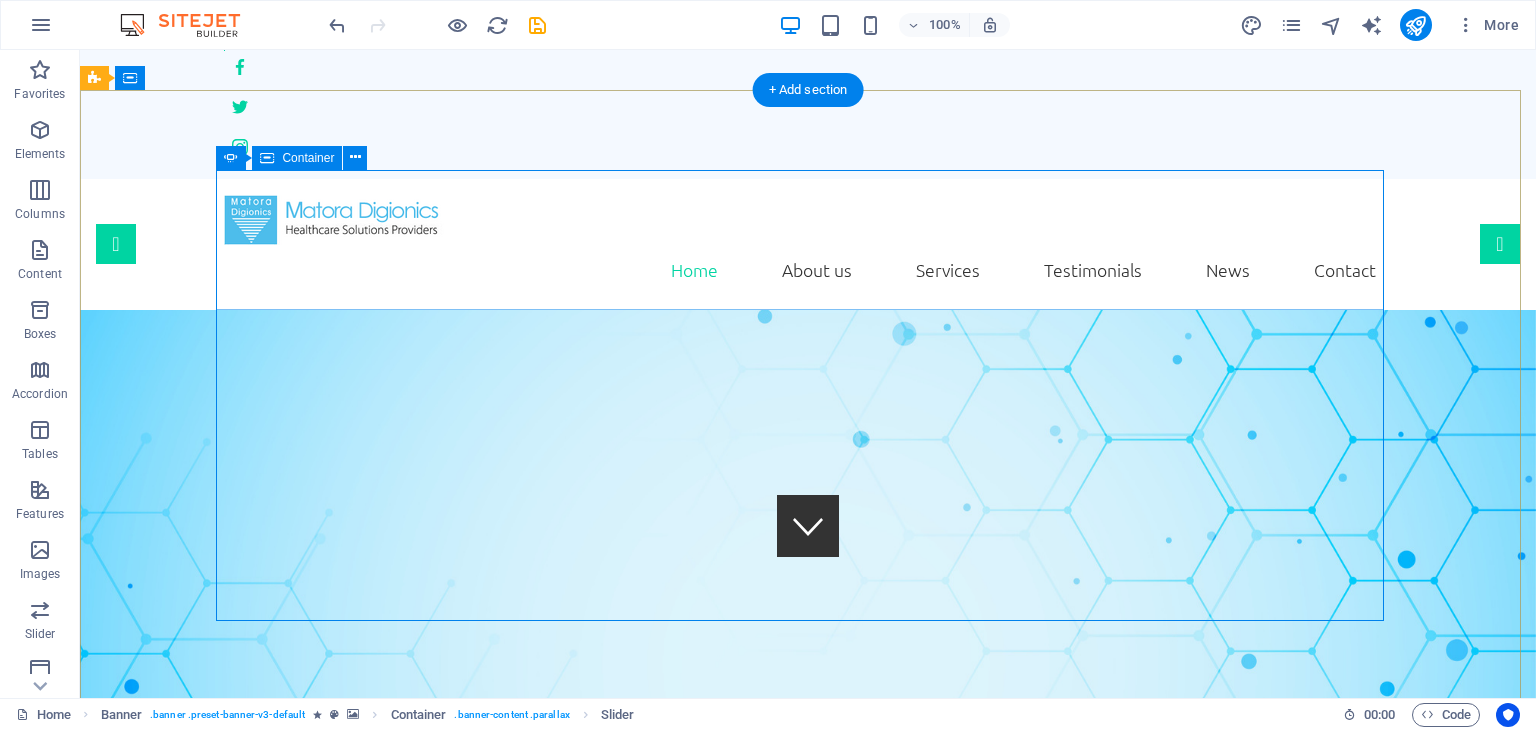 click on "Drop content here or  Add elements  Paste clipboard" at bounding box center (-360, 1561) 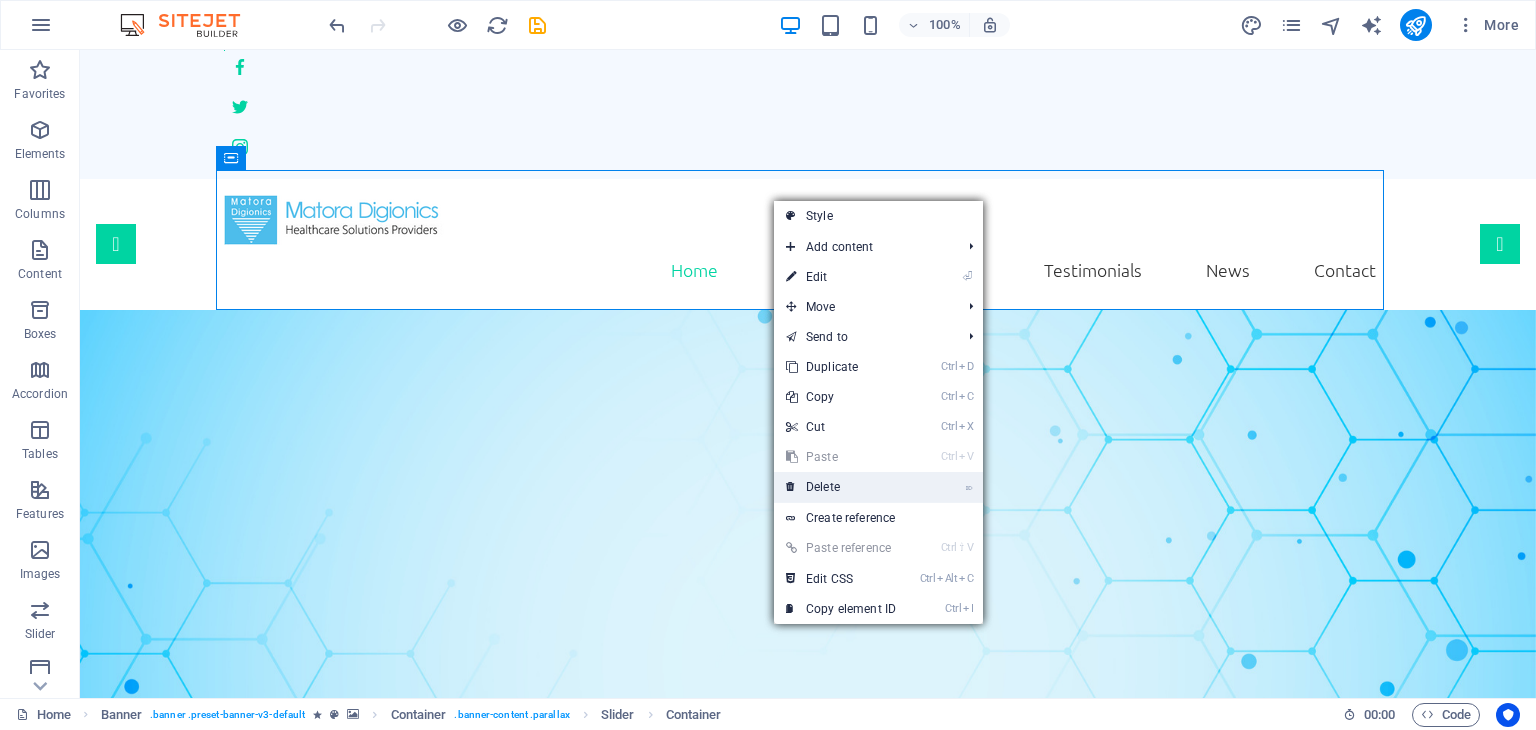 click on "⌦  Delete" at bounding box center (841, 487) 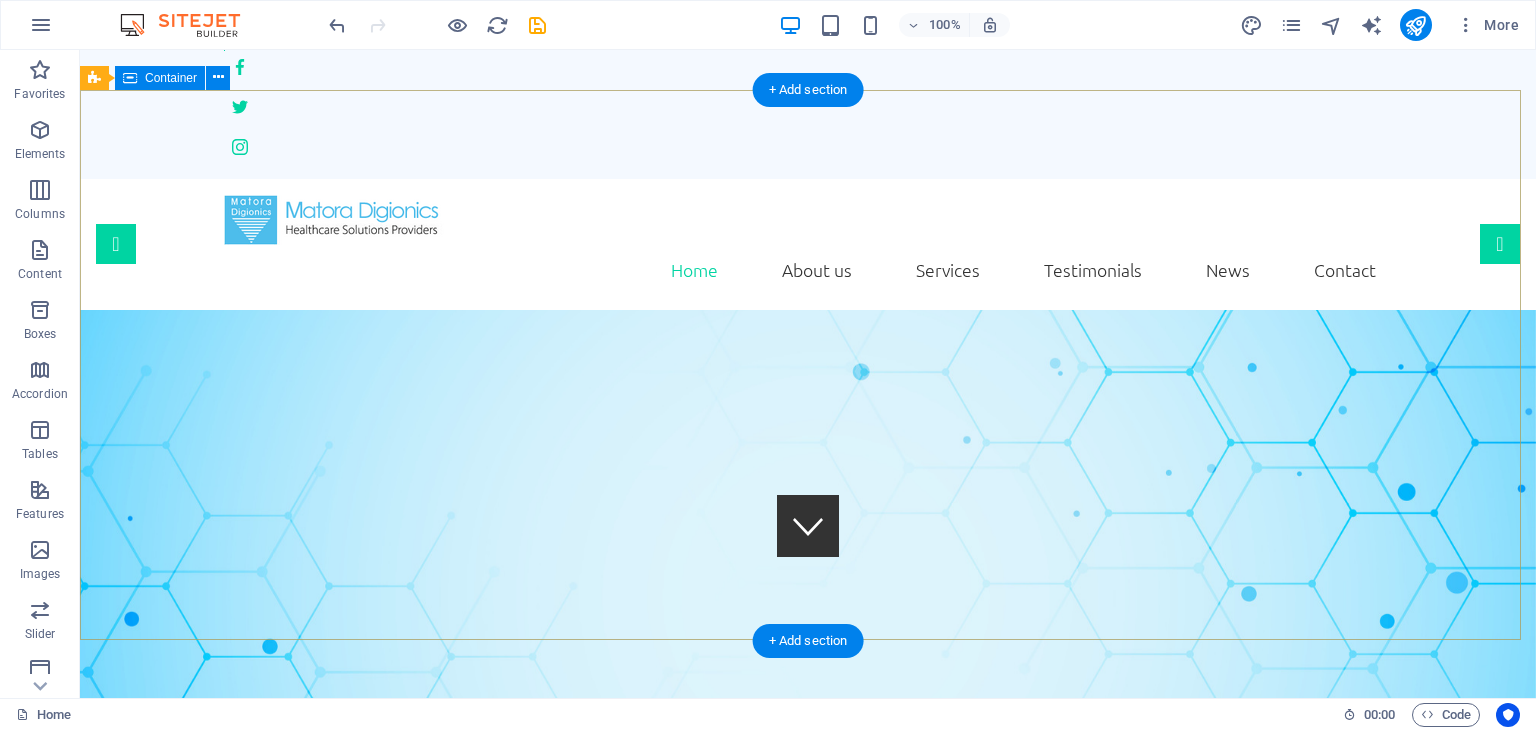 click on "We take  care  of you!" at bounding box center (808, 1973) 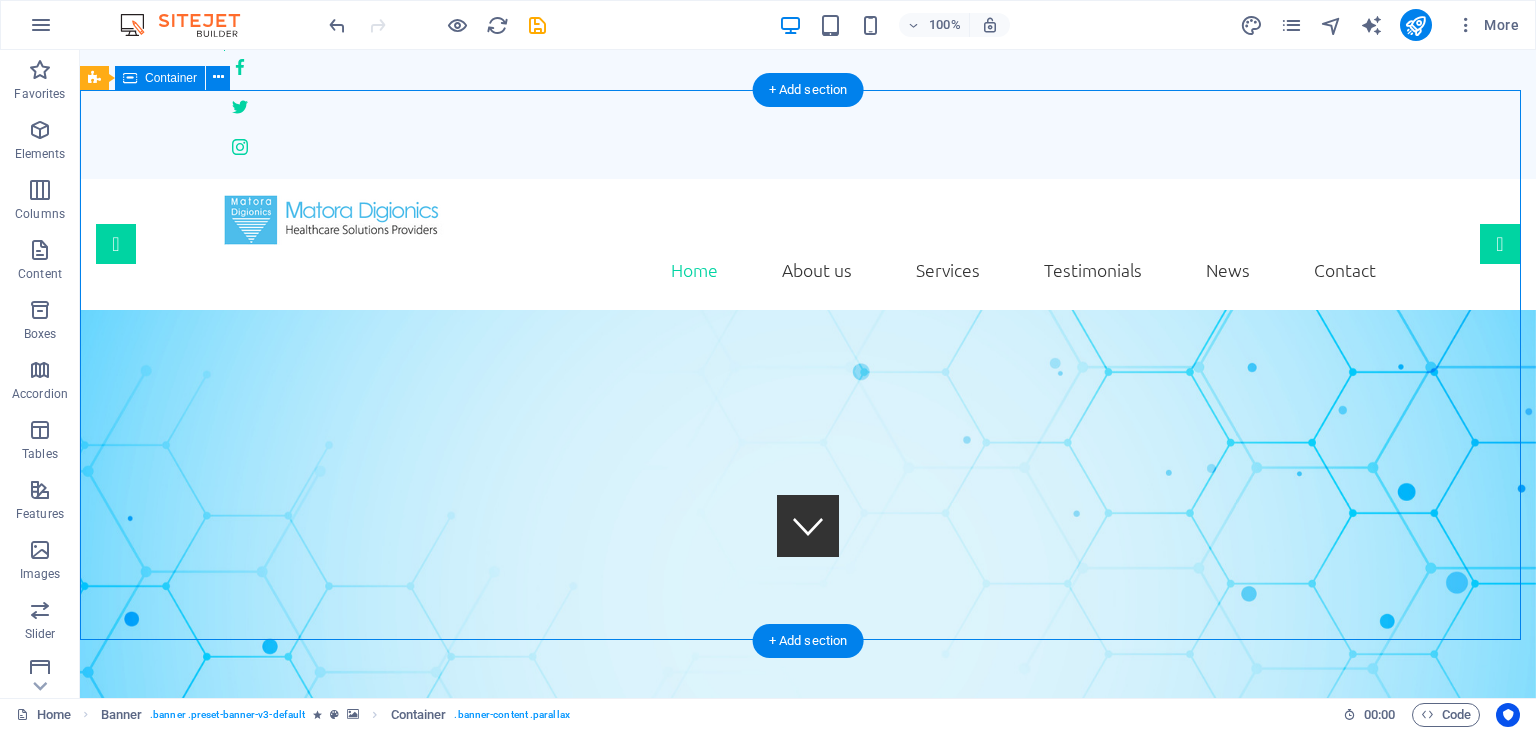 scroll, scrollTop: 0, scrollLeft: 0, axis: both 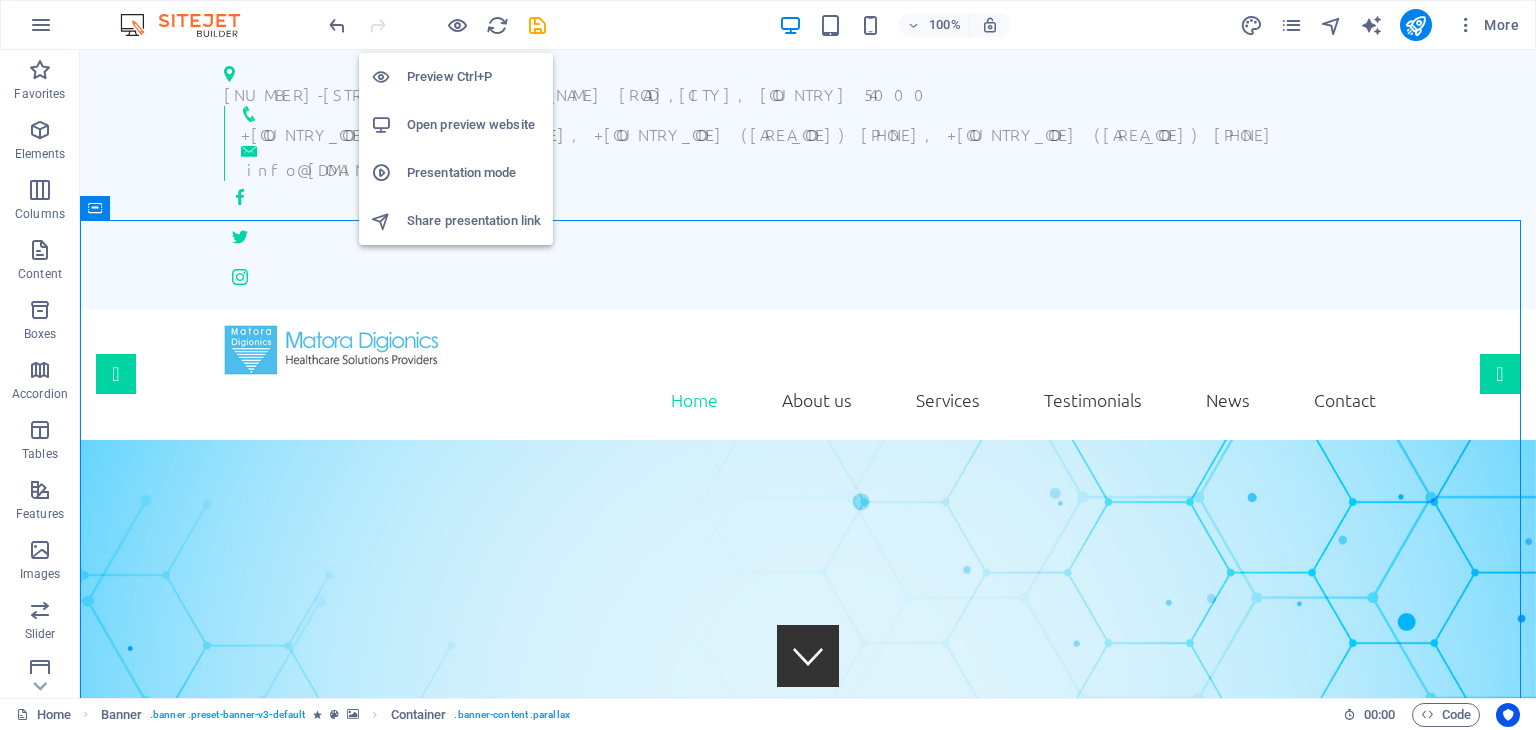 click on "Presentation mode" at bounding box center [474, 173] 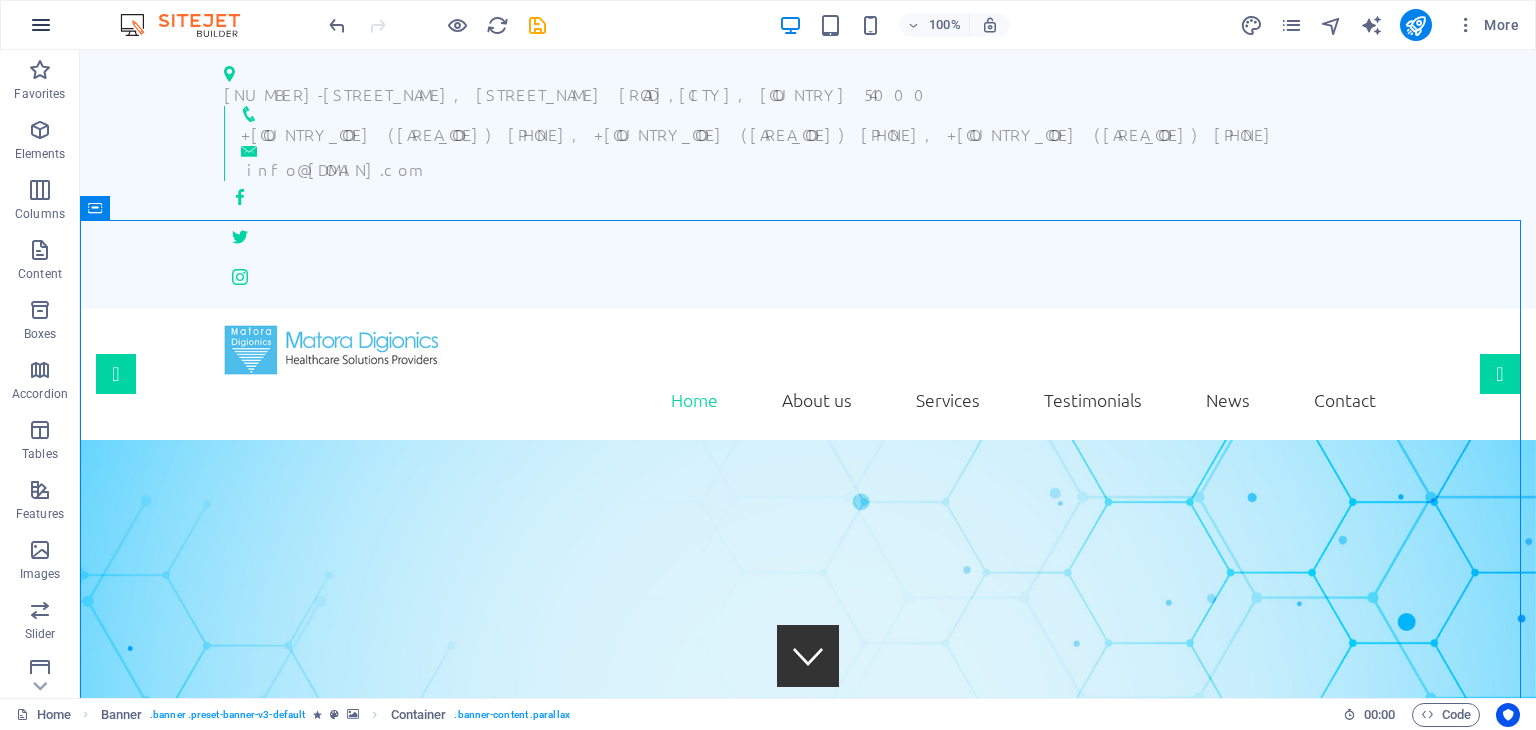 click at bounding box center [41, 25] 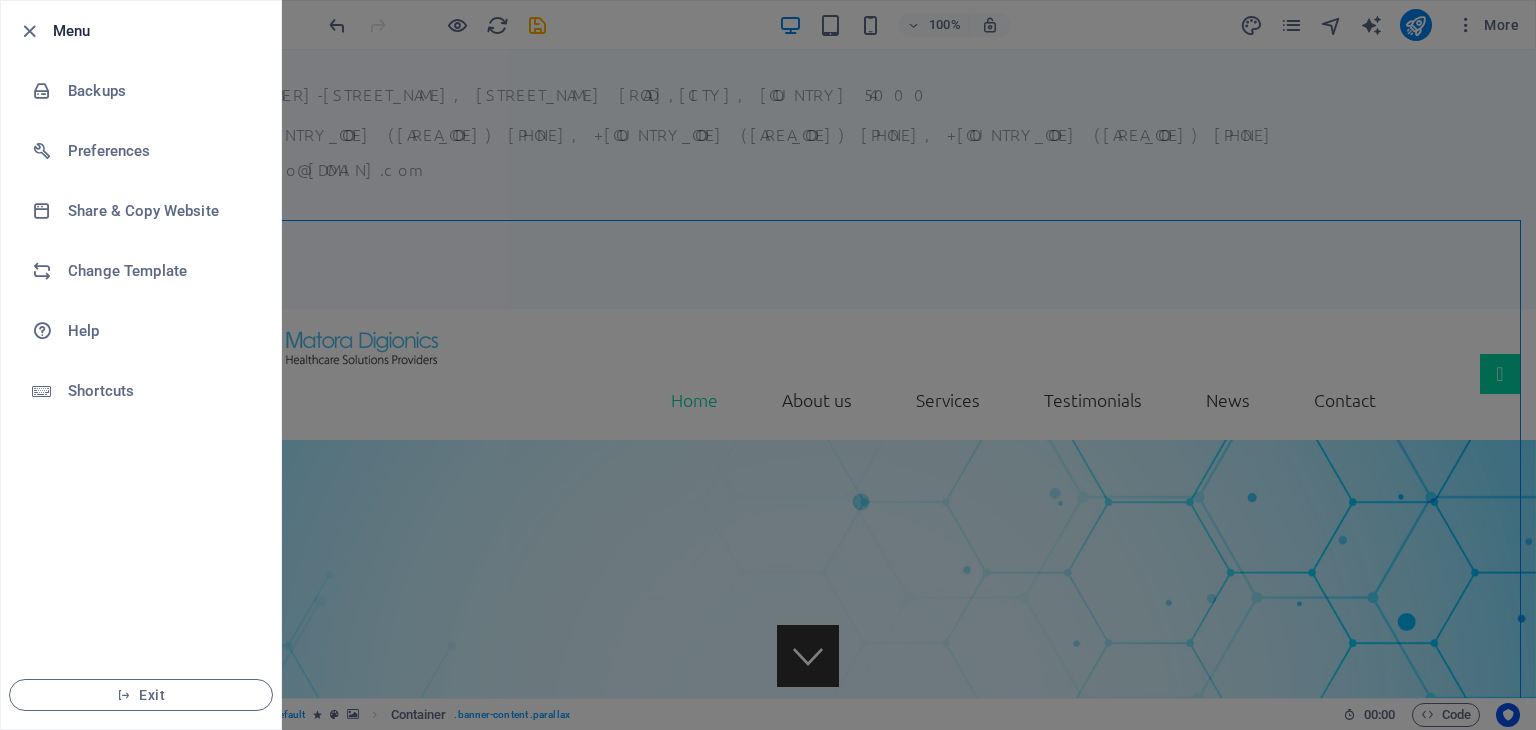 click at bounding box center [768, 365] 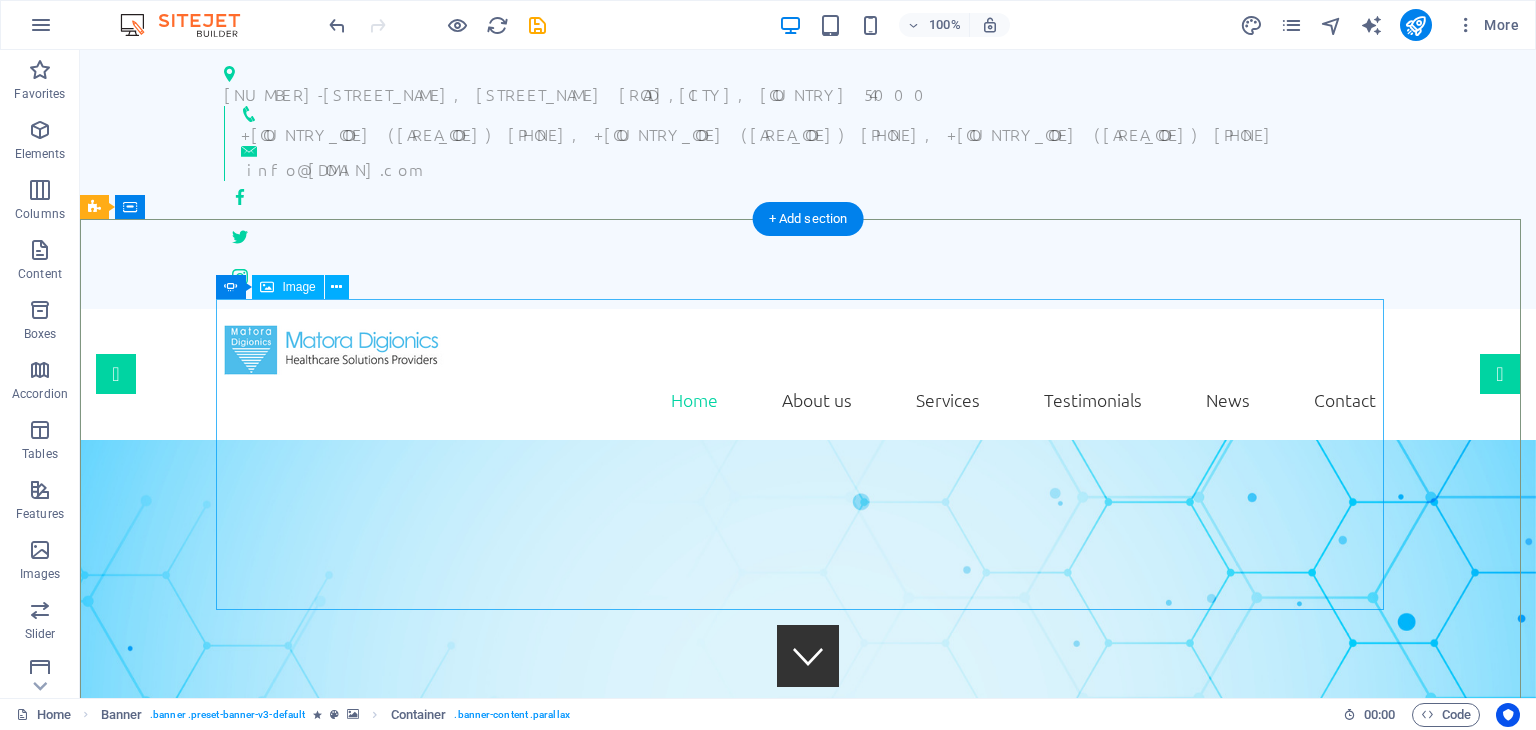 scroll, scrollTop: 0, scrollLeft: 0, axis: both 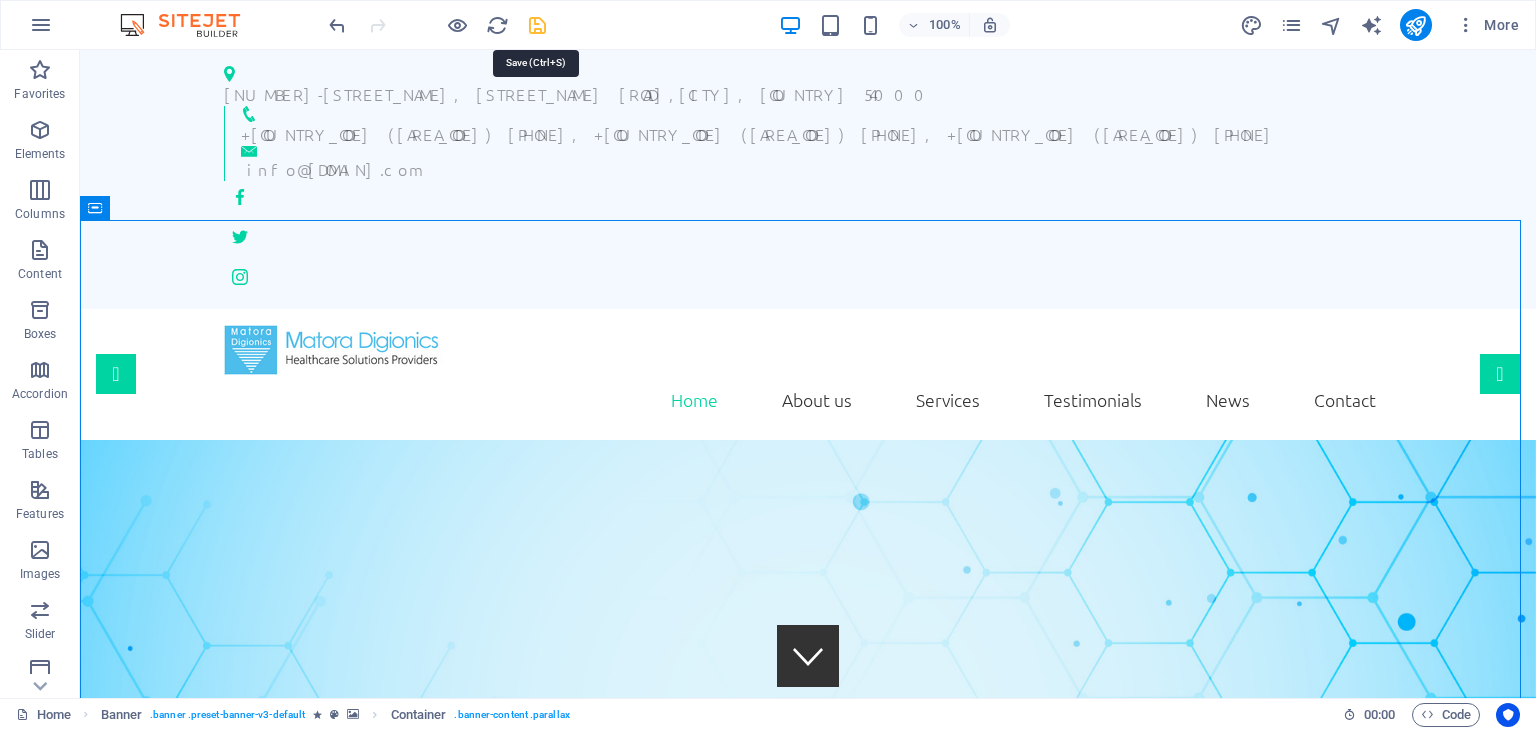 click at bounding box center [537, 25] 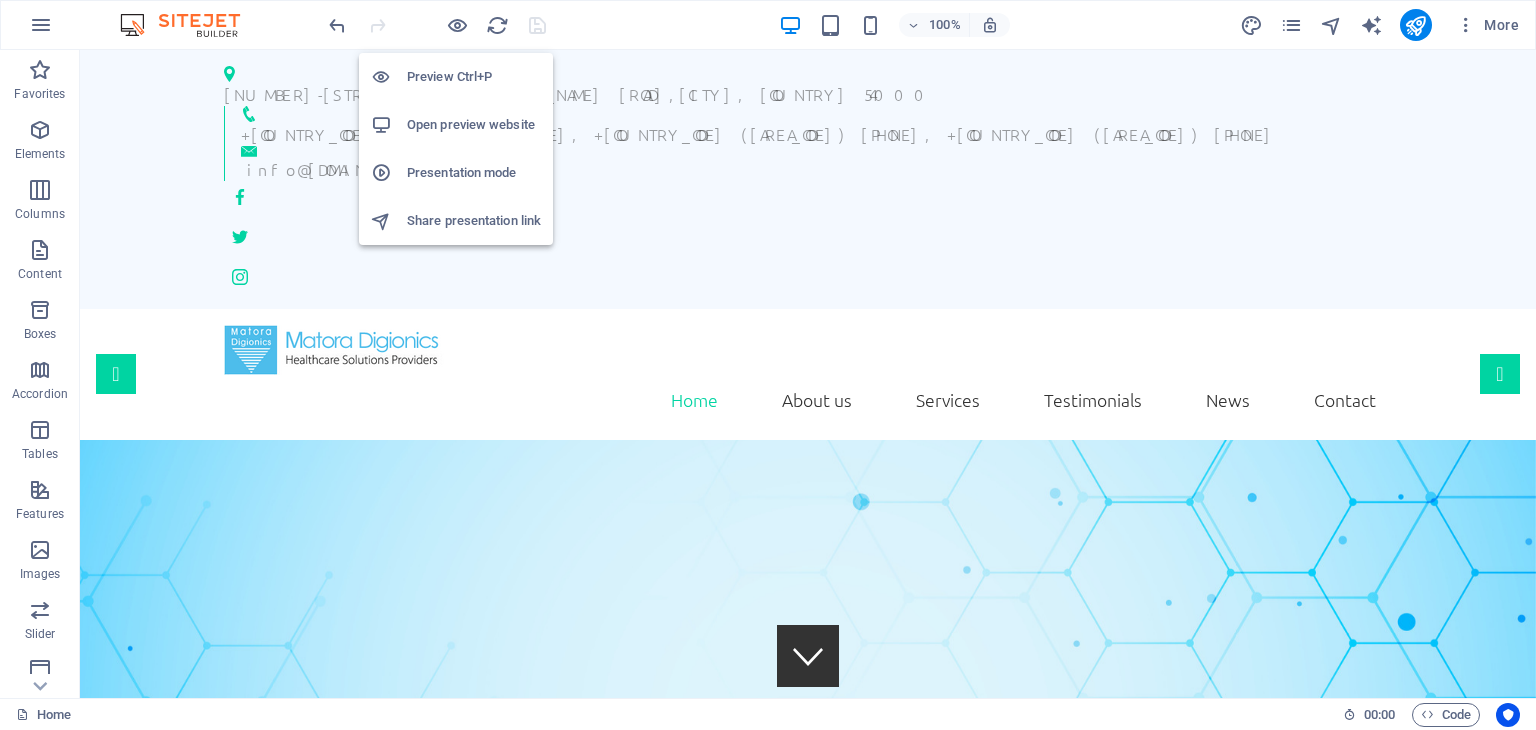 click on "Open preview website" at bounding box center [474, 125] 